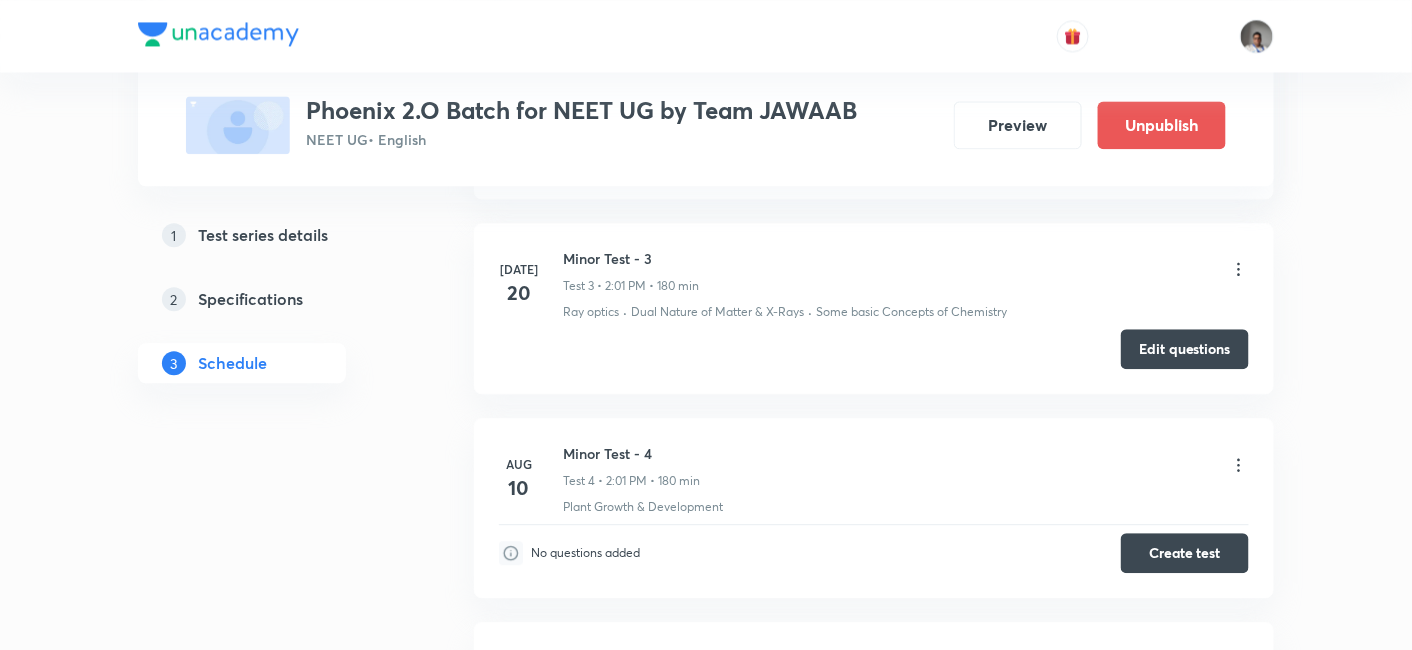 scroll, scrollTop: 1386, scrollLeft: 0, axis: vertical 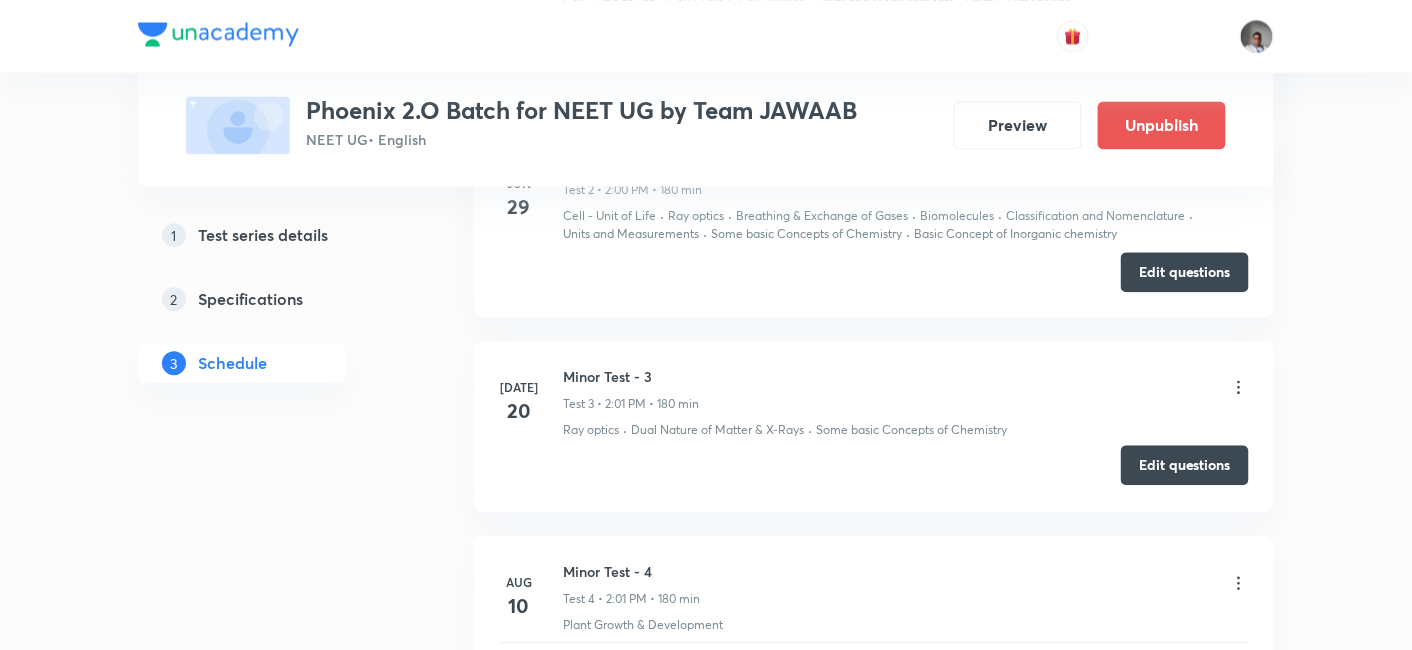 click on "Edit questions" at bounding box center (1185, 465) 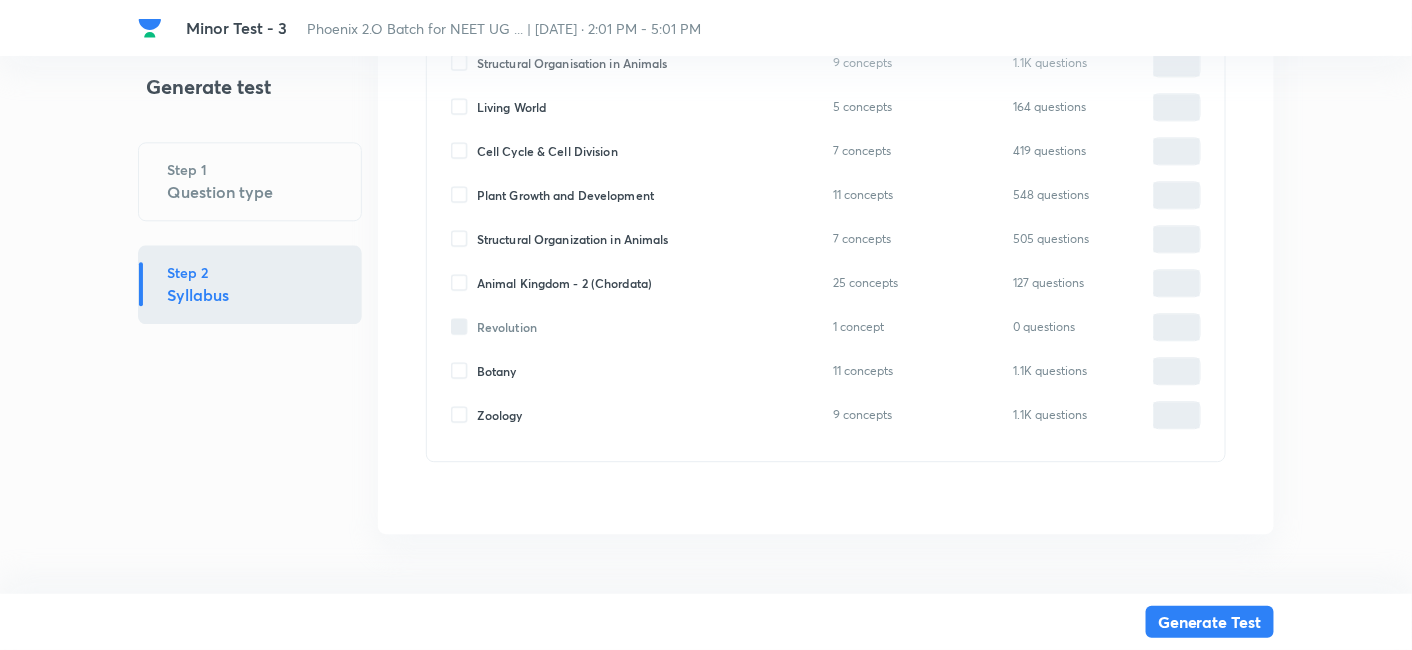 scroll, scrollTop: 6190, scrollLeft: 0, axis: vertical 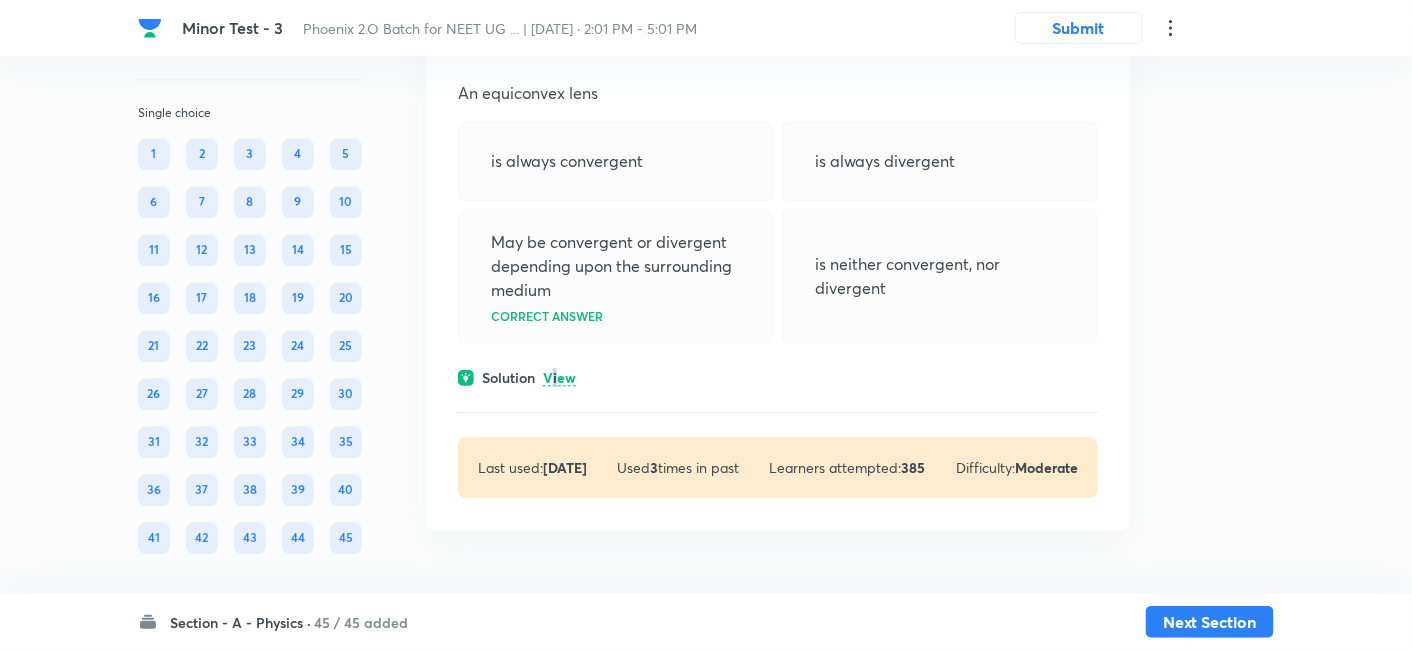 drag, startPoint x: 552, startPoint y: 360, endPoint x: 563, endPoint y: 384, distance: 26.400757 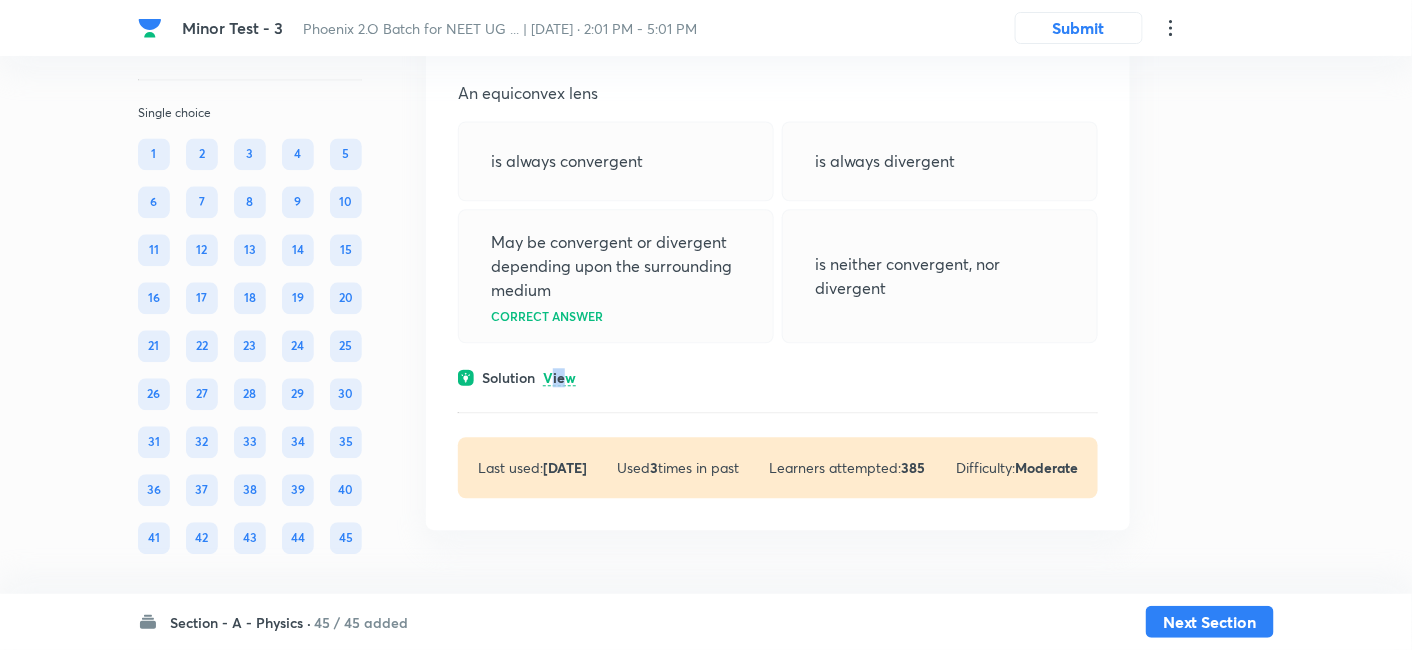 click on "View" at bounding box center [559, 378] 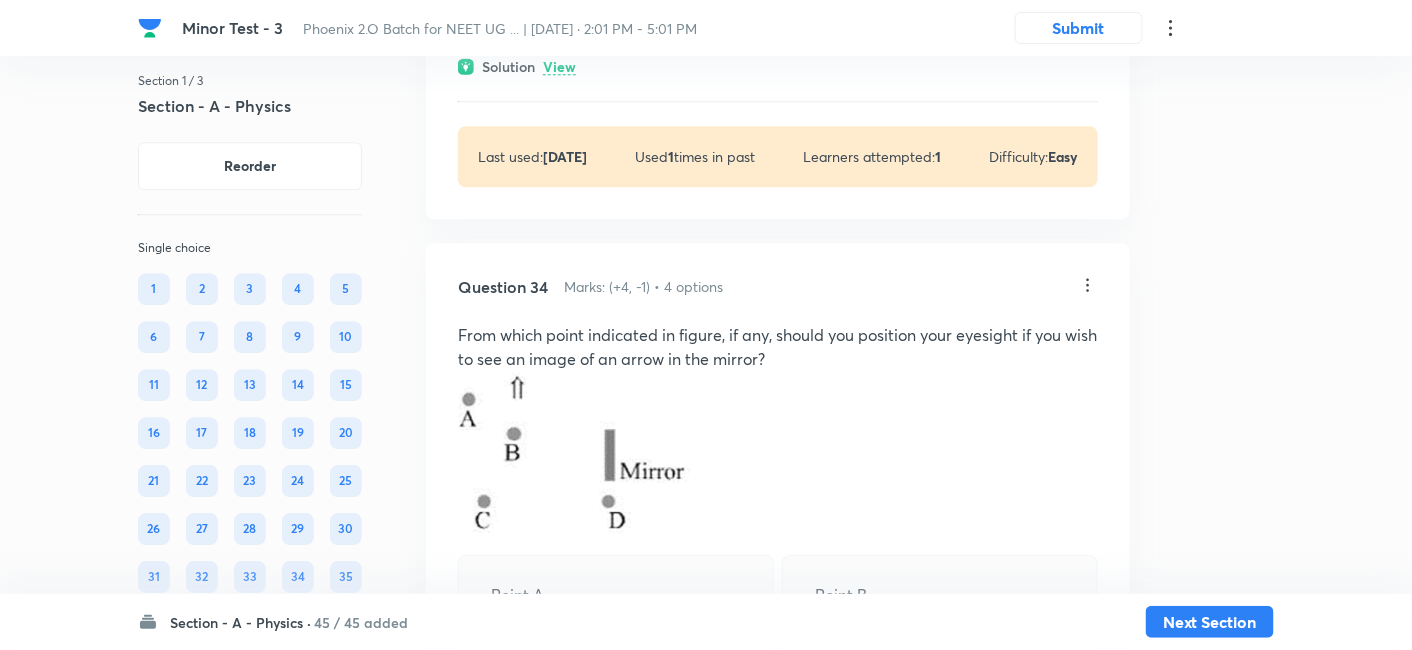 scroll, scrollTop: 18179, scrollLeft: 0, axis: vertical 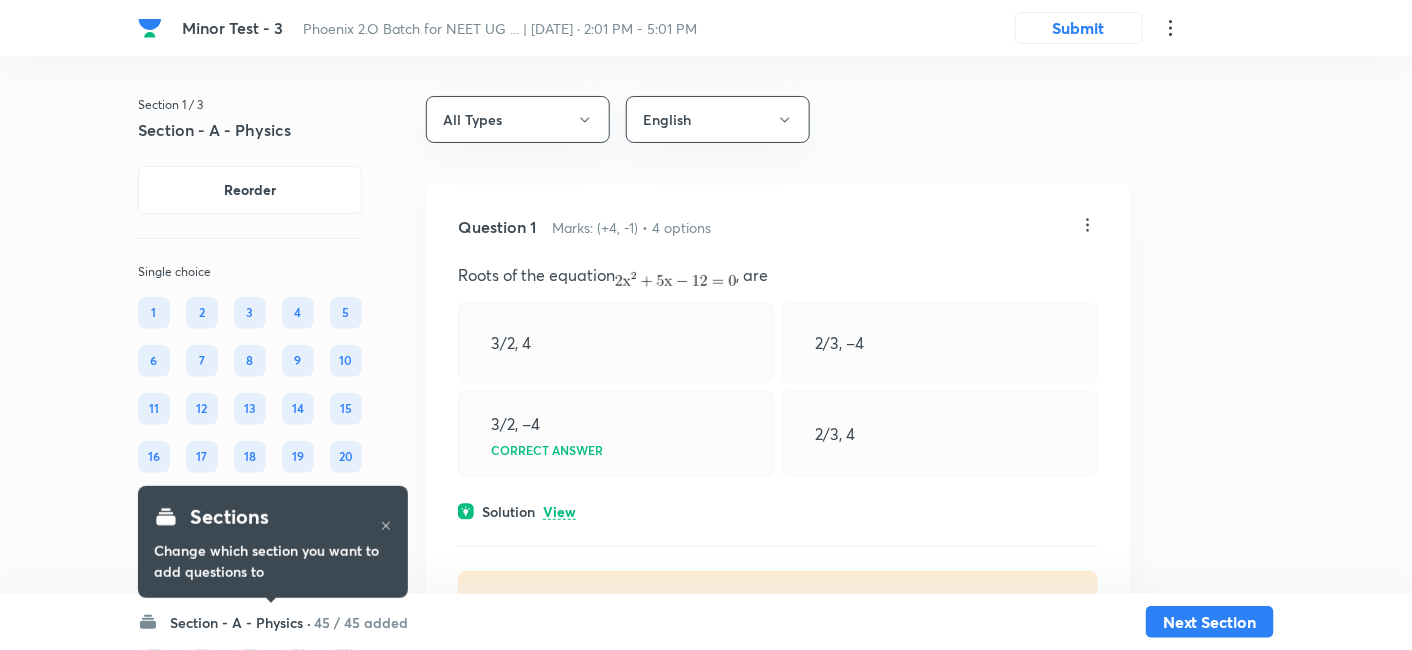 click on "45 / 45 added" at bounding box center [361, 622] 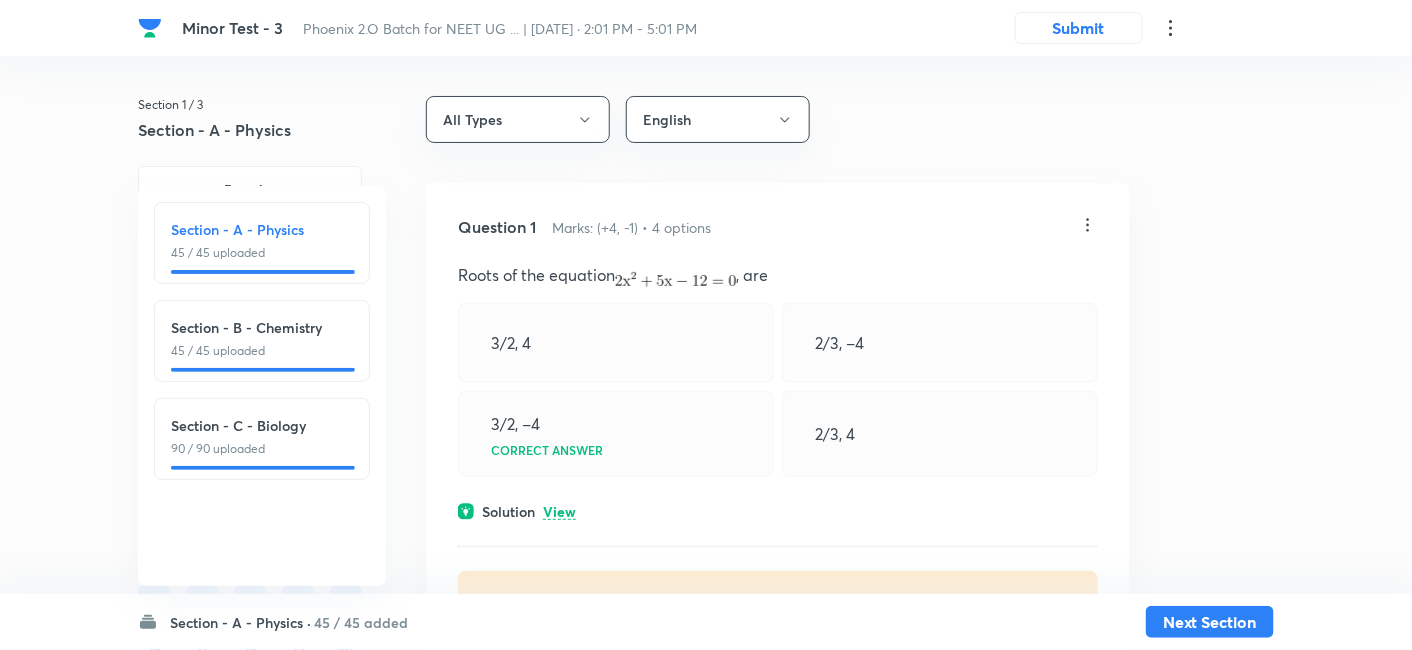 click on "45 / 45 uploaded" at bounding box center (262, 351) 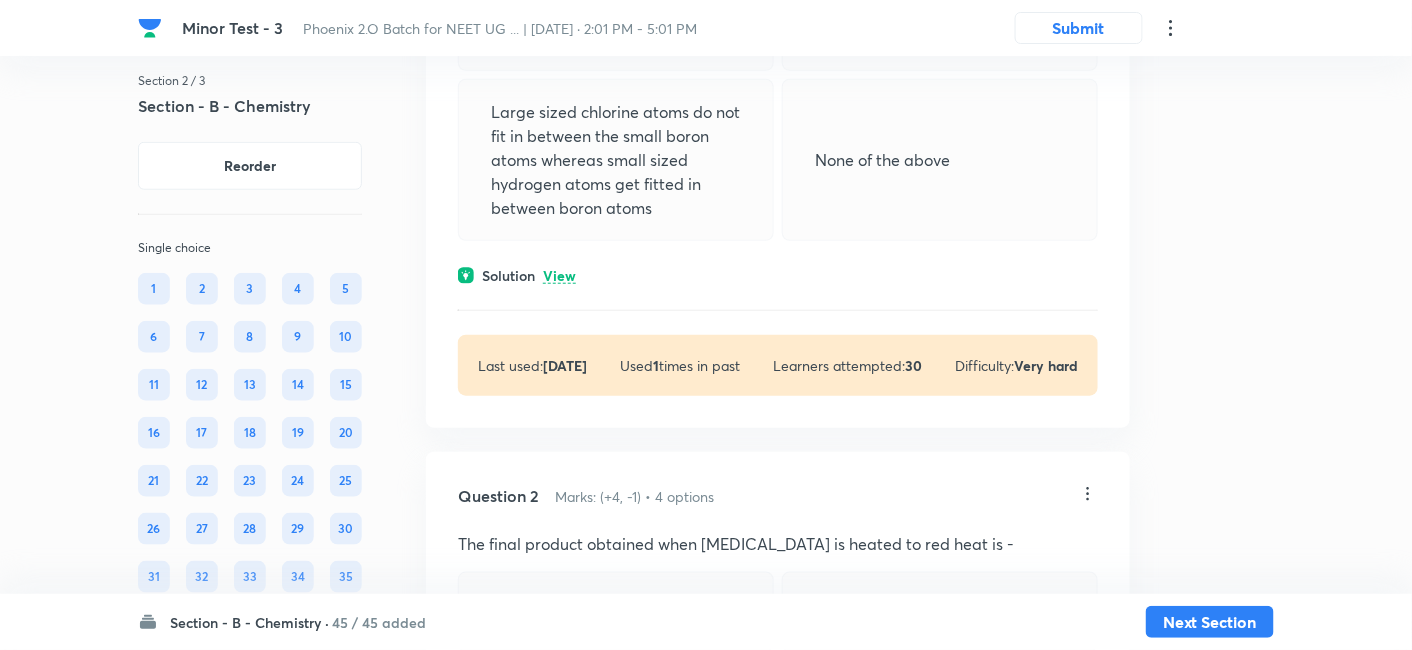 scroll, scrollTop: 391, scrollLeft: 0, axis: vertical 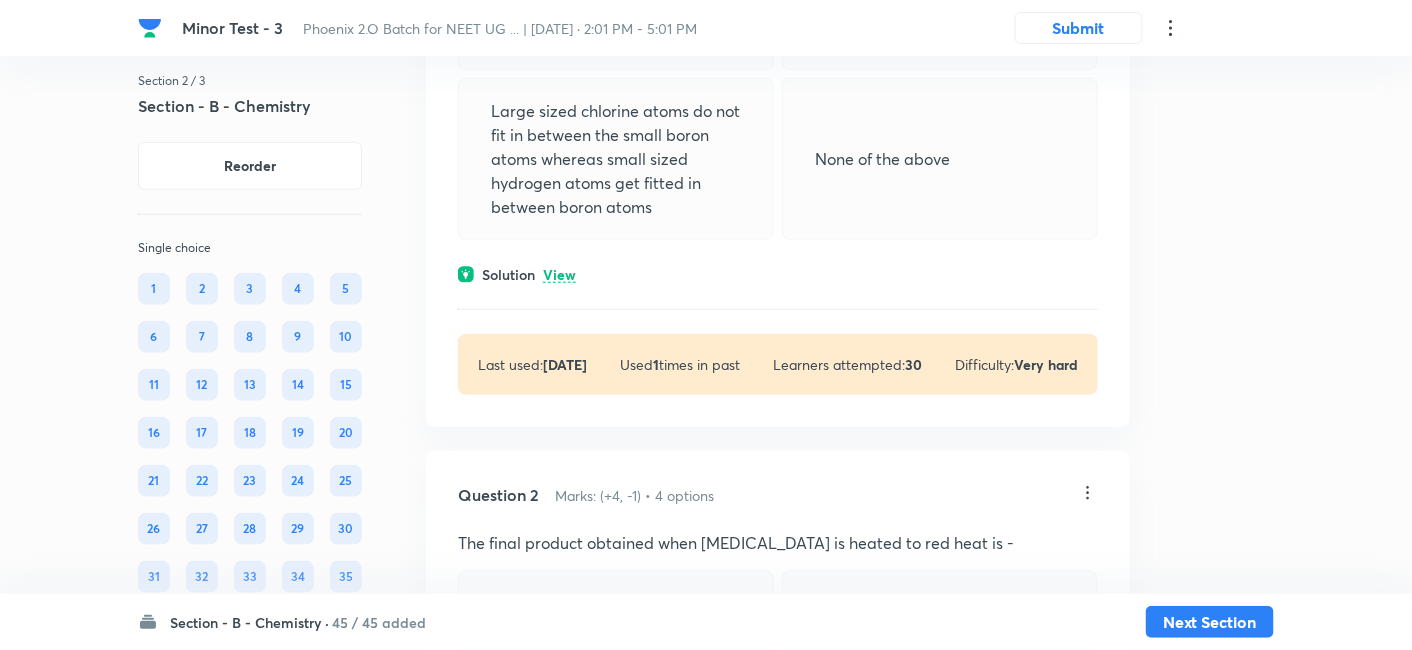 click on "View" at bounding box center (559, 275) 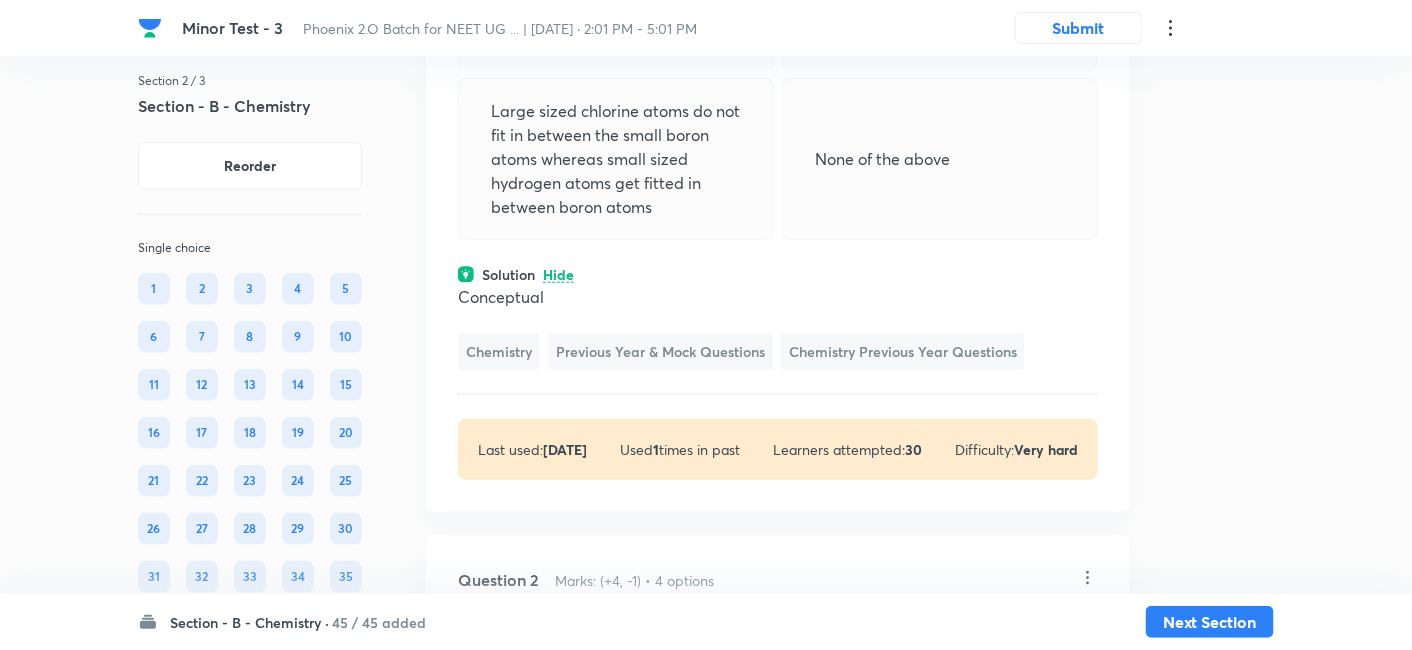 scroll, scrollTop: 0, scrollLeft: 0, axis: both 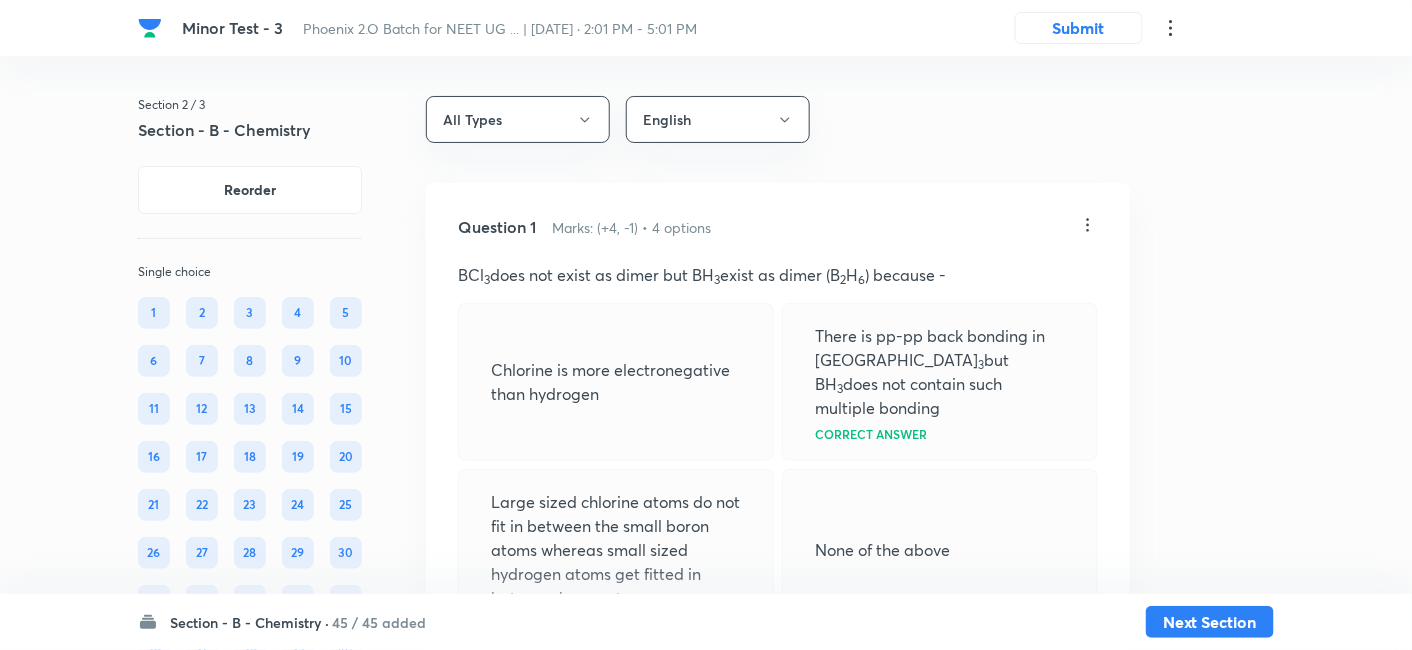 click 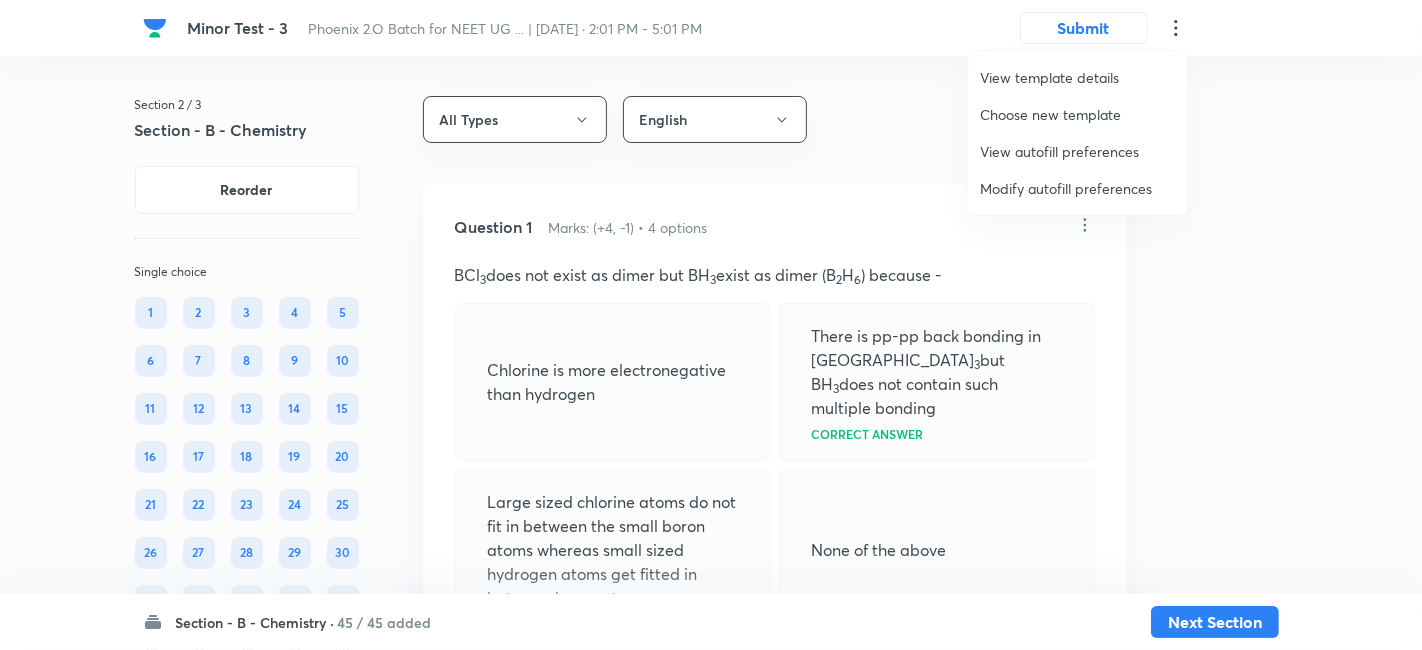 click on "Choose new template" at bounding box center [1077, 114] 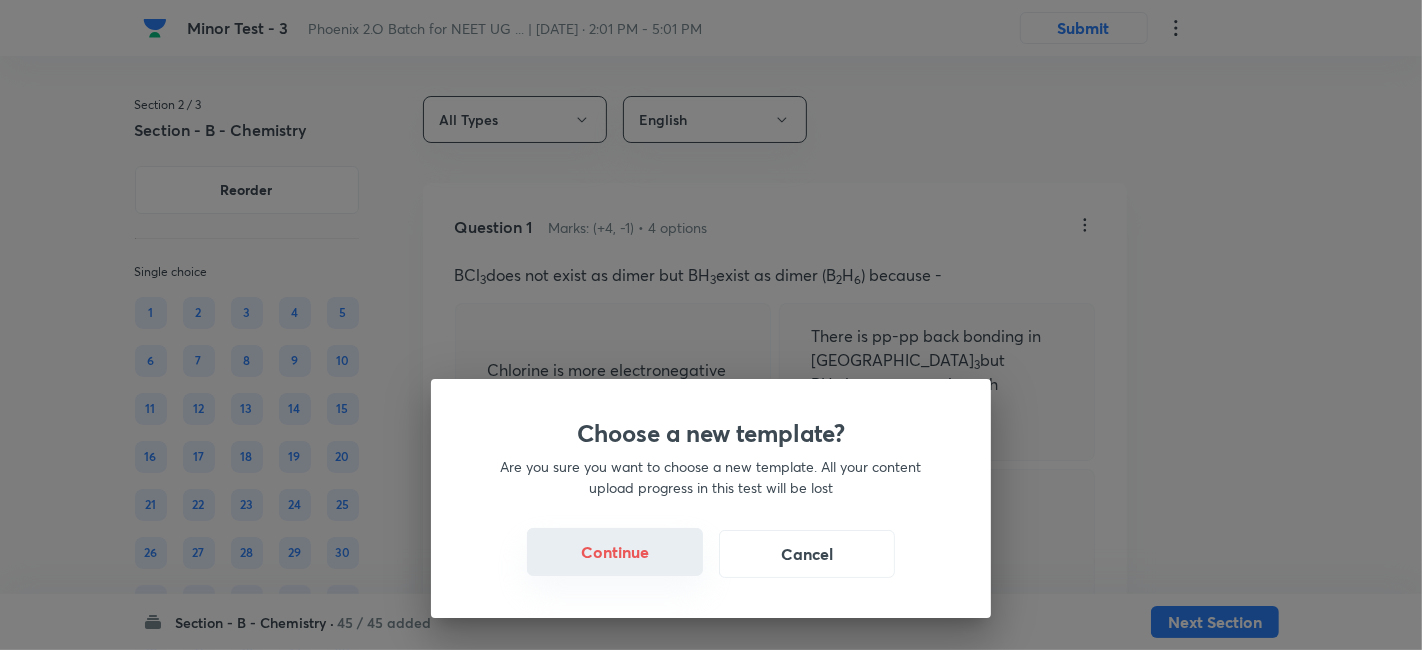 click on "Continue" at bounding box center [615, 552] 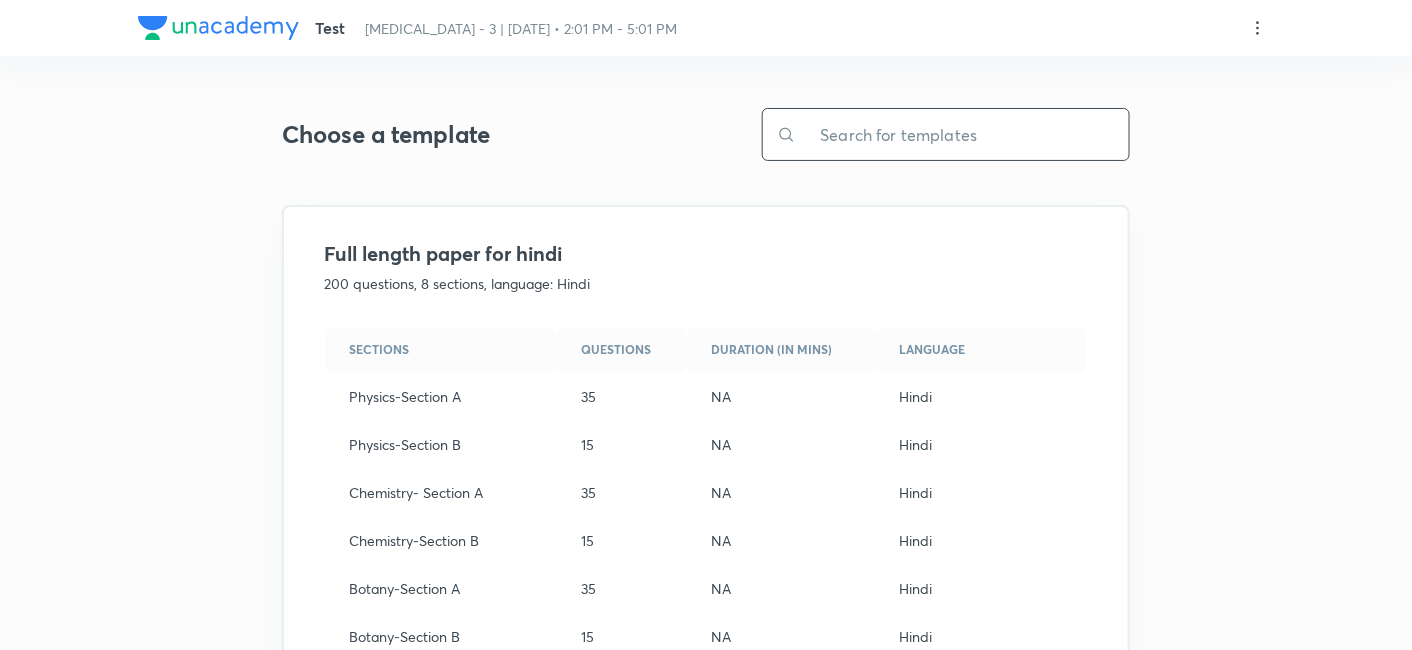 click at bounding box center [962, 134] 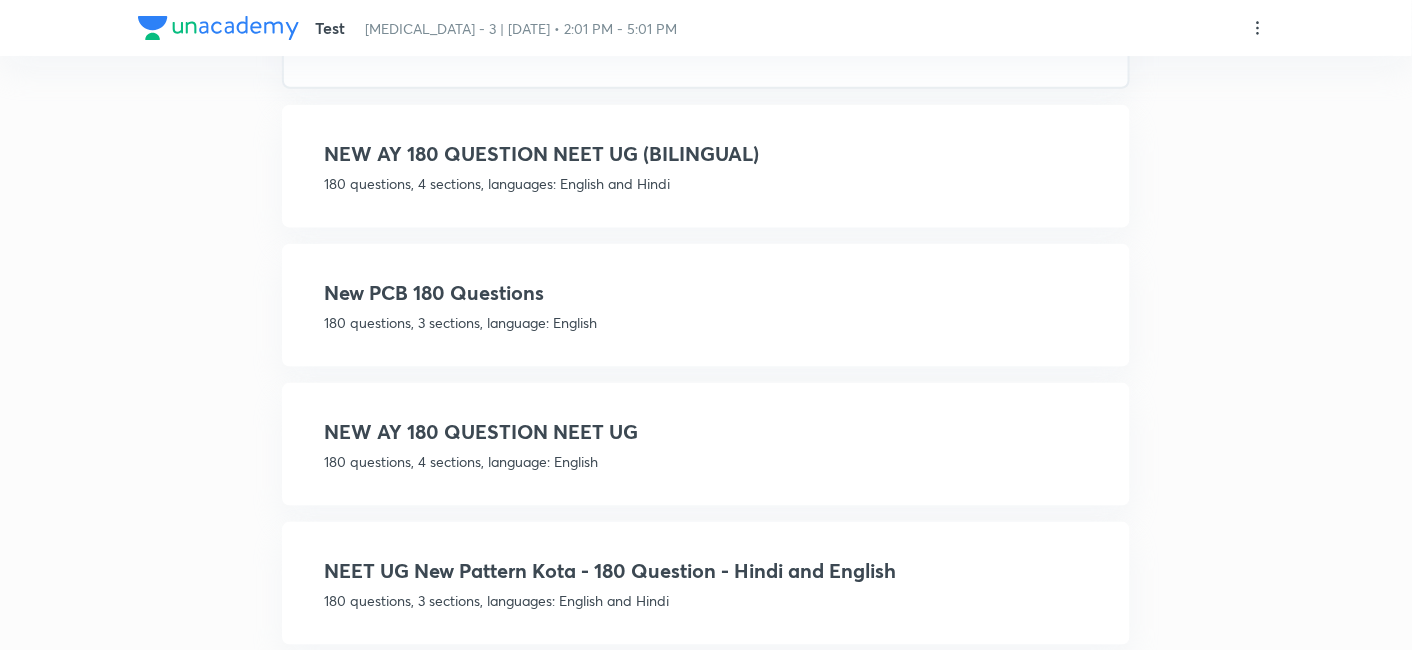 scroll, scrollTop: 537, scrollLeft: 0, axis: vertical 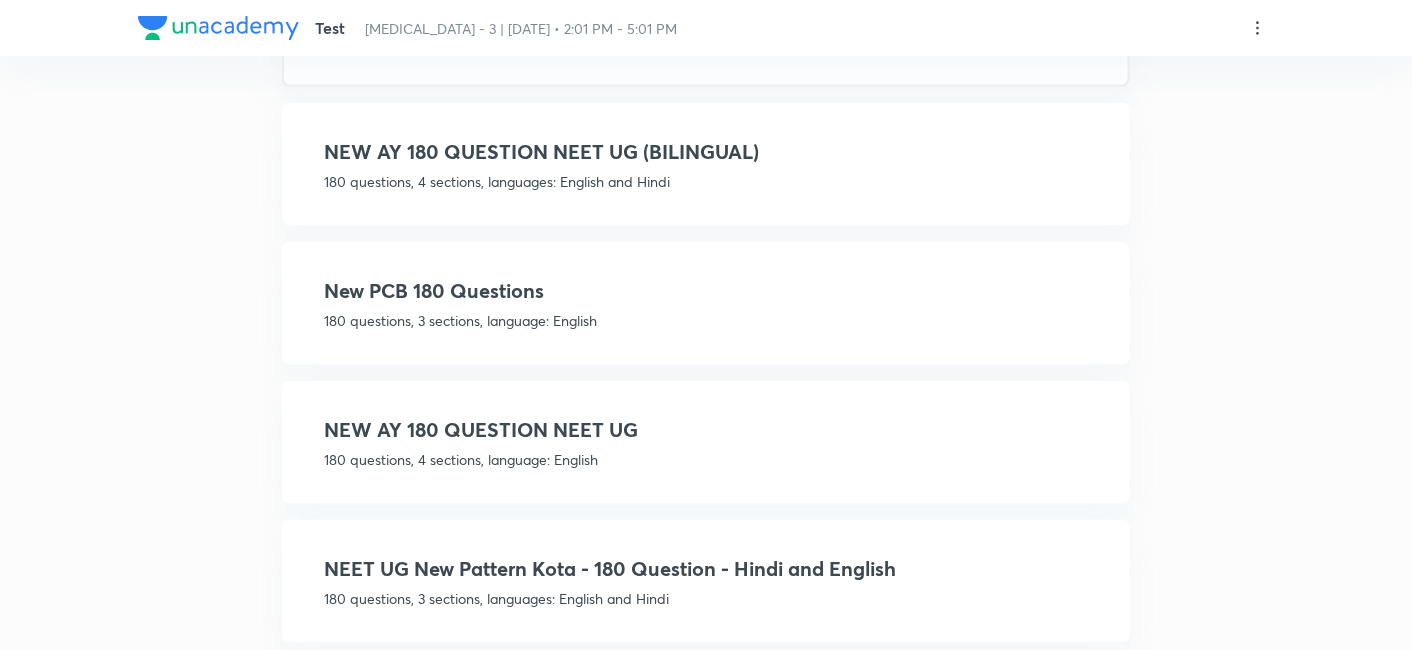 type on "180" 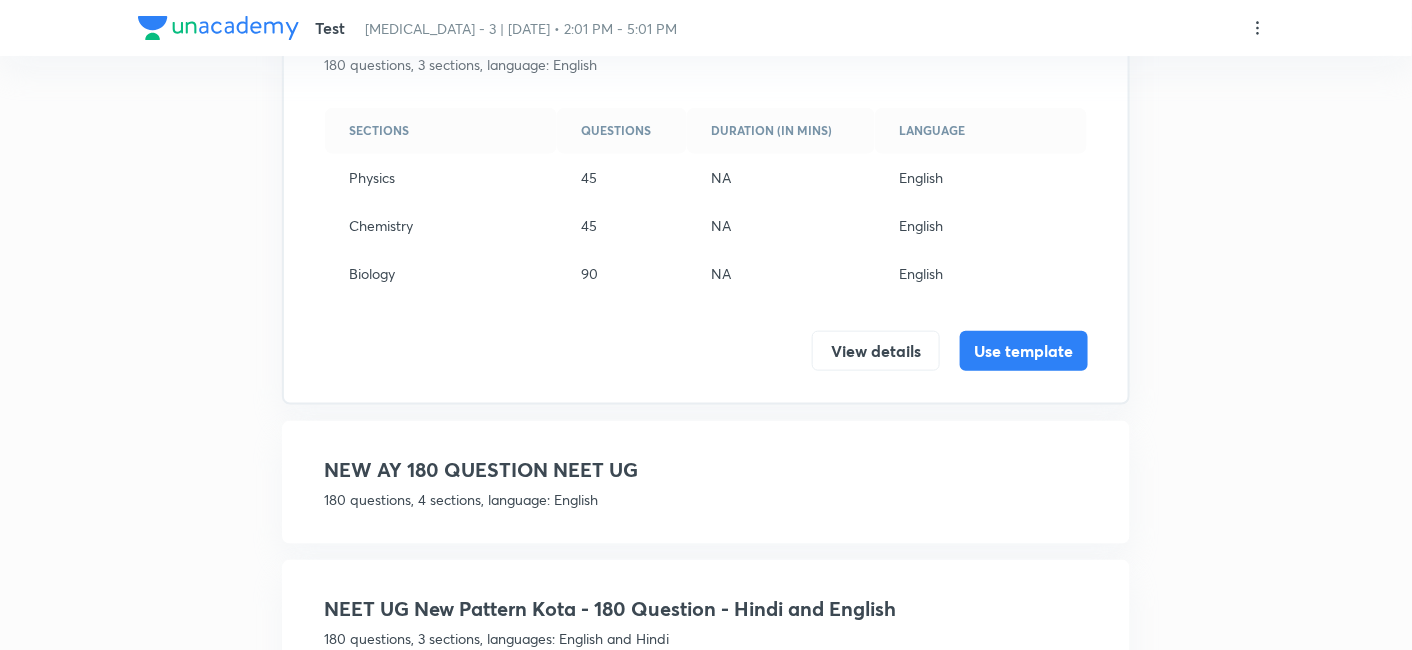 scroll, scrollTop: 495, scrollLeft: 0, axis: vertical 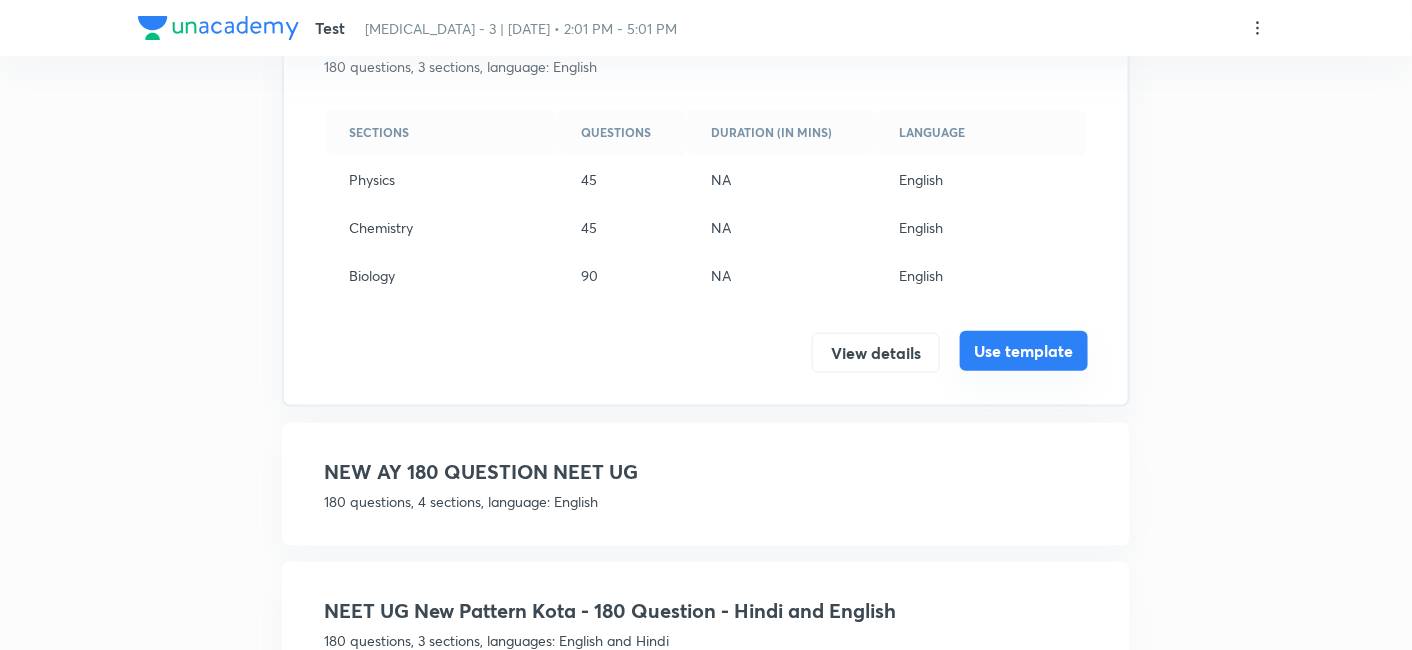 click on "Use template" at bounding box center [1024, 351] 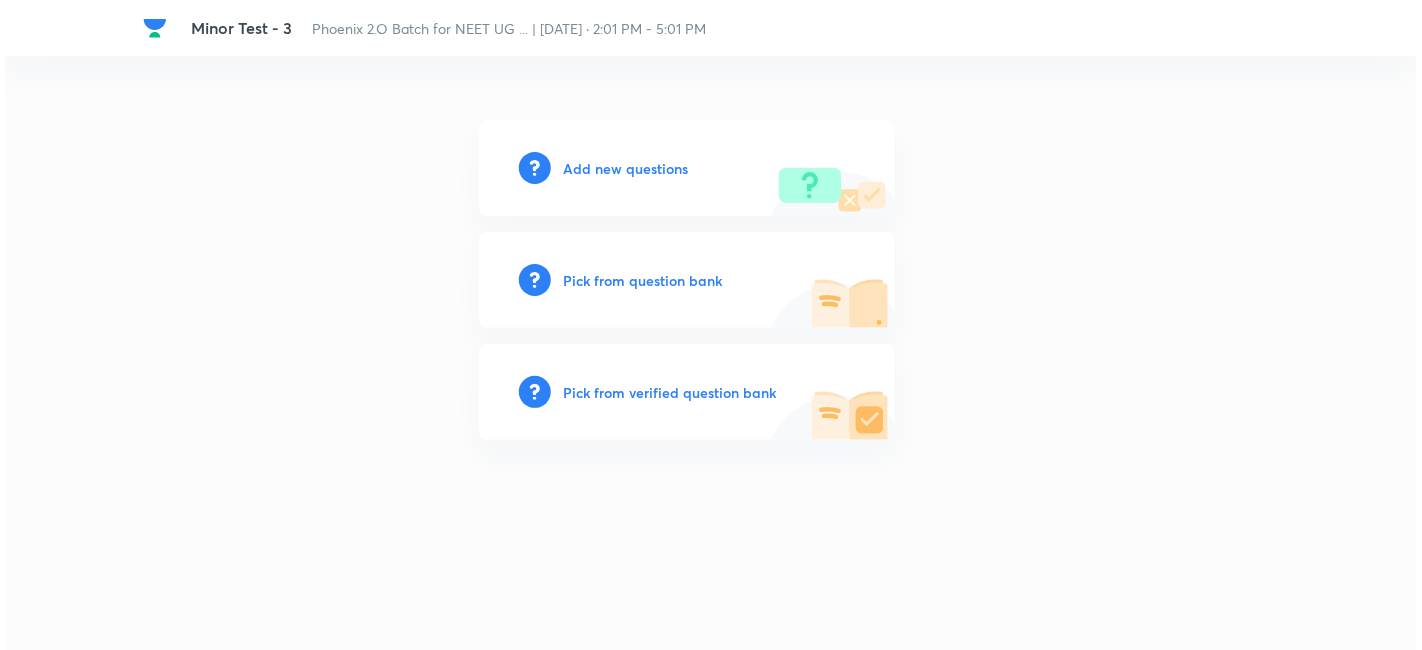 scroll, scrollTop: 0, scrollLeft: 0, axis: both 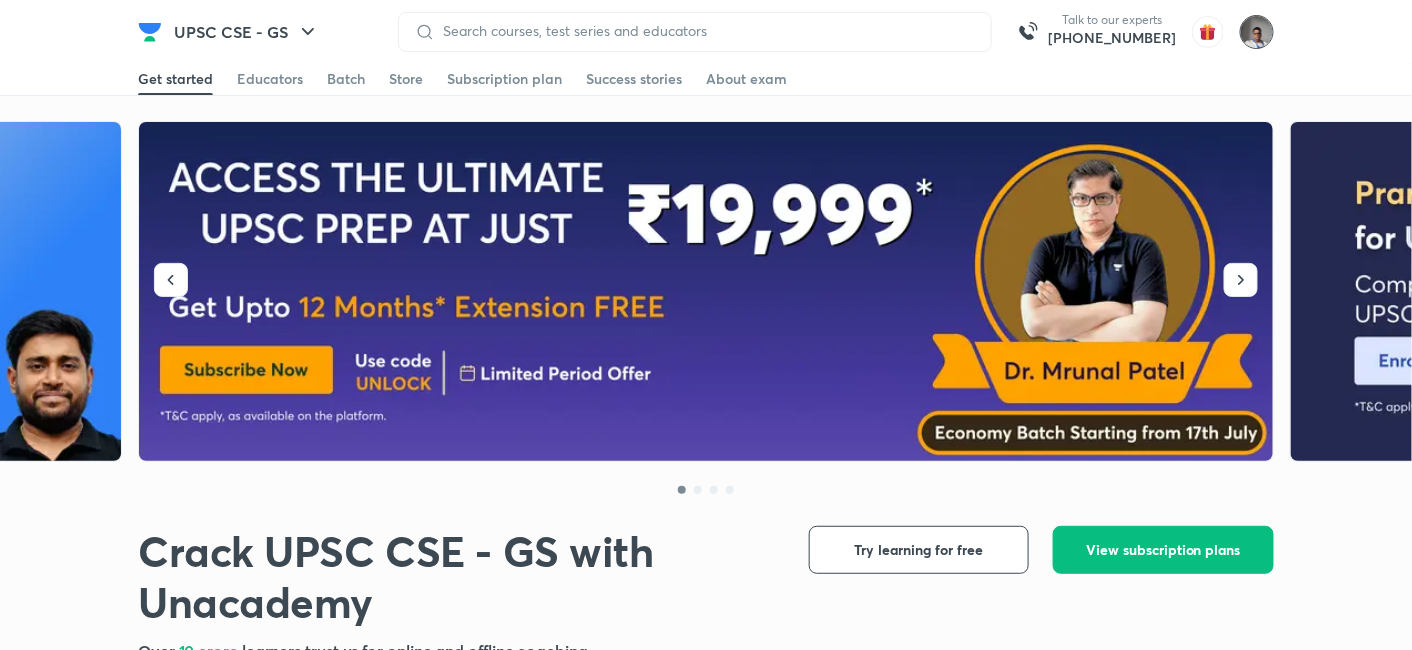 click at bounding box center (1257, 32) 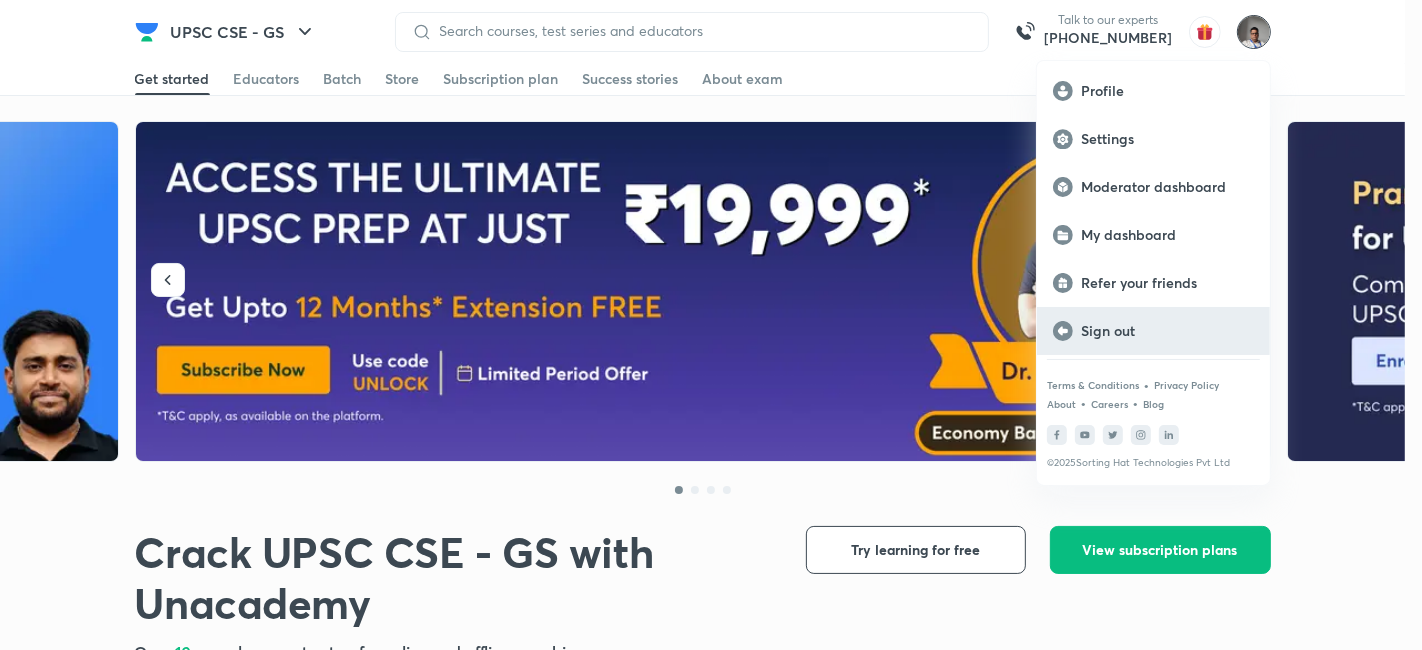 click on "Sign out" at bounding box center (1167, 331) 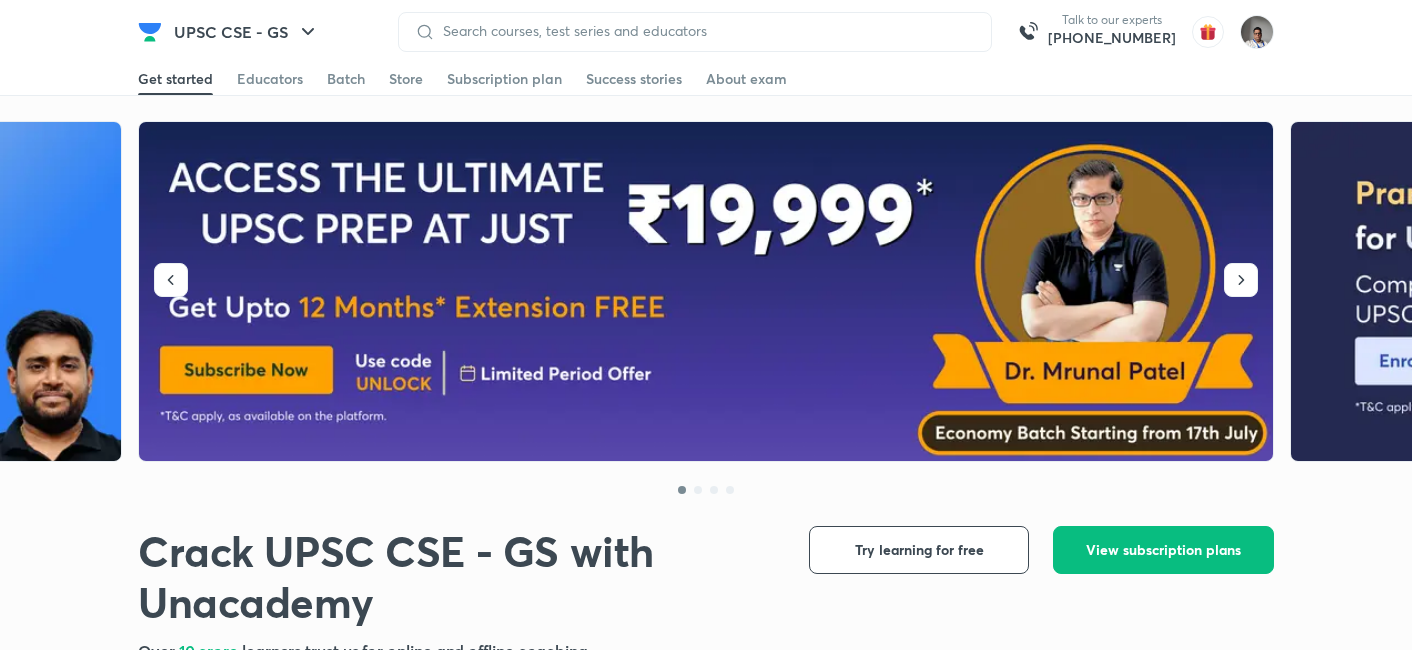 scroll, scrollTop: 0, scrollLeft: 0, axis: both 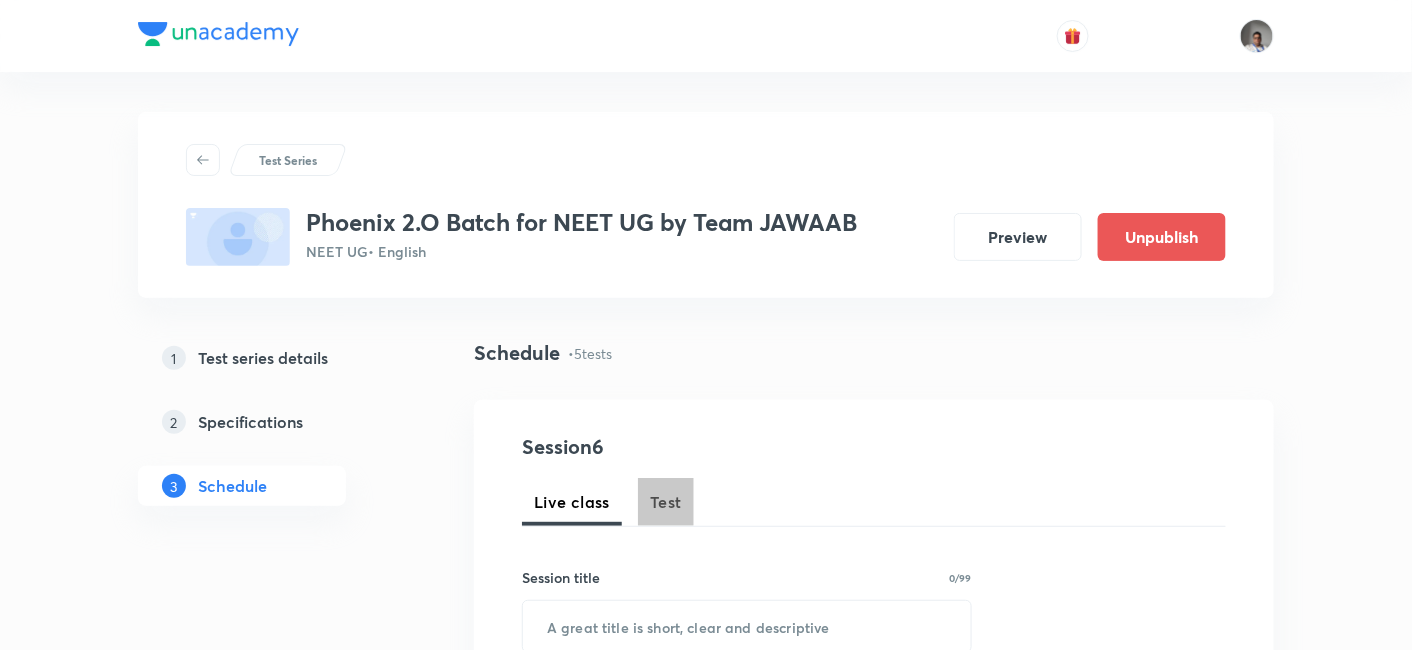 click on "Test" at bounding box center [666, 502] 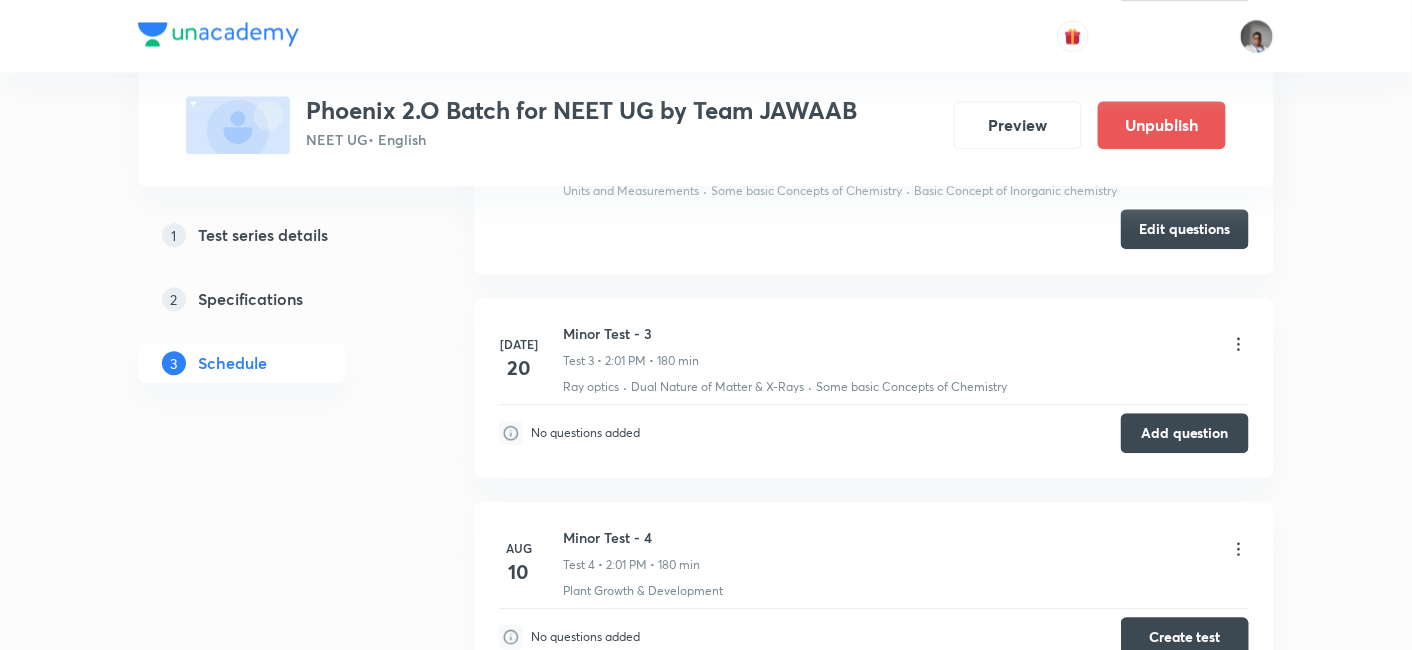 scroll, scrollTop: 1542, scrollLeft: 0, axis: vertical 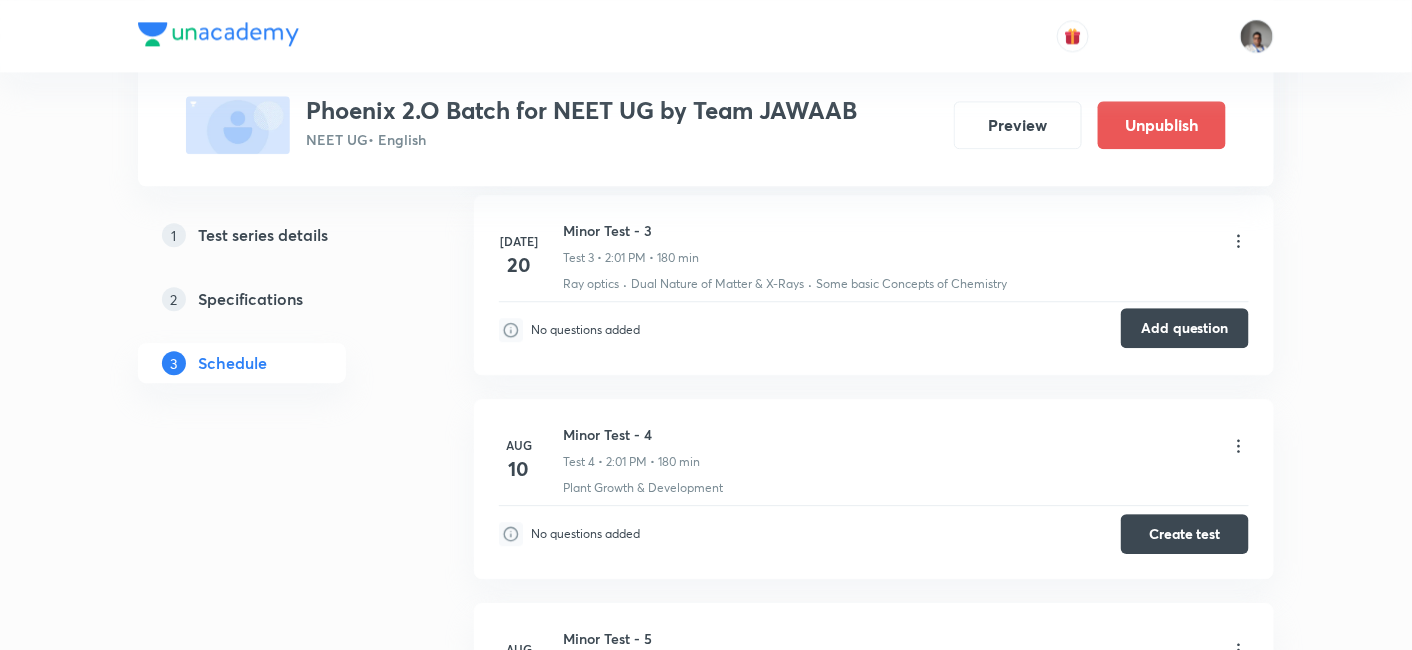 click on "No questions added  Add question" at bounding box center (874, 325) 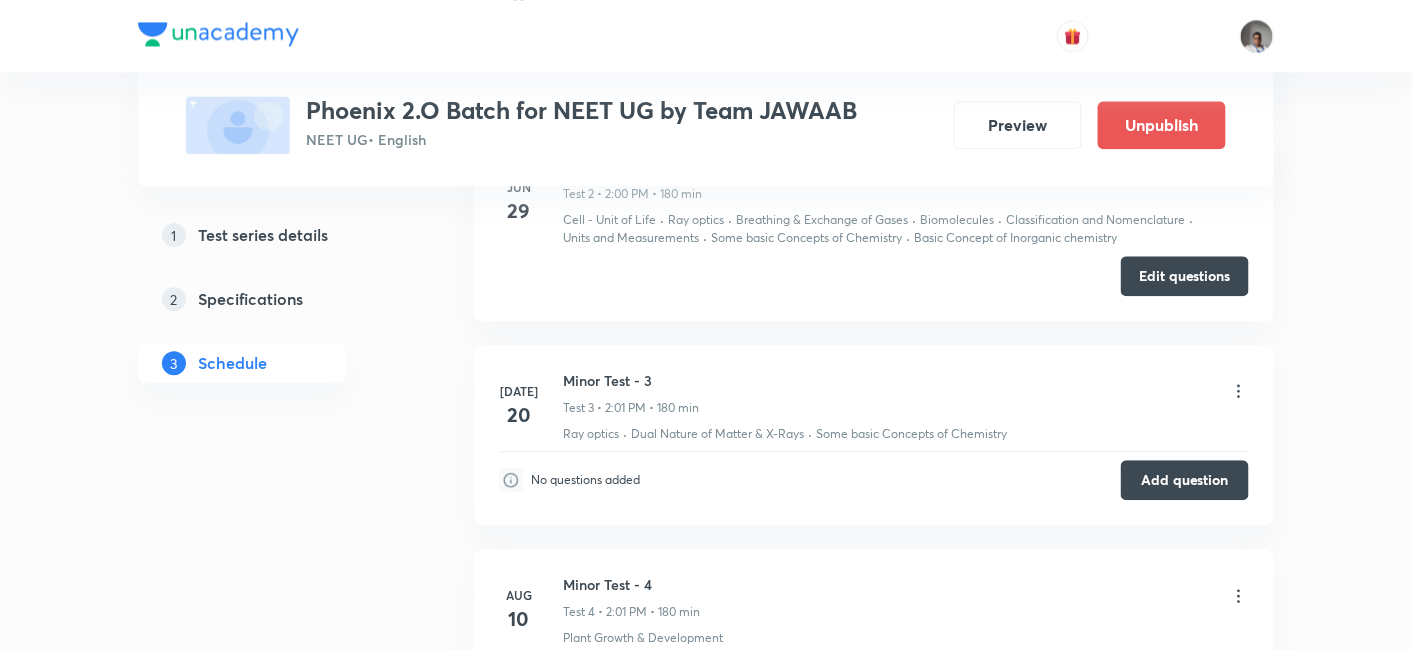 scroll, scrollTop: 1403, scrollLeft: 0, axis: vertical 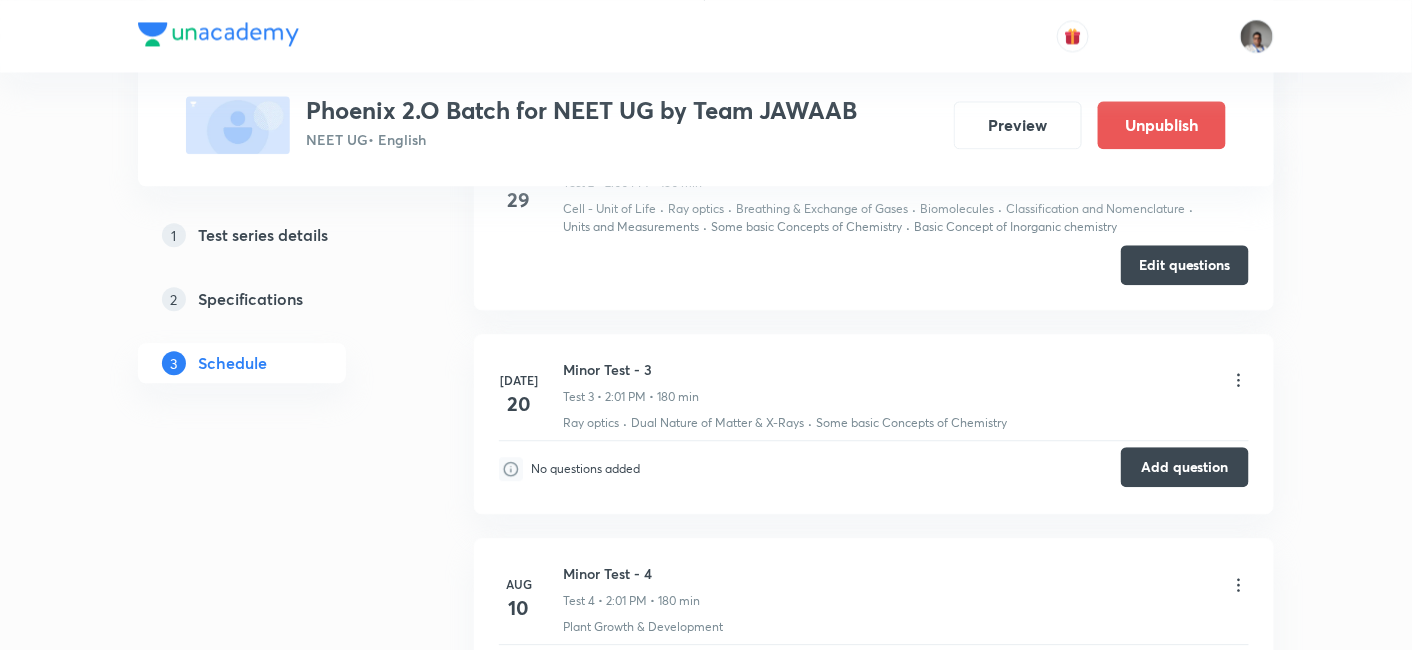 click on "Add question" at bounding box center [1185, 467] 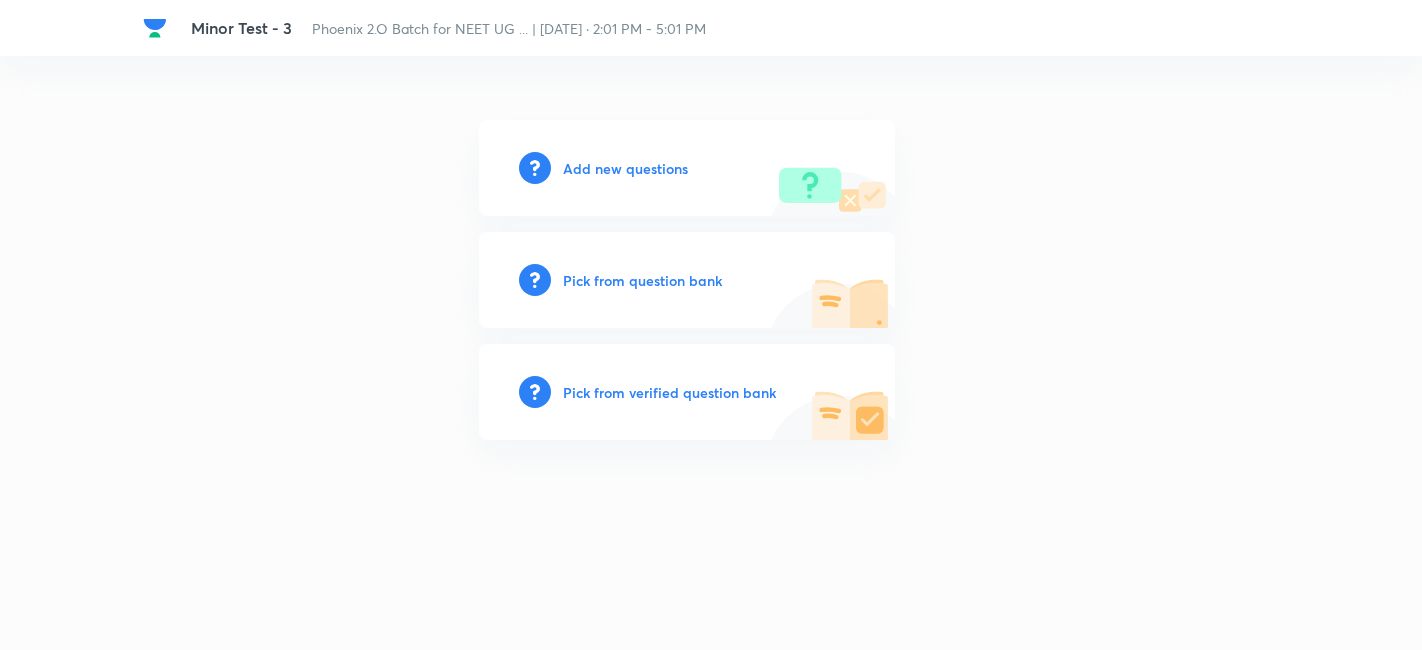 scroll, scrollTop: 0, scrollLeft: 0, axis: both 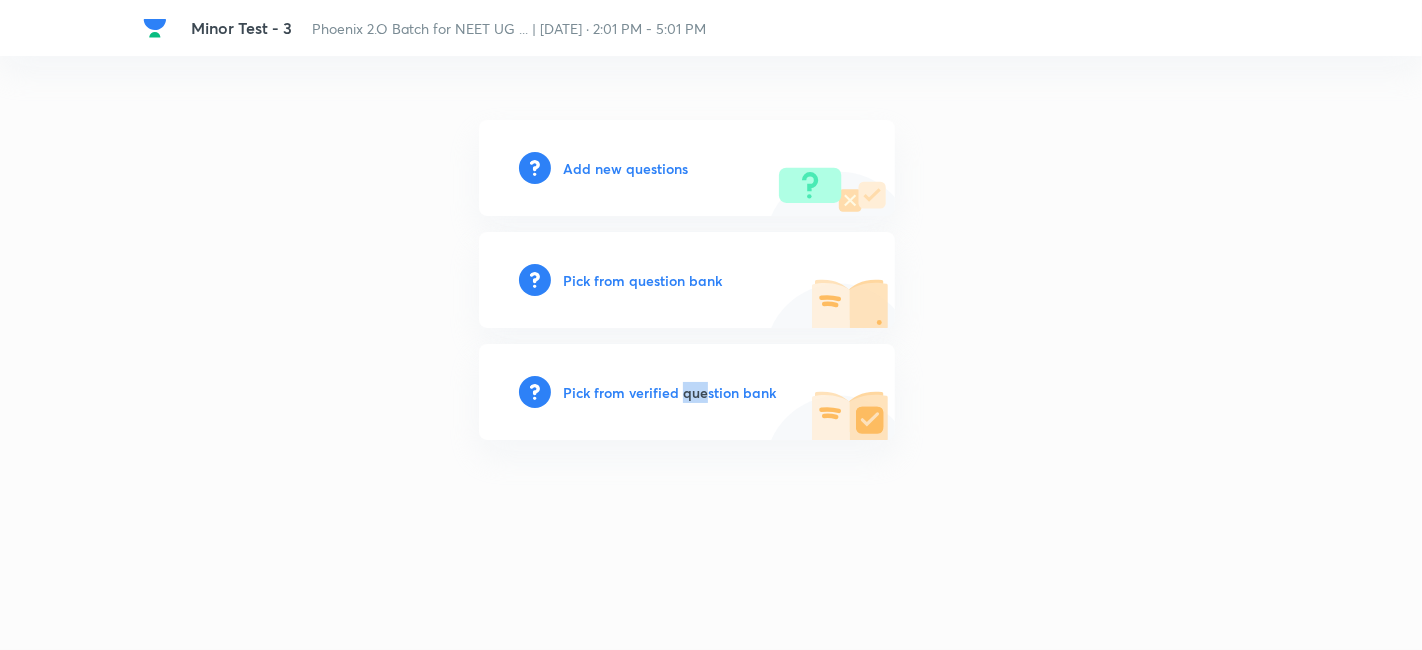 drag, startPoint x: 0, startPoint y: 0, endPoint x: 683, endPoint y: 387, distance: 785.021 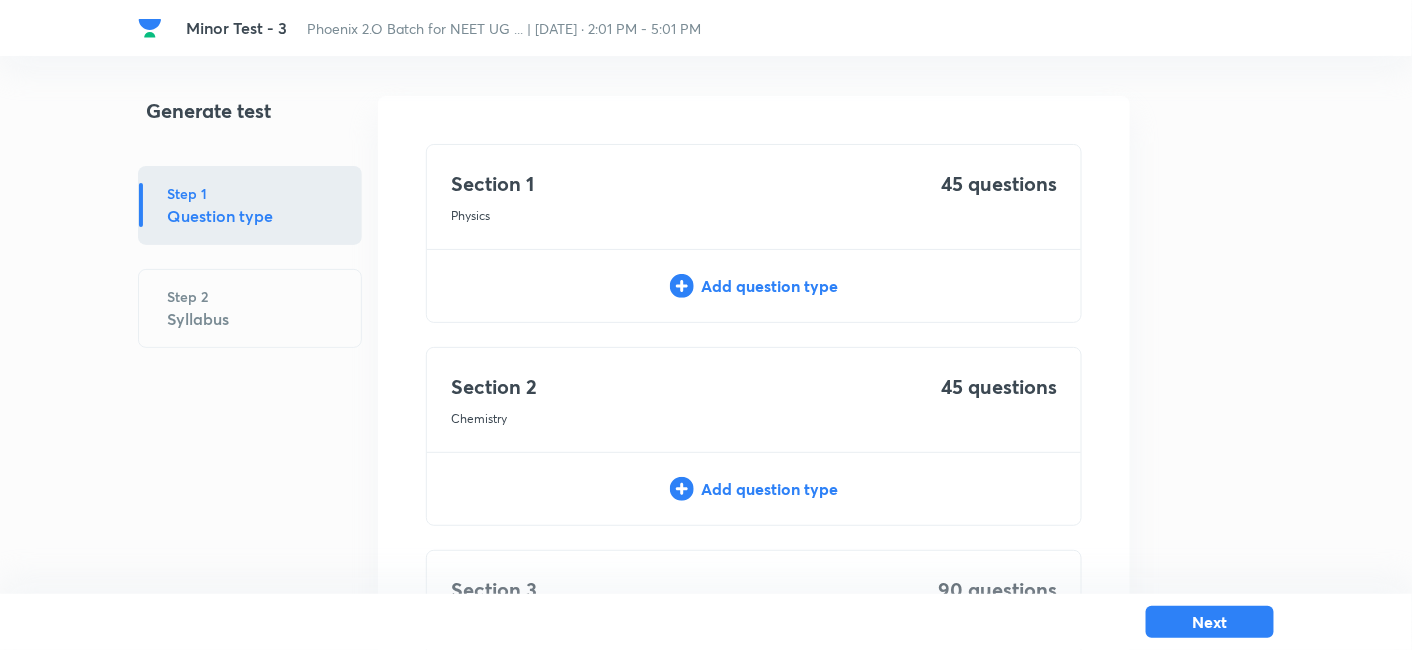 click on "Add question type" at bounding box center [754, 286] 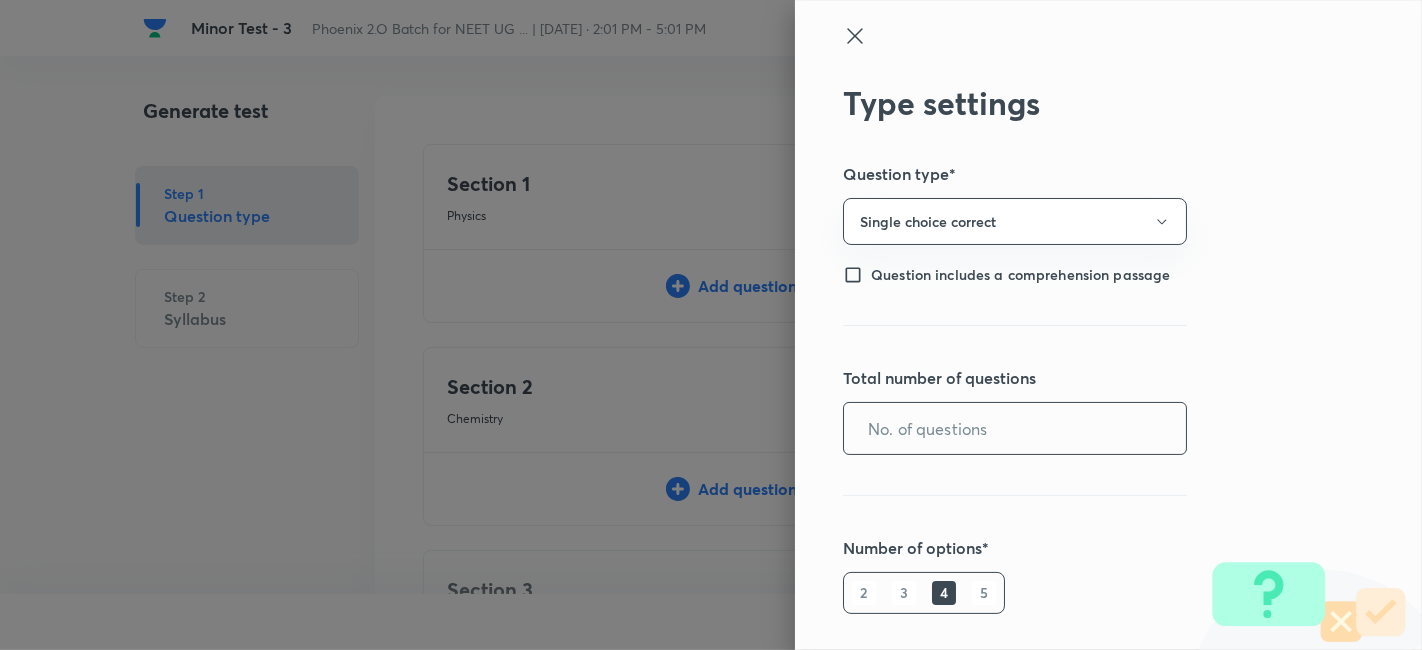 click at bounding box center (1015, 428) 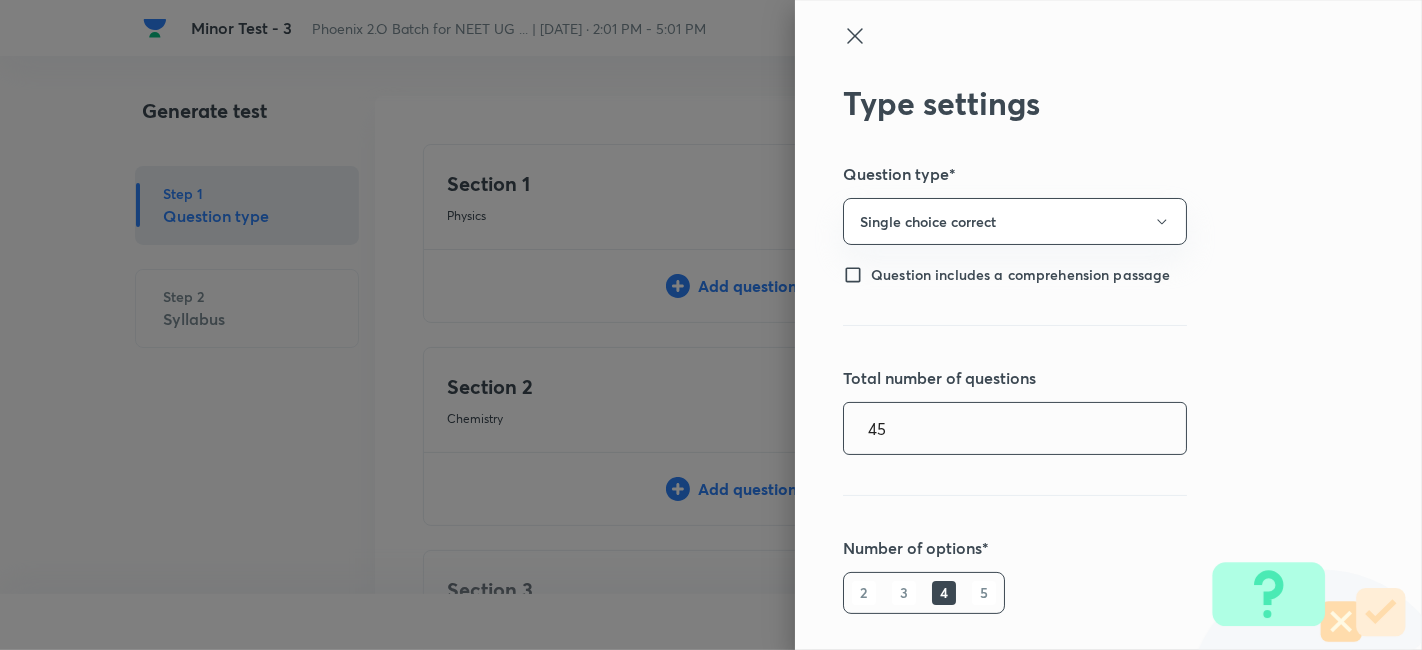 type on "45" 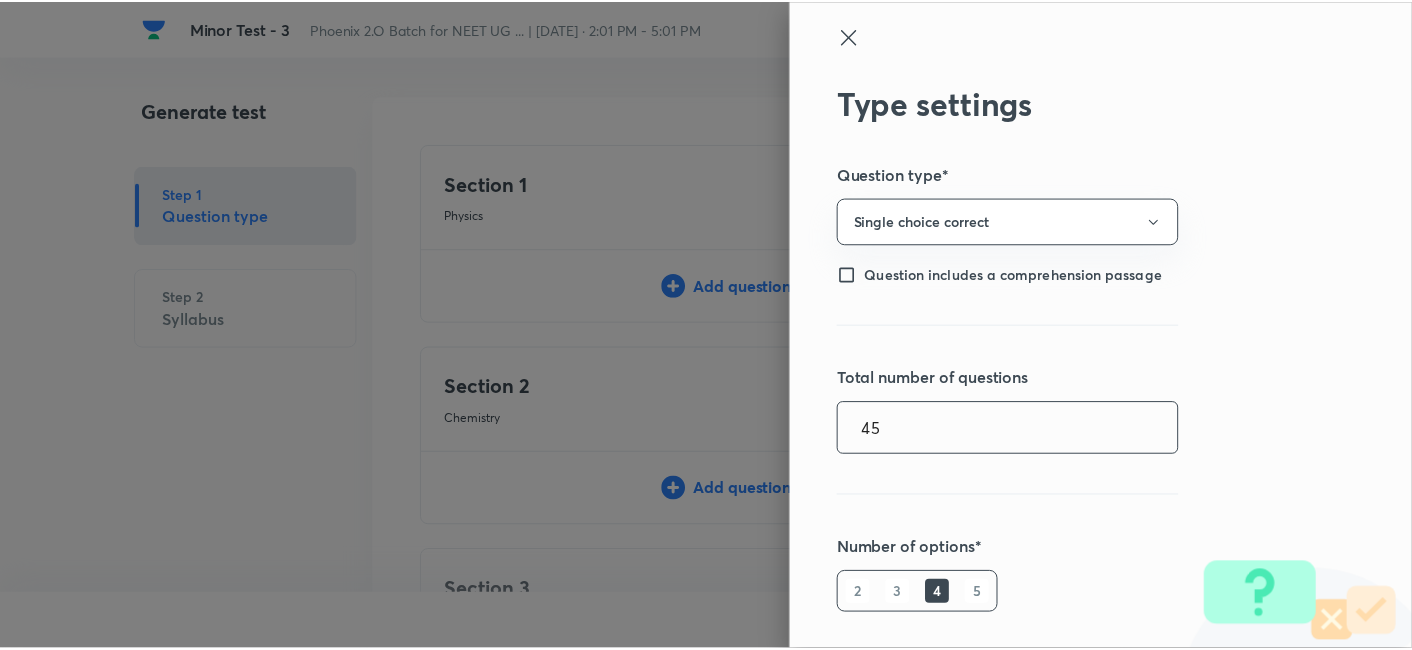 scroll, scrollTop: 411, scrollLeft: 0, axis: vertical 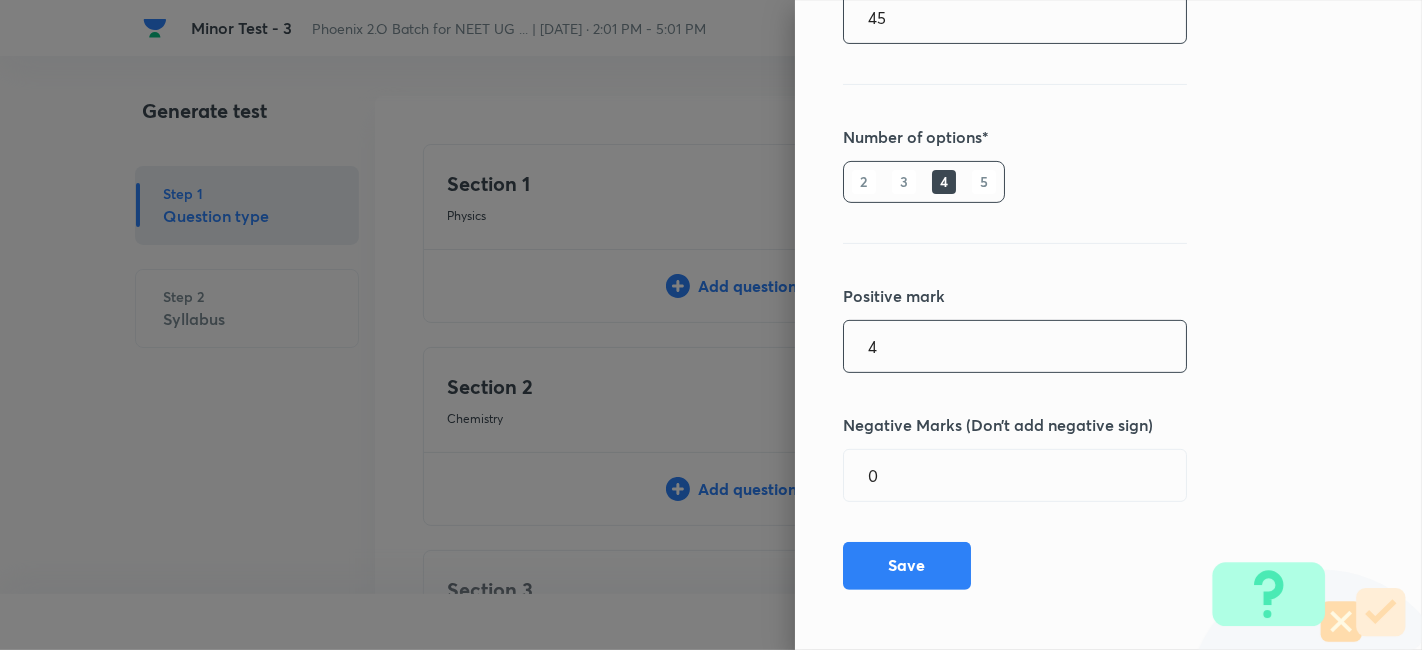 type on "4" 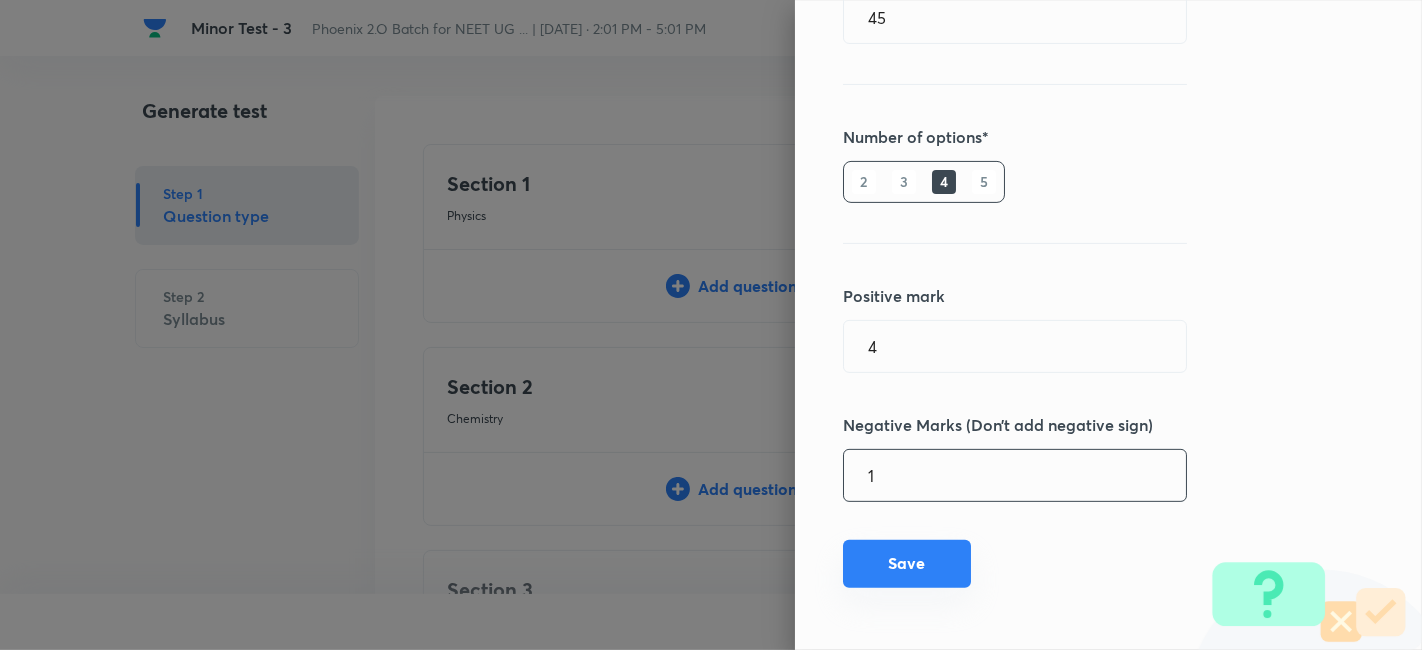 type on "1" 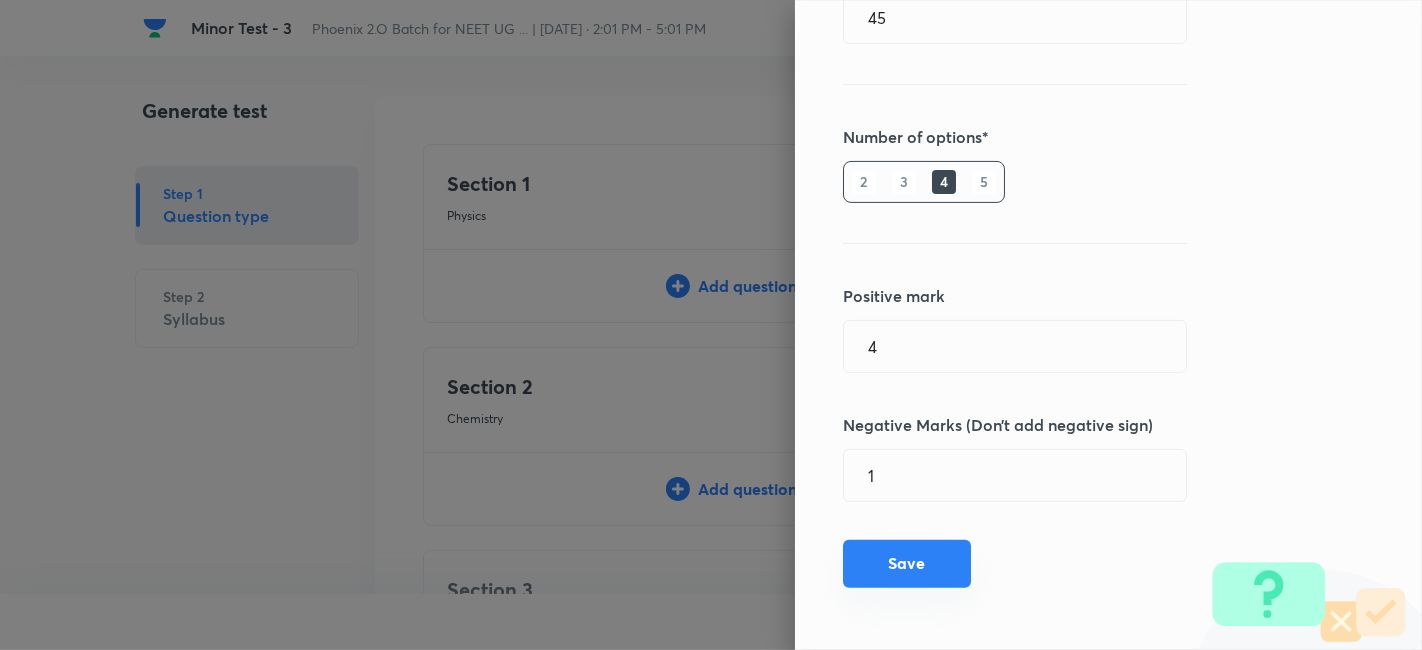 click on "Save" at bounding box center (907, 564) 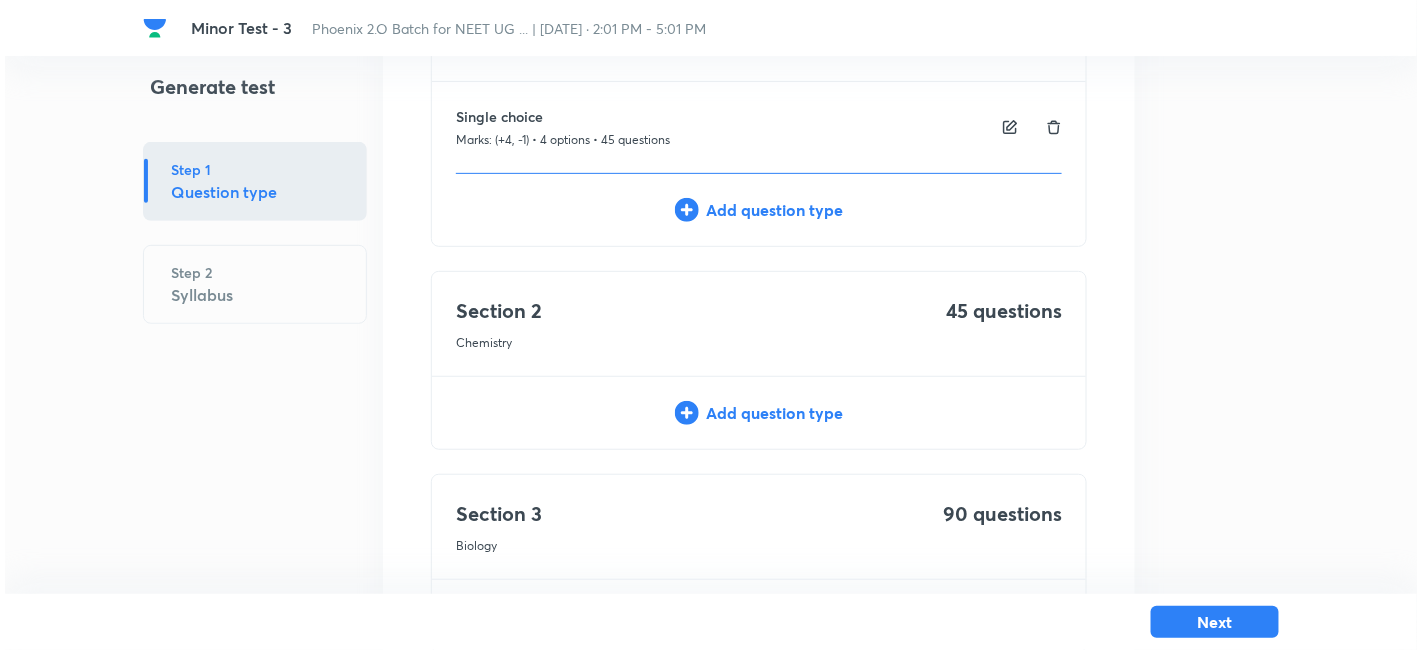 scroll, scrollTop: 182, scrollLeft: 0, axis: vertical 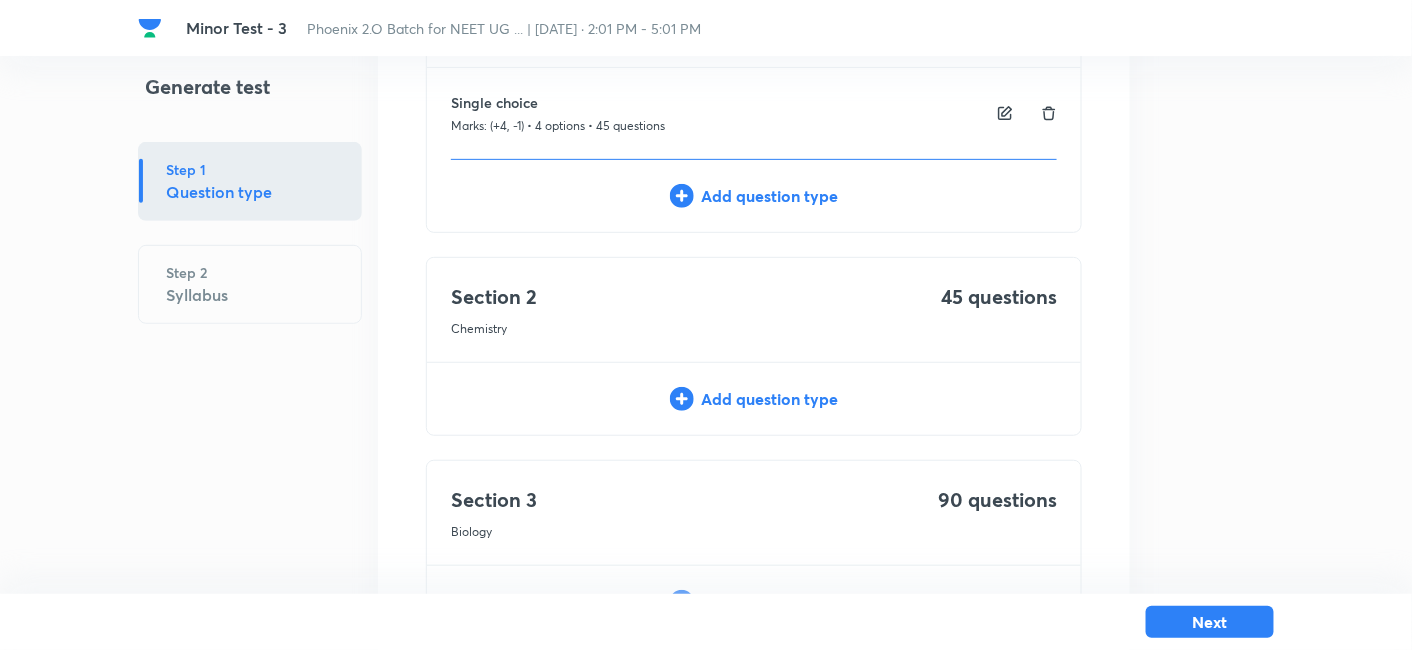 click on "Add question type" at bounding box center (754, 399) 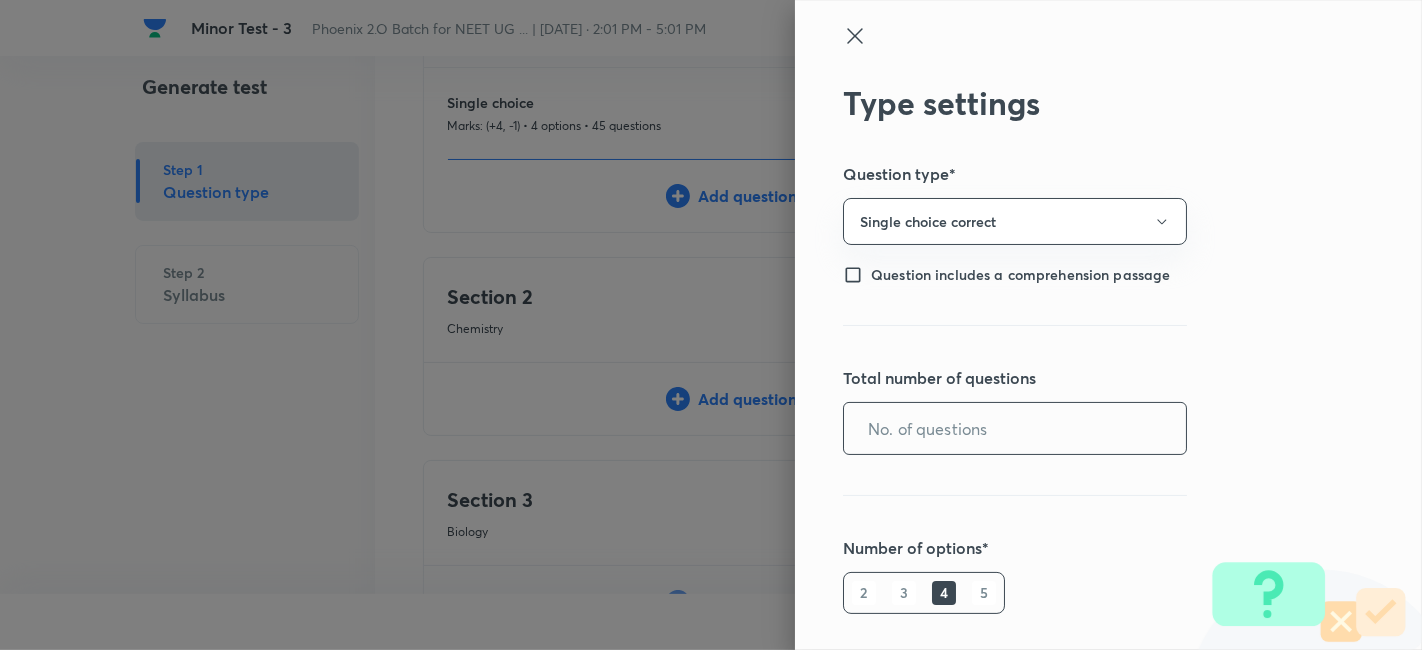 click at bounding box center (1015, 428) 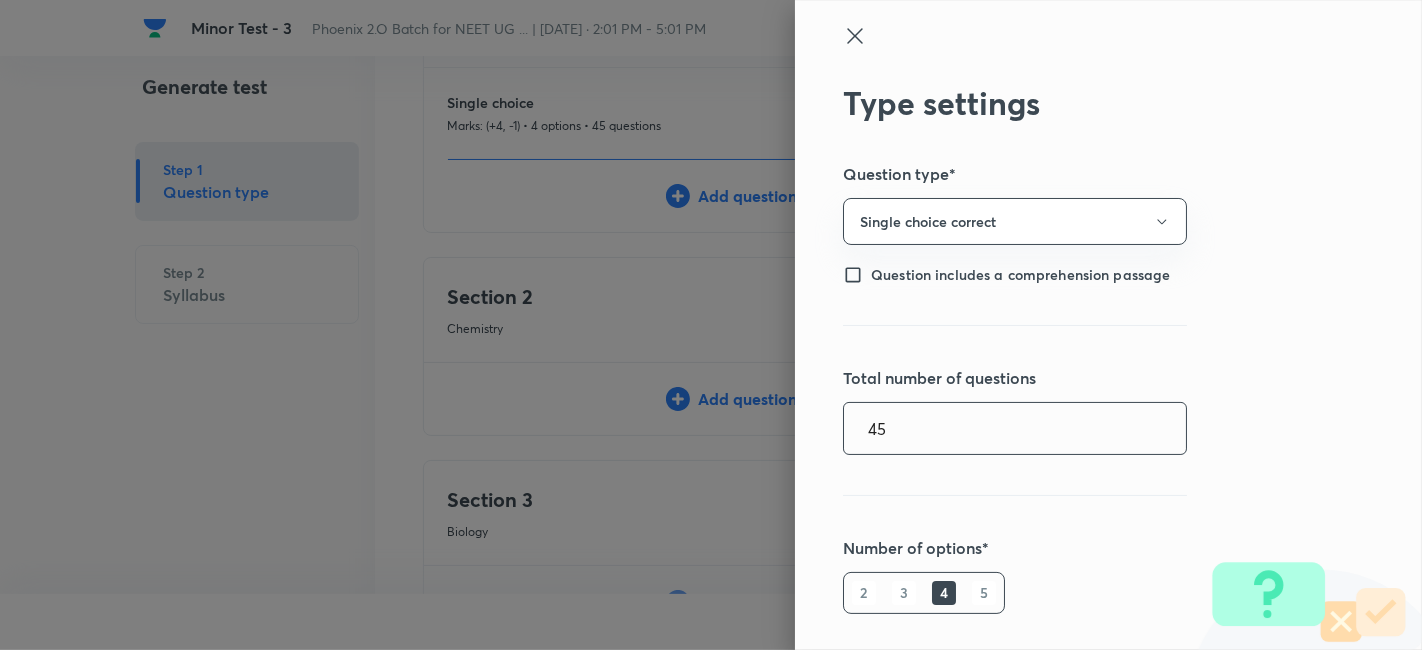 type on "45" 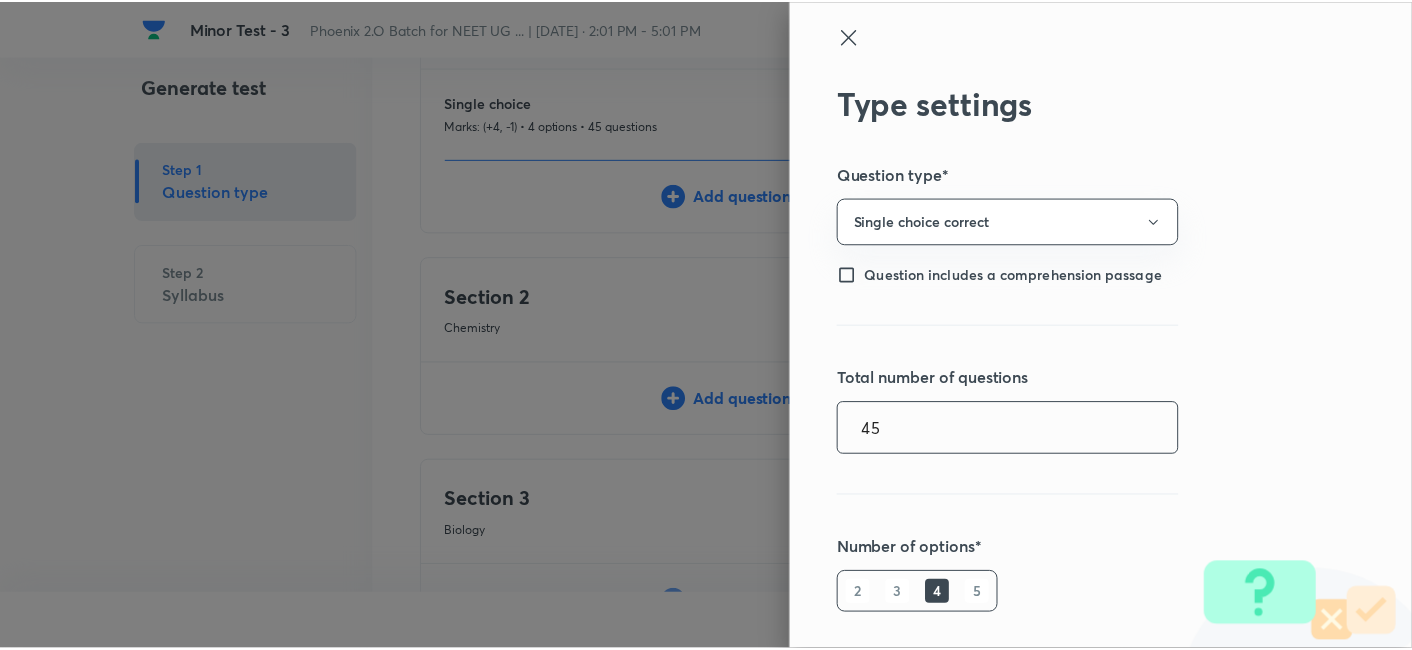 scroll, scrollTop: 411, scrollLeft: 0, axis: vertical 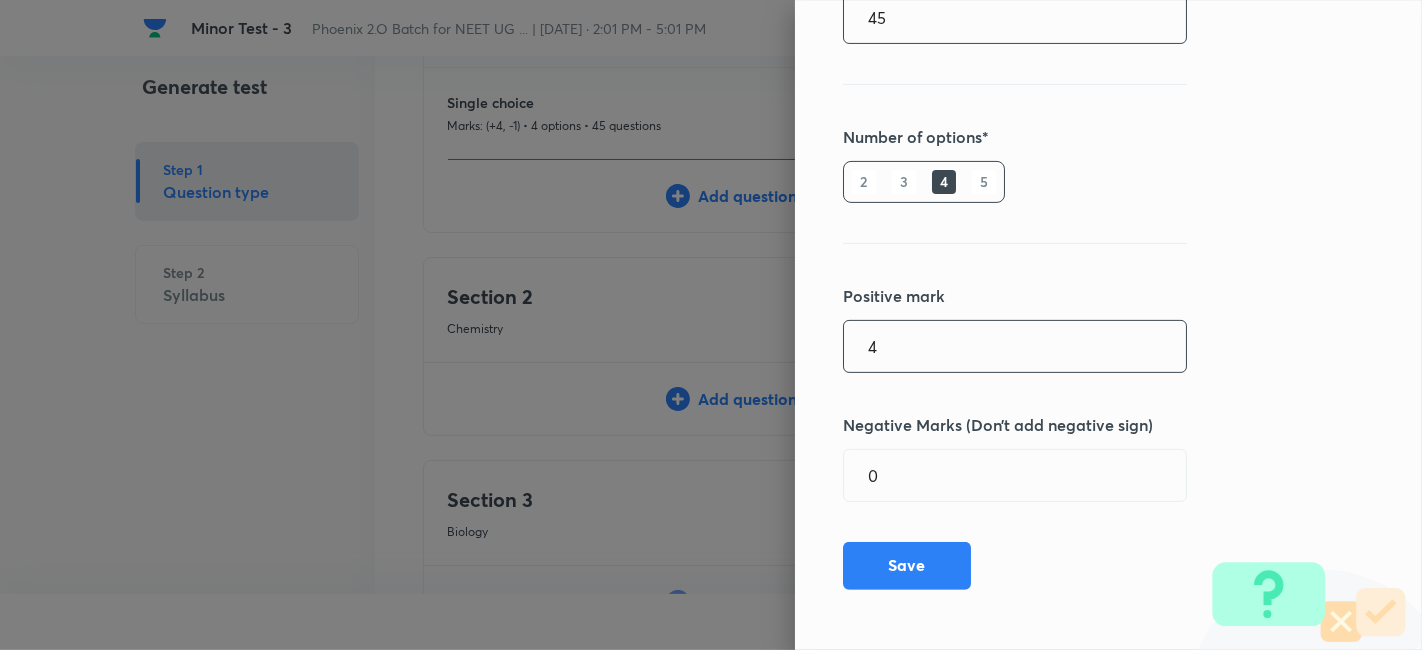 type on "4" 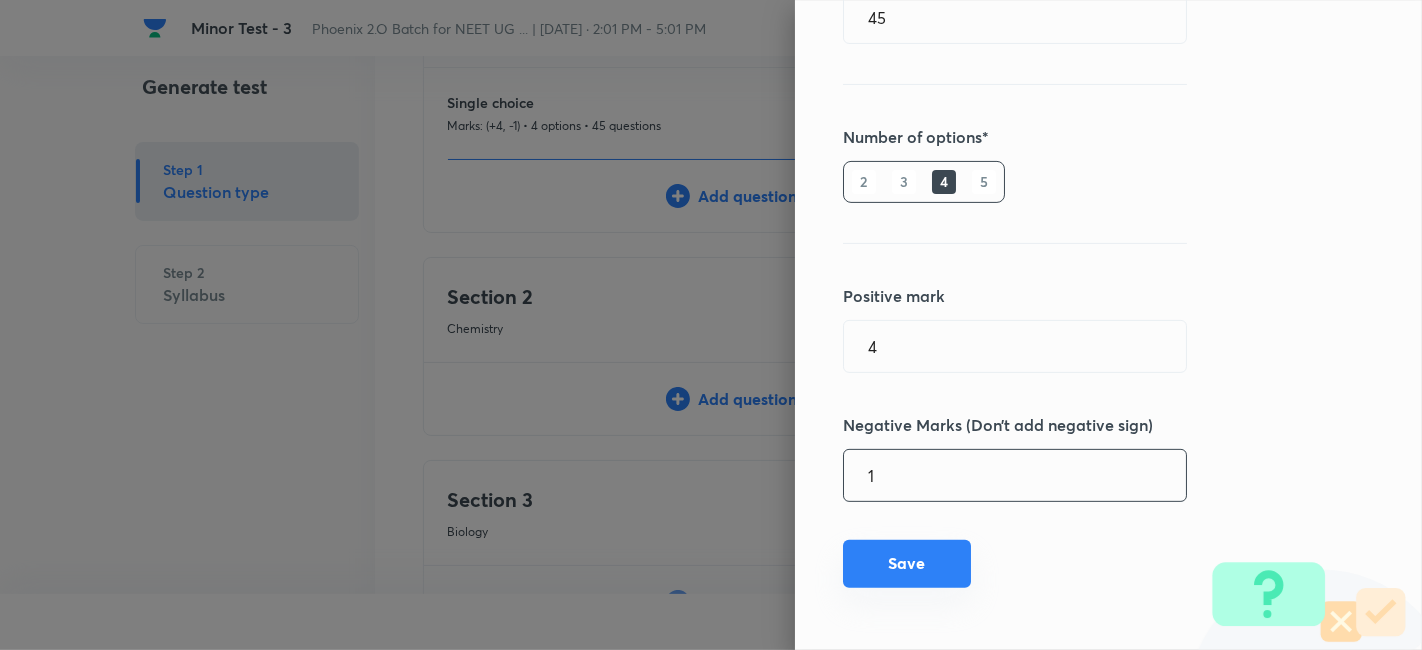 type on "1" 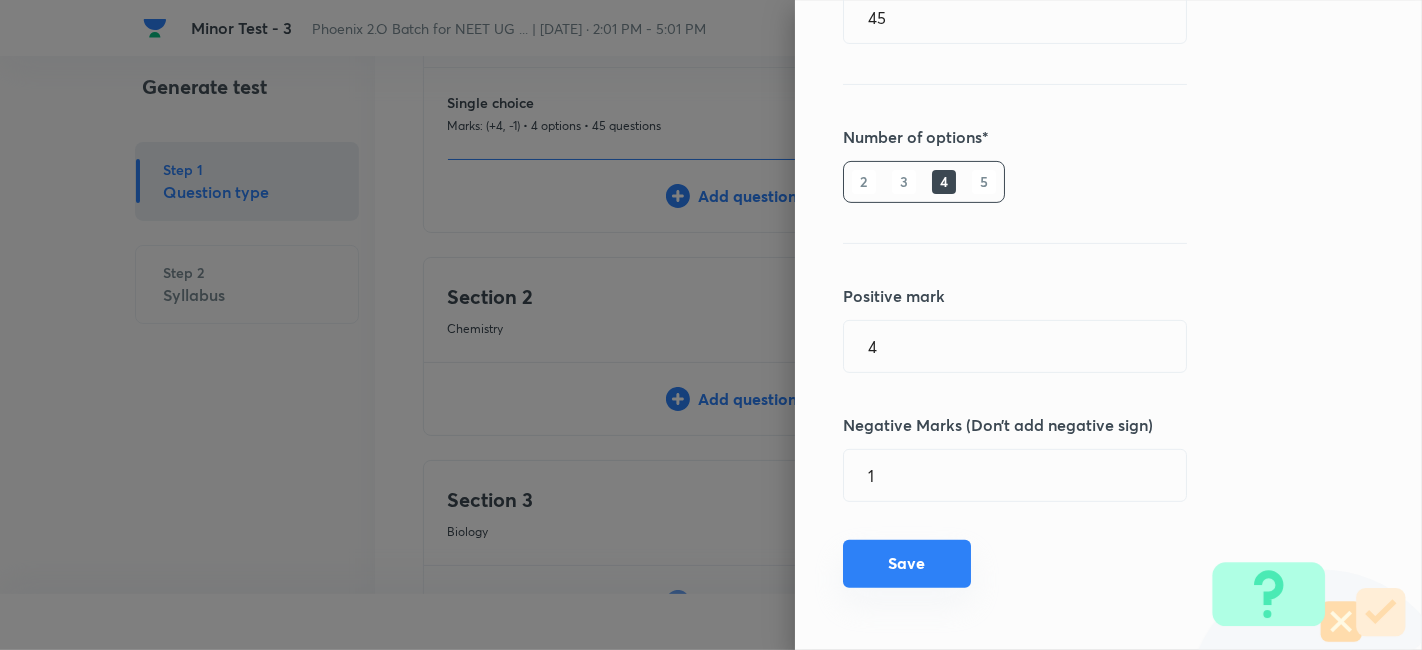 click on "Save" at bounding box center [907, 564] 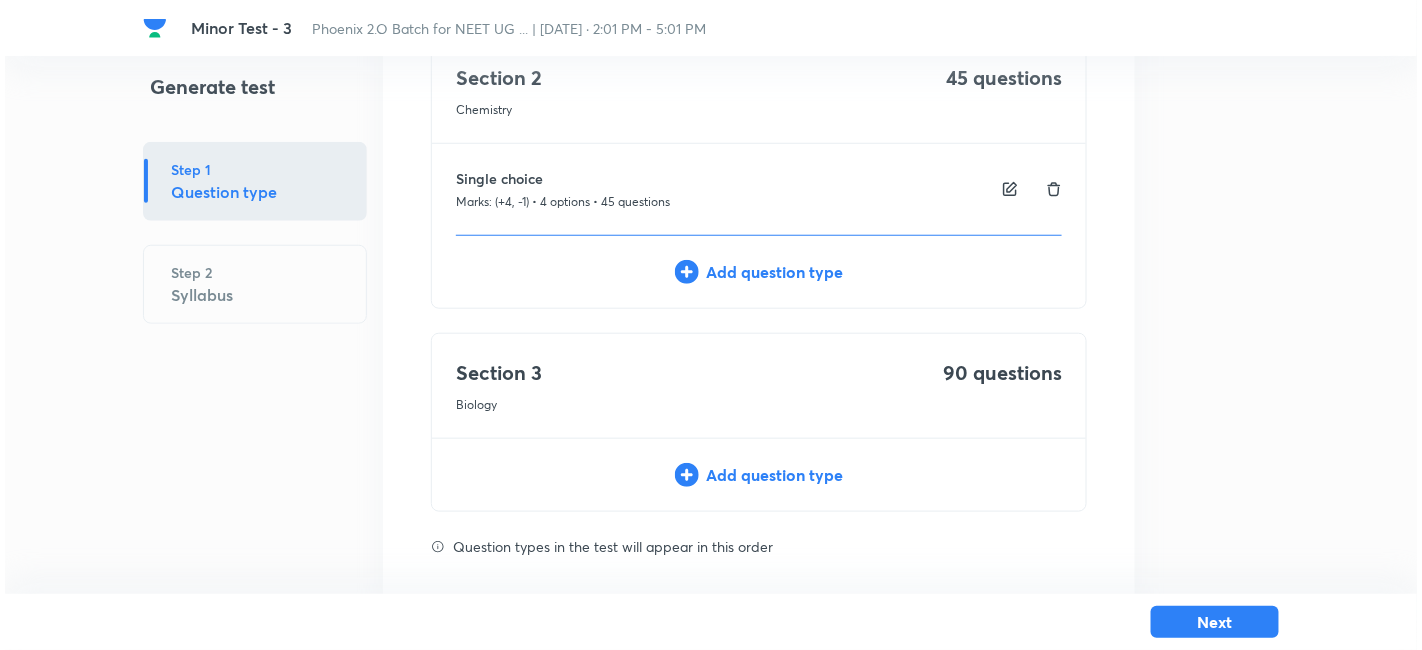 scroll, scrollTop: 424, scrollLeft: 0, axis: vertical 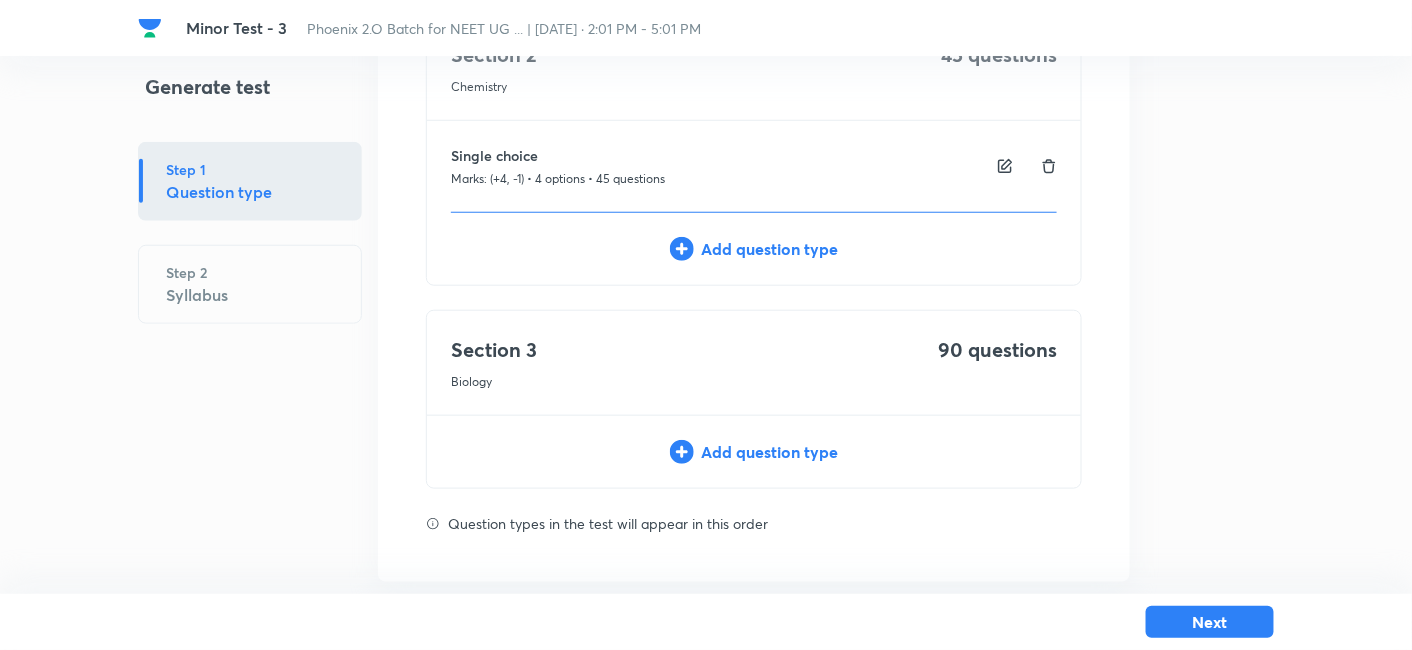 click on "Add question type" at bounding box center (754, 452) 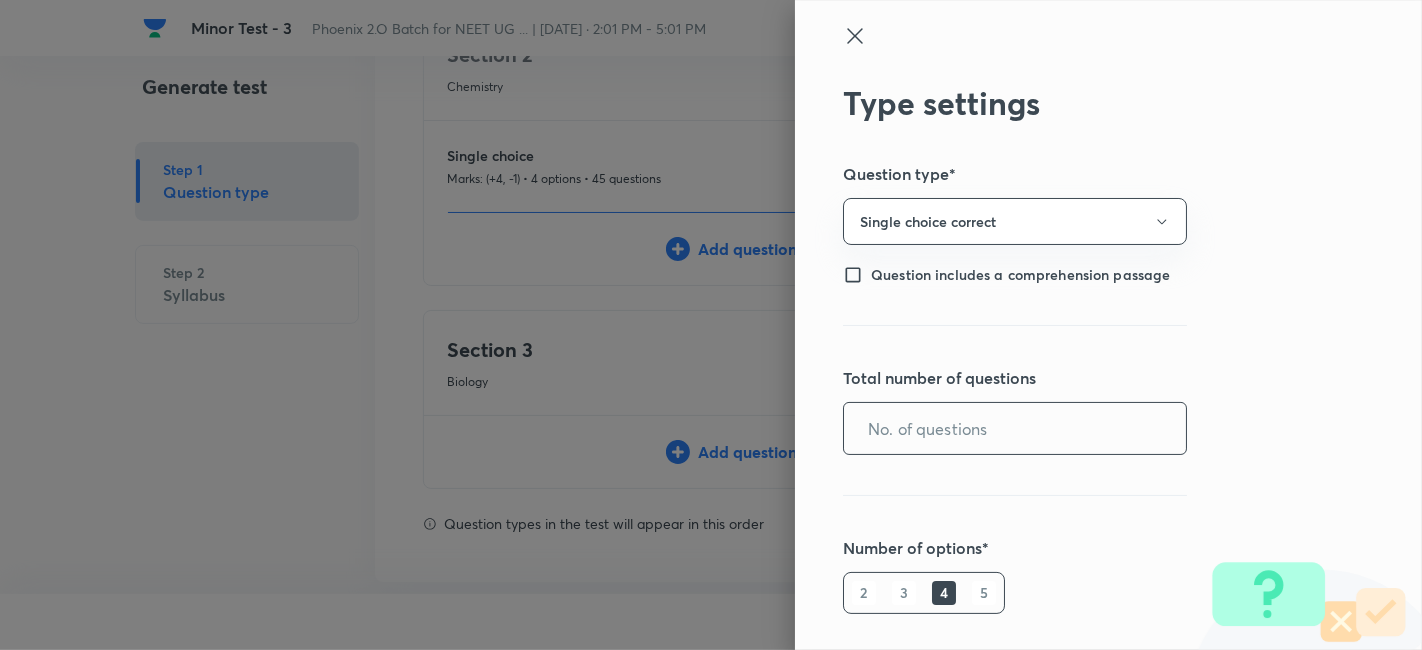 click at bounding box center [1015, 428] 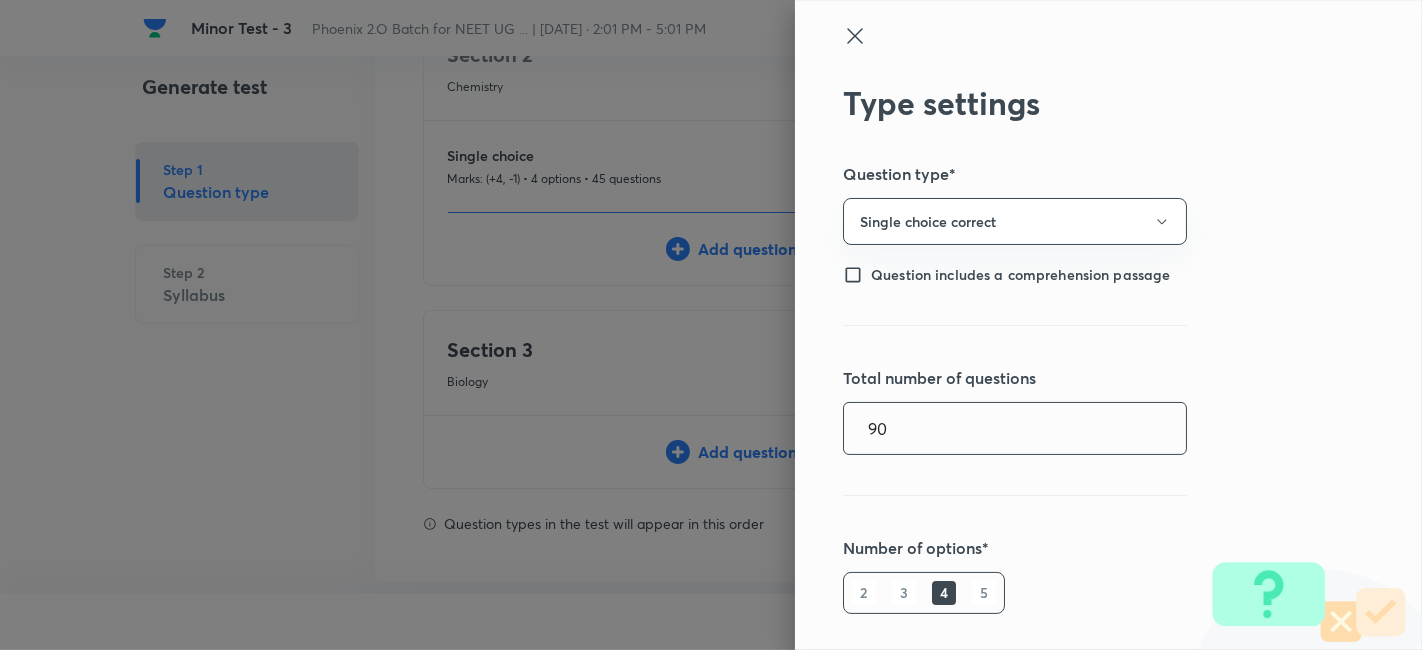 type on "90" 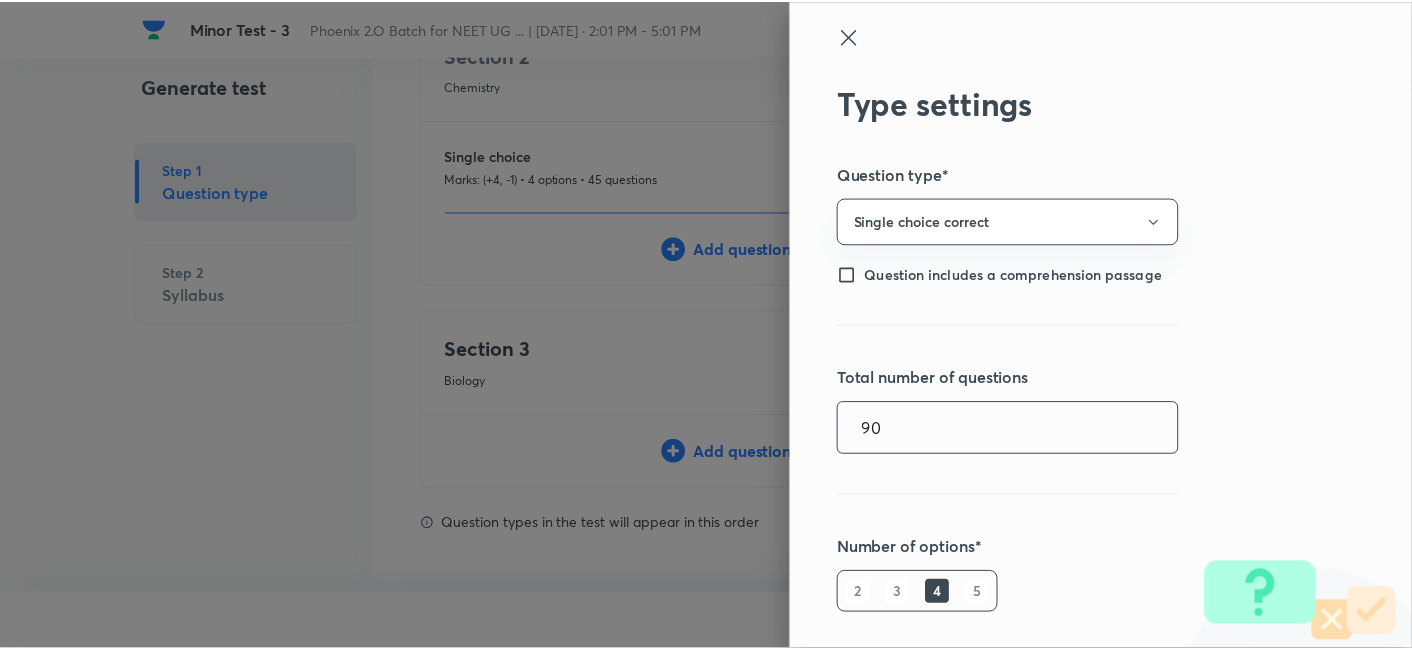 scroll, scrollTop: 411, scrollLeft: 0, axis: vertical 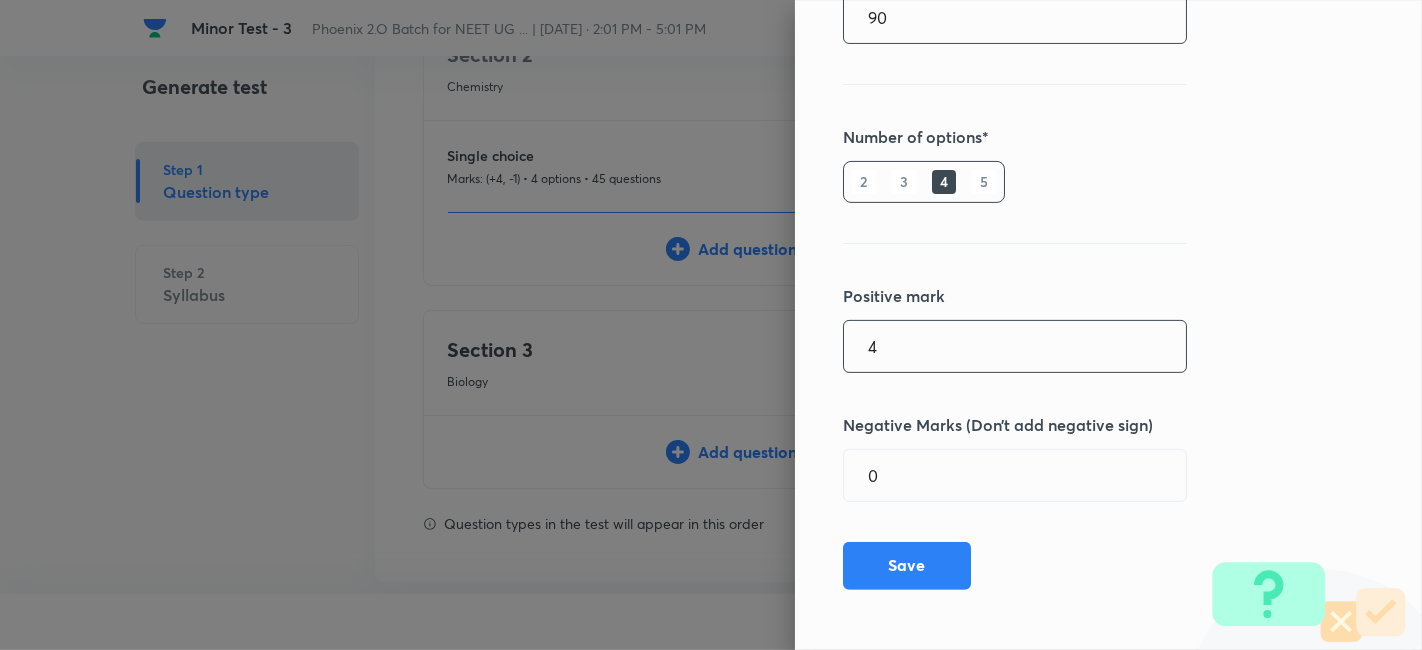 type on "4" 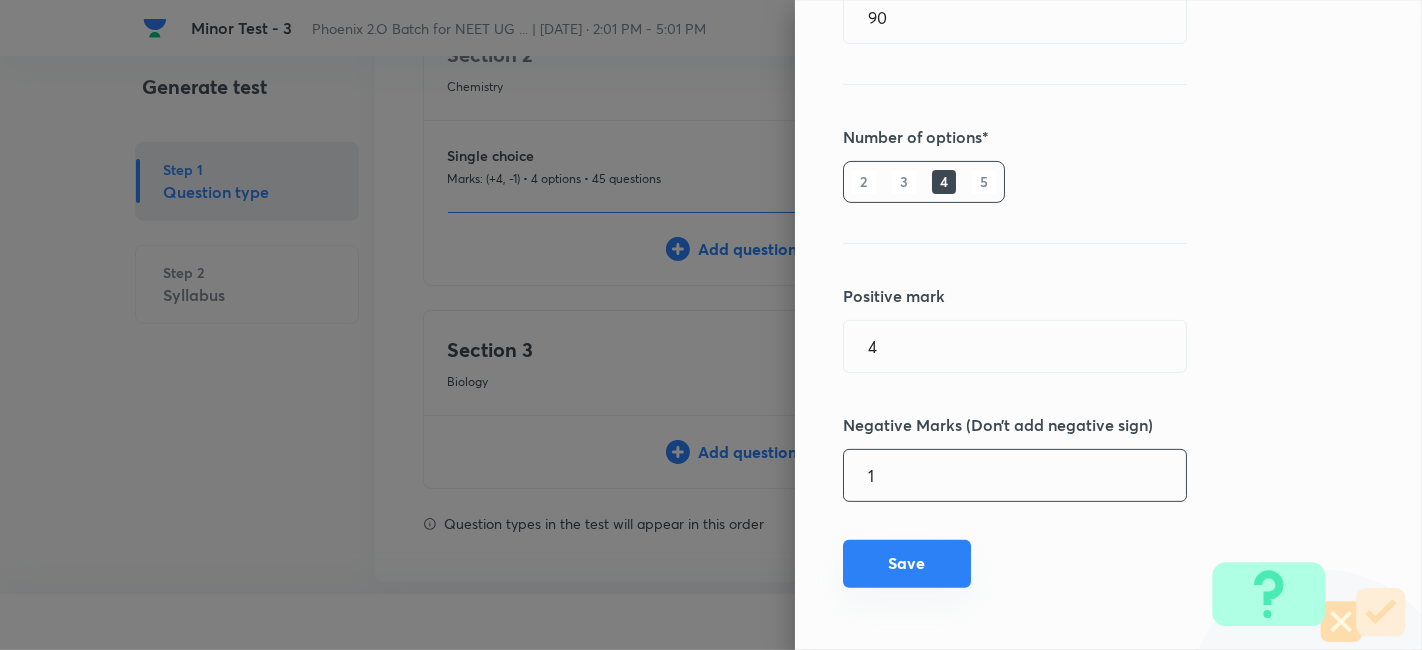 type on "1" 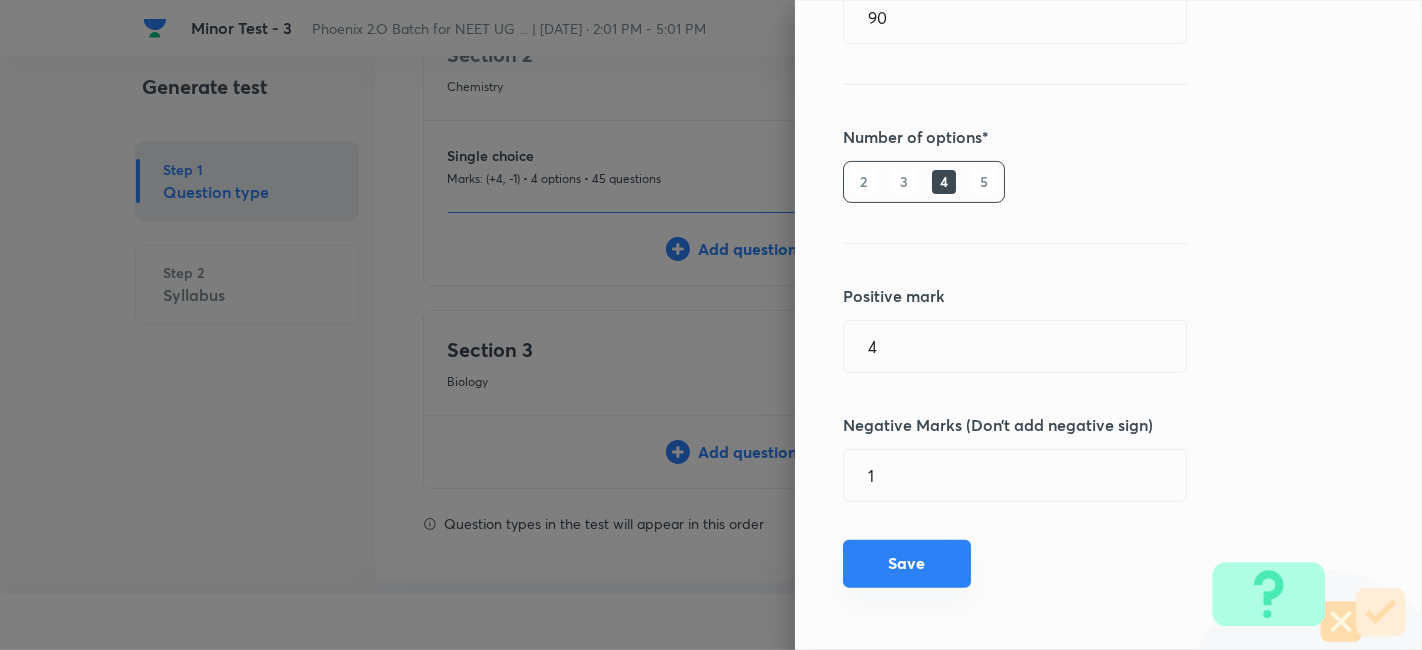 click on "Save" at bounding box center (907, 564) 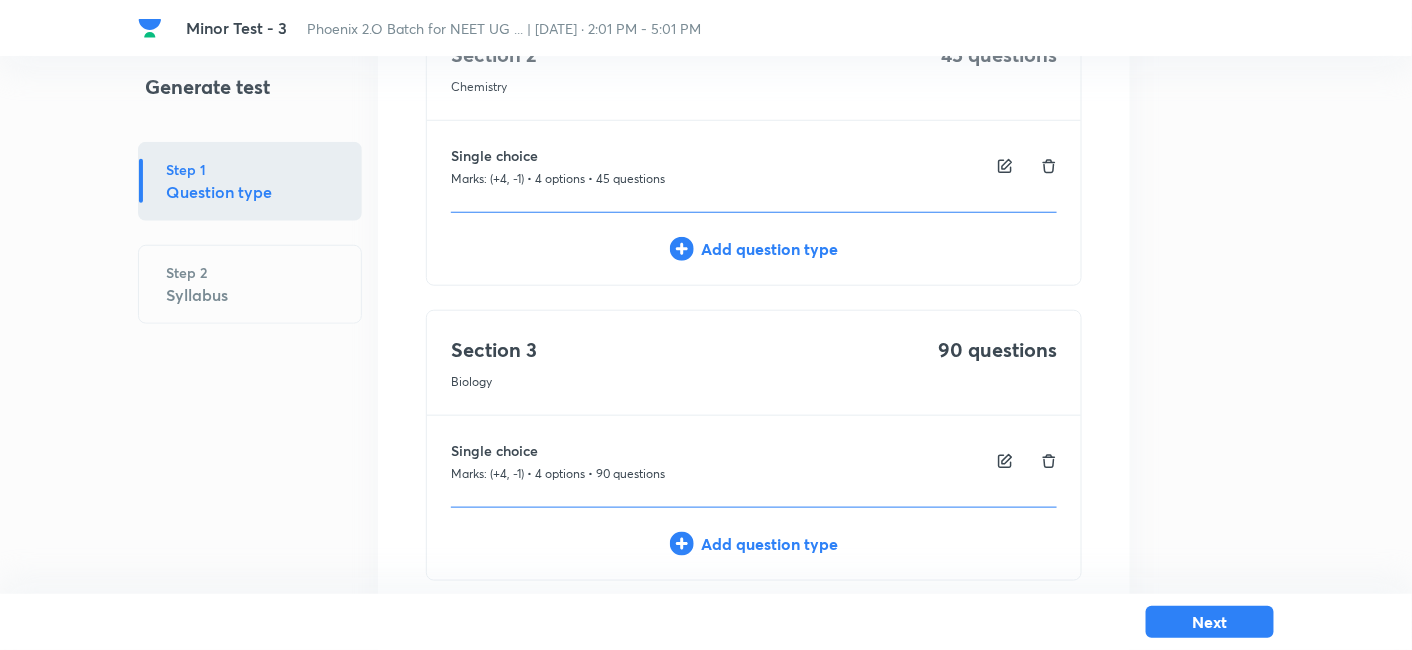 scroll, scrollTop: 540, scrollLeft: 0, axis: vertical 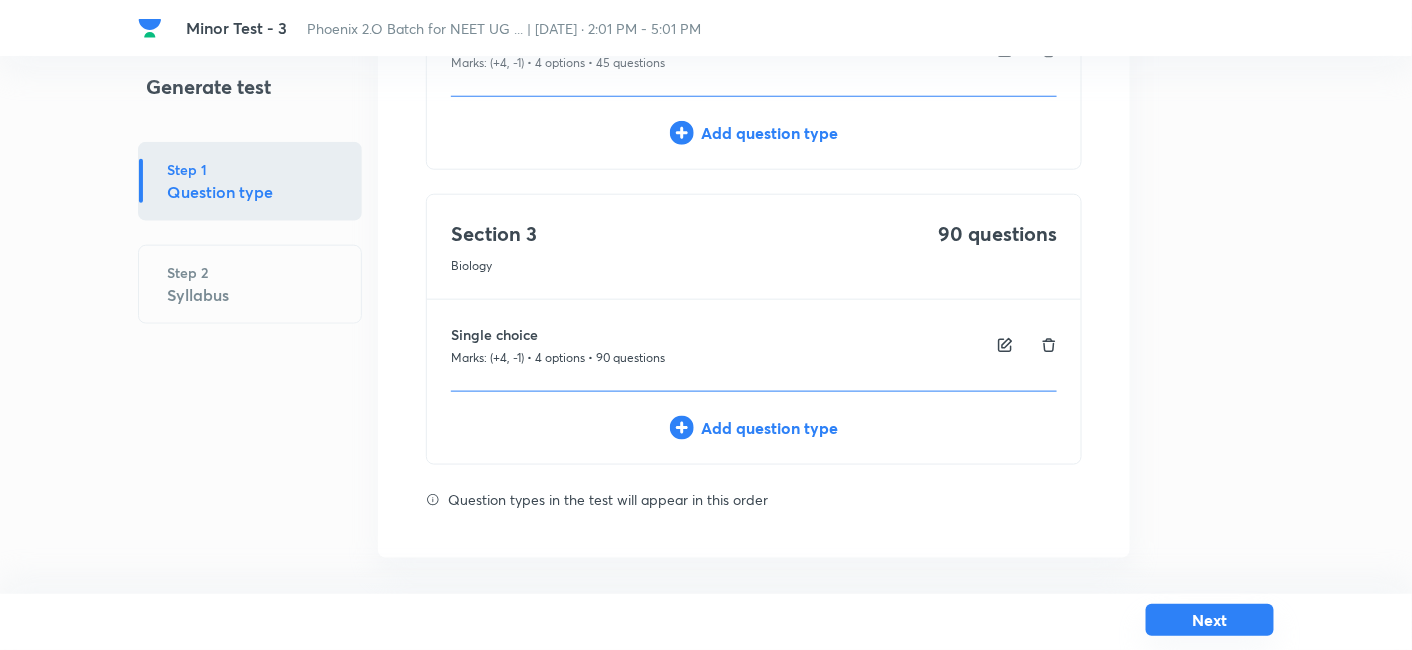 click on "Next" at bounding box center (1210, 620) 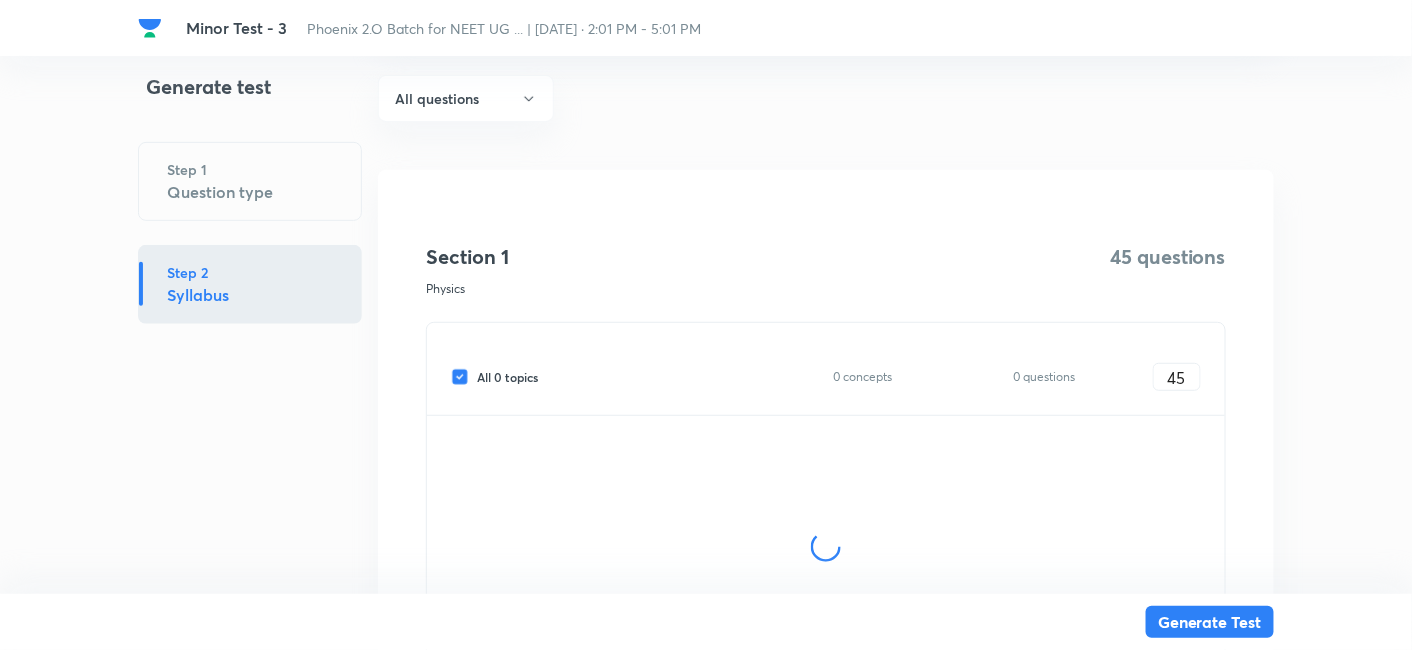 scroll, scrollTop: 188, scrollLeft: 0, axis: vertical 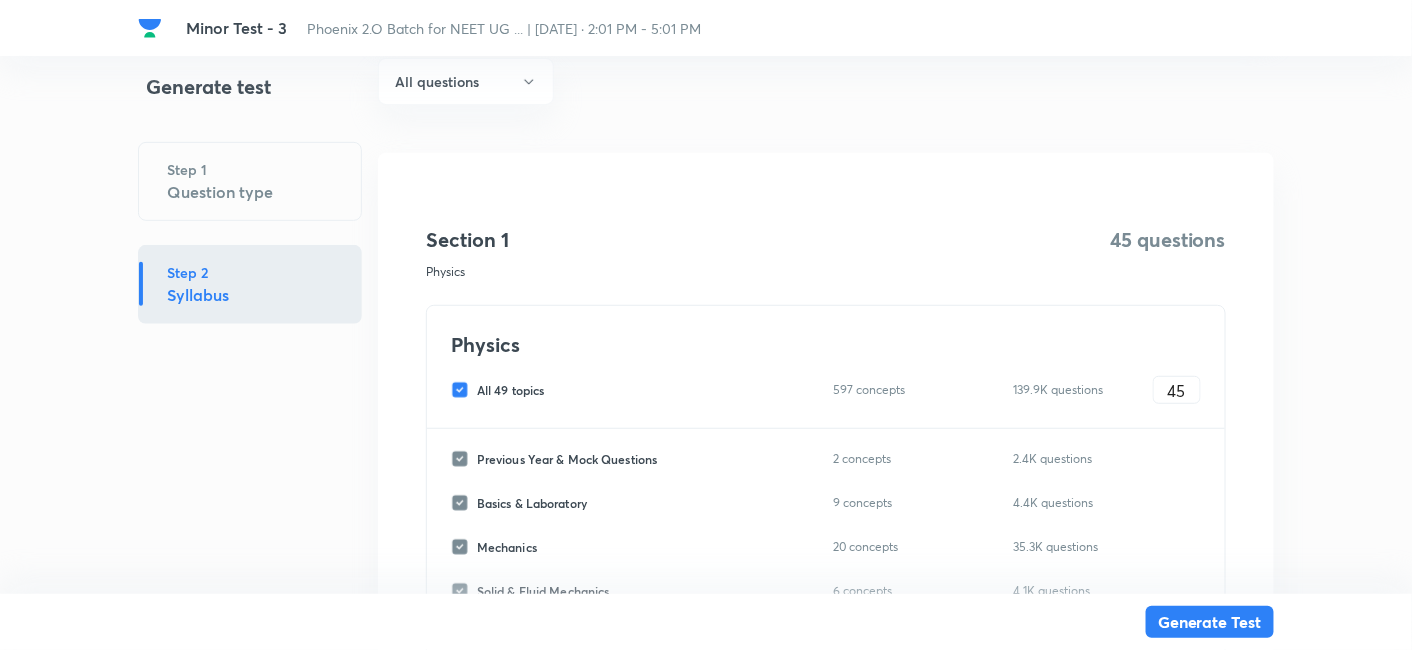 click on "Physics" at bounding box center (826, 345) 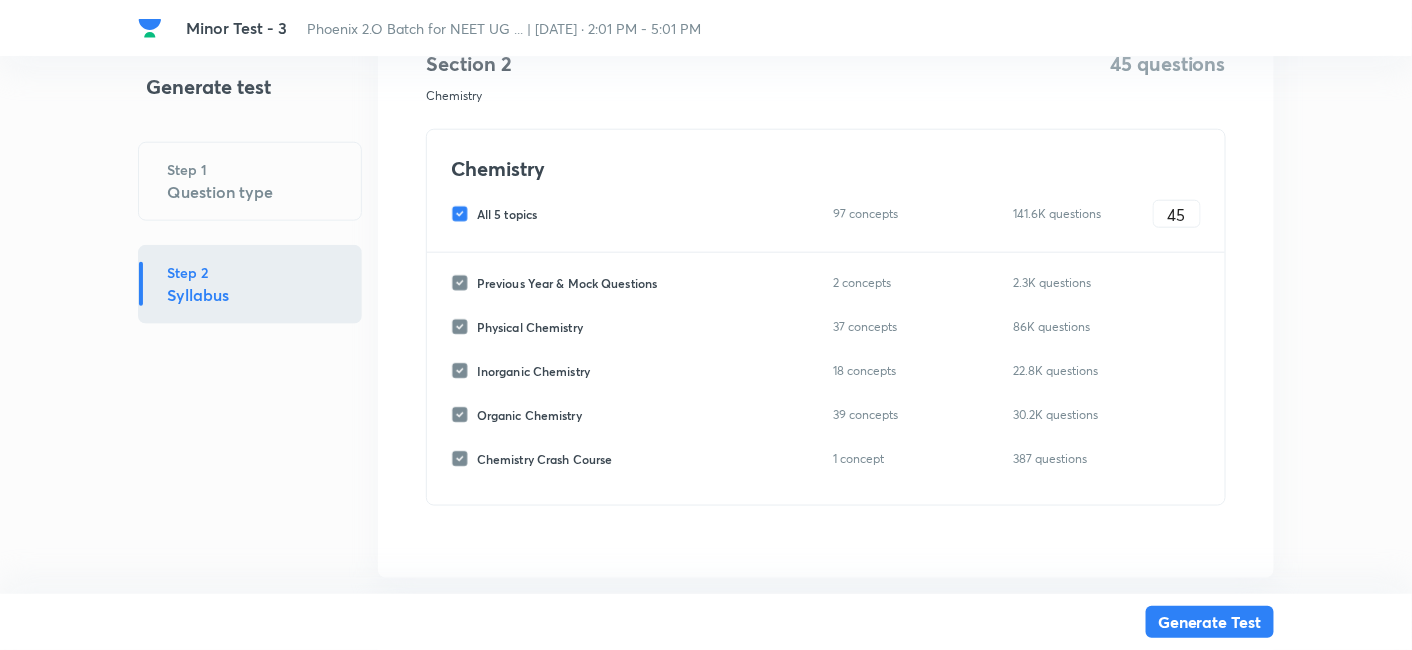 scroll, scrollTop: 2944, scrollLeft: 0, axis: vertical 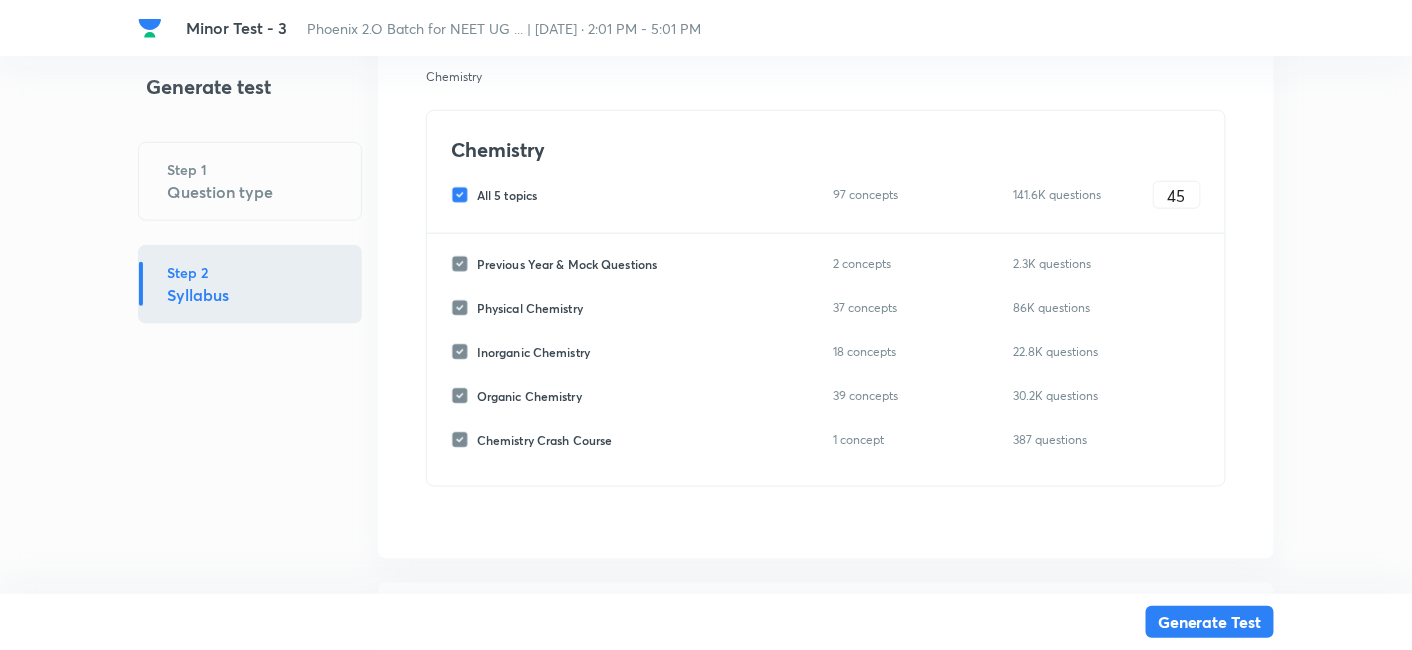 click on "All 5 topics" at bounding box center [507, 195] 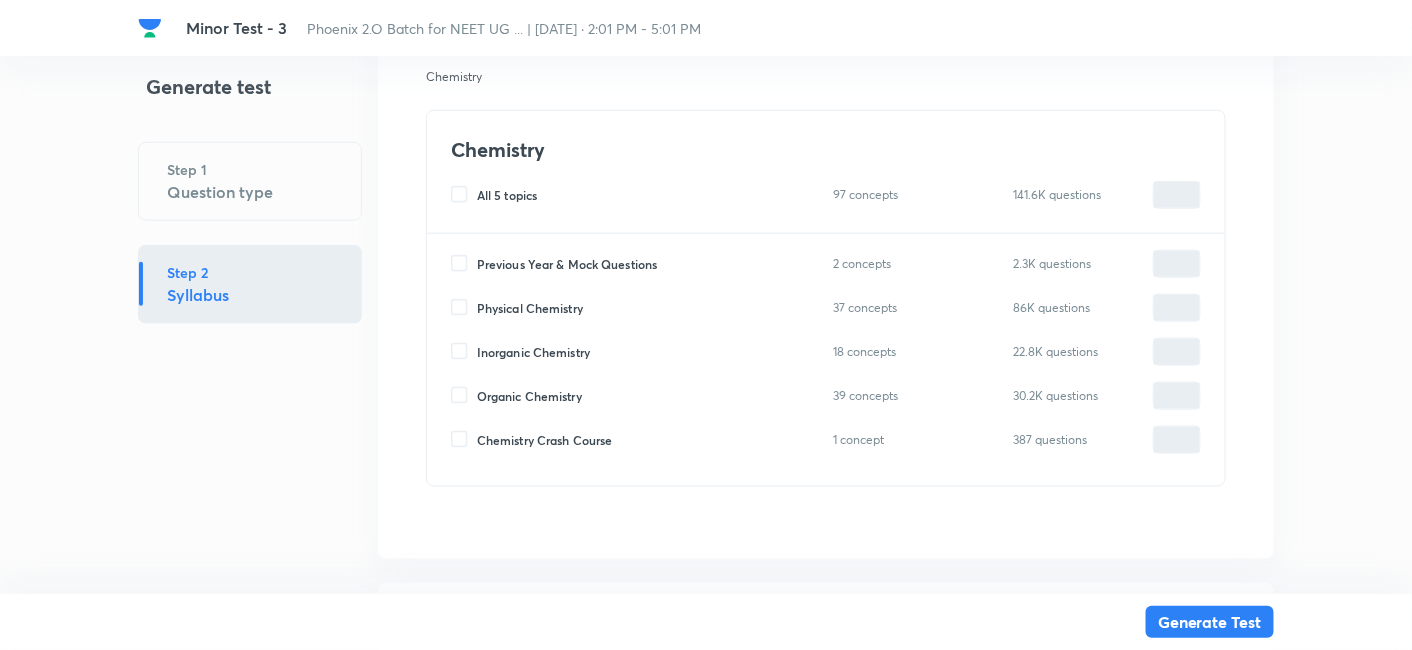 click on "Previous Year & Mock Questions" at bounding box center [567, 264] 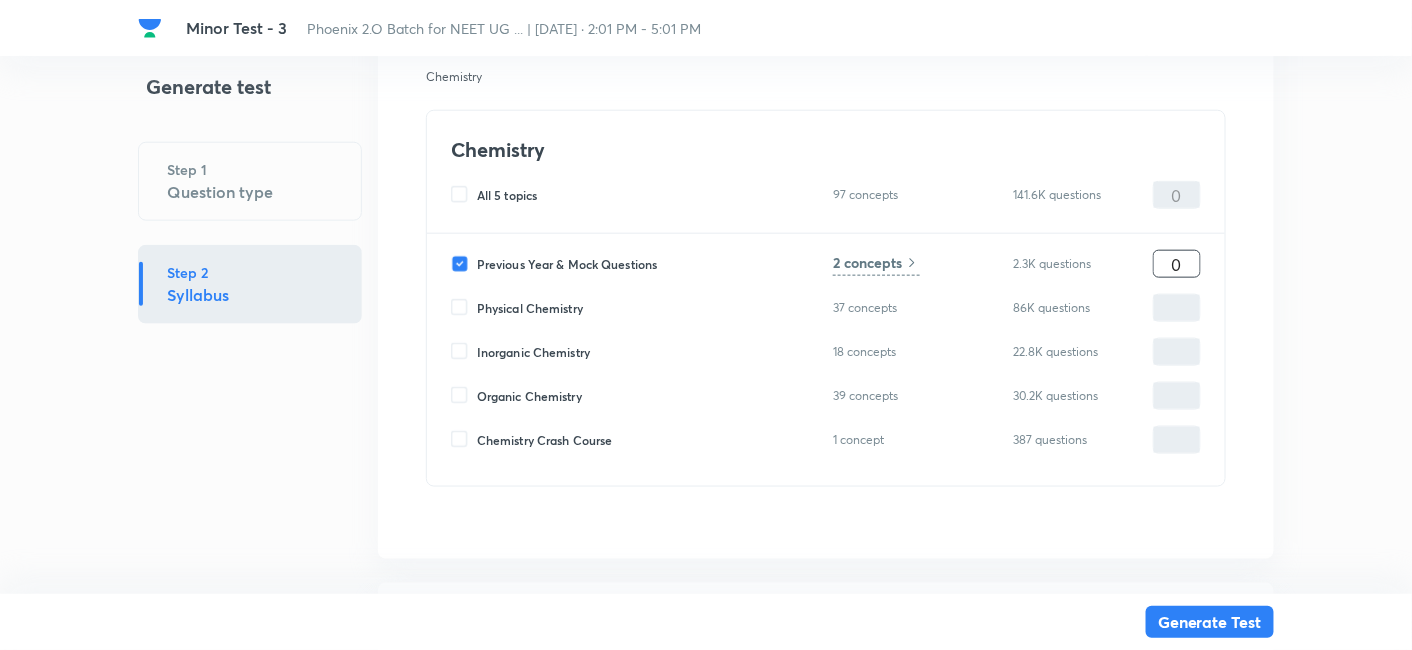 click on "0" at bounding box center [1177, 264] 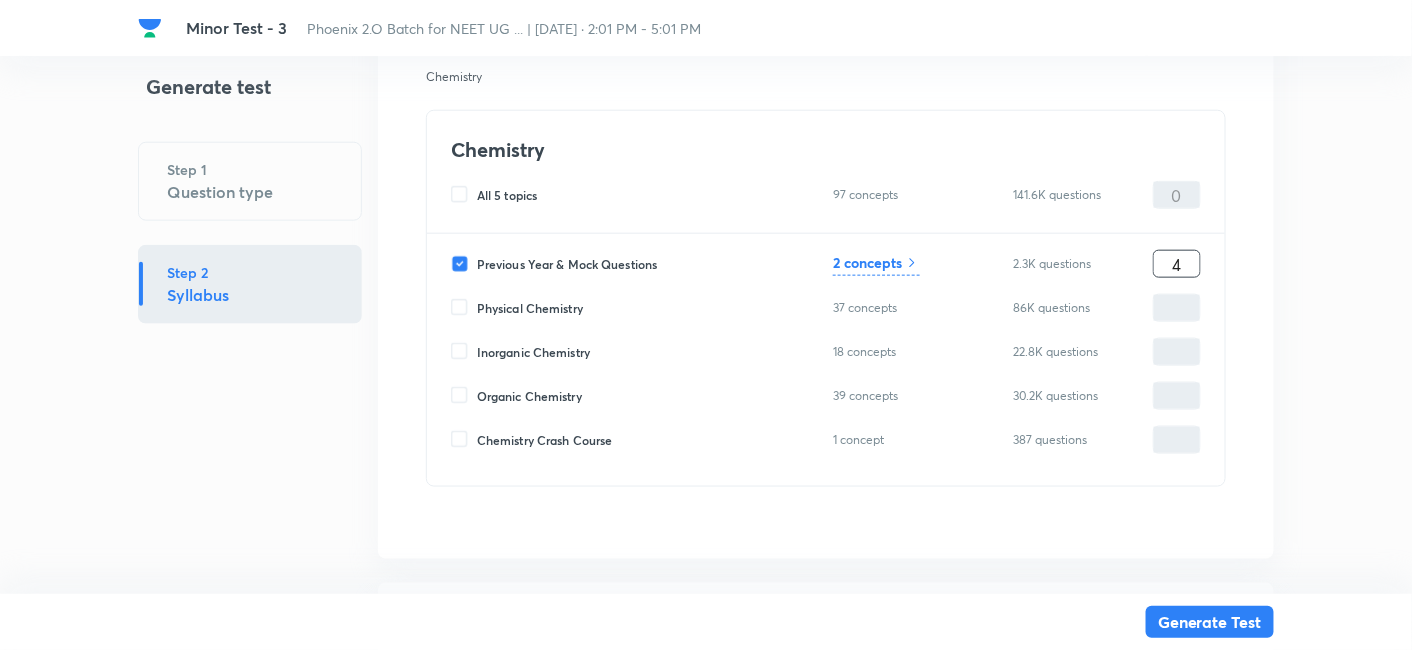 type on "4" 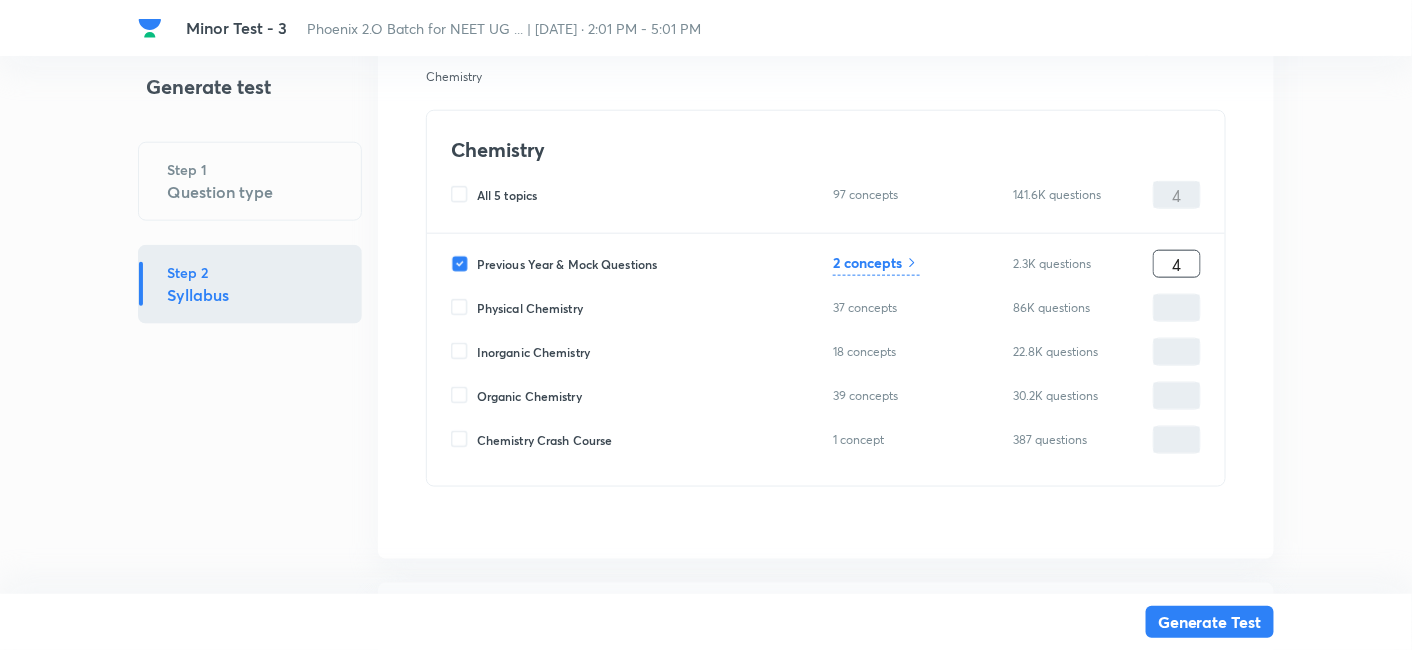 type on "45" 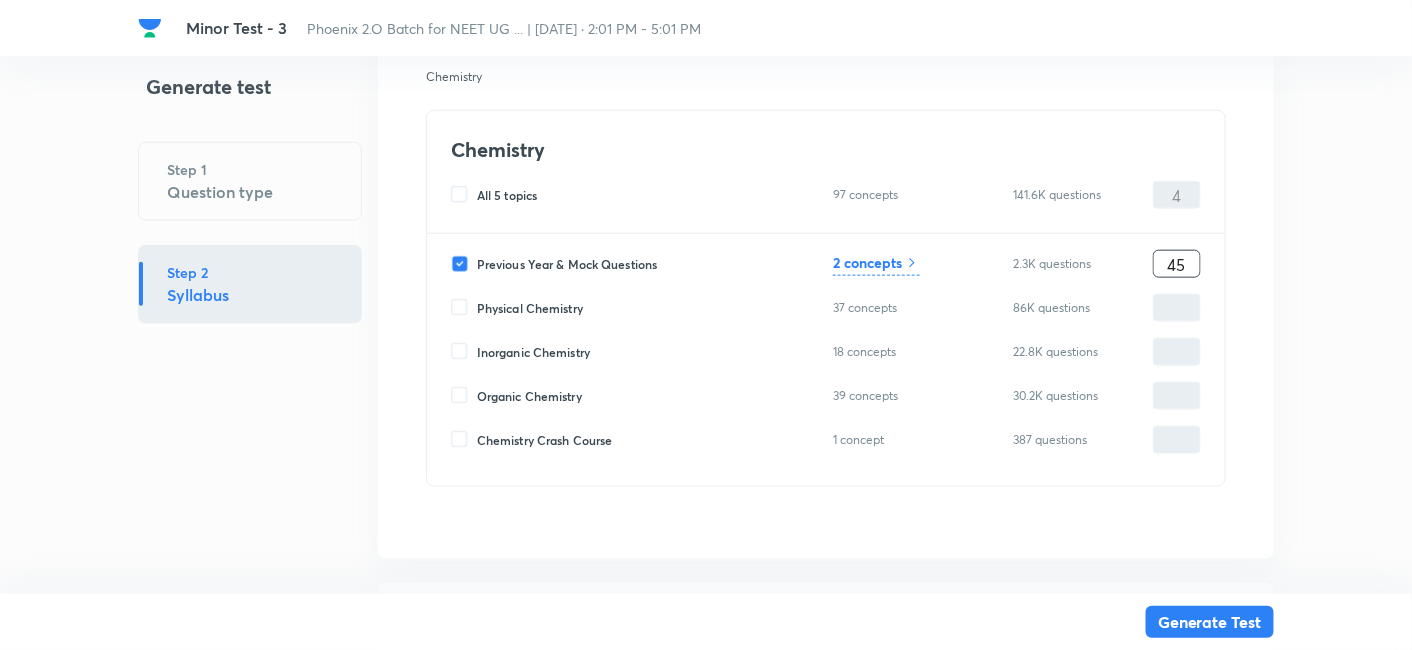 type on "45" 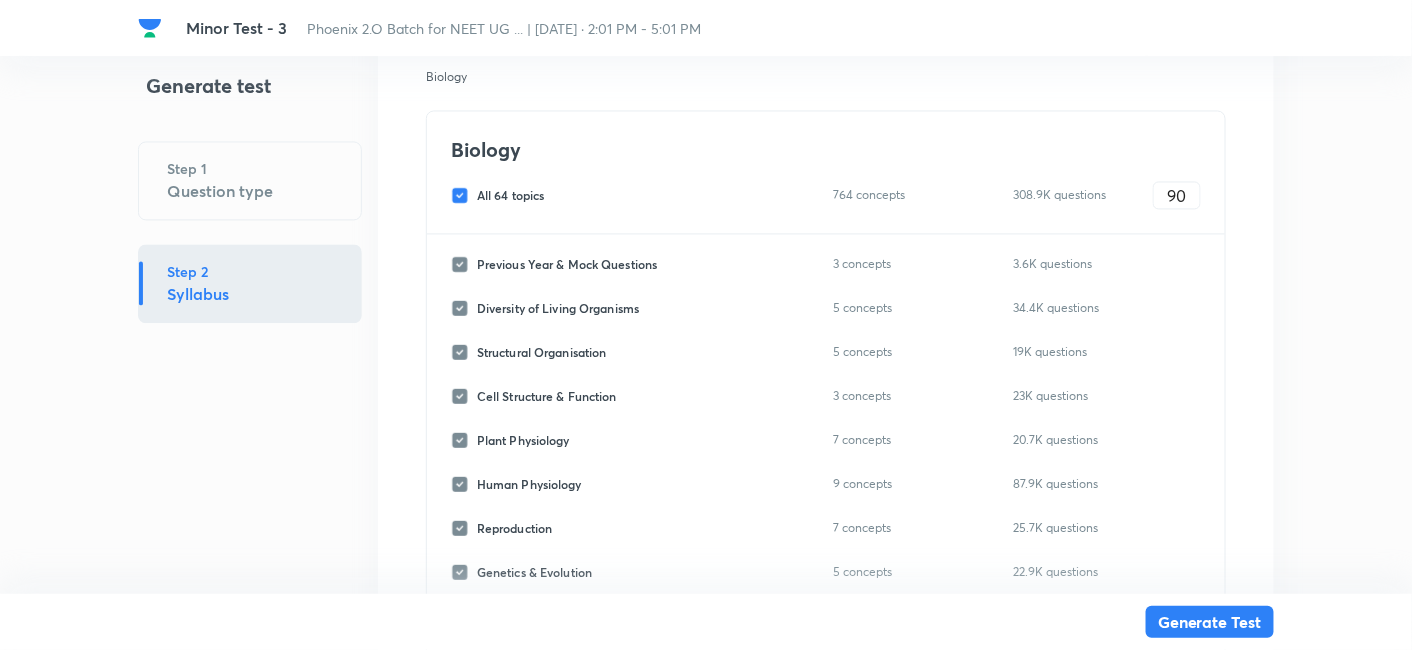 scroll, scrollTop: 3540, scrollLeft: 0, axis: vertical 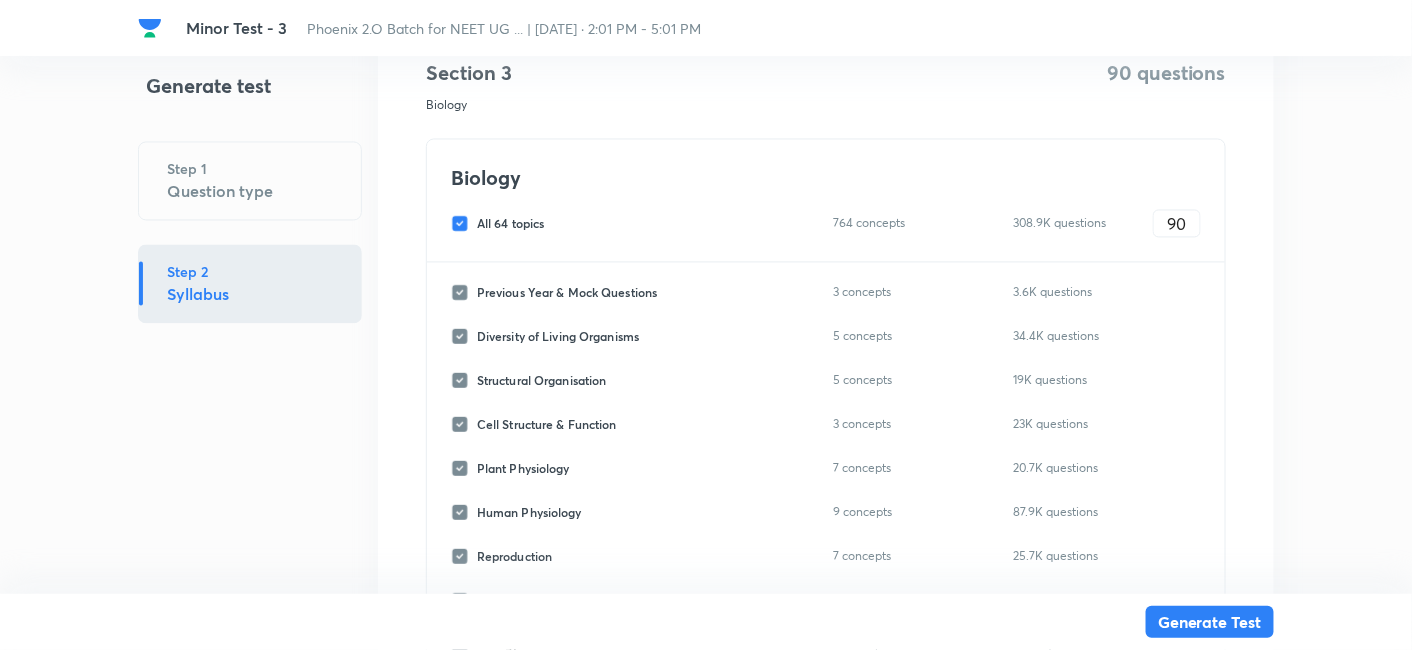 type on "45" 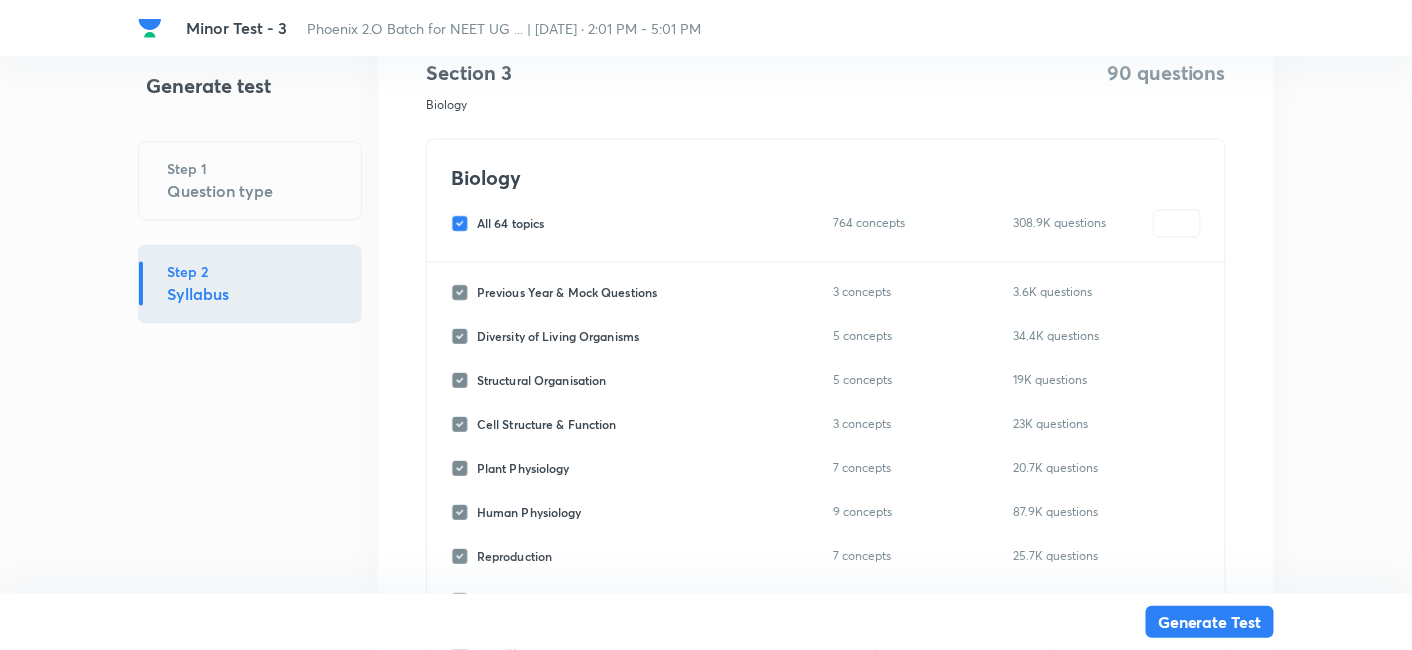 checkbox on "false" 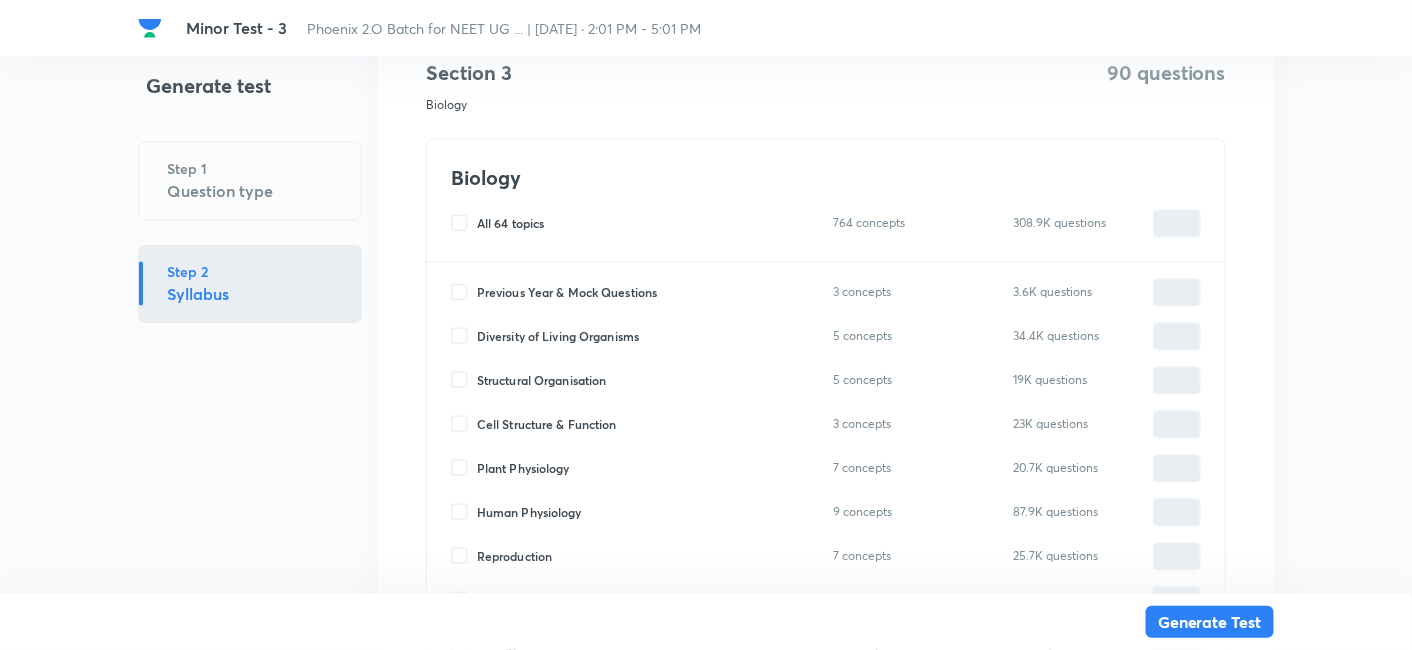 click on "Previous Year & Mock Questions" at bounding box center [567, 293] 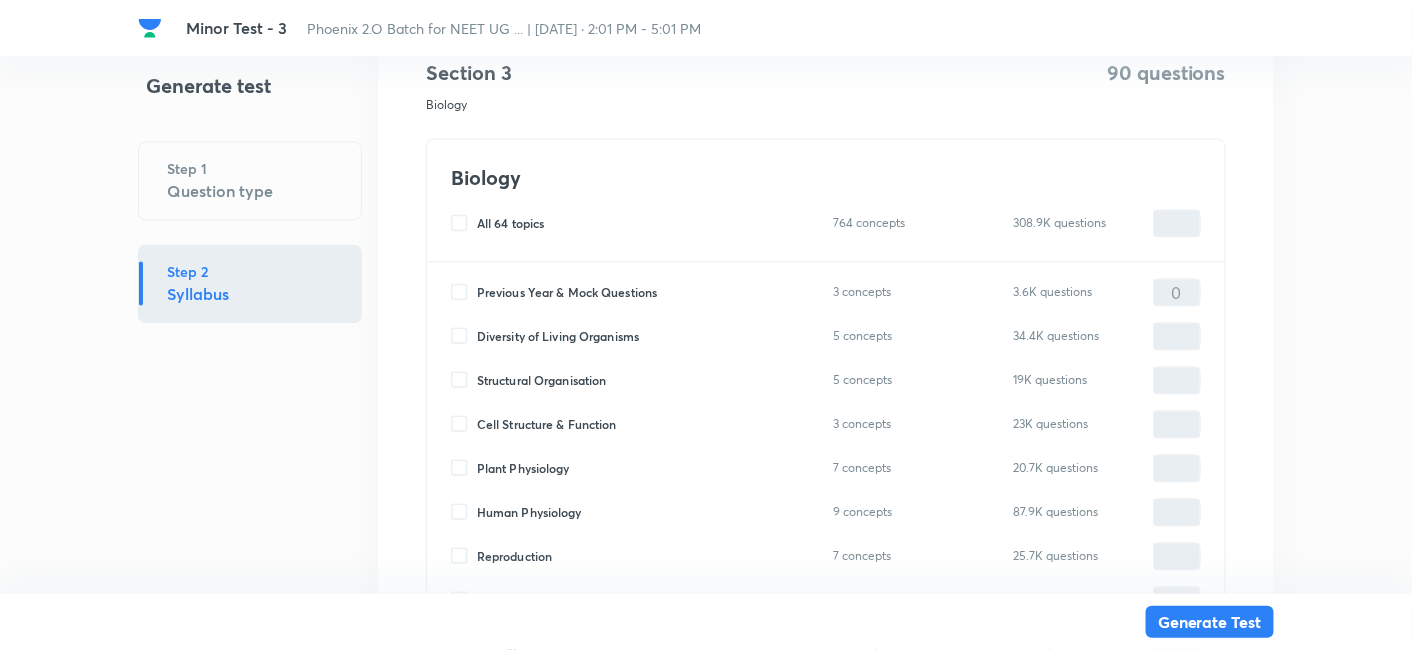 type on "0" 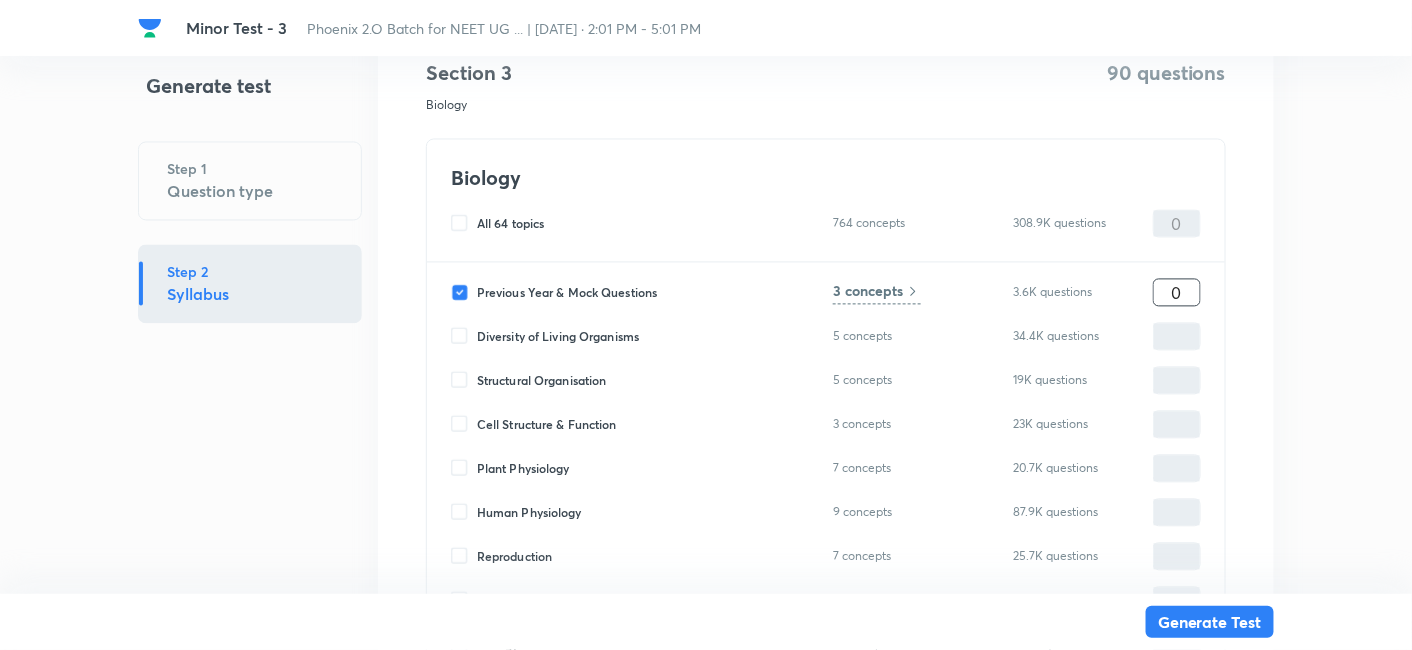 click on "0" at bounding box center (1177, 293) 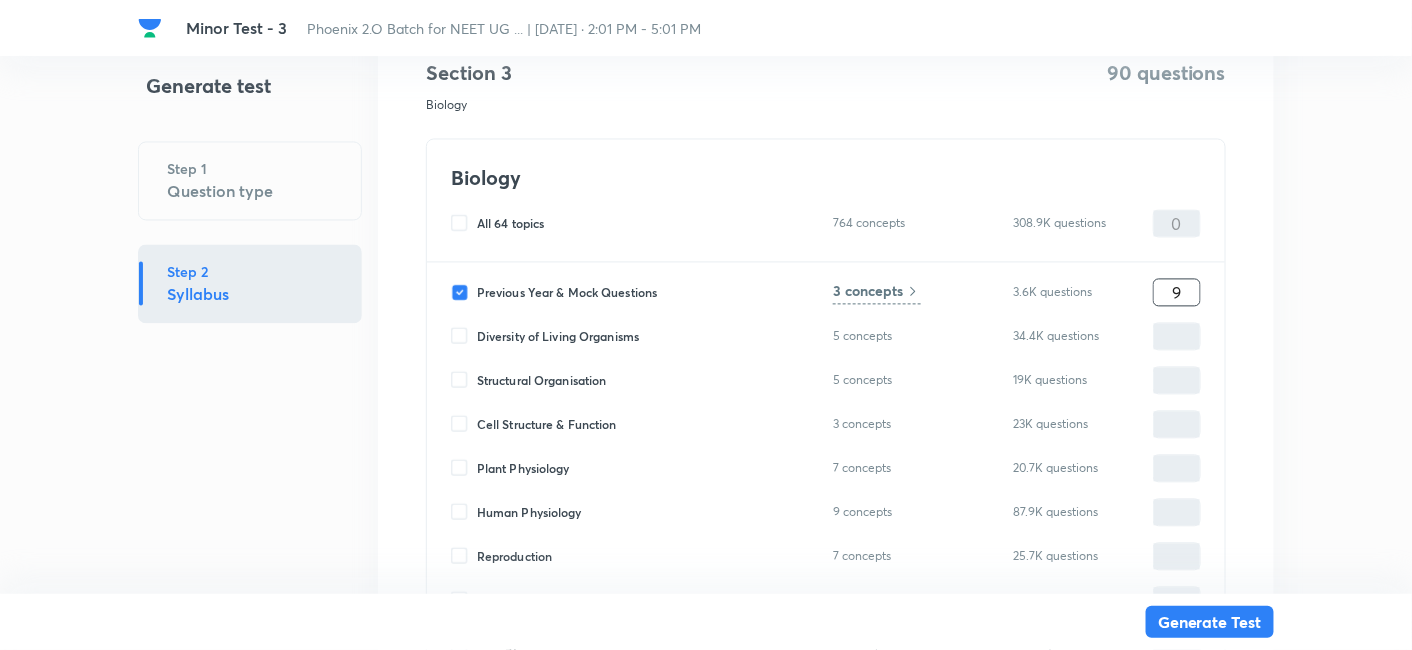 type on "9" 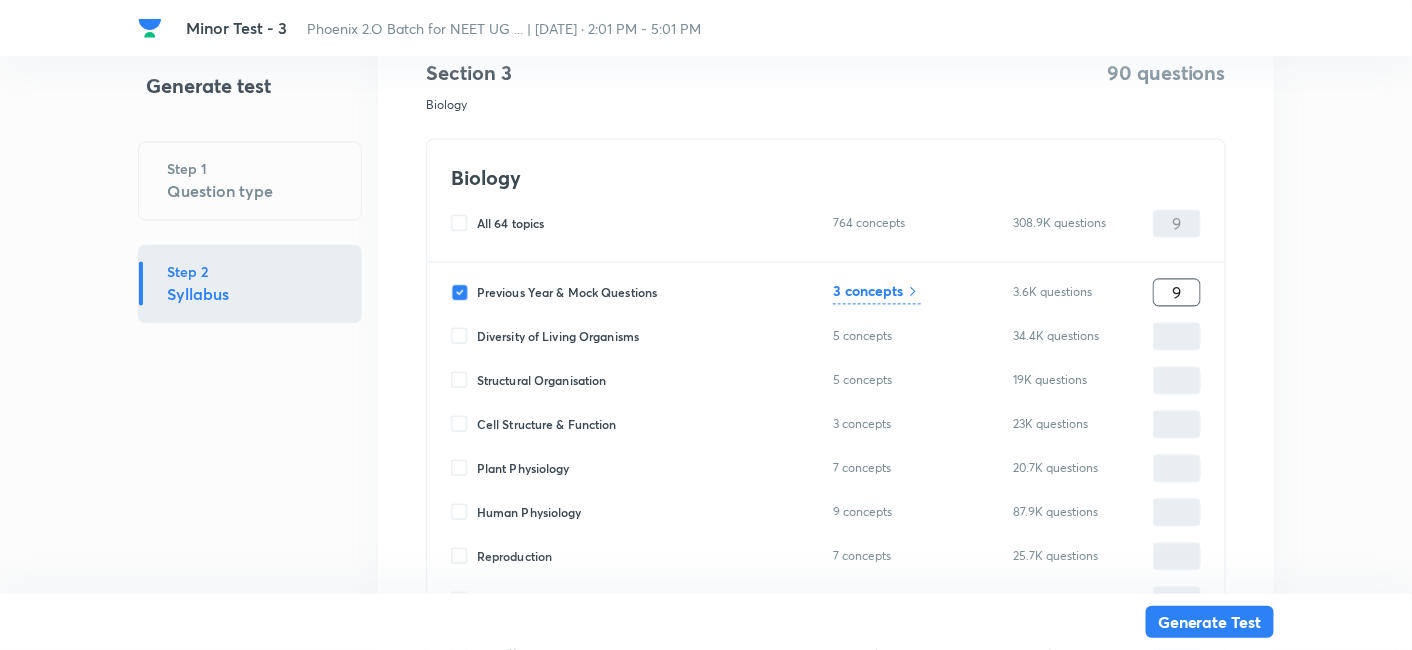 type on "90" 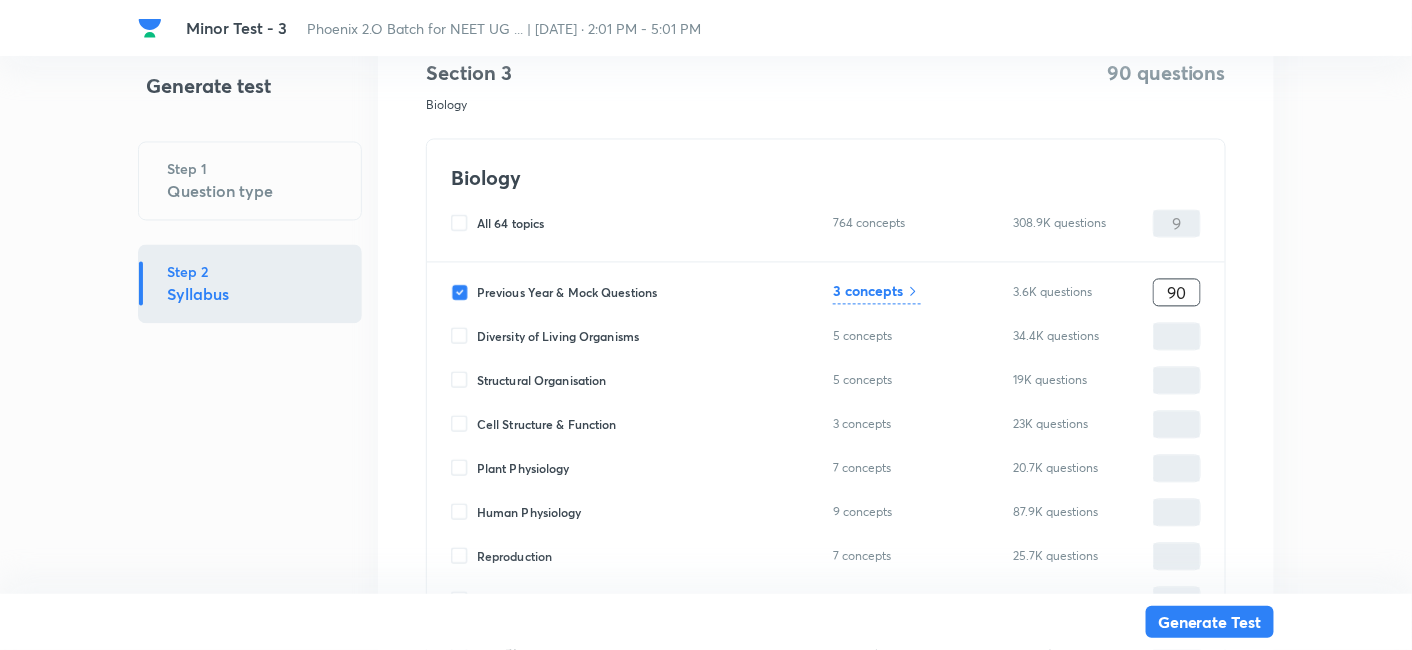type on "90" 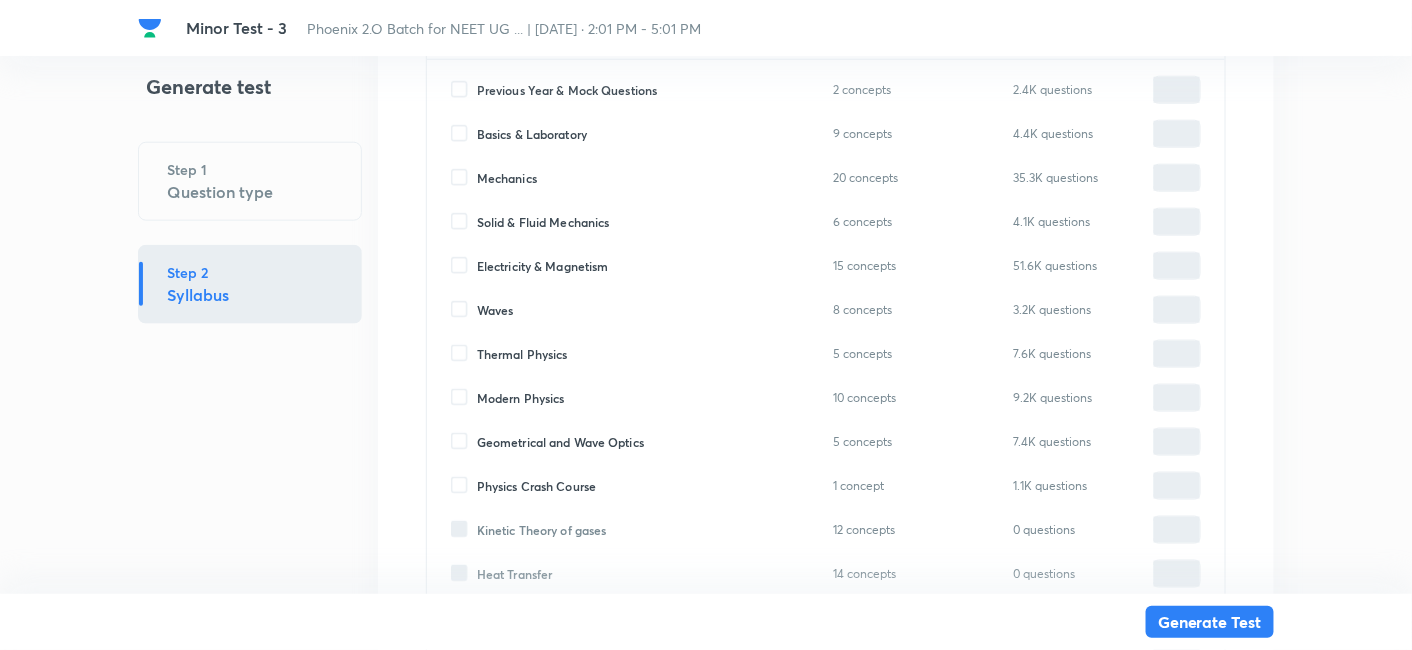 scroll, scrollTop: 562, scrollLeft: 0, axis: vertical 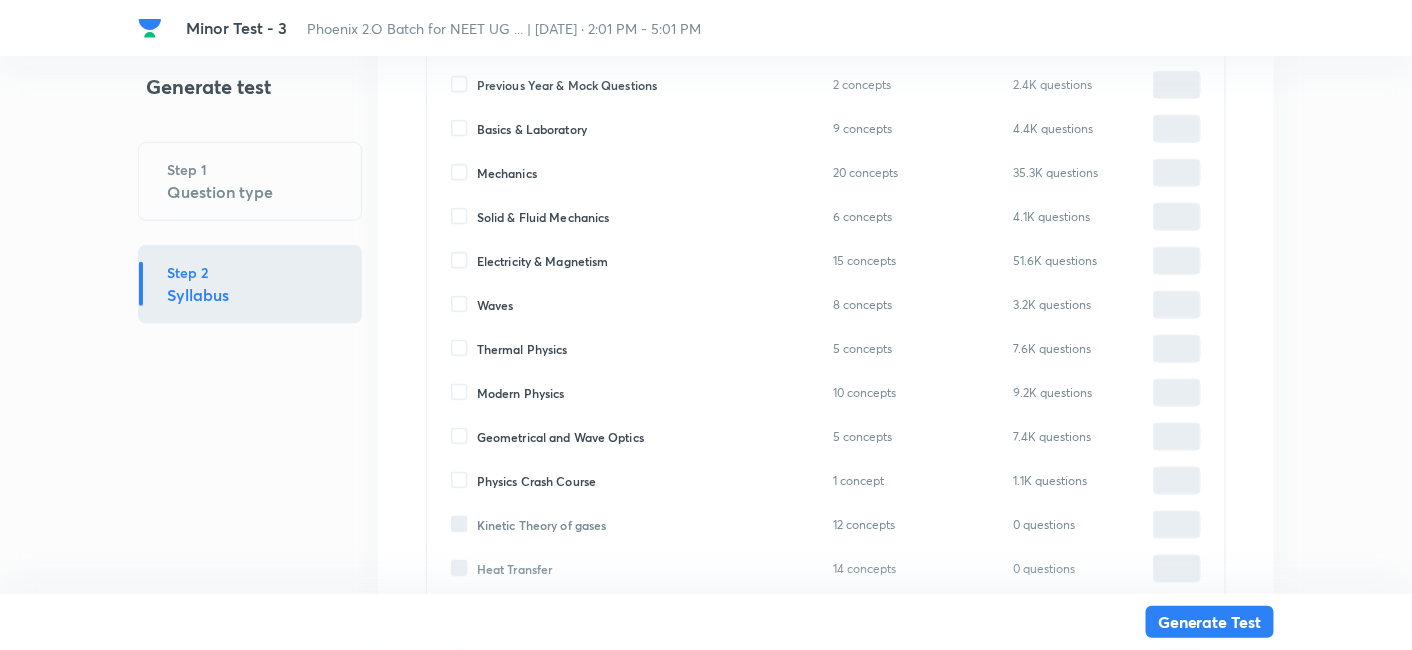 type on "90" 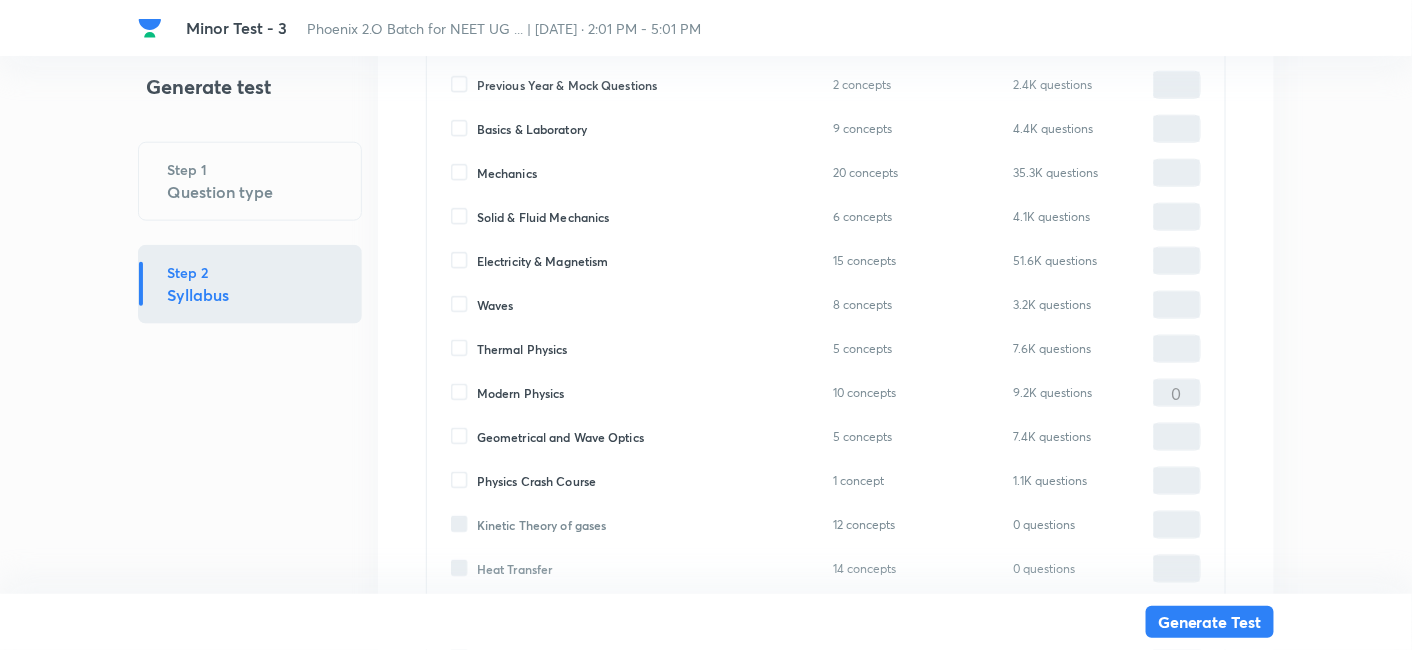 type on "0" 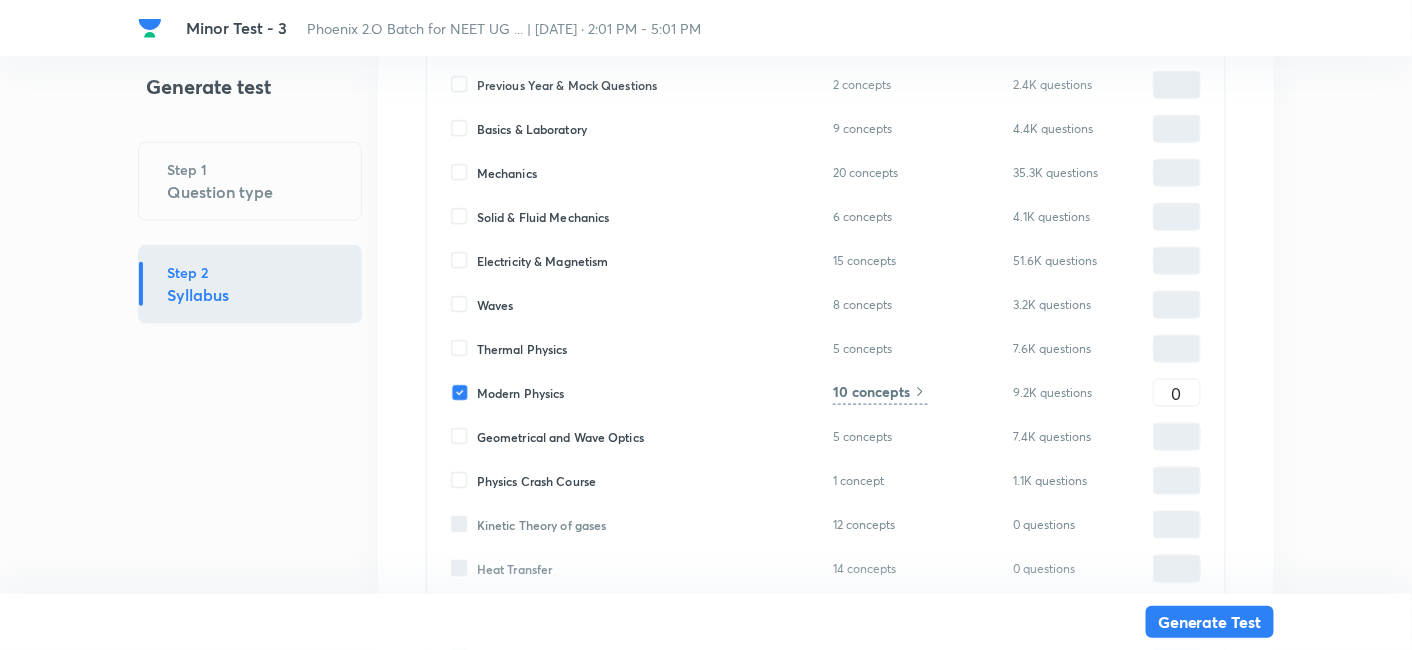 click on "Geometrical and Wave Optics" at bounding box center [560, 437] 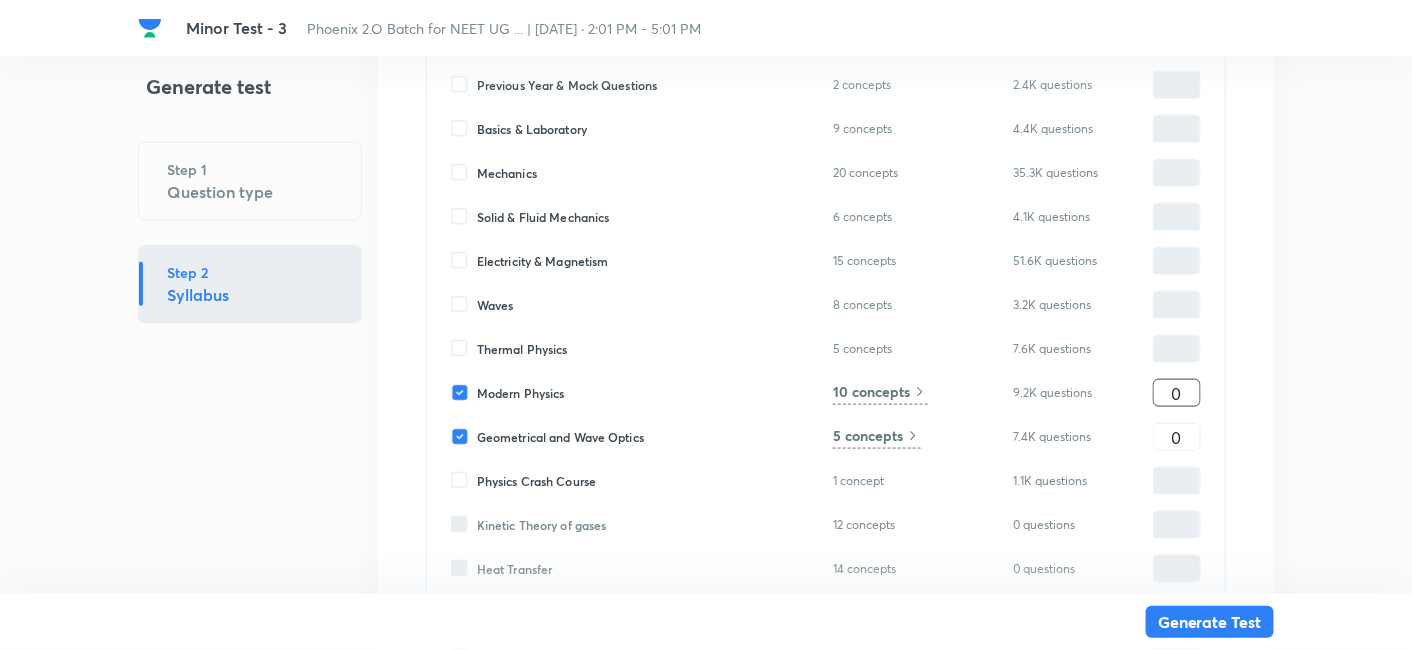 click on "0" at bounding box center [1177, 393] 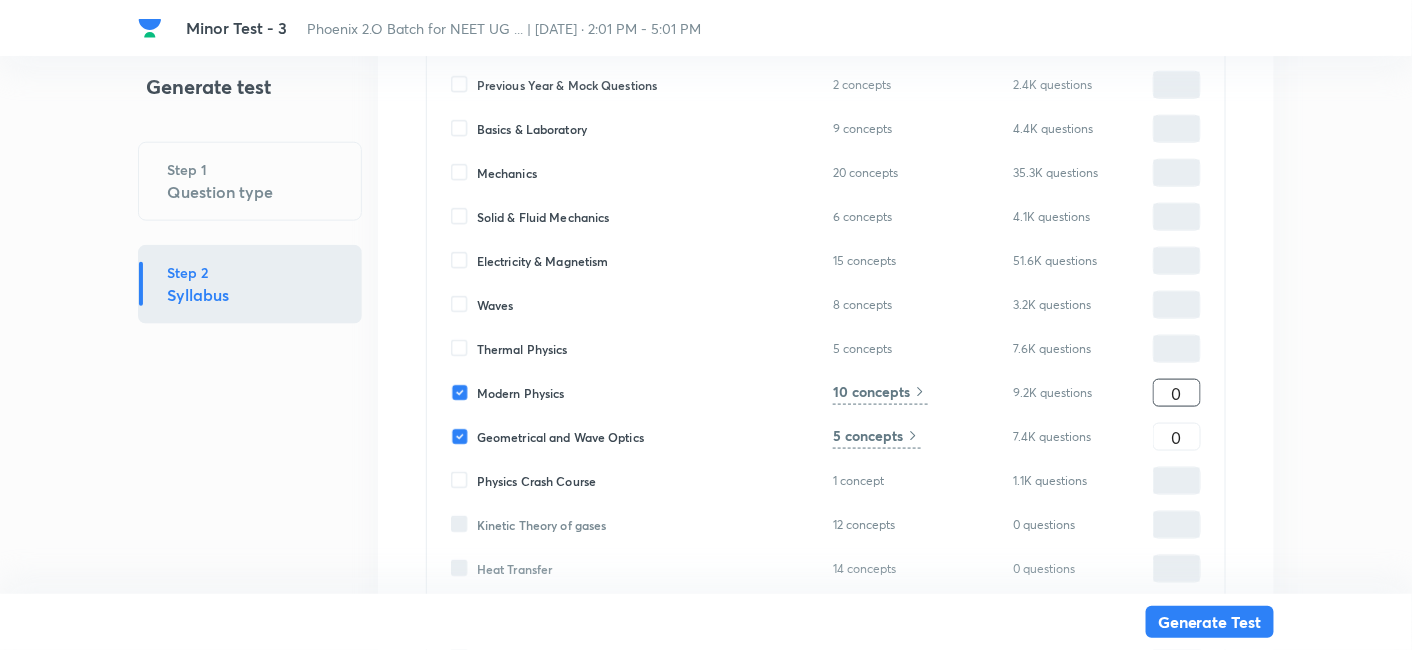 type on "2" 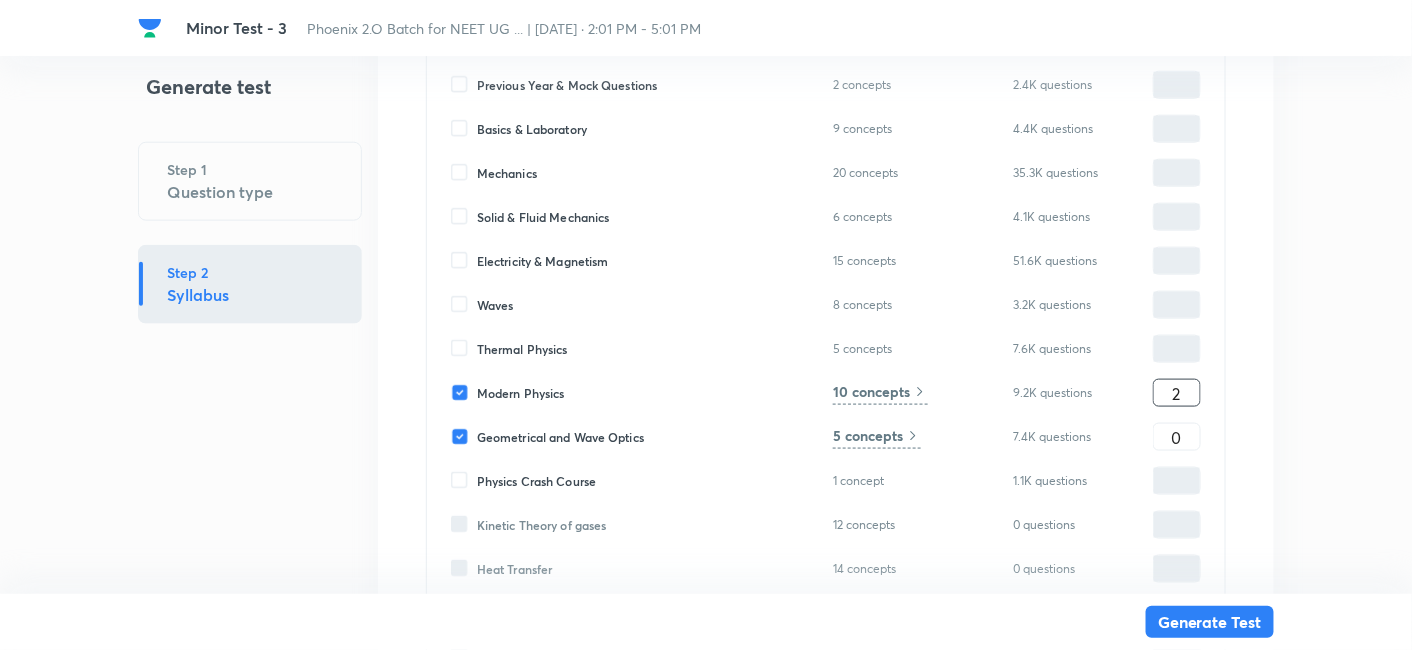 type on "2" 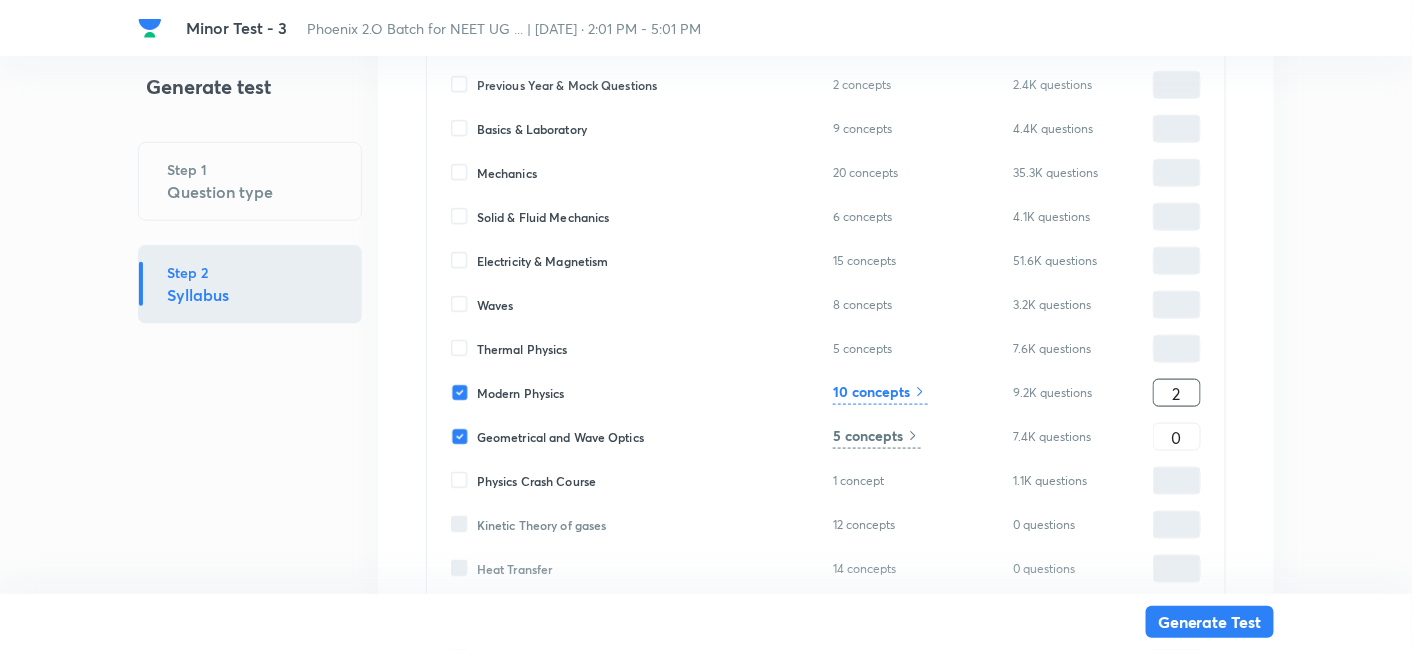 type on "20" 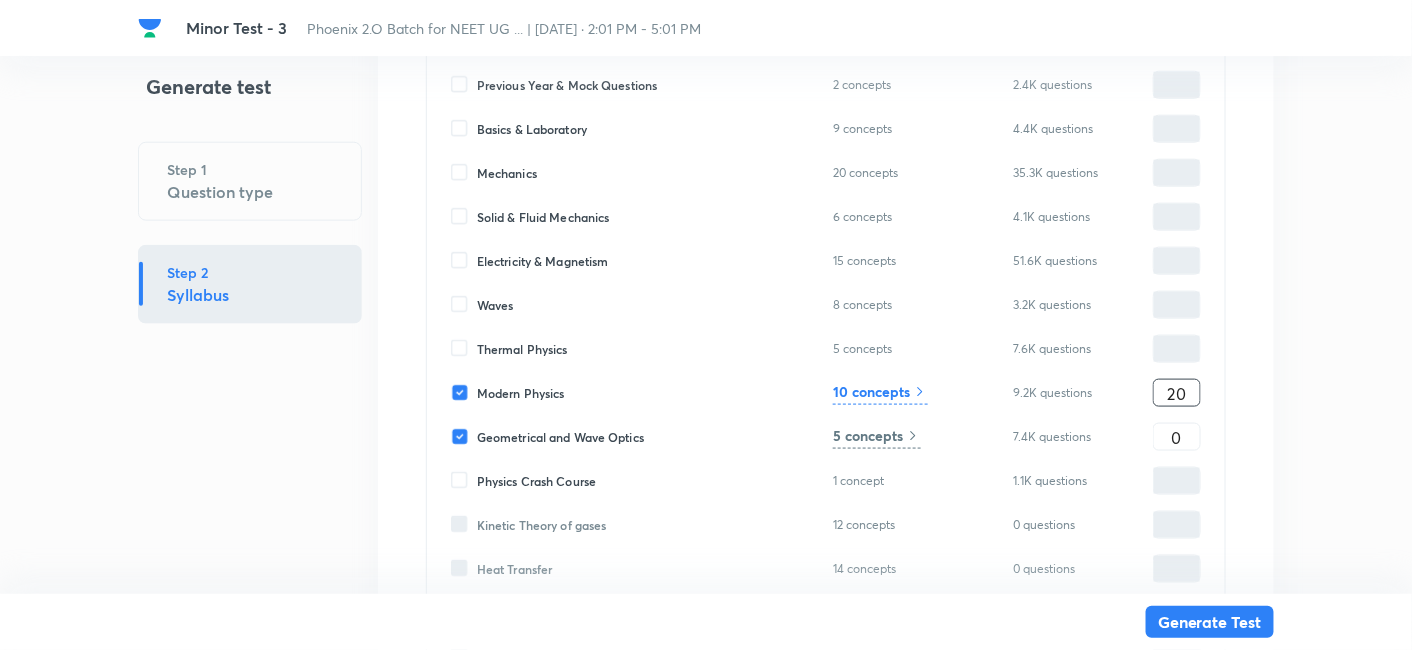 type on "20" 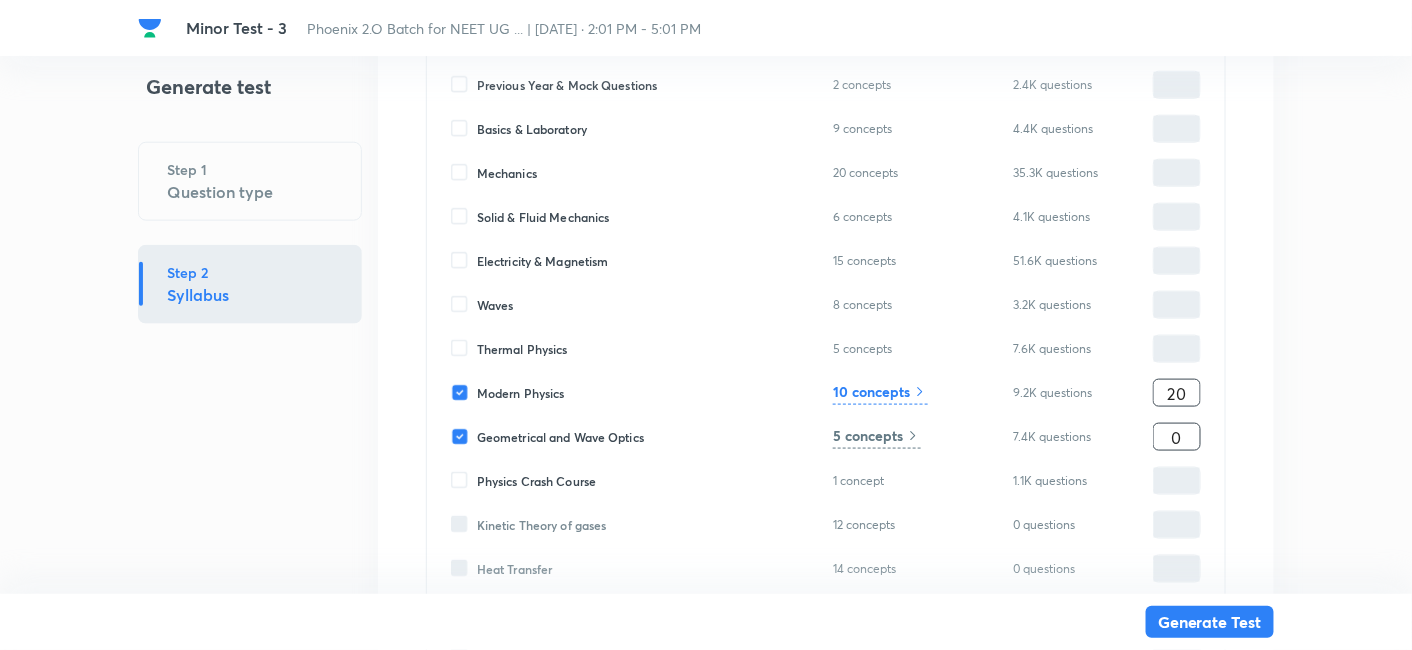 type on "2" 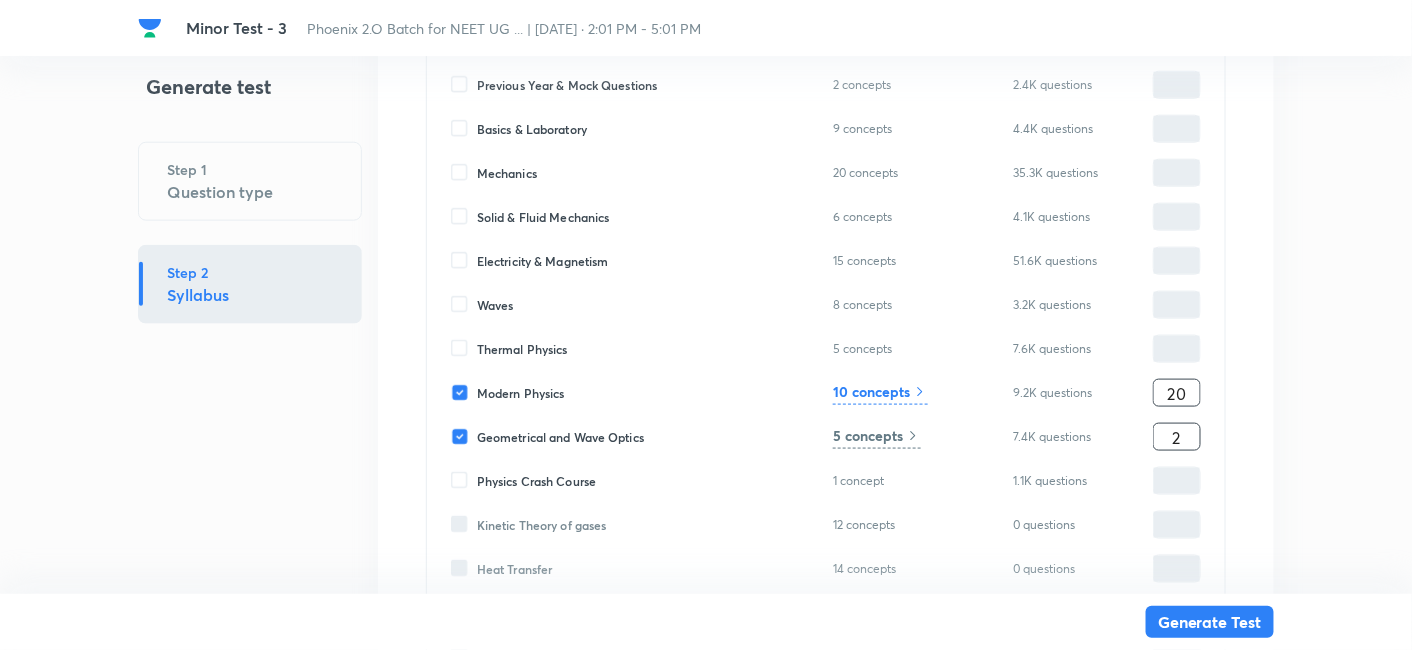 type on "22" 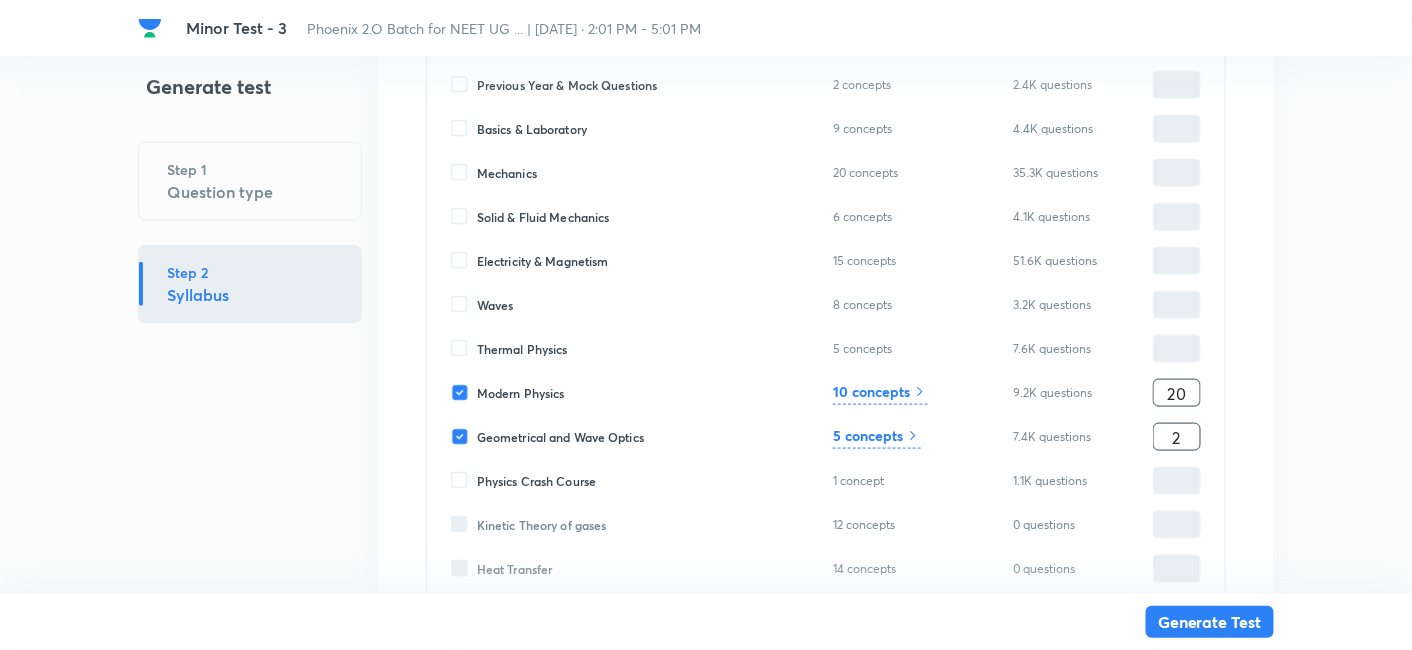 type on "25" 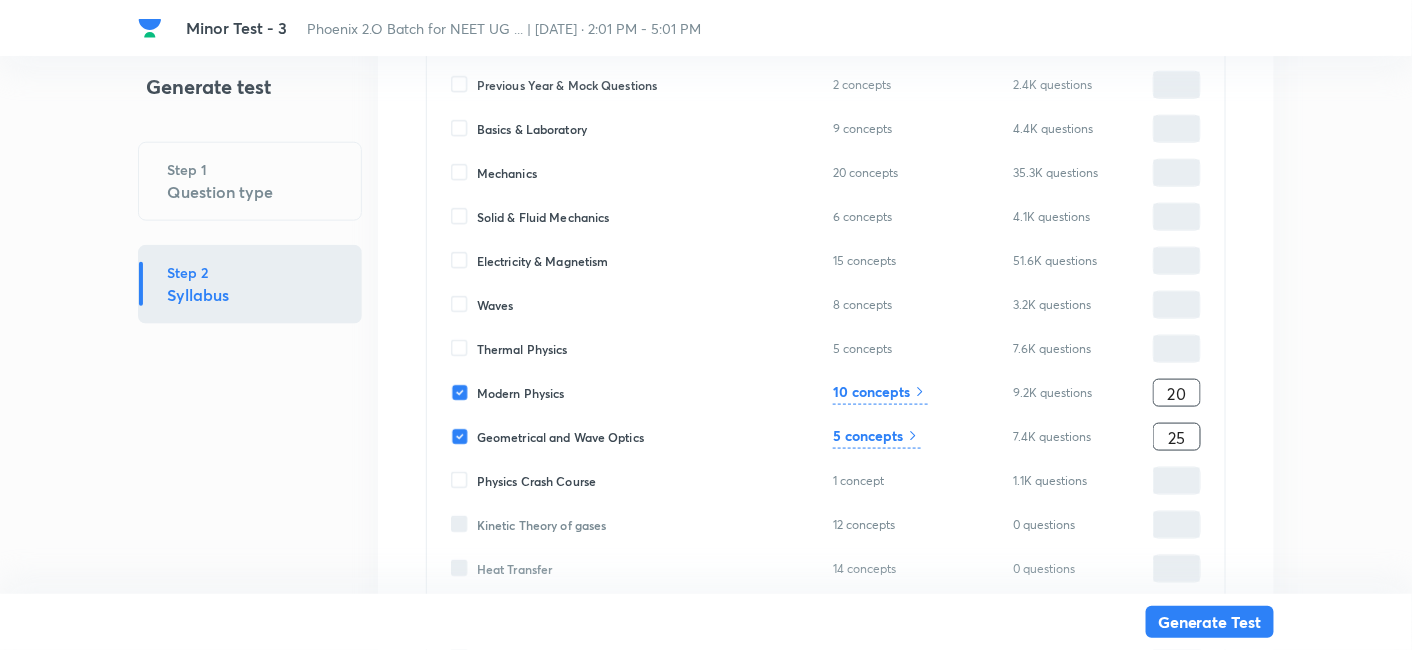 type on "45" 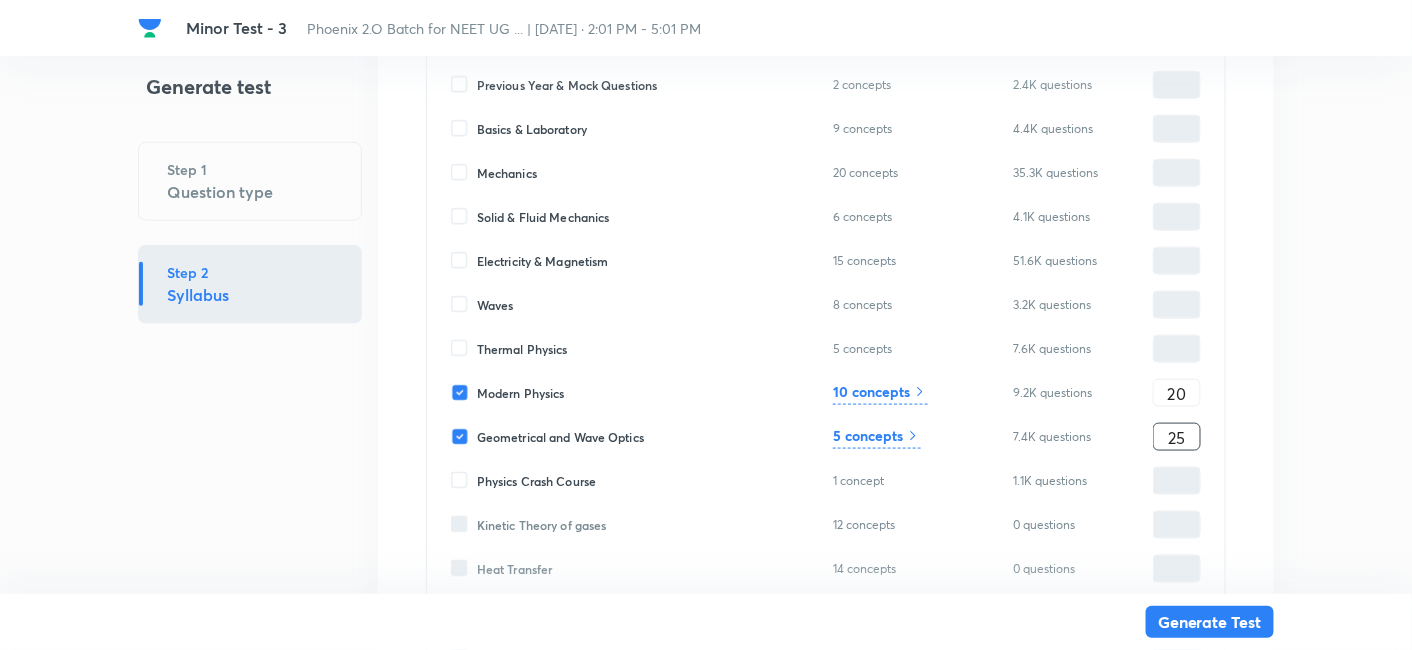type on "25" 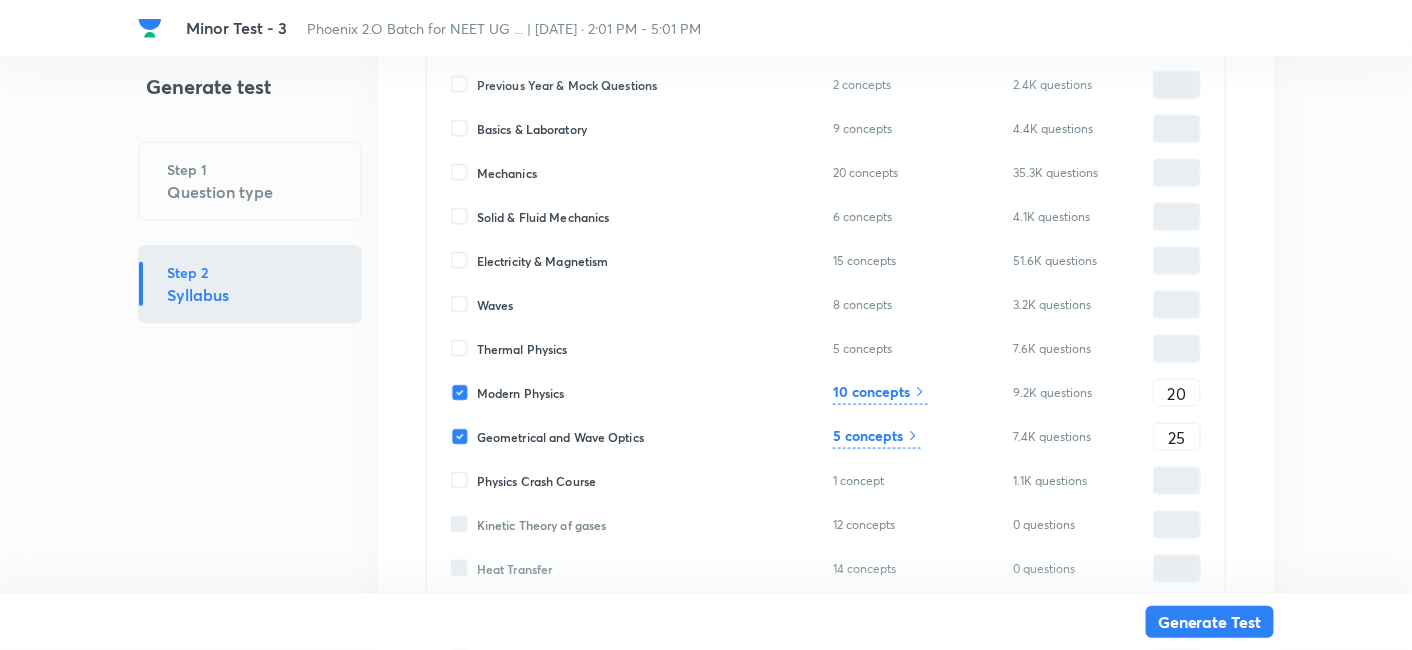 click on "10 concepts" at bounding box center [871, 391] 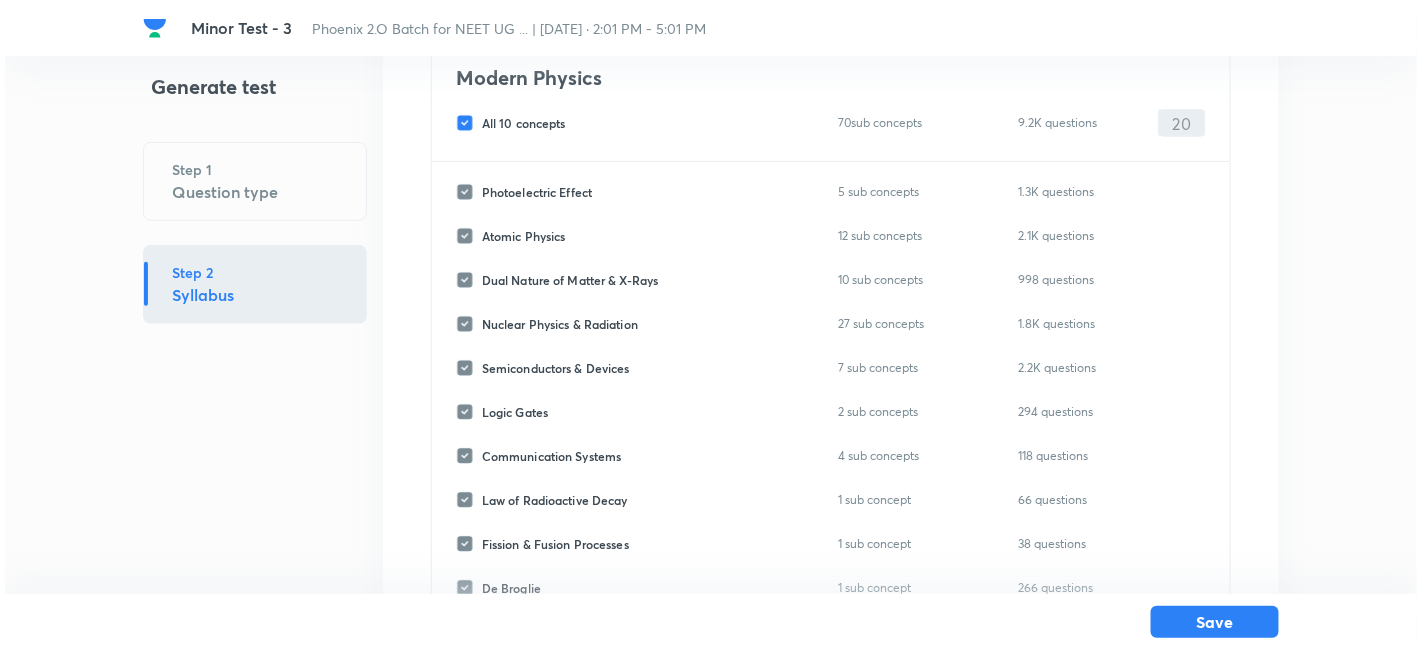 scroll, scrollTop: 152, scrollLeft: 0, axis: vertical 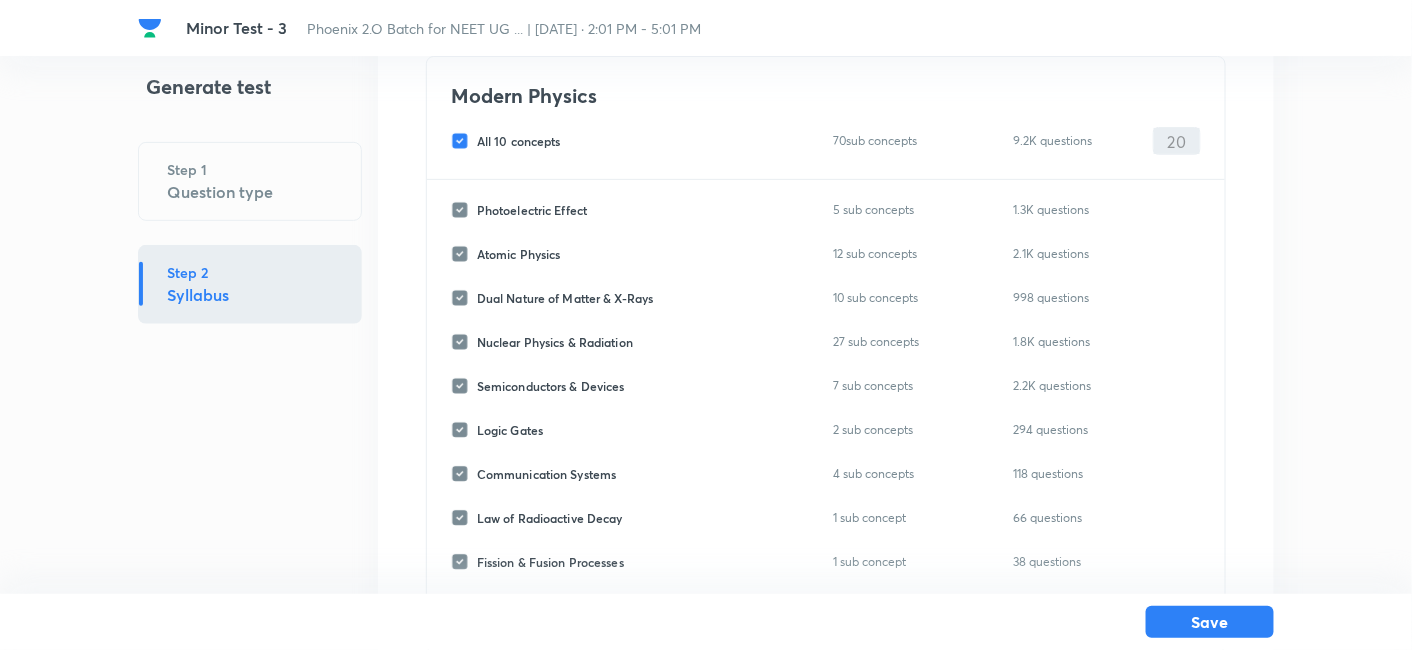 click on "All 10 concepts" at bounding box center [519, 141] 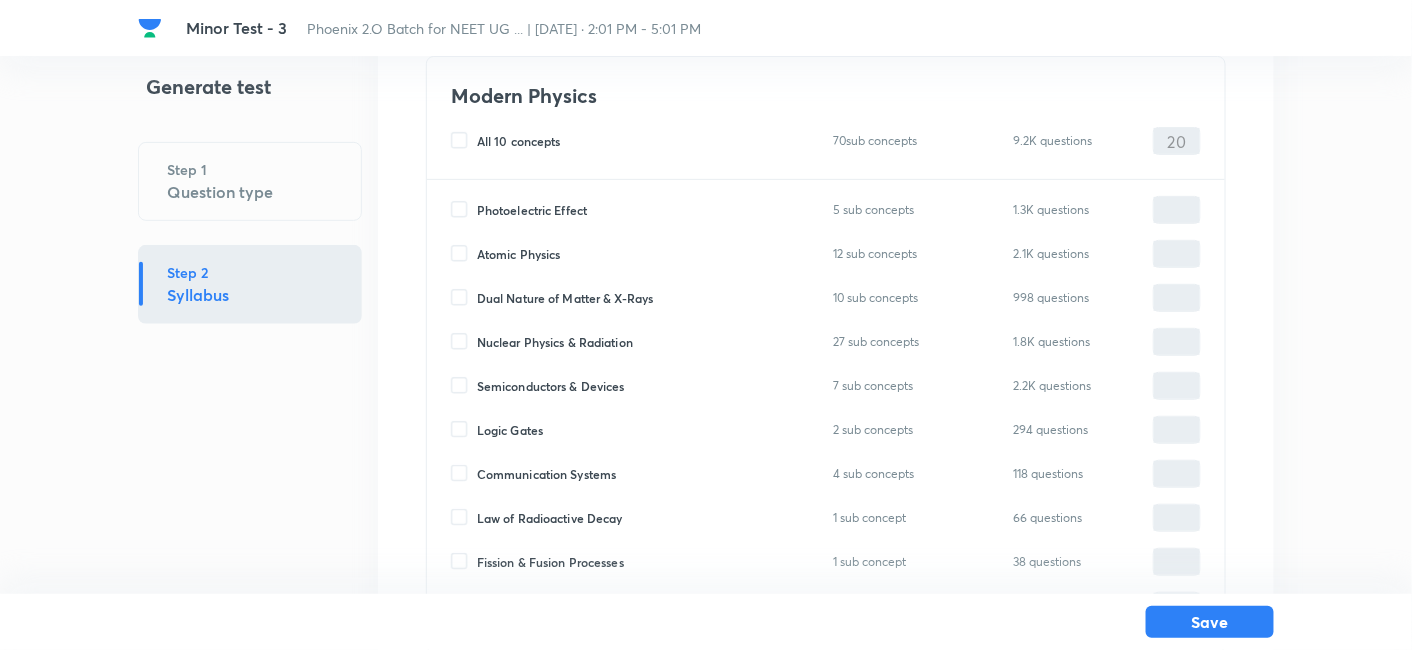 click on "Dual Nature of Matter & X-Rays" at bounding box center (565, 298) 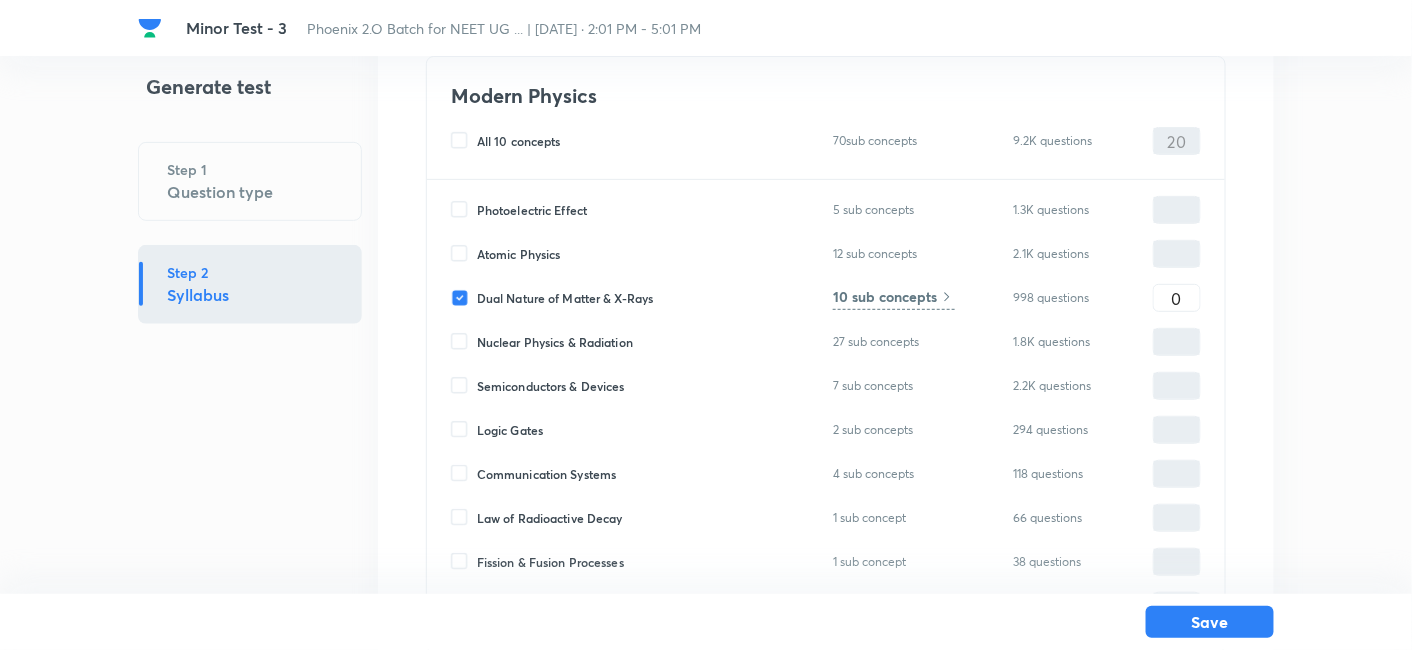 click on "Photoelectric Effect" at bounding box center (532, 210) 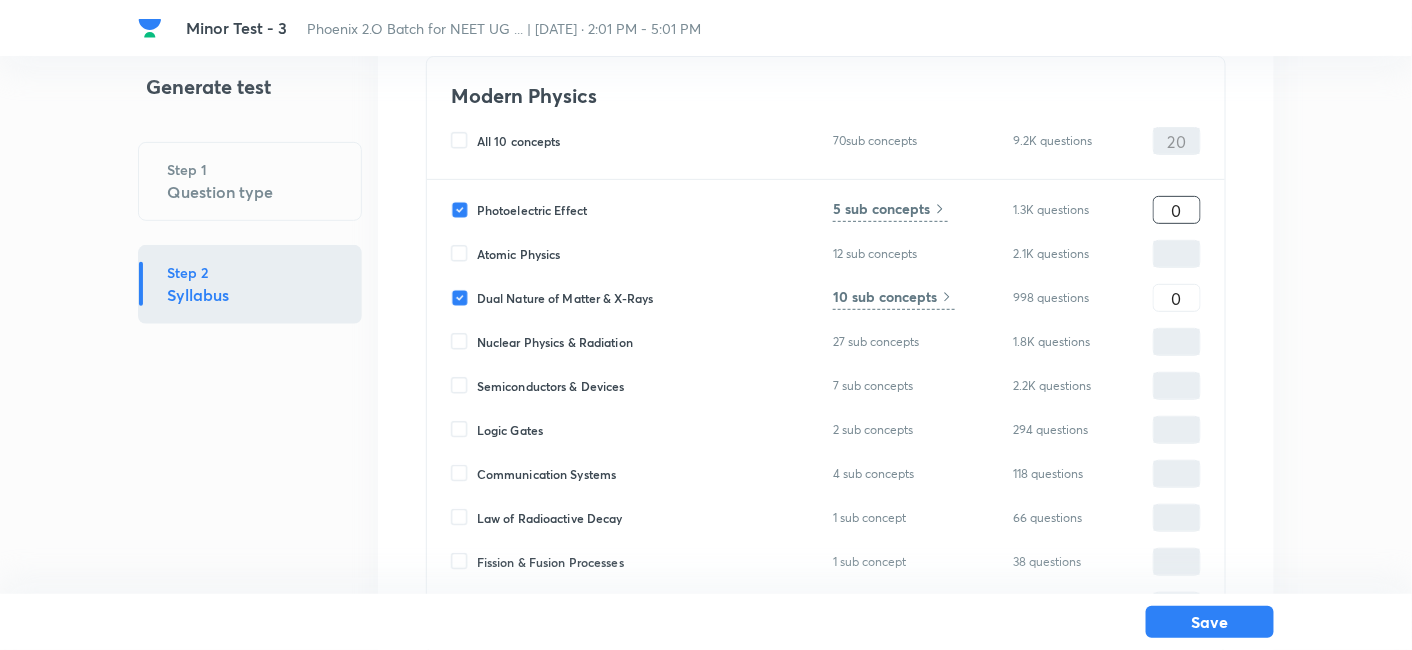 click on "0" at bounding box center [1177, 210] 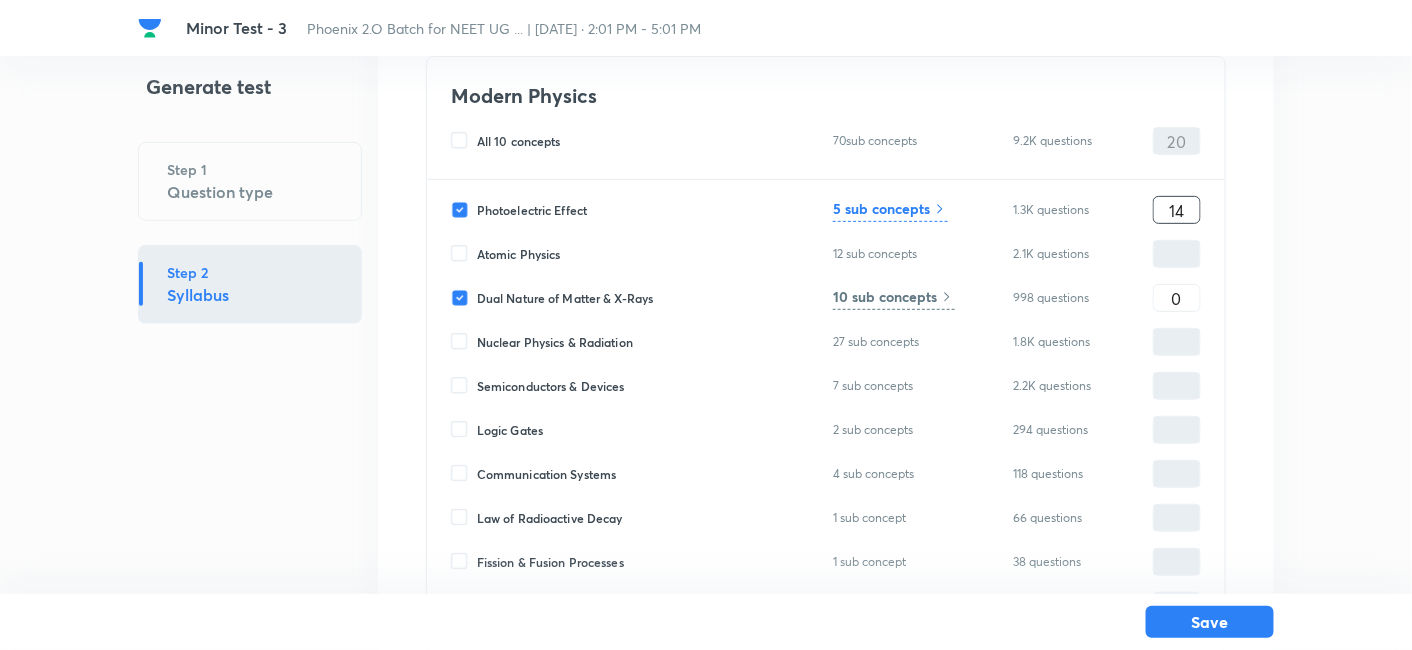 type on "14" 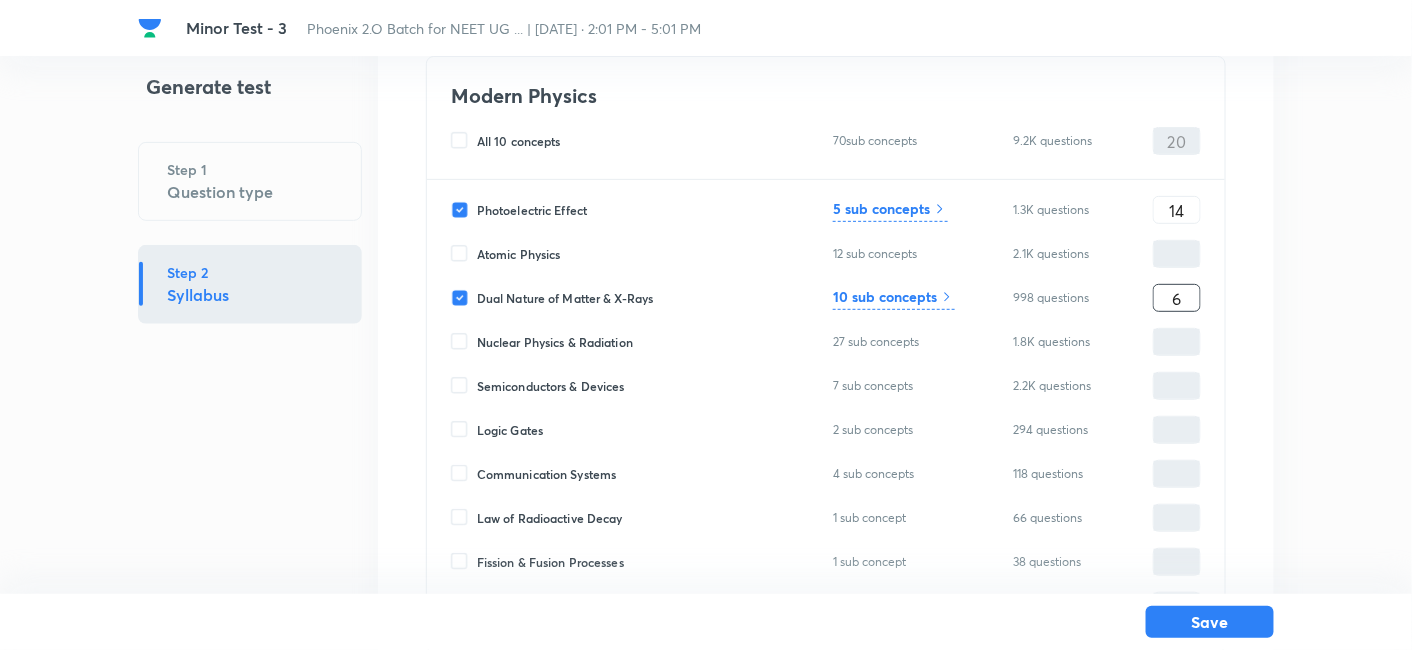 type on "6" 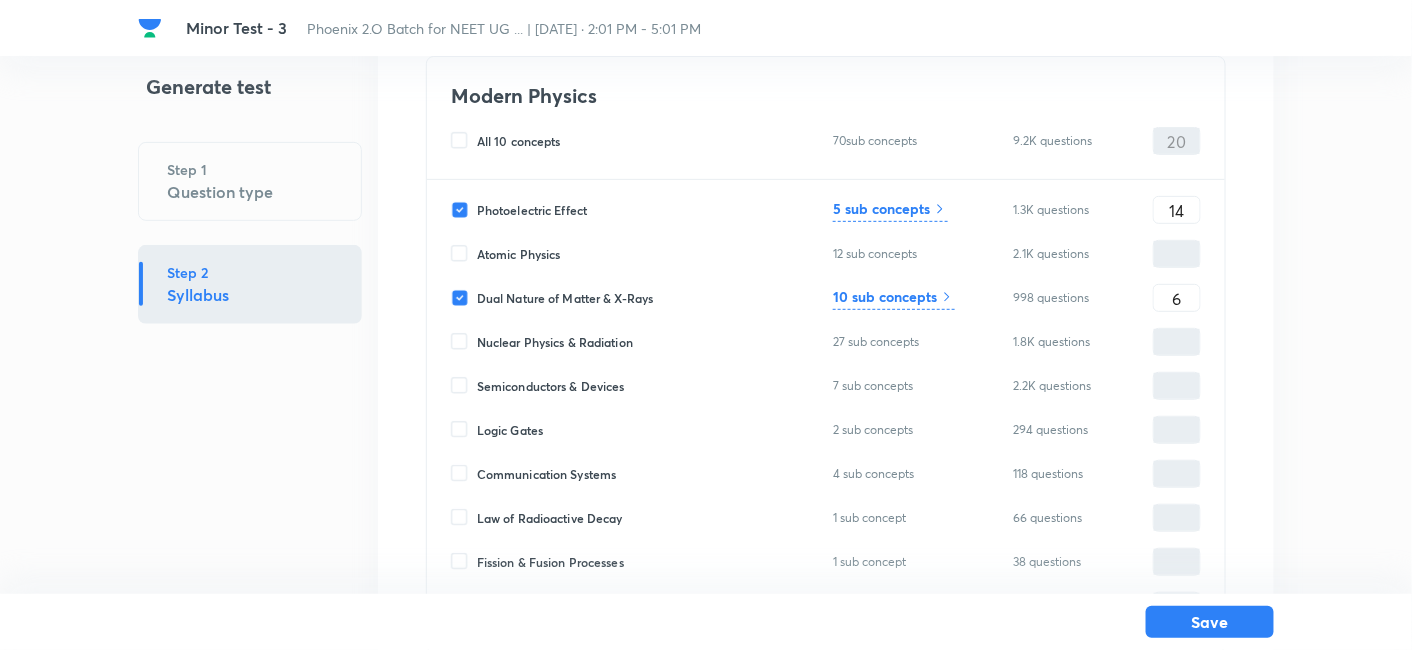click on "5 sub concepts" at bounding box center [881, 208] 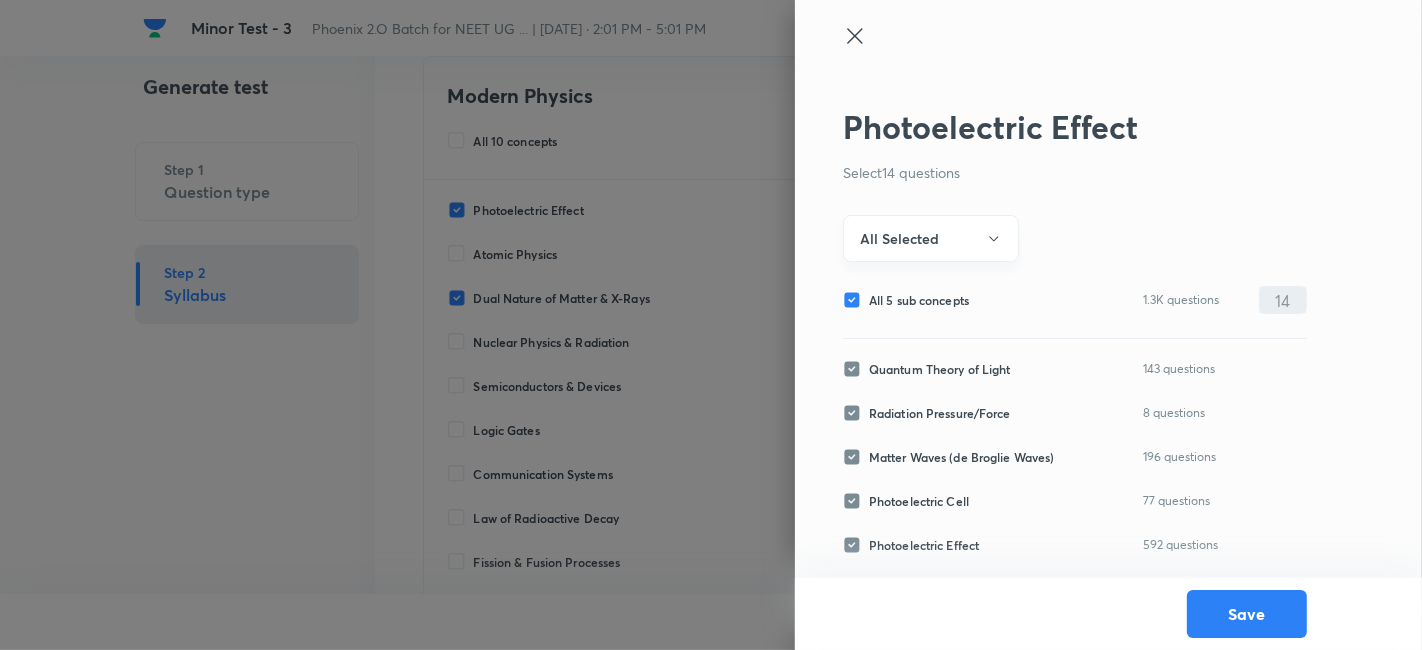 click on "All Selected" at bounding box center [899, 238] 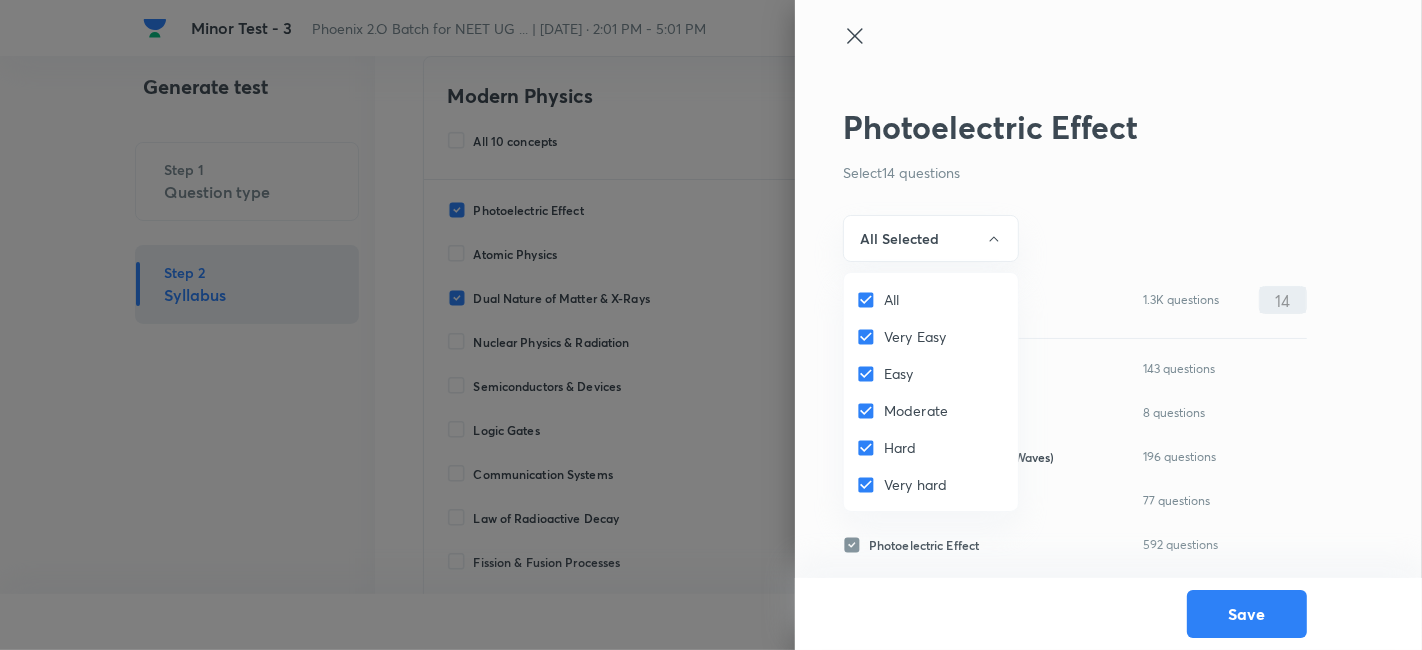 click on "All" at bounding box center [870, 300] 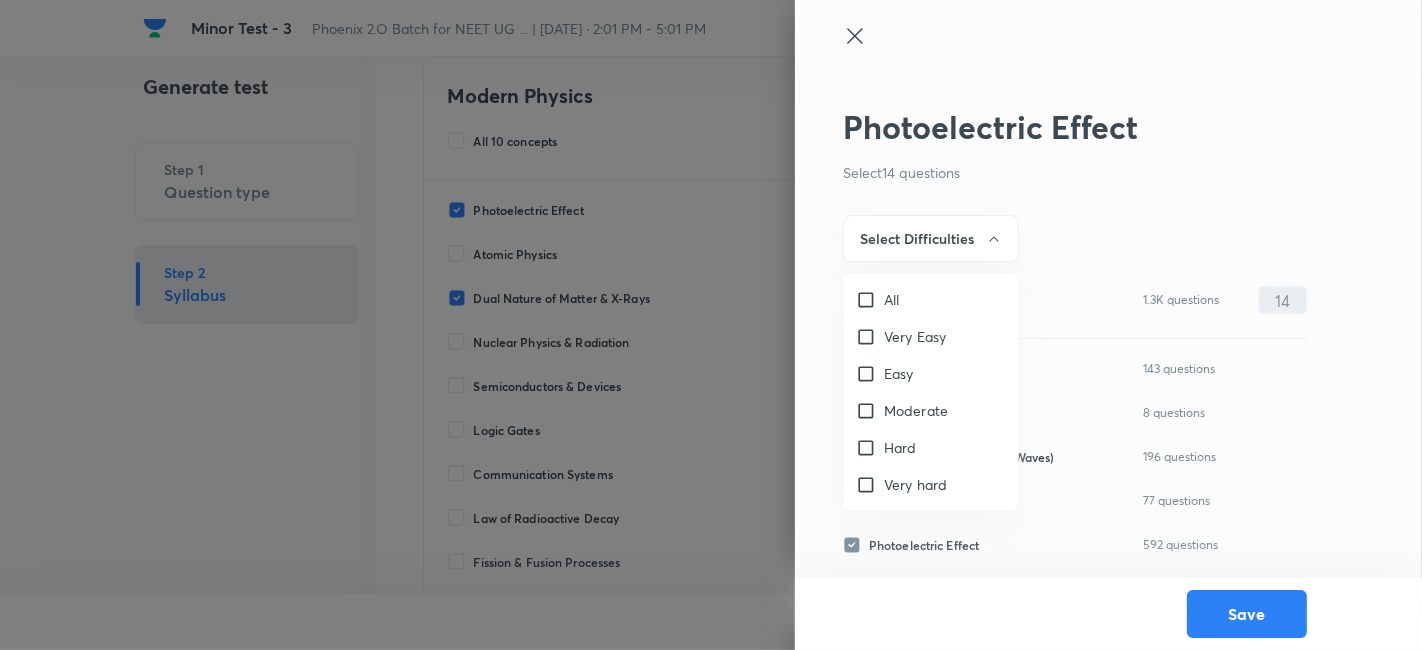 click on "Very Easy" at bounding box center [870, 337] 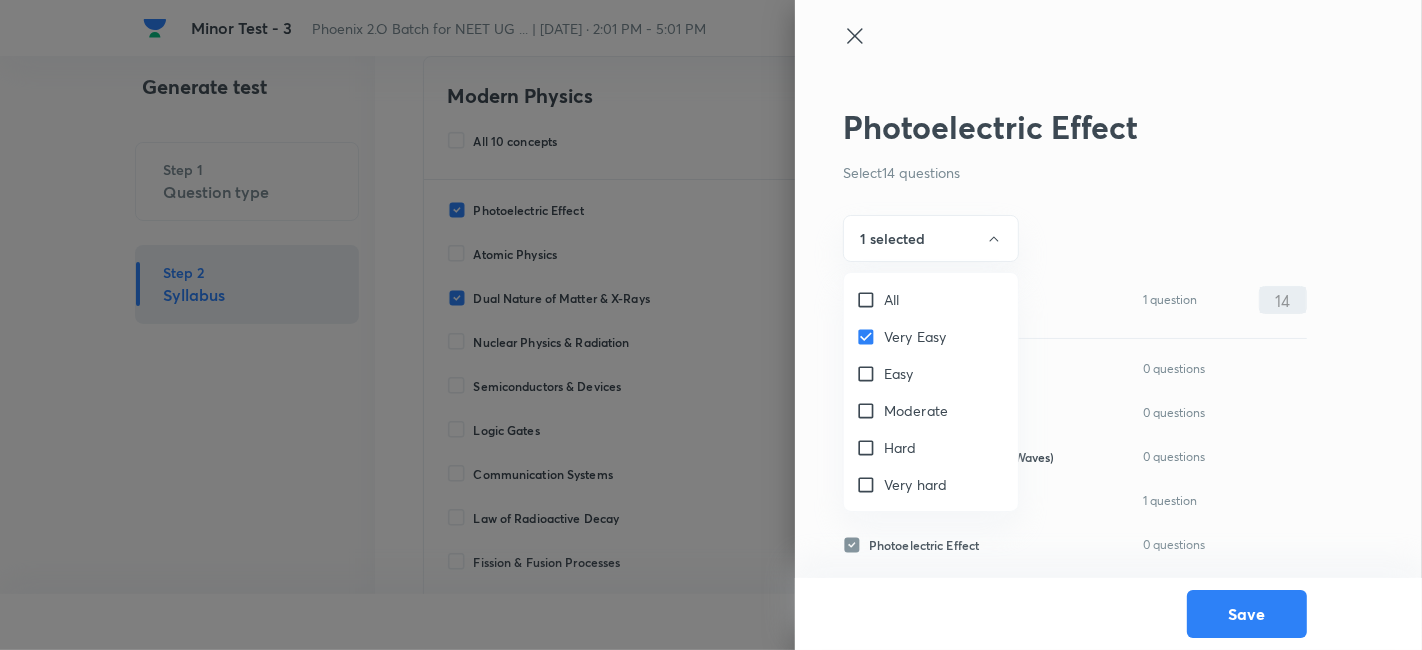 click on "Easy" at bounding box center [870, 374] 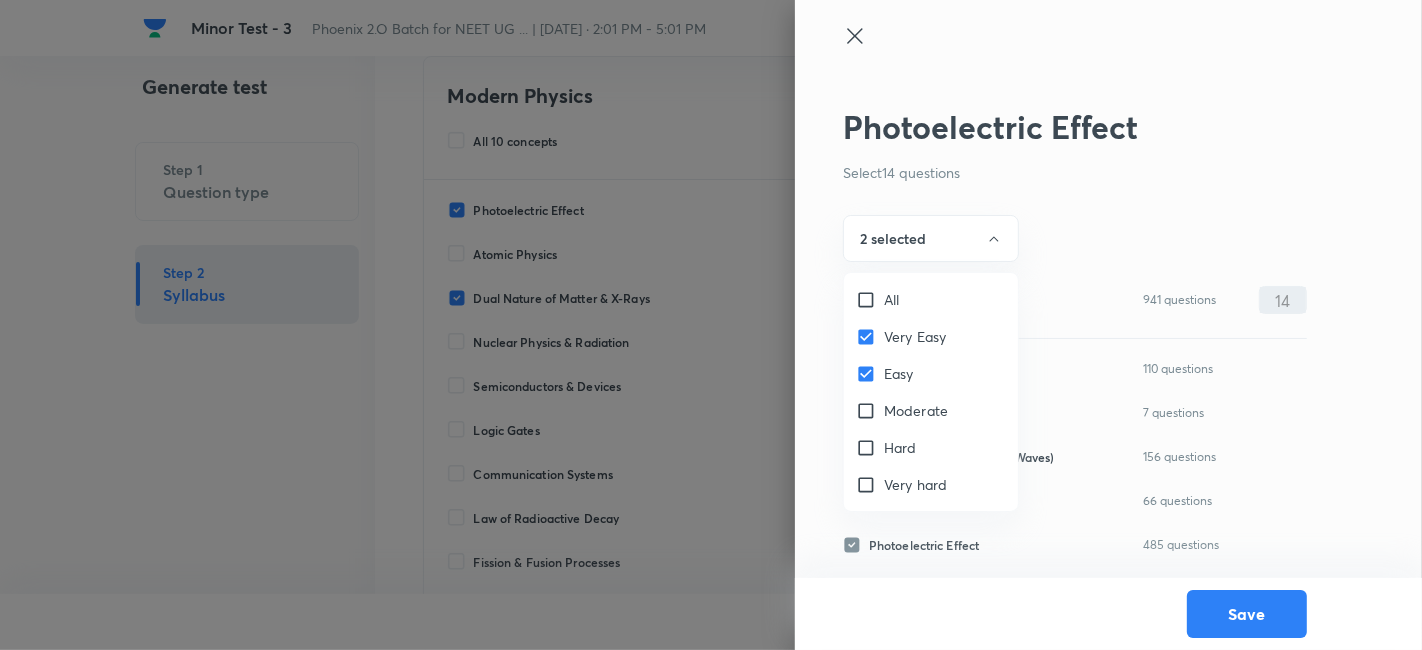 click on "Moderate" at bounding box center (870, 411) 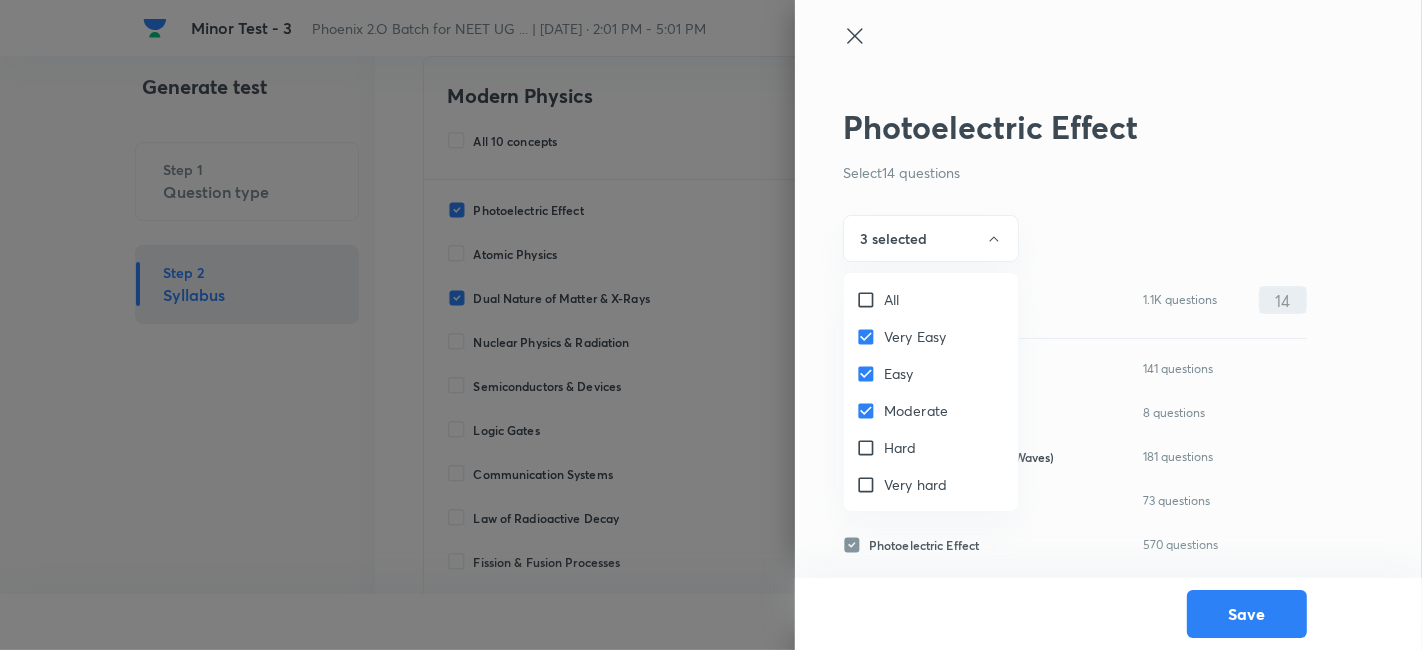 click at bounding box center [711, 325] 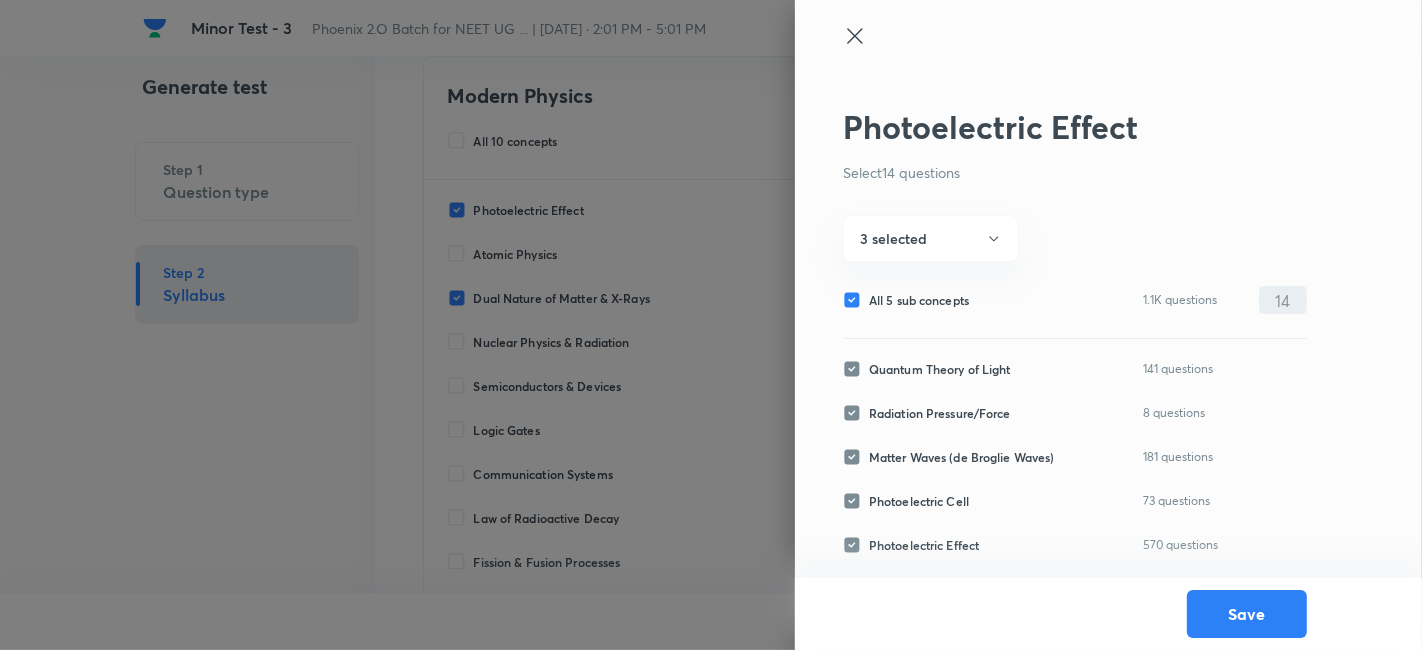 click on "All 5 sub concepts" at bounding box center (919, 300) 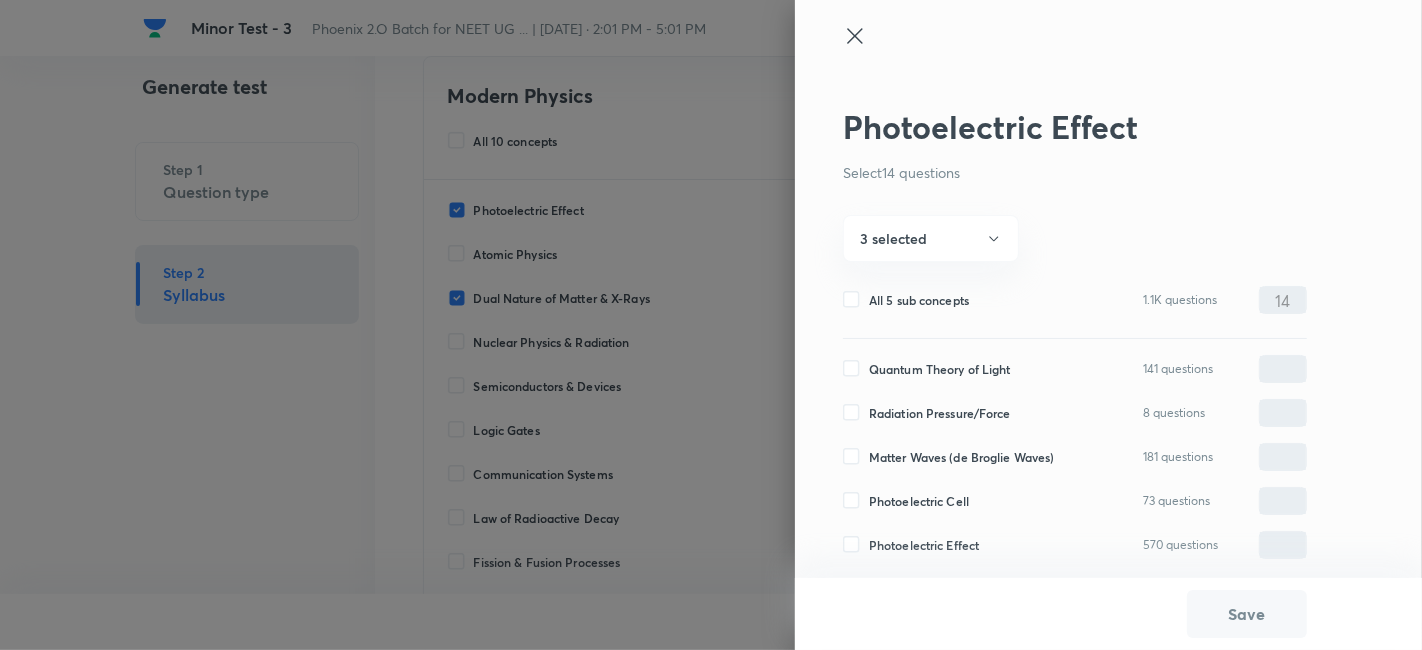 click on "Quantum Theory of Light" at bounding box center [940, 369] 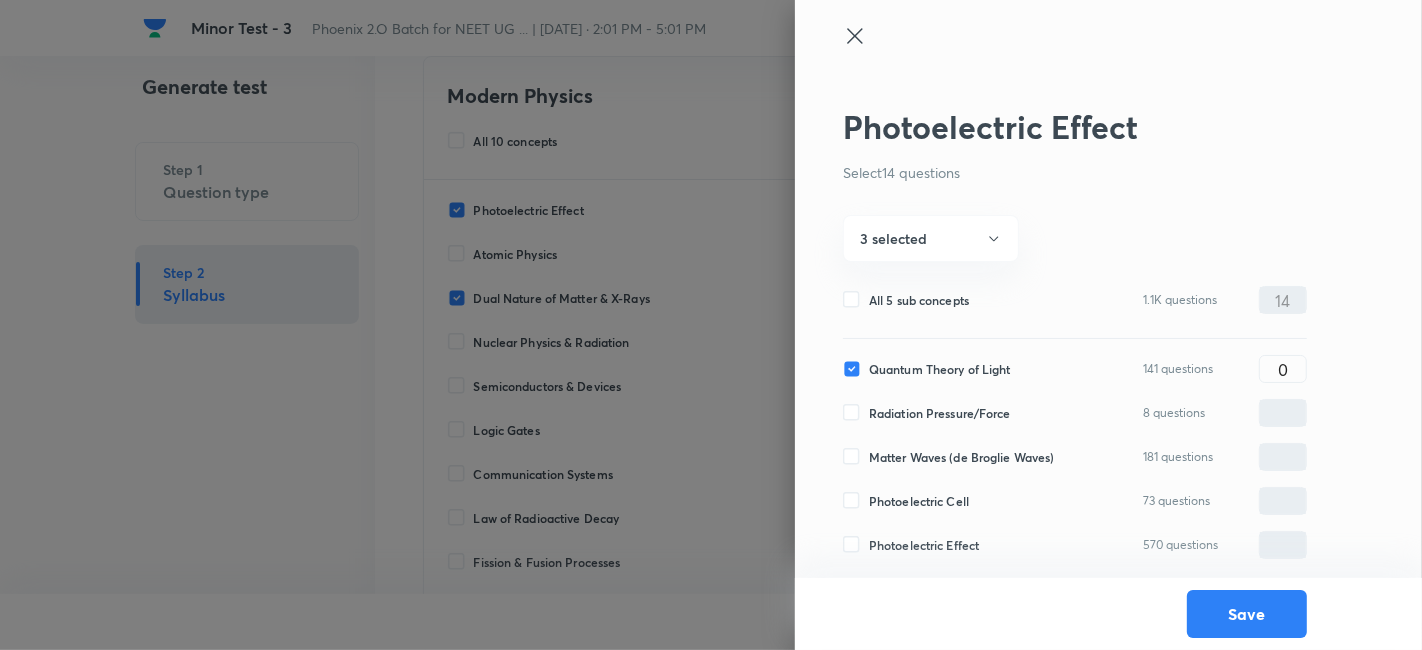 click on "Radiation Pressure/Force" at bounding box center (940, 413) 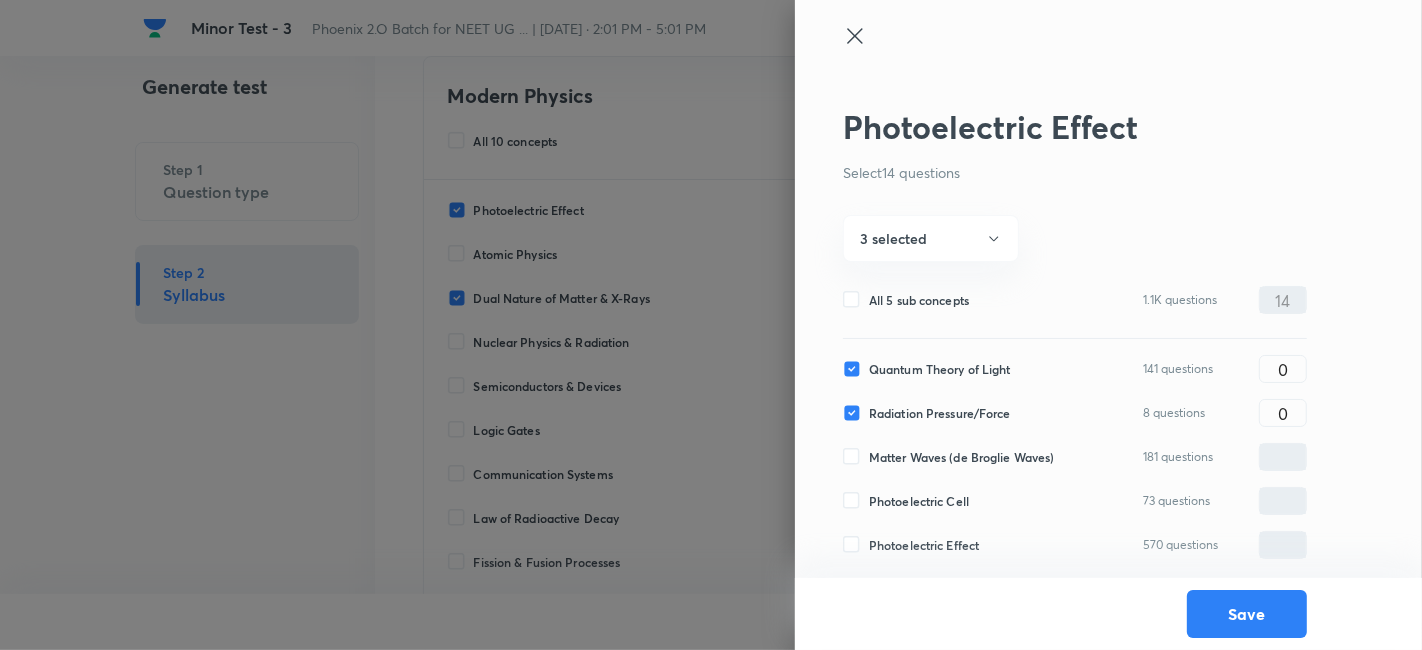 click on "Matter Waves (de Broglie Waves)" at bounding box center (962, 457) 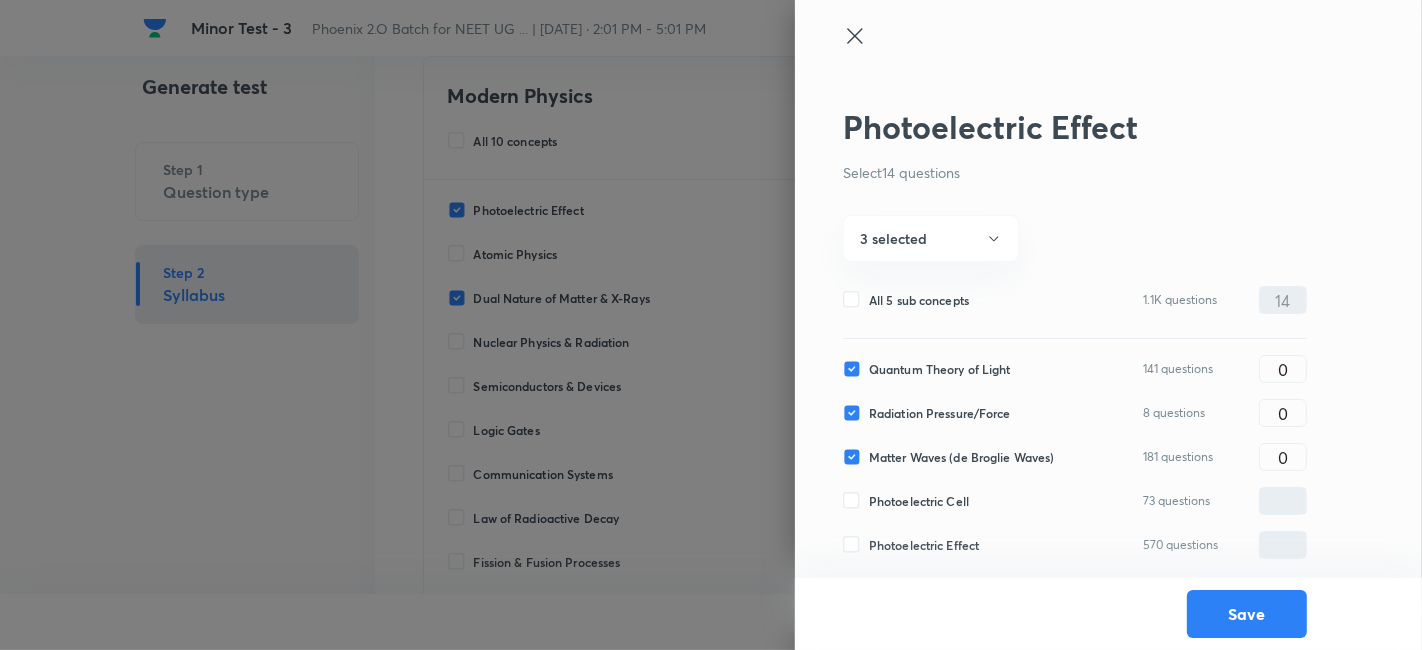 click on "Photoelectric Cell" at bounding box center (919, 501) 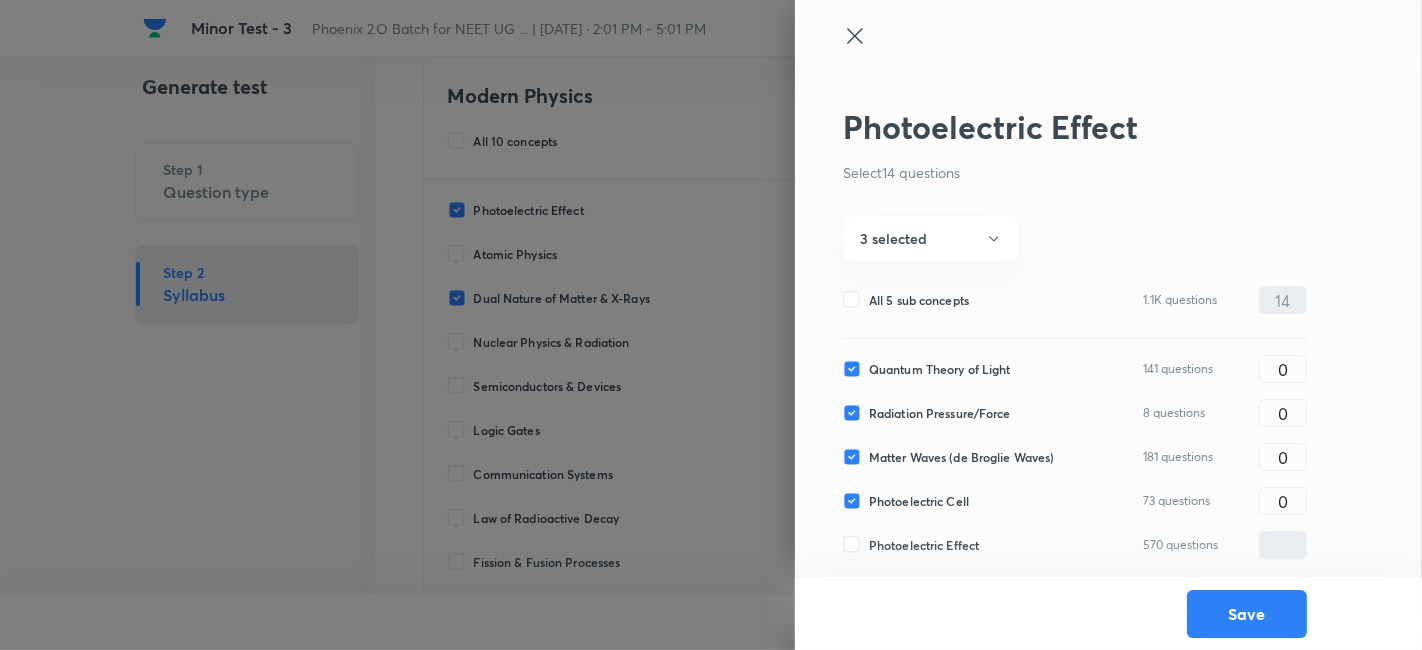 click on "Photoelectric Effect" at bounding box center (924, 545) 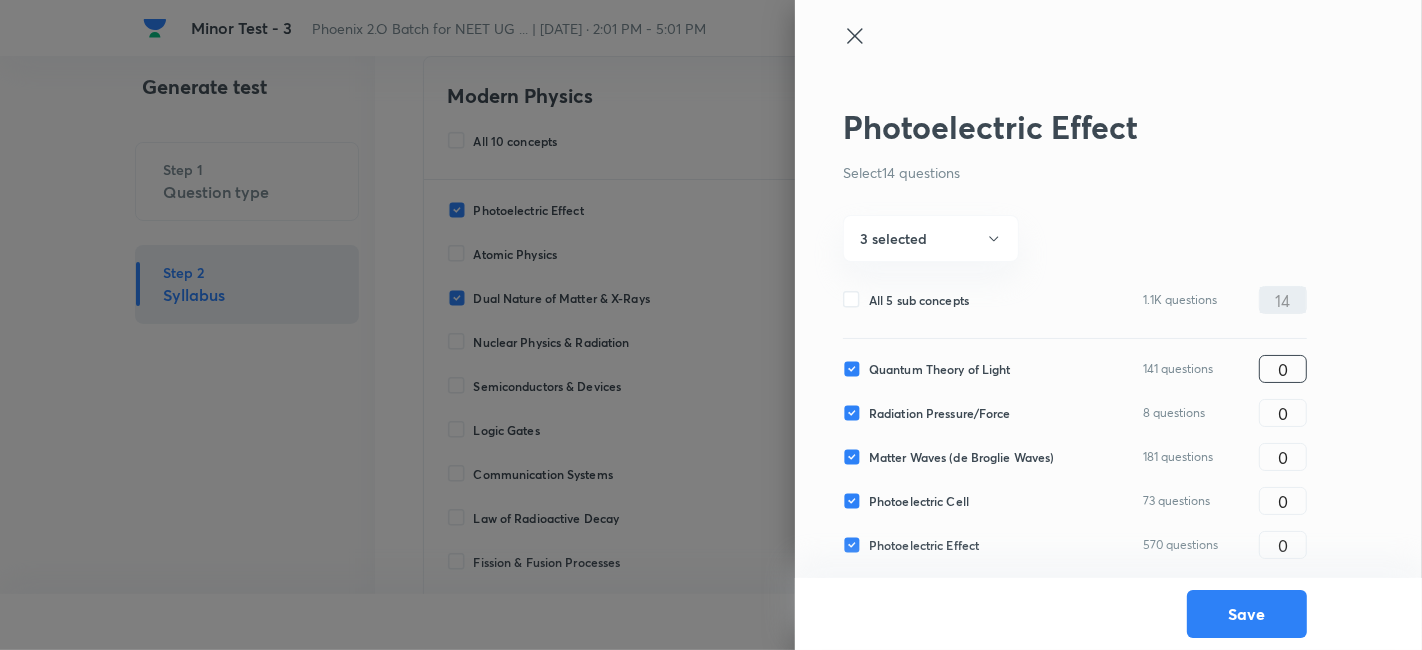 click on "0" at bounding box center (1283, 369) 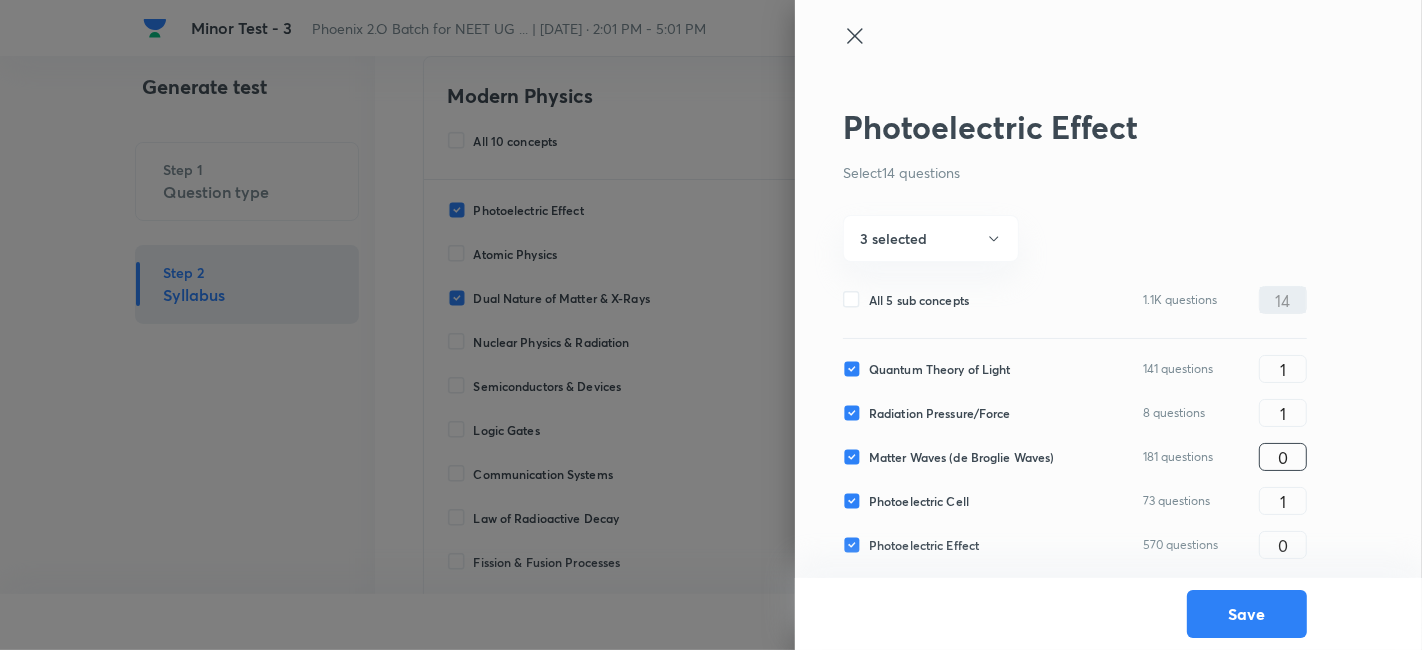click on "0" at bounding box center (1283, 457) 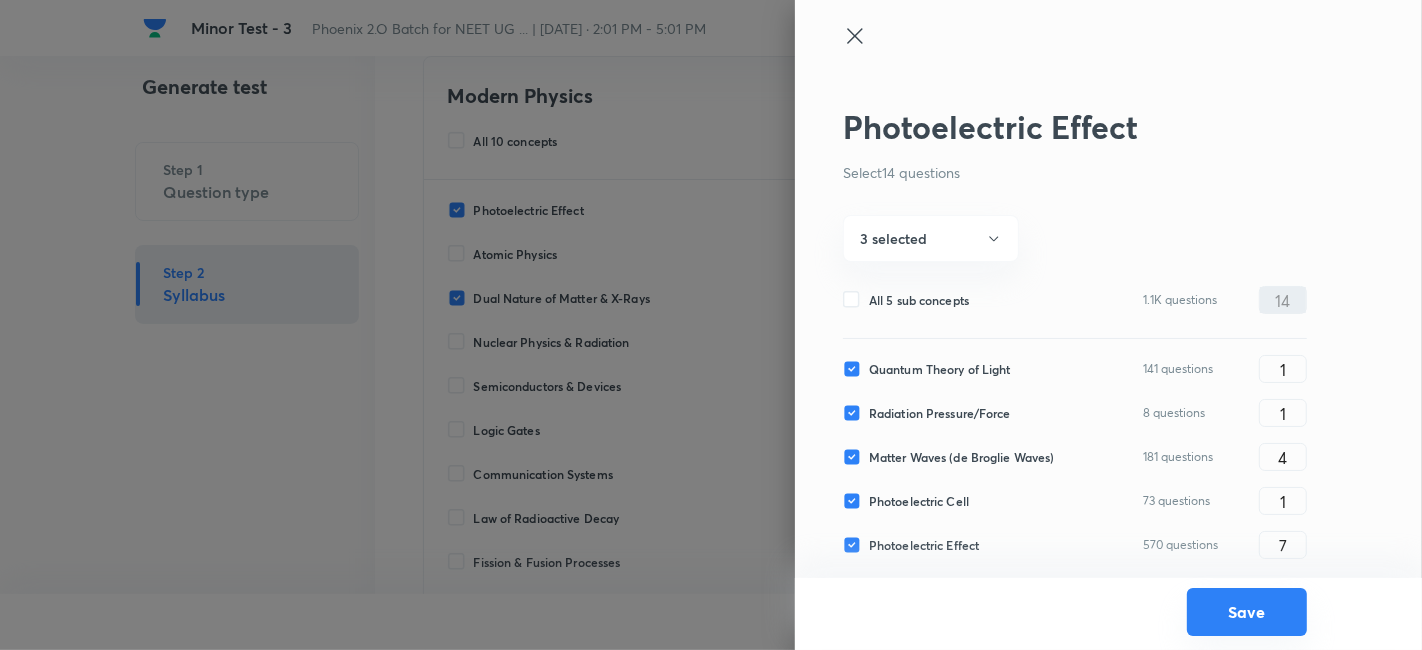 click on "Save" at bounding box center (1247, 612) 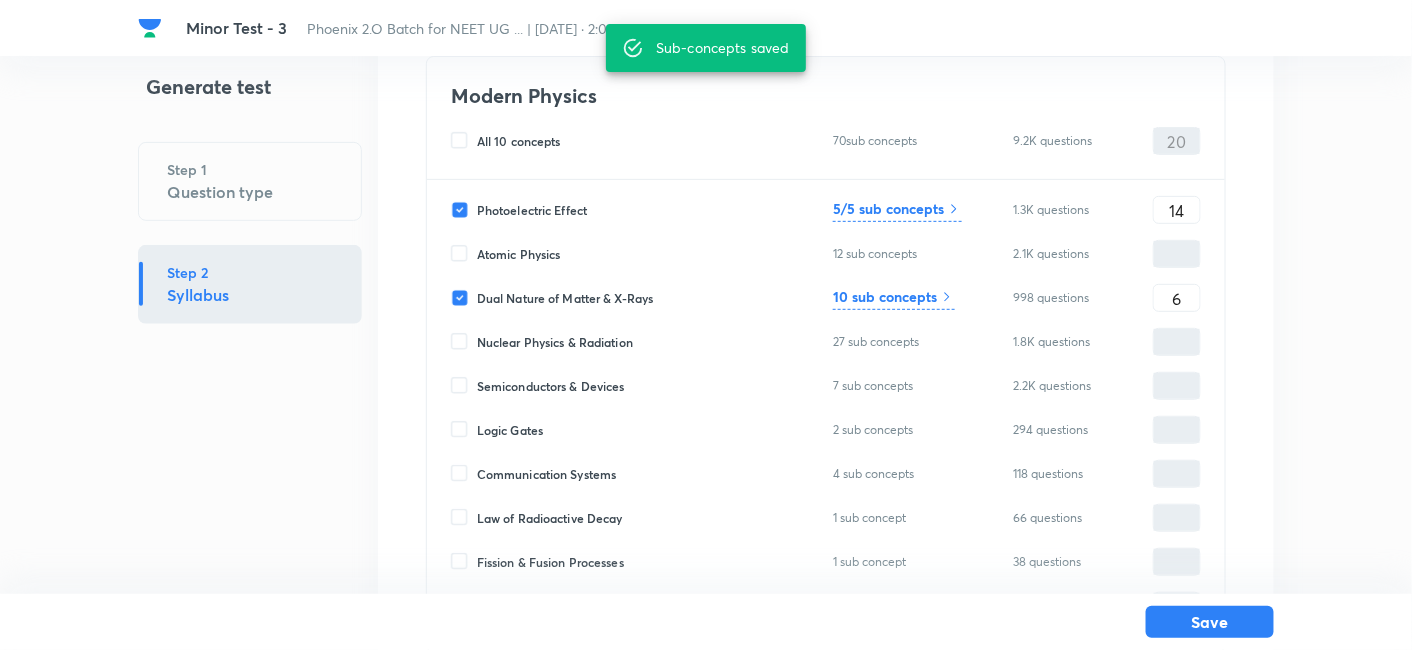click on "10 sub concepts" at bounding box center (894, 298) 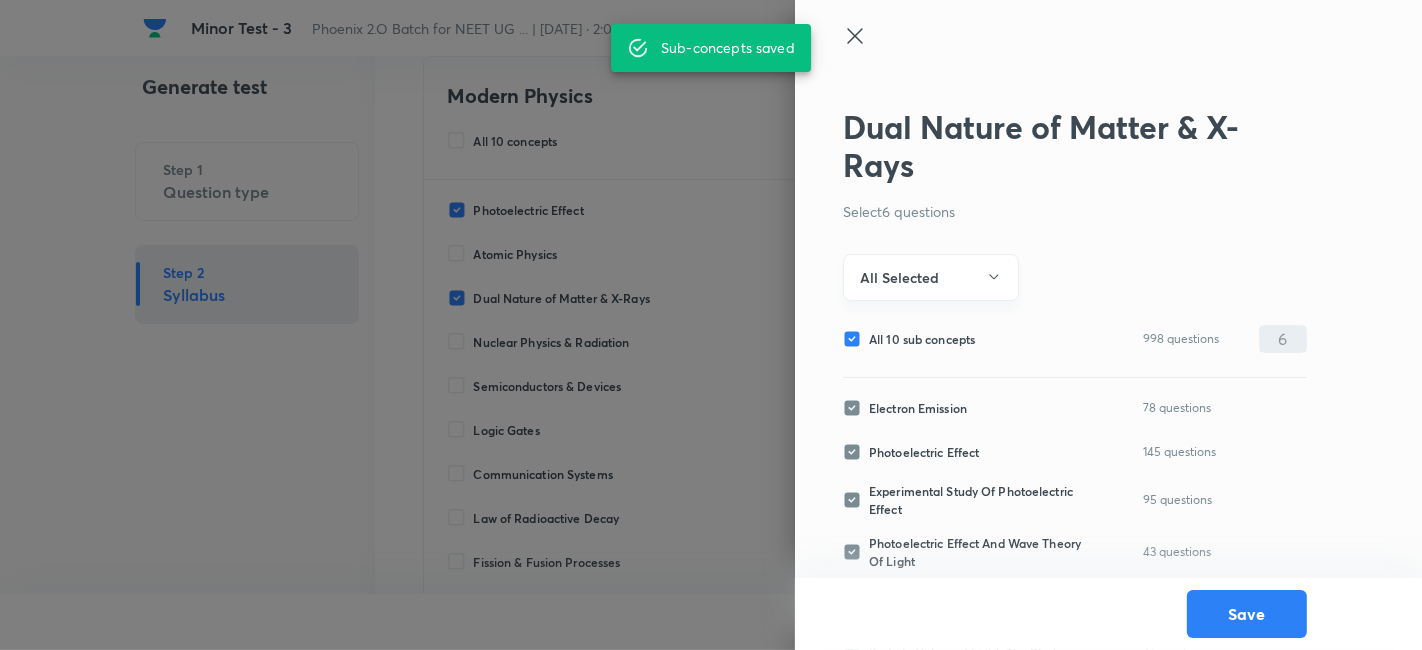 click on "All Selected" at bounding box center [931, 277] 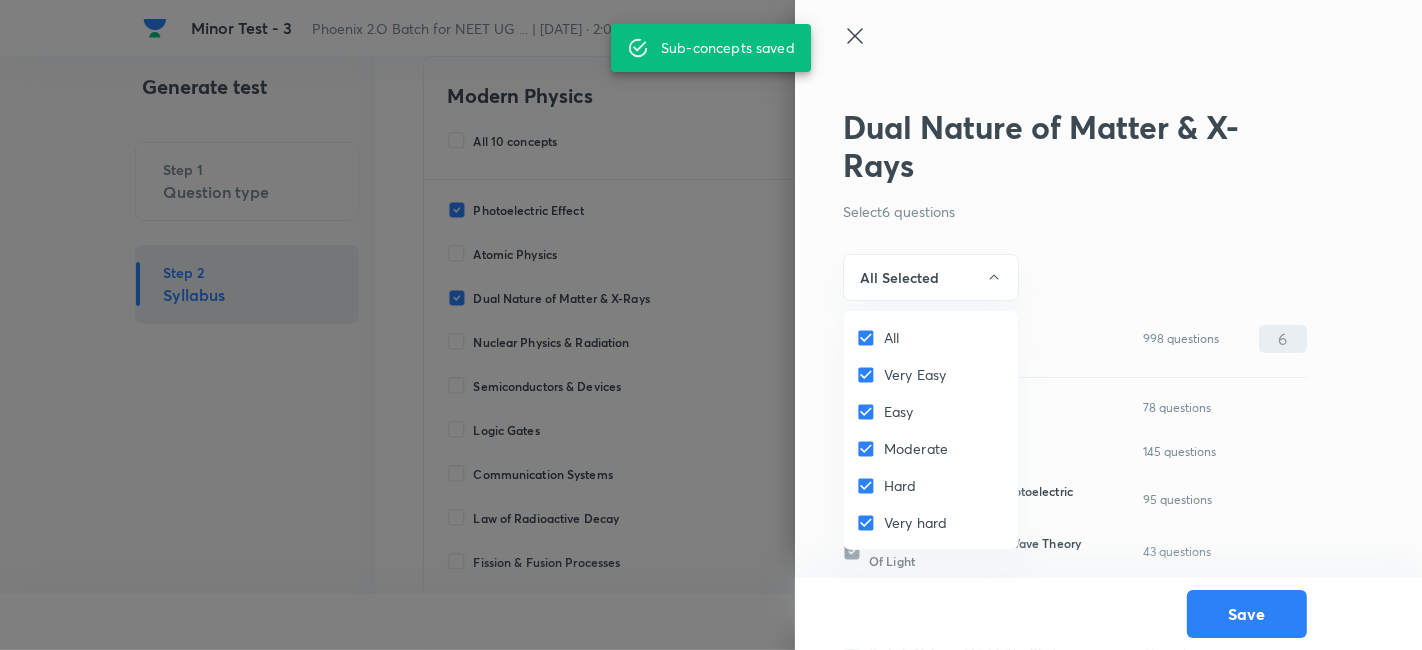 click on "All" at bounding box center (870, 338) 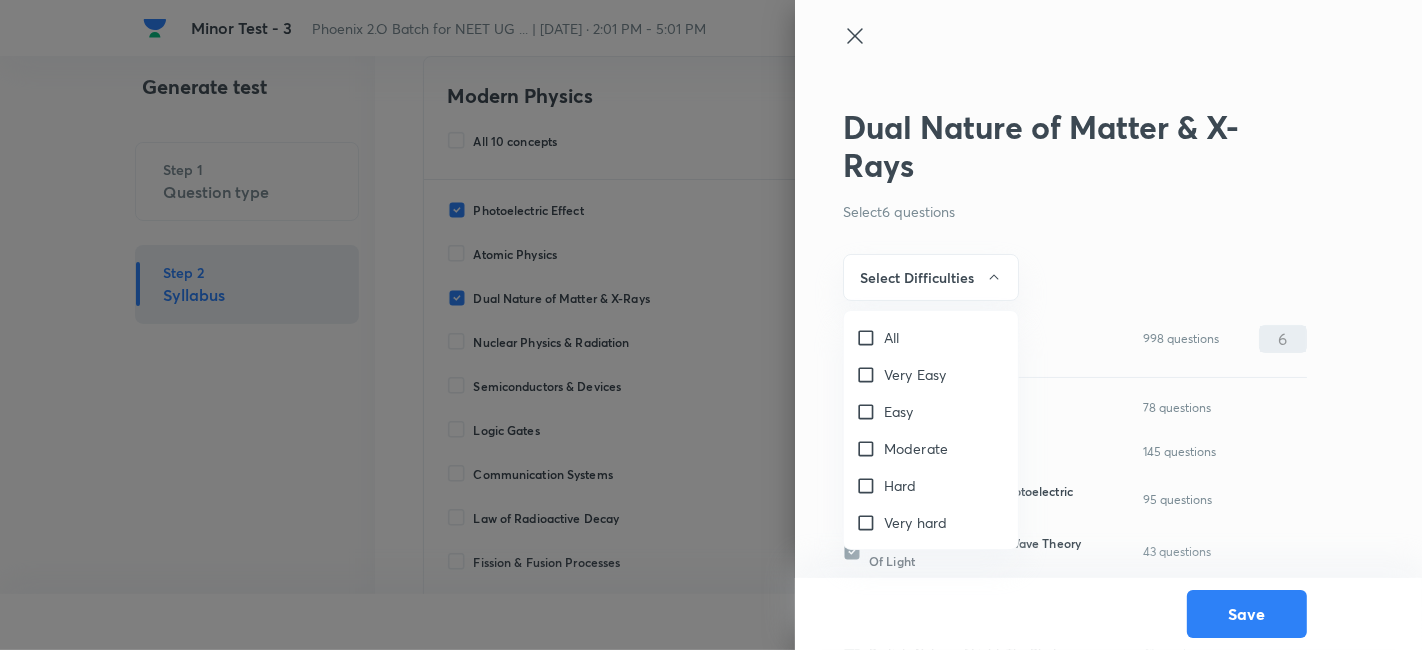 click on "Very Easy" at bounding box center (870, 375) 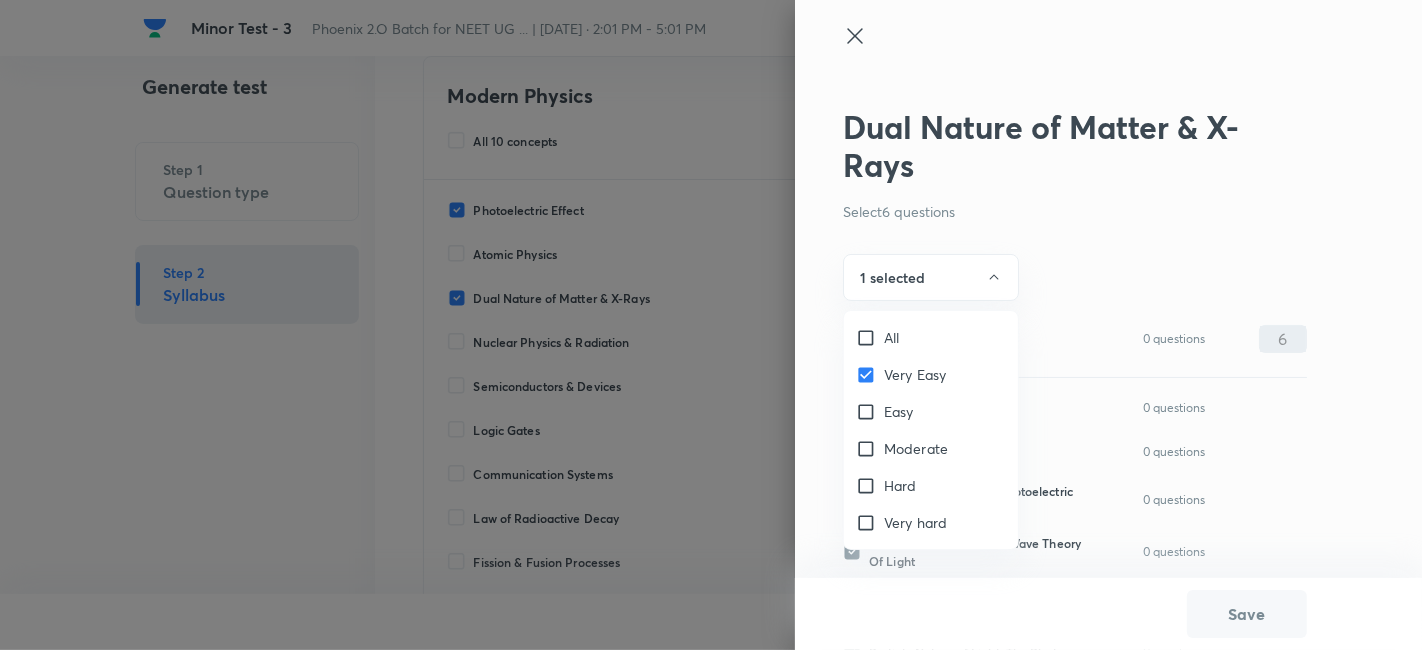 click on "Easy" at bounding box center [899, 411] 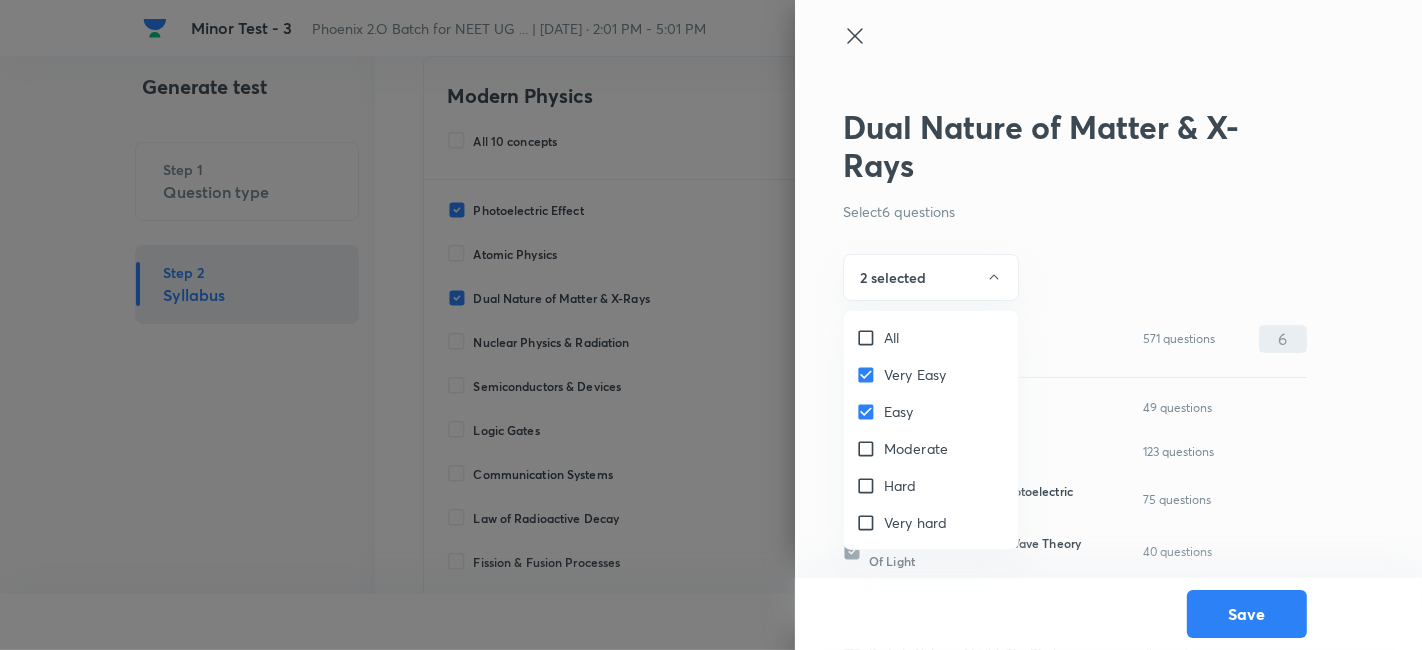 click on "Moderate" at bounding box center [931, 448] 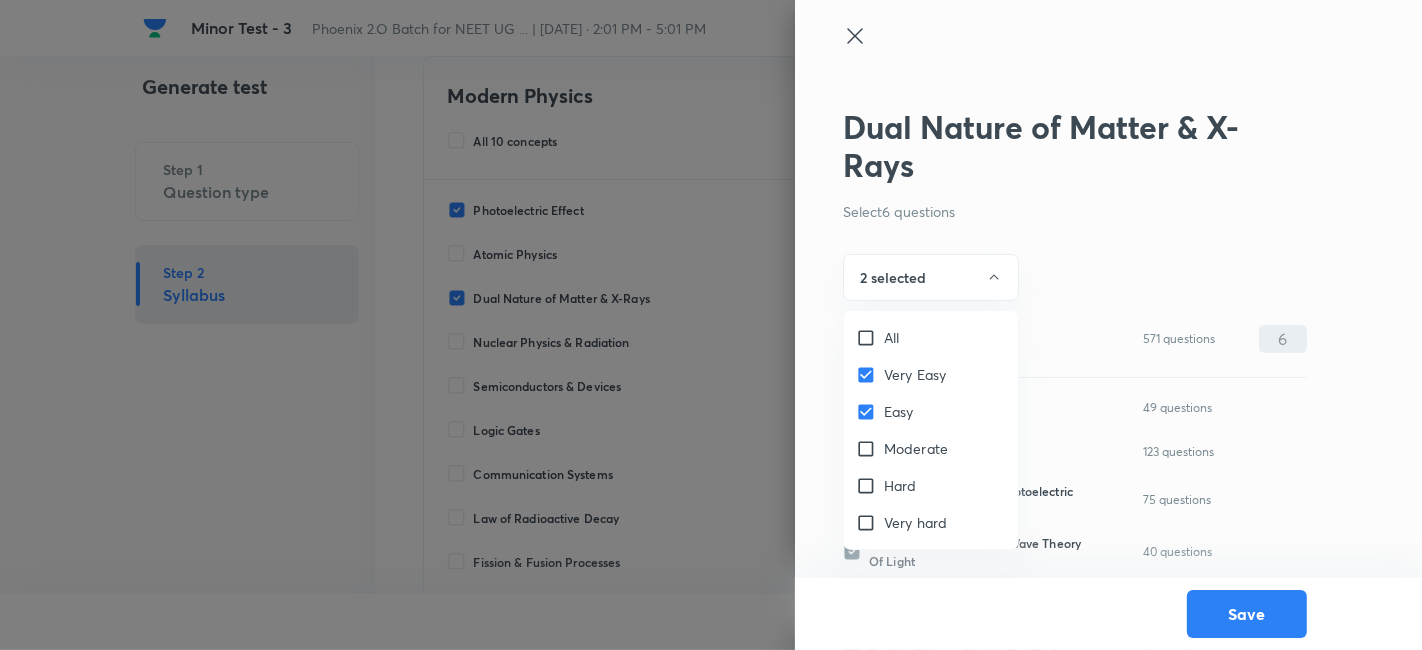 click on "Moderate" at bounding box center (916, 448) 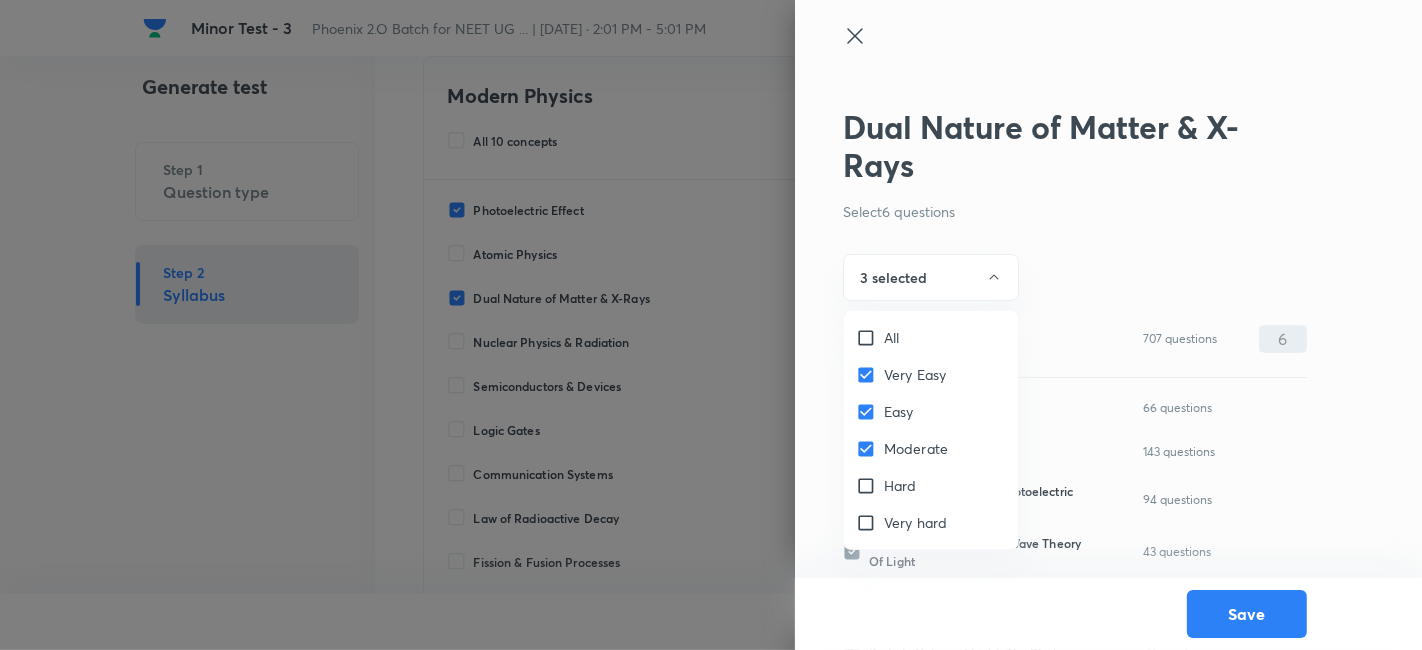 click at bounding box center [711, 325] 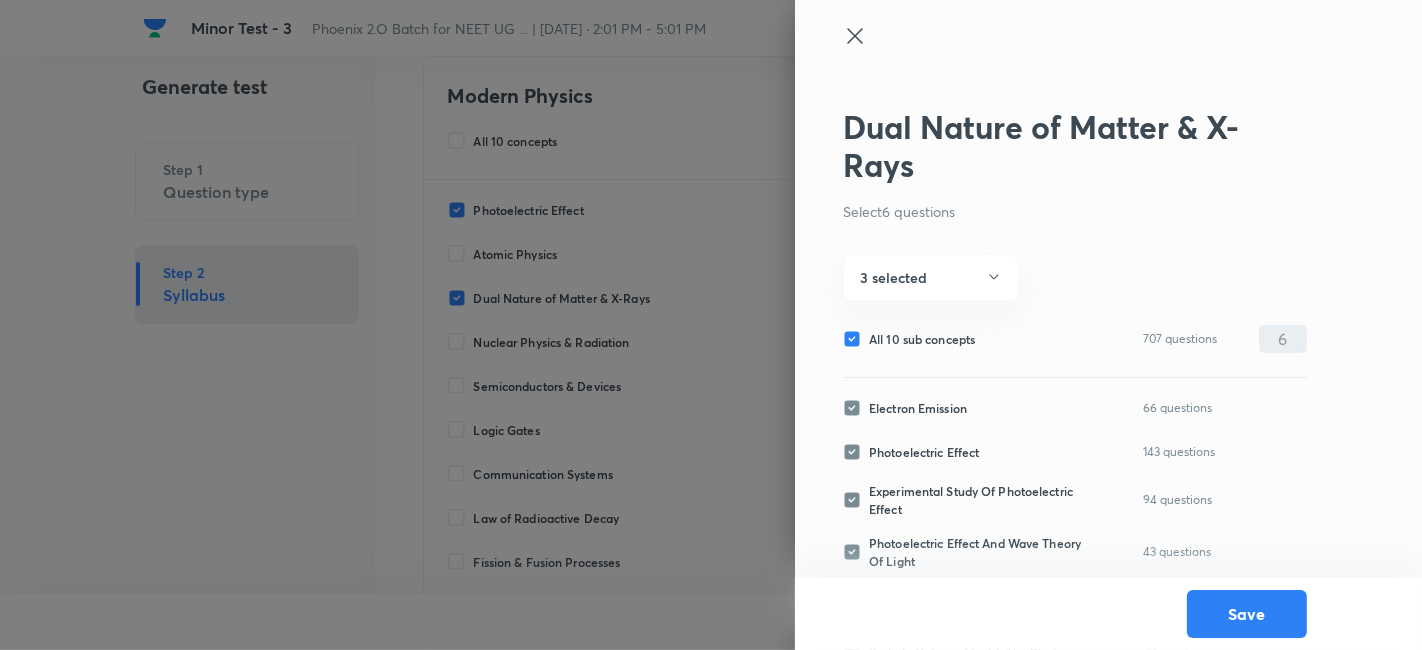 click on "All 10 sub concepts" at bounding box center [922, 339] 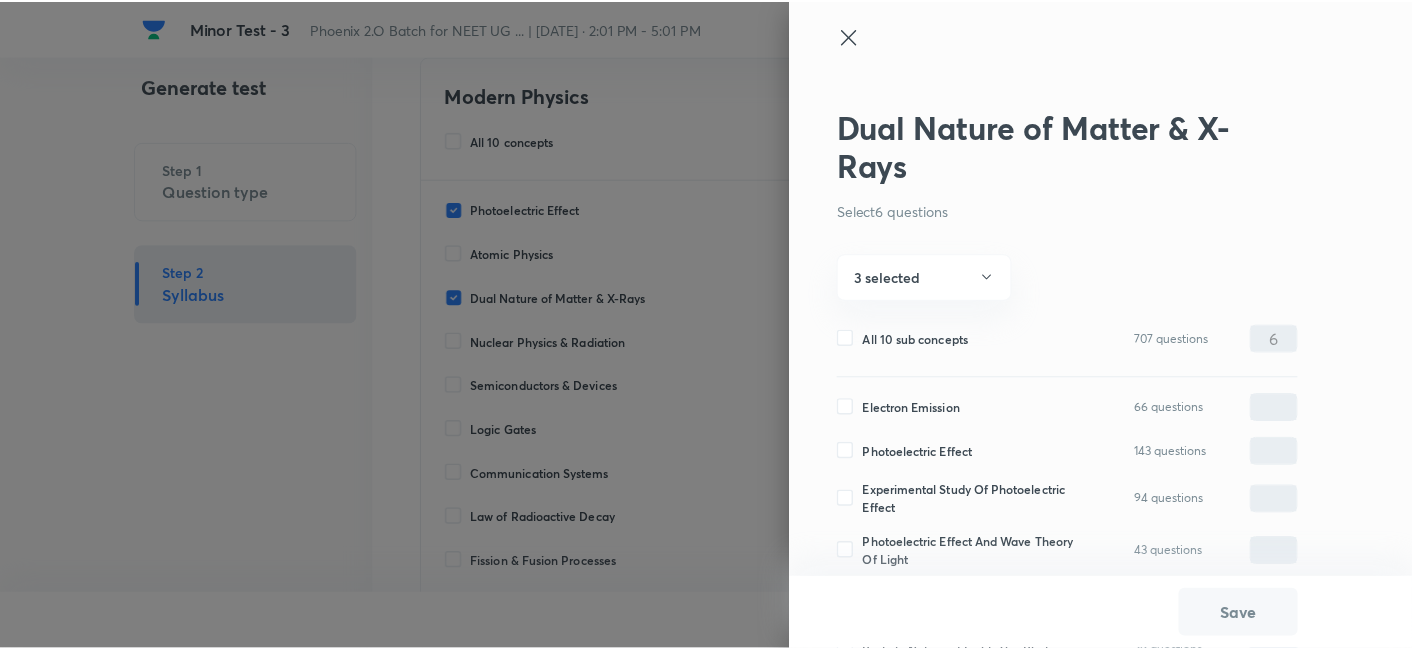 scroll, scrollTop: 270, scrollLeft: 0, axis: vertical 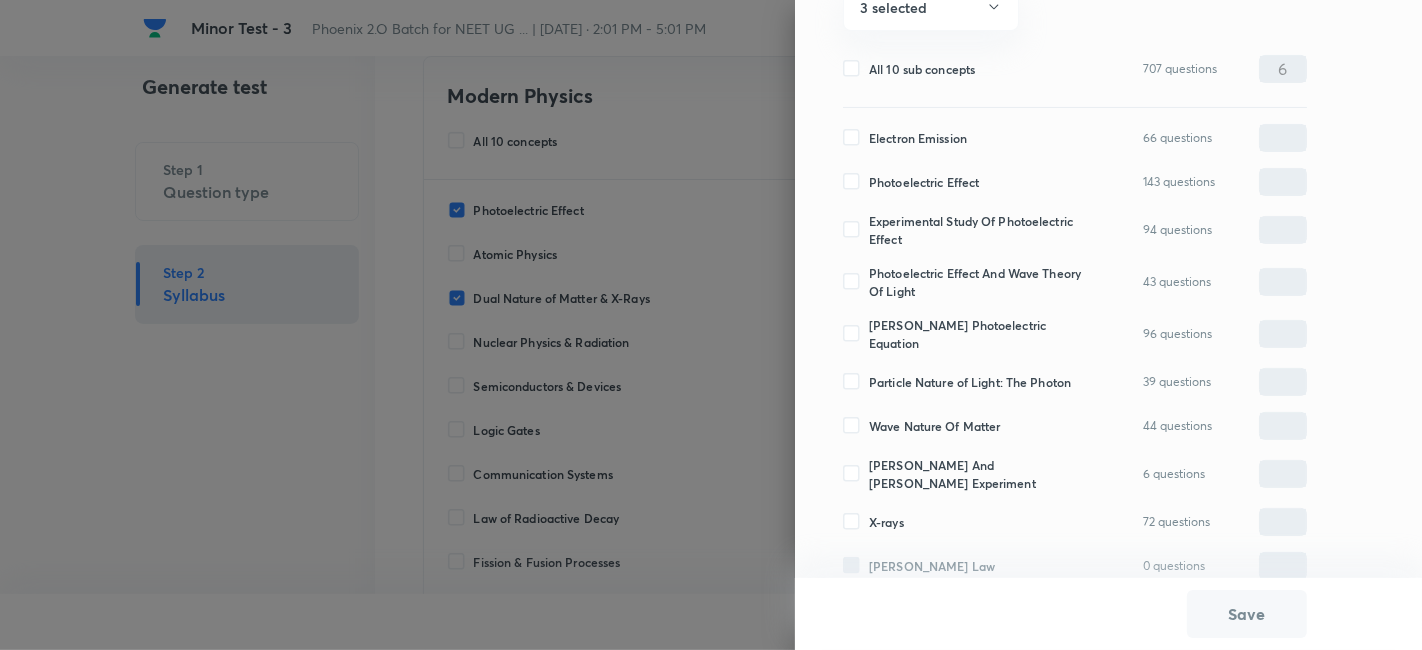 click on "Wave Nature Of Matter" at bounding box center (934, 426) 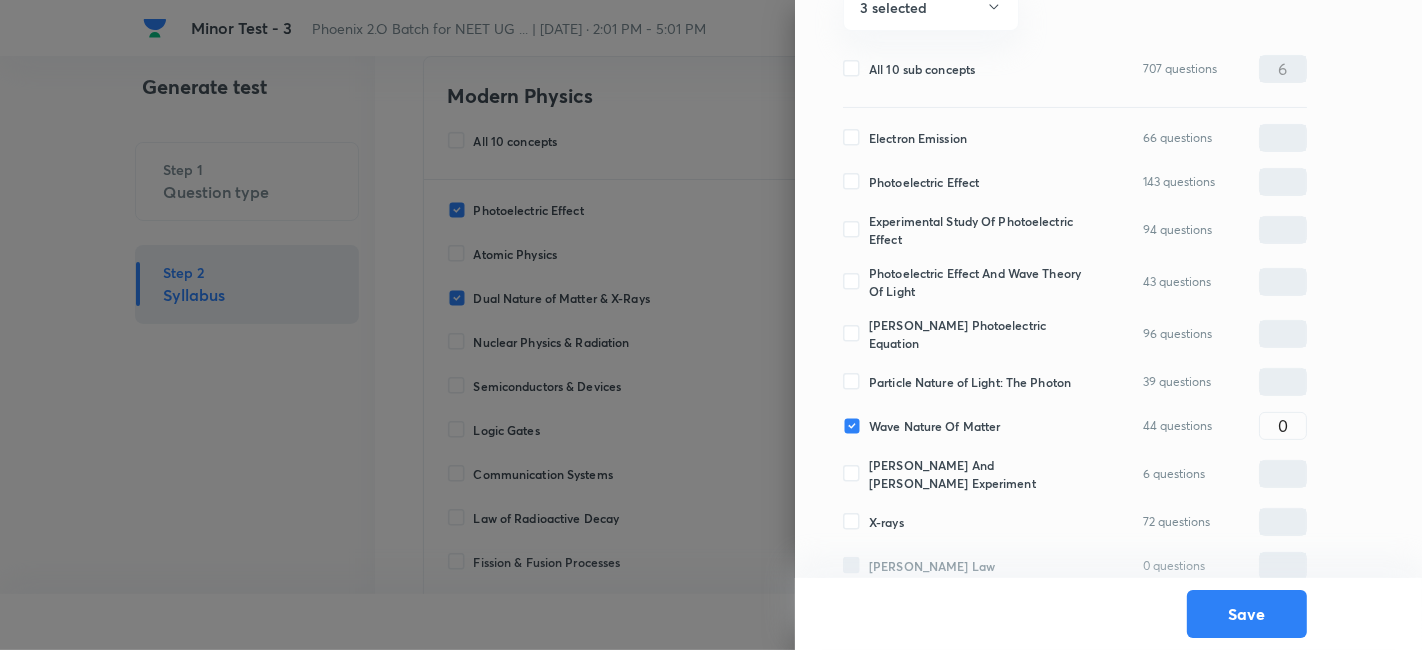 click on "Particle Nature of Light: The Photon" at bounding box center [970, 382] 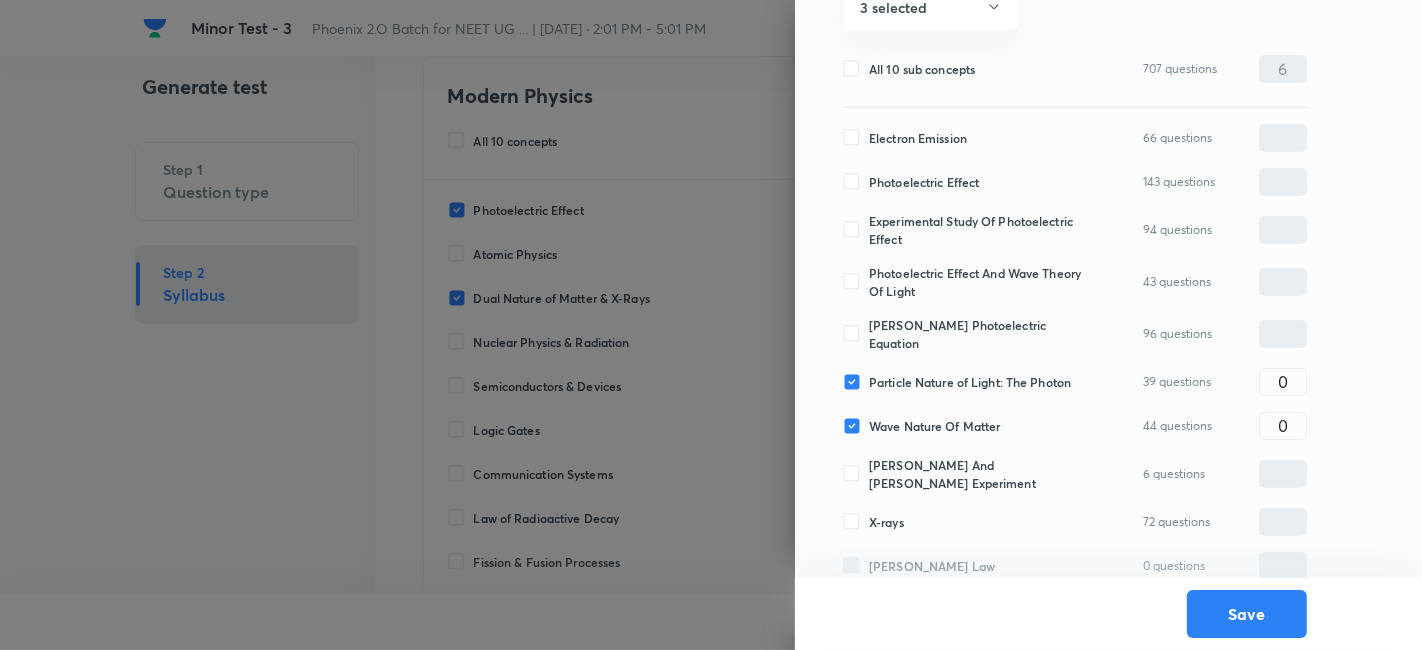 click on "Einstein’s Photoelectric Equation" at bounding box center (978, 334) 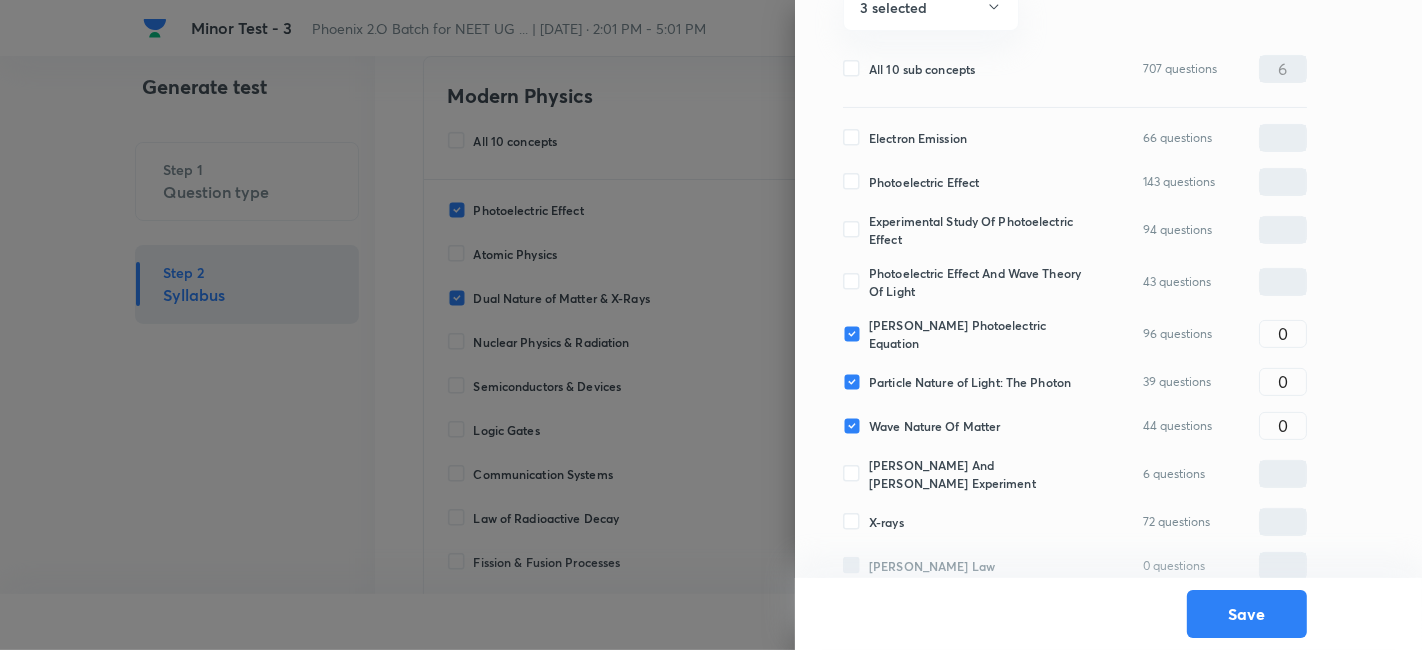 click on "Photoelectric Effect And Wave Theory Of Light" at bounding box center [978, 282] 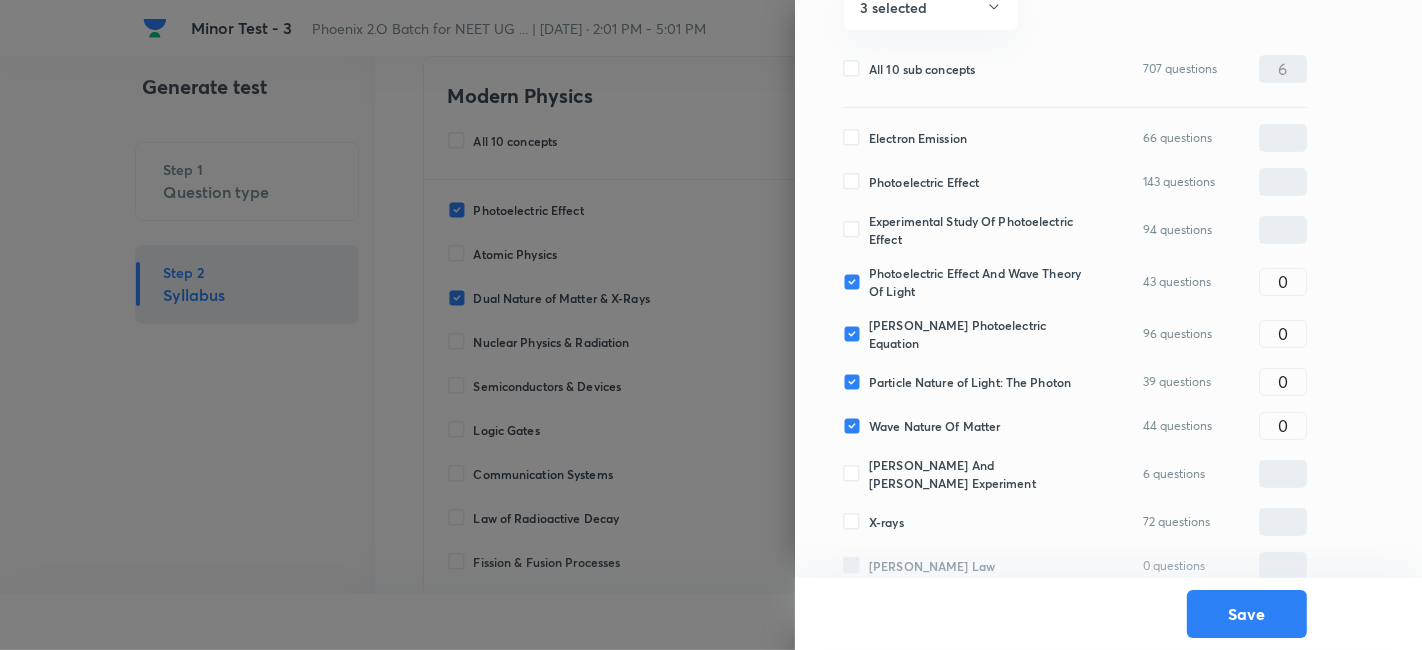 click on "Experimental Study Of Photoelectric Effect" at bounding box center [978, 230] 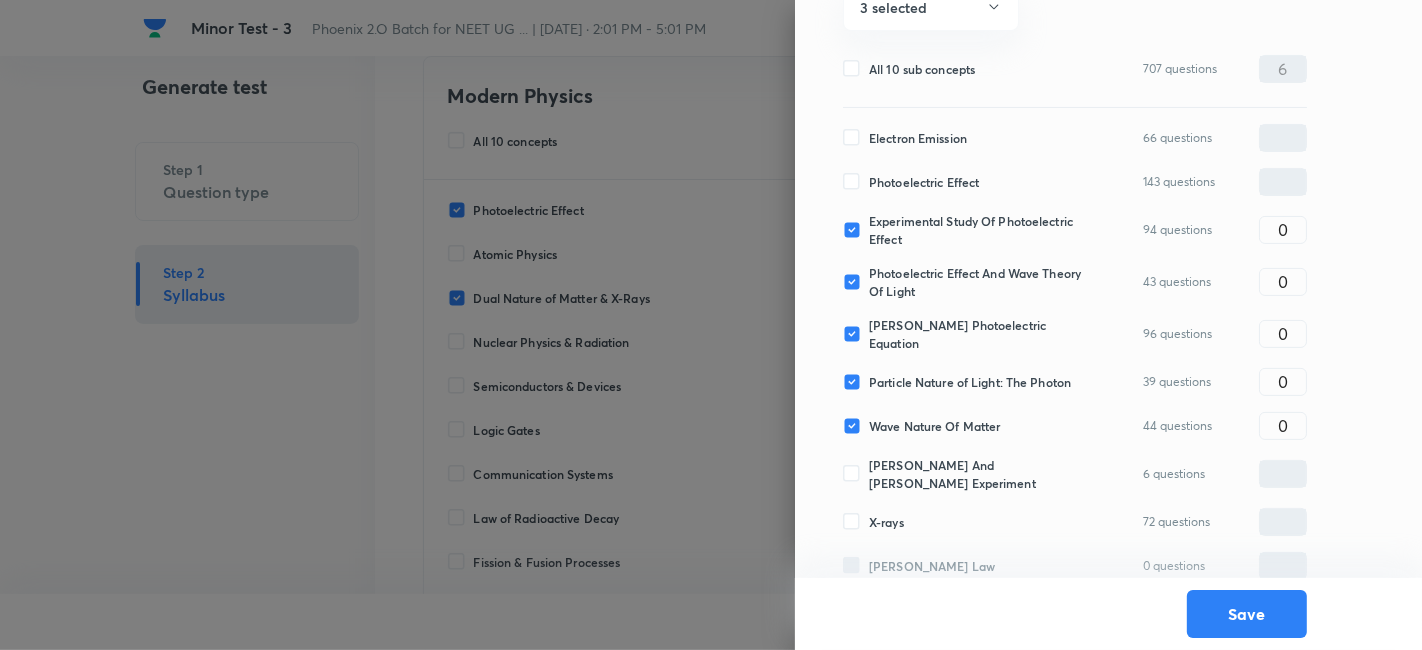click on "Electron Emission" at bounding box center [918, 138] 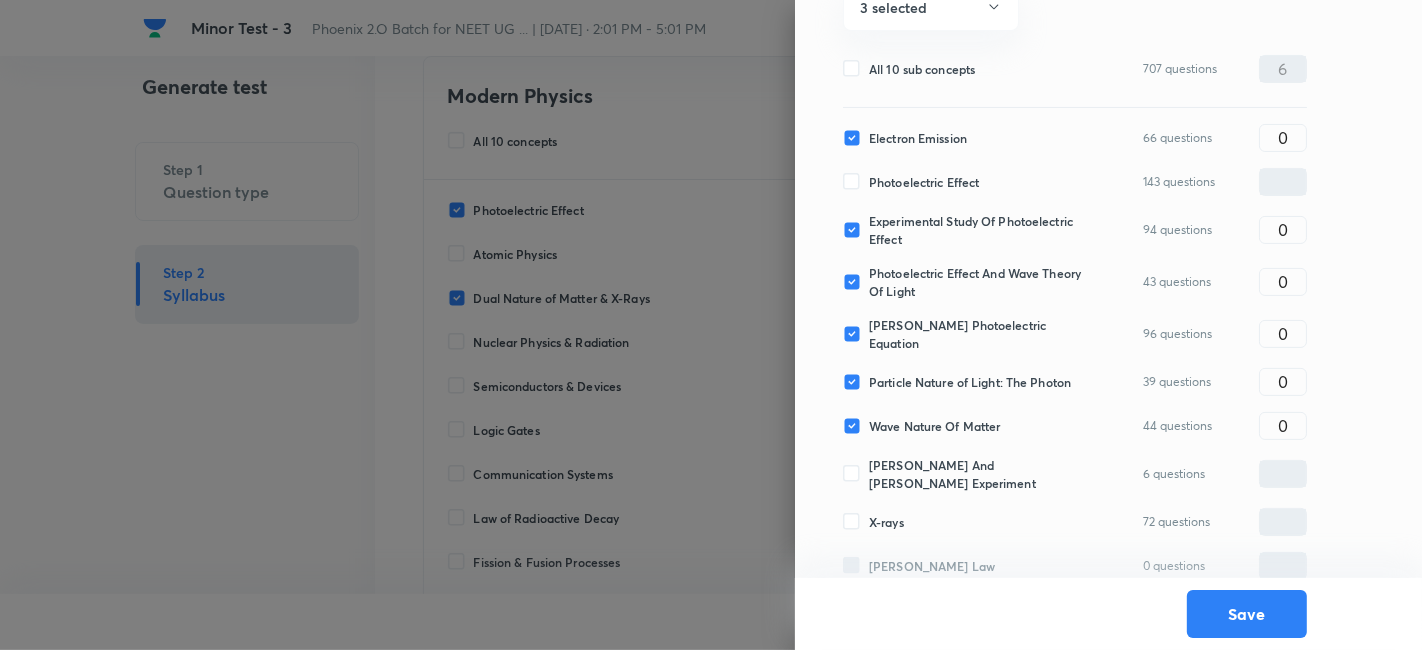 click on "Photoelectric Effect" at bounding box center [924, 182] 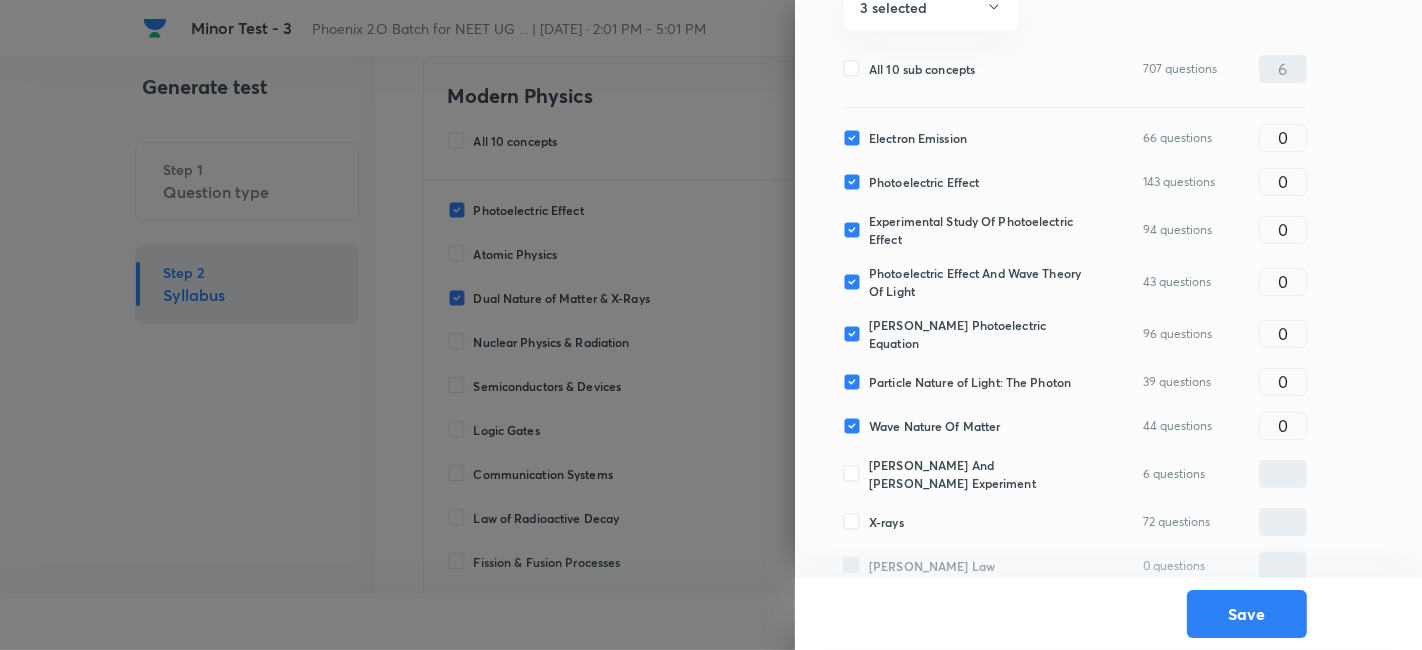 click on "Electron Emission 66 questions 0 ​ Photoelectric Effect 143 questions 0 ​ Experimental Study Of Photoelectric Effect 94 questions 0 ​ Photoelectric Effect And Wave Theory Of Light 43 questions 0 ​ Einstein’s Photoelectric Equation 96 questions 0 ​ Particle Nature of Light: The Photon 39 questions 0 ​ Wave Nature Of Matter 44 questions 0 ​ Davisson And Germer Experiment 6 questions ​ X-rays  72 questions ​ Moseley's Law 0 questions ​" at bounding box center (1075, 360) 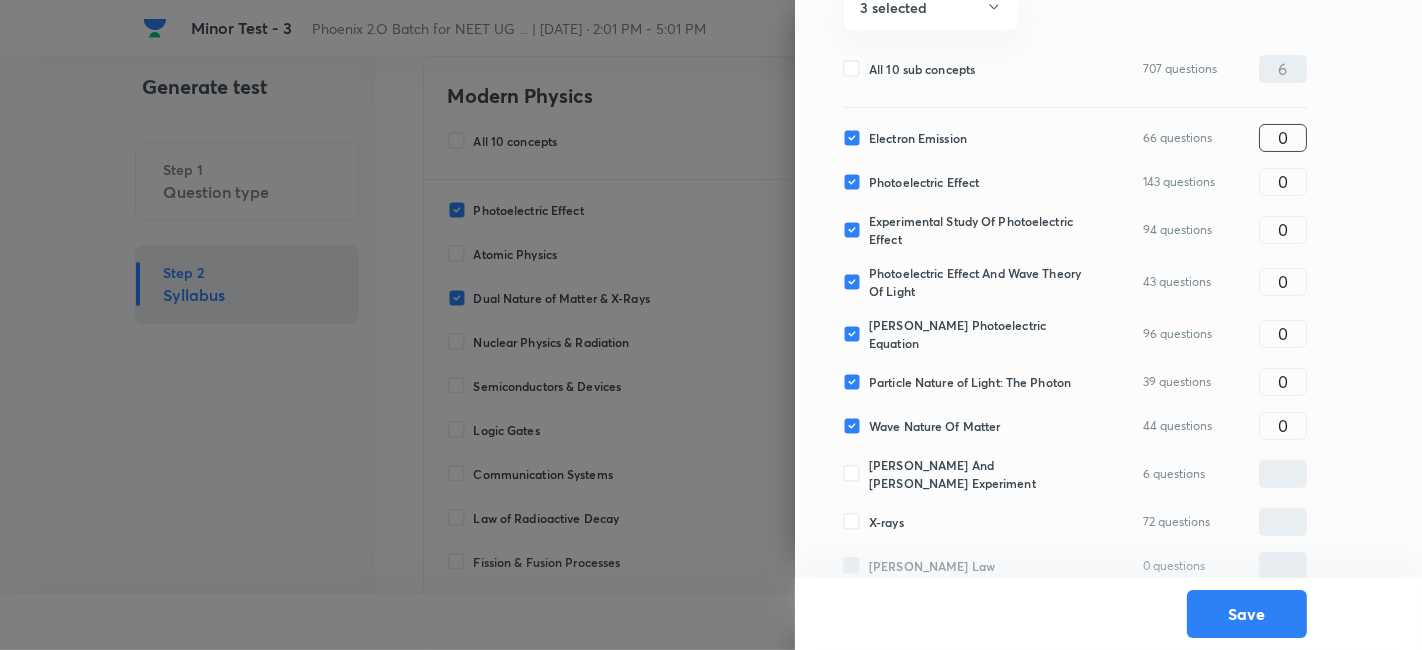 click on "0" at bounding box center (1283, 137) 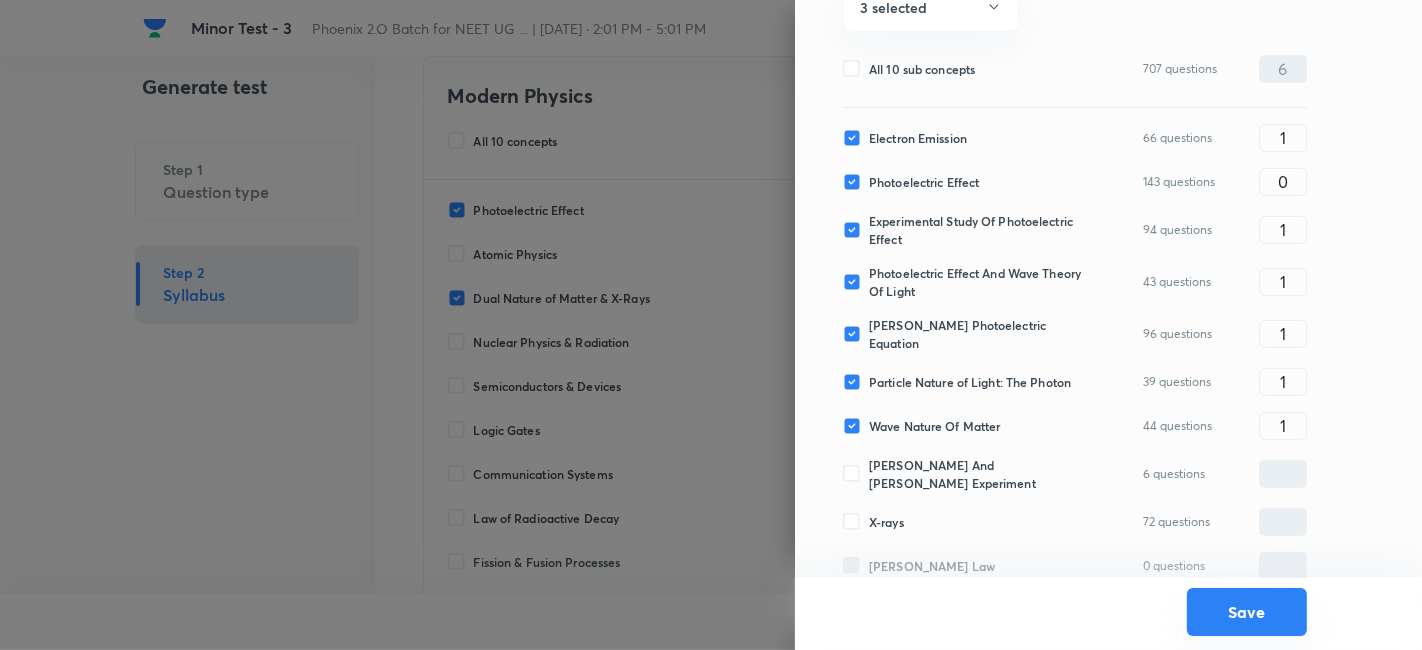 click on "Save" at bounding box center (1247, 612) 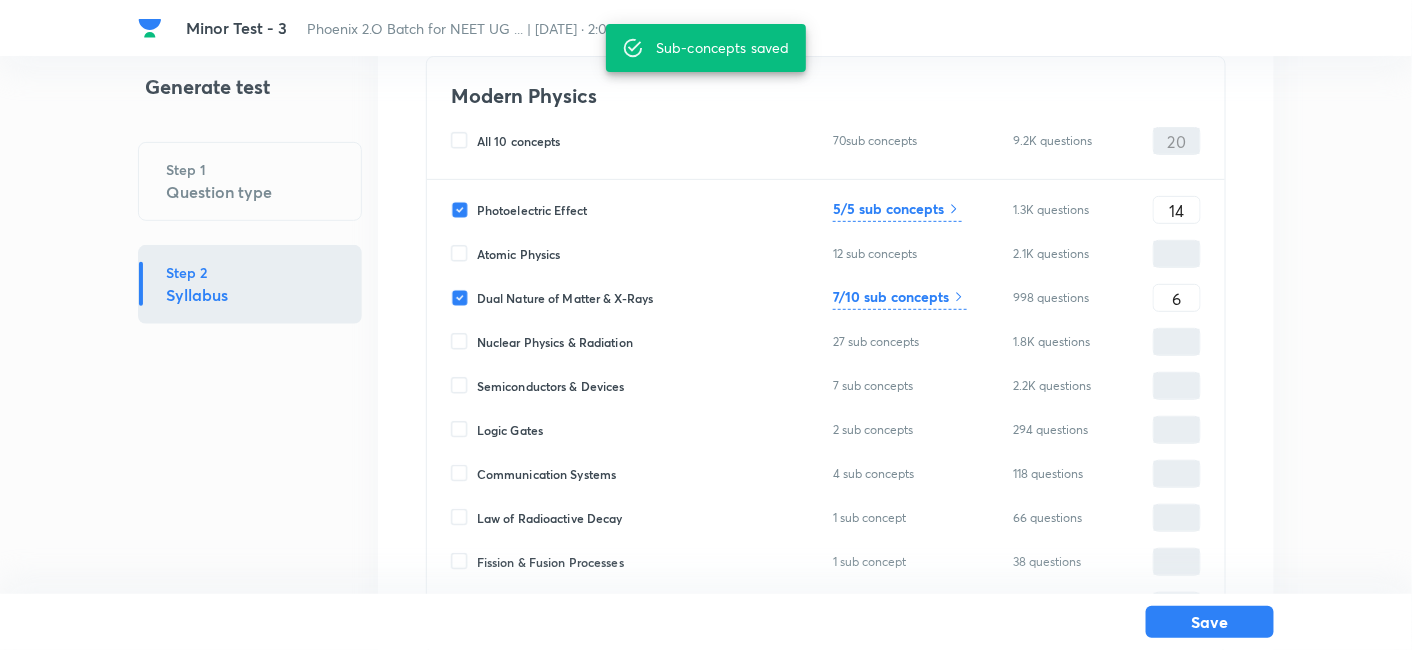 click on "Save" at bounding box center (1210, 622) 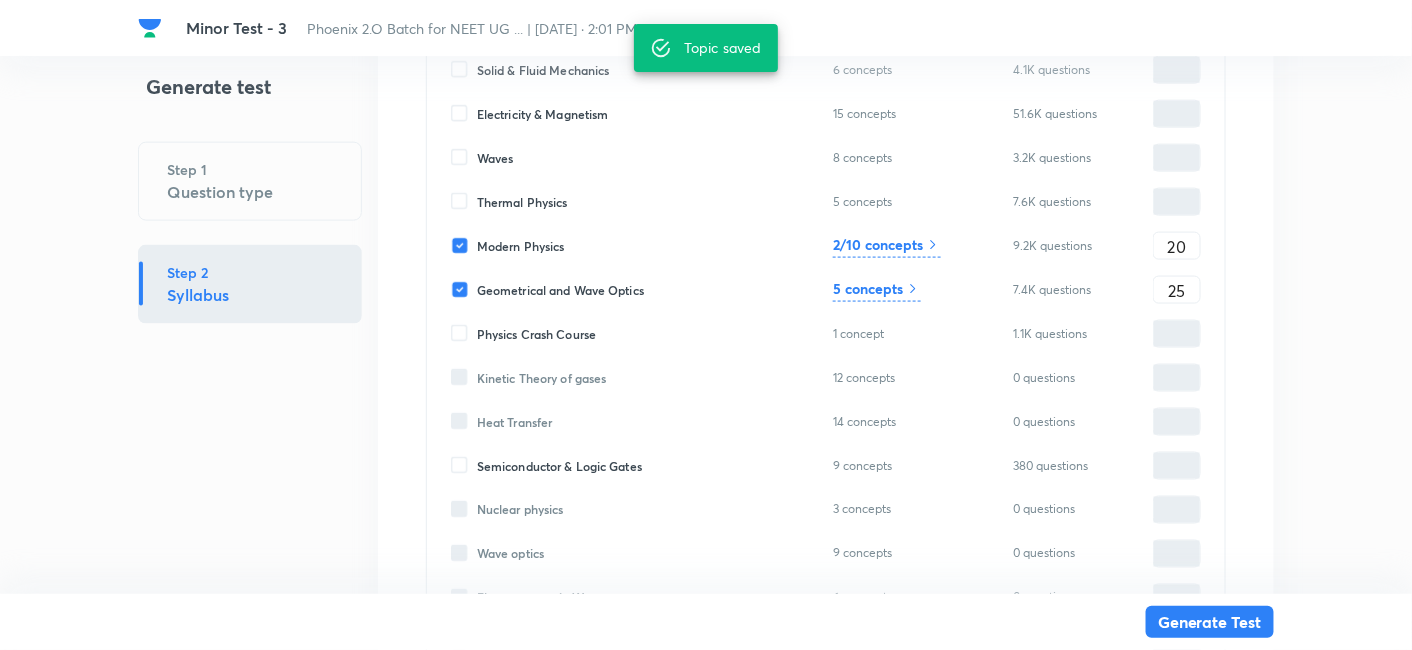 click on "5 concepts" at bounding box center [868, 288] 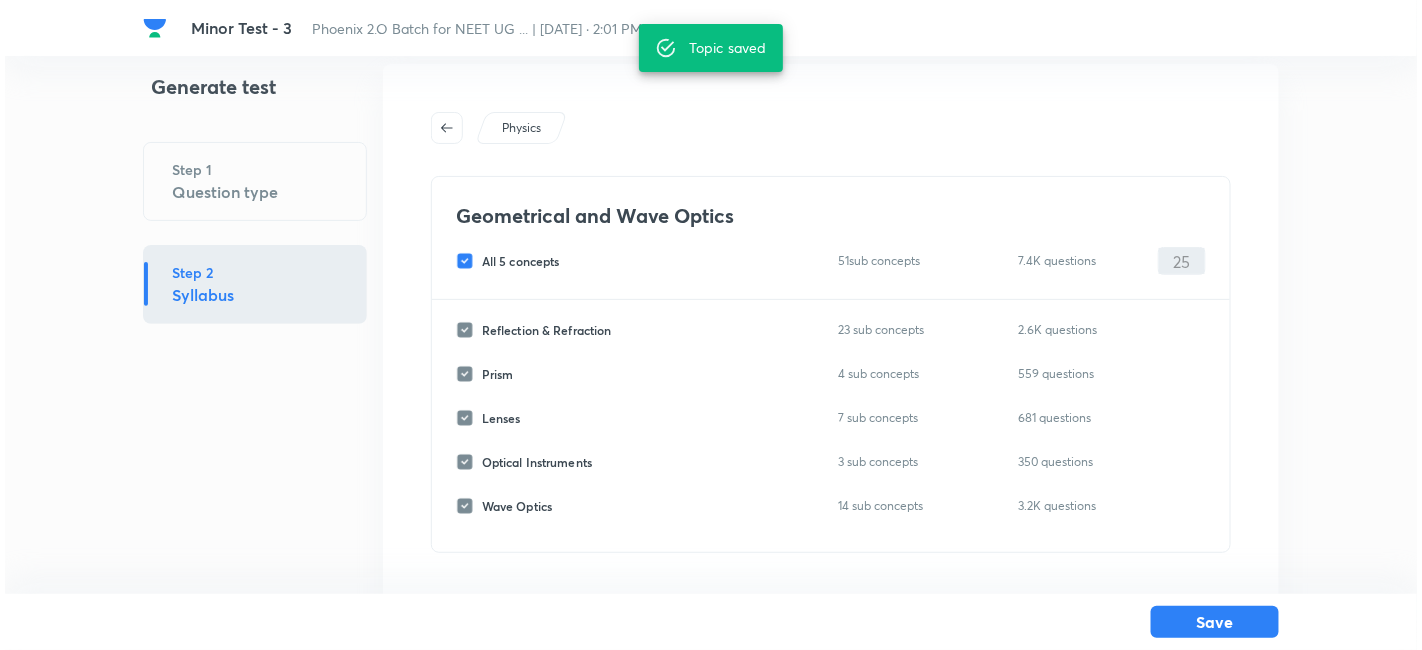 scroll, scrollTop: 28, scrollLeft: 0, axis: vertical 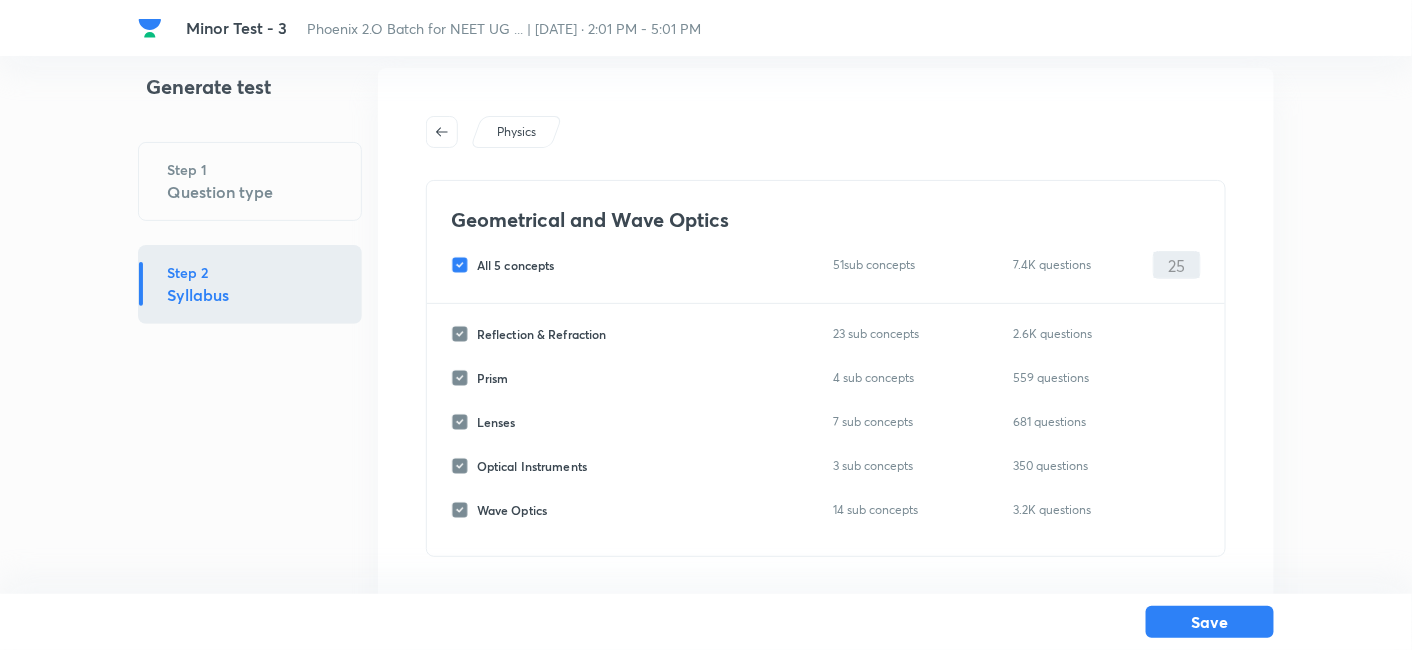 click on "All 5 concepts" at bounding box center (516, 265) 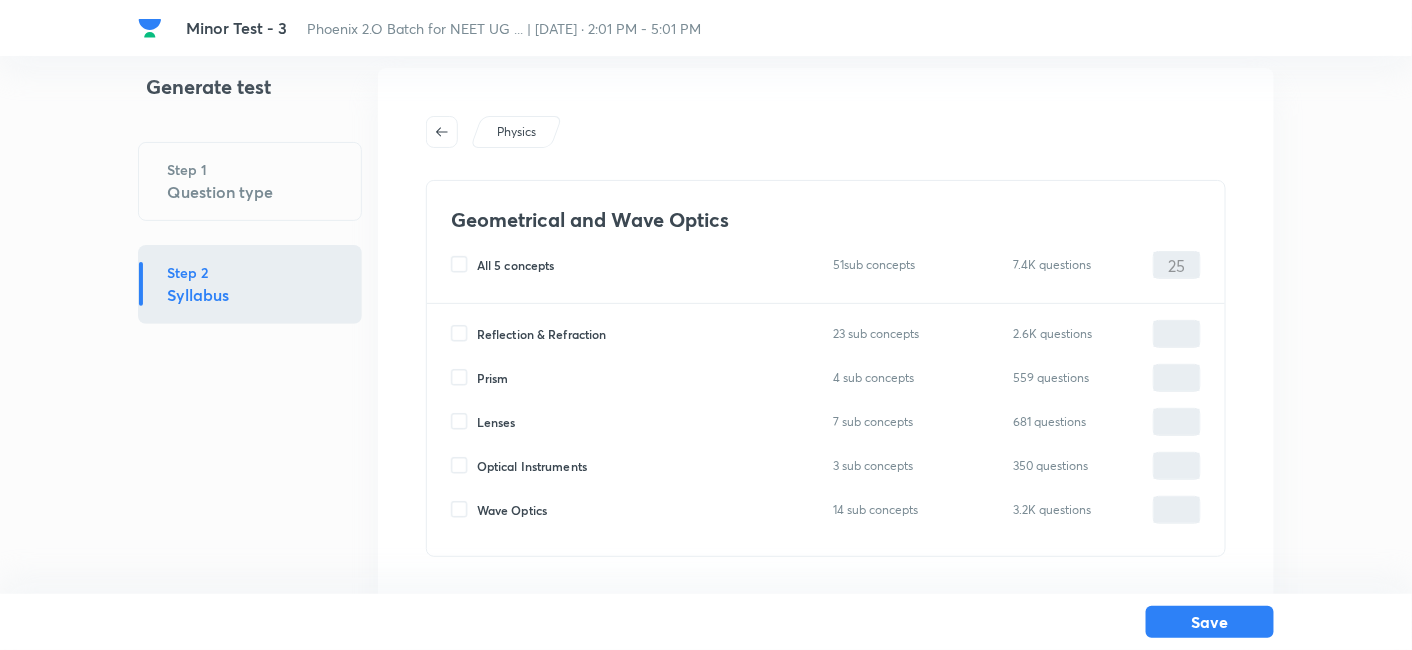 click on "Lenses" at bounding box center [464, 422] 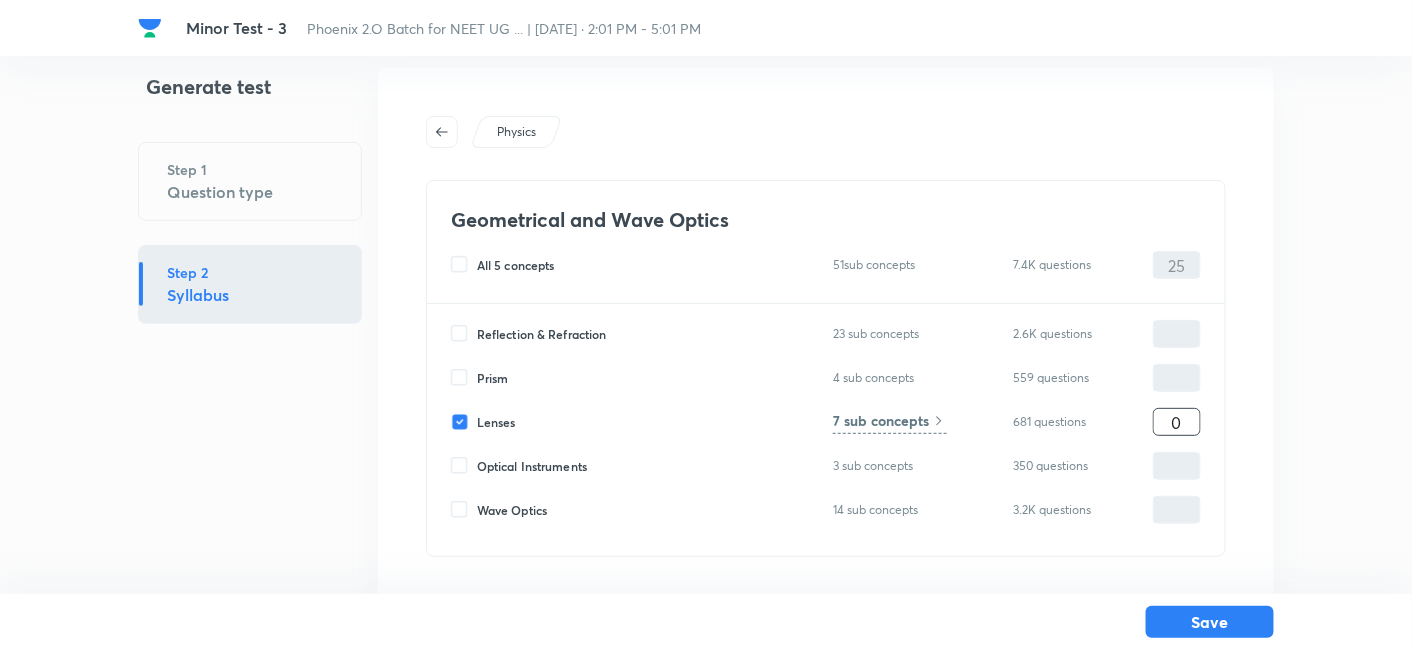 click on "0" at bounding box center (1177, 422) 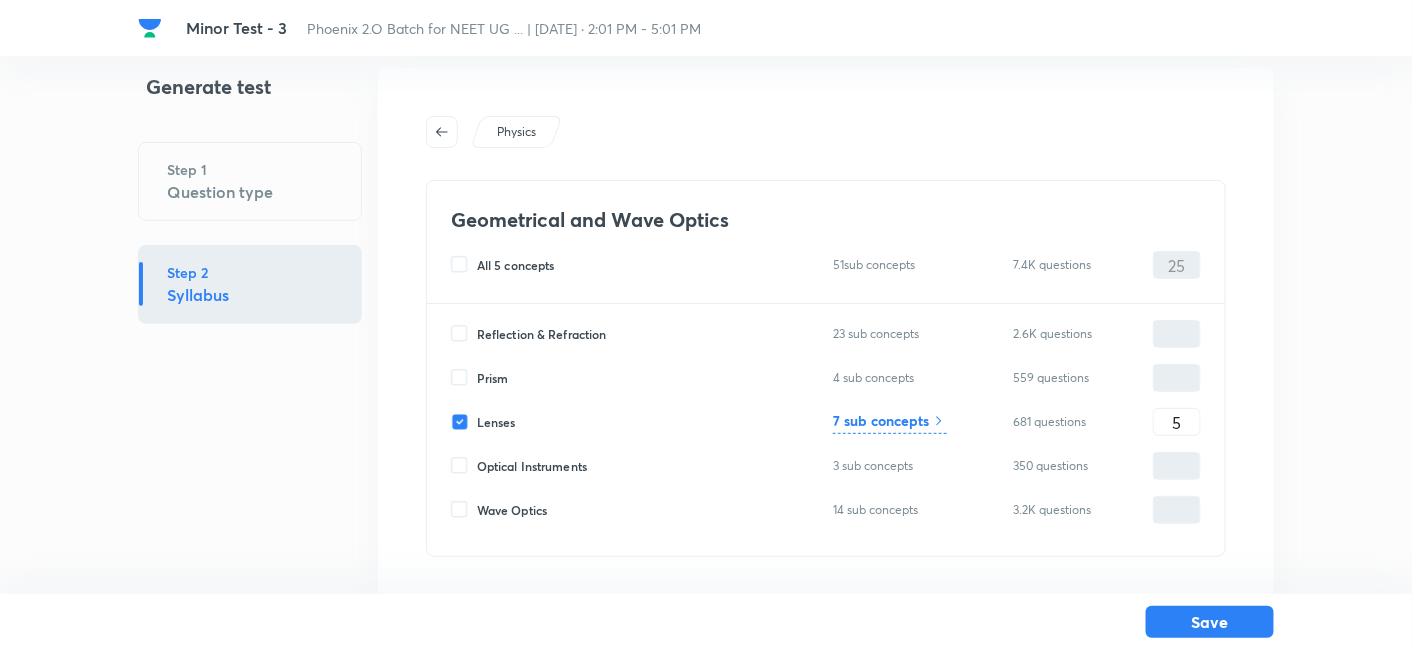 click on "Reflection & Refraction" at bounding box center (542, 334) 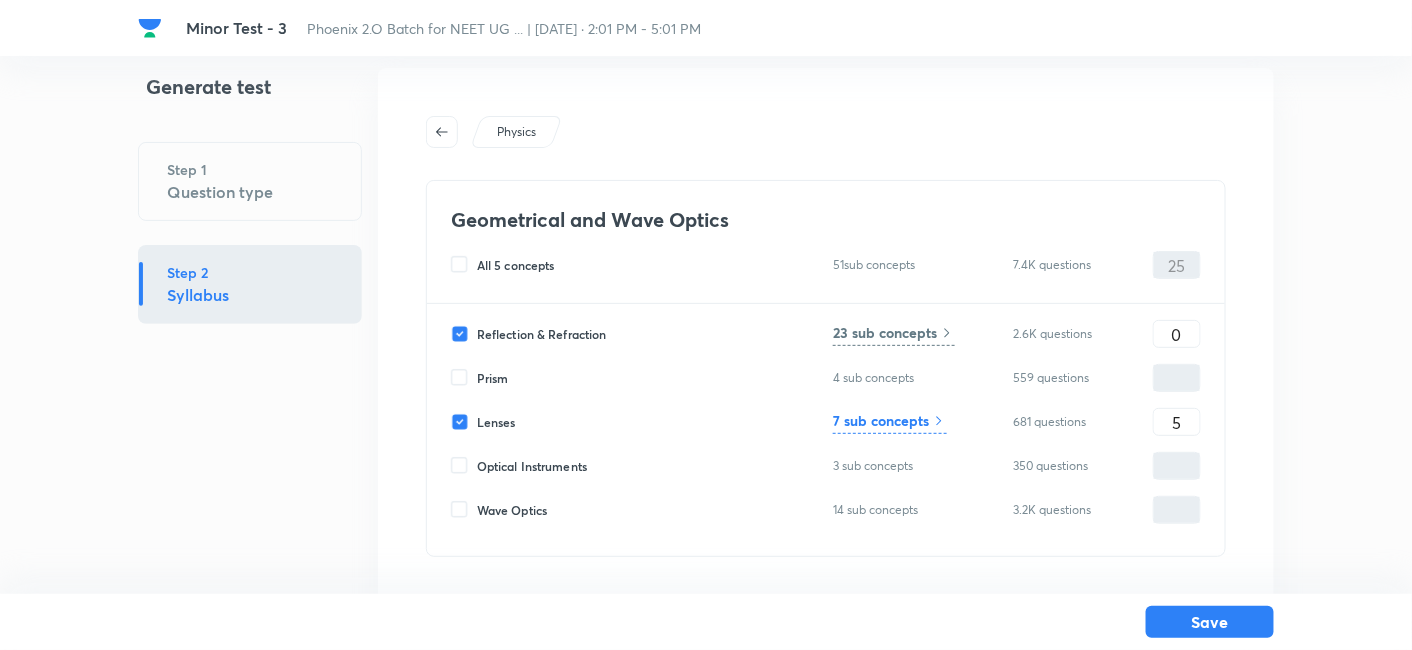 click on "Prism" at bounding box center (493, 378) 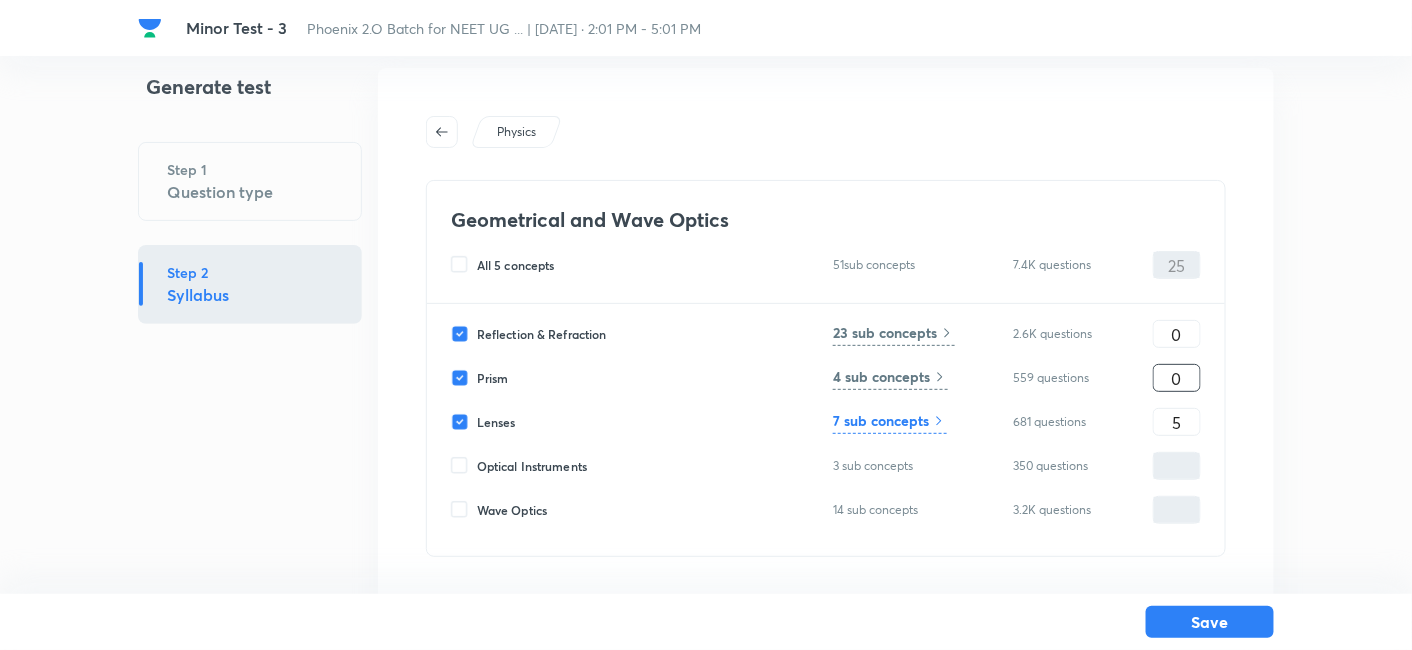 click on "0" at bounding box center [1177, 378] 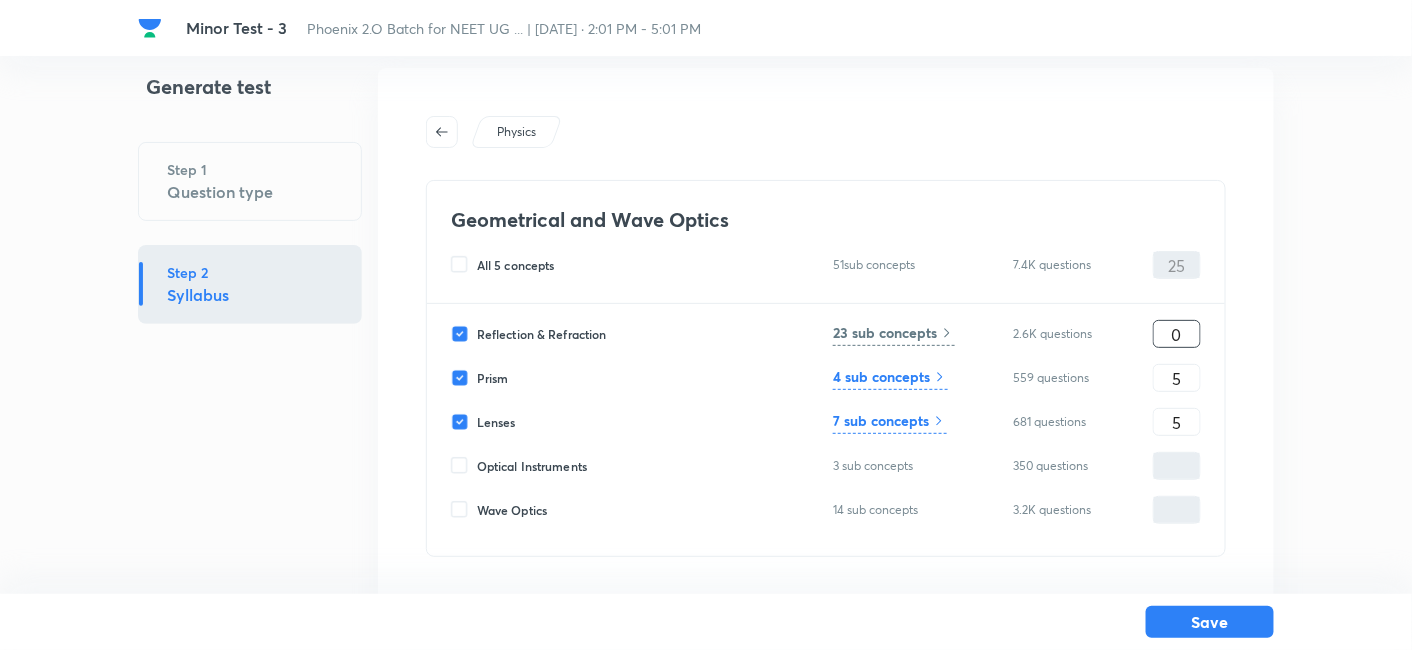 click on "0" at bounding box center [1177, 334] 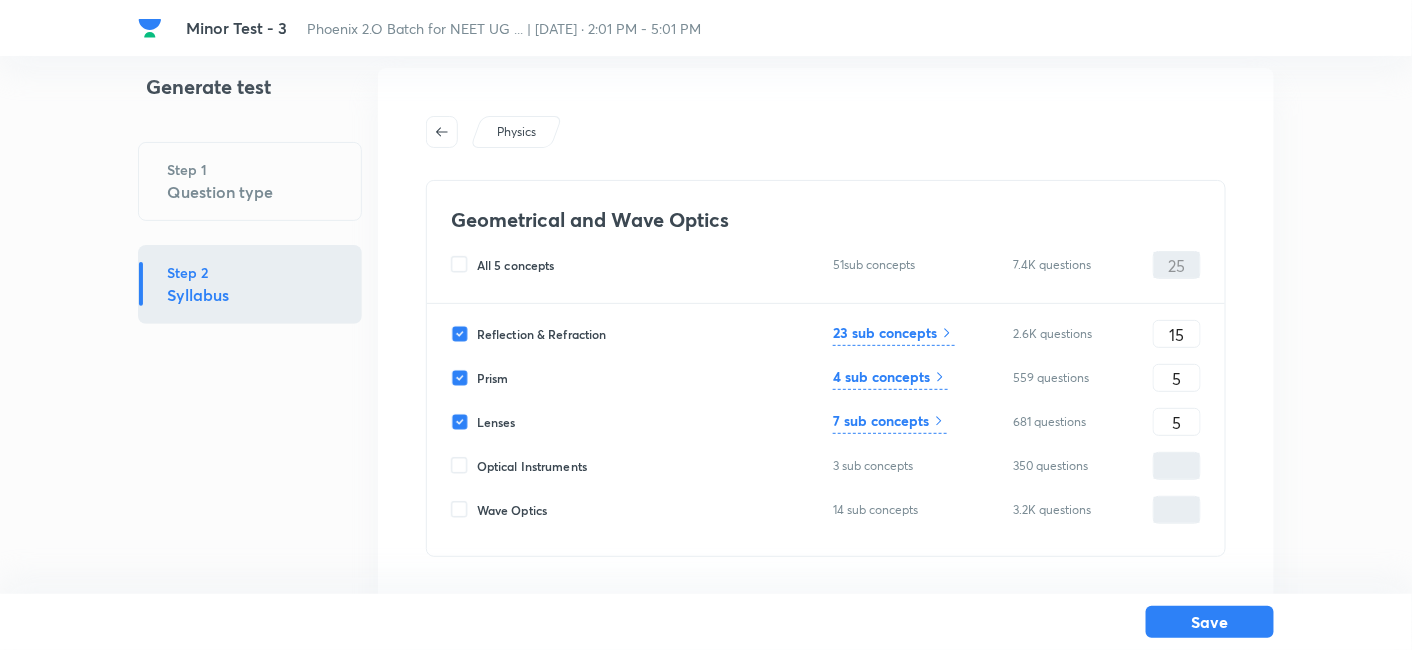 click 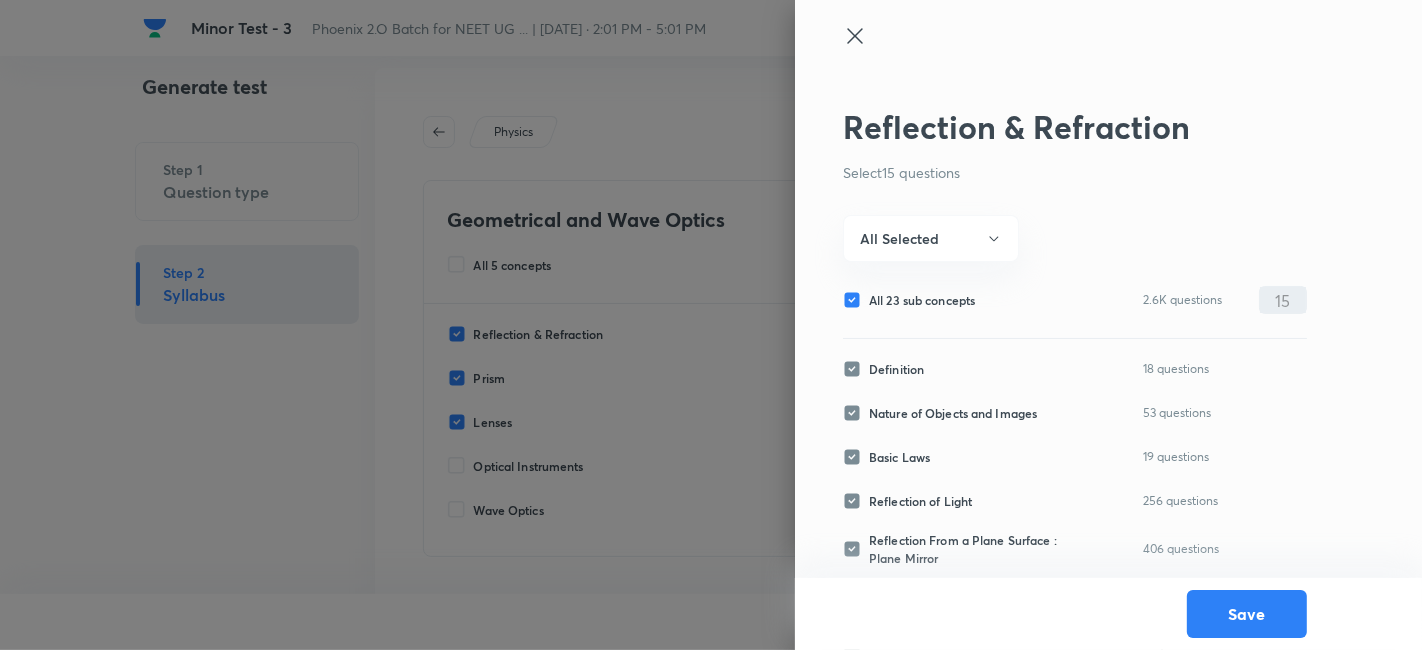 click on "All 23 sub concepts" at bounding box center (922, 300) 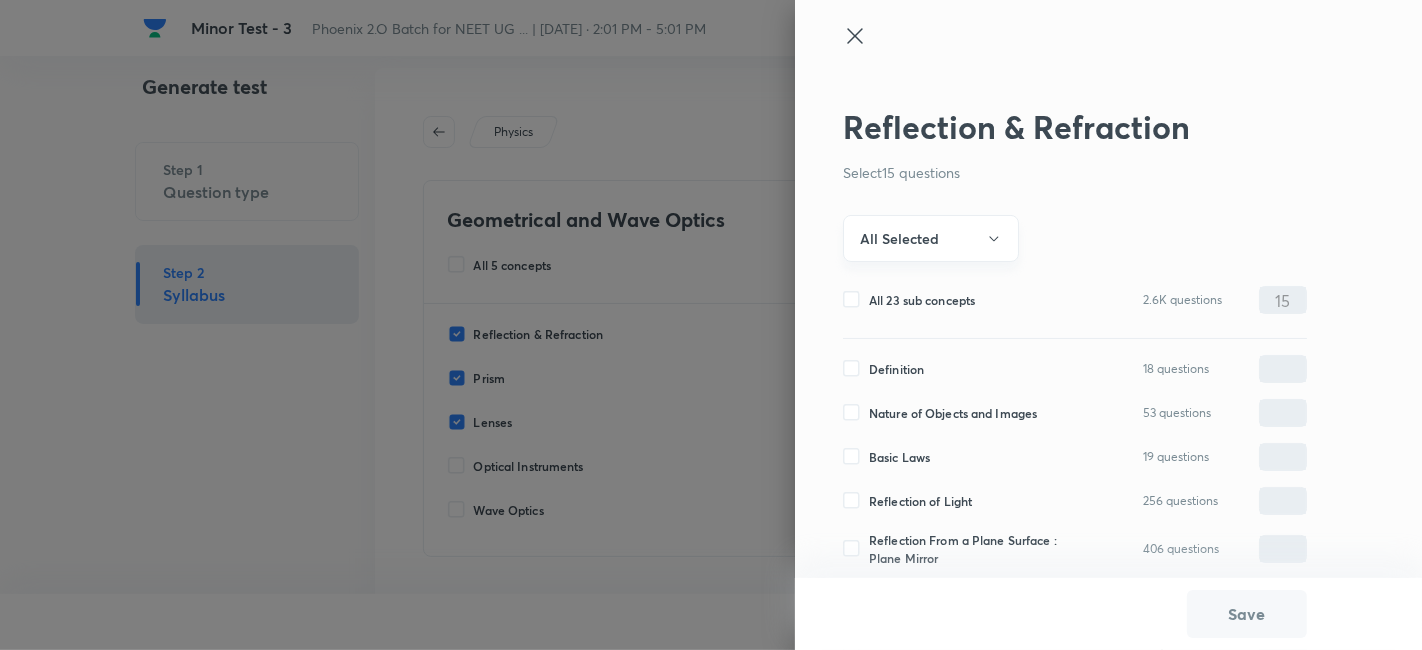 click on "All Selected" at bounding box center (899, 238) 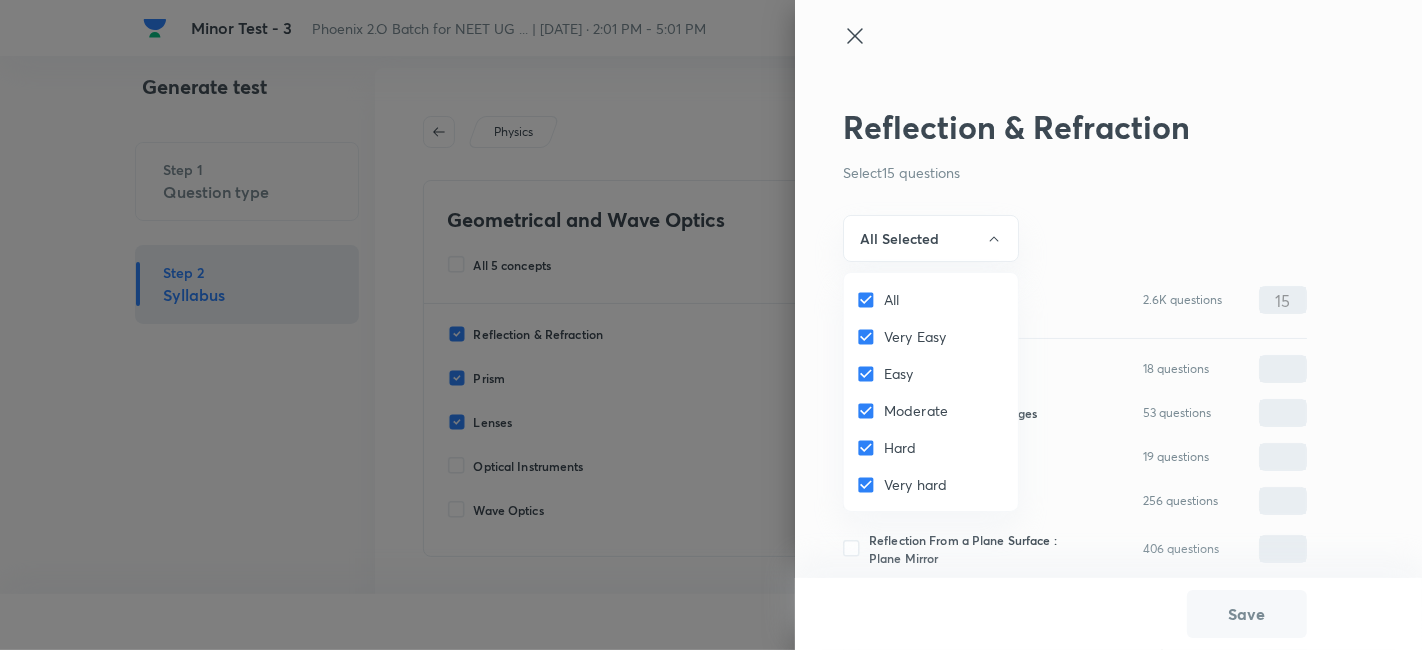 click on "All" at bounding box center (870, 300) 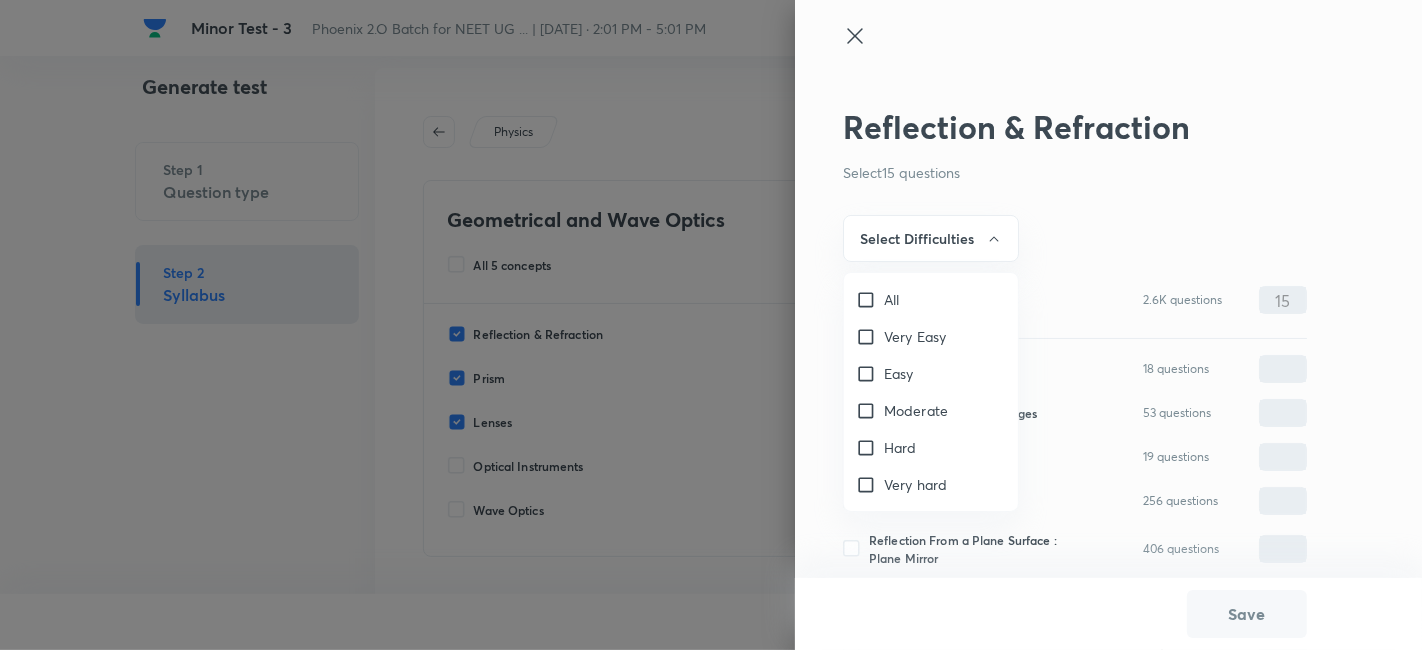 click on "Very Easy" at bounding box center [915, 336] 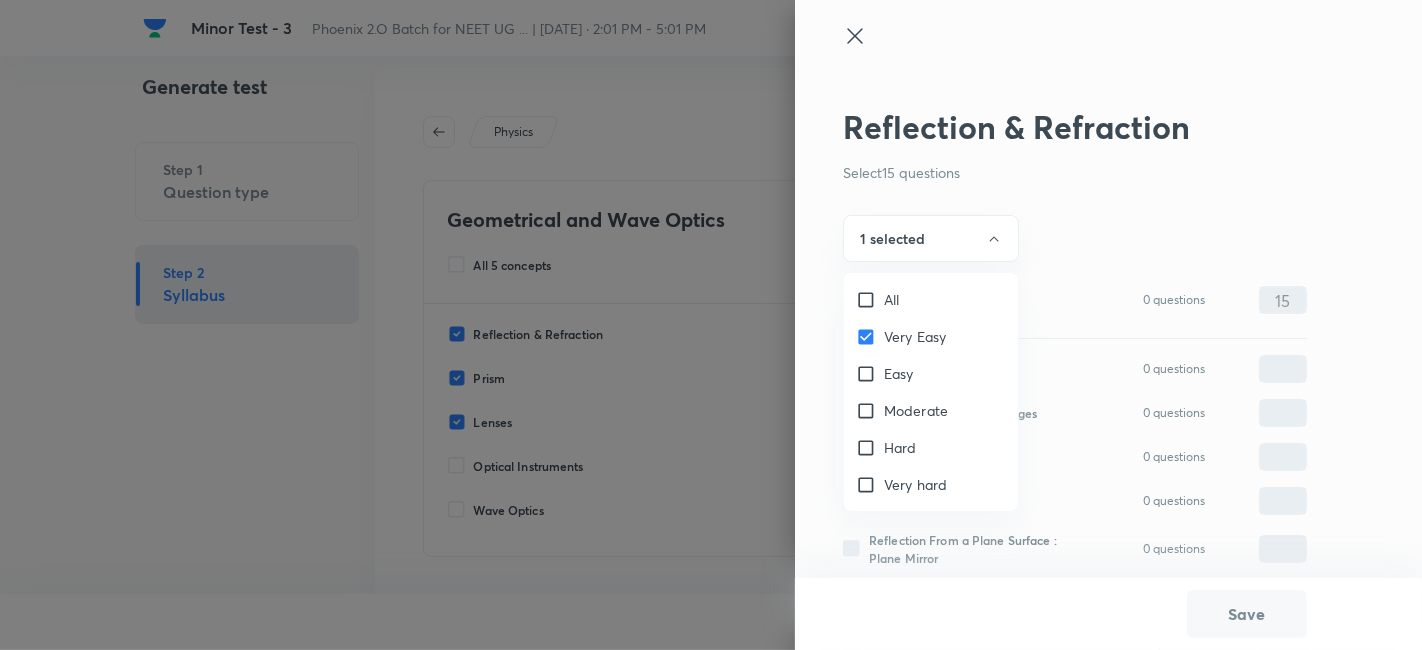 click on "Easy" at bounding box center (899, 373) 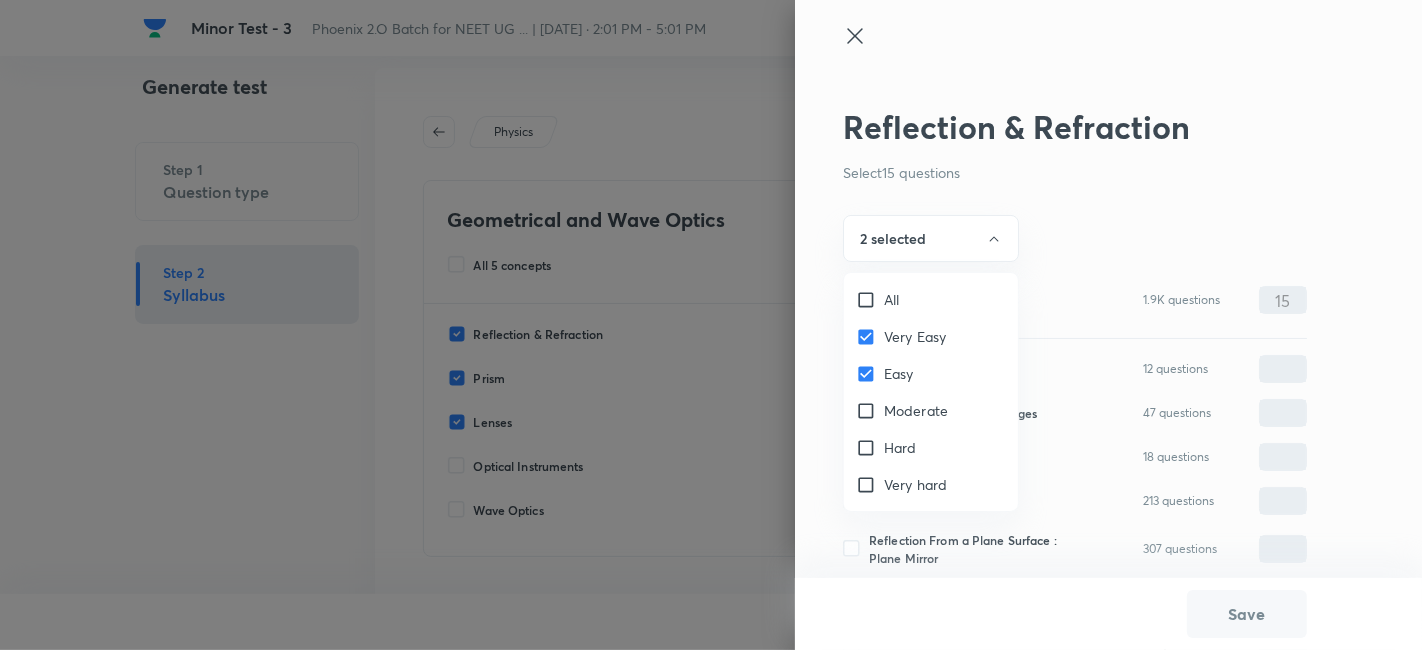 click on "Moderate" at bounding box center [916, 410] 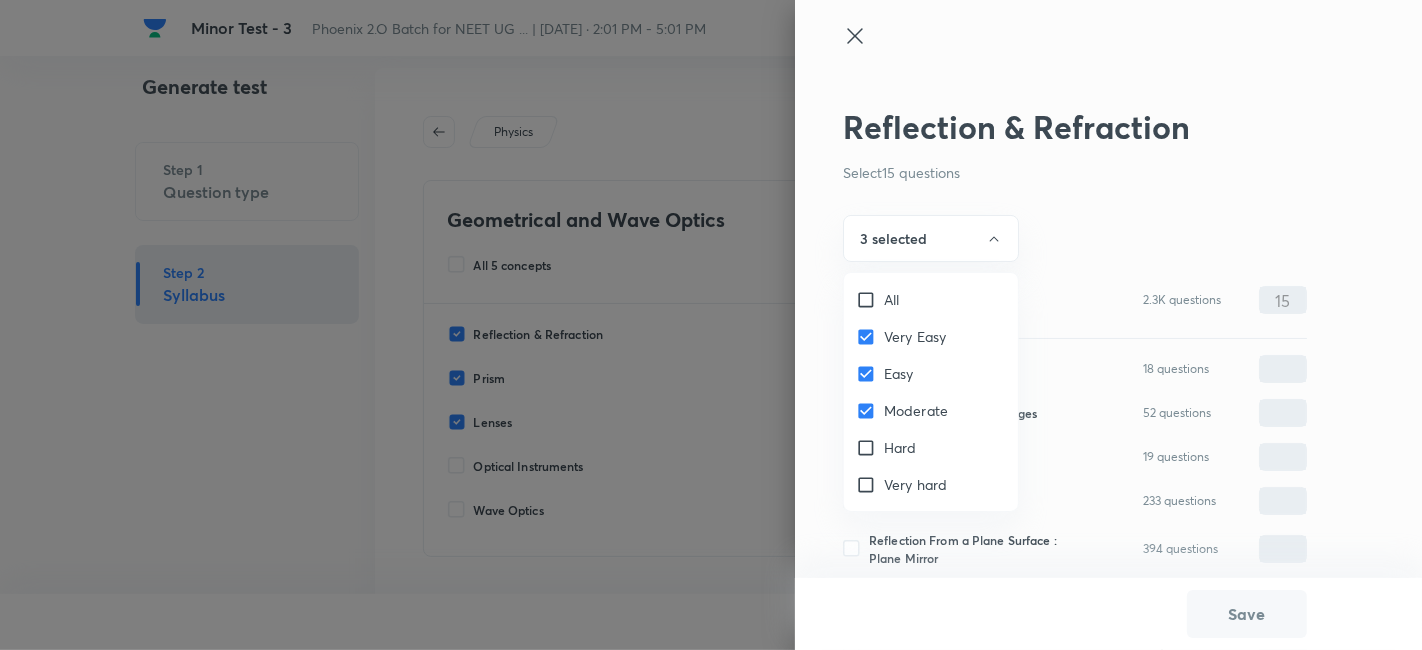 click at bounding box center [711, 325] 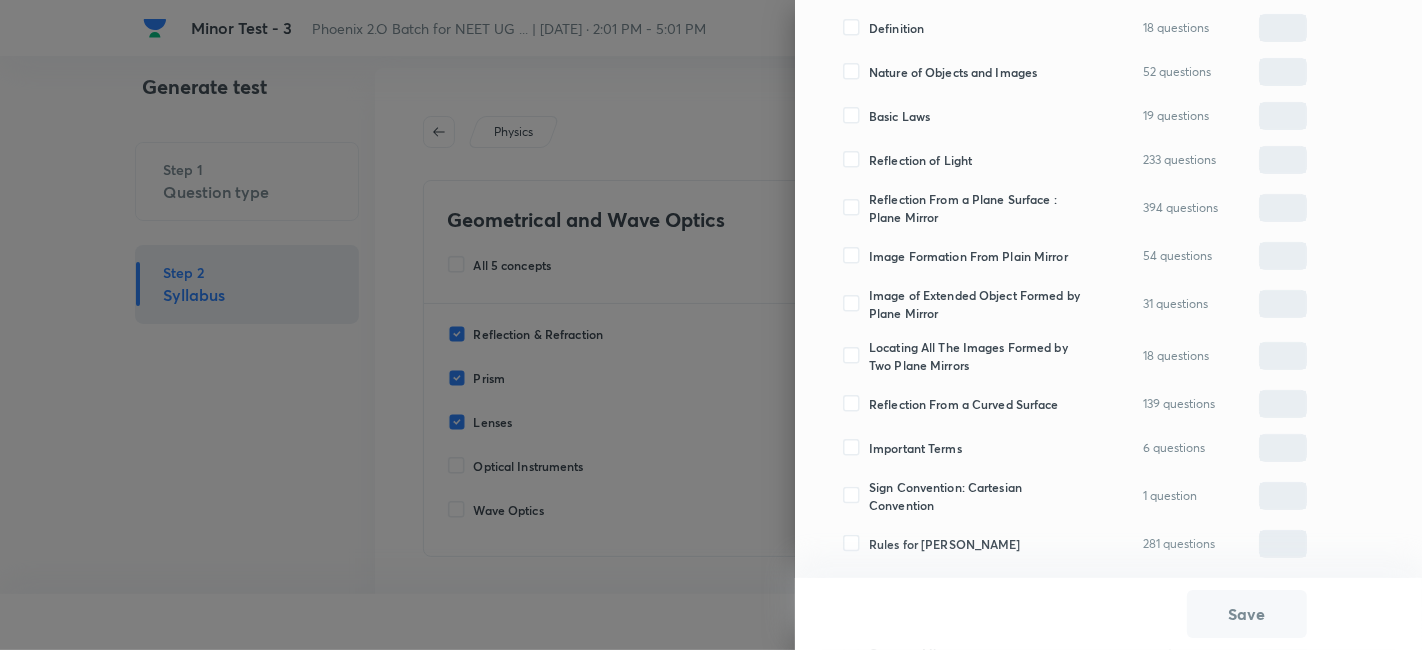 scroll, scrollTop: 342, scrollLeft: 0, axis: vertical 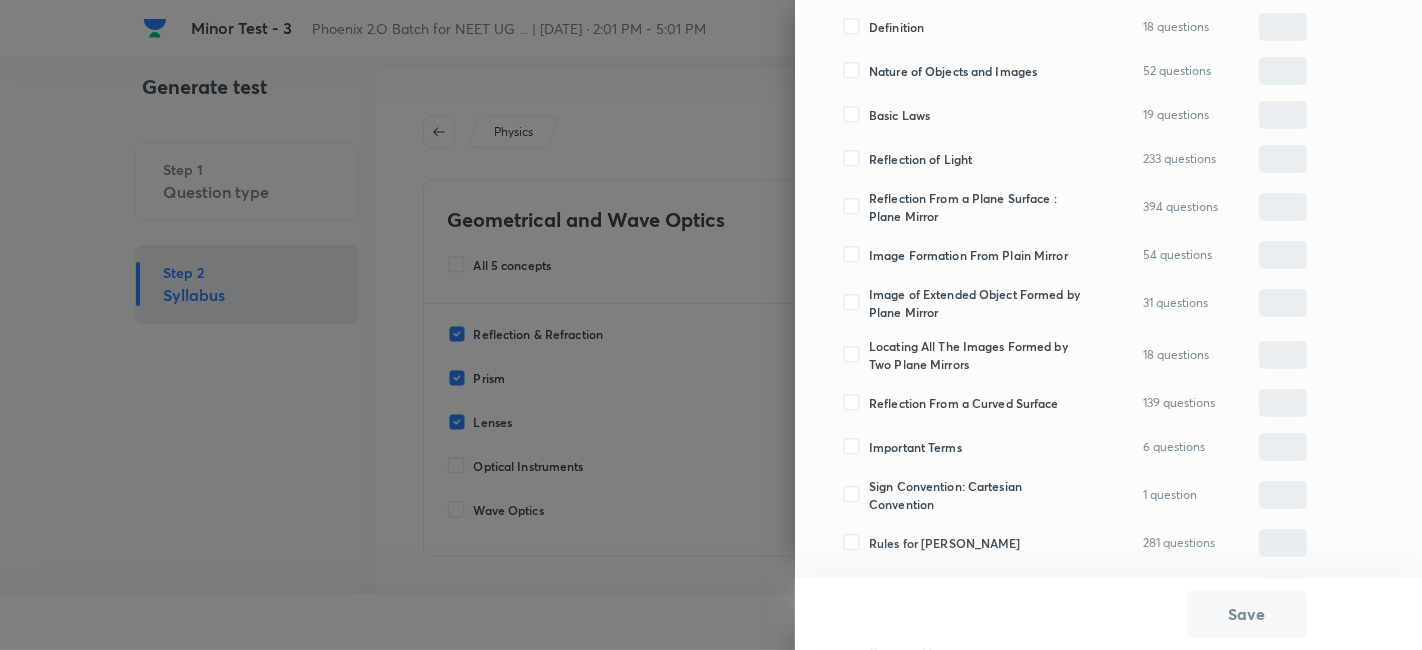 click on "Reflection From a Plane Surface : Plane Mirror" at bounding box center (978, 207) 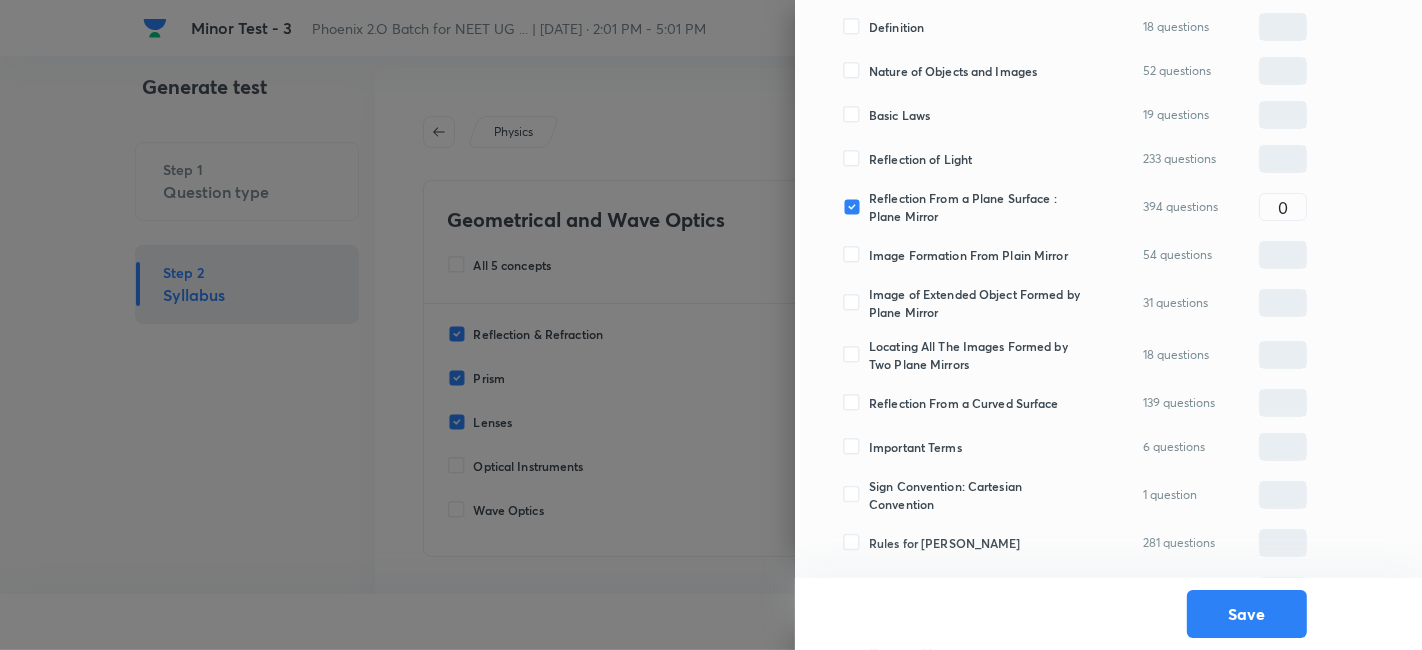 click on "Image Formation From Plain Mirror" at bounding box center [968, 255] 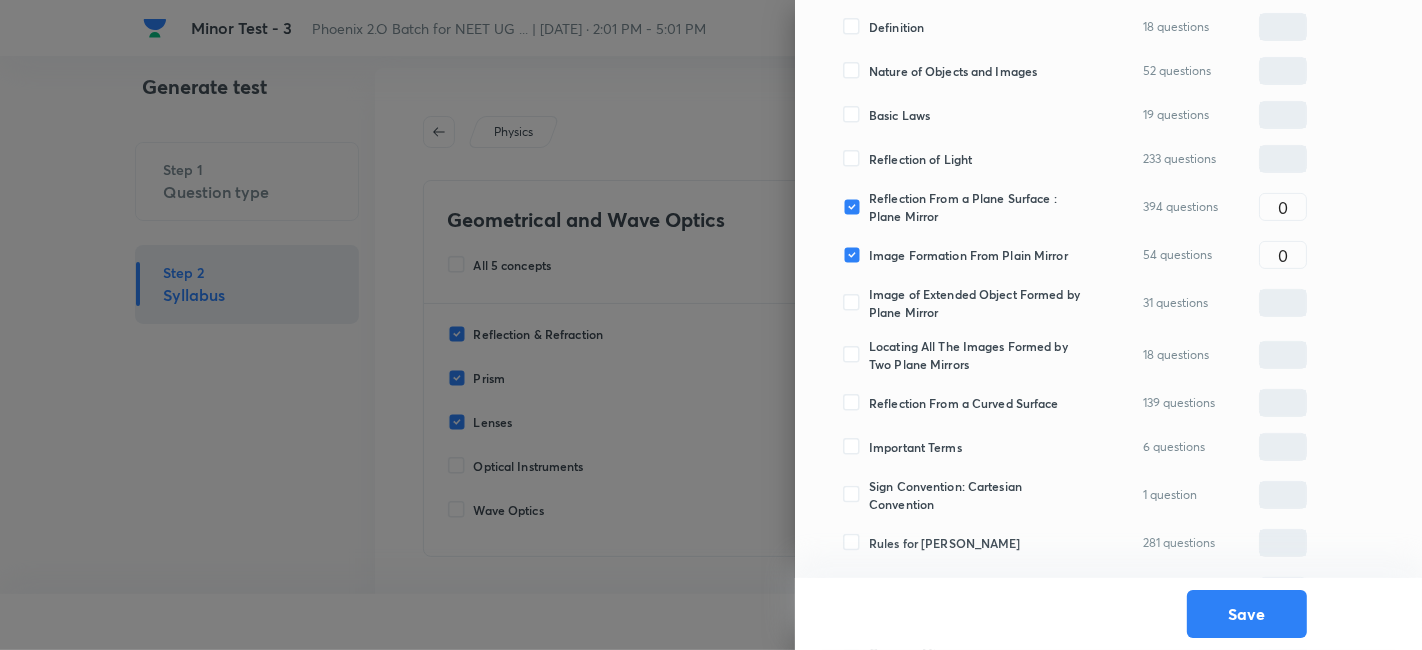 click on "Image of Extended Object  Formed by Plane Mirror" at bounding box center (978, 303) 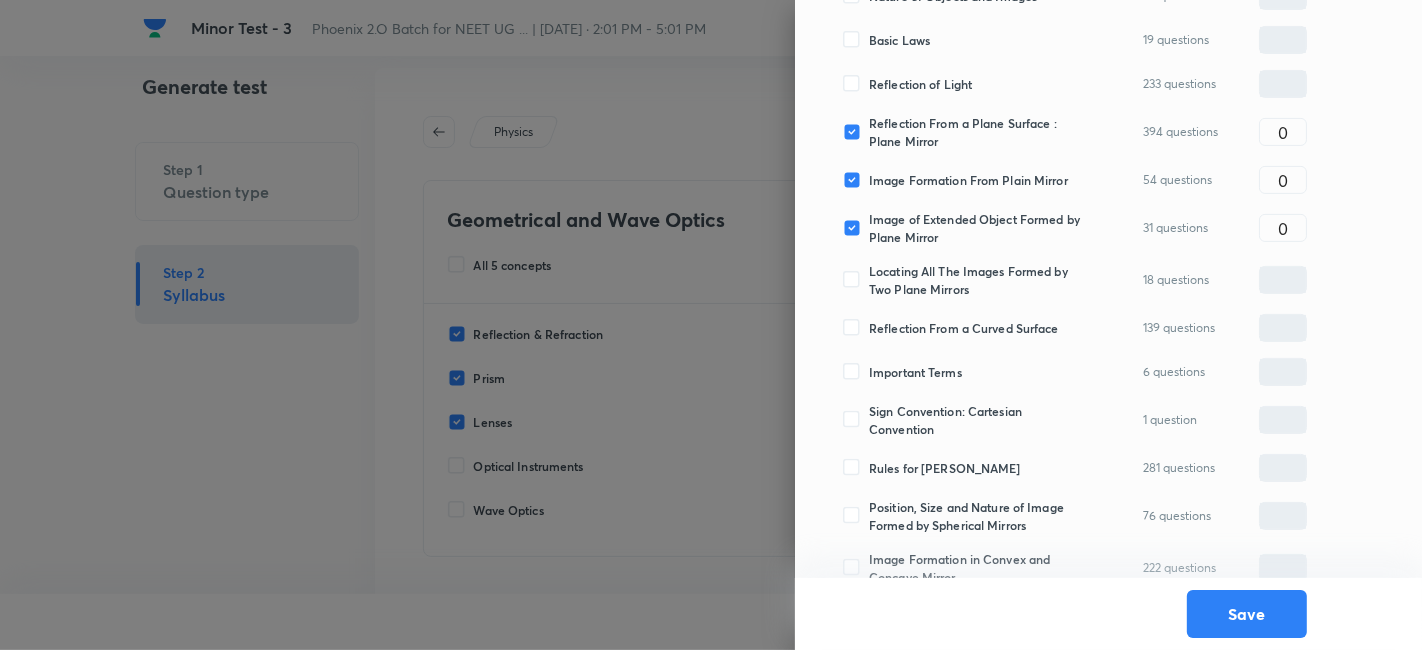 scroll, scrollTop: 420, scrollLeft: 0, axis: vertical 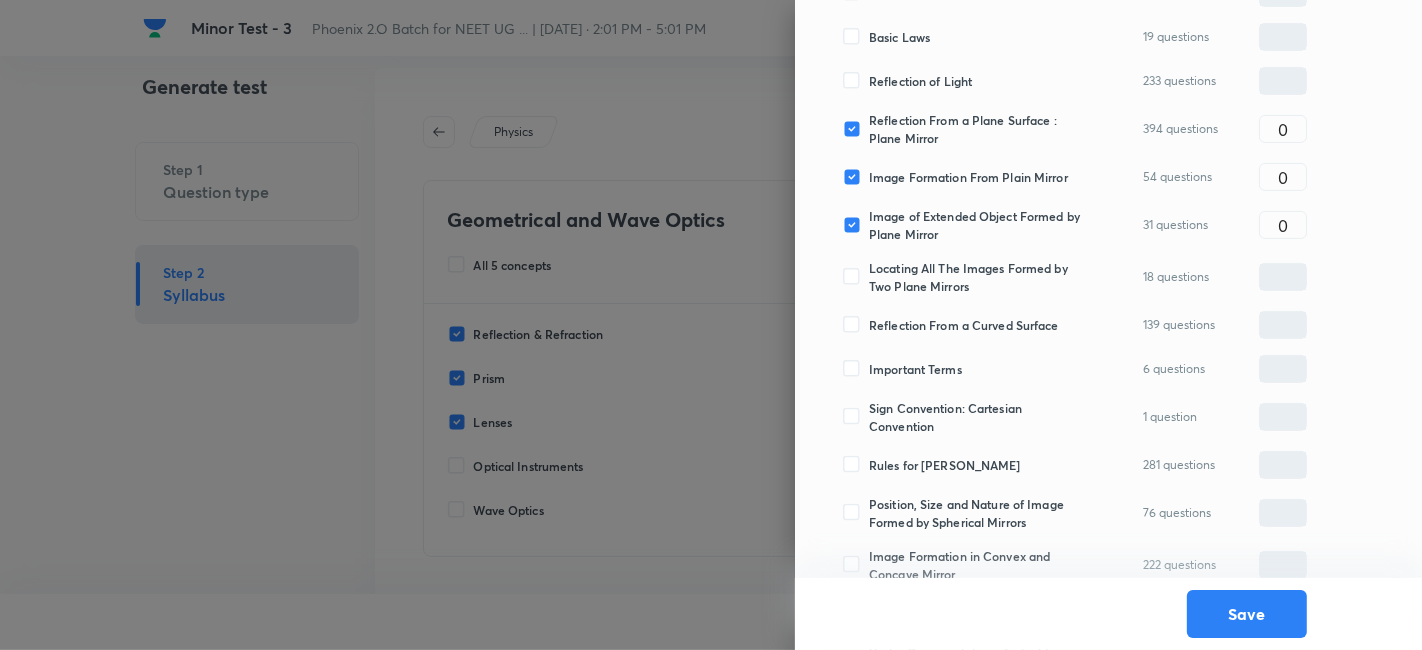 click on "Locating All The Images Formed by Two Plane Mirrors" at bounding box center (978, 277) 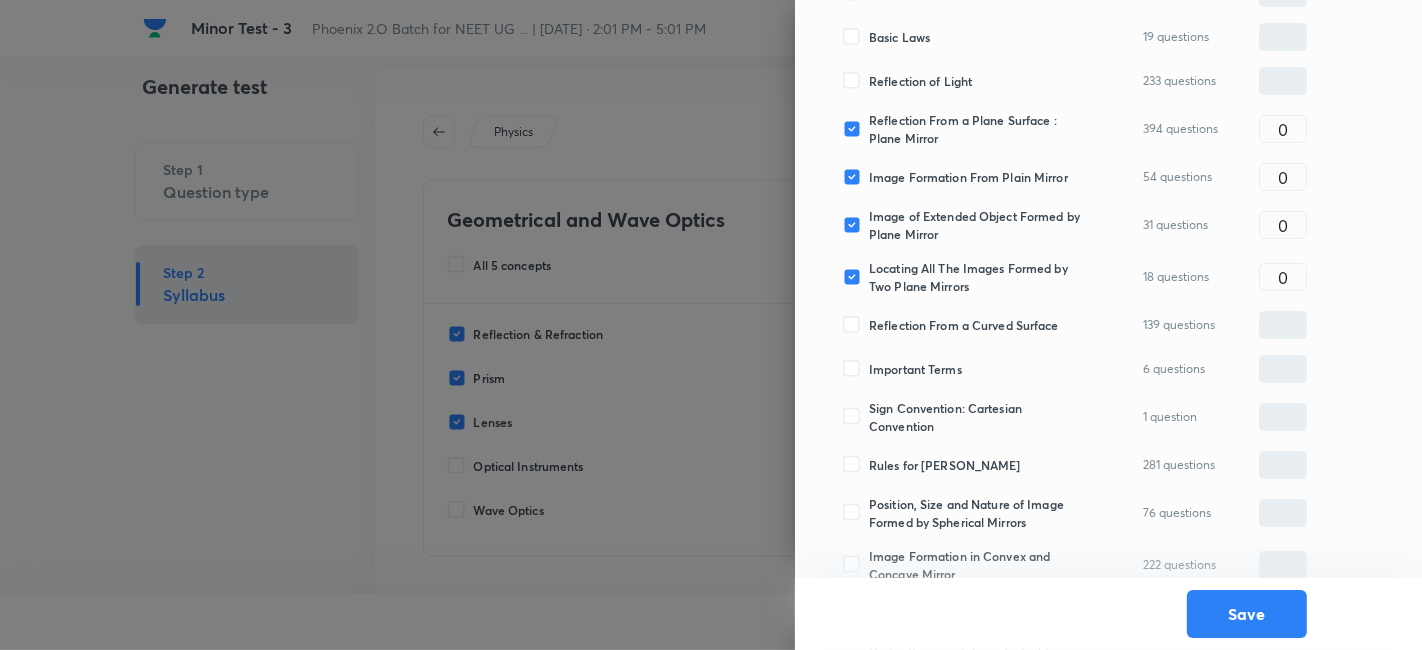 click on "Reflection From a Curved Surface" at bounding box center [964, 325] 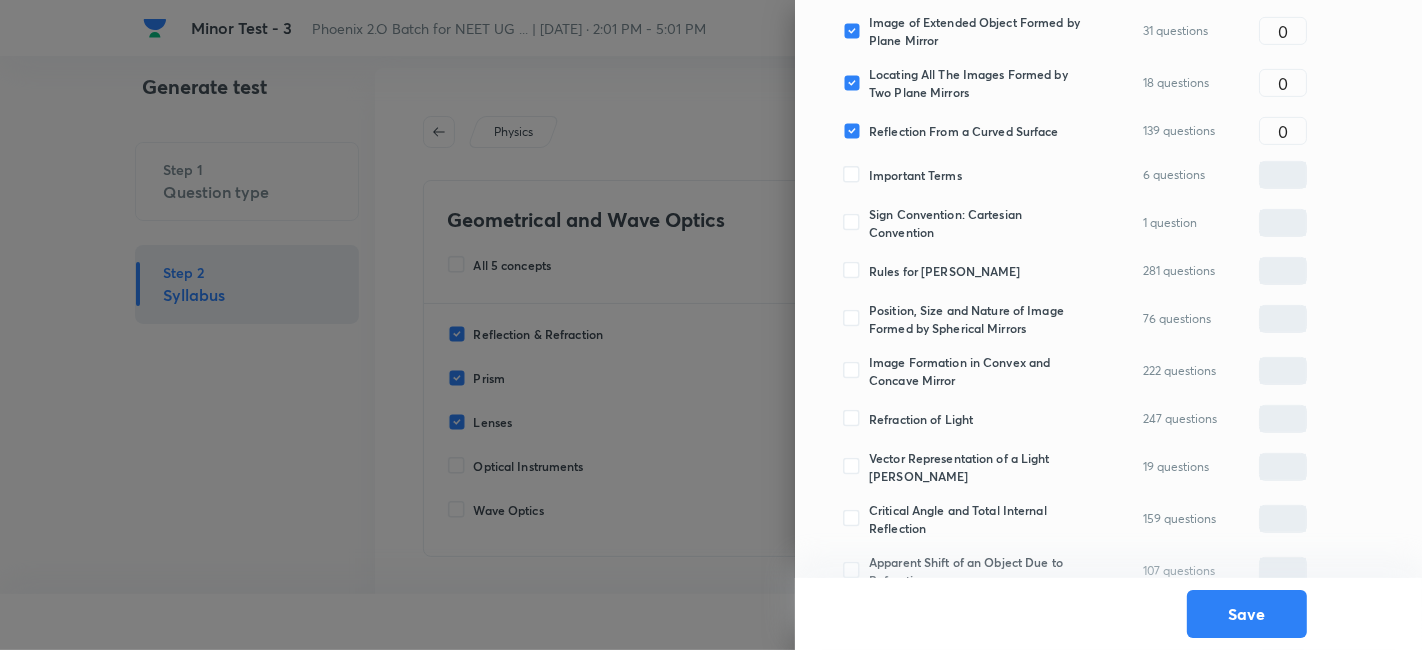 scroll, scrollTop: 615, scrollLeft: 0, axis: vertical 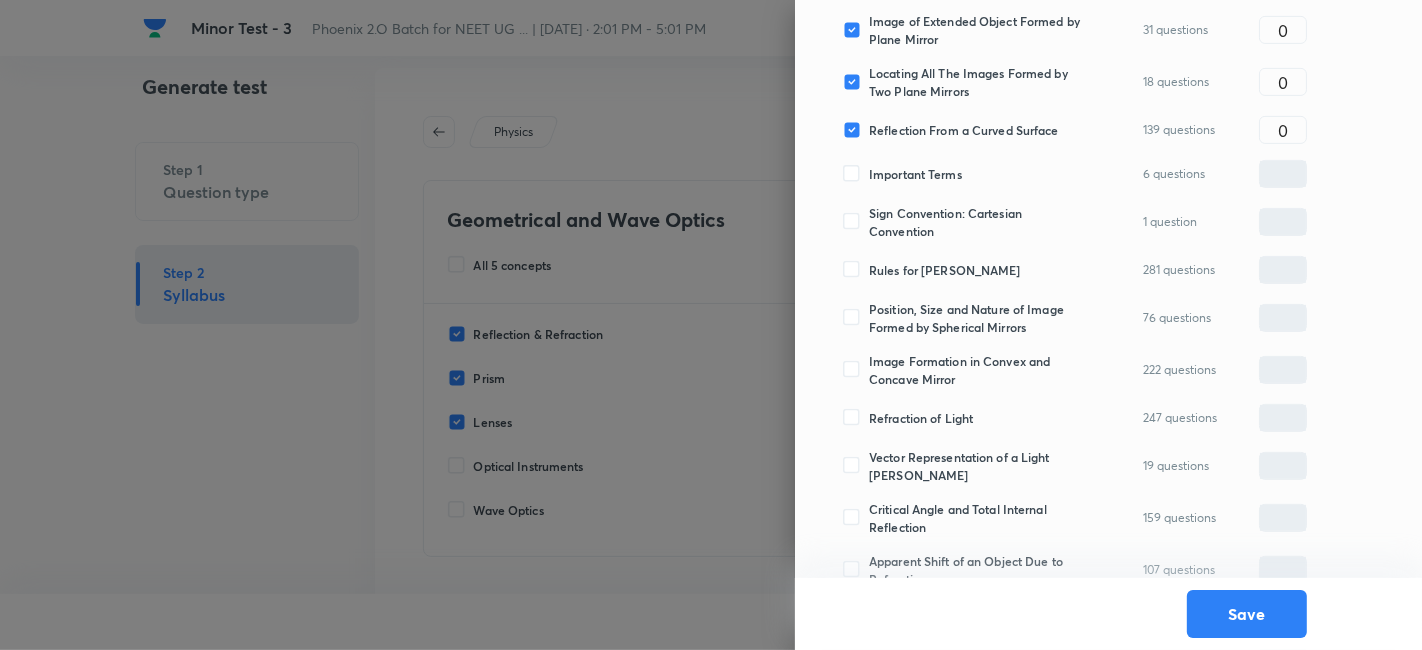 click on "Rules for Ray Diagrams" at bounding box center [945, 270] 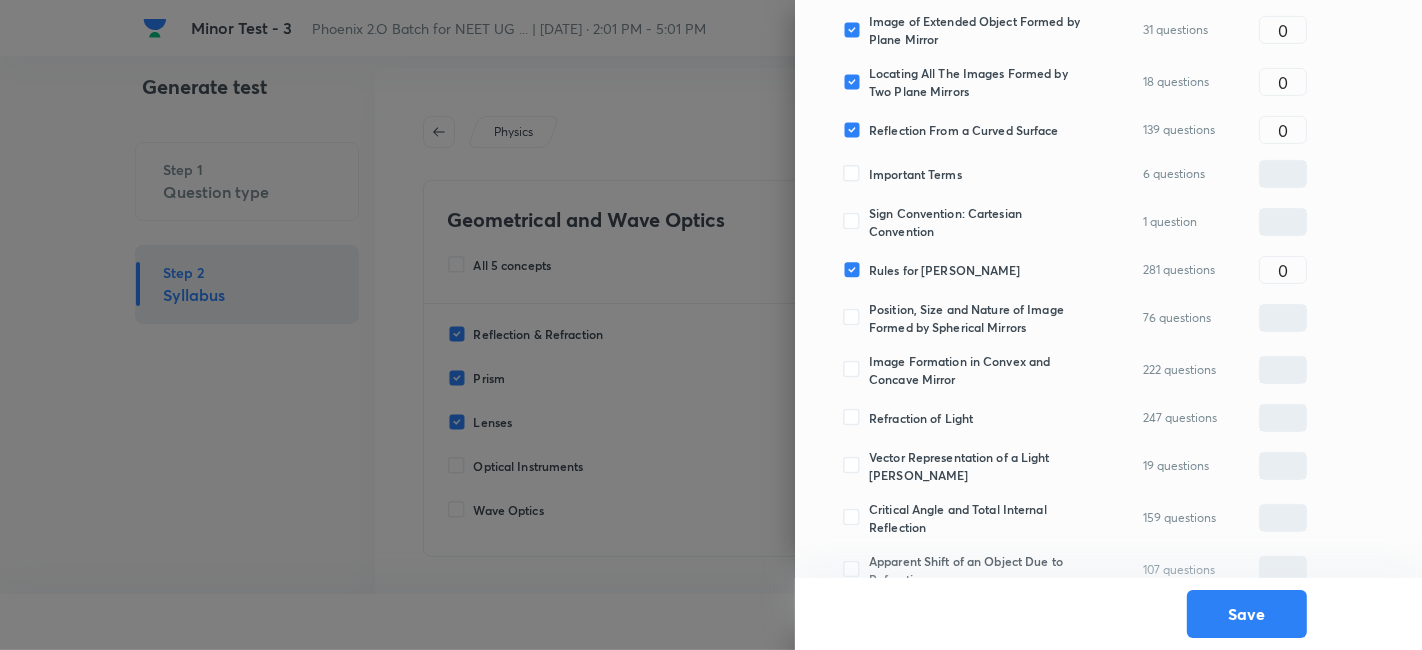 click on "Position, Size  and Nature of Image Formed by Spherical Mirrors" at bounding box center (978, 318) 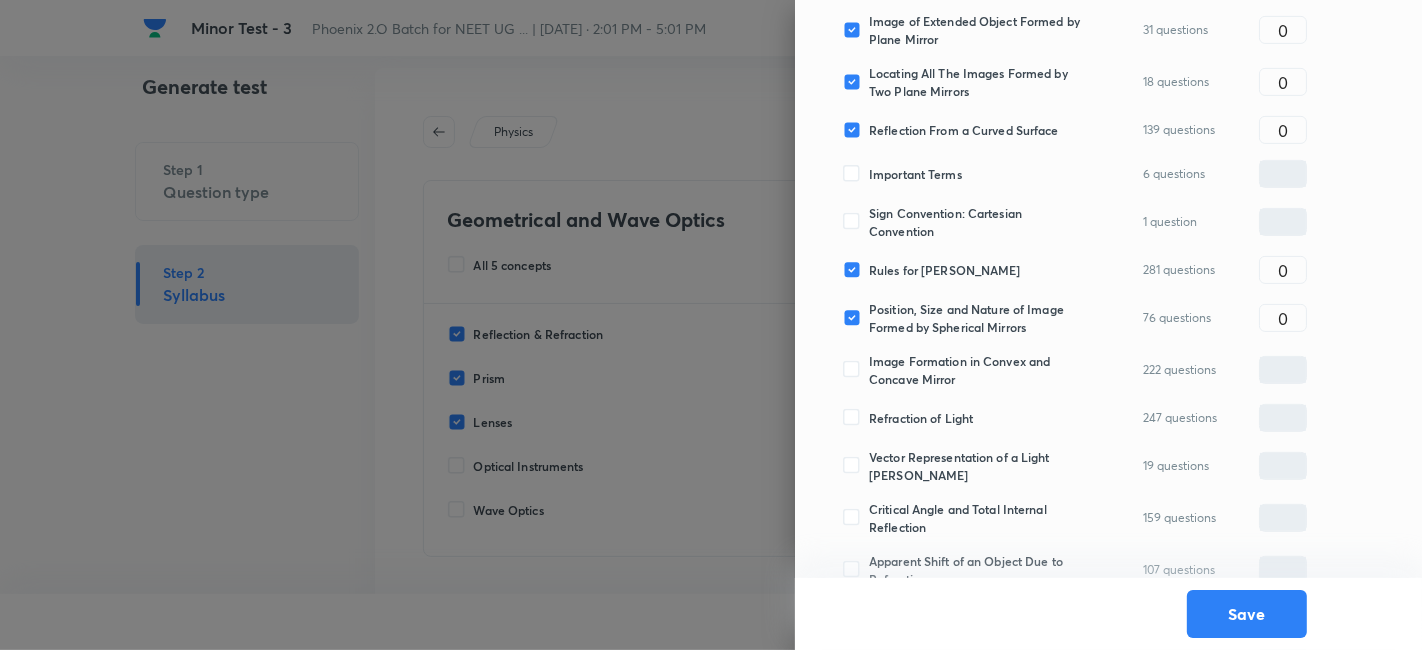click on "Image Formation in Convex and Concave Mirror" at bounding box center [978, 370] 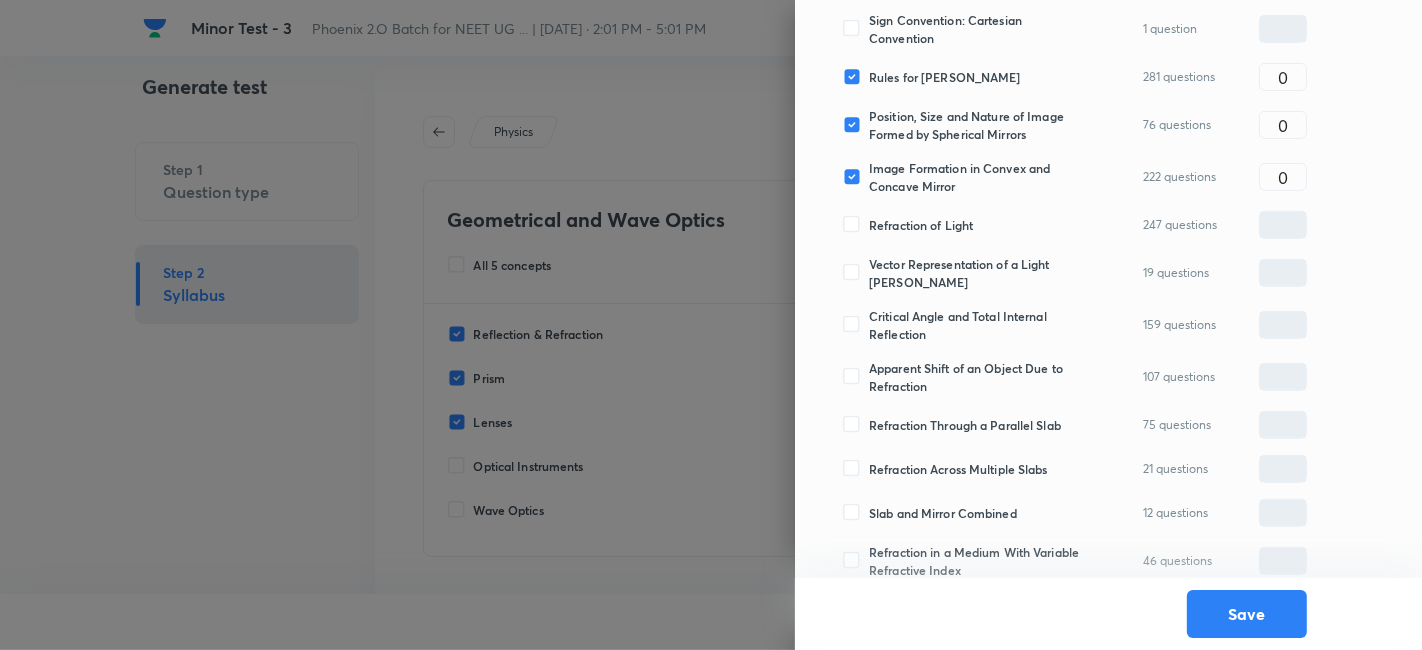 scroll, scrollTop: 811, scrollLeft: 0, axis: vertical 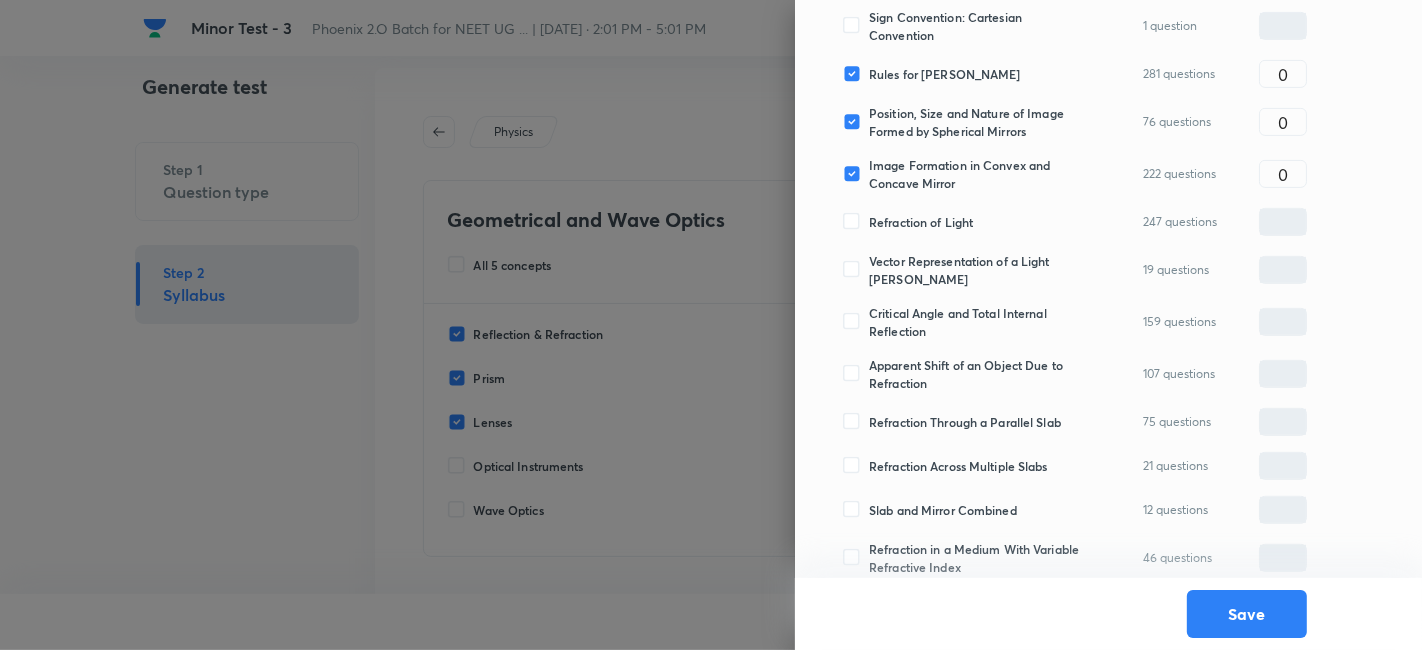 click on "Critical Angle and Total Internal Reflection" at bounding box center [978, 322] 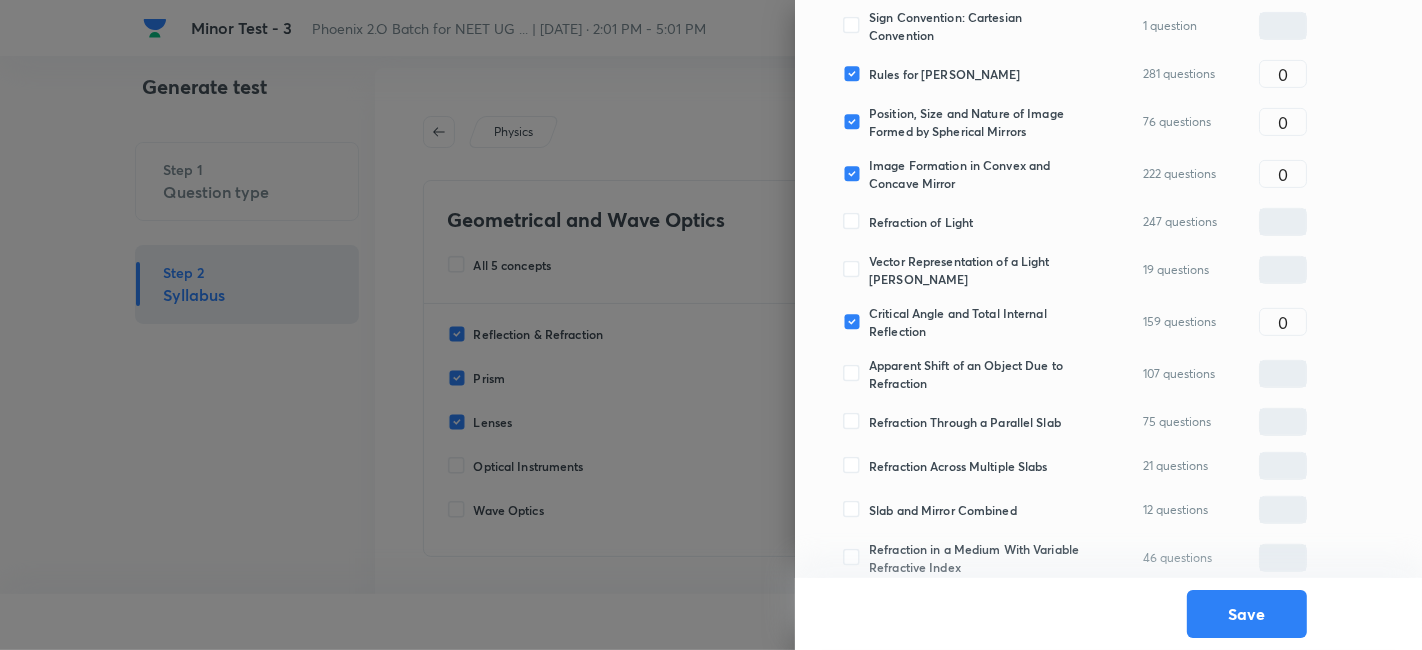 scroll, scrollTop: 868, scrollLeft: 0, axis: vertical 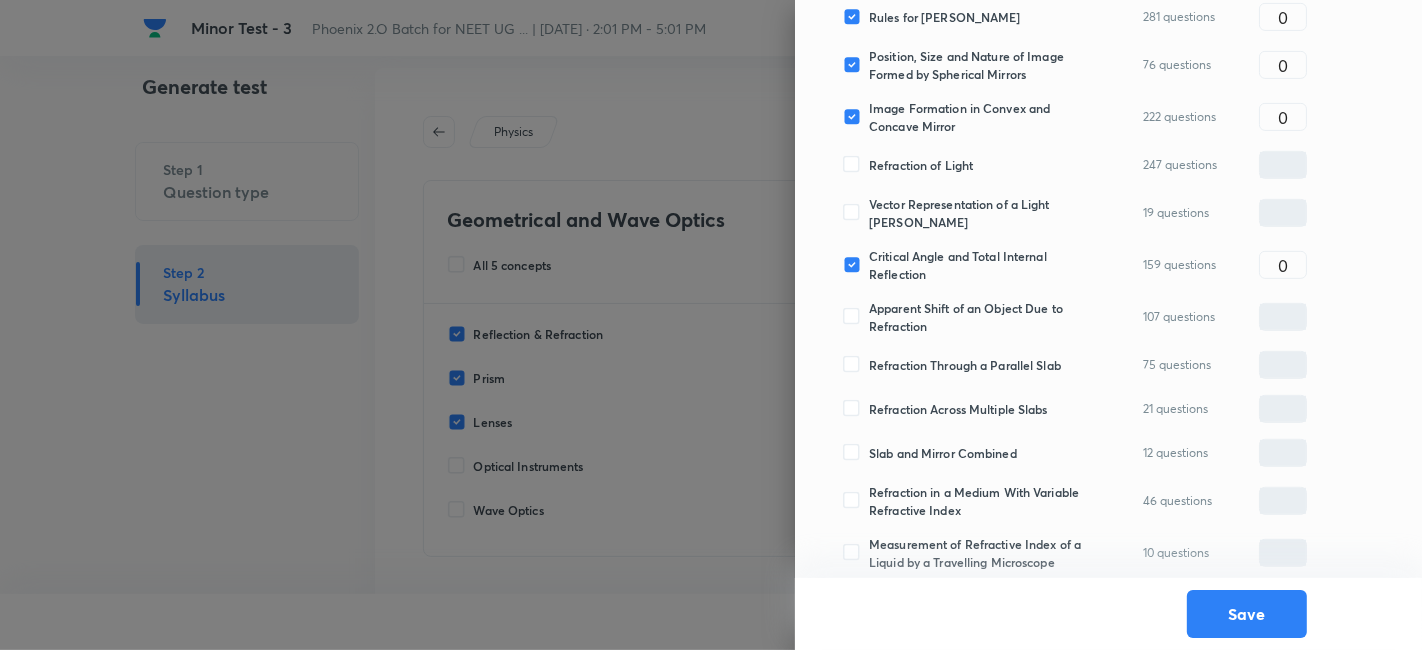 click on "Apparent Shift of an Object Due to Refraction" at bounding box center (978, 317) 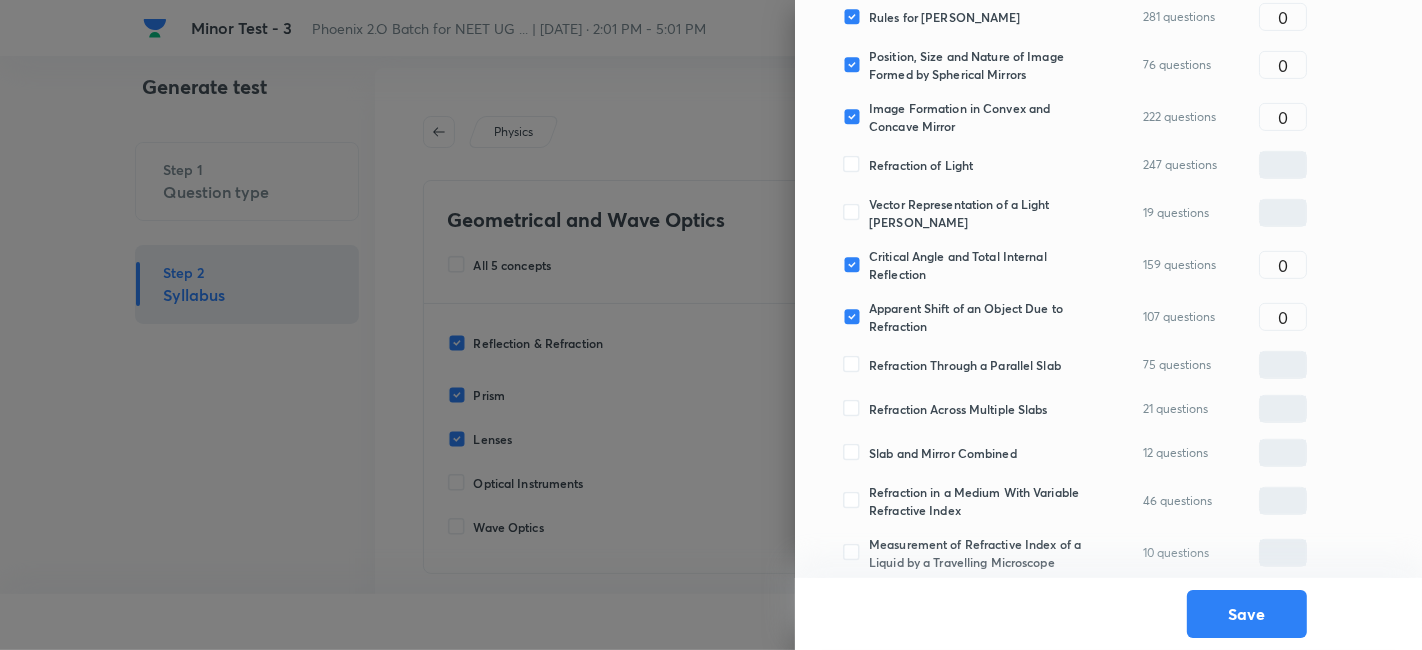 scroll, scrollTop: 857, scrollLeft: 0, axis: vertical 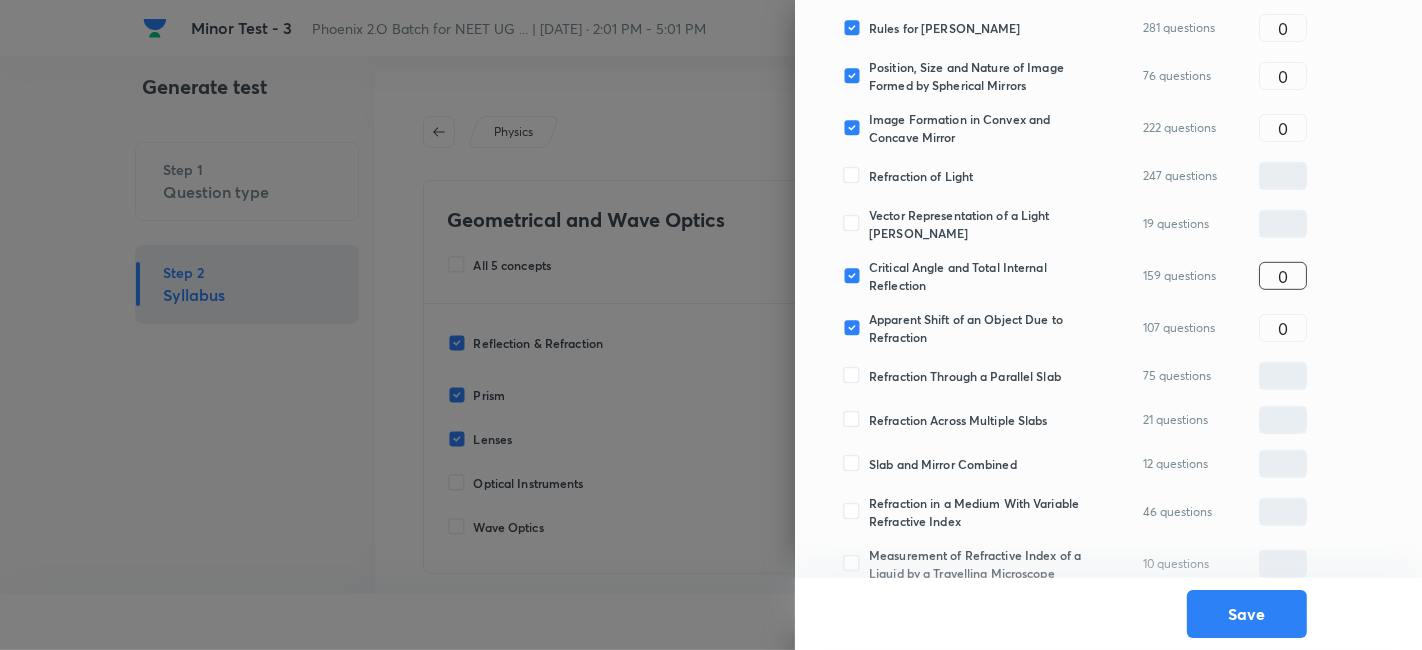 click on "0" at bounding box center (1283, 276) 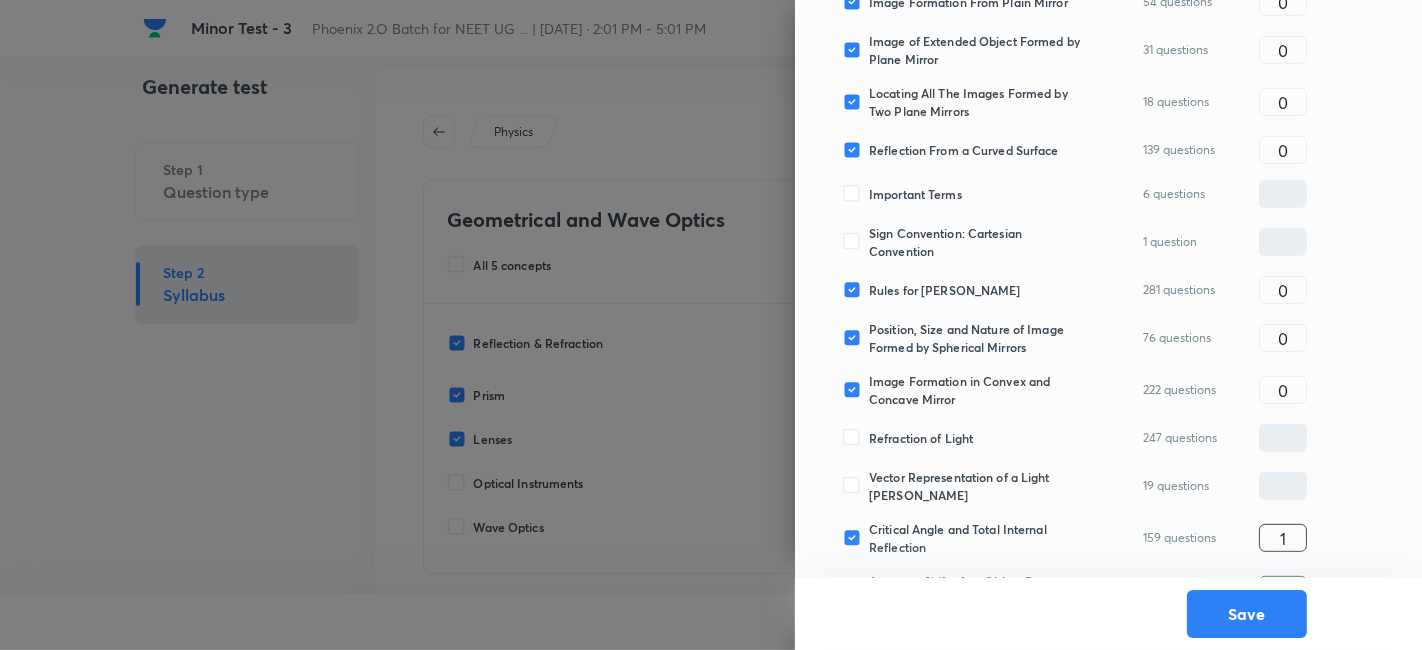 scroll, scrollTop: 597, scrollLeft: 0, axis: vertical 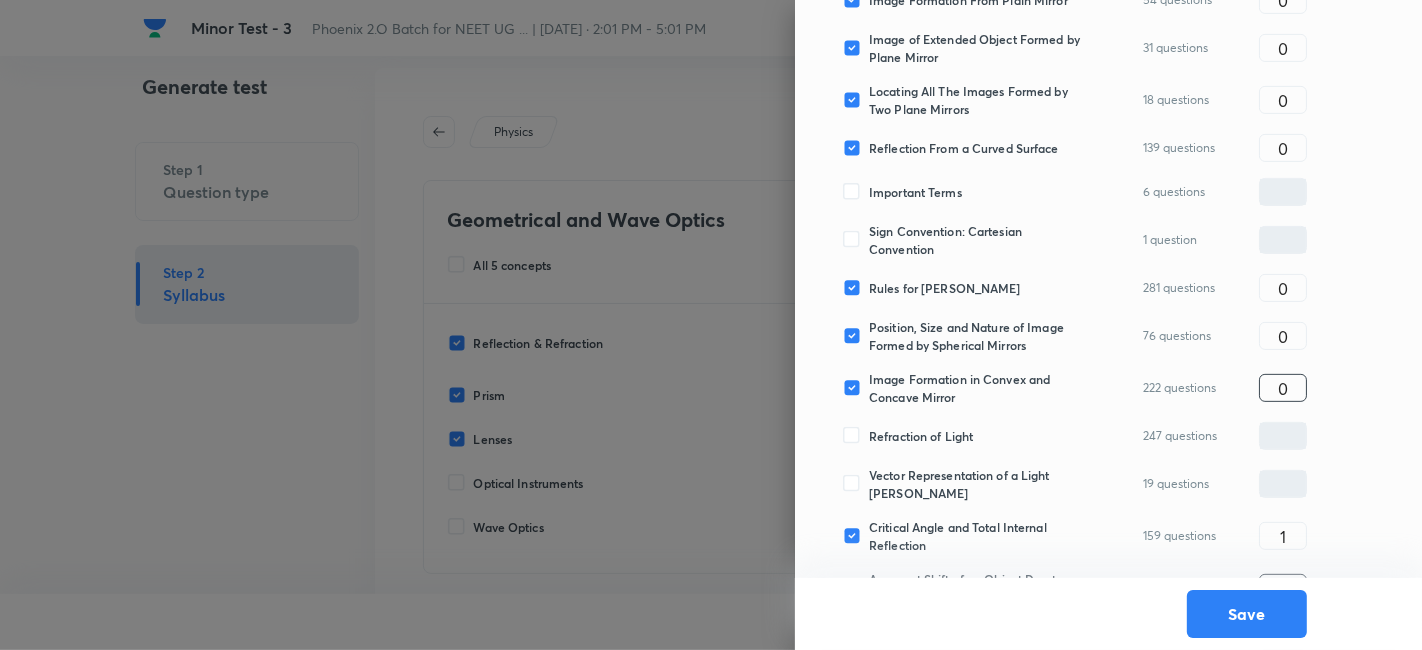 click on "0" at bounding box center (1283, 388) 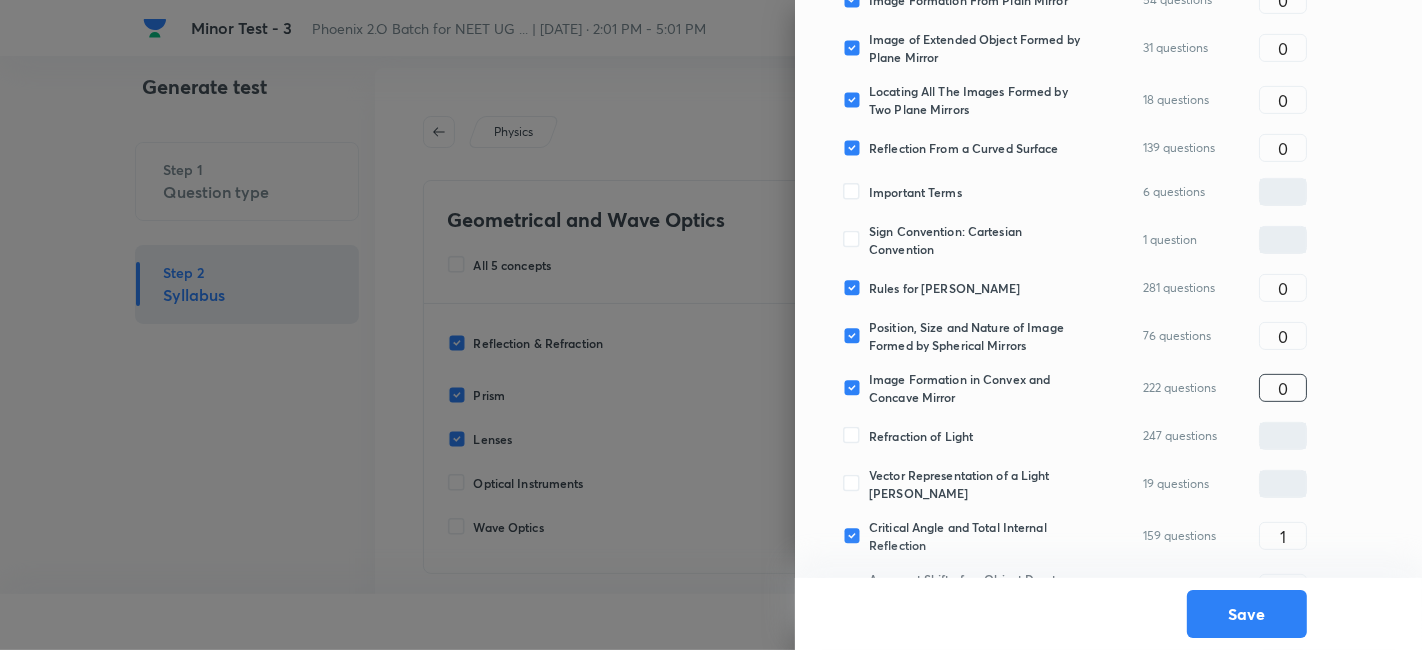 click on "0" at bounding box center (1283, 388) 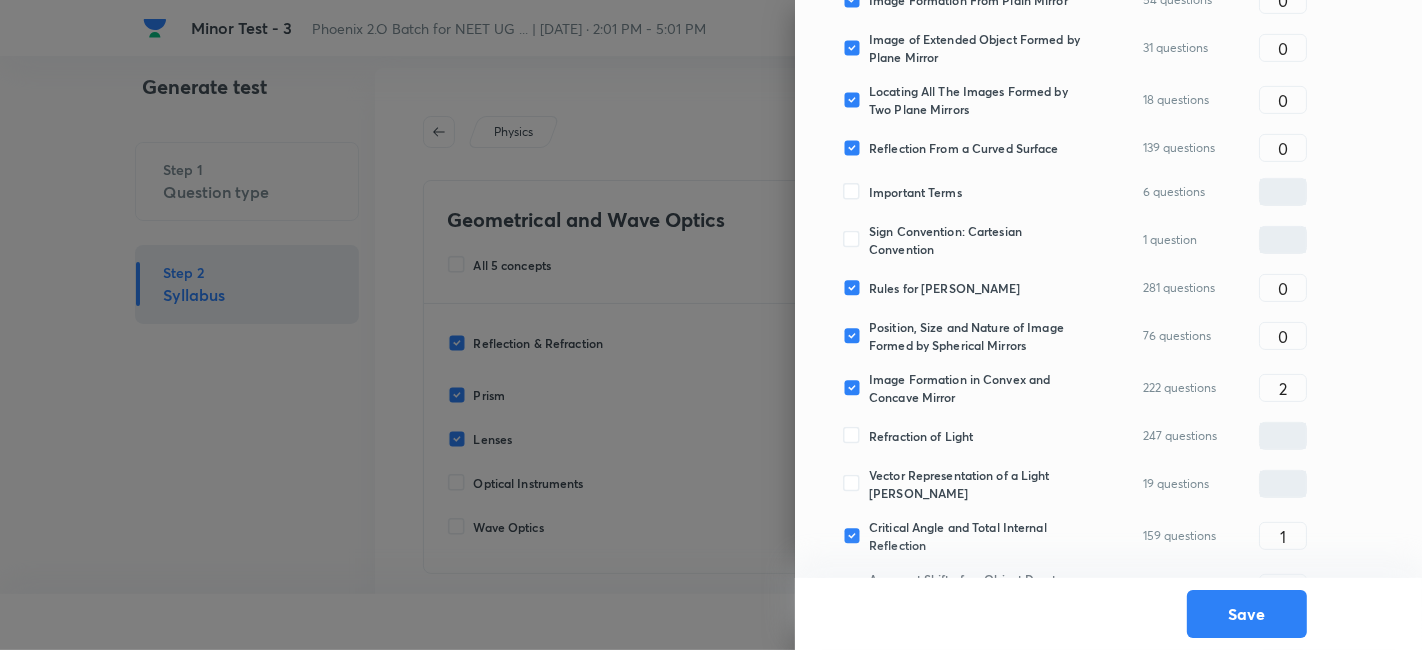click on "Reflection & Refraction Select  15 questions 3 selected All 23 sub concepts 2.3K questions 15 ​ Definition  18 questions ​ Nature of Objects and Images  52 questions ​ Basic Laws 19 questions ​ Reflection of Light  233 questions ​ Reflection From a Plane Surface : Plane Mirror  394 questions 0 ​ Image Formation From Plain Mirror  54 questions 0 ​ Image of Extended Object  Formed by Plane Mirror  31 questions 0 ​ Locating All The Images Formed by Two Plane Mirrors  18 questions 0 ​ Reflection From a Curved Surface  139 questions 0 ​ Important Terms  6 questions ​ Sign Convention: Cartesian Convention  1 question ​ Rules for Ray Diagrams  281 questions 0 ​ Position, Size  and Nature of Image Formed by Spherical Mirrors  76 questions 0 ​ Image Formation in Convex and Concave Mirror  222 questions 2 ​ Refraction of Light  247 questions ​ Vector Representation of a Light Ray  19 questions ​ Critical Angle and Total Internal Reflection  159 questions 1 ​ 107 questions 1 ​ ​" at bounding box center (1108, 325) 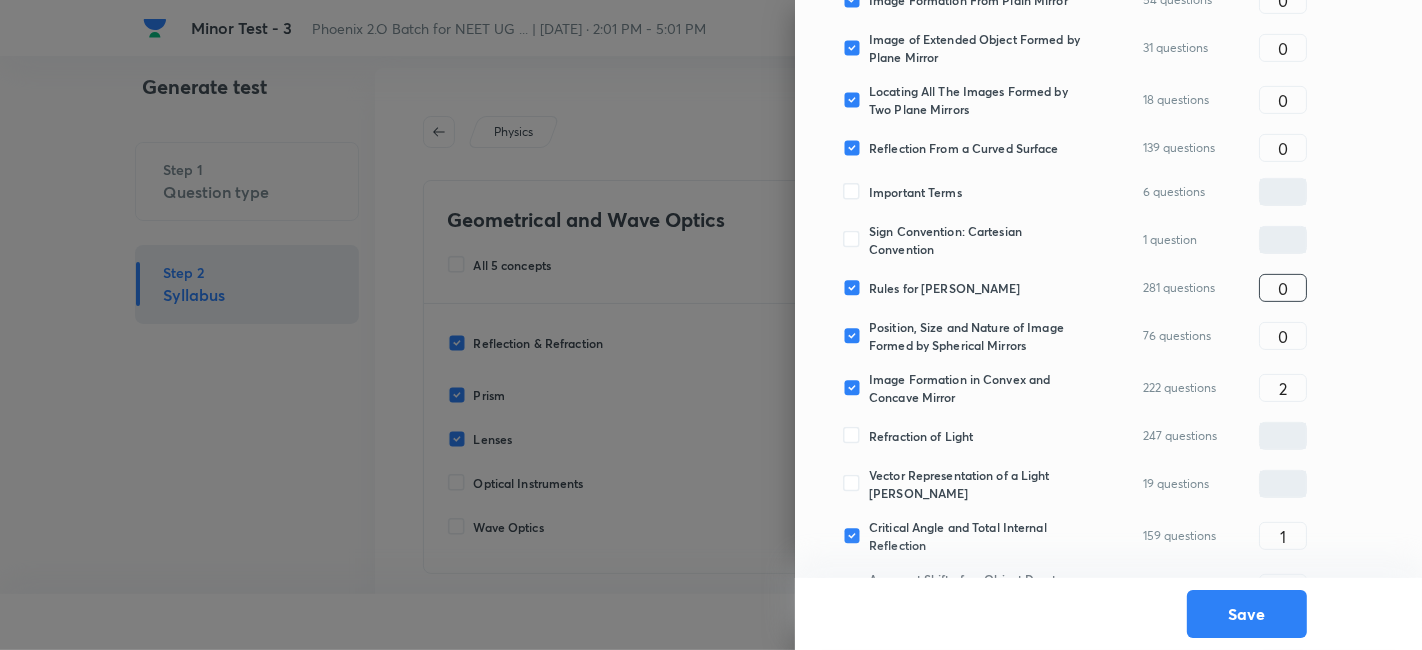 click on "0" at bounding box center [1283, 288] 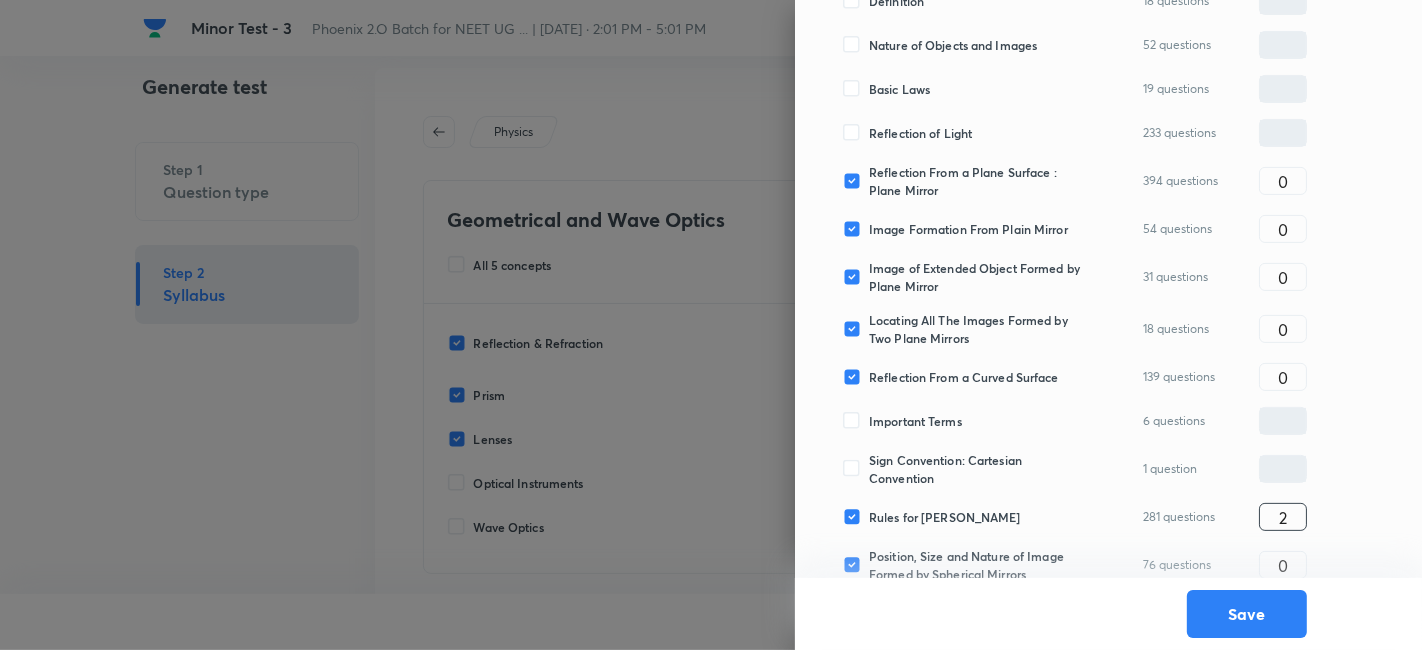 scroll, scrollTop: 363, scrollLeft: 0, axis: vertical 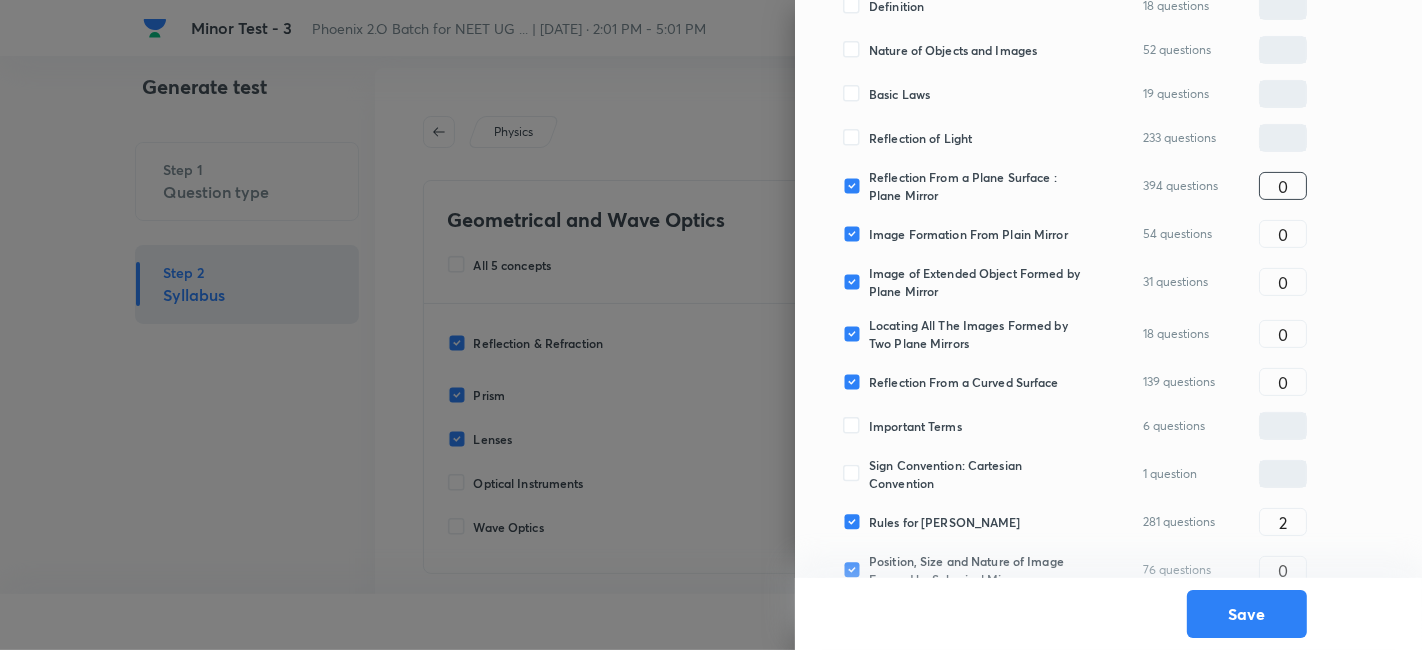 click on "0" at bounding box center (1283, 186) 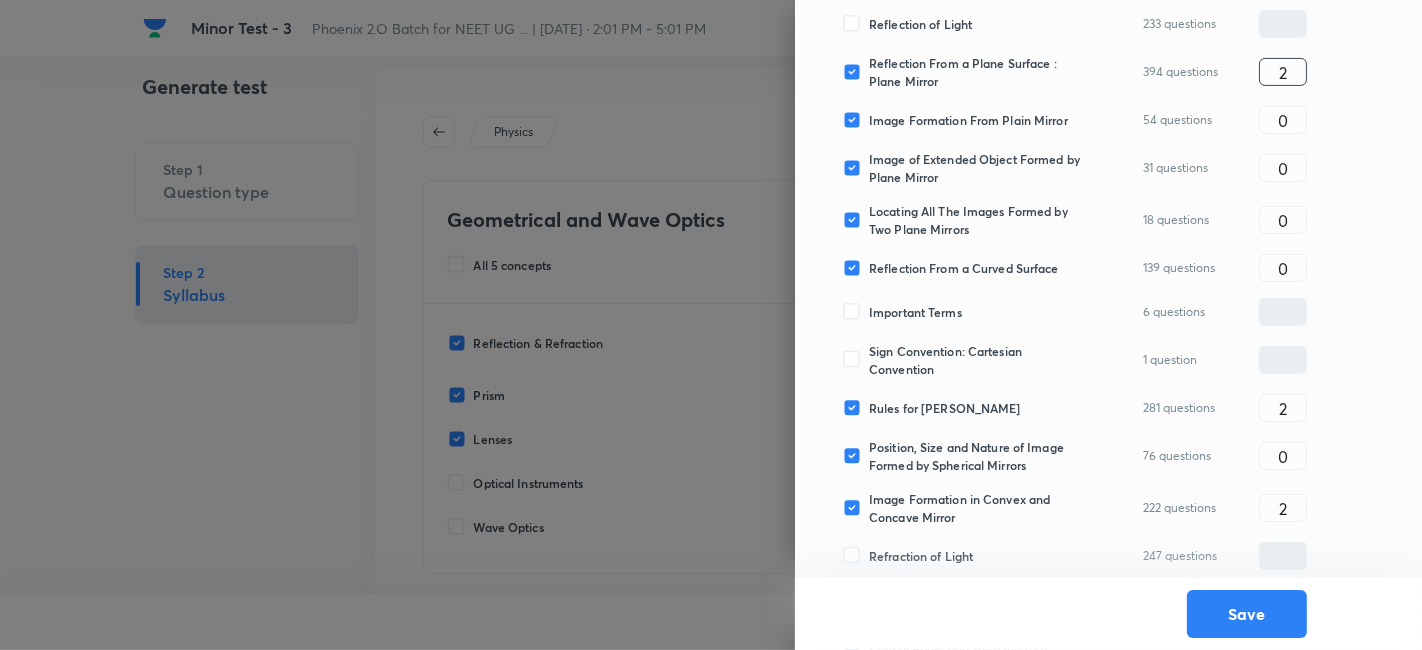 scroll, scrollTop: 479, scrollLeft: 0, axis: vertical 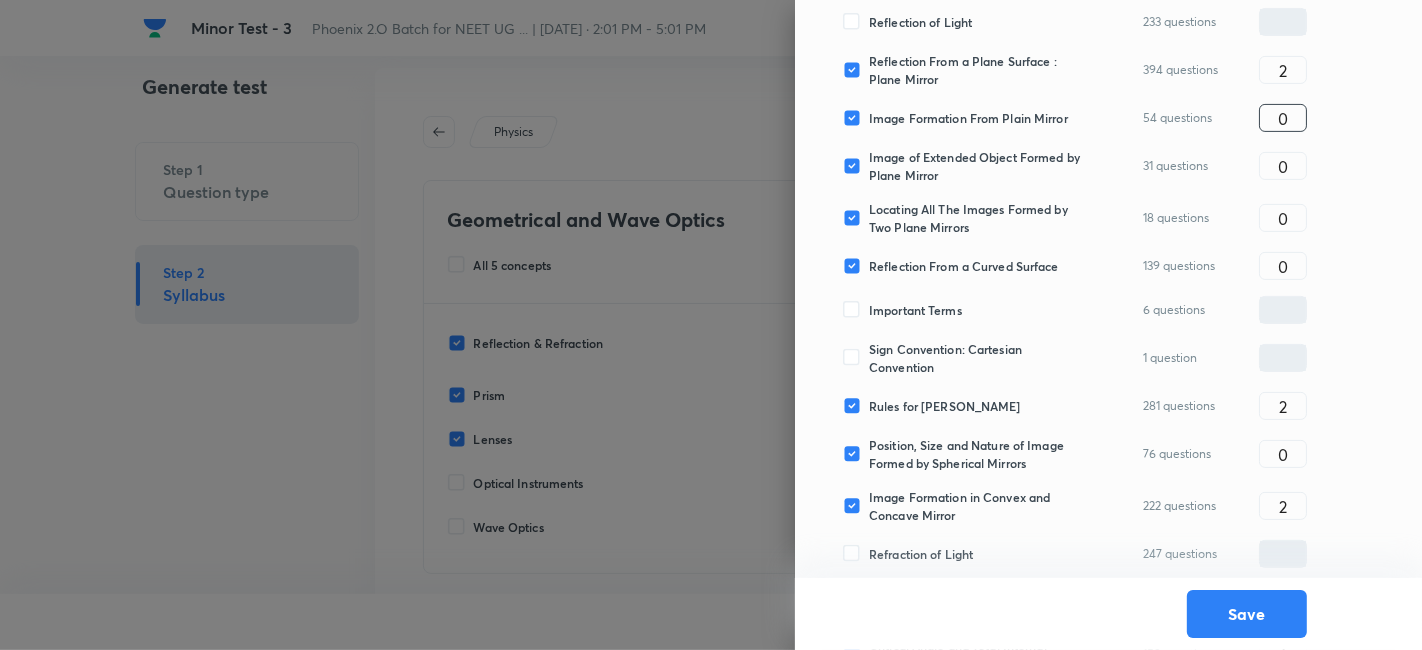click on "0" at bounding box center [1283, 118] 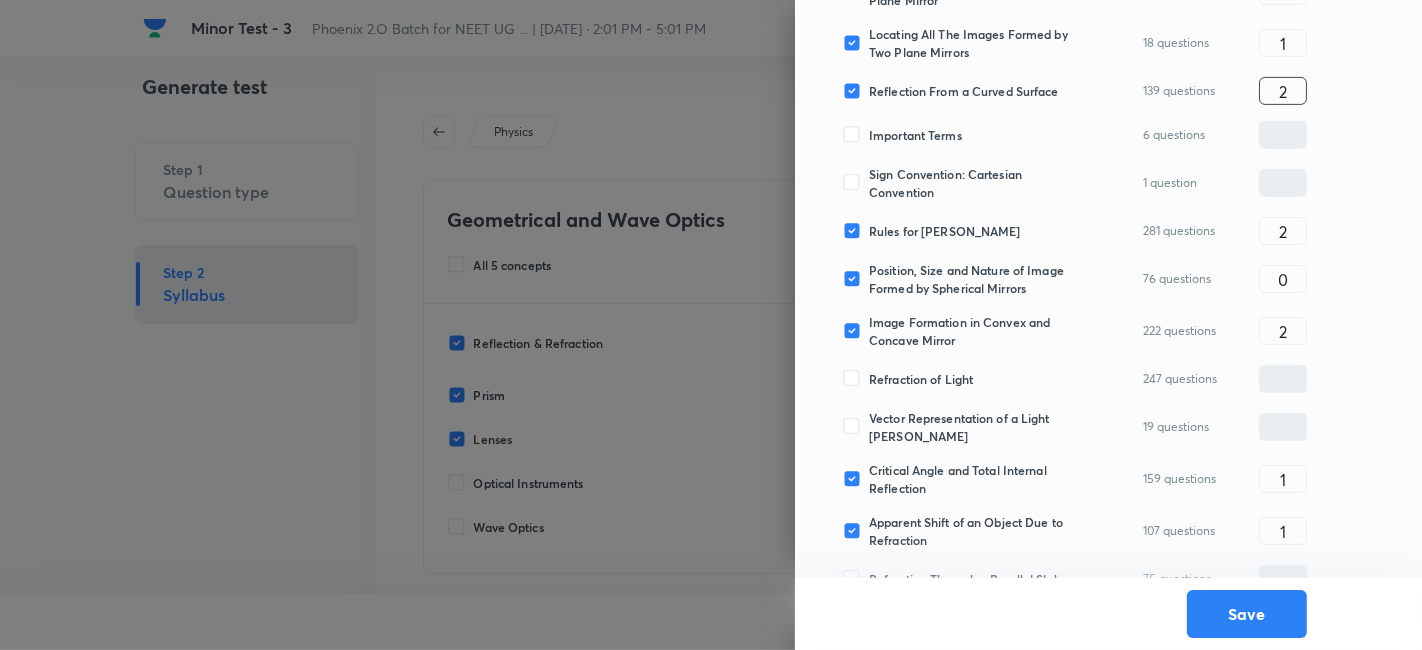 scroll, scrollTop: 674, scrollLeft: 0, axis: vertical 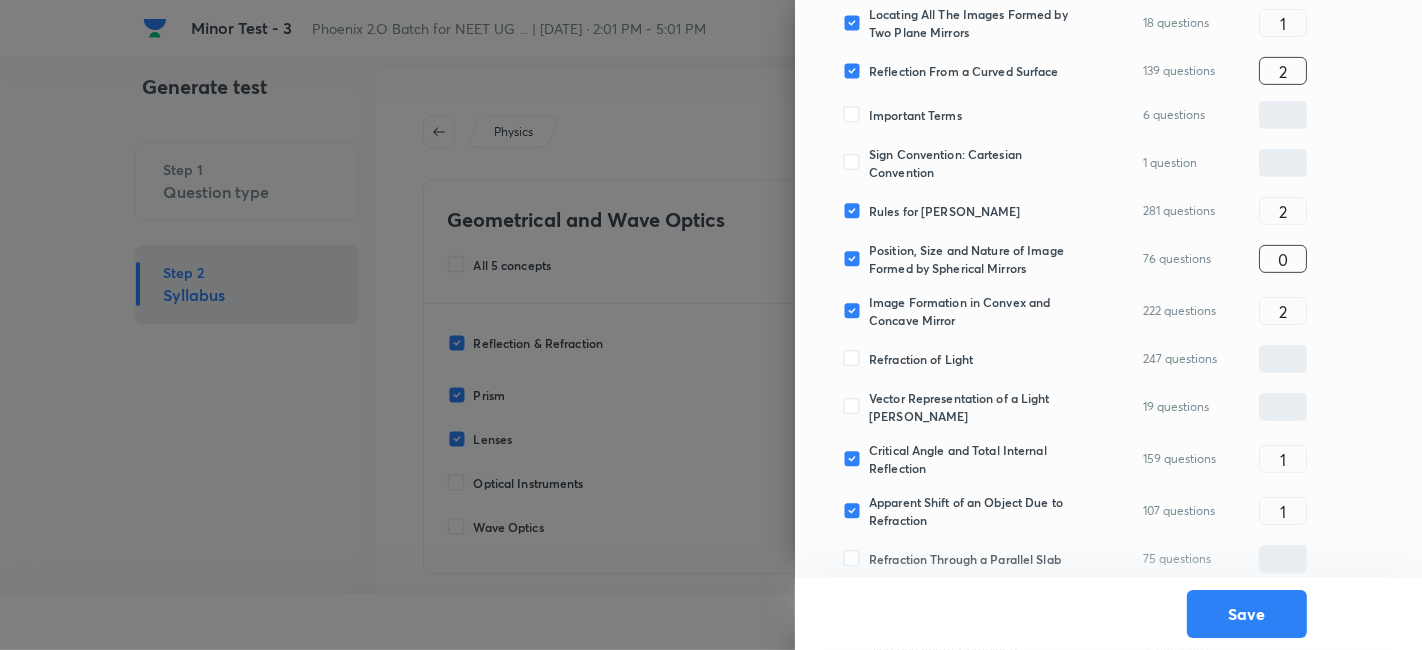 click on "0" at bounding box center (1283, 259) 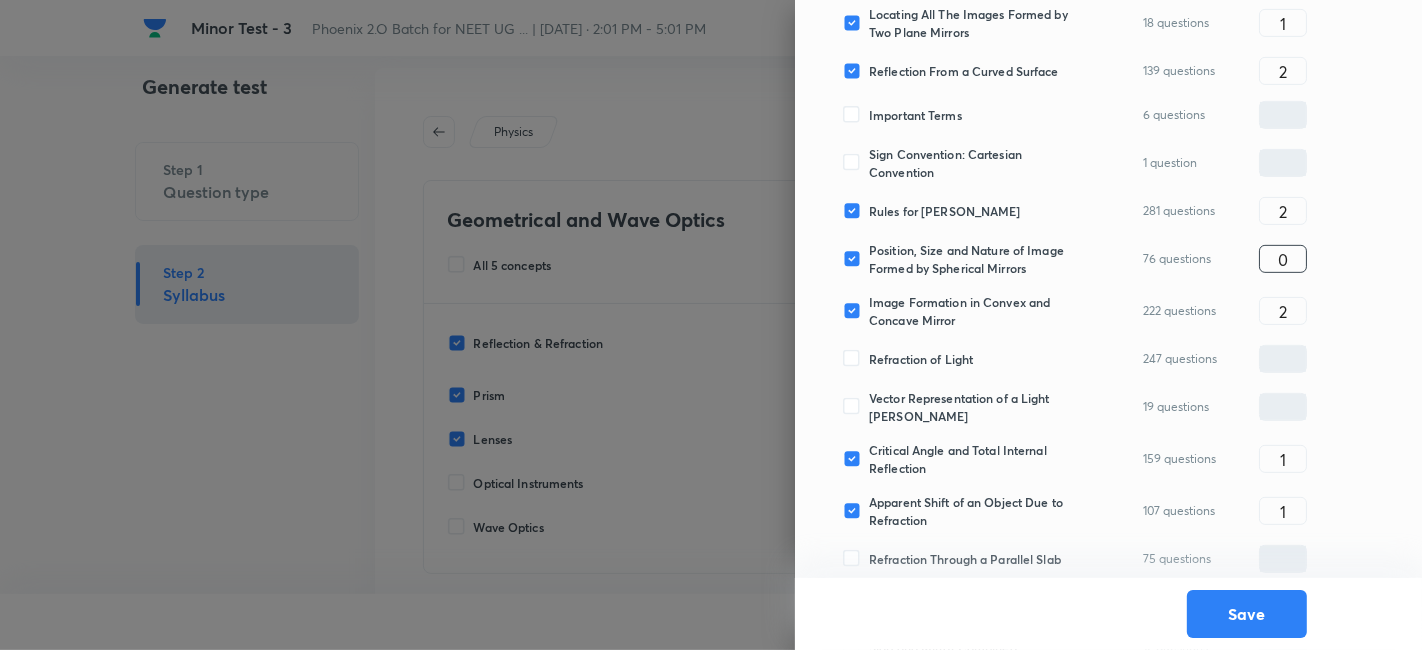 click on "0" at bounding box center [1283, 259] 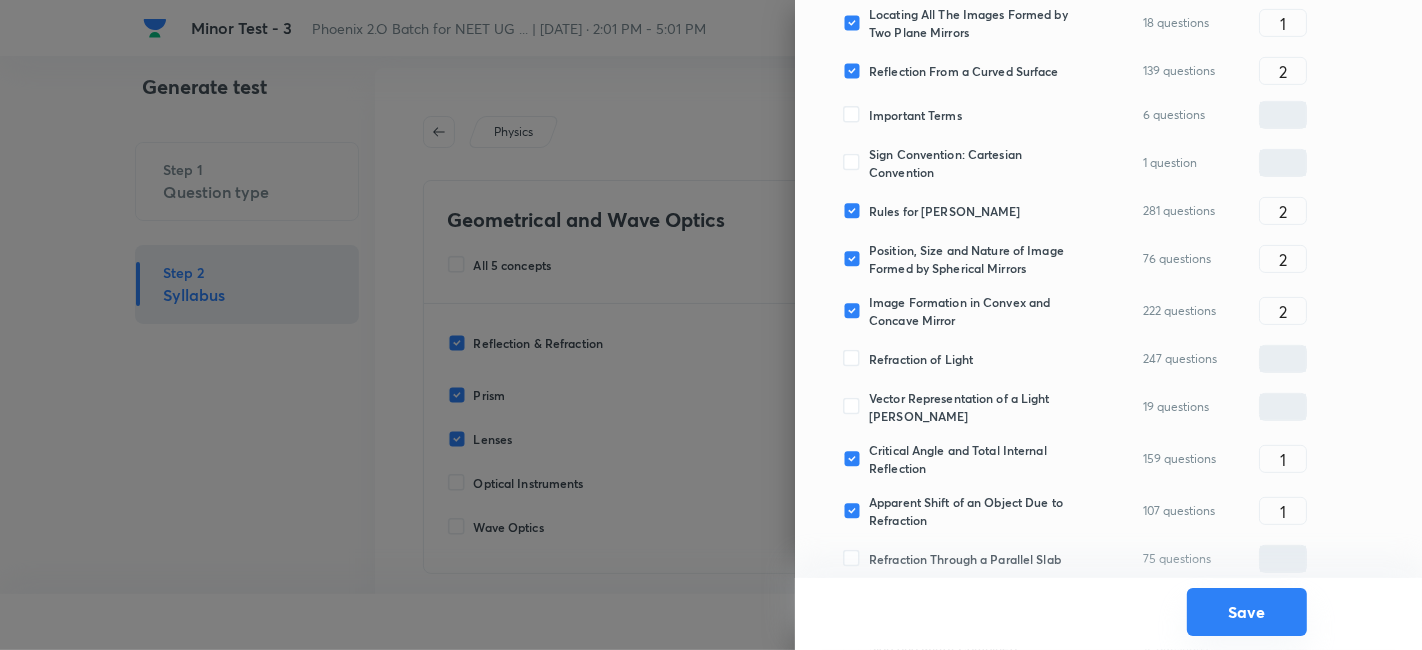 click on "Save" at bounding box center (1247, 612) 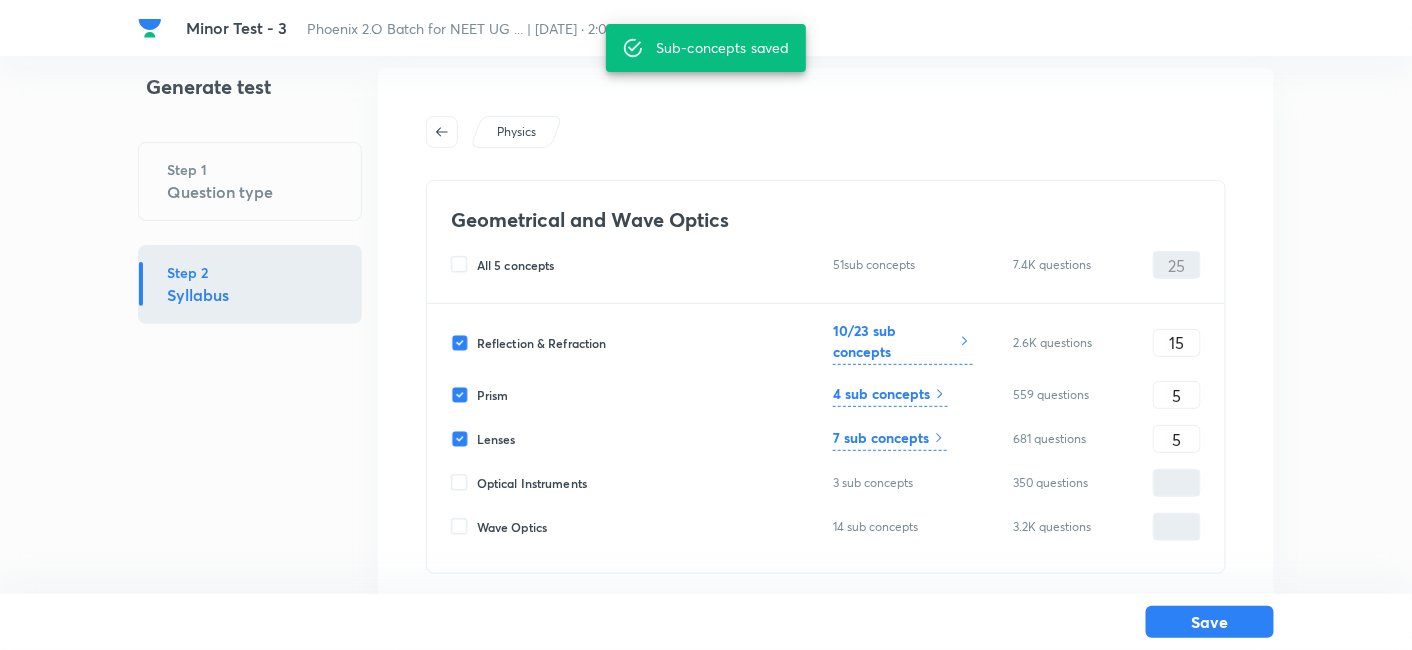 click 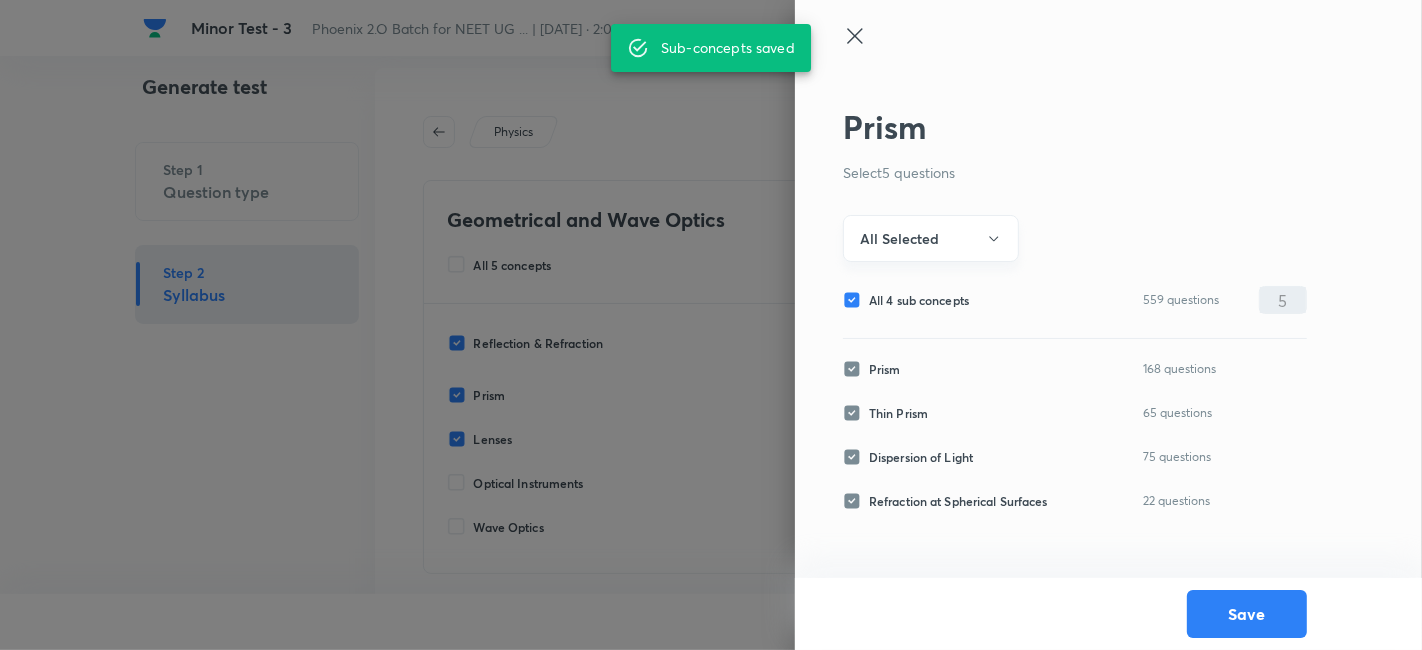 click on "All Selected" at bounding box center [899, 238] 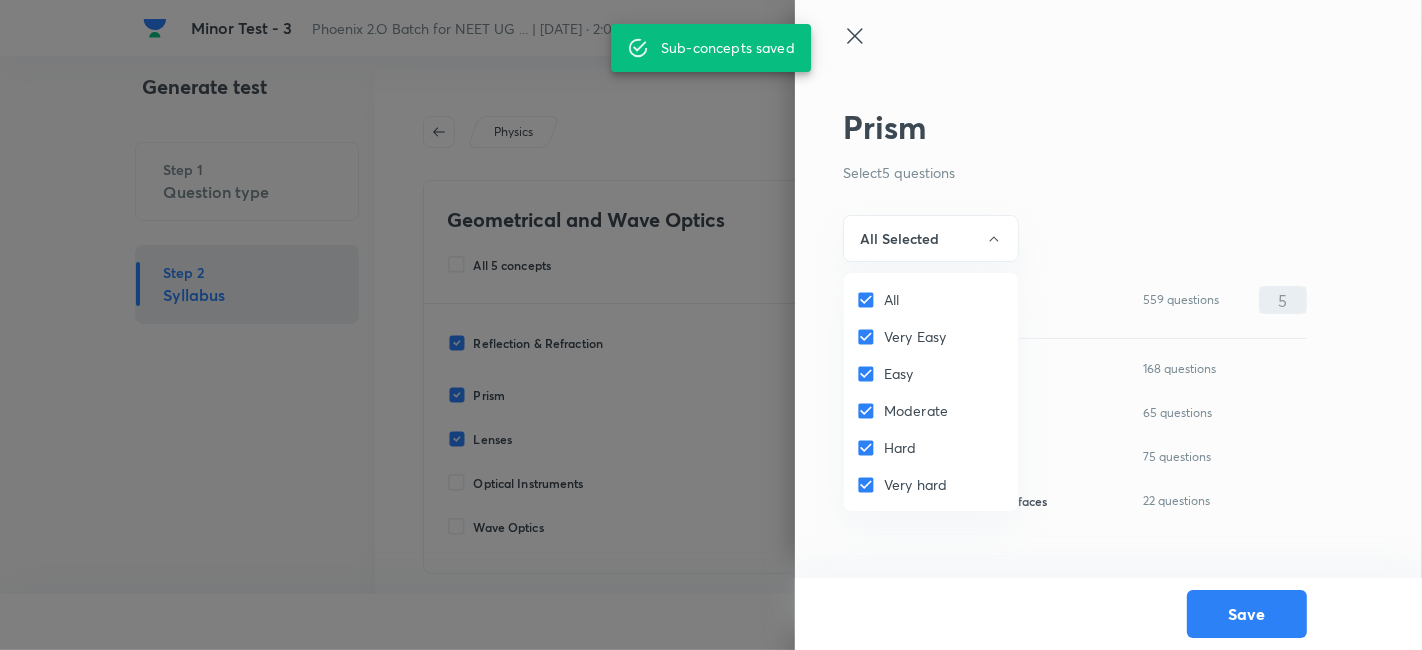 click on "All" at bounding box center (870, 300) 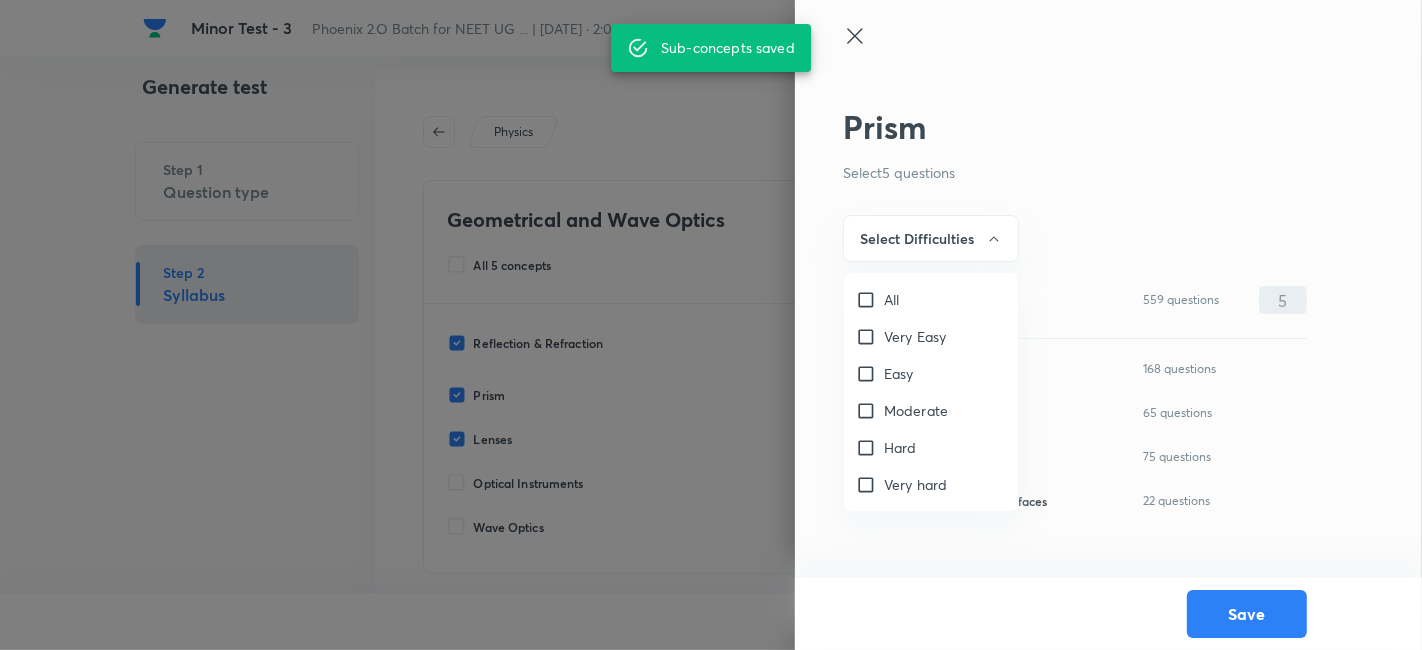 click on "Very Easy" at bounding box center [870, 337] 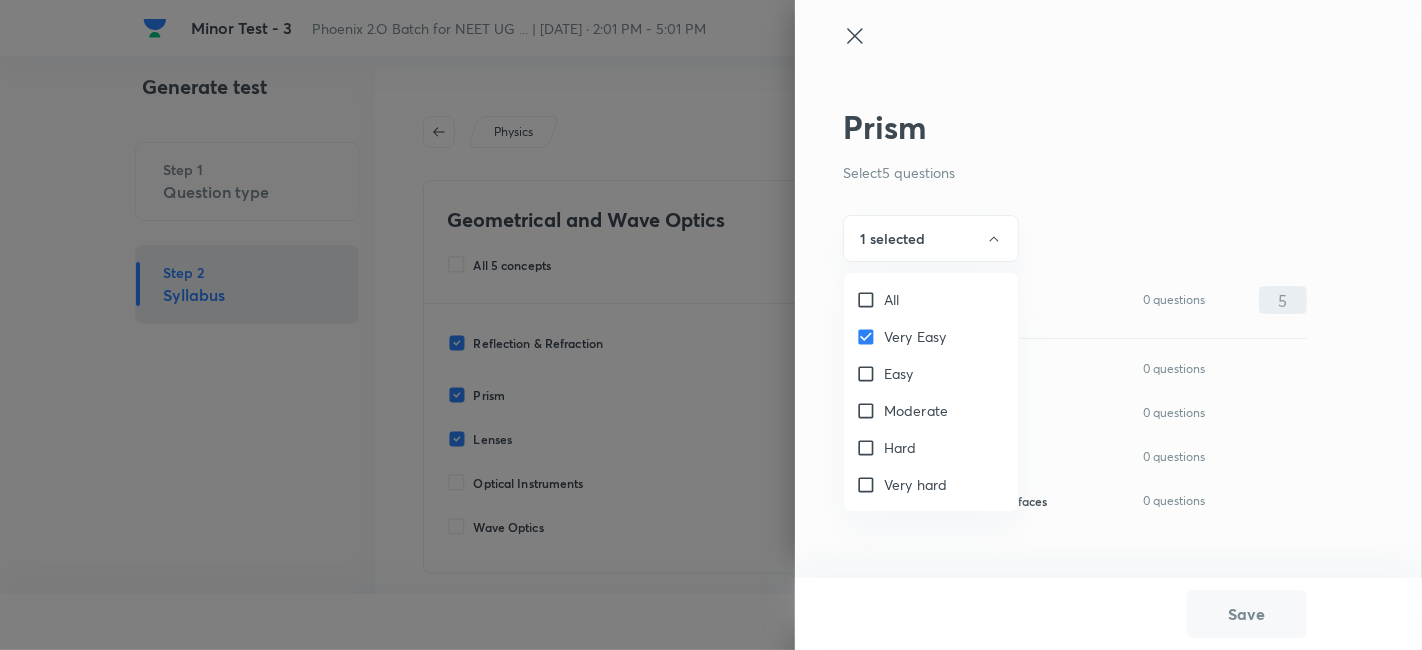 click on "Easy" at bounding box center [899, 373] 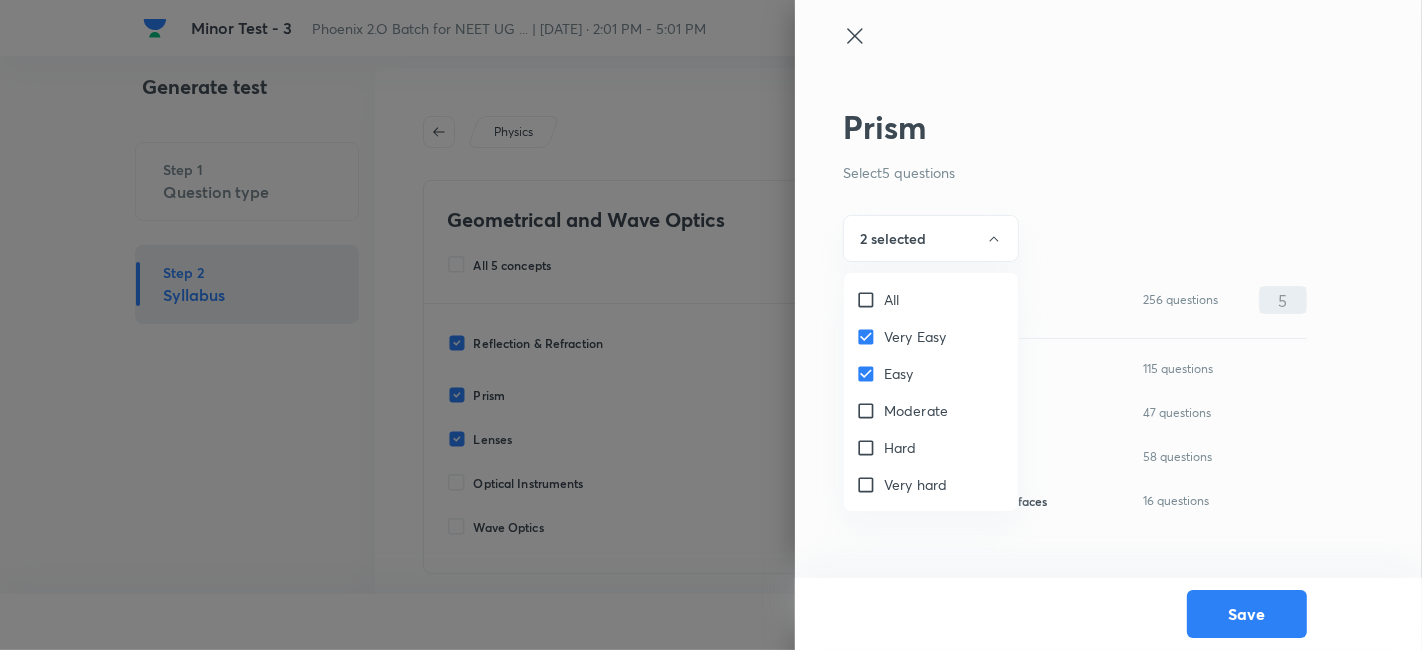 click on "Moderate" at bounding box center (931, 410) 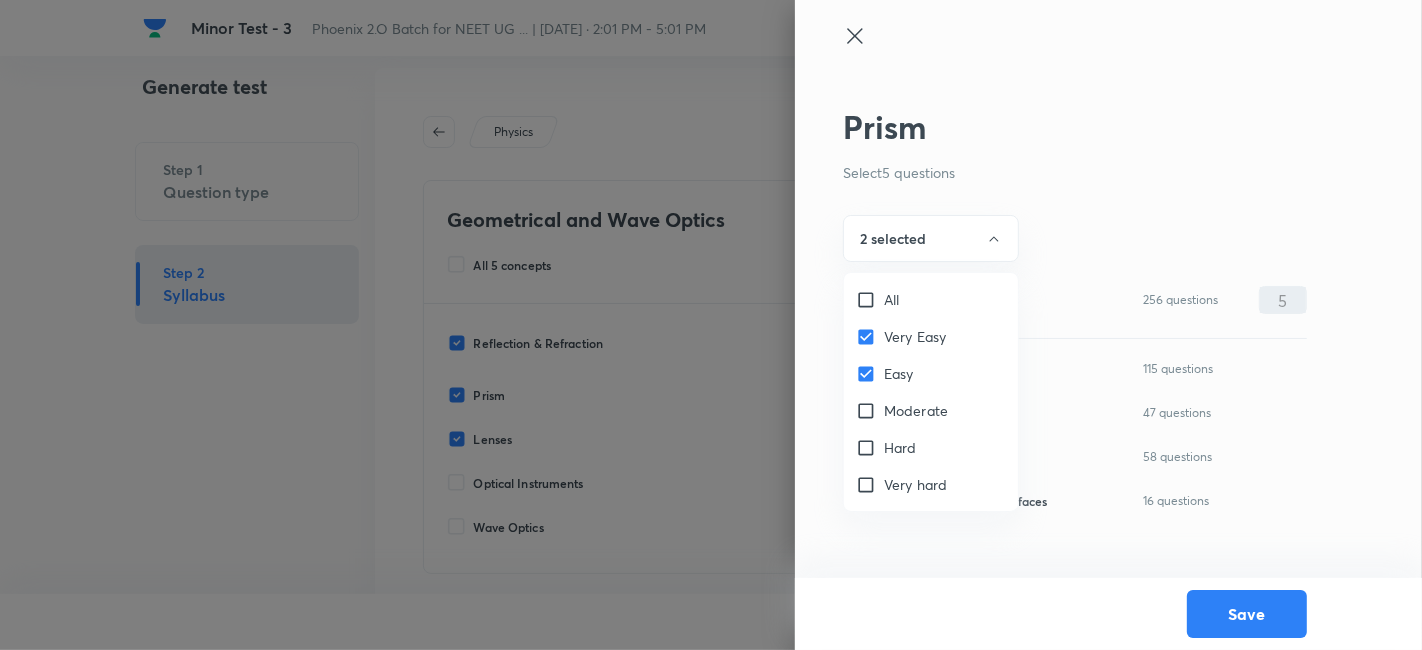 click on "Moderate" at bounding box center (916, 410) 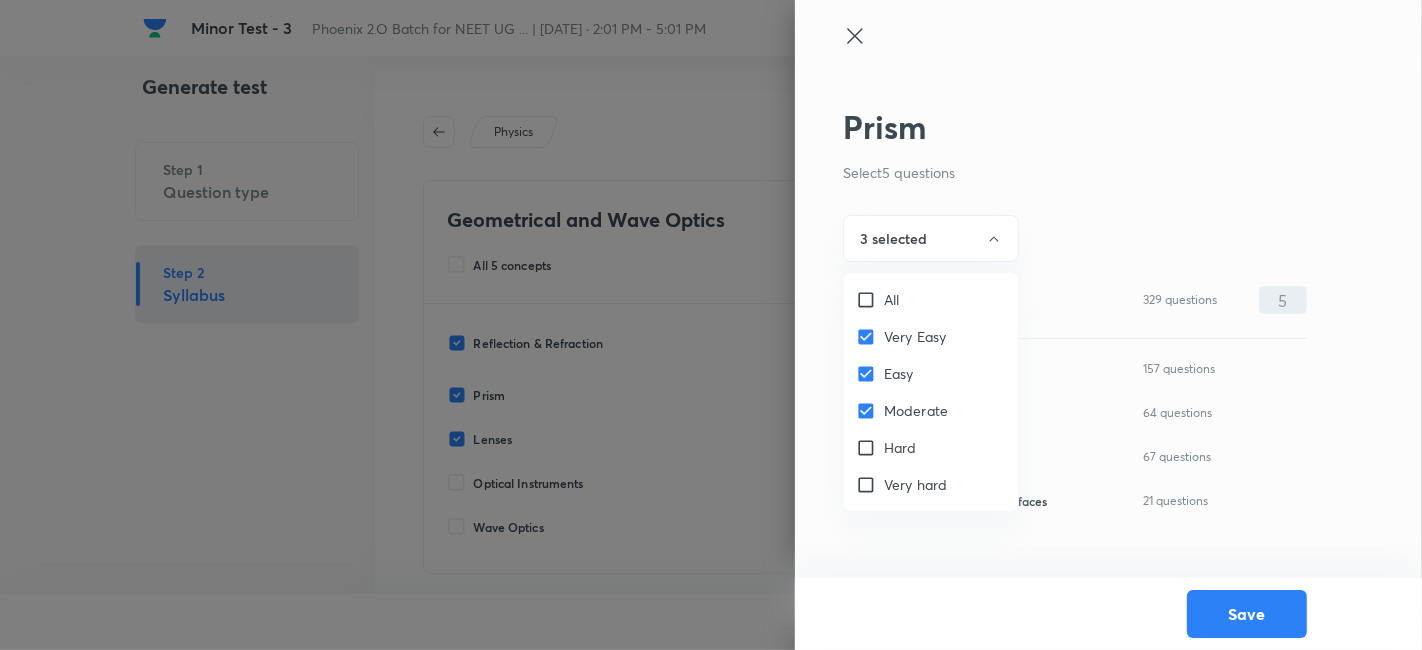 click at bounding box center (711, 325) 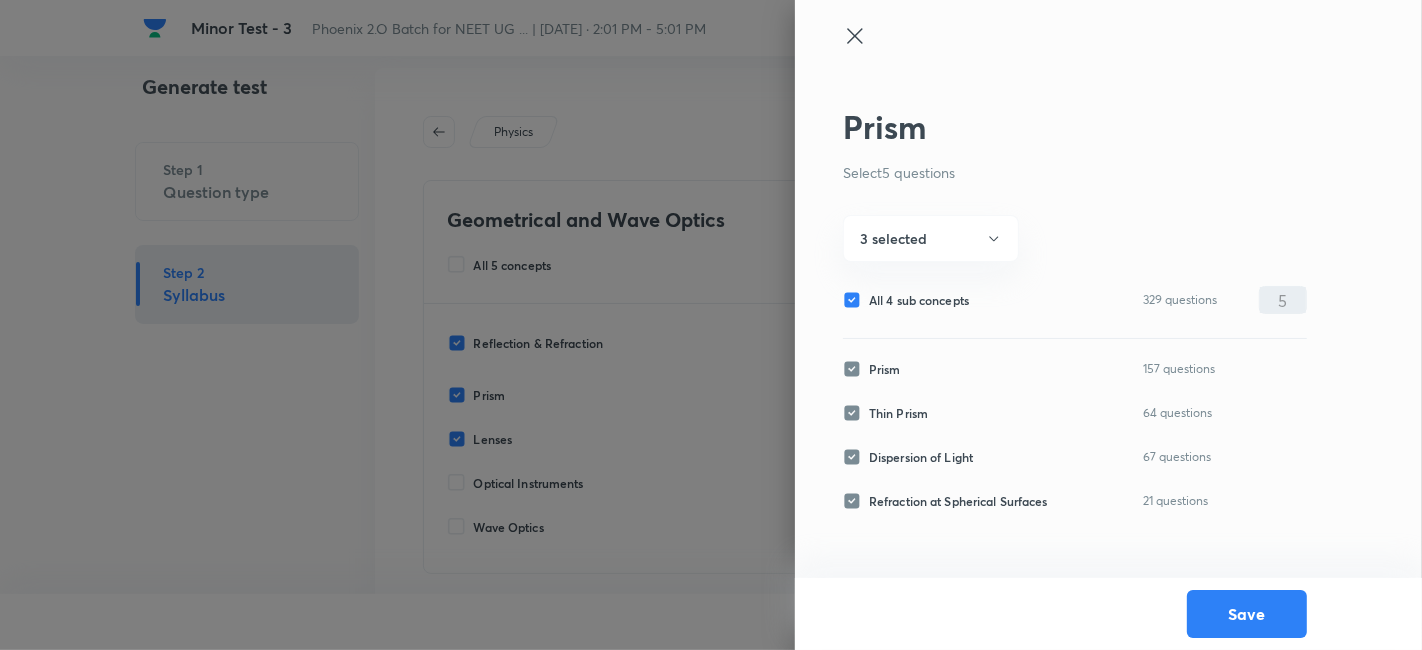 click on "All 4 sub concepts" at bounding box center (919, 300) 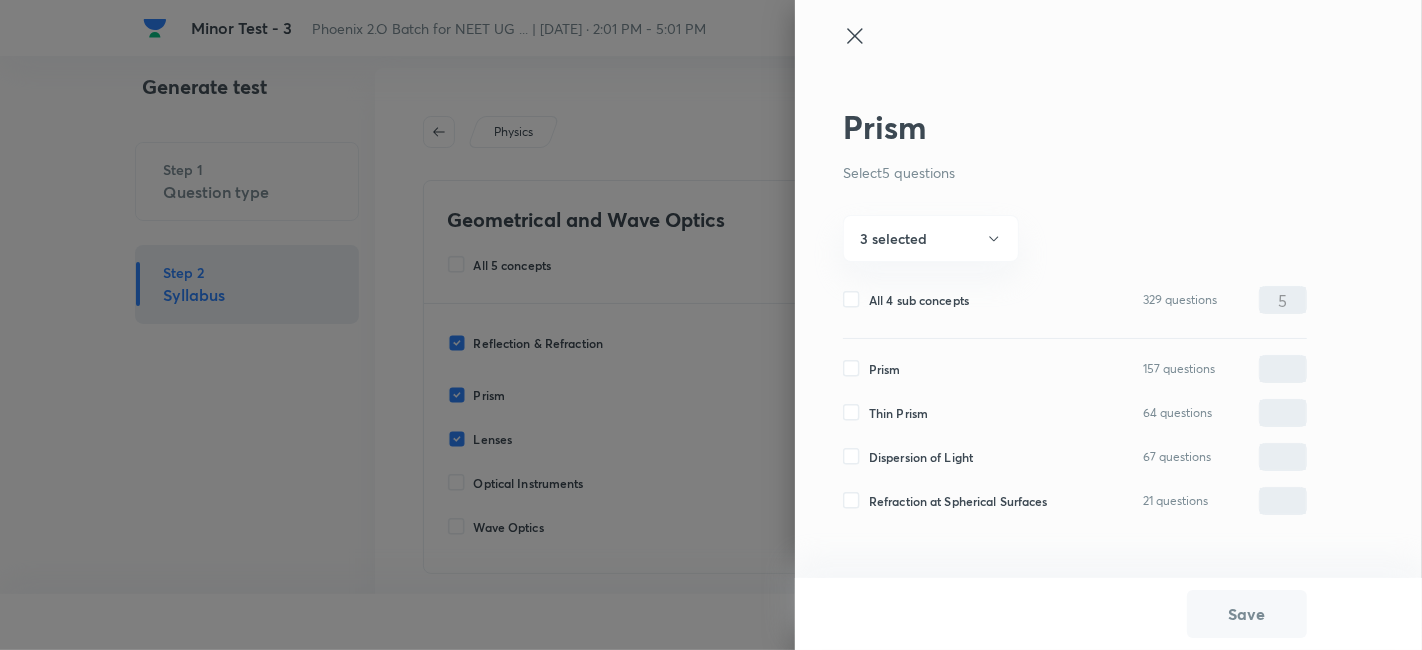 click on "Prism" at bounding box center (885, 369) 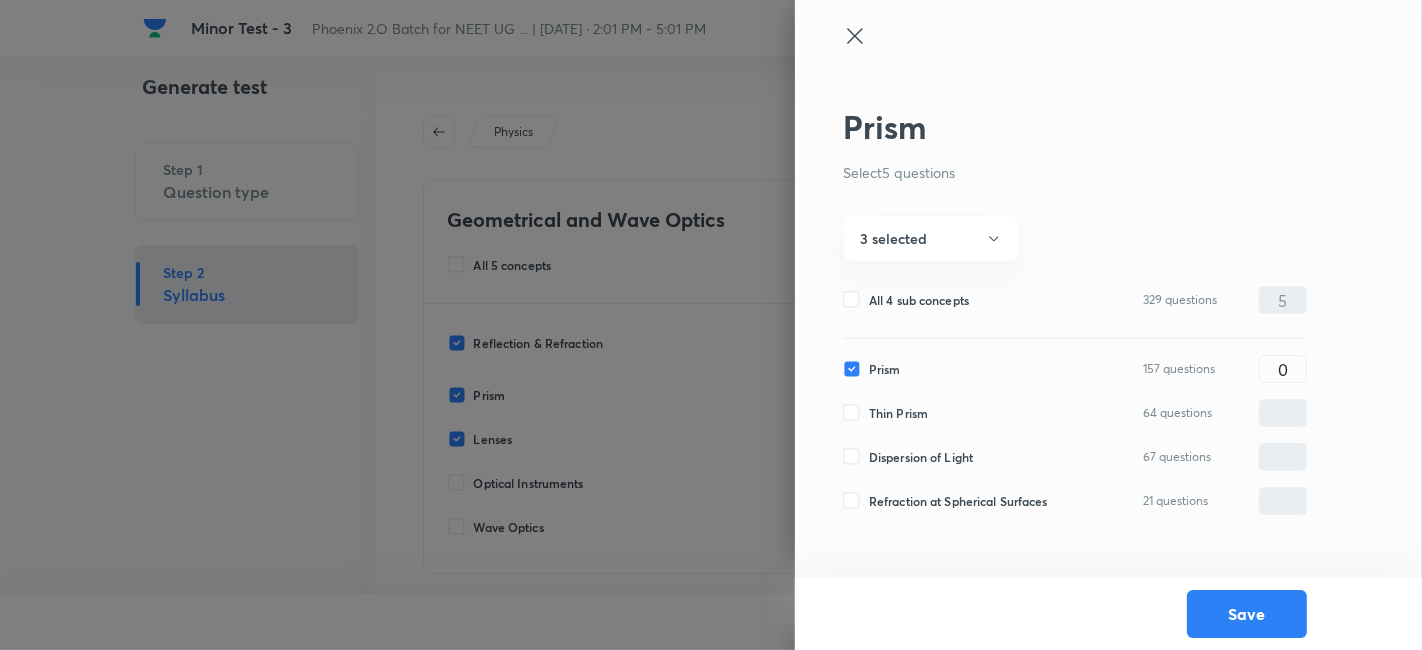click on "Thin Prism" at bounding box center (898, 413) 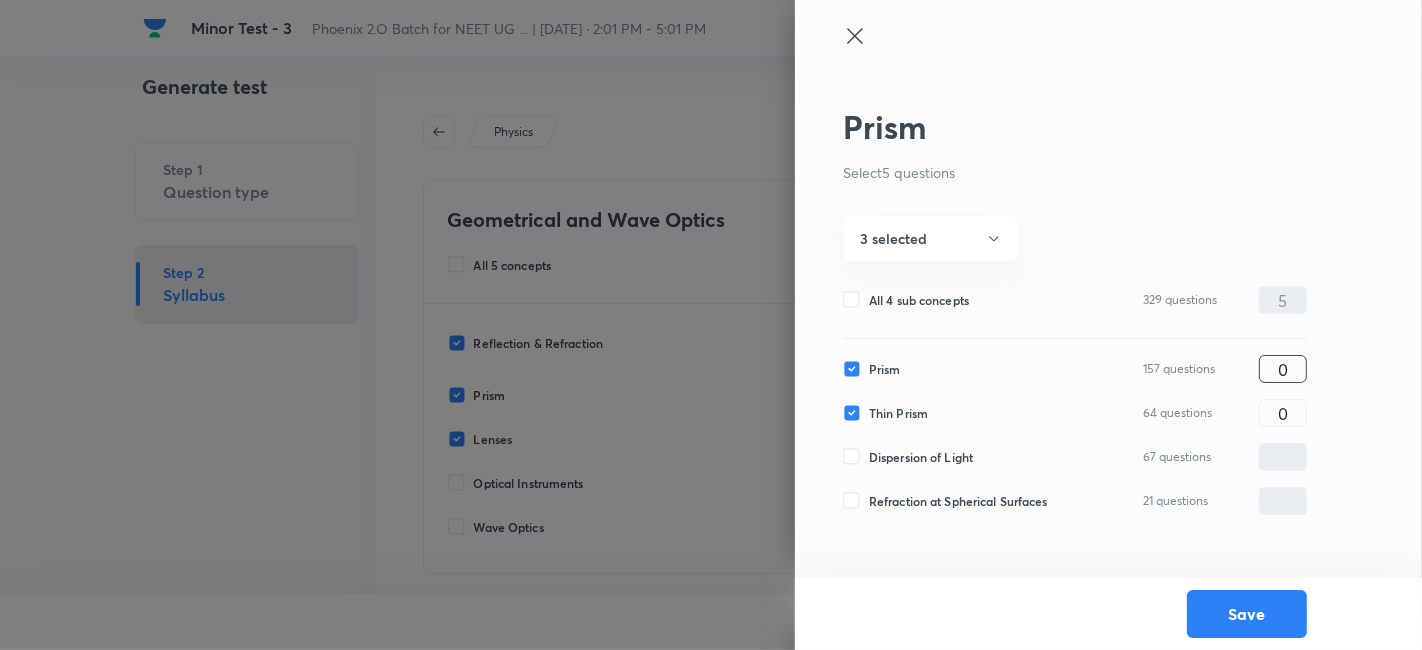 click on "0" at bounding box center [1283, 369] 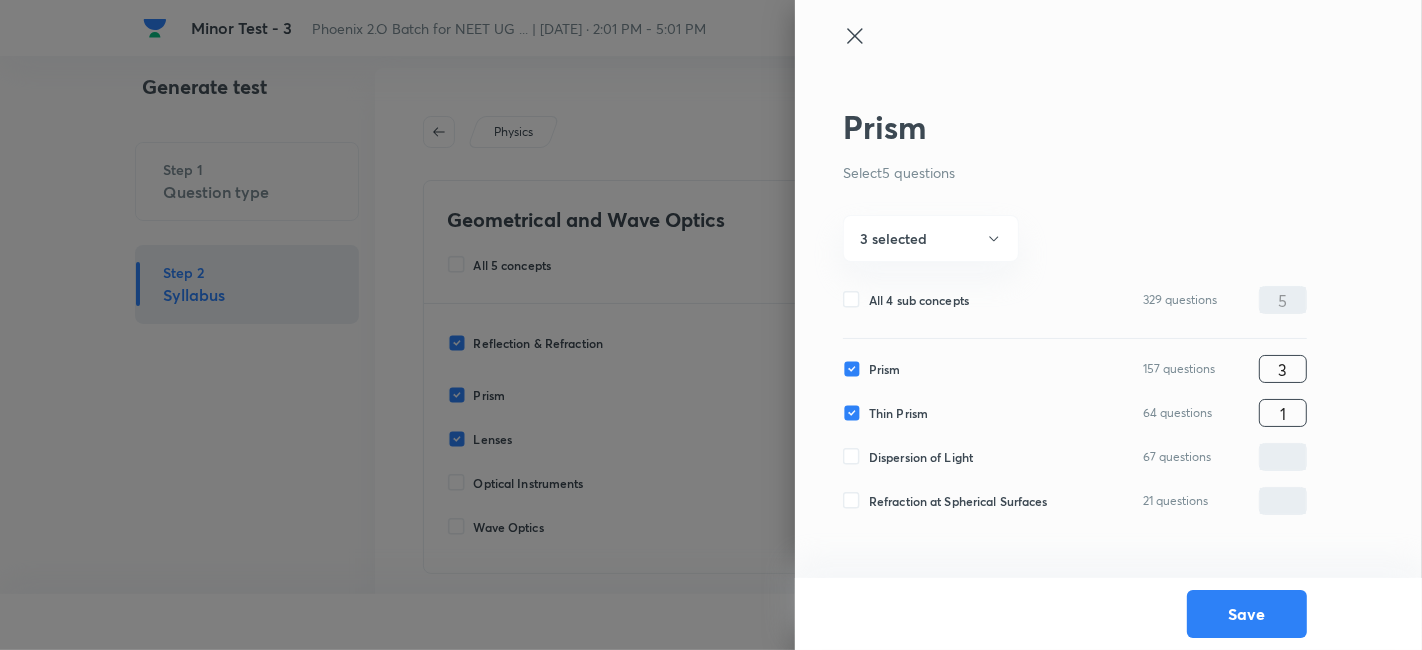 click on "3" at bounding box center [1283, 369] 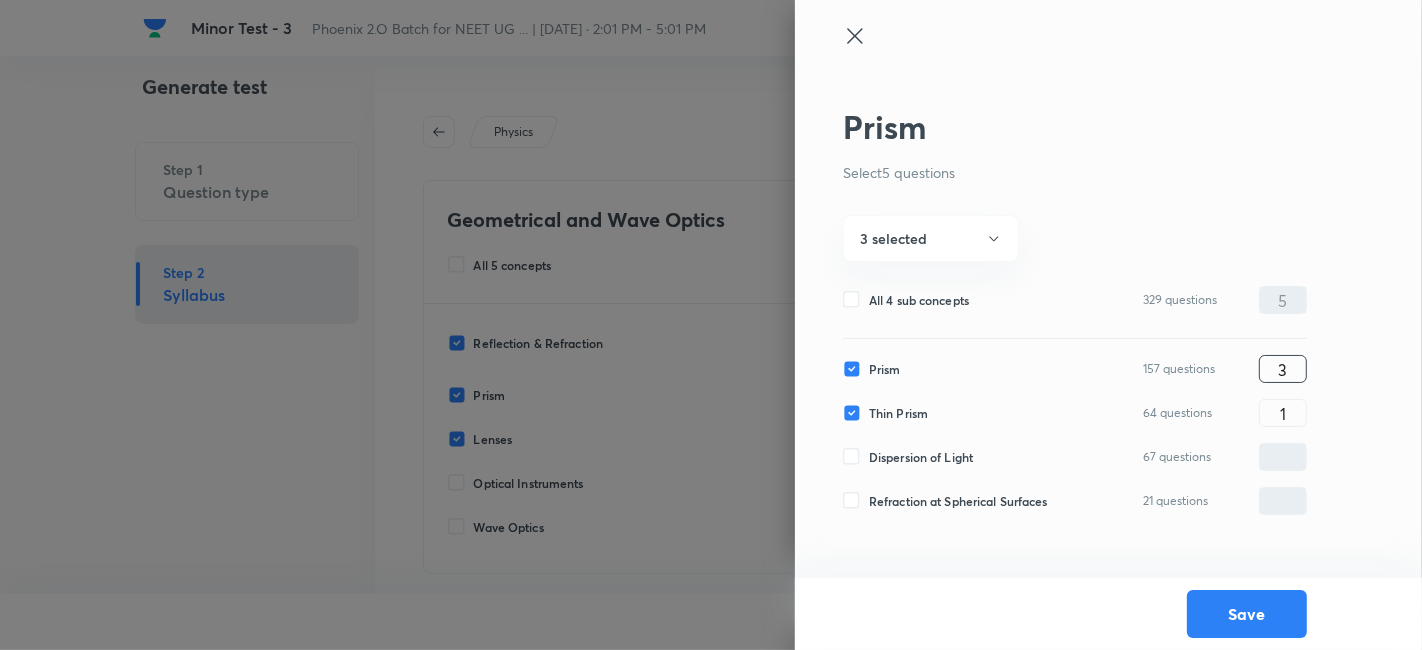 click on "3" at bounding box center (1283, 369) 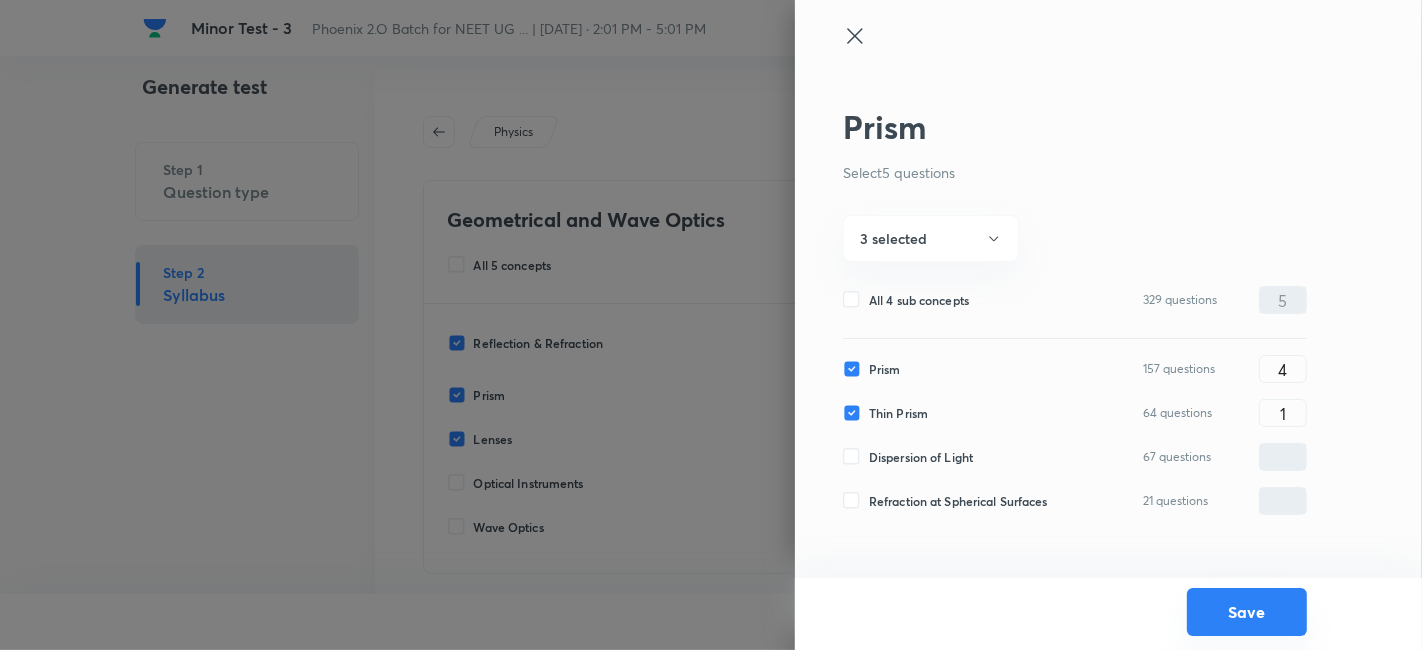 click on "Save" at bounding box center [1247, 612] 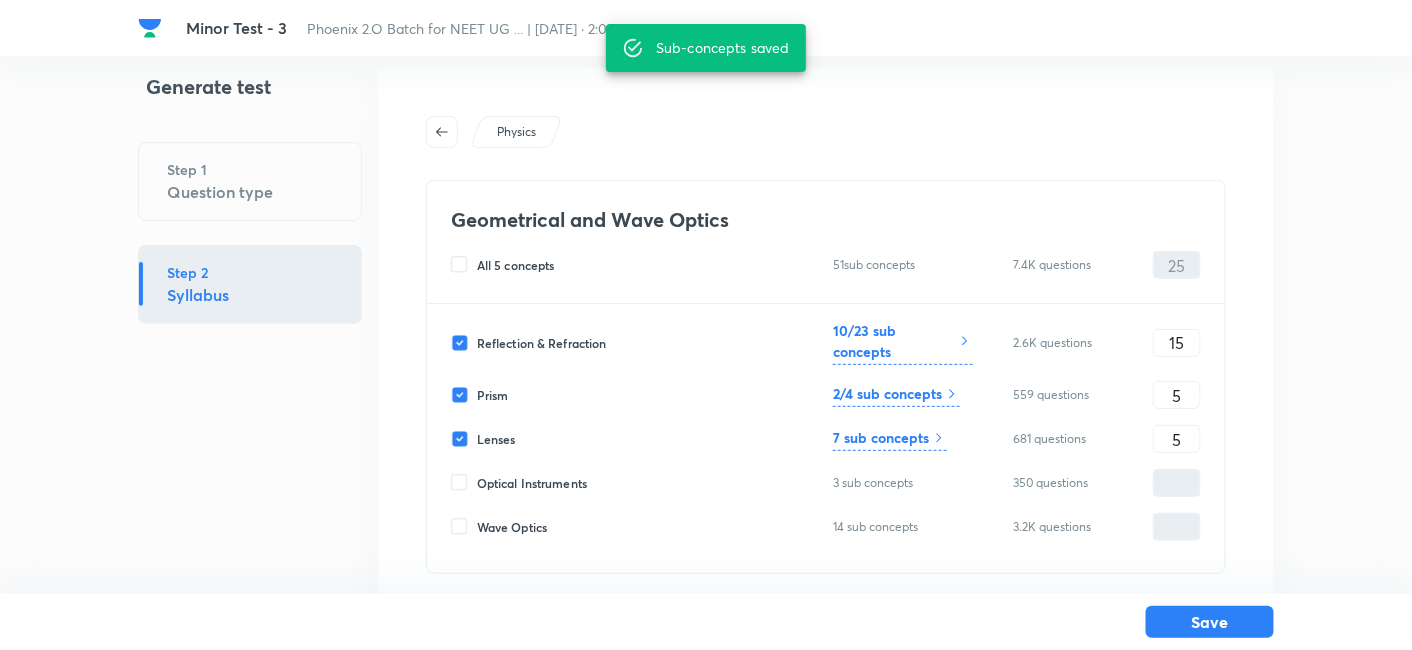 click on "7 sub concepts" at bounding box center [881, 437] 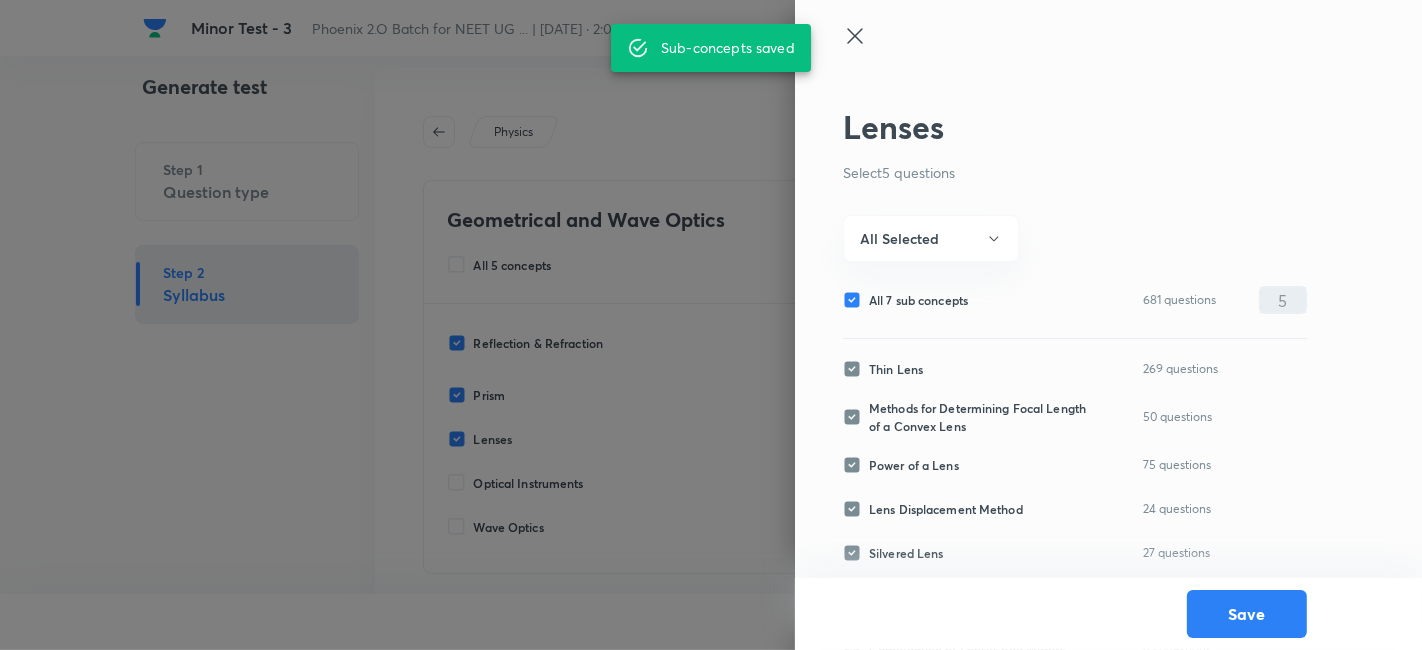 click on "All 7 sub concepts" at bounding box center [918, 300] 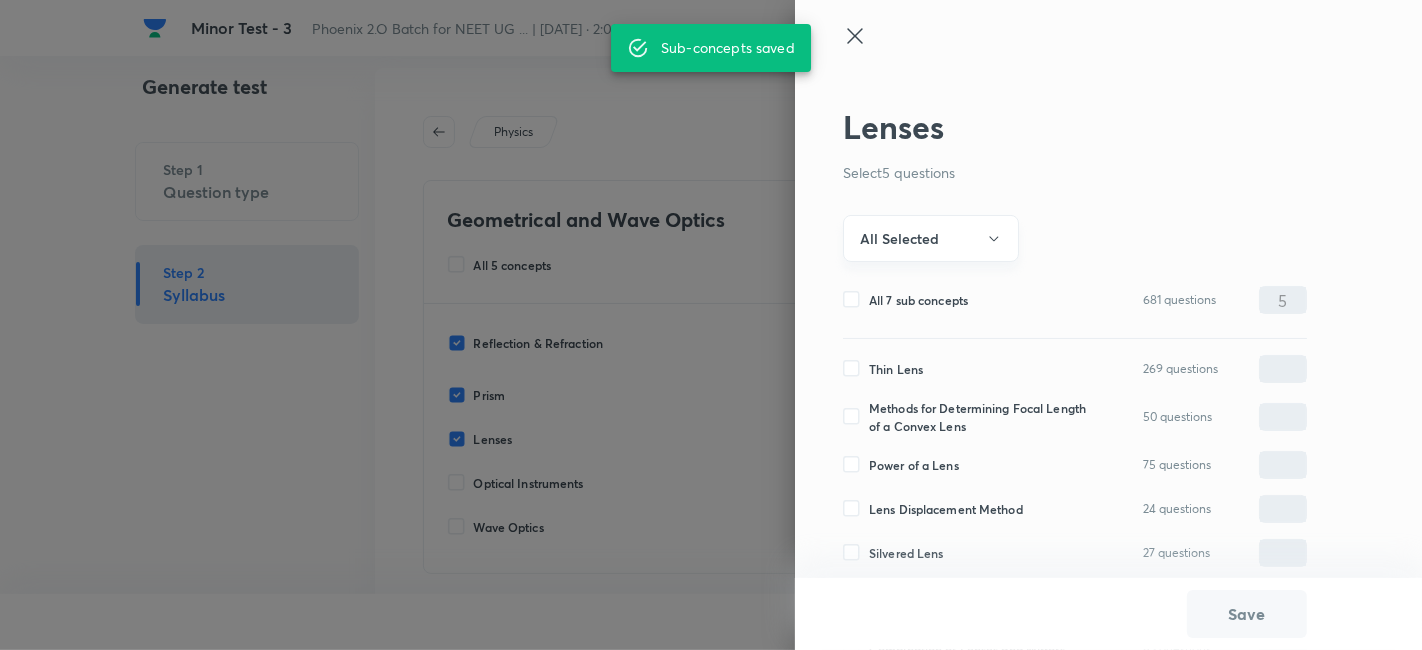click on "All Selected" at bounding box center (899, 238) 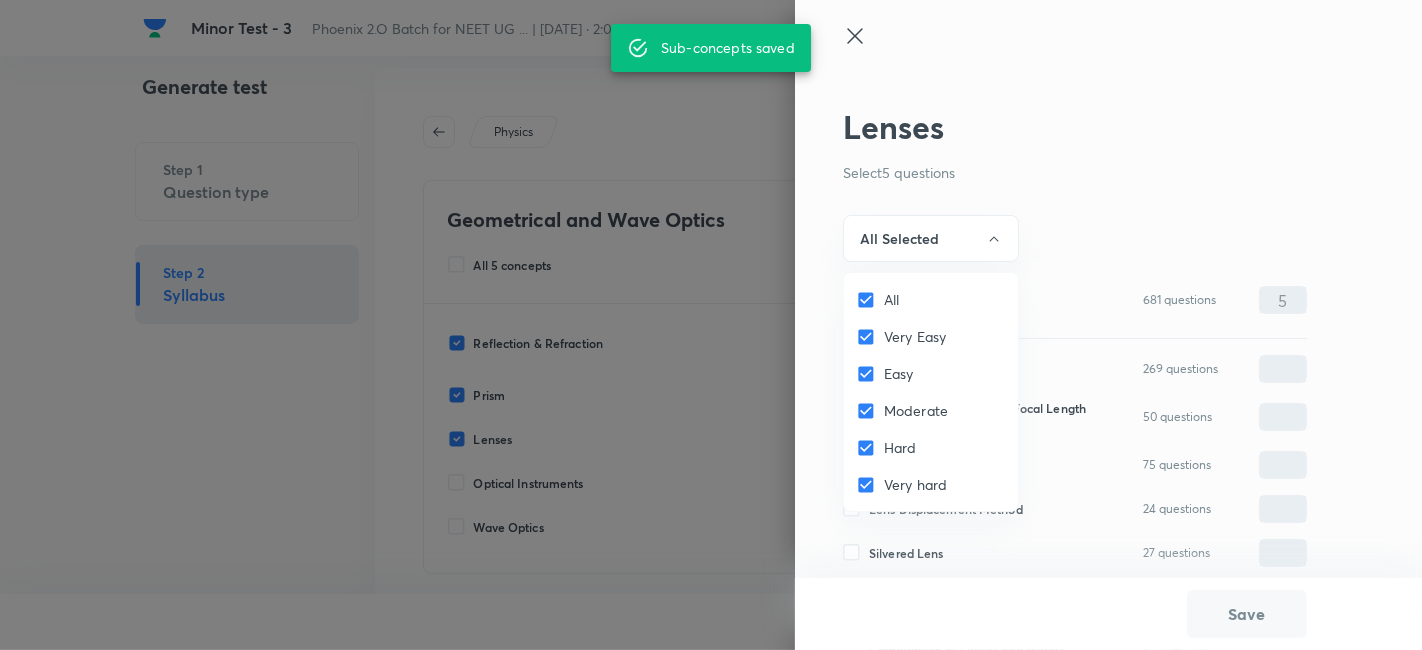 click on "All" at bounding box center (870, 300) 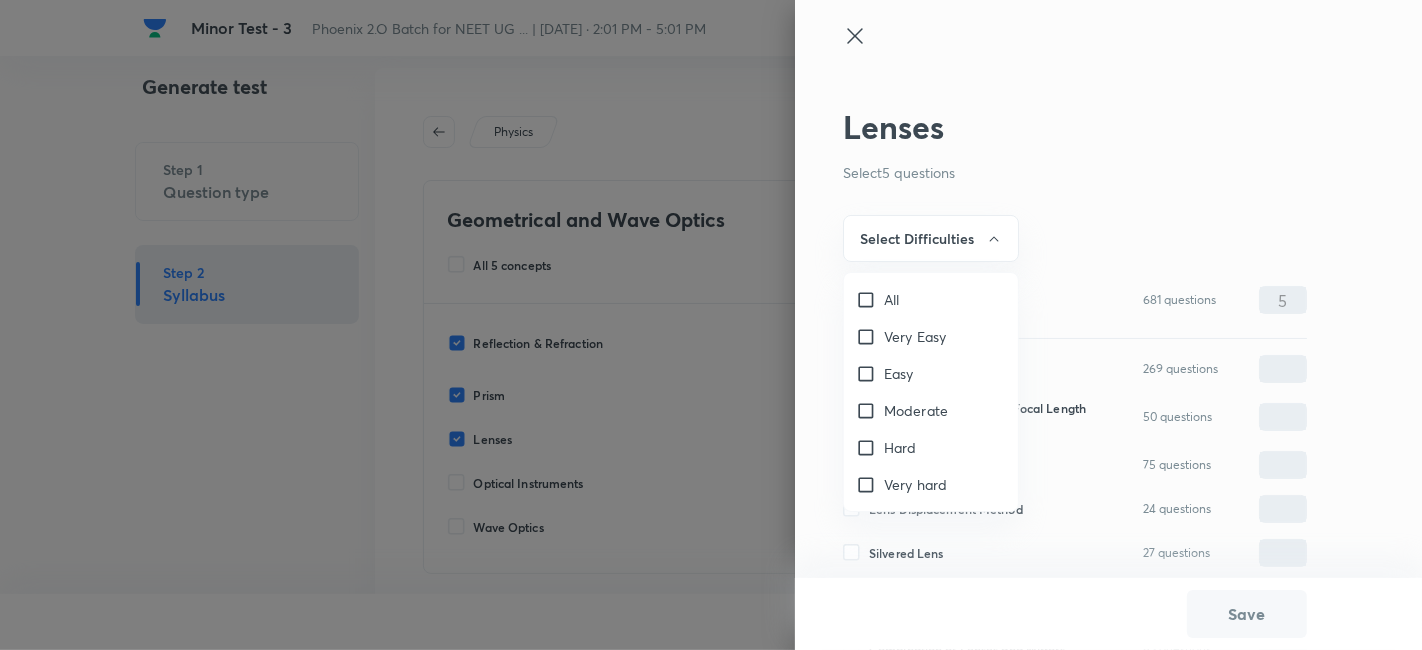 click on "Very Easy" at bounding box center (870, 337) 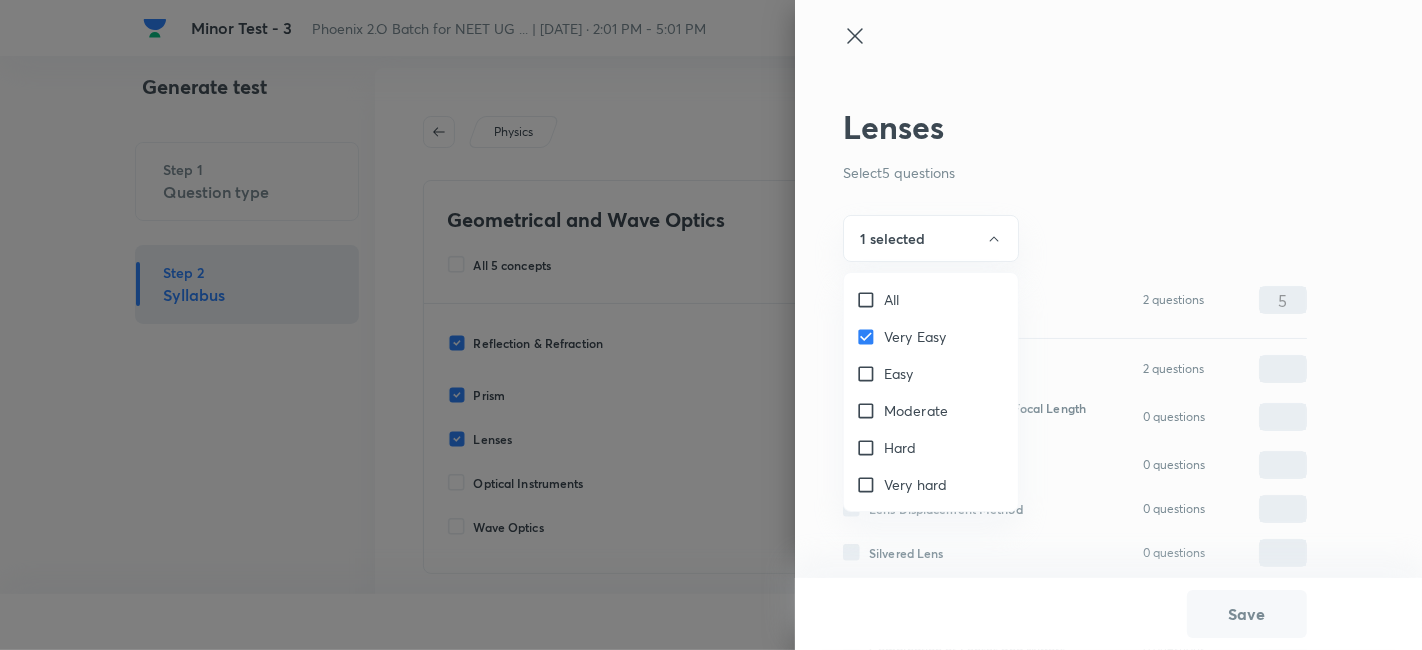 click on "Easy" at bounding box center (870, 374) 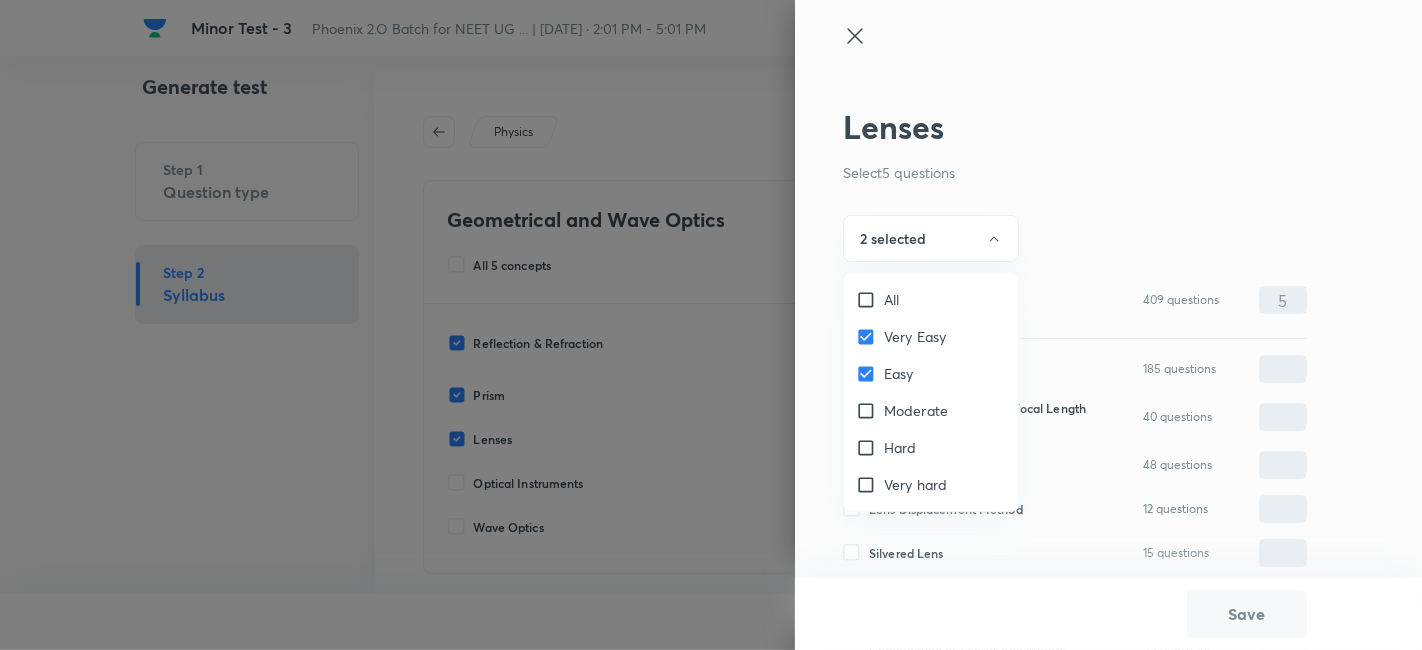 click on "Moderate" at bounding box center [870, 411] 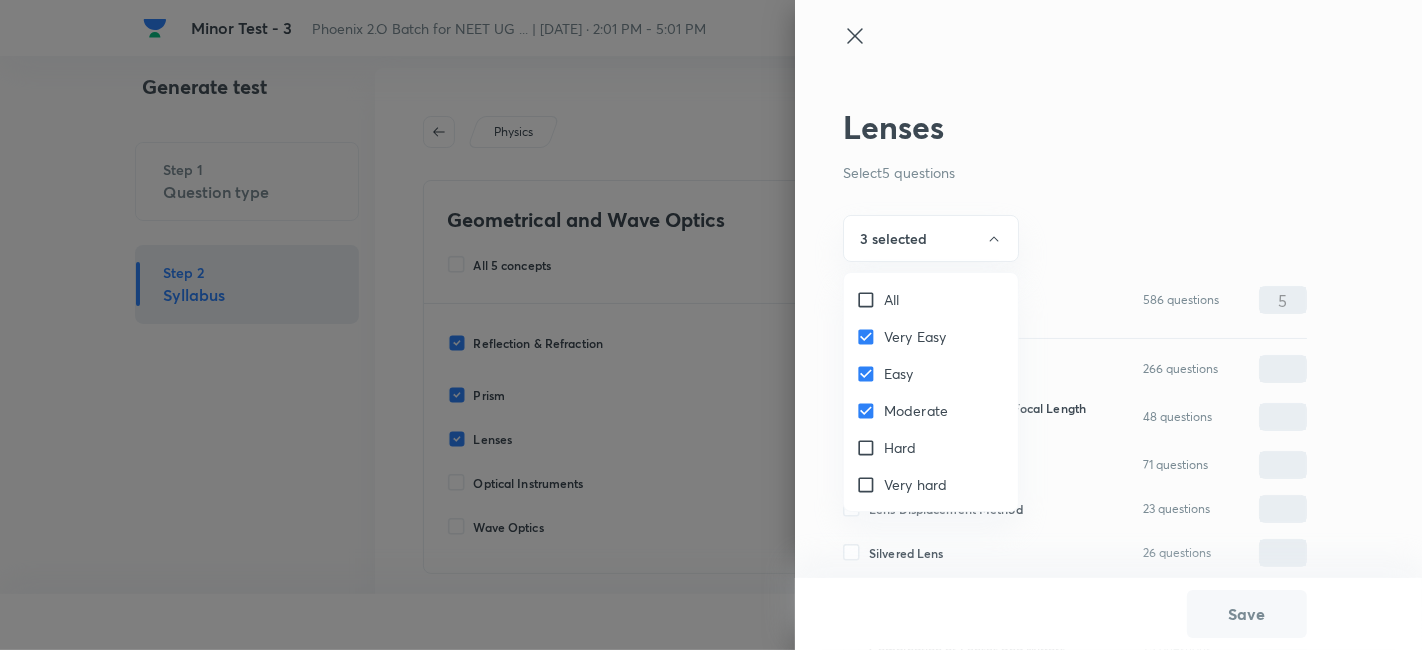 click at bounding box center (711, 325) 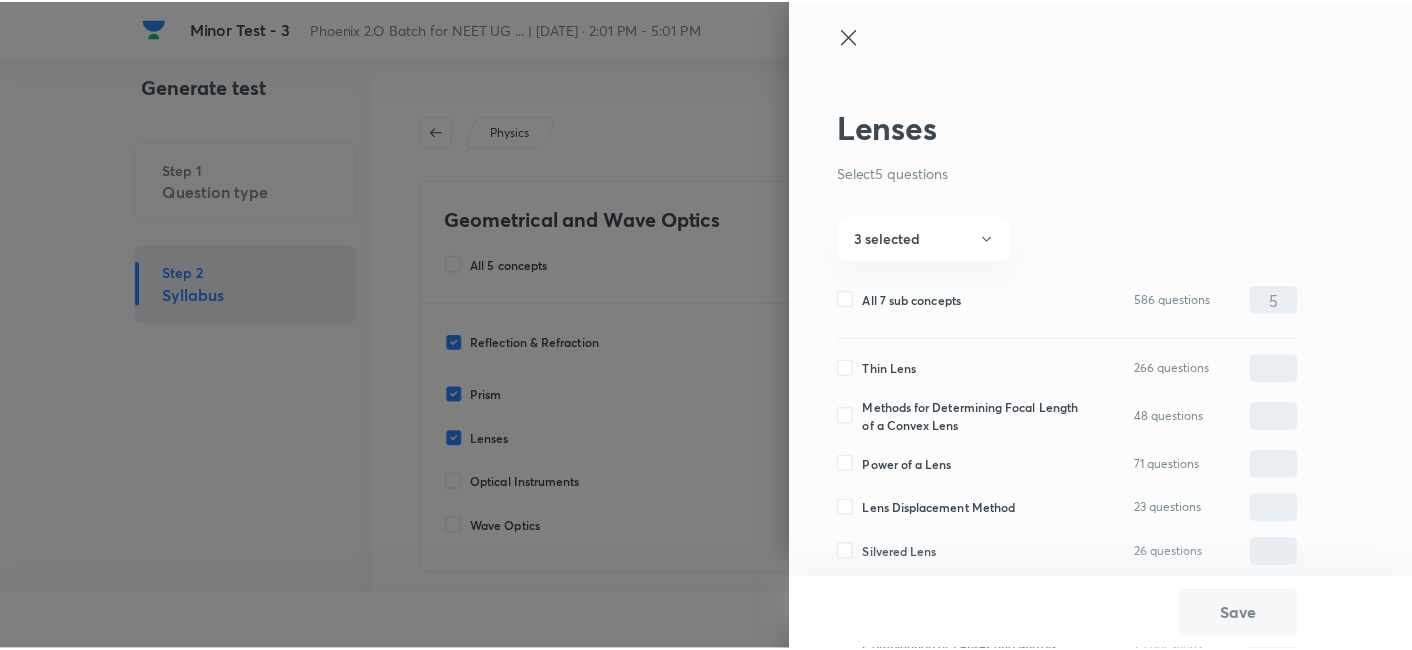 scroll, scrollTop: 100, scrollLeft: 0, axis: vertical 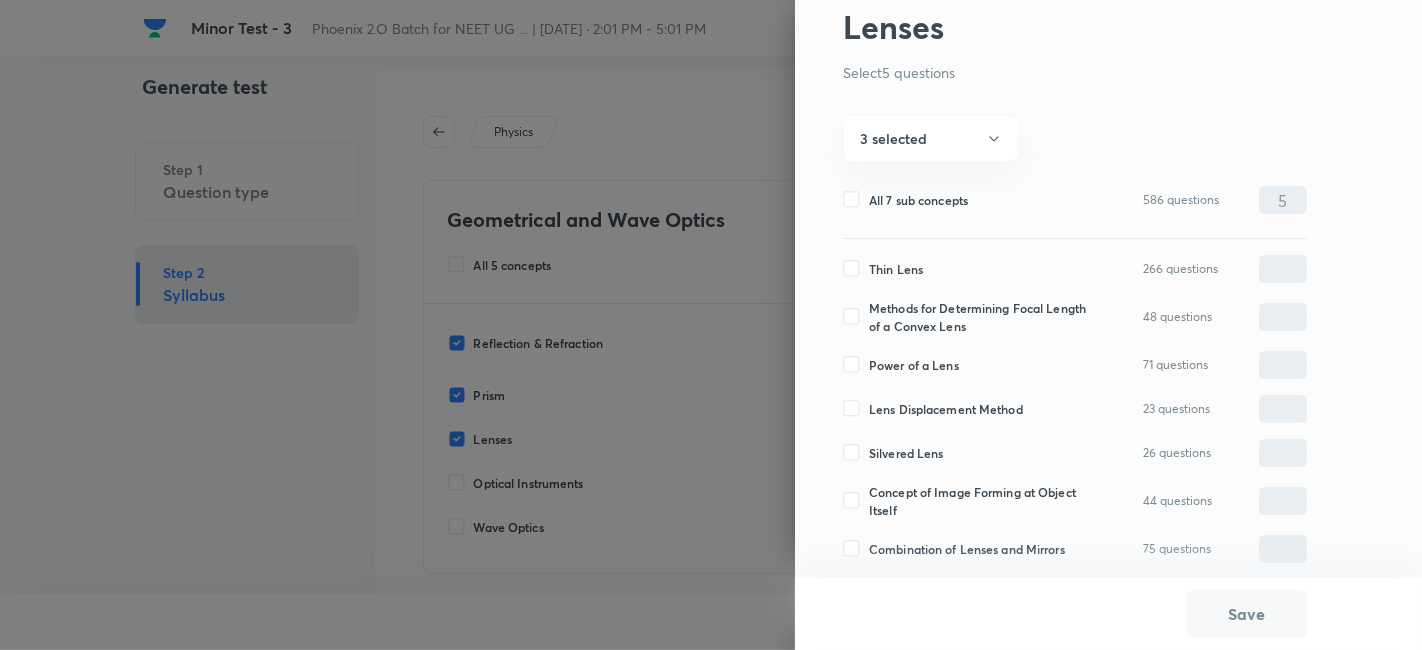 click on "Concept of Image Forming at Object Itself" at bounding box center [978, 501] 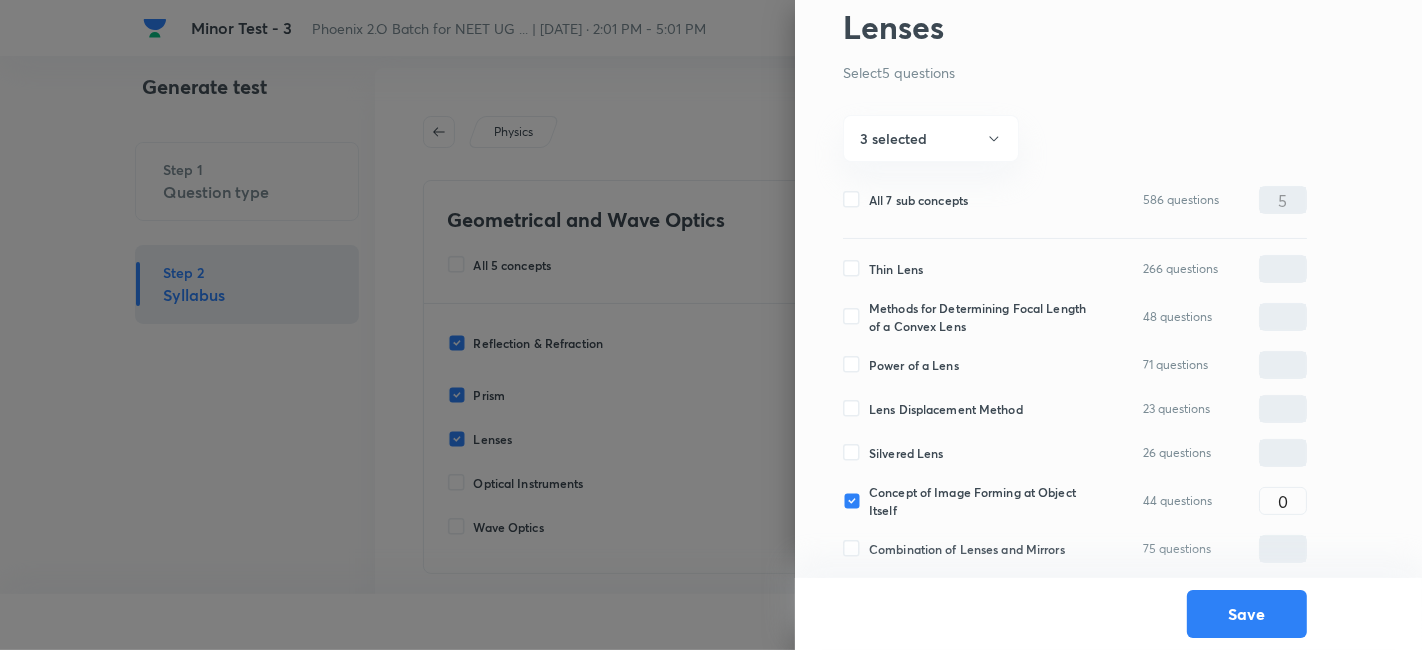 click on "Silvered Lens" at bounding box center (906, 453) 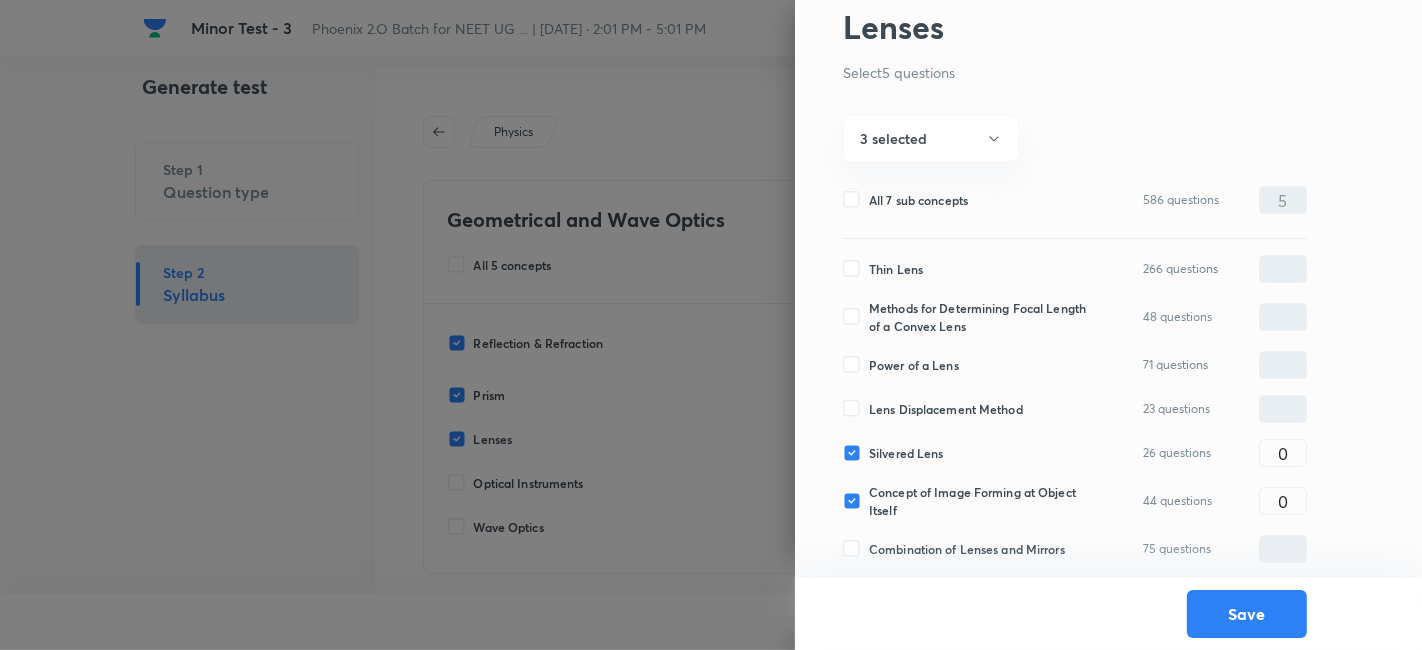 click on "Lens Displacement Method" at bounding box center (946, 409) 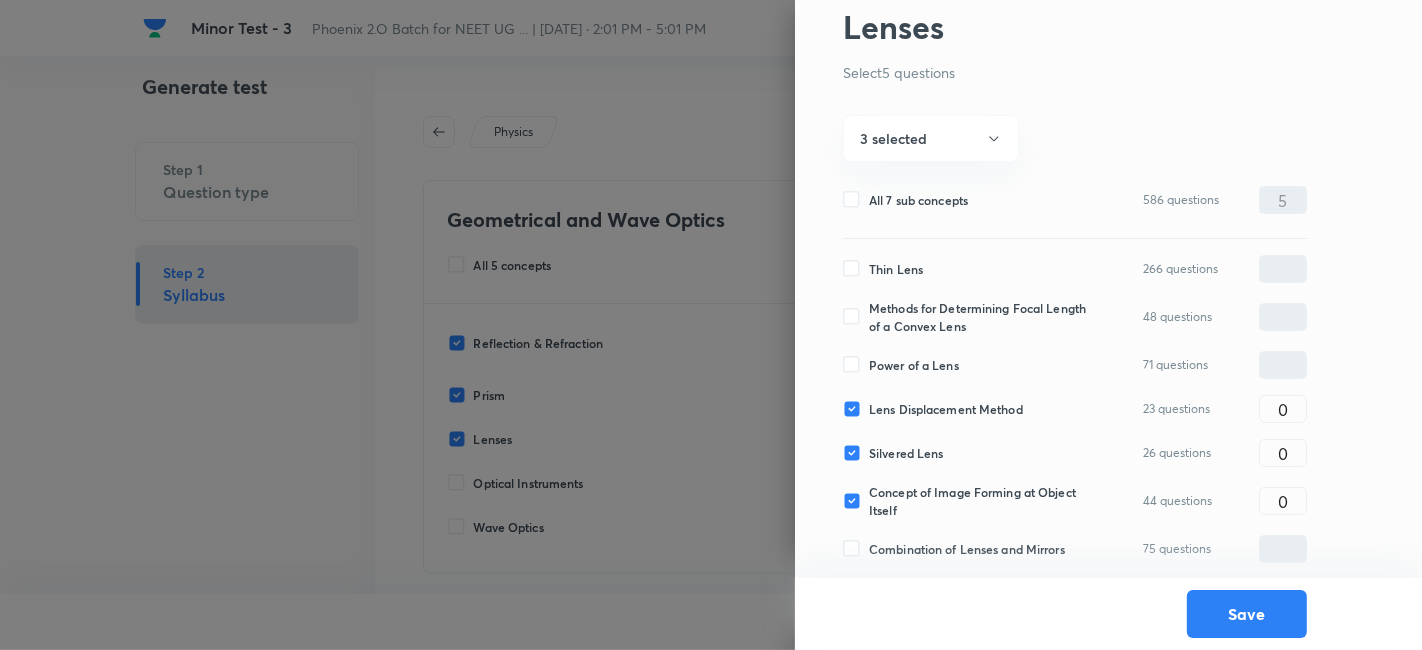 click on "Power of a Lens" at bounding box center [914, 365] 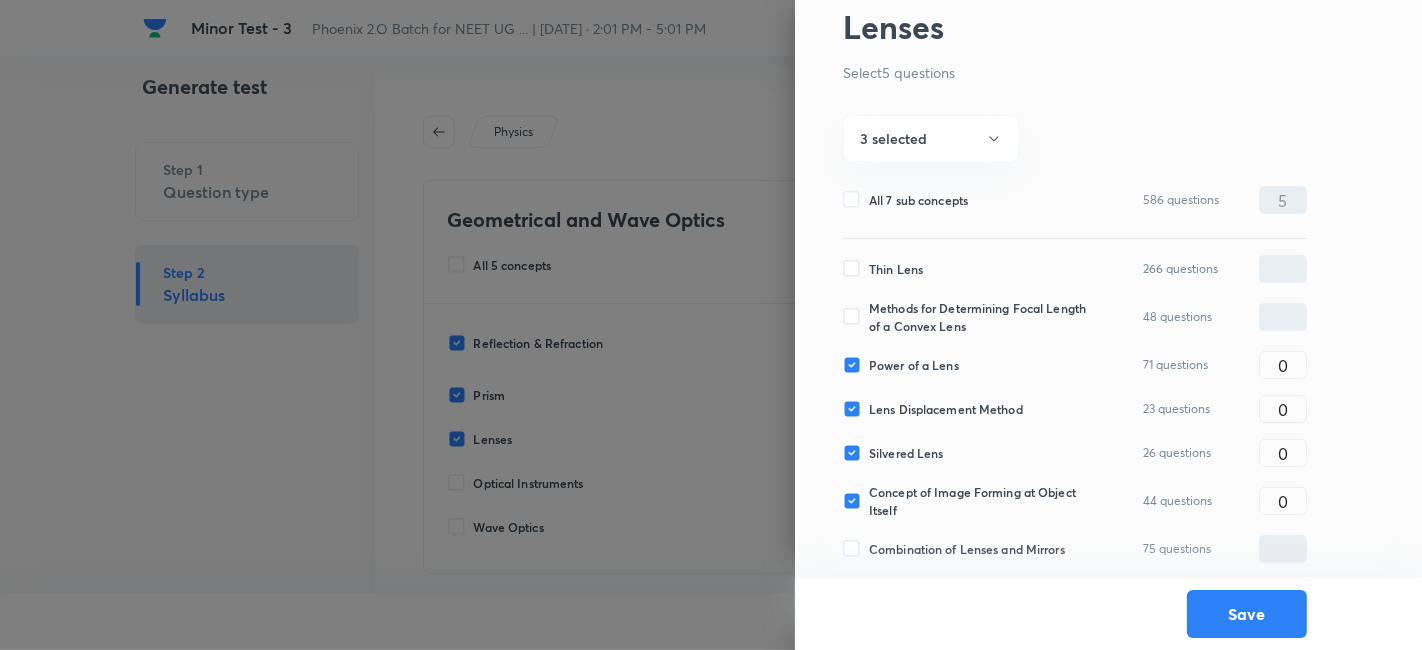 click on "Methods for Determining Focal Length of a Convex Lens" at bounding box center (978, 317) 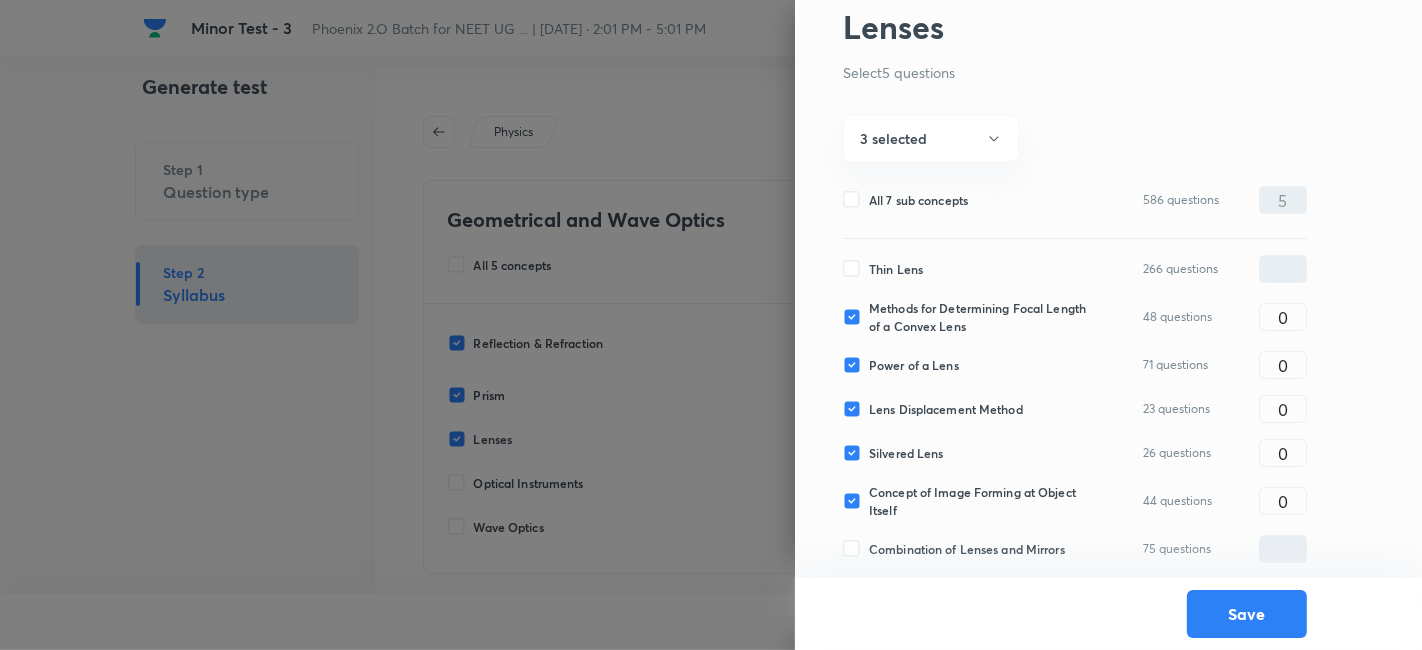 click on "Thin Lens" at bounding box center (896, 269) 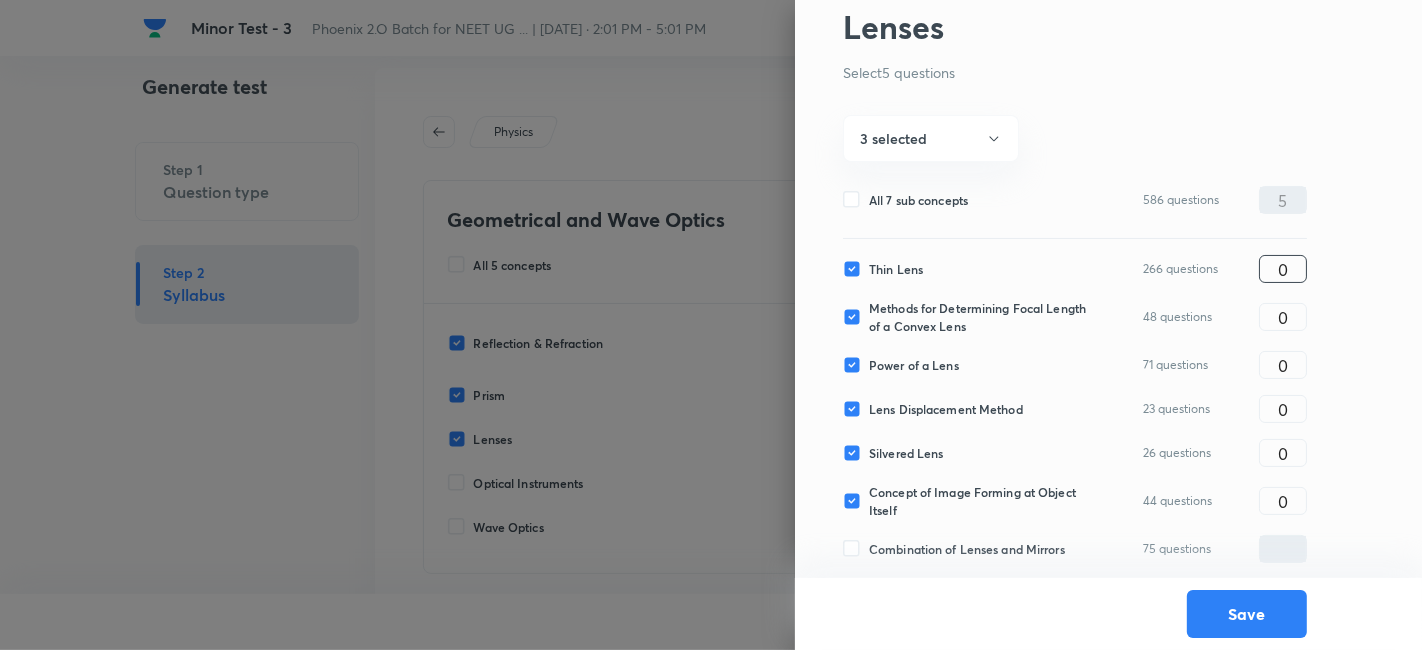 click on "0" at bounding box center [1283, 269] 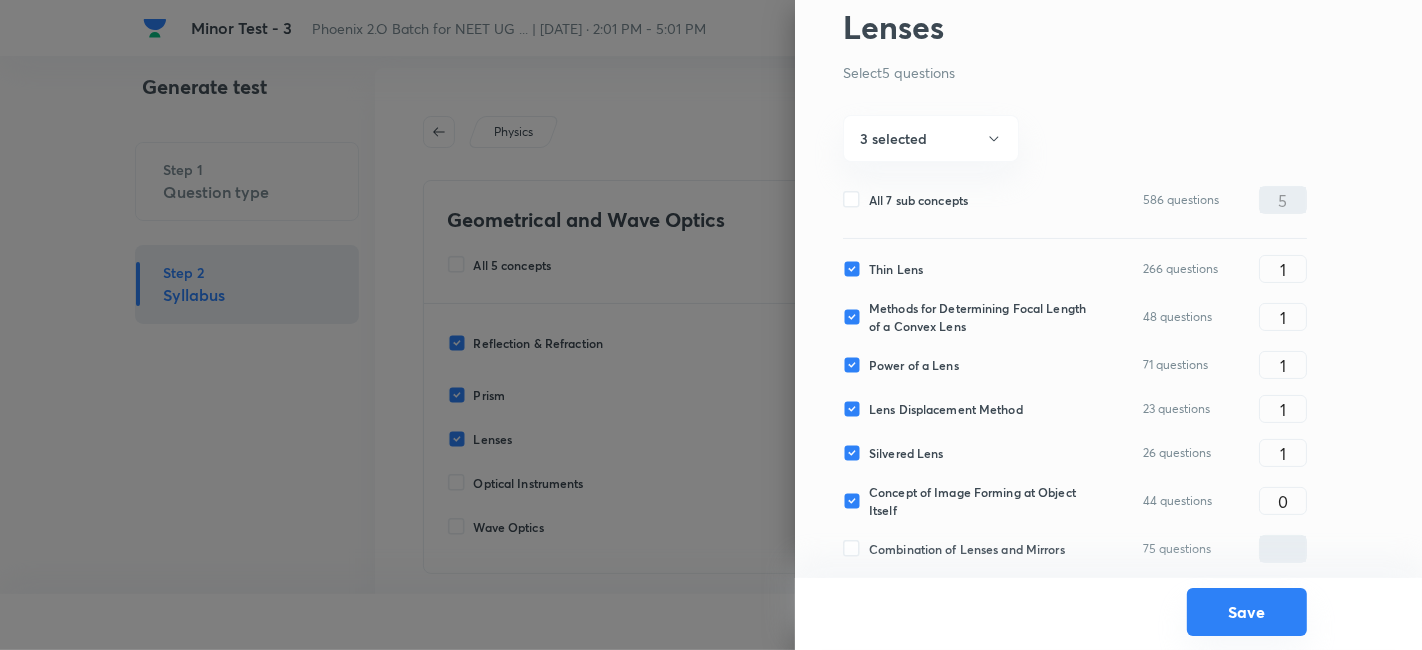 click on "Save" at bounding box center (1247, 612) 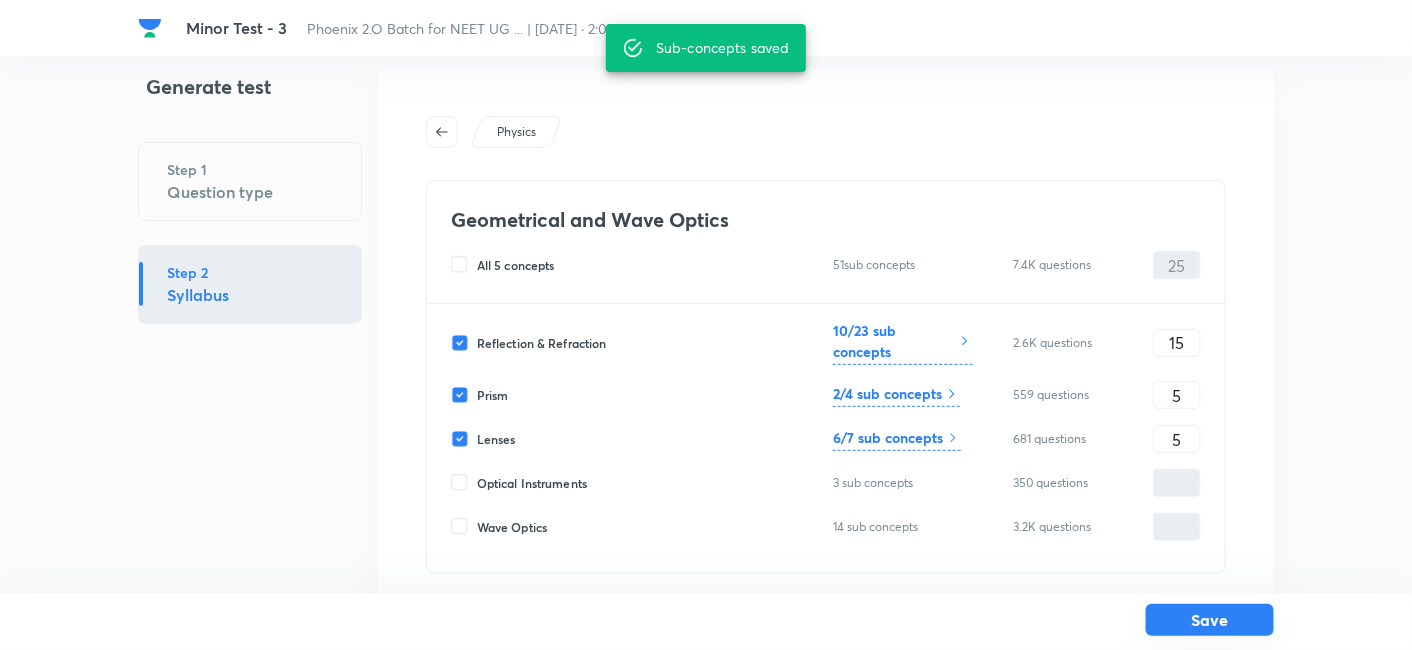 click on "Save" at bounding box center (1210, 620) 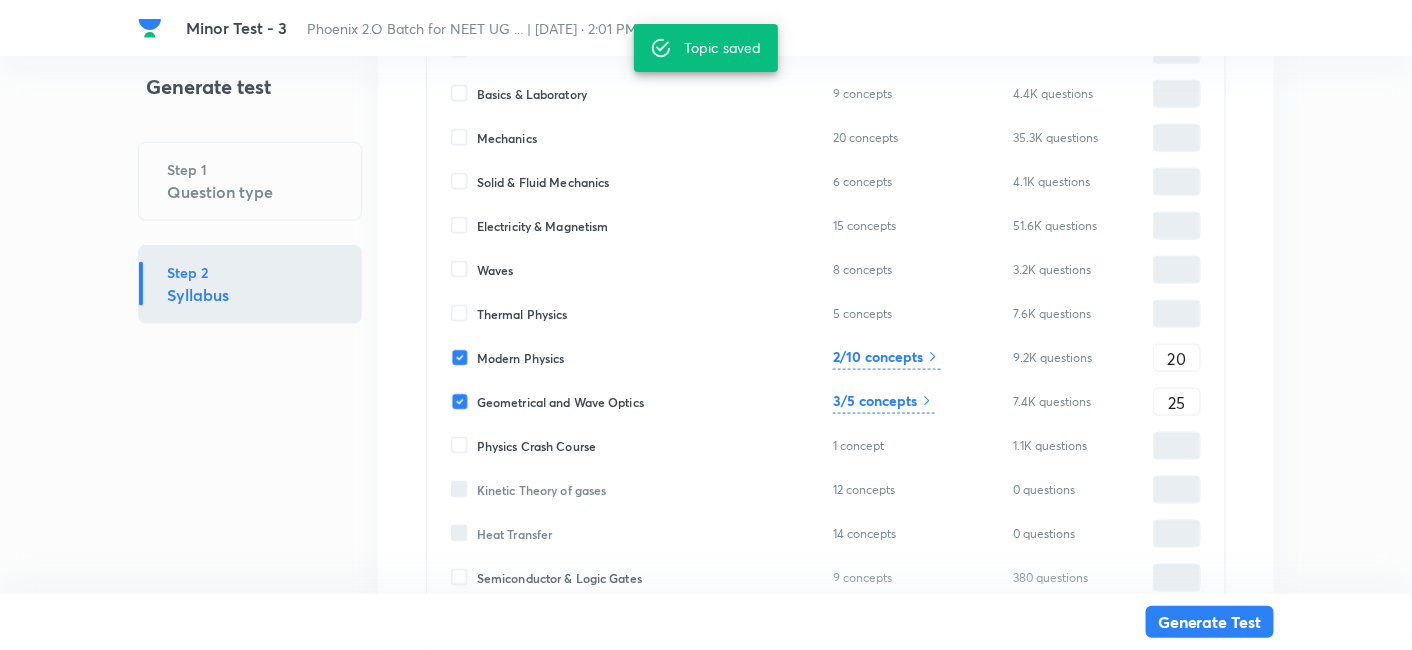 scroll, scrollTop: 601, scrollLeft: 0, axis: vertical 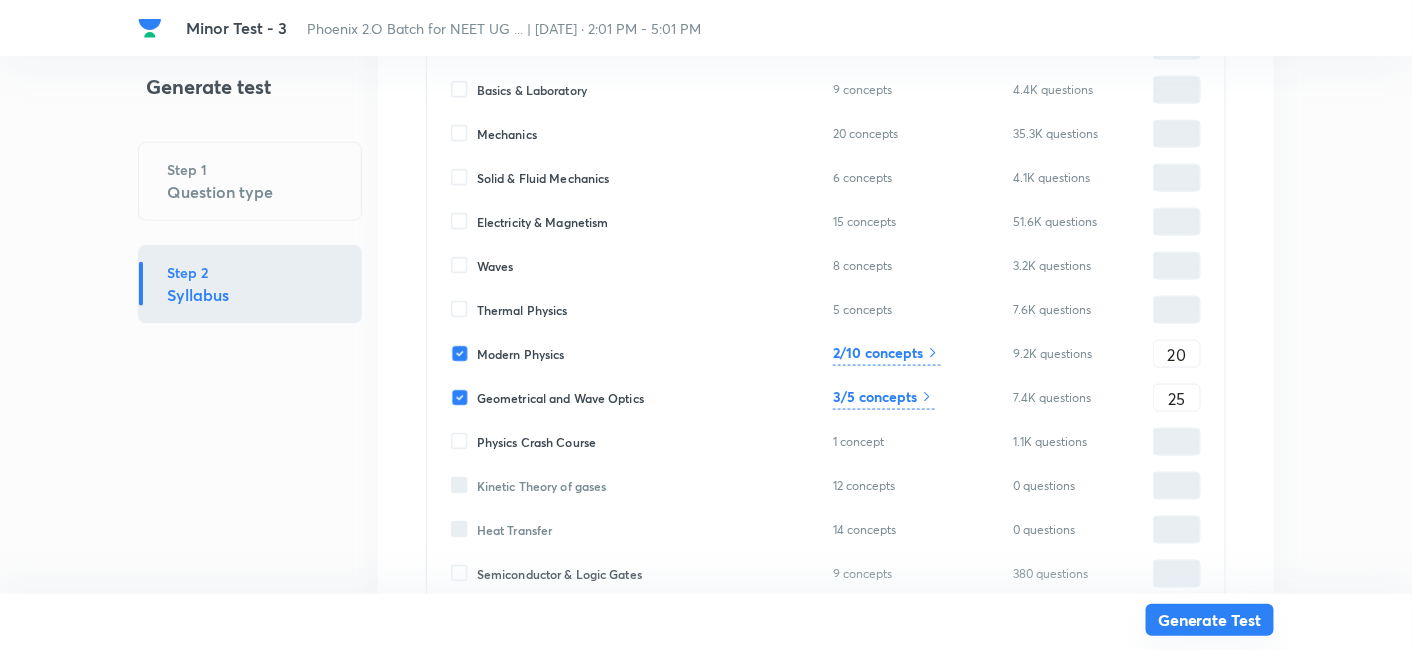 click on "Generate Test" at bounding box center [1210, 620] 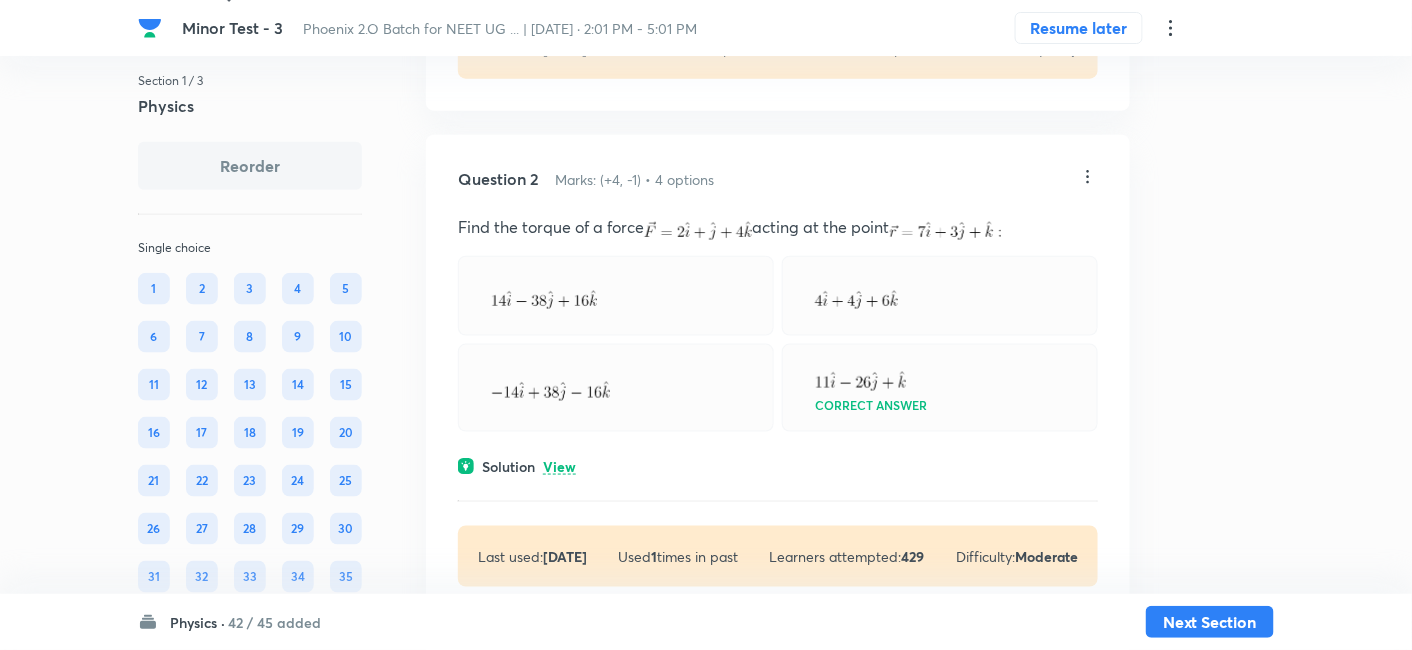 scroll, scrollTop: 0, scrollLeft: 0, axis: both 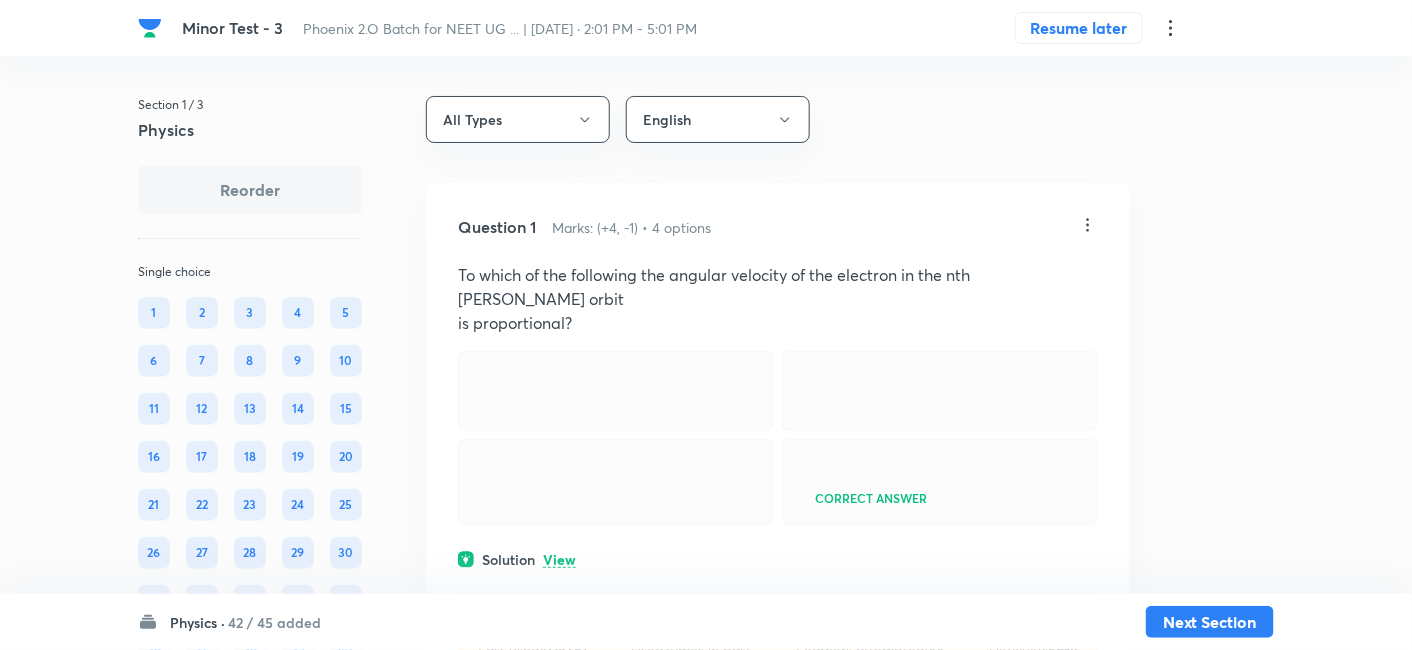 click on "42 / 45 added" at bounding box center [274, 622] 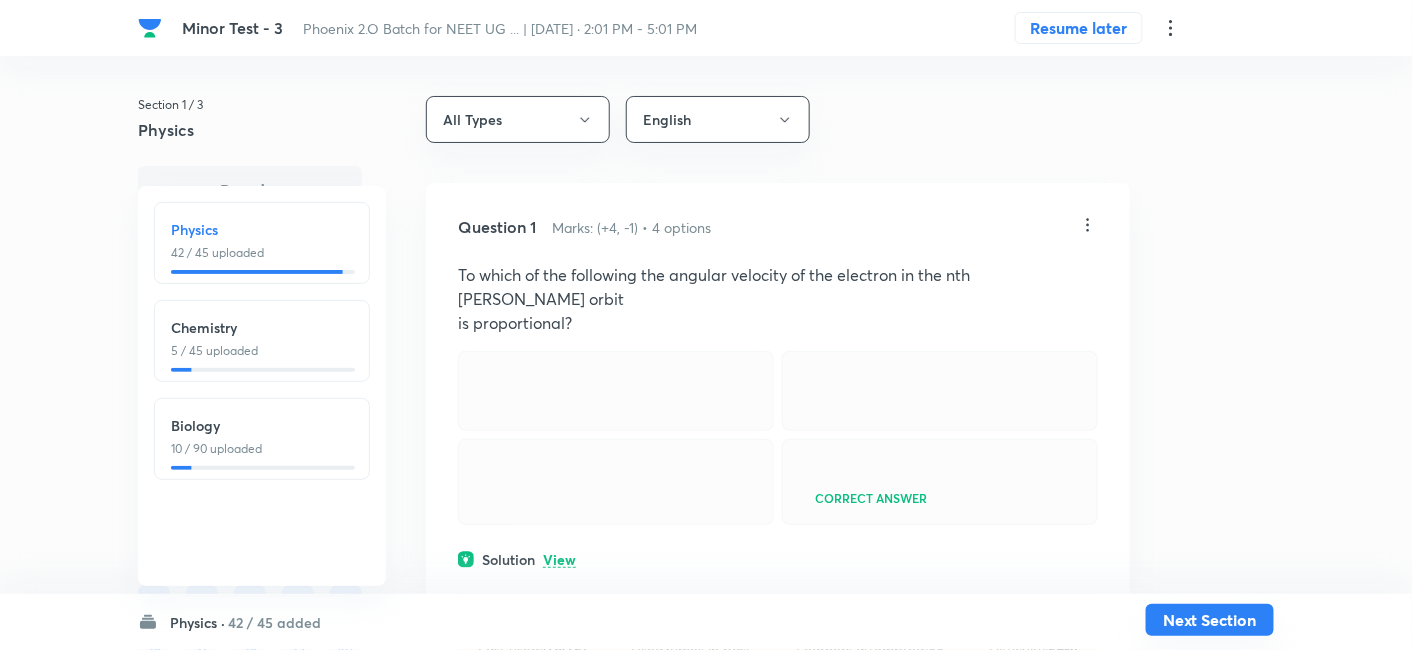 click on "Next Section" at bounding box center [1210, 620] 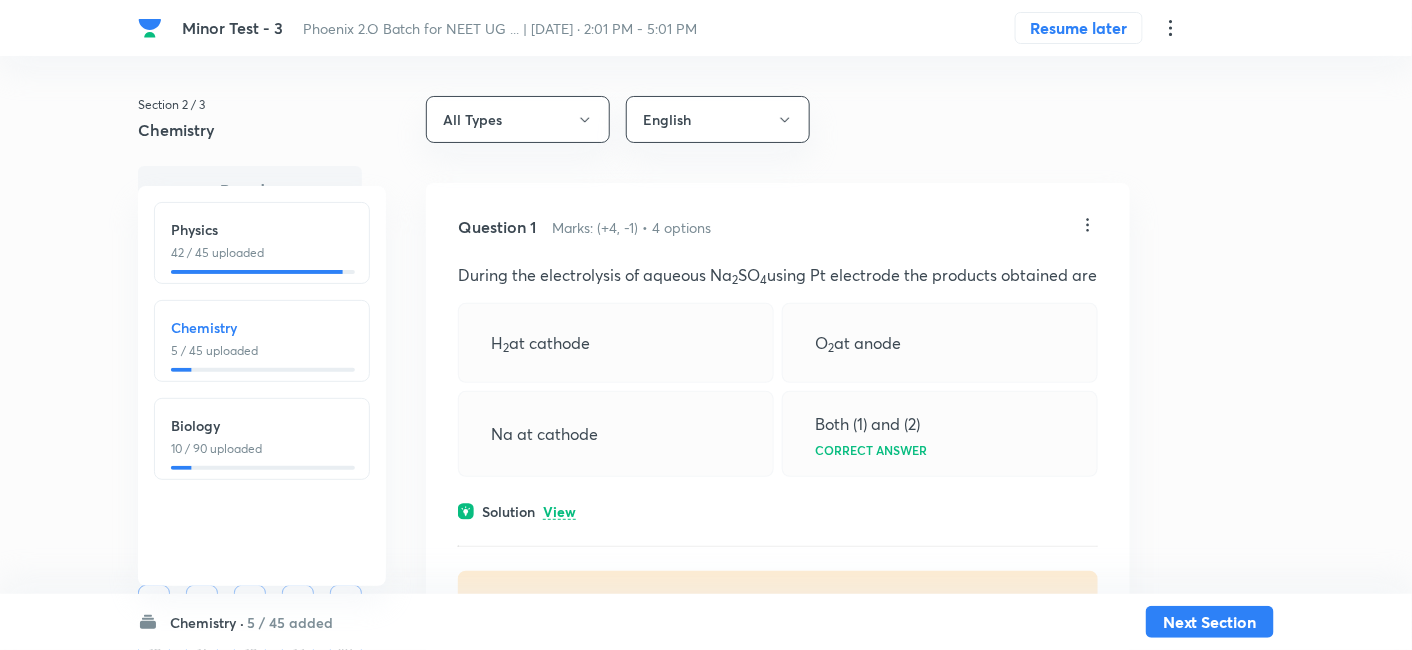 click 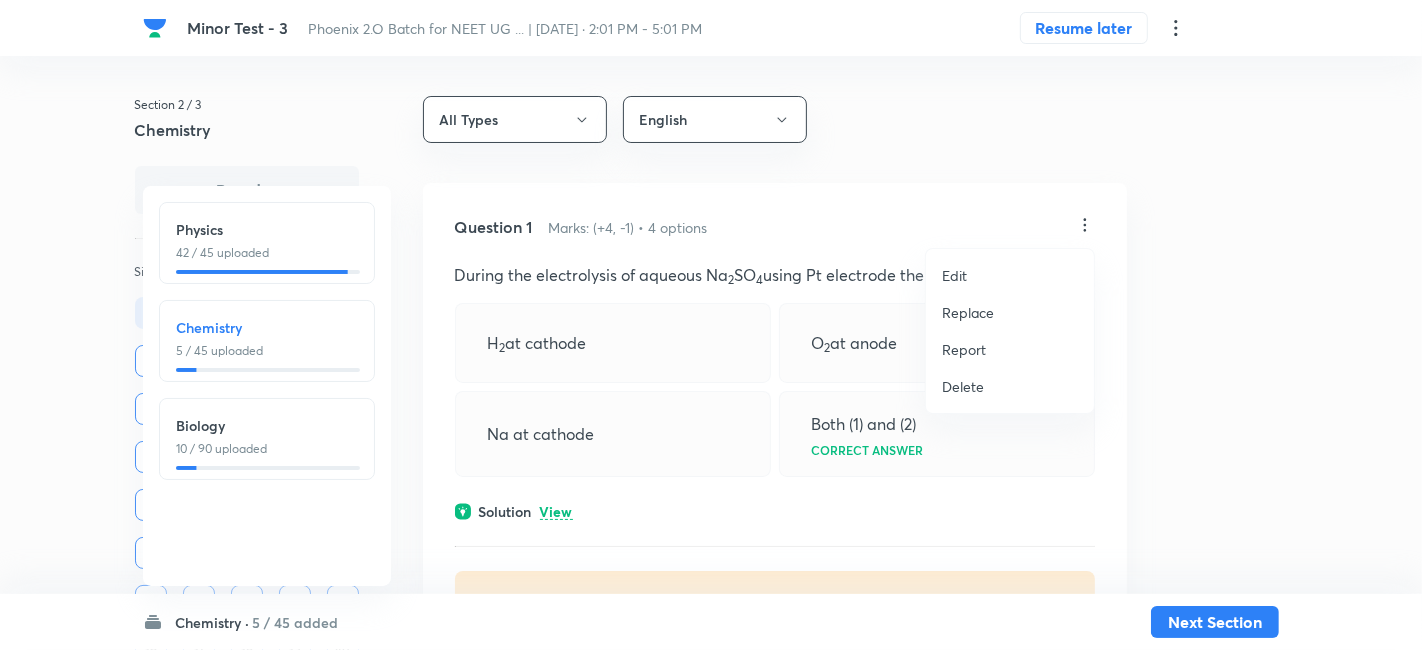 click on "Delete" at bounding box center (963, 386) 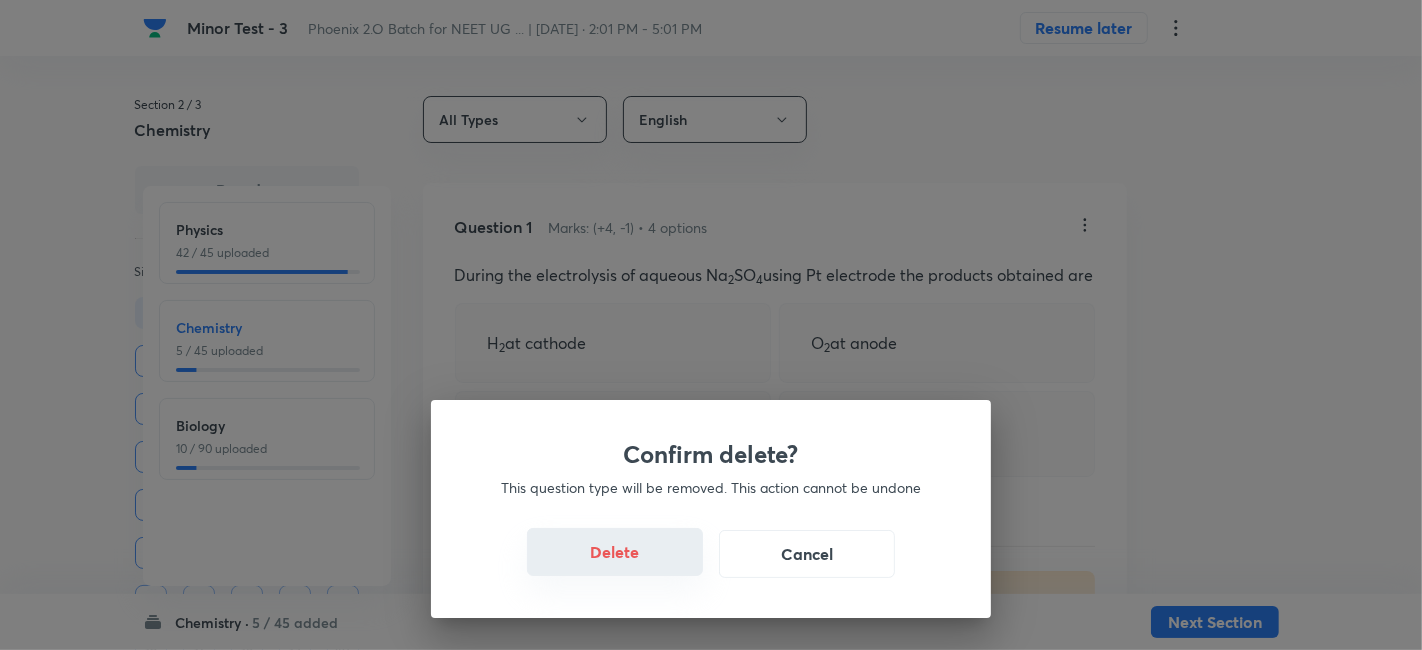 click on "Delete" at bounding box center (615, 552) 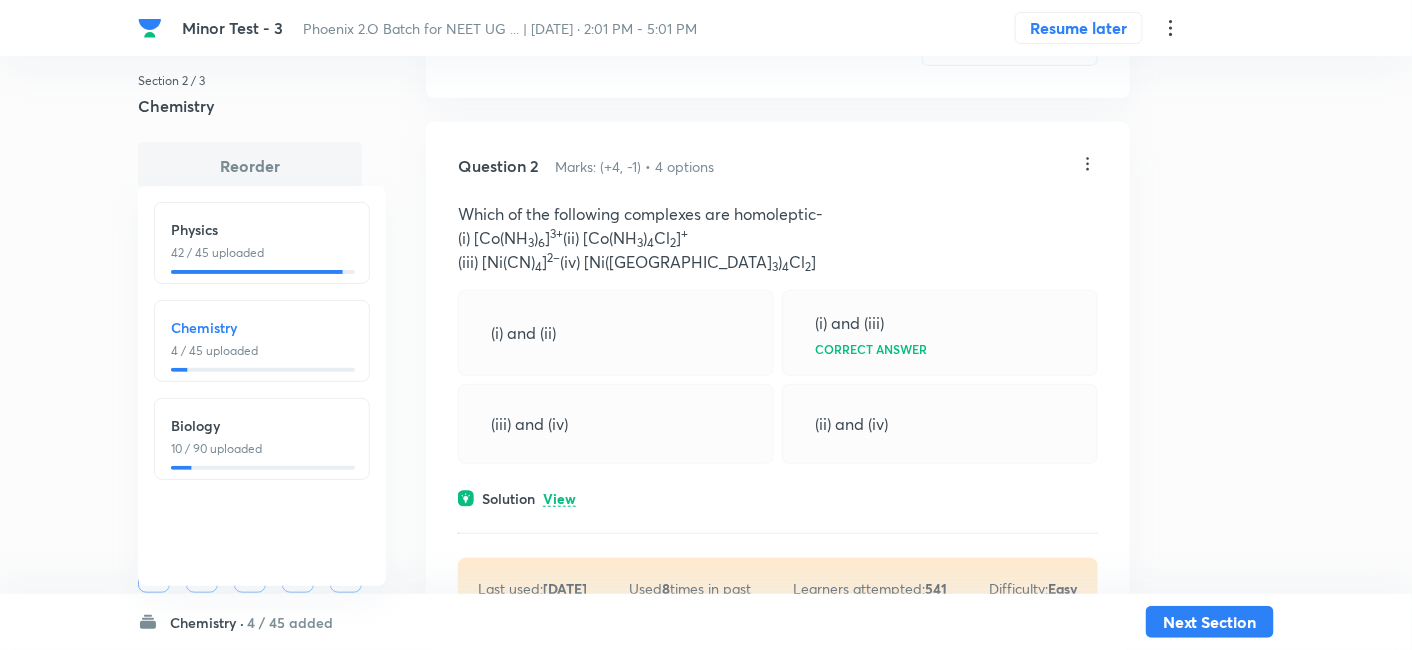 scroll, scrollTop: 202, scrollLeft: 0, axis: vertical 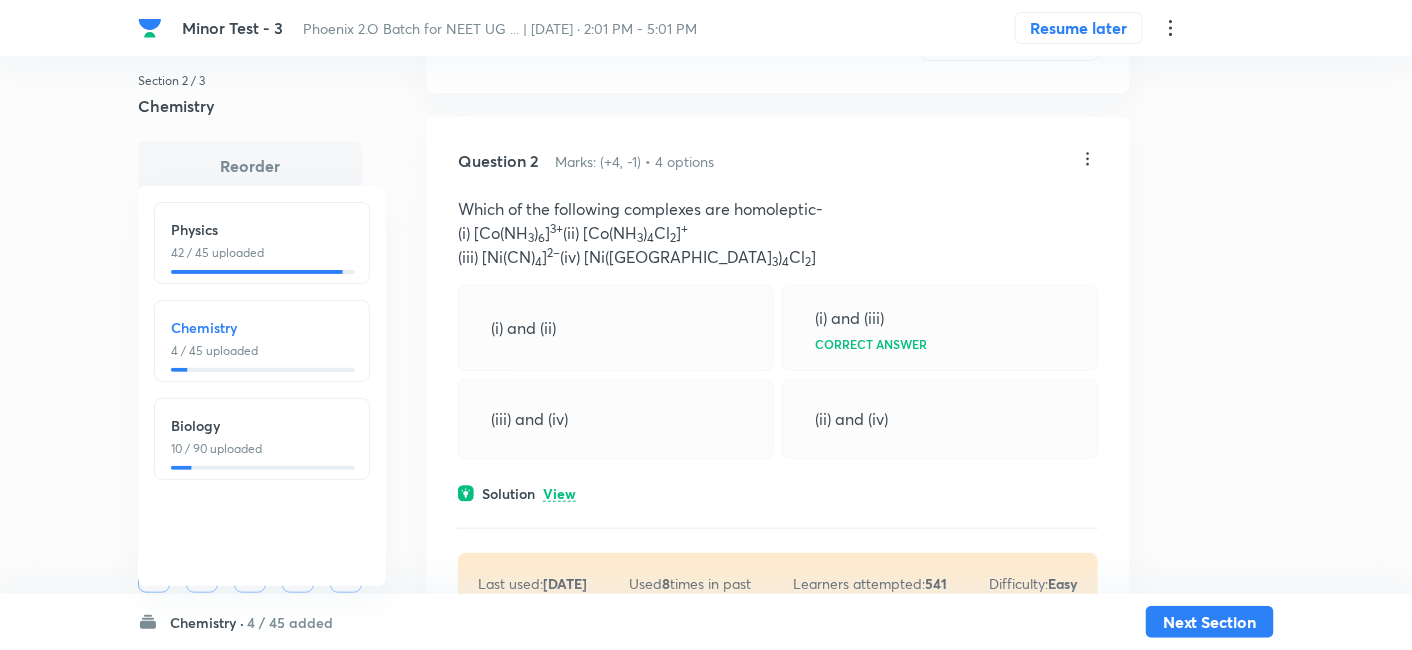 click 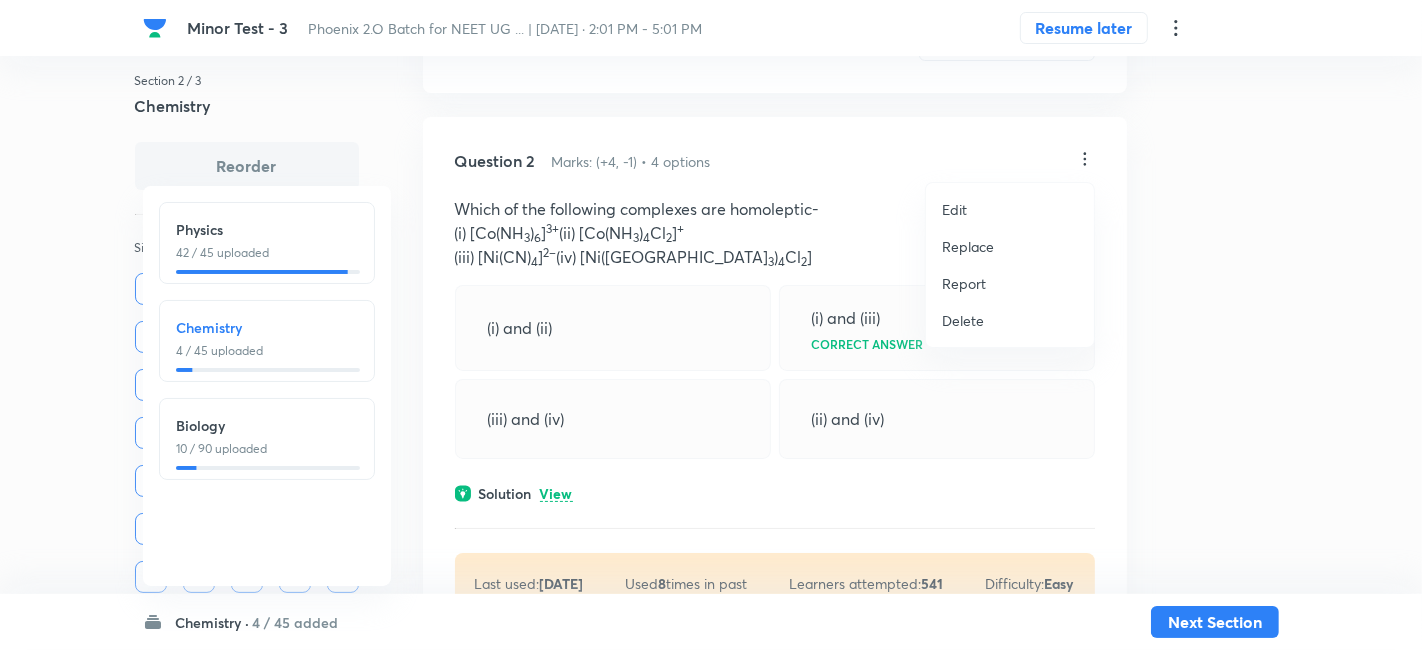 click on "Delete" at bounding box center [963, 320] 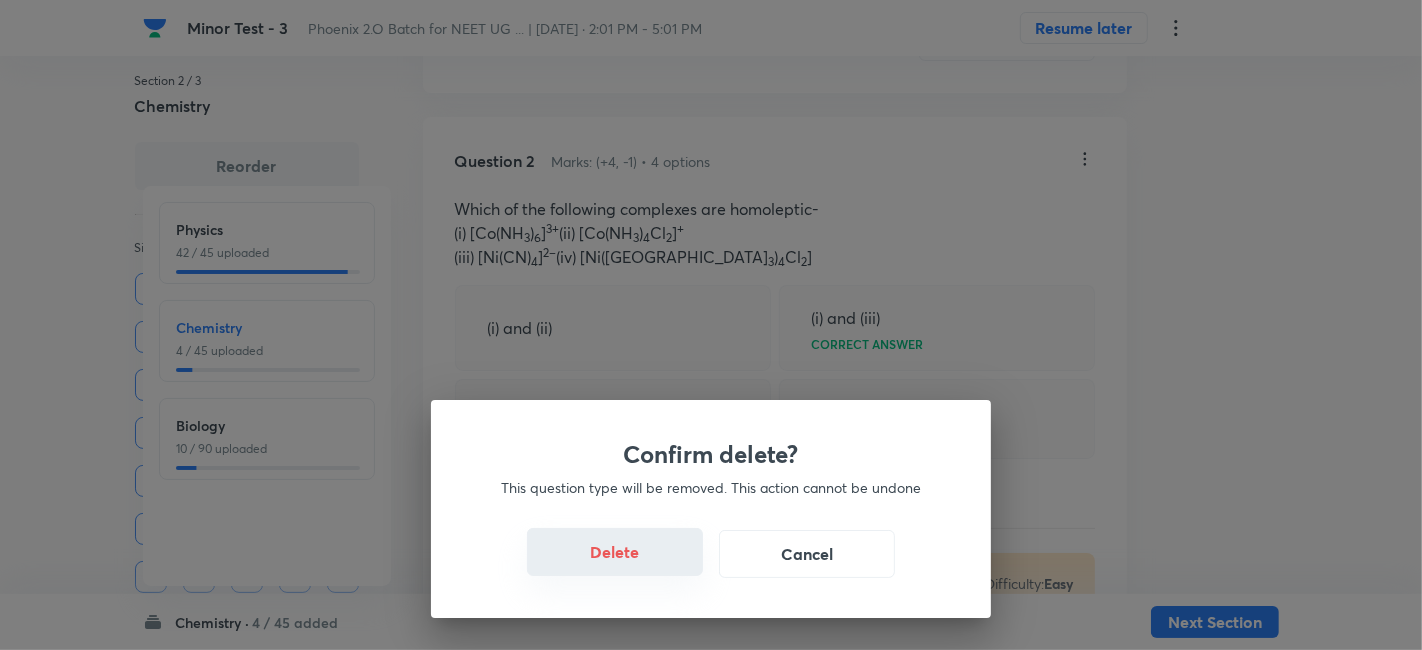 click on "Delete" at bounding box center [615, 552] 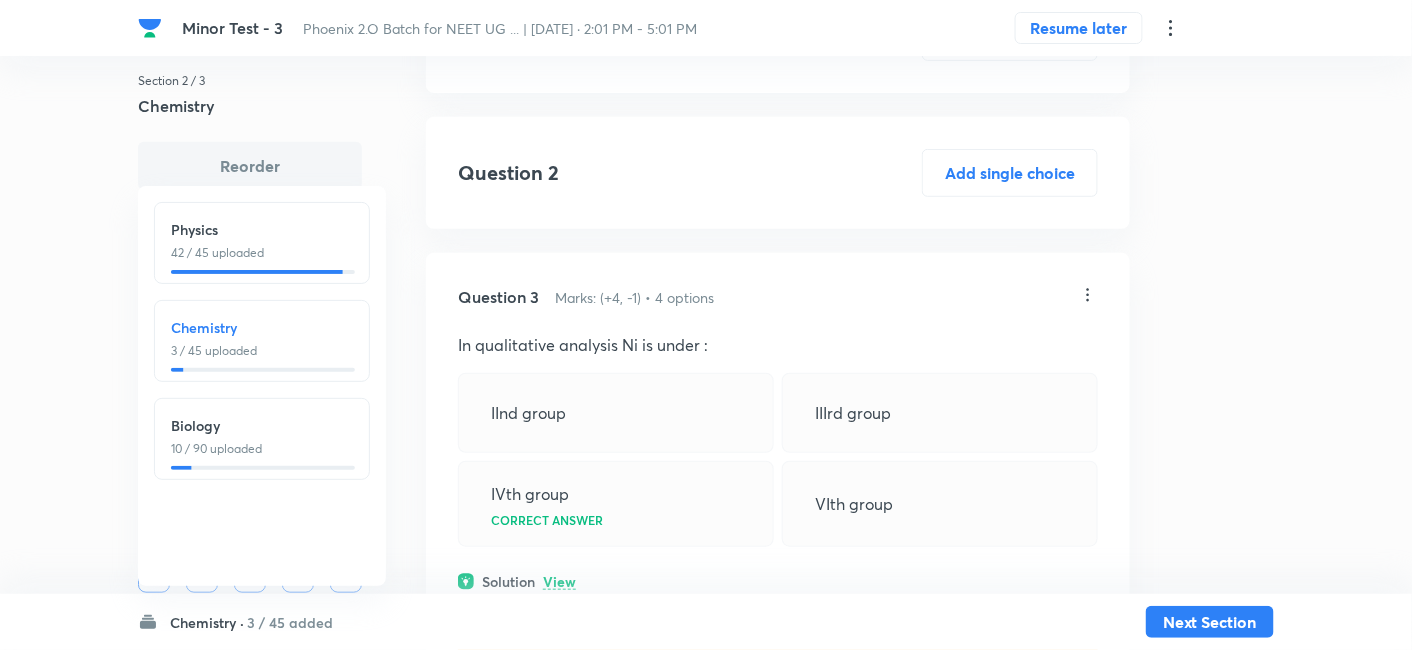 click 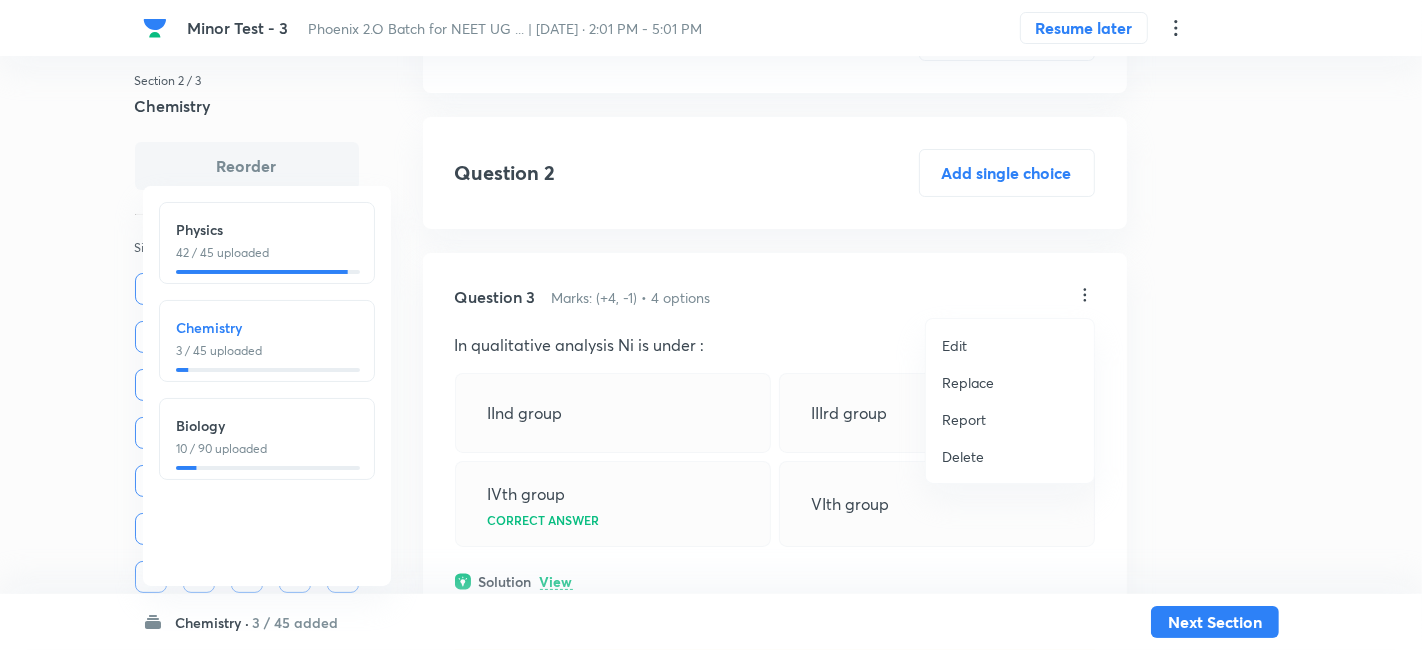 click on "Delete" at bounding box center (963, 456) 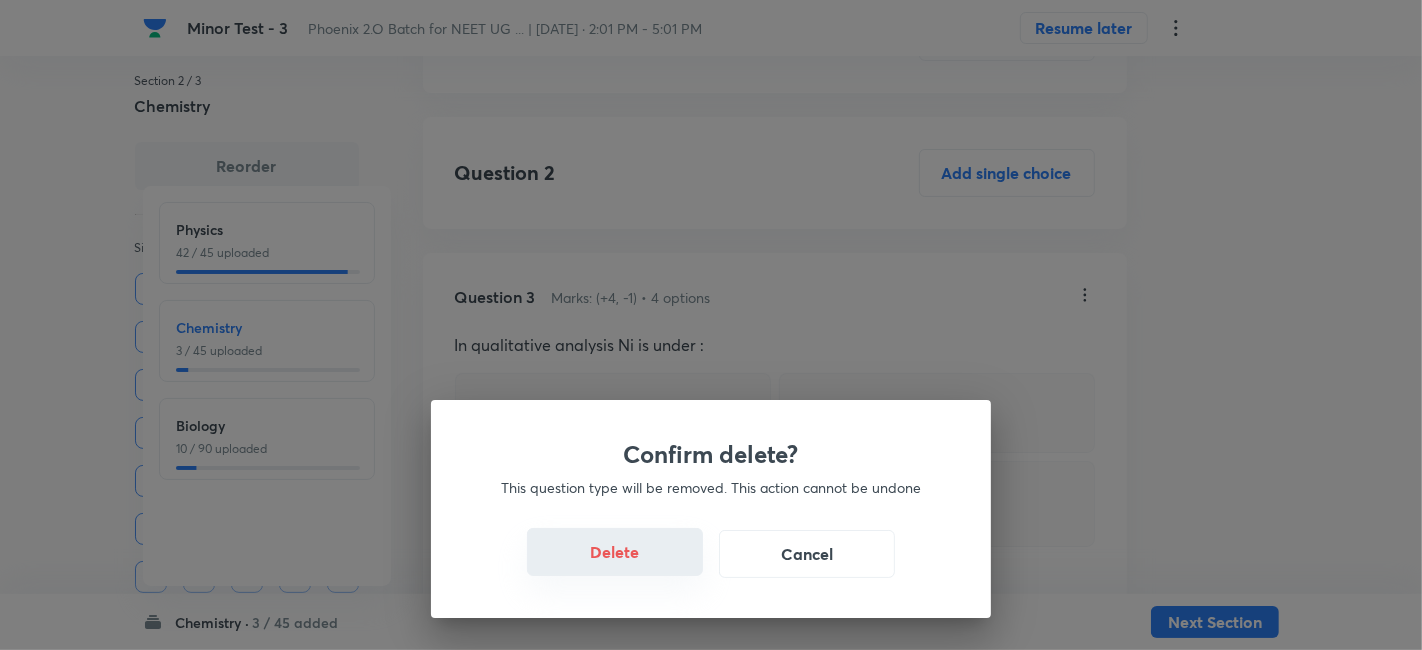 click on "Delete" at bounding box center [615, 552] 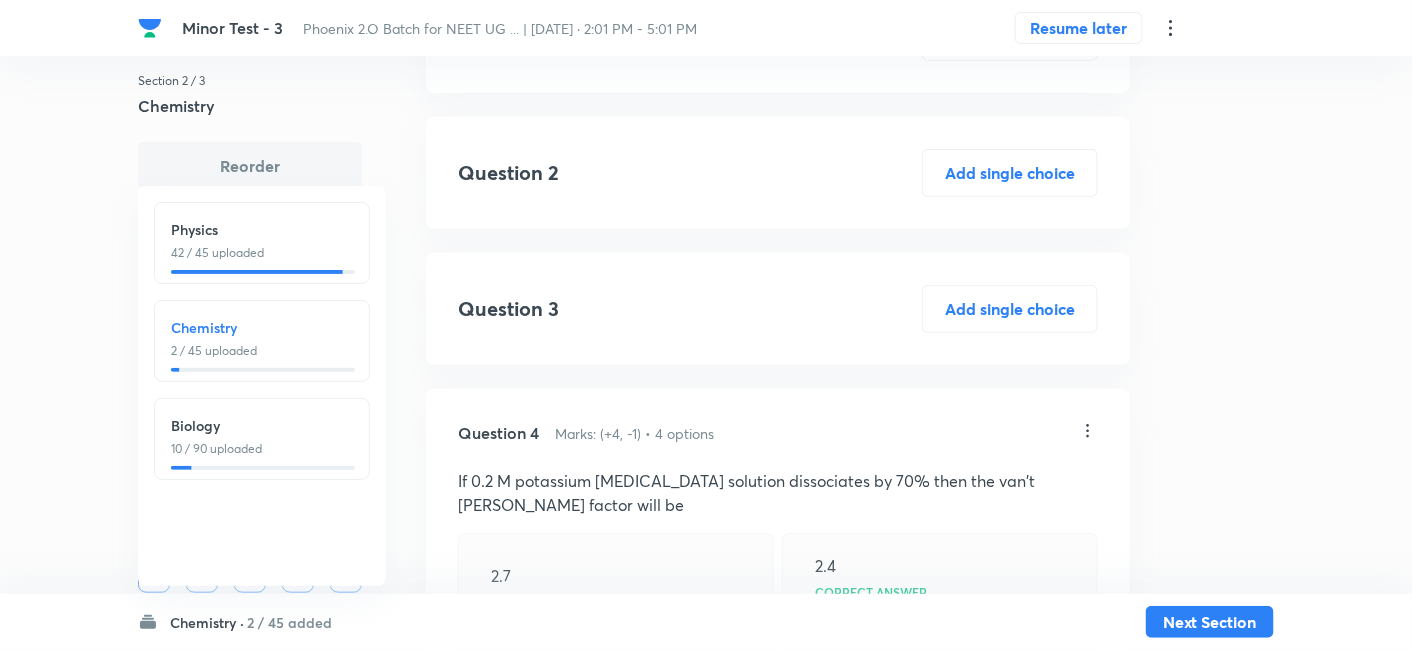 click on "2.7" at bounding box center (501, 576) 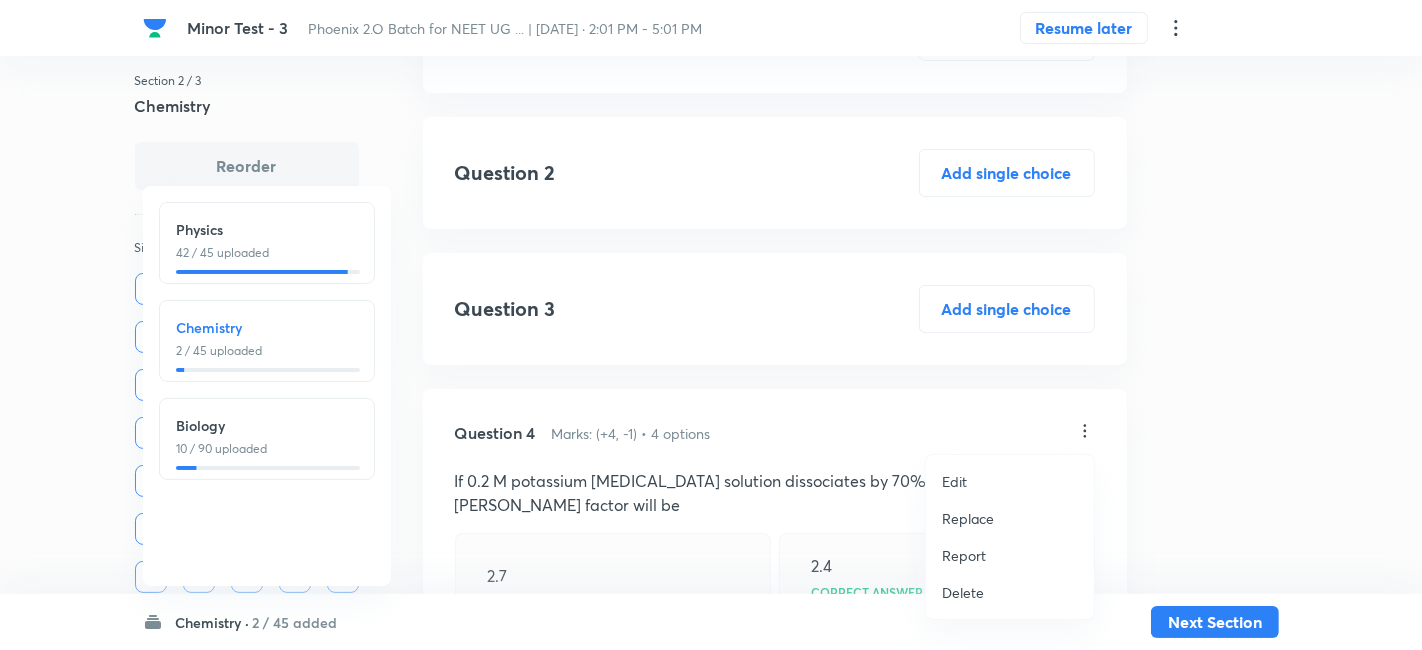 click on "Delete" at bounding box center (963, 592) 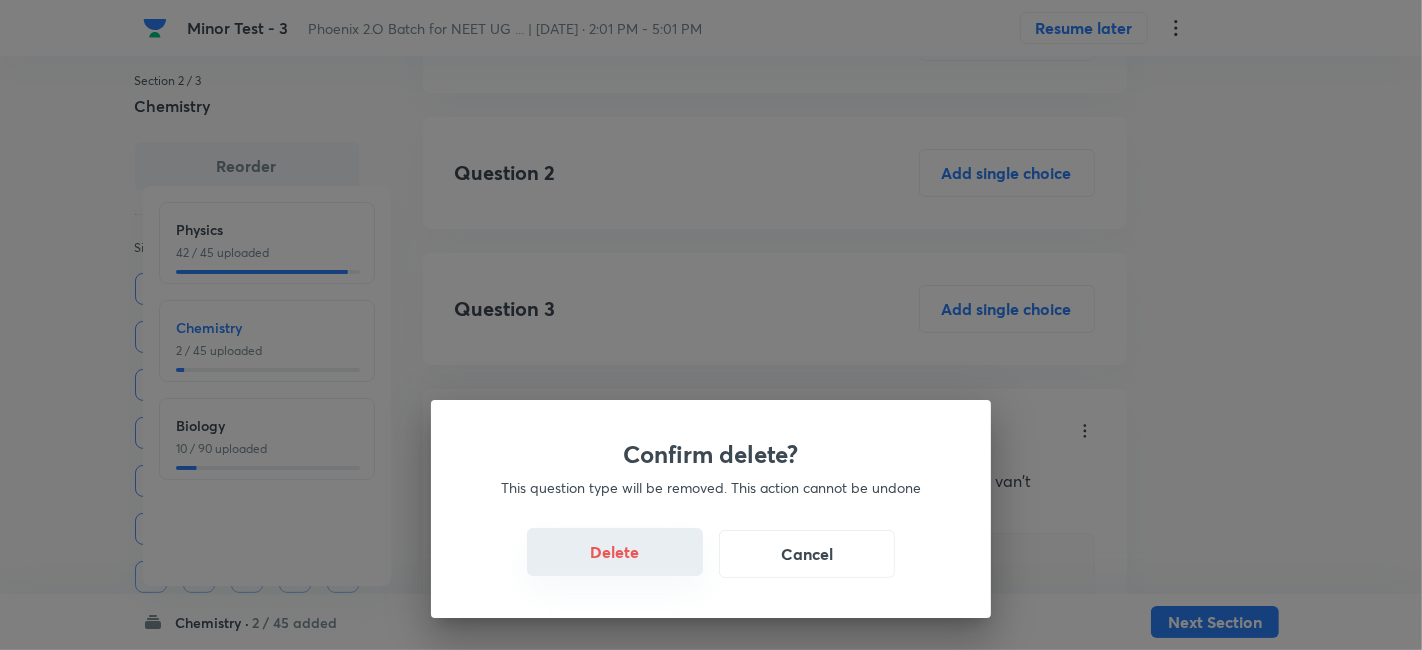 click on "Delete" at bounding box center [615, 552] 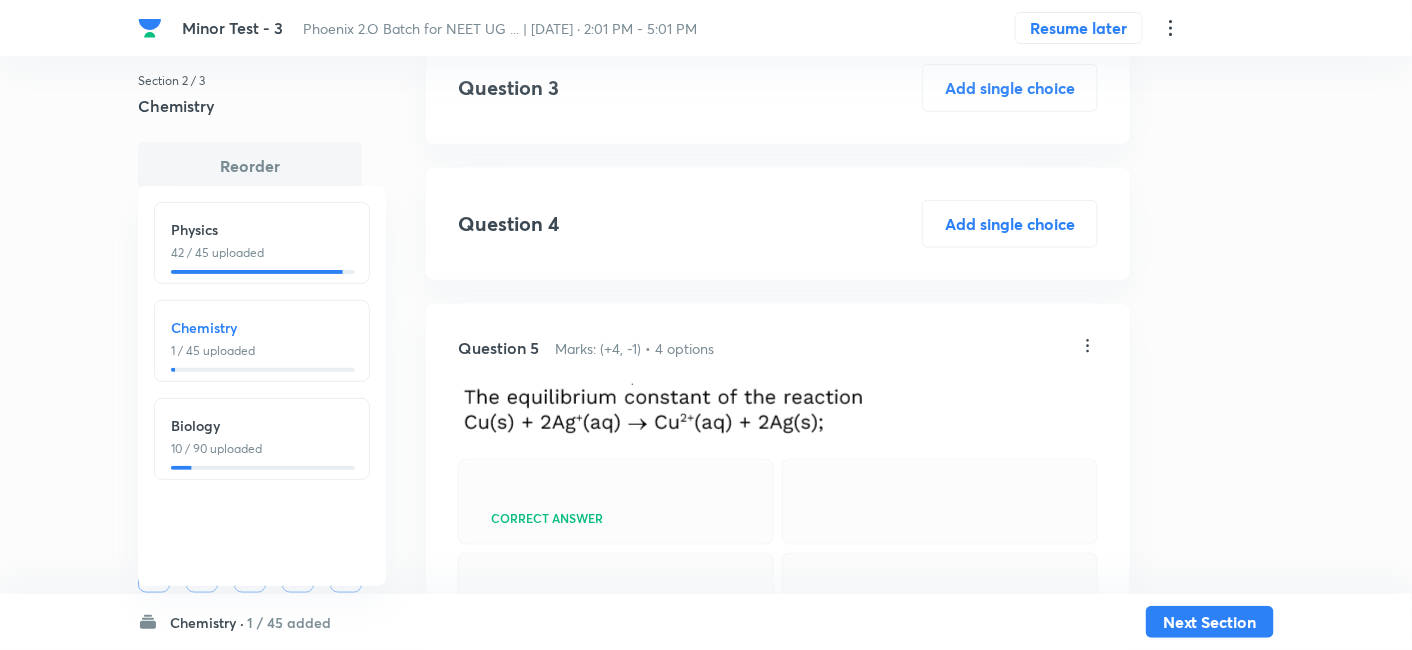 scroll, scrollTop: 432, scrollLeft: 0, axis: vertical 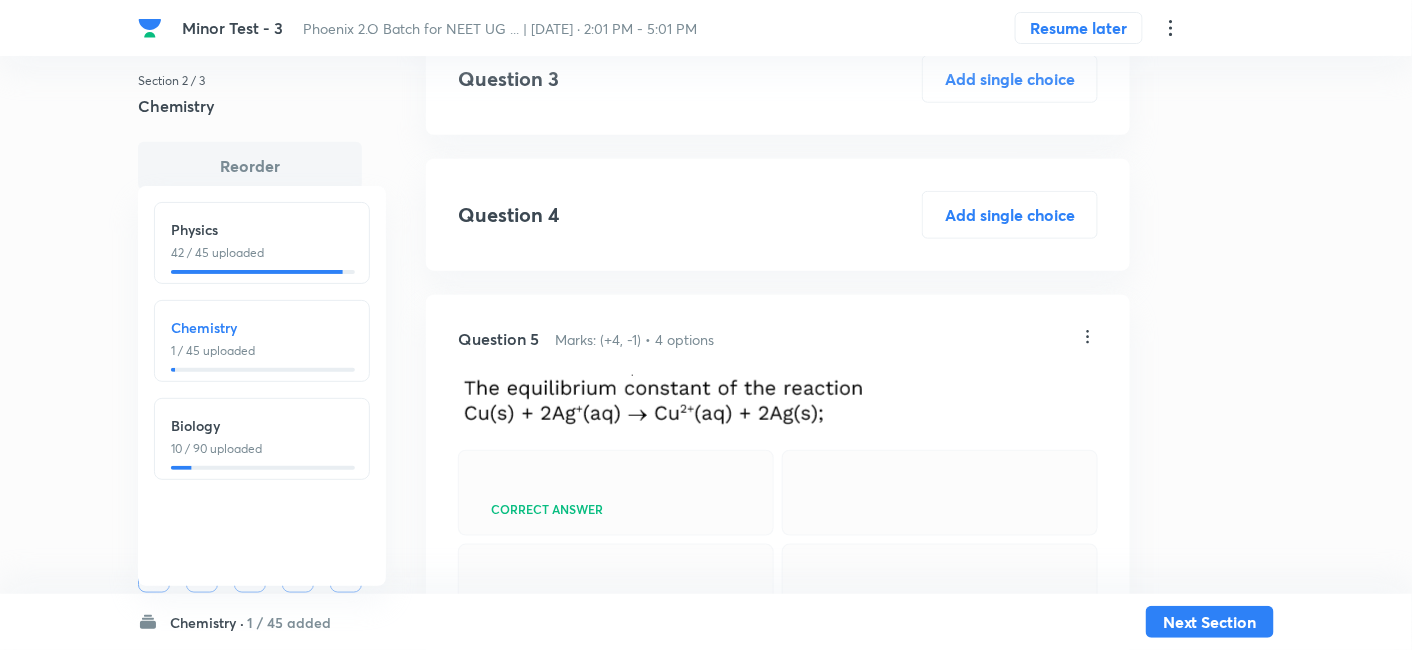 click 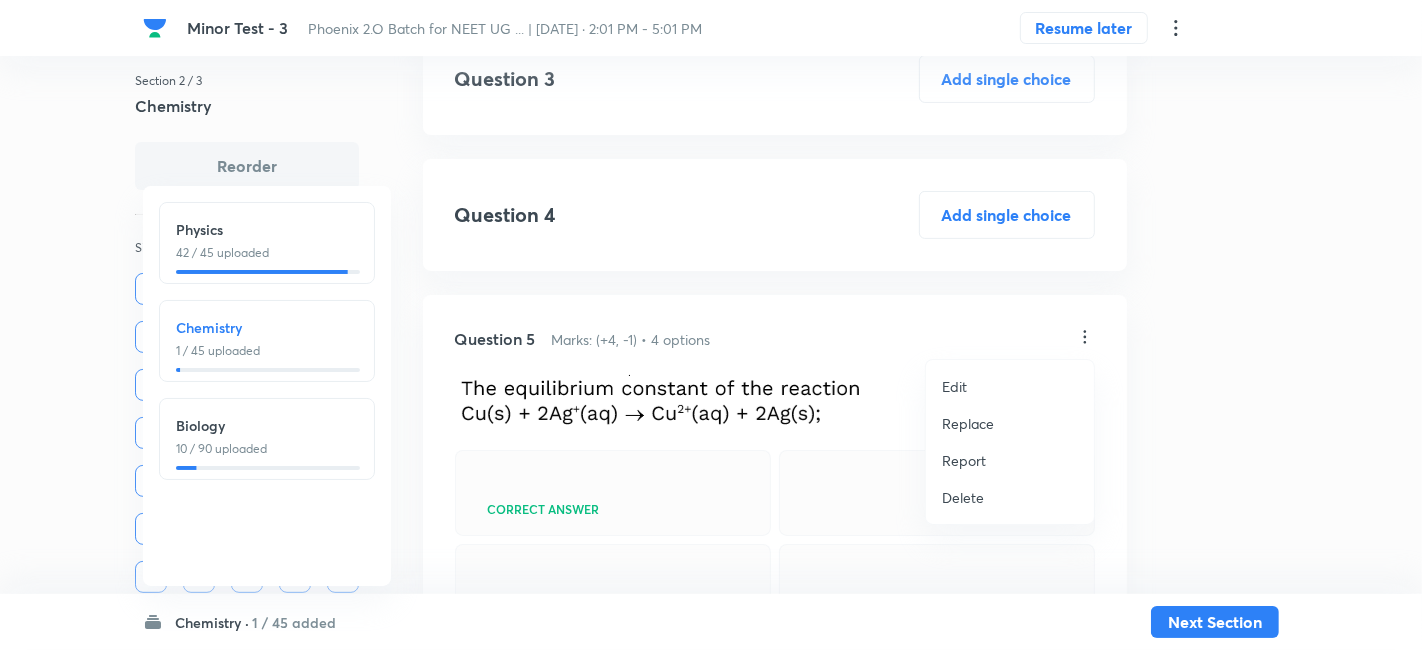 click on "Delete" at bounding box center (963, 497) 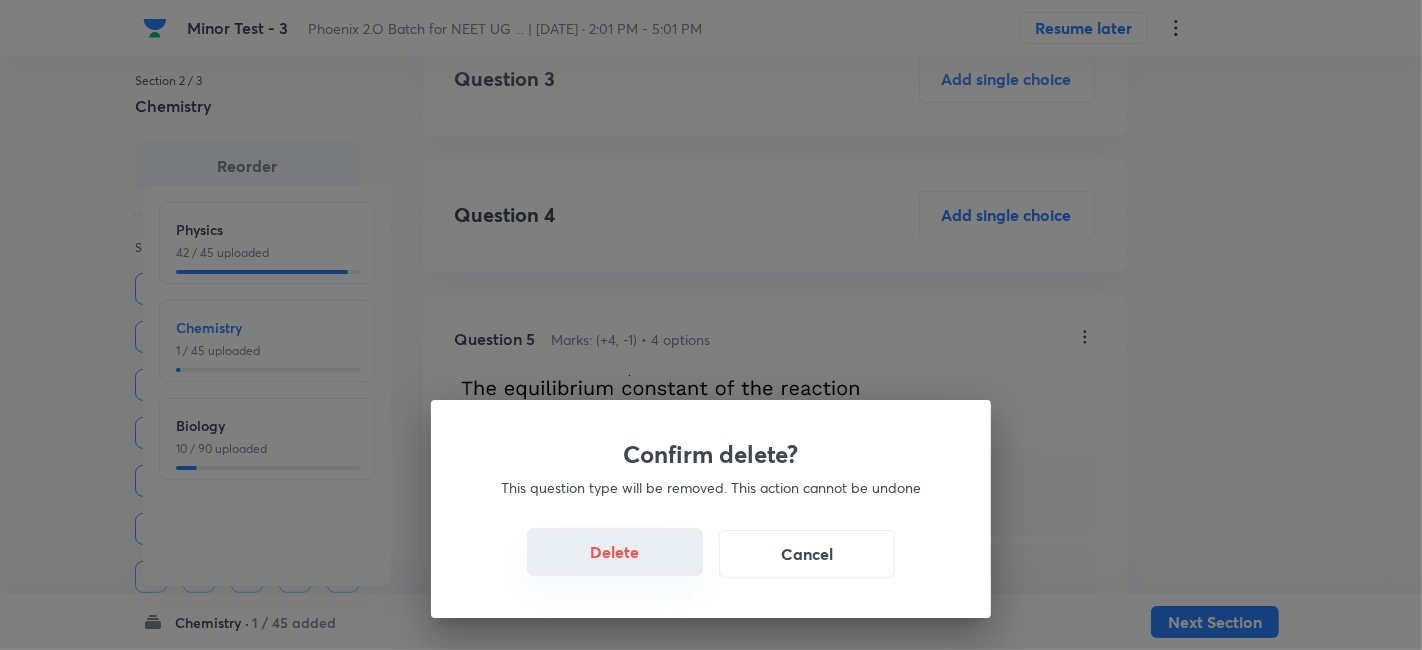 click on "Delete" at bounding box center [615, 552] 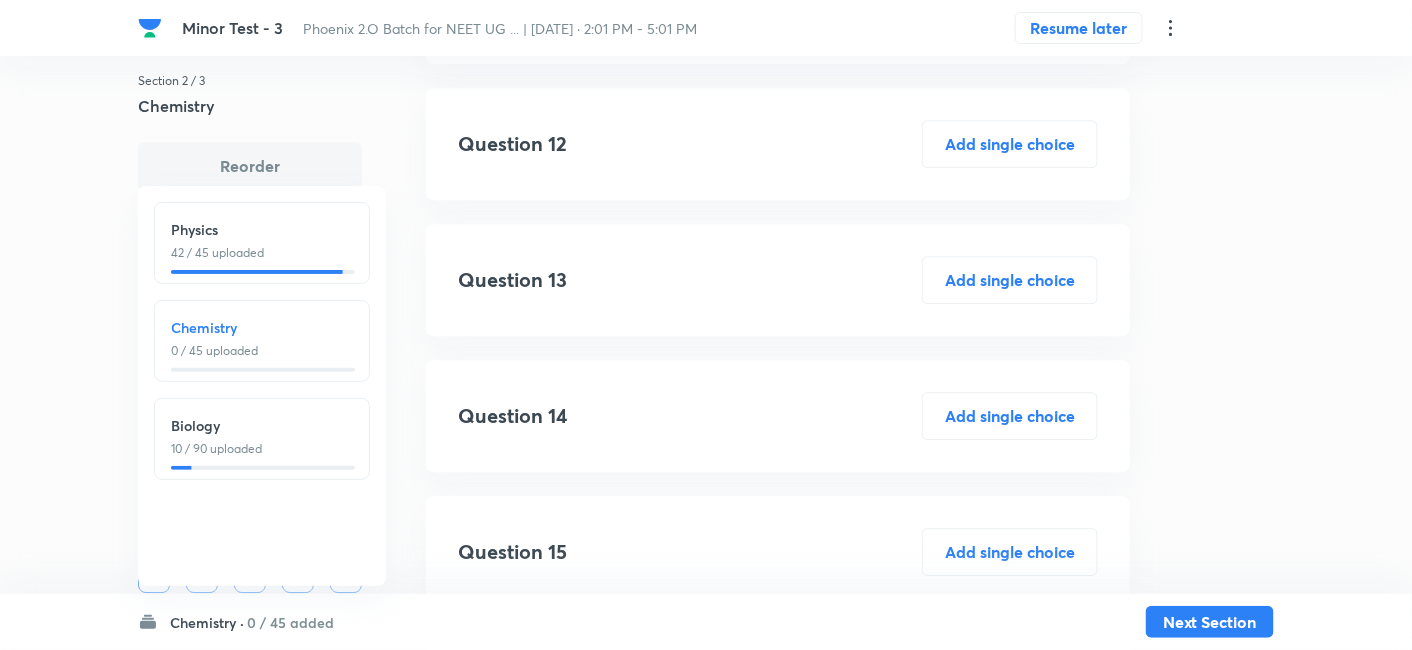 scroll, scrollTop: 1614, scrollLeft: 0, axis: vertical 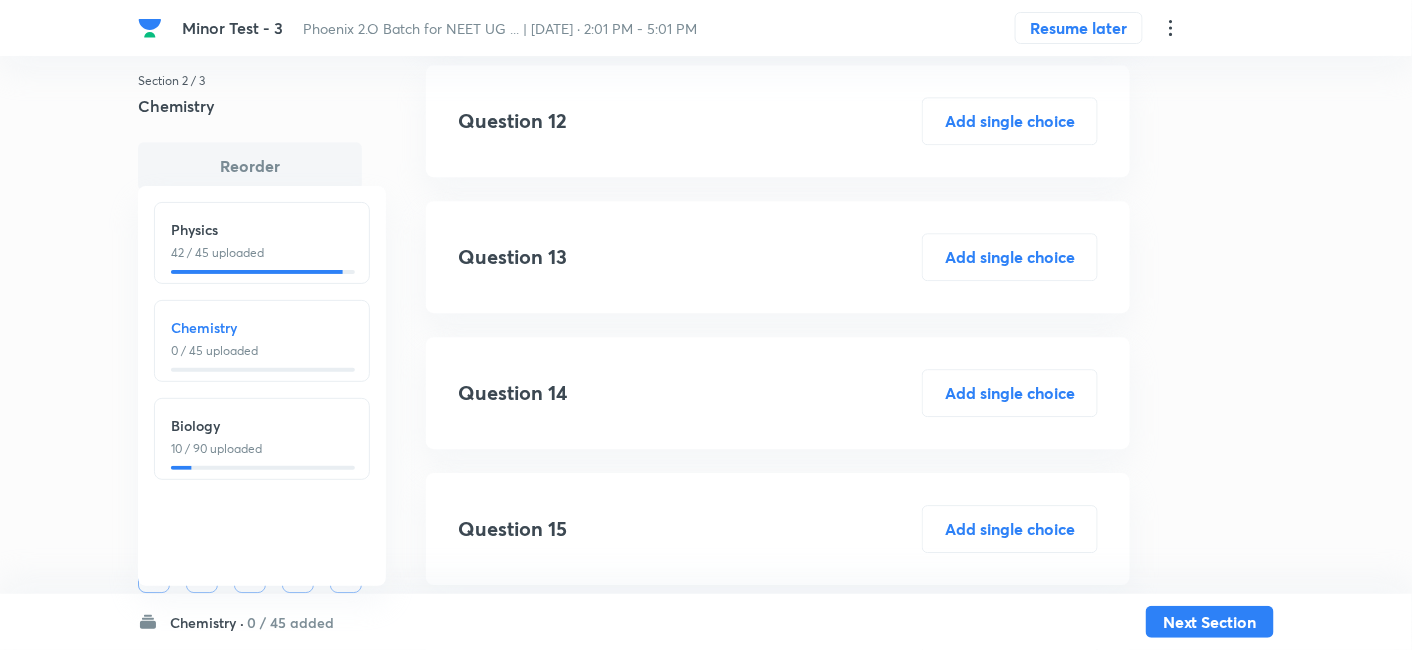 click on "10 / 90 uploaded" at bounding box center (262, 449) 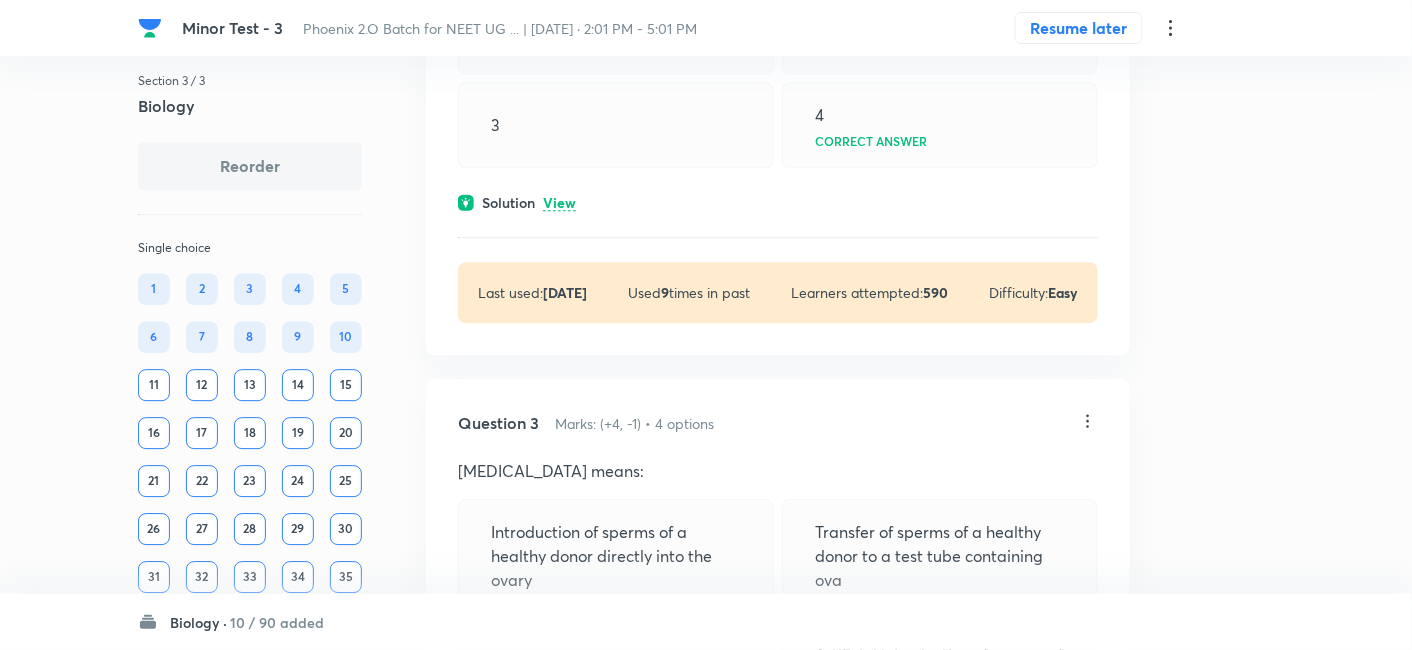 scroll, scrollTop: 0, scrollLeft: 0, axis: both 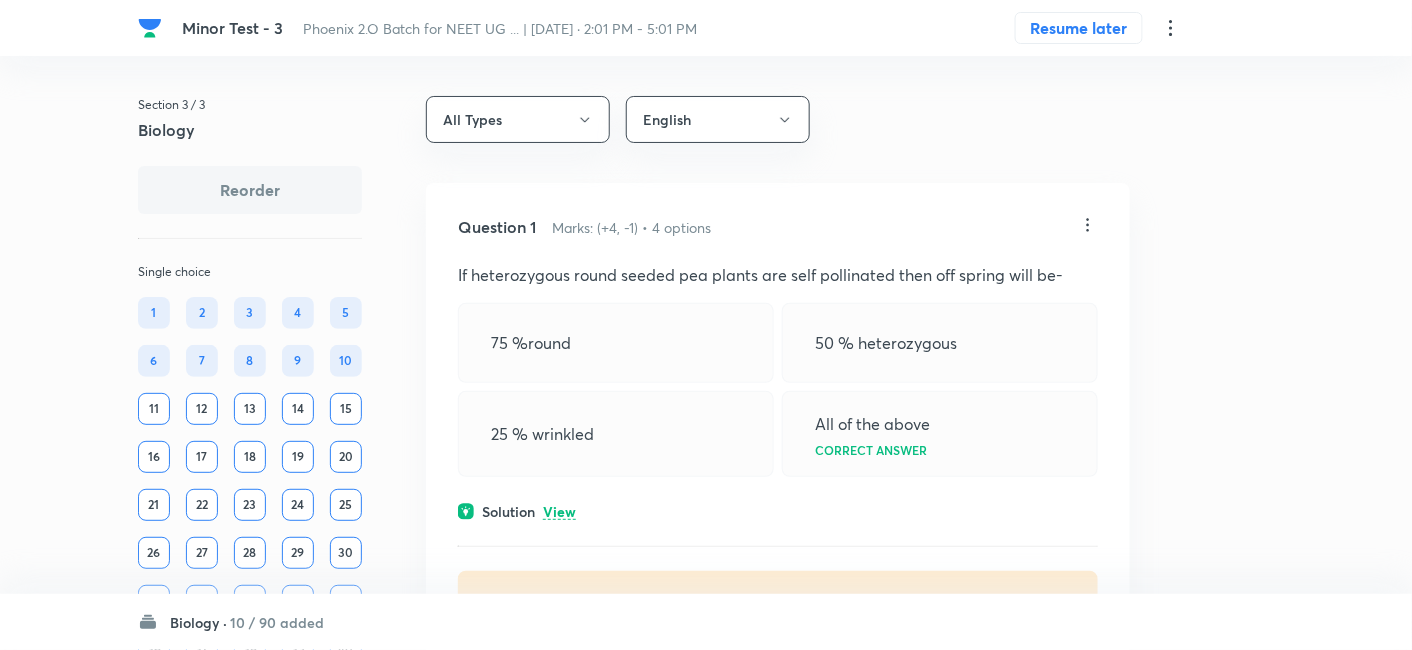 click 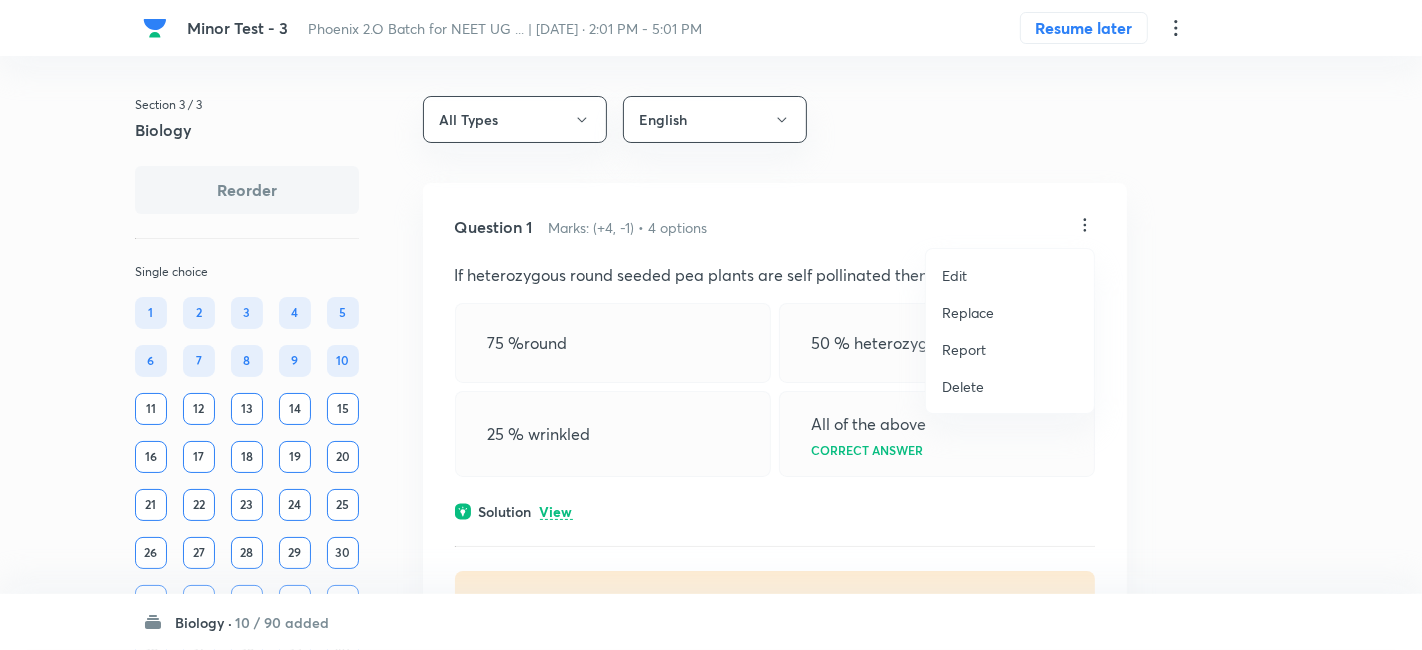 click on "Delete" at bounding box center [963, 386] 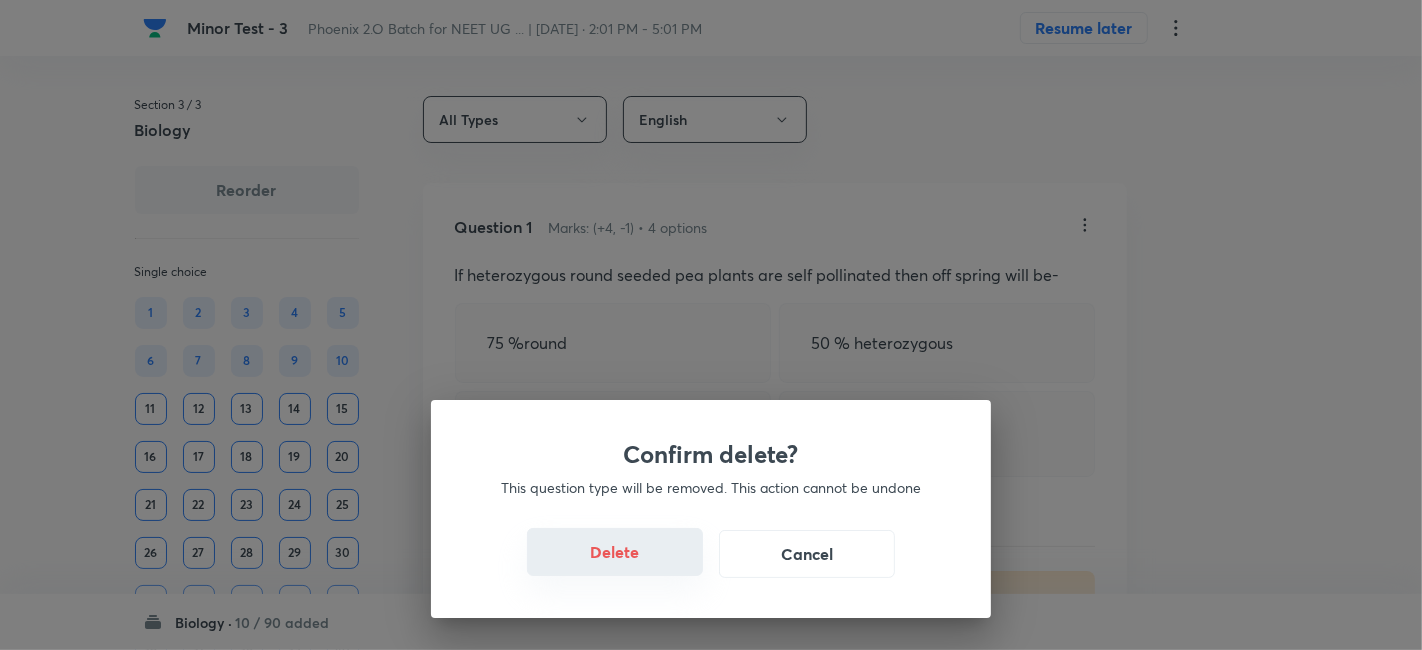 click on "Delete" at bounding box center [615, 552] 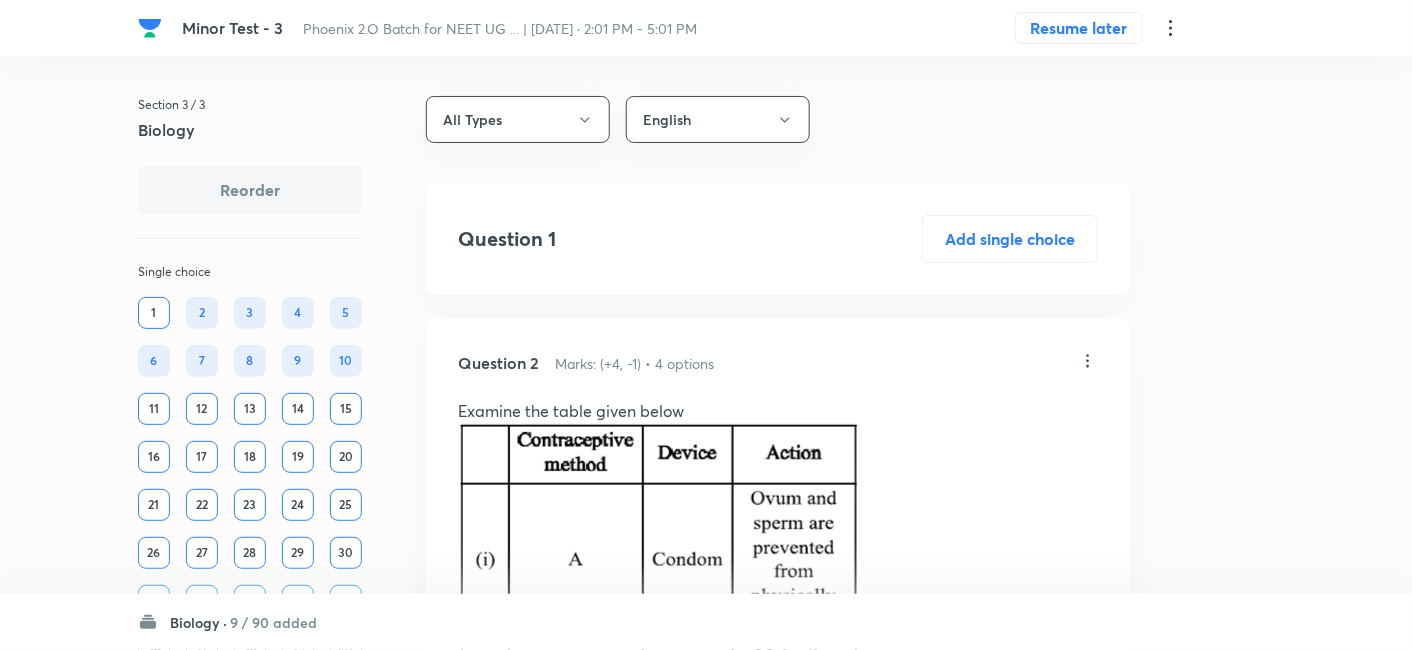 click 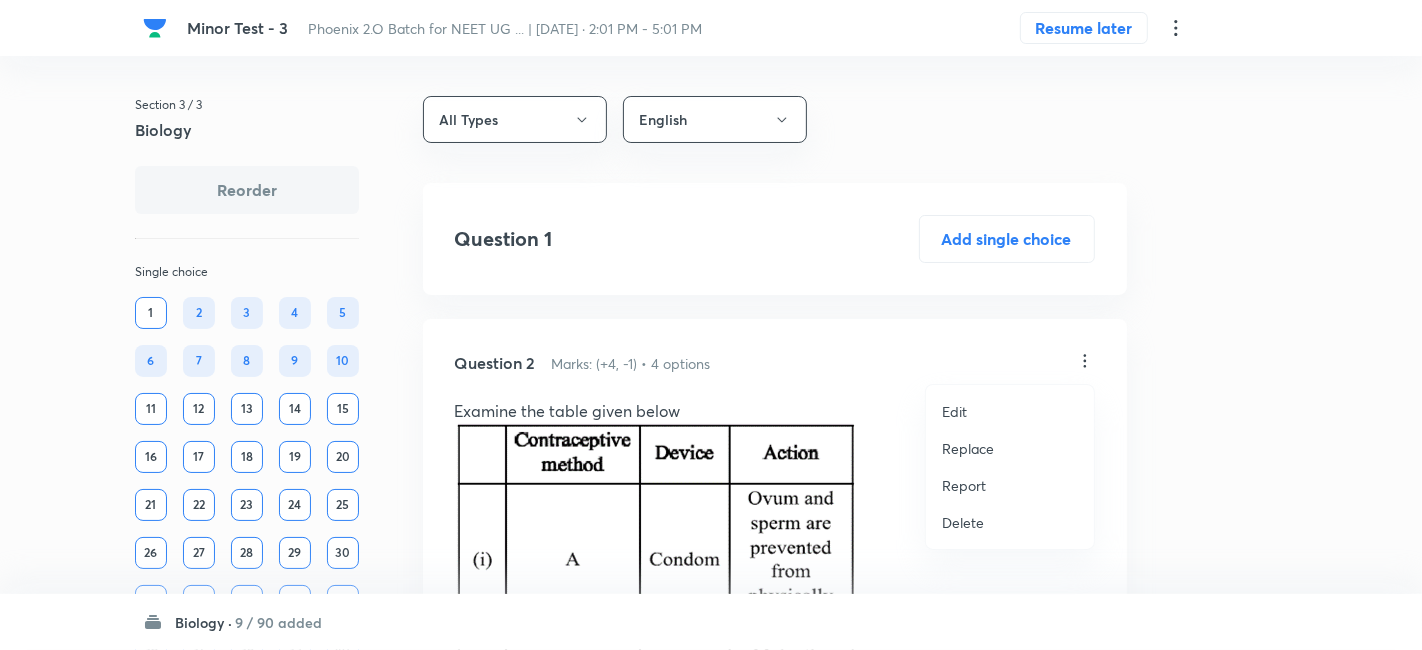 click on "Delete" at bounding box center [963, 522] 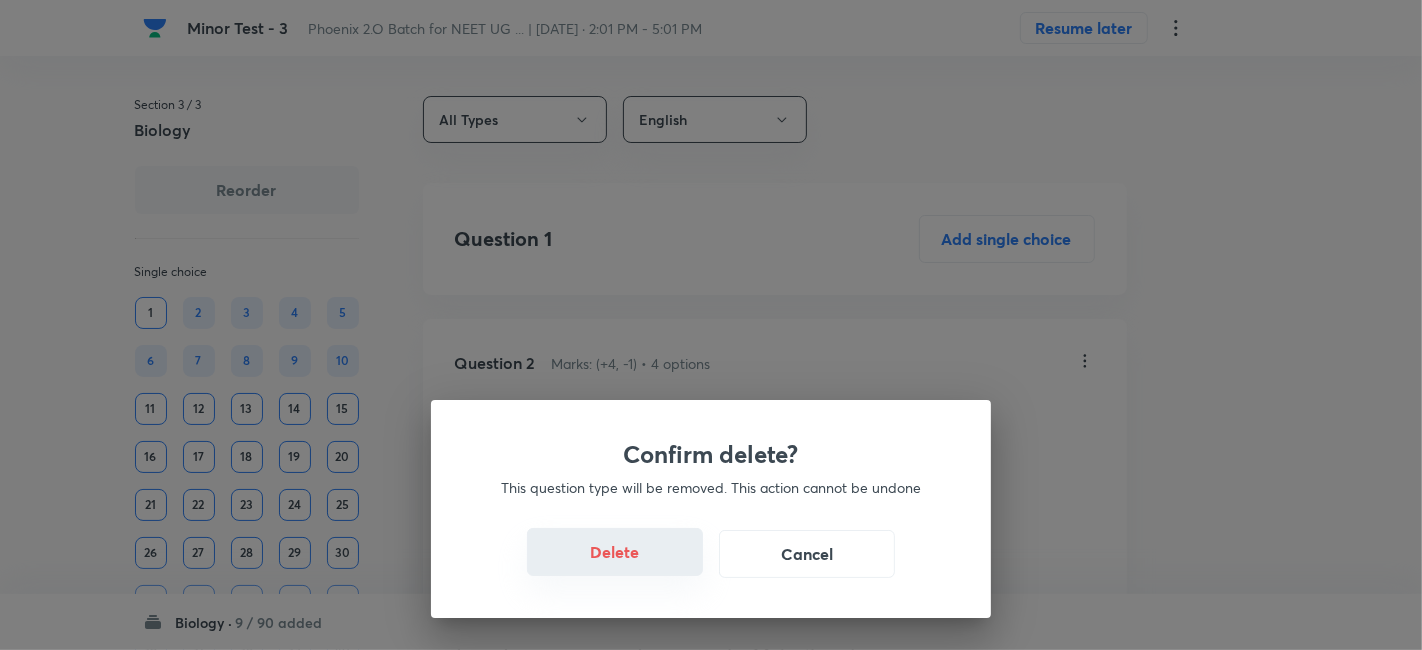 click on "Delete" at bounding box center (615, 552) 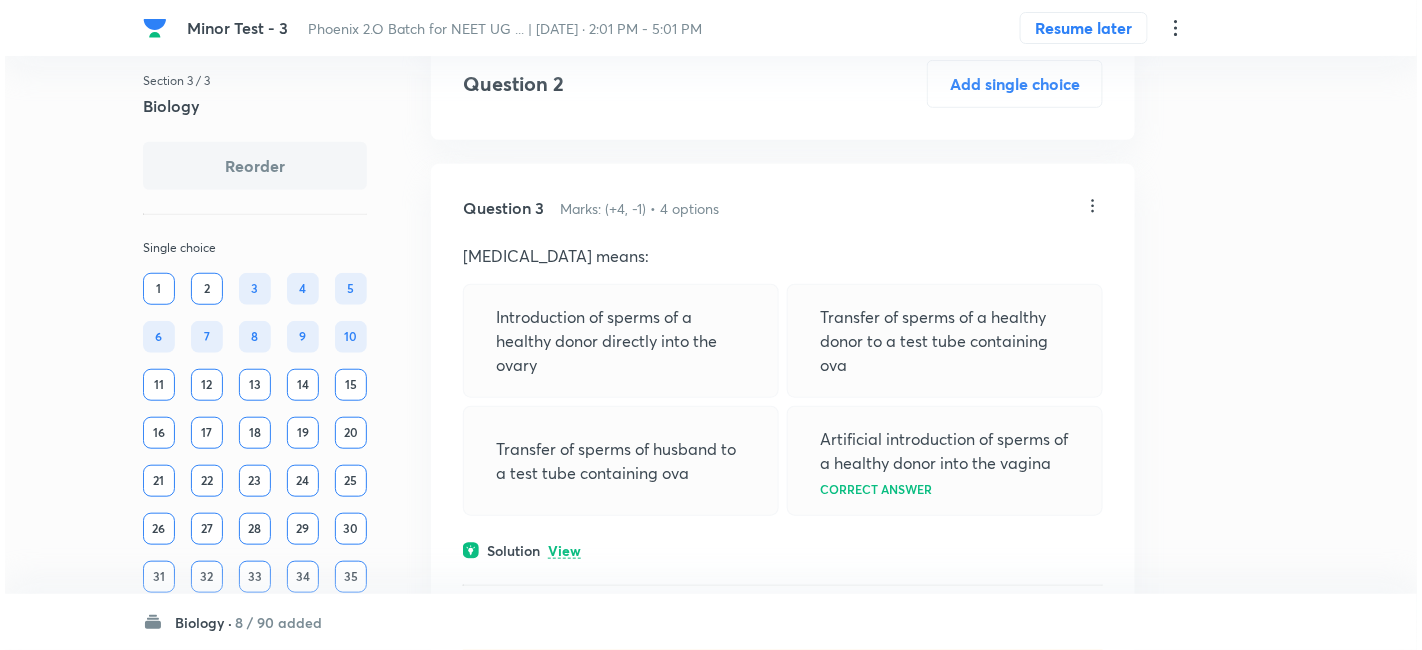 scroll, scrollTop: 341, scrollLeft: 0, axis: vertical 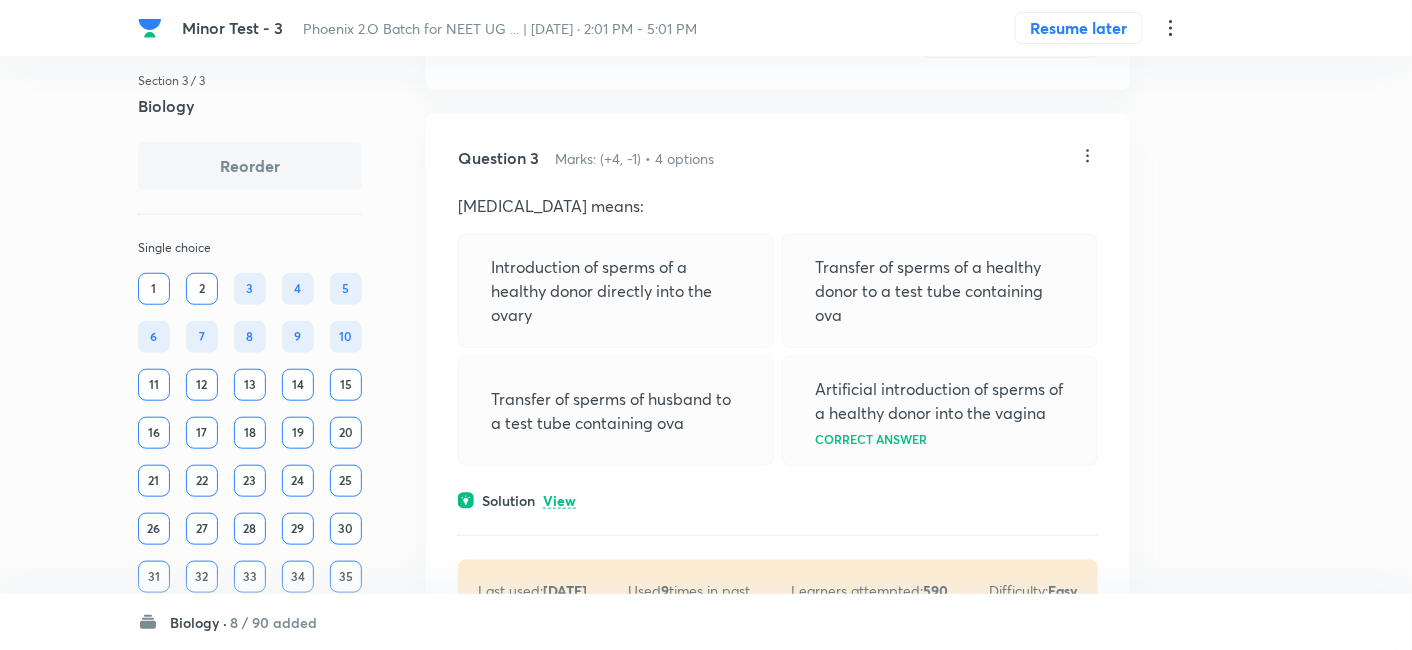 click 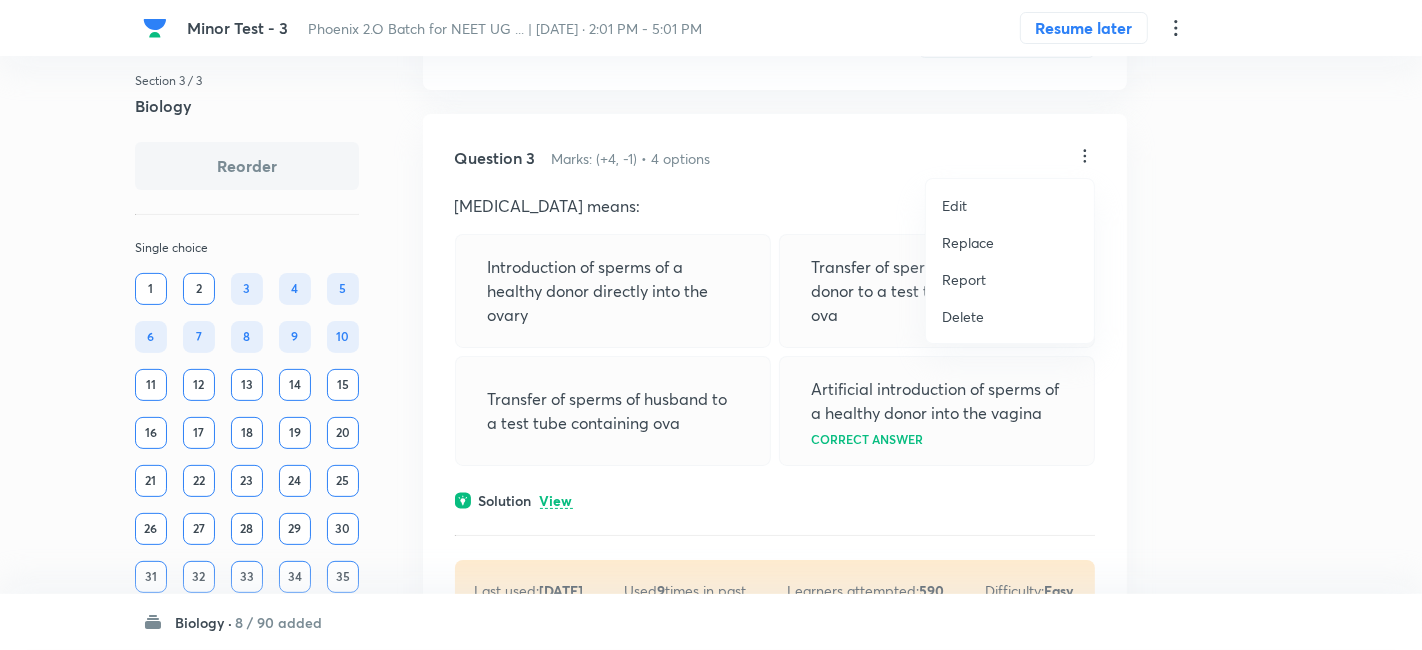 click on "Delete" at bounding box center (963, 316) 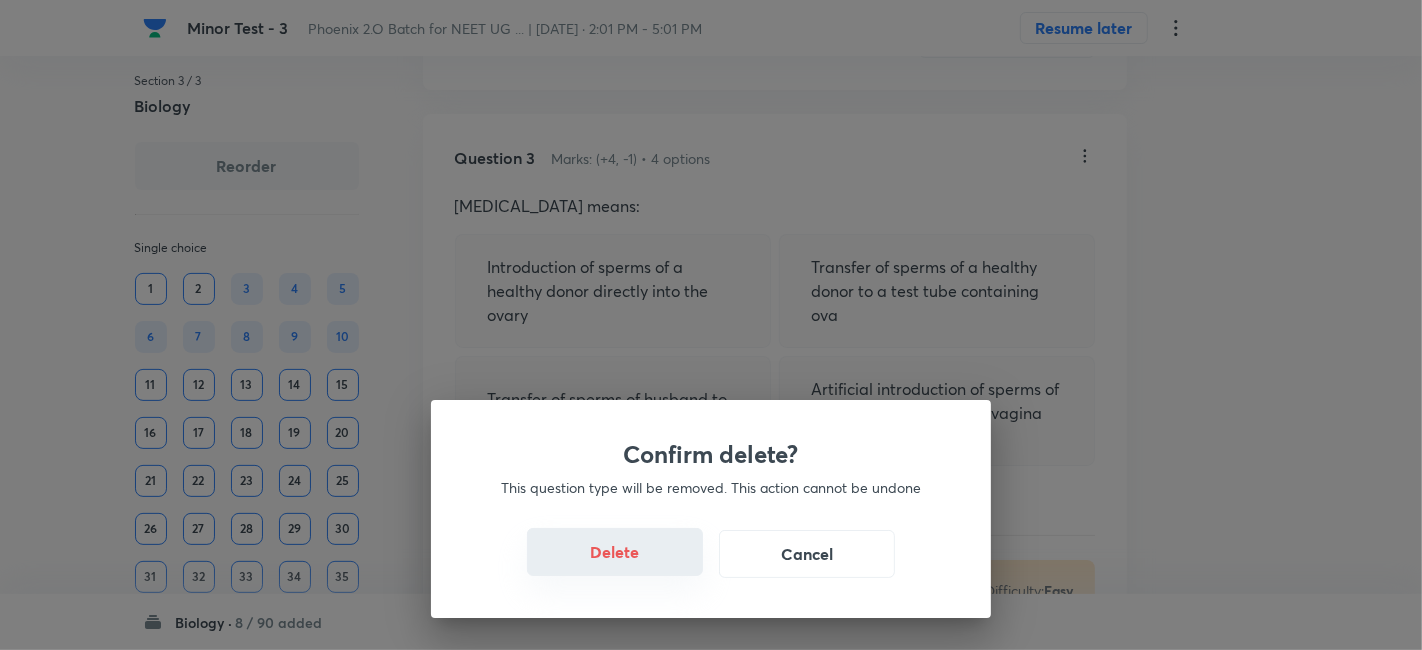 click on "Delete" at bounding box center [615, 552] 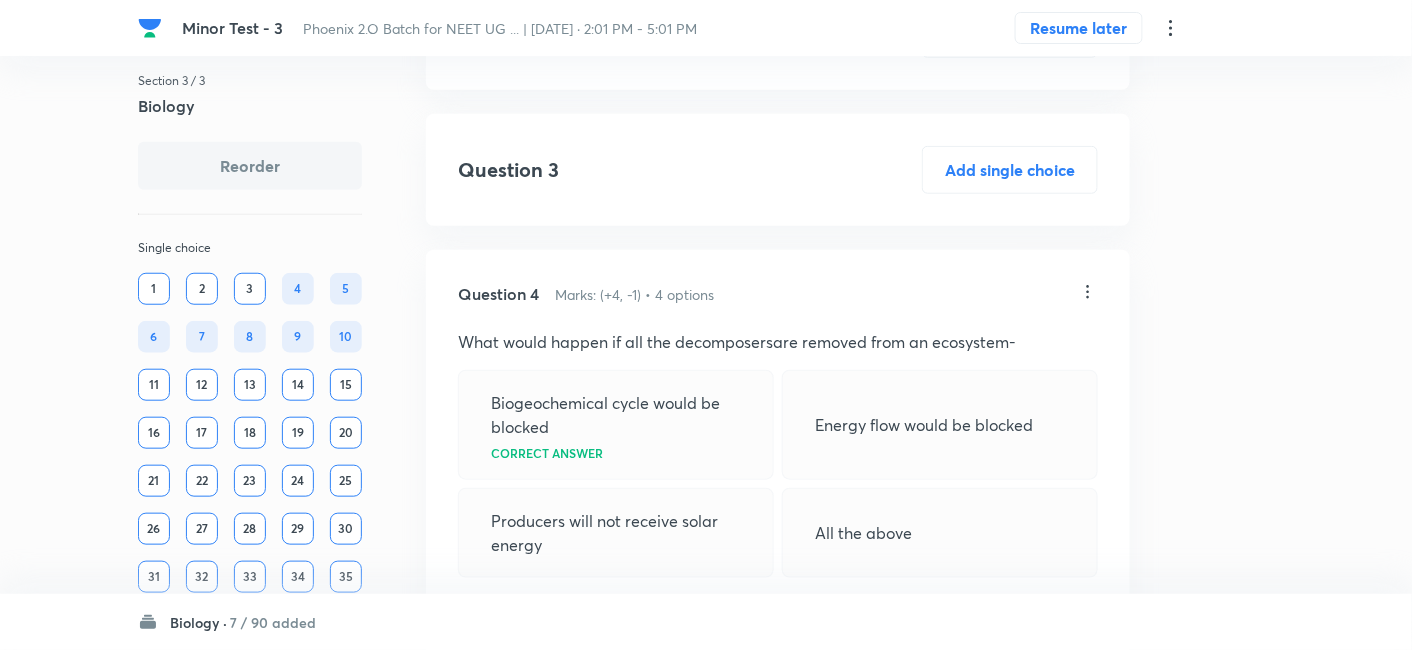 click 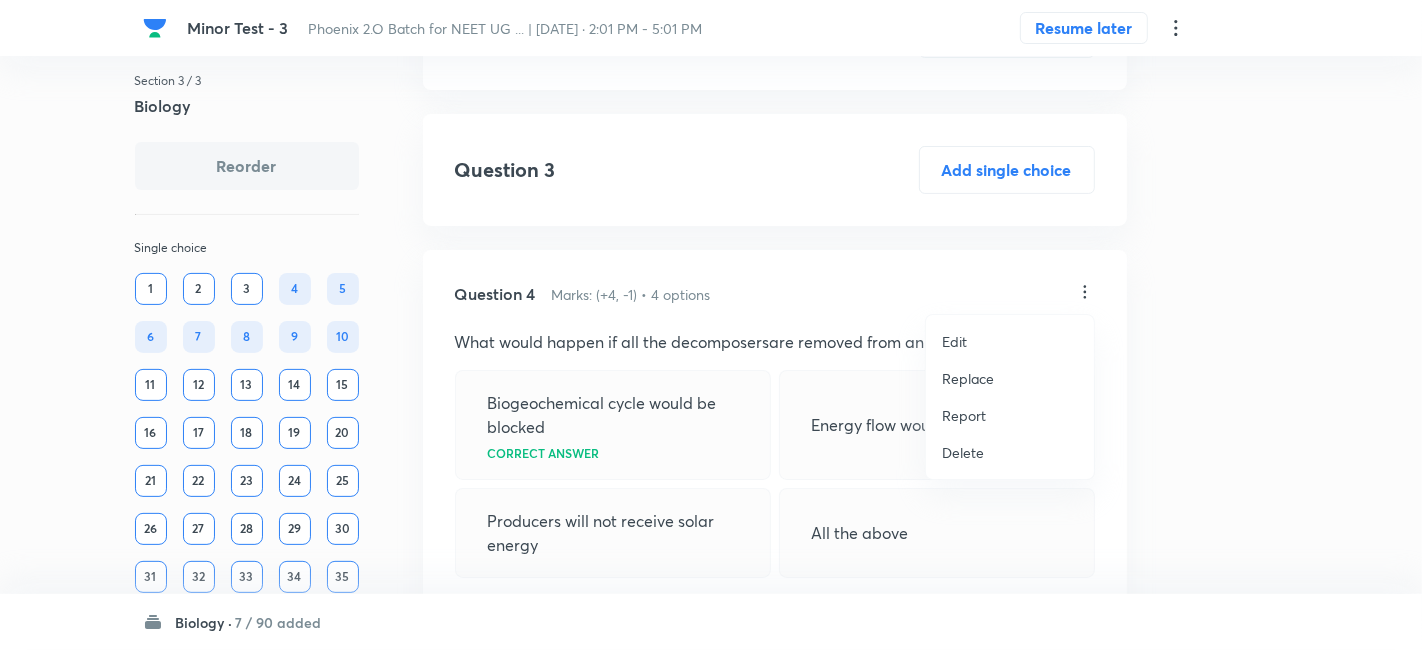 click on "Delete" at bounding box center (1010, 452) 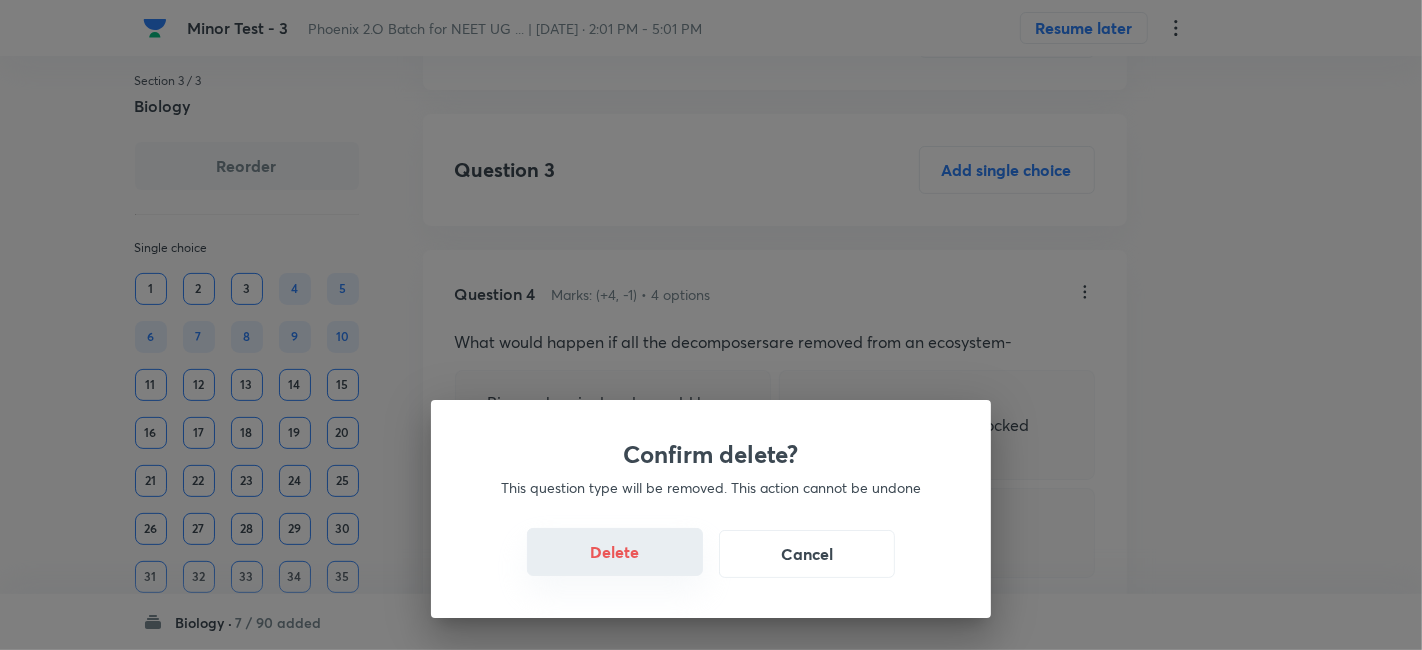 click on "Delete" at bounding box center (615, 552) 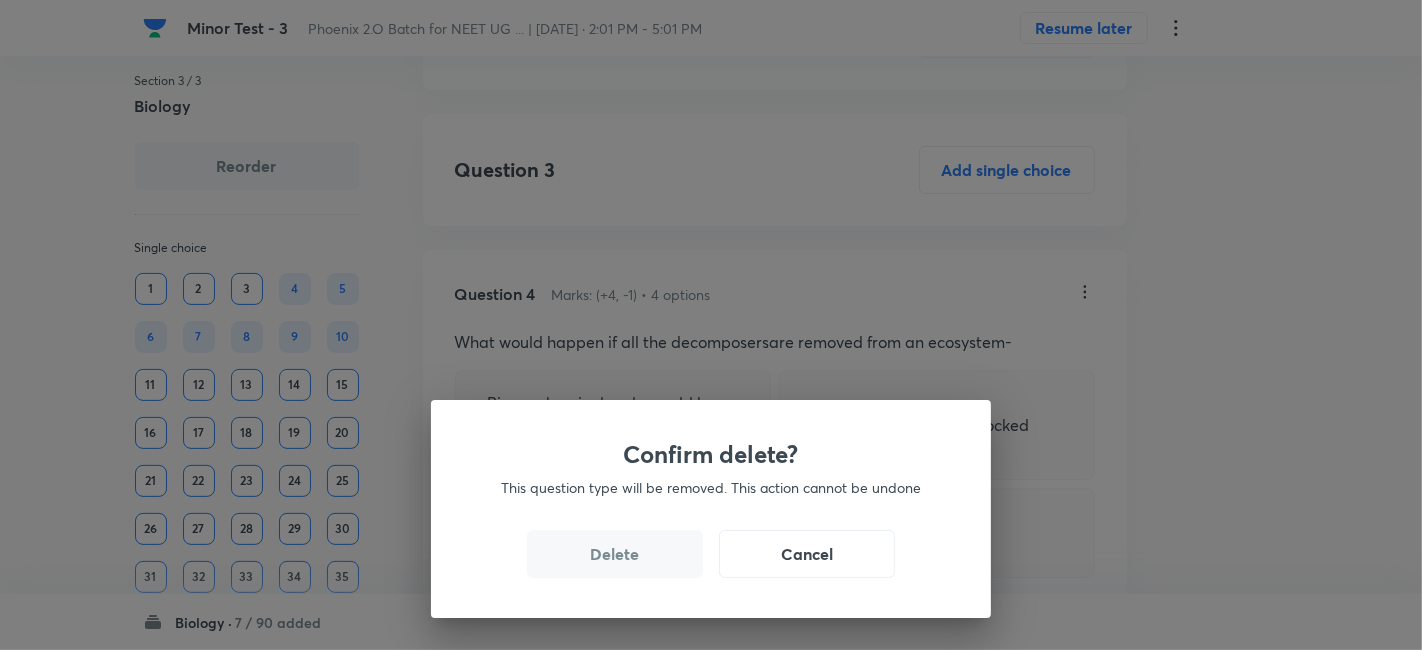 click on "Delete" at bounding box center (615, 554) 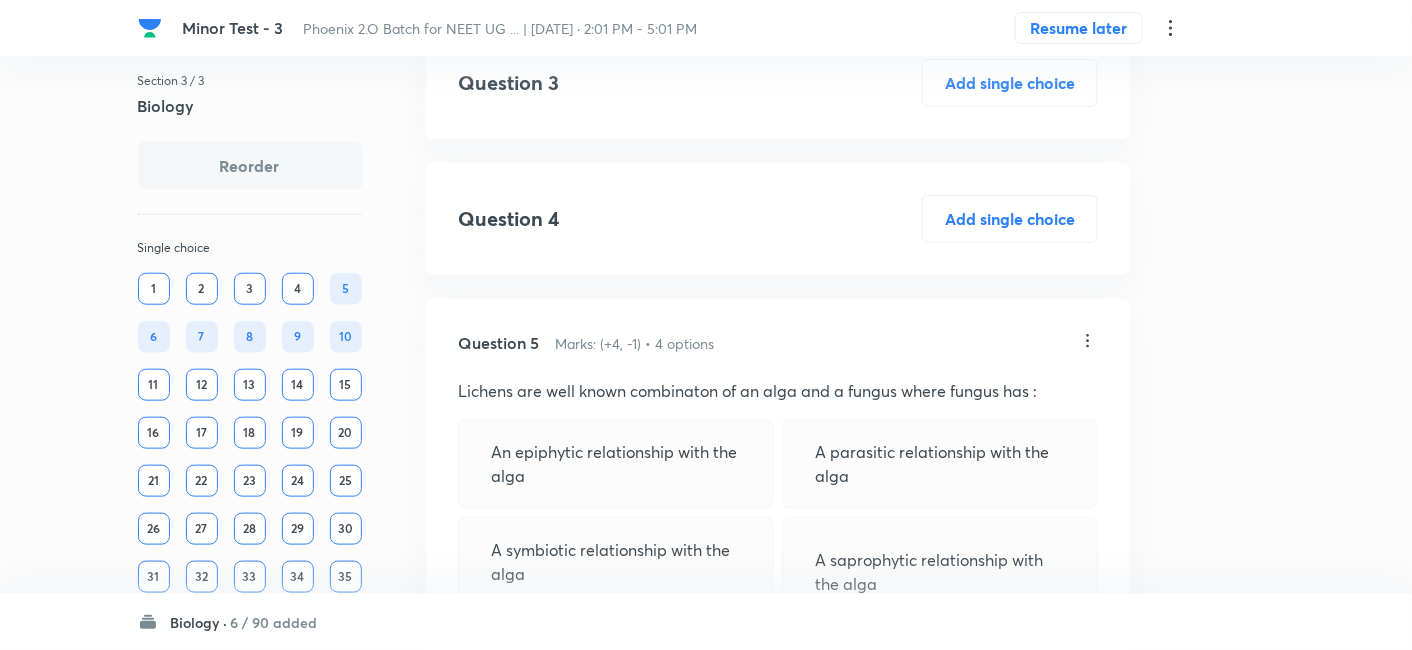 scroll, scrollTop: 441, scrollLeft: 0, axis: vertical 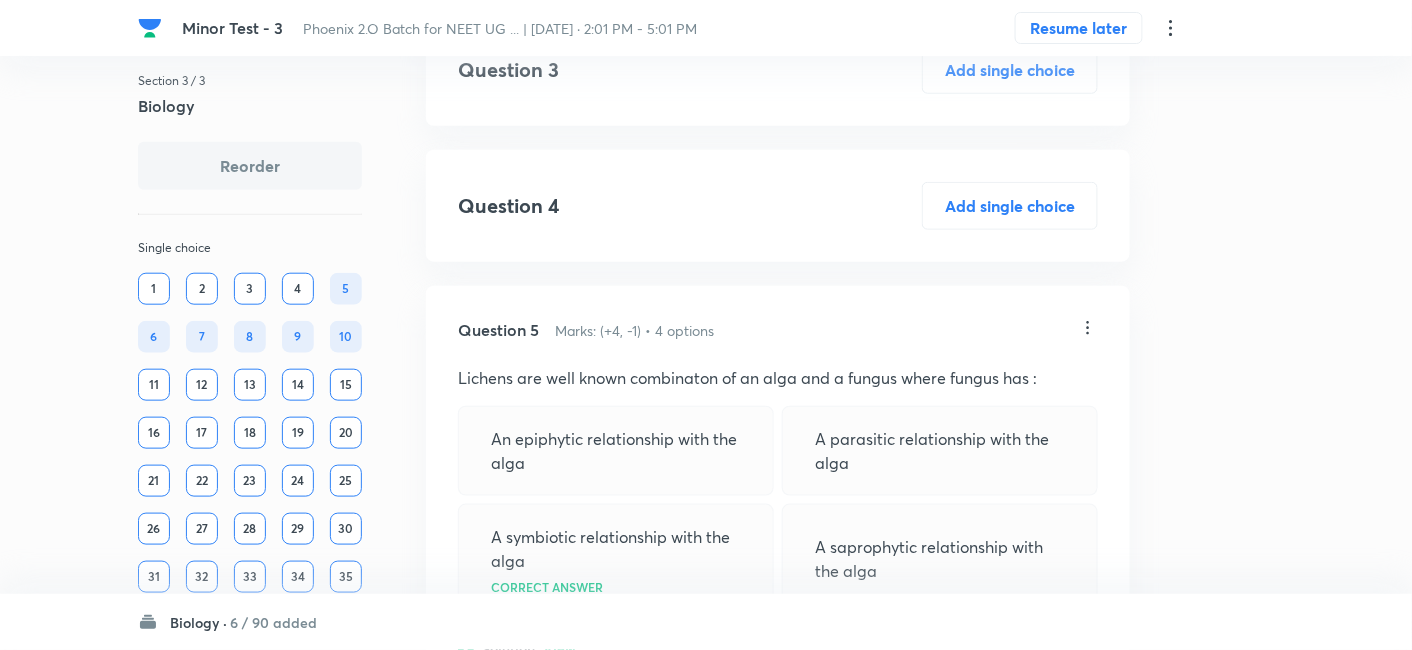 click 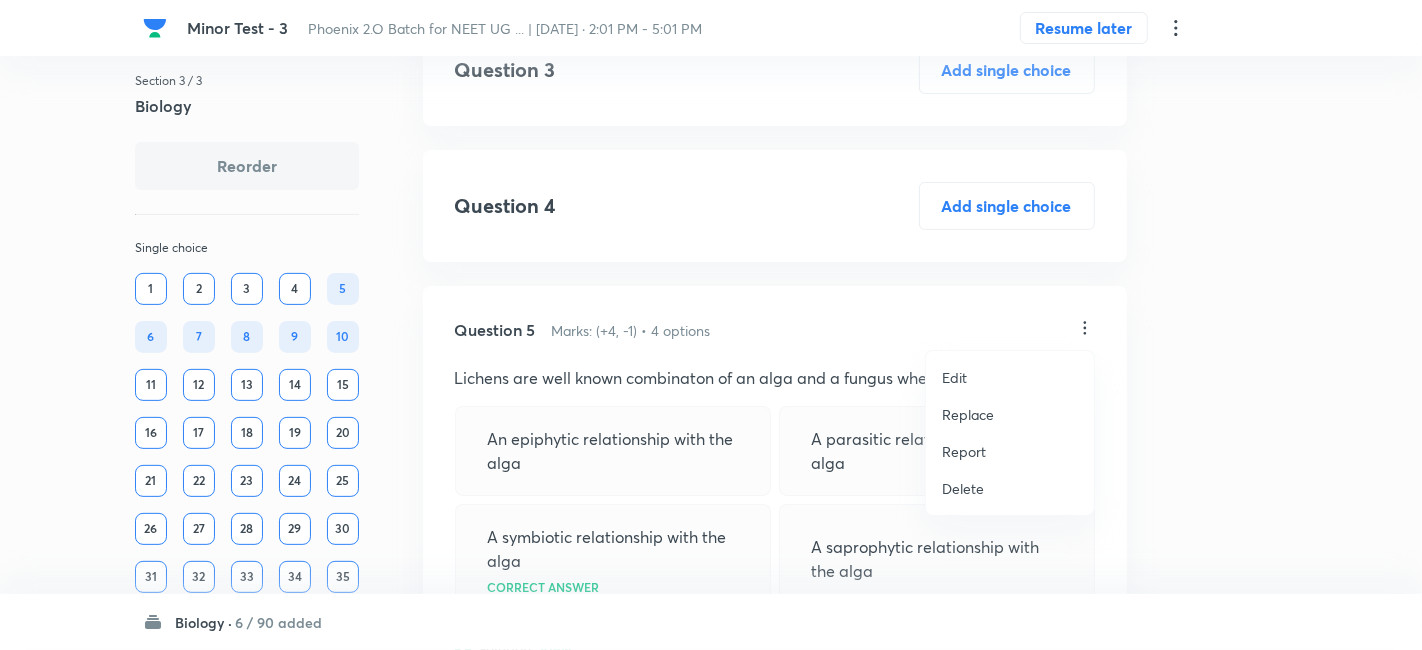 click on "Delete" at bounding box center (963, 488) 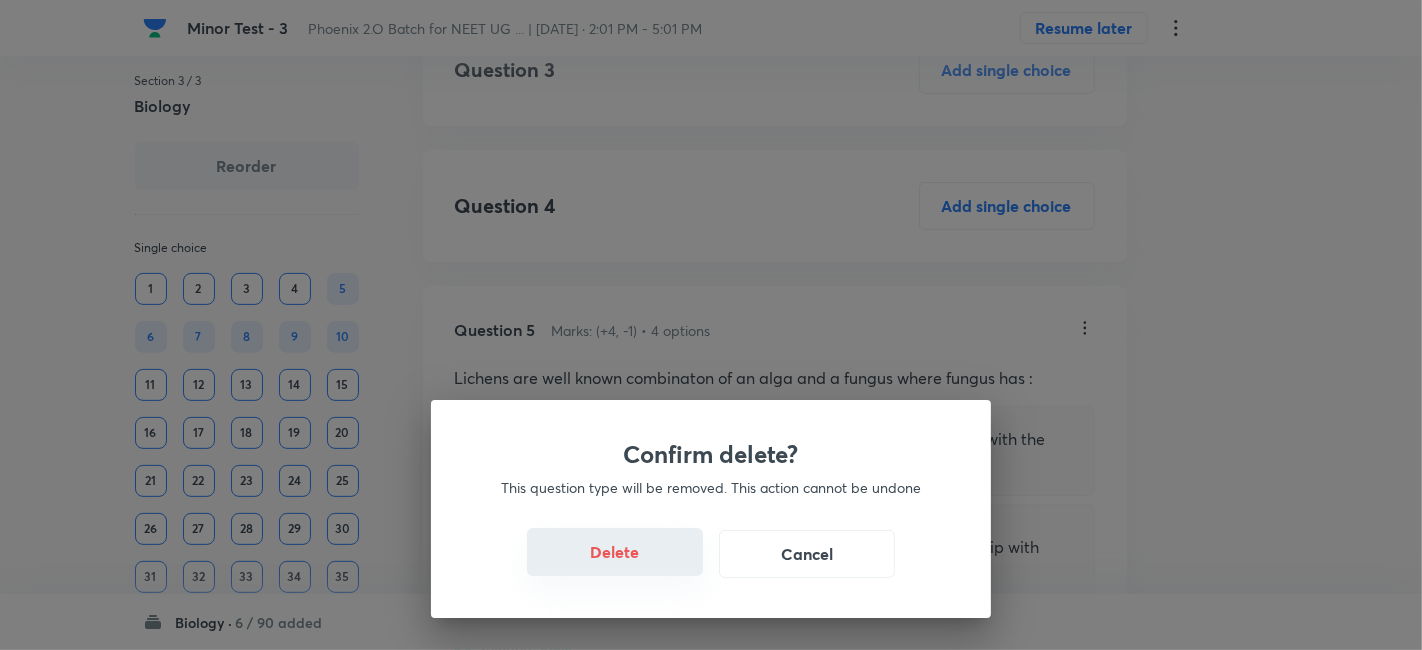 click on "Delete" at bounding box center [615, 552] 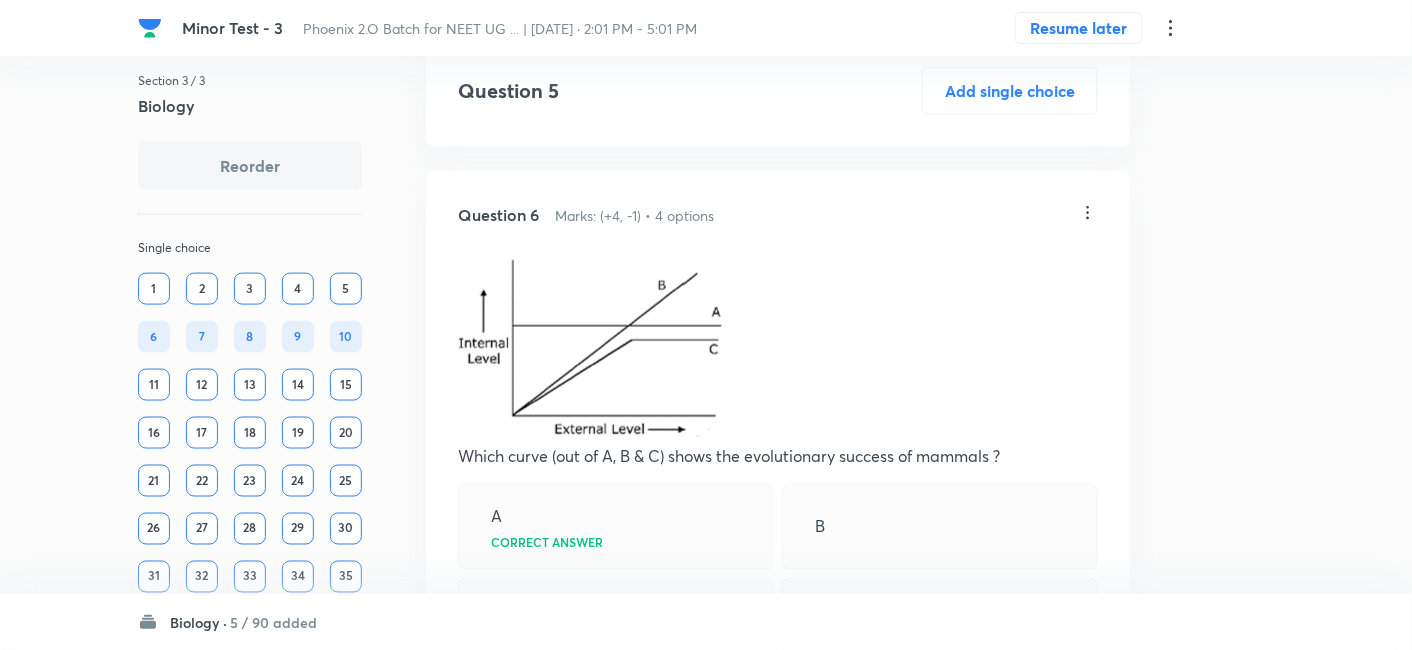 scroll, scrollTop: 699, scrollLeft: 0, axis: vertical 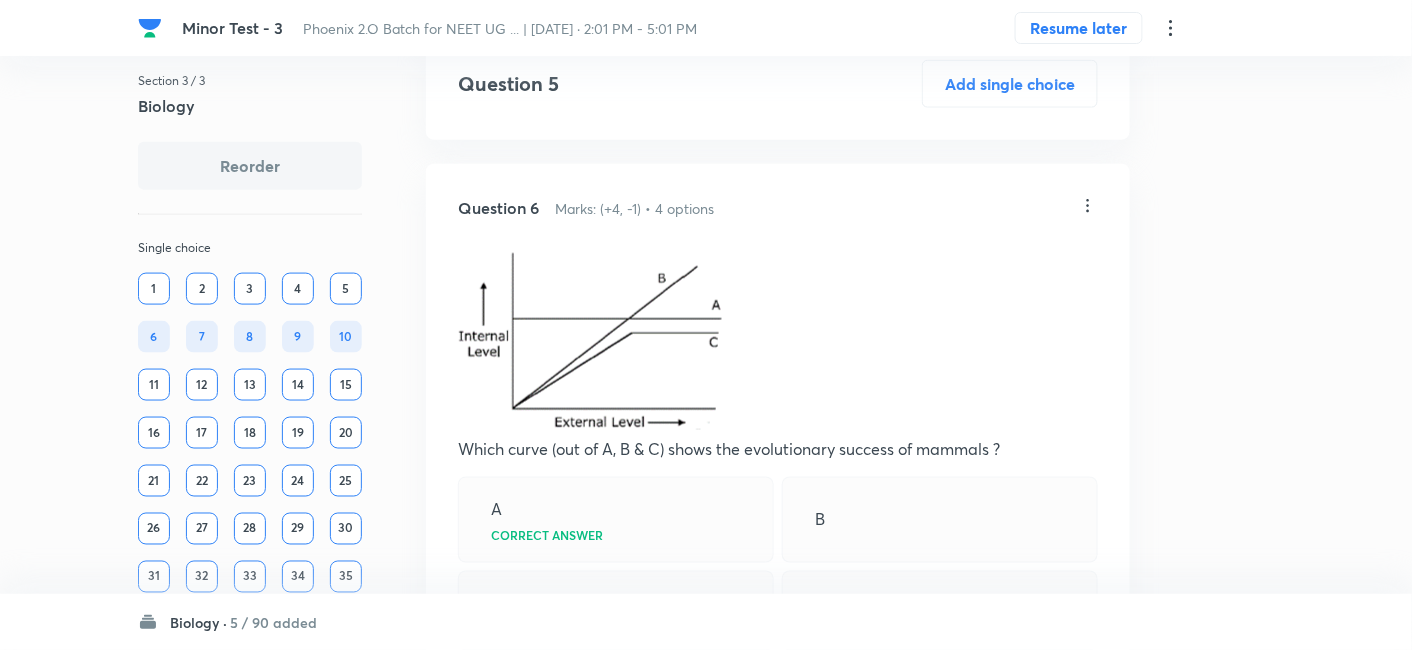 click 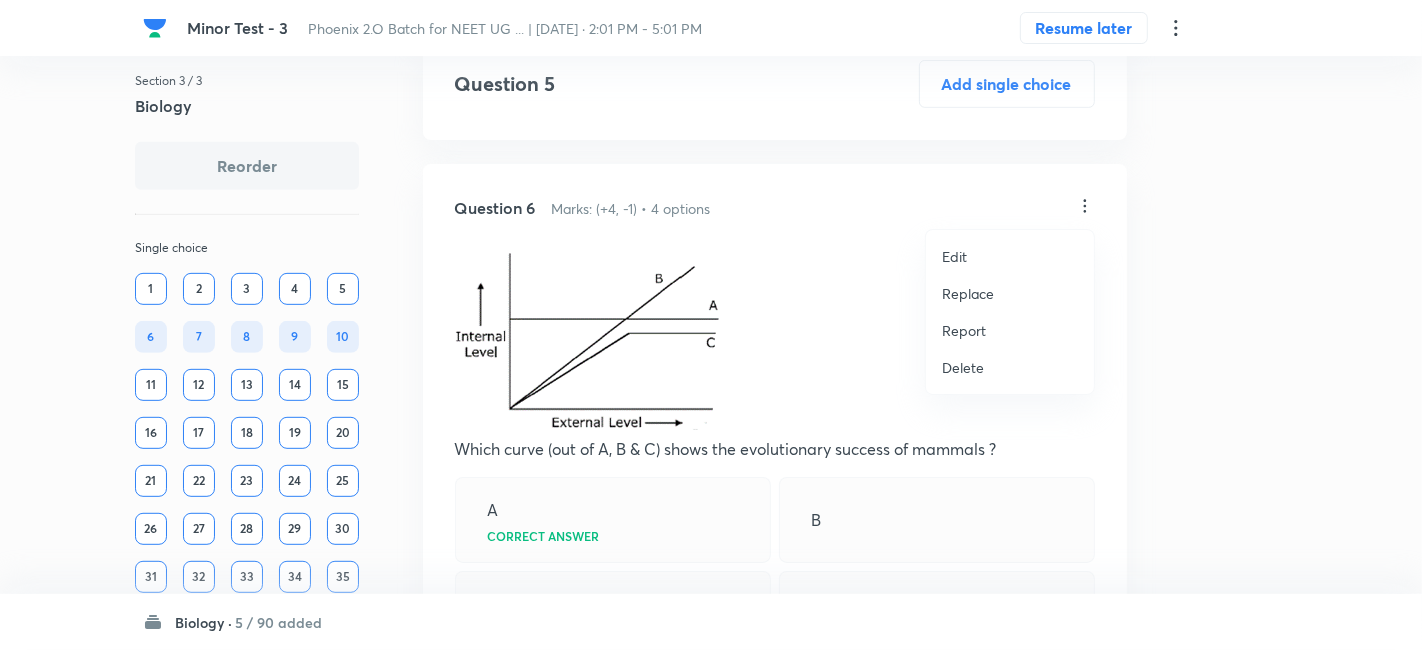 click on "Delete" at bounding box center (963, 367) 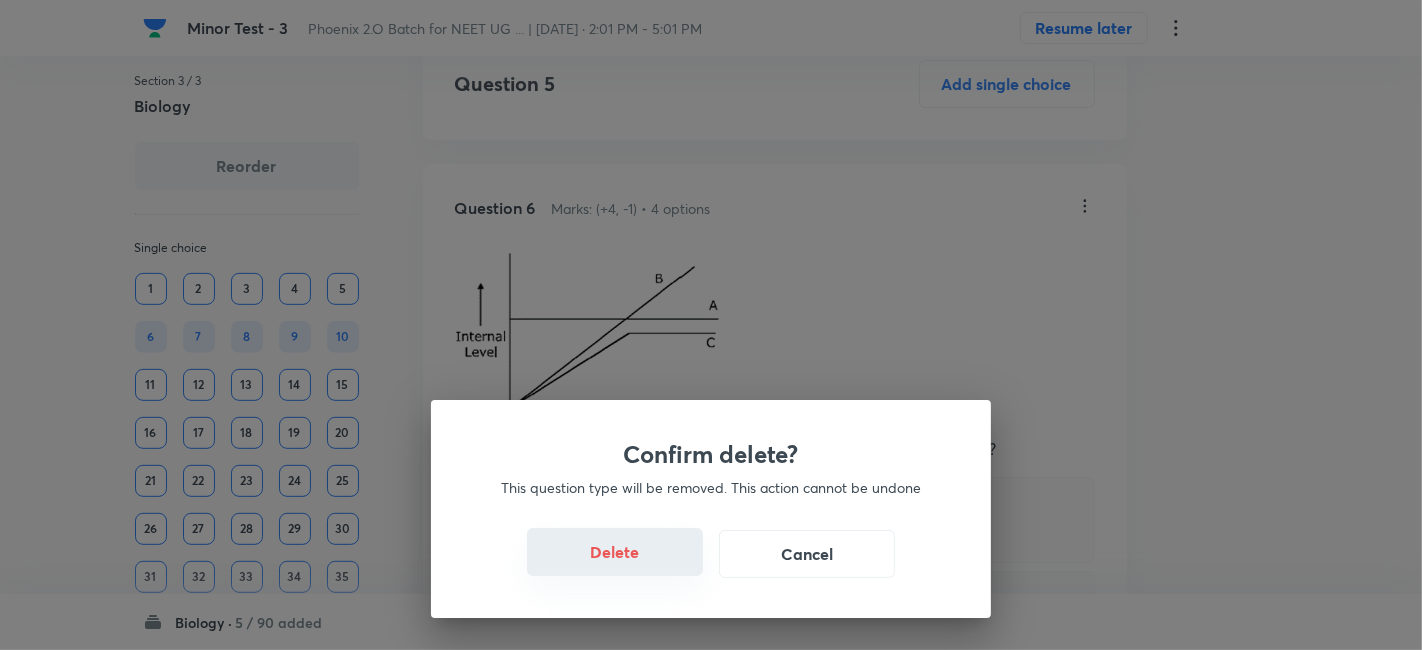 click on "Delete" at bounding box center (615, 552) 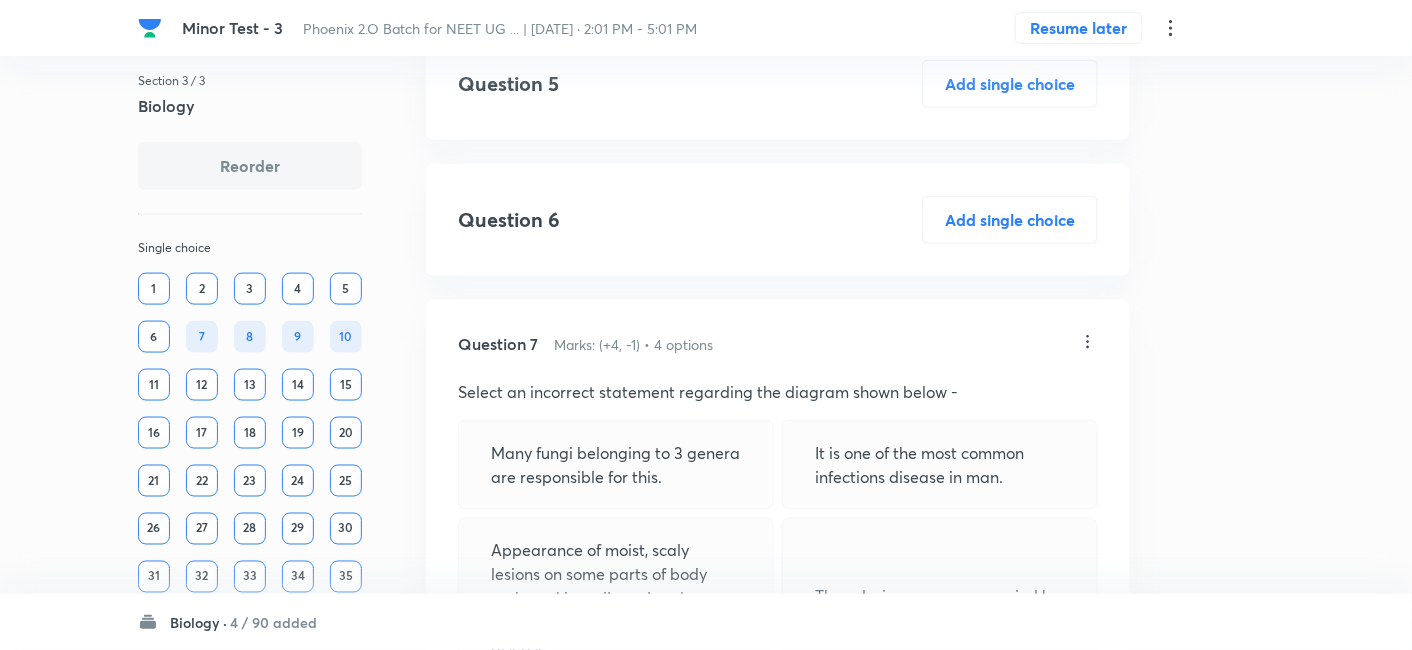 click 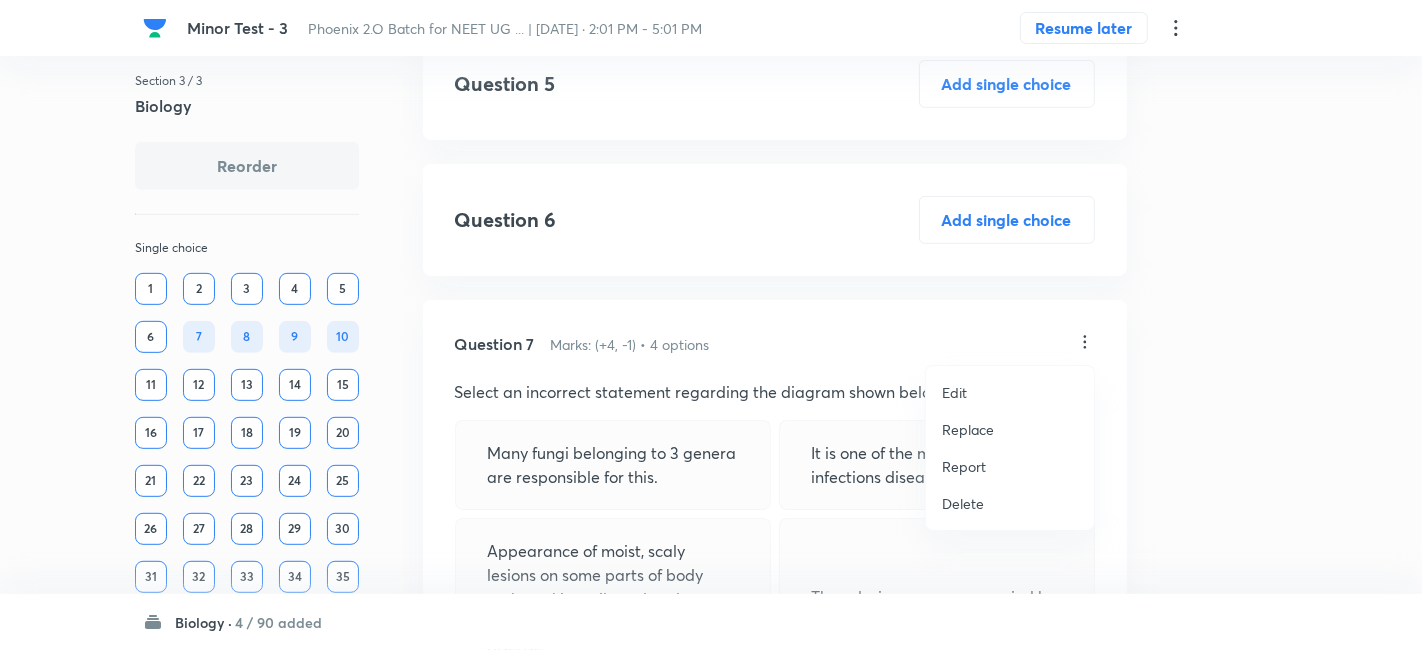 click on "Delete" at bounding box center [963, 503] 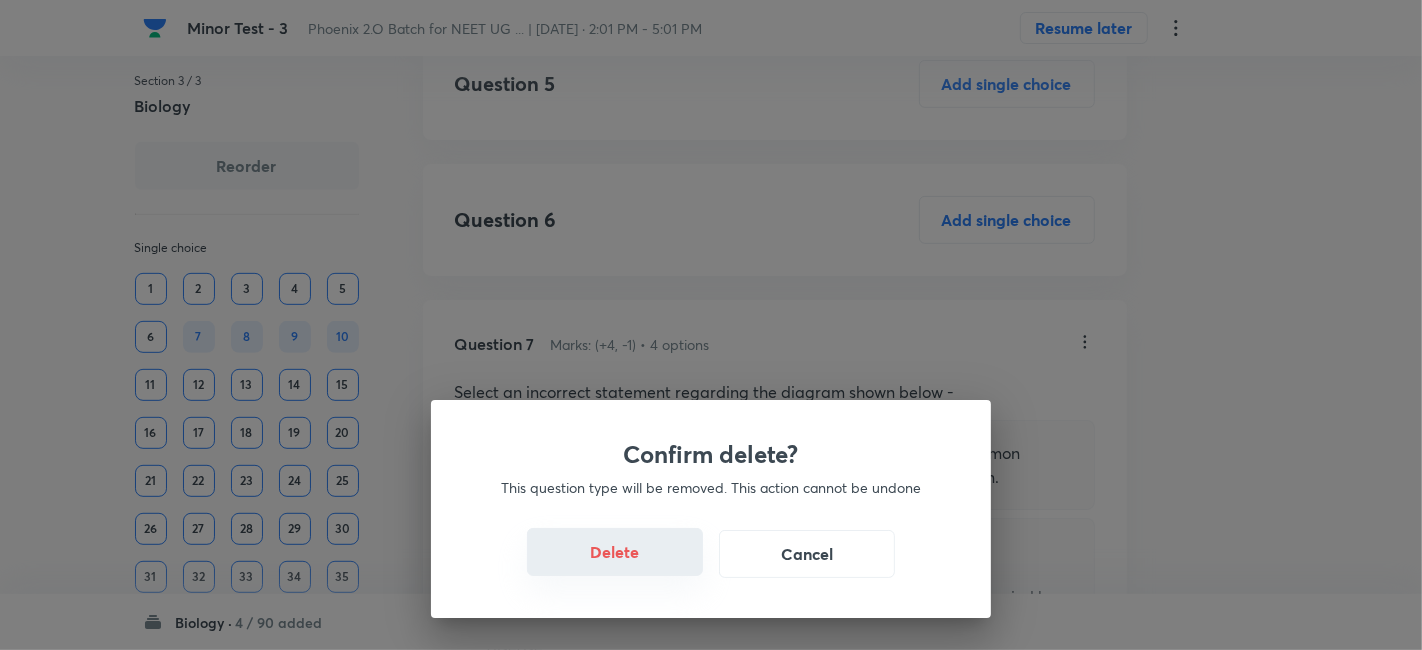 click on "Delete" at bounding box center (615, 552) 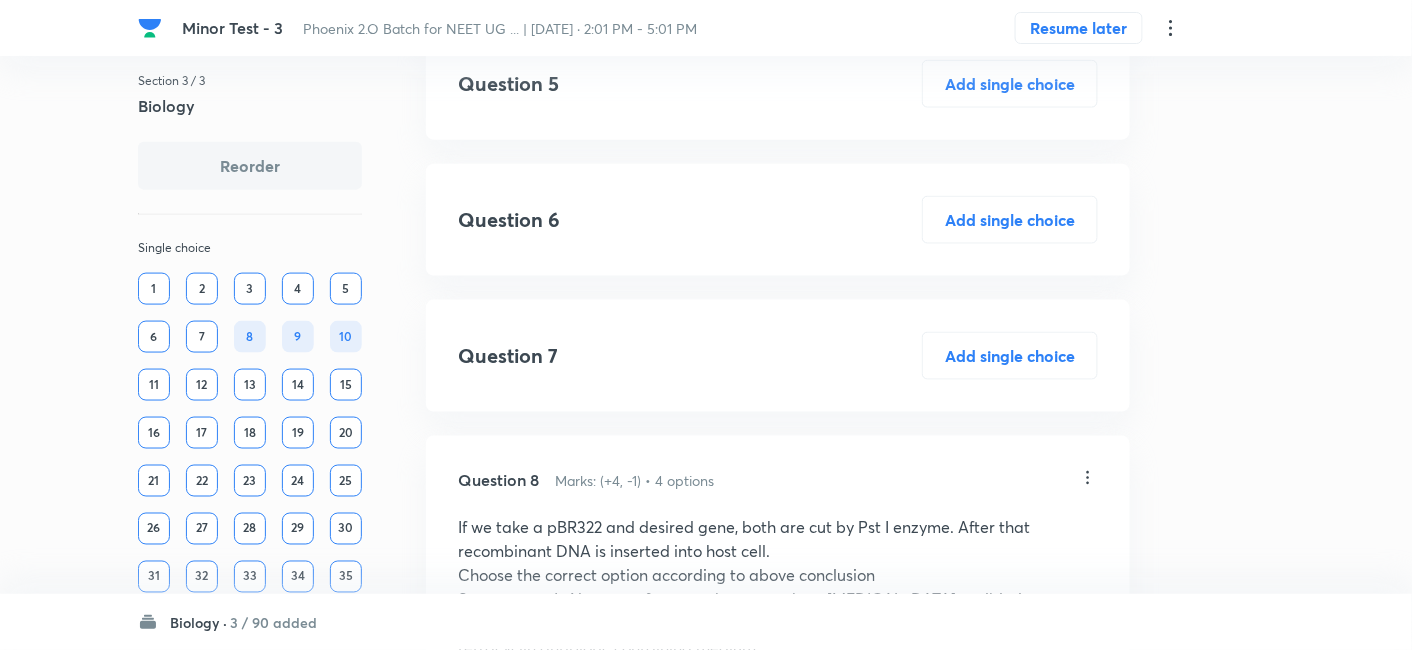click 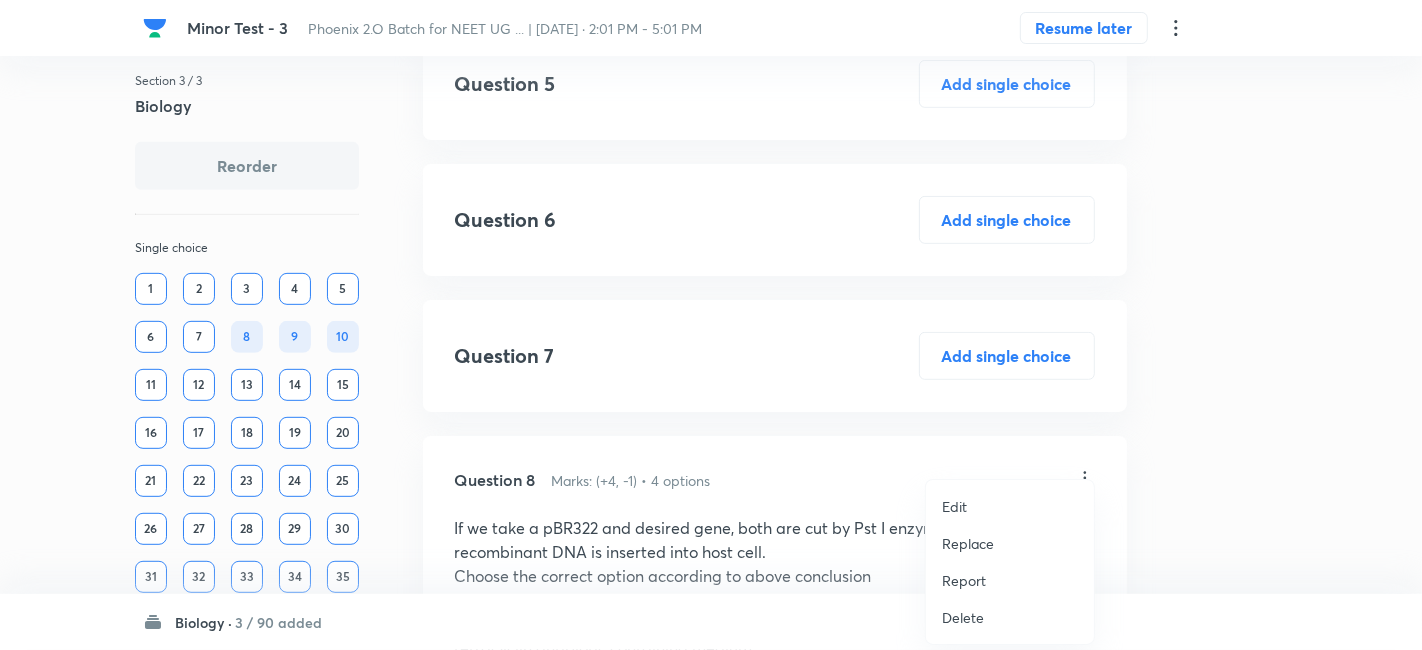 click on "Delete" at bounding box center (963, 617) 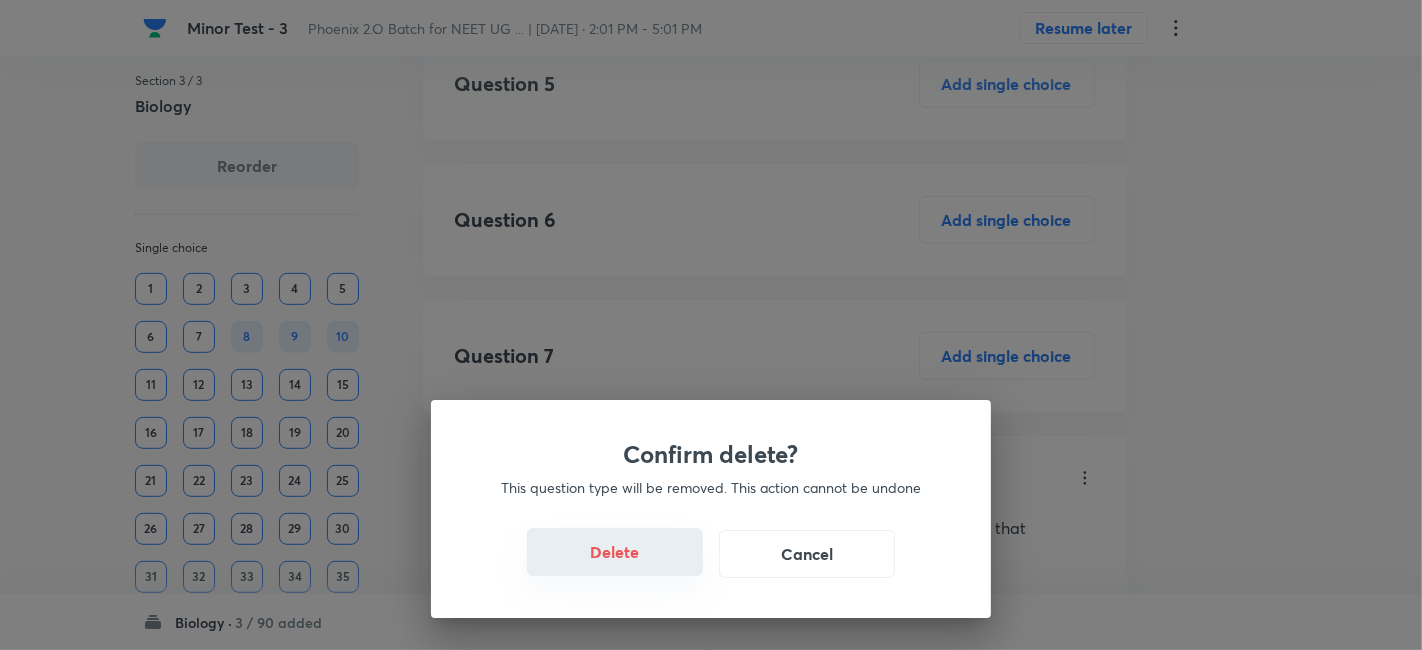 click on "Delete" at bounding box center [615, 552] 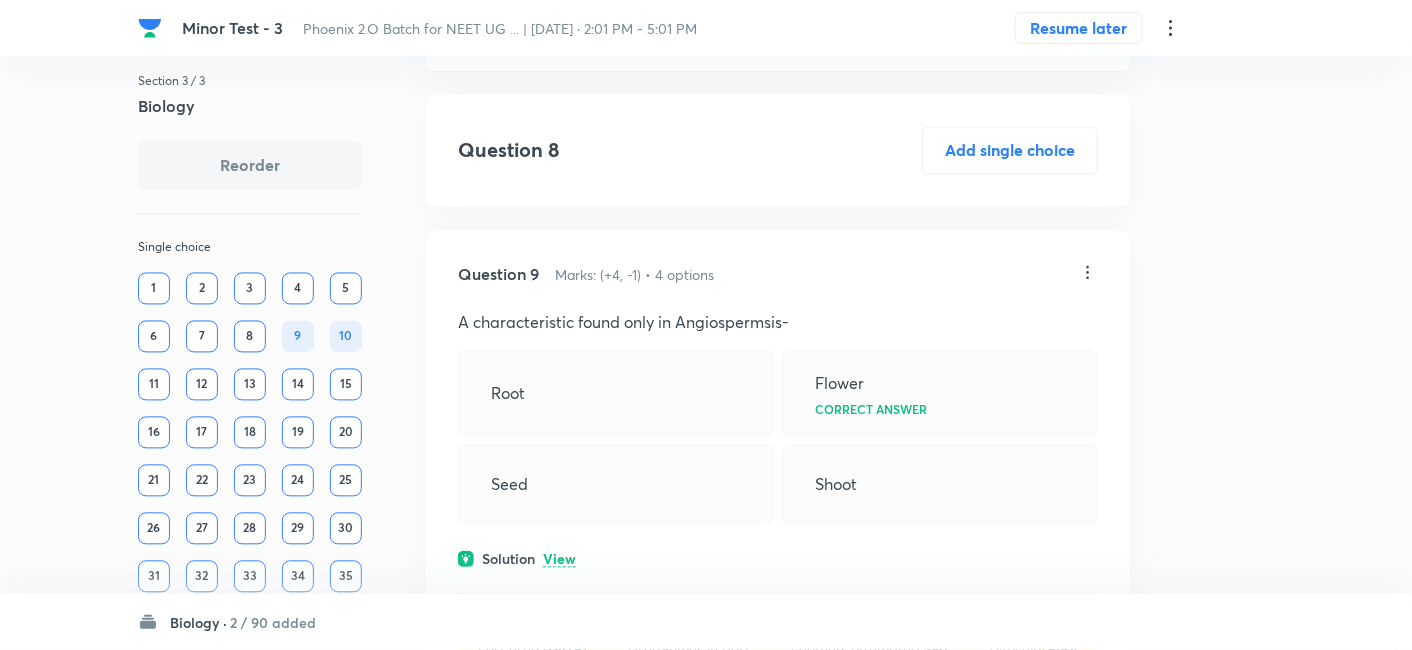 scroll, scrollTop: 1055, scrollLeft: 0, axis: vertical 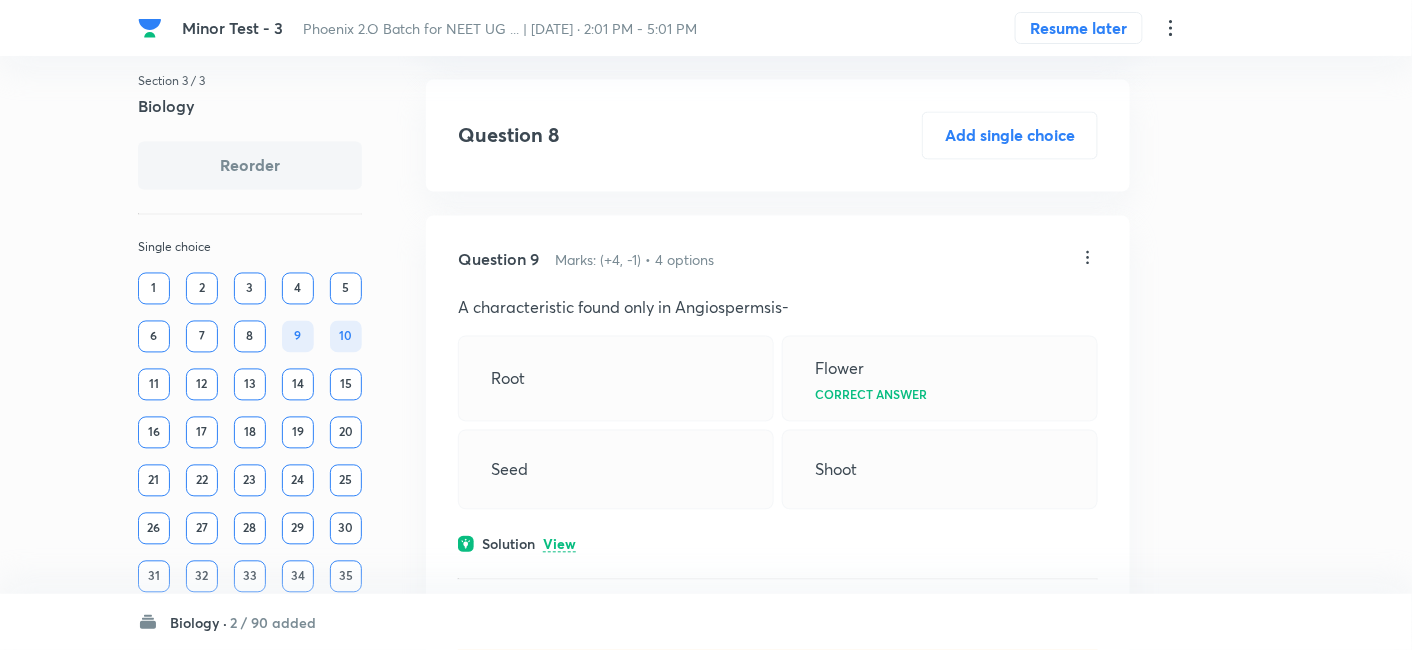 click 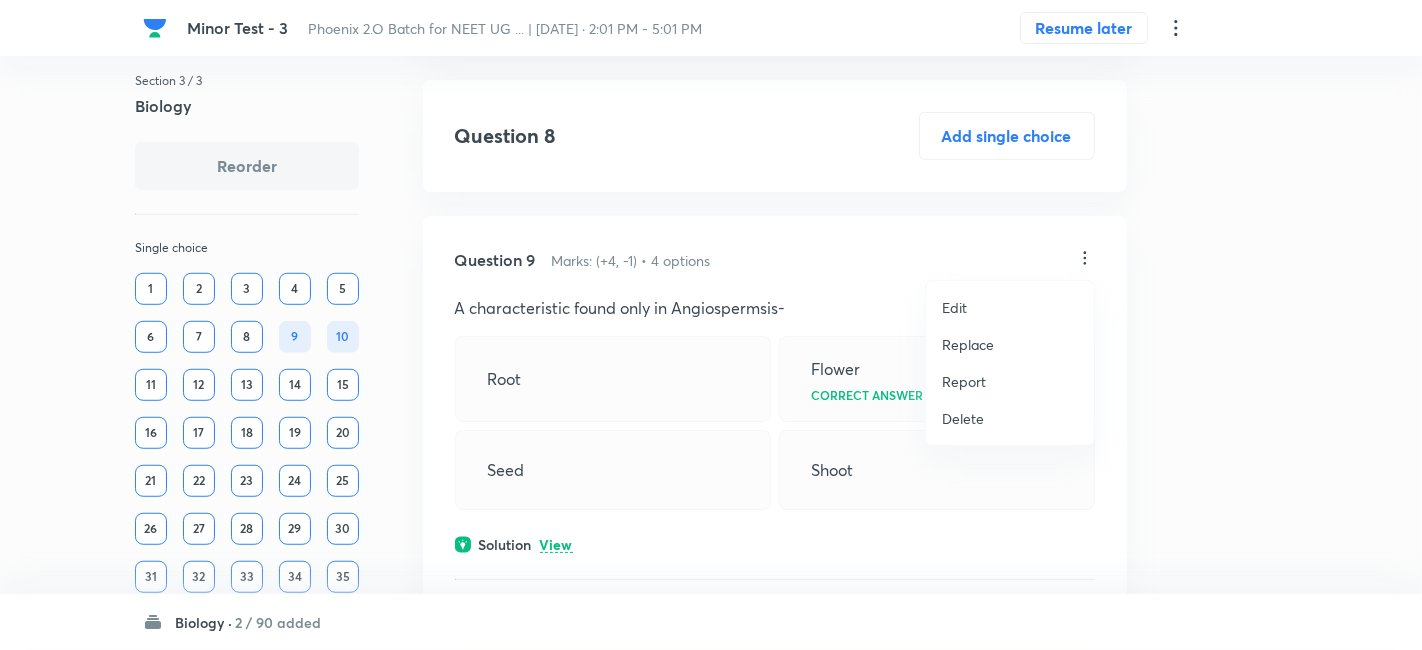 click on "Delete" at bounding box center (963, 418) 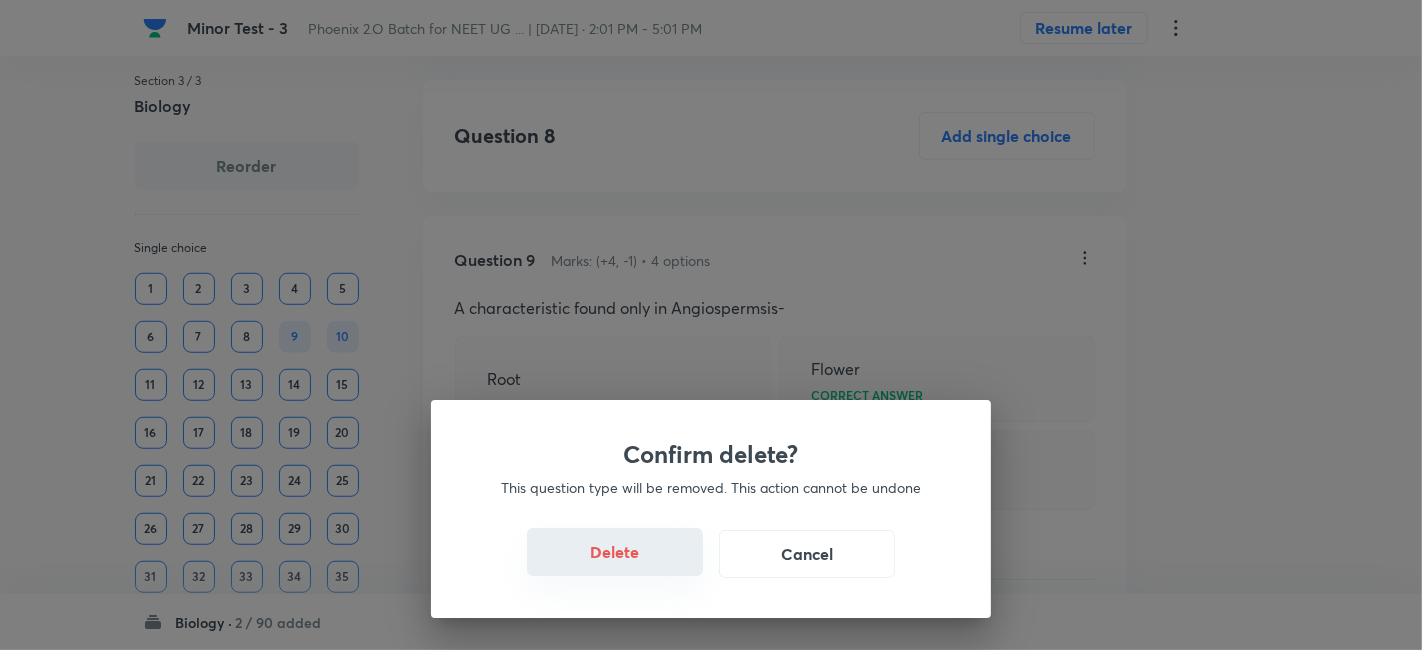 click on "Delete" at bounding box center [615, 552] 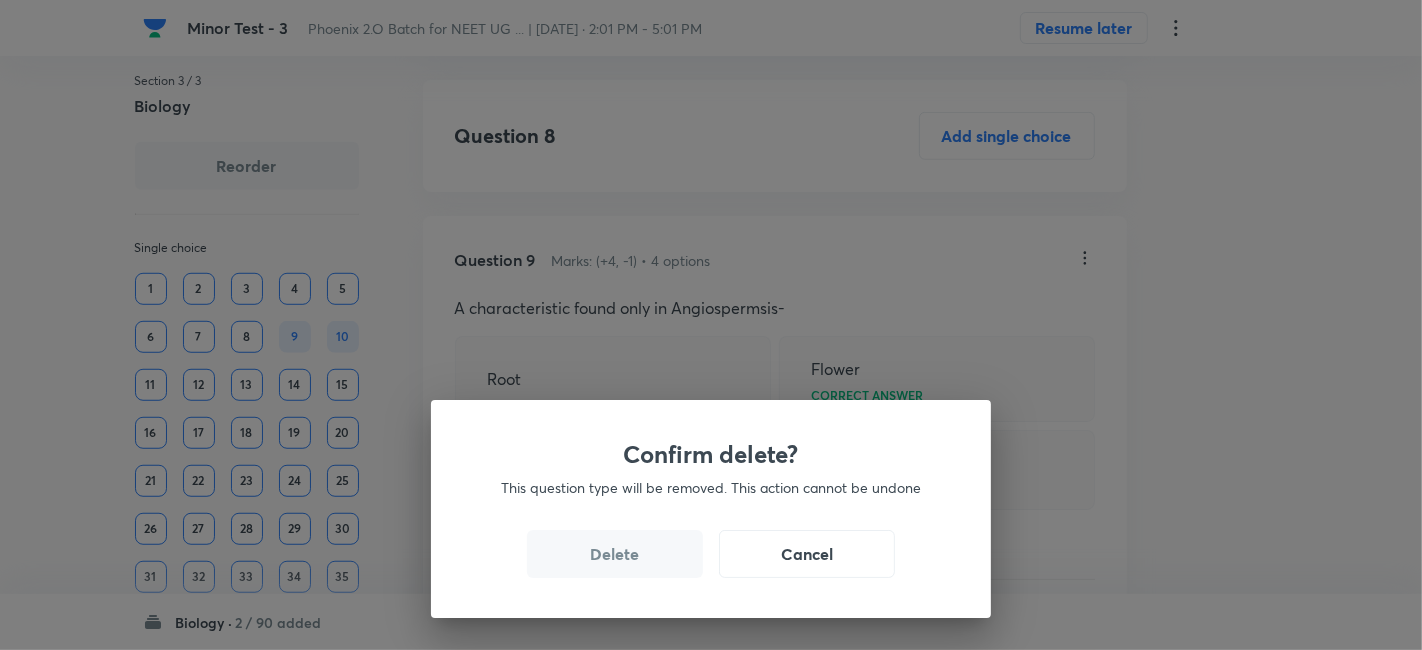 click on "Delete" at bounding box center (615, 554) 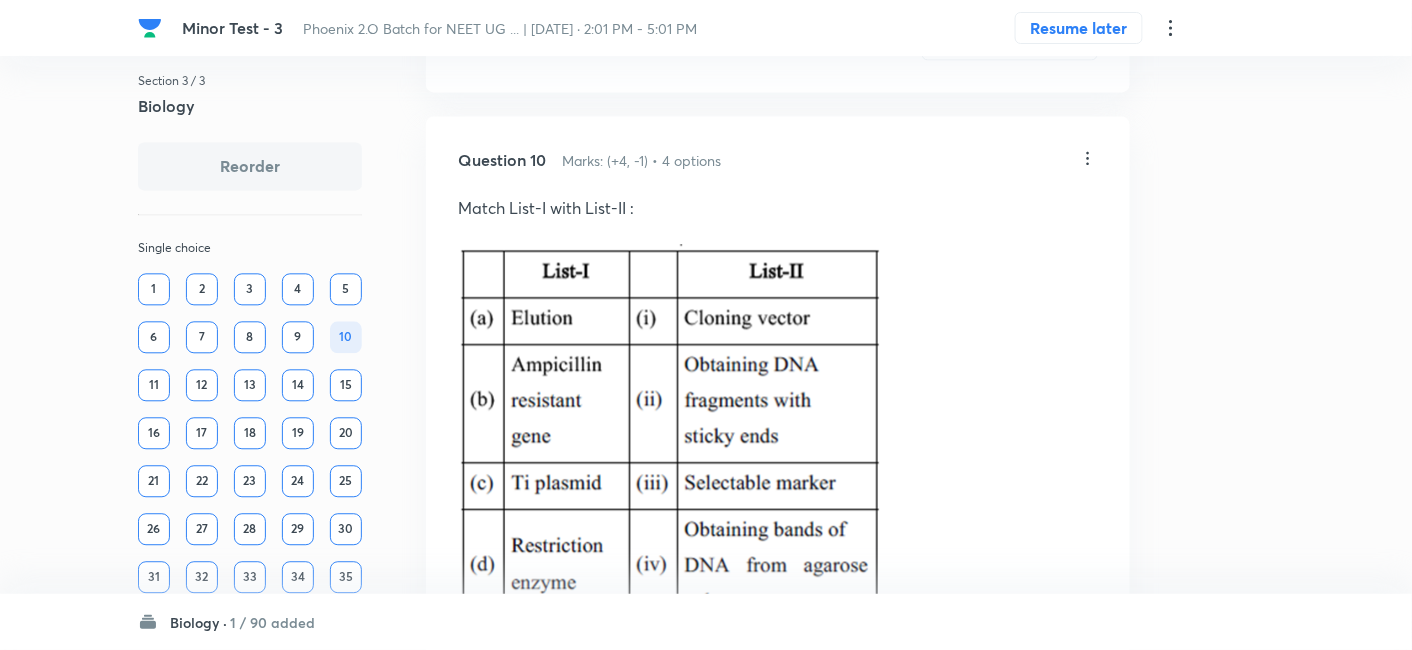 scroll, scrollTop: 1292, scrollLeft: 0, axis: vertical 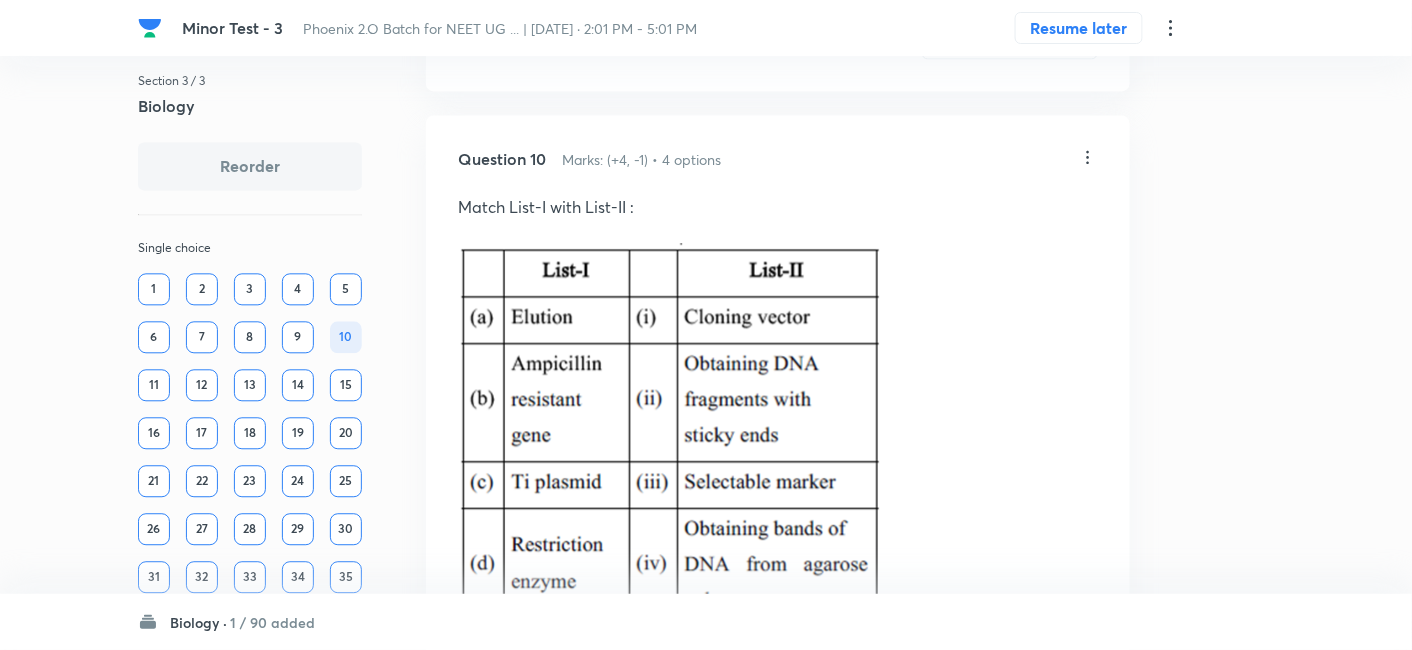 click 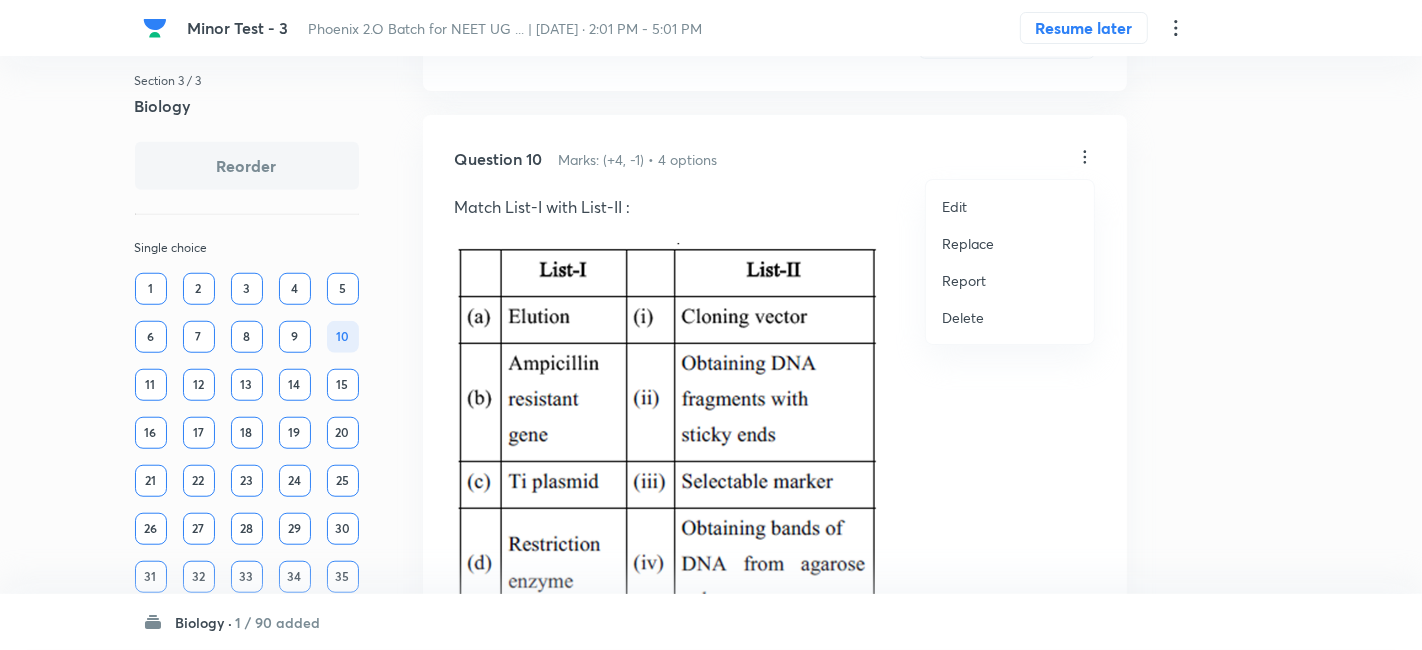 click on "Delete" at bounding box center (963, 317) 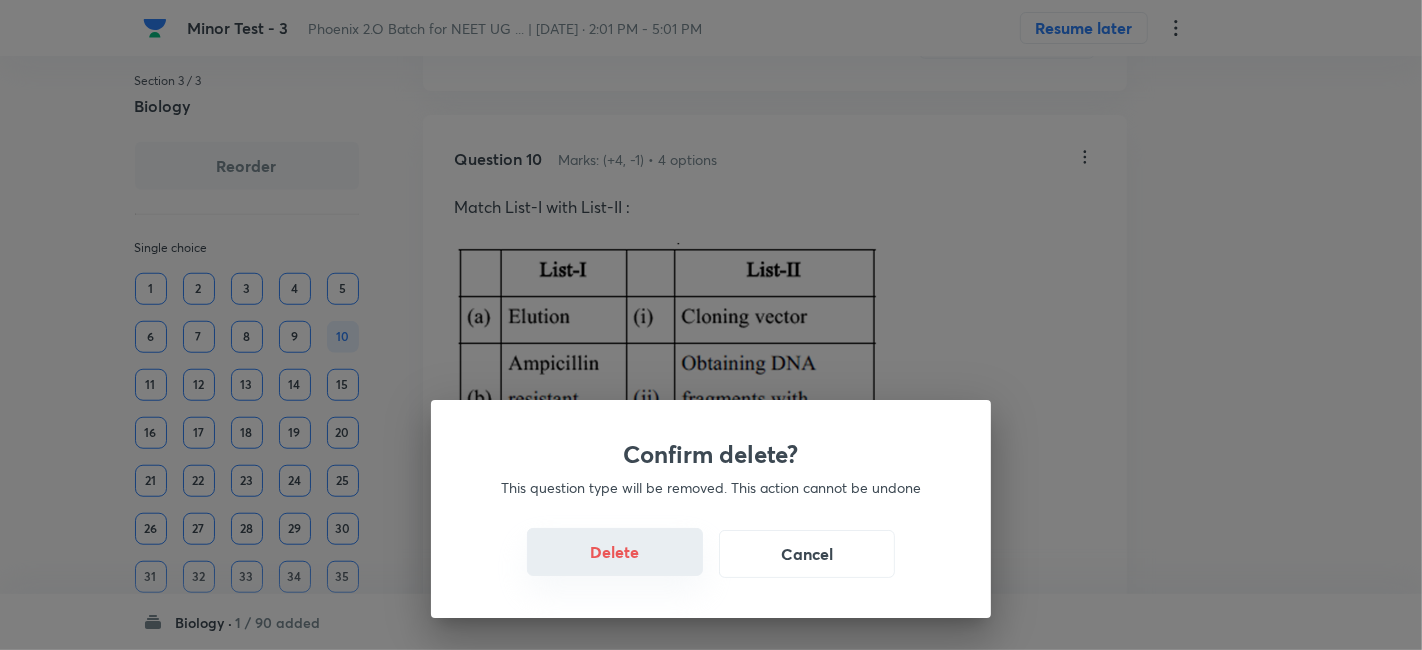 click on "Delete" at bounding box center (615, 552) 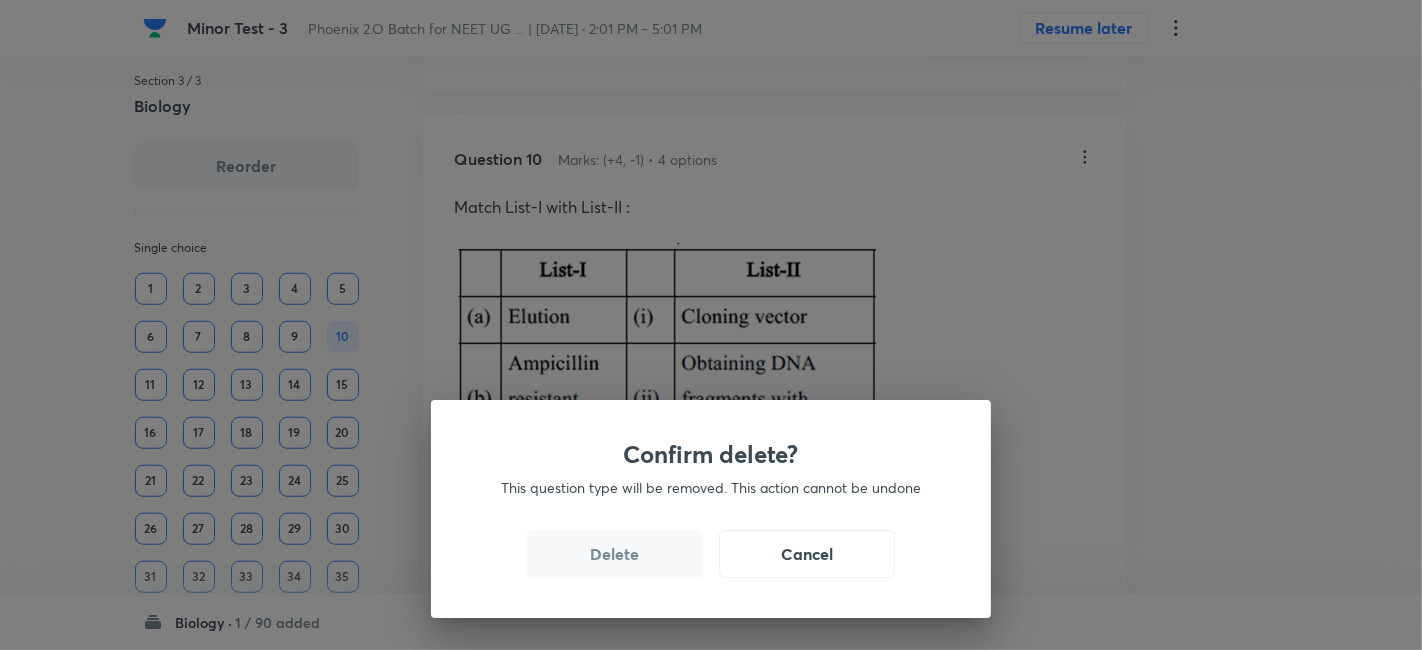 click on "Delete" at bounding box center (615, 554) 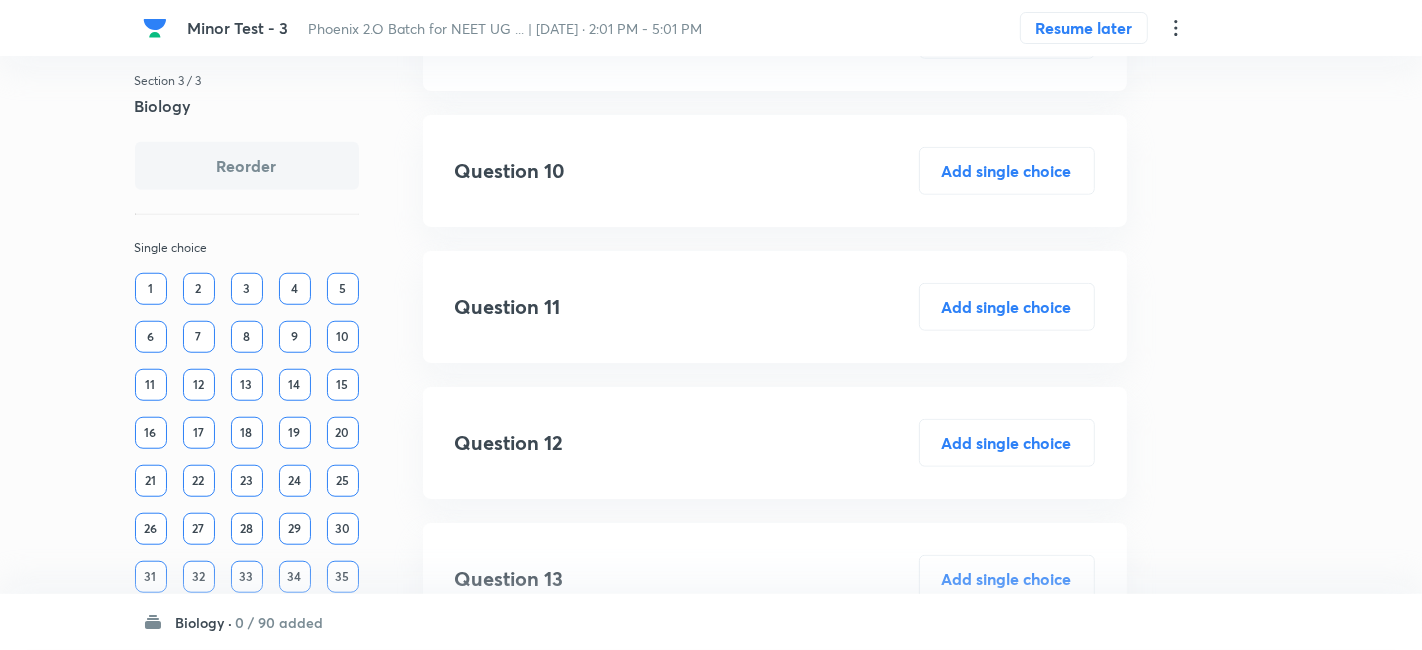 click on "Delete" at bounding box center (615, 1202) 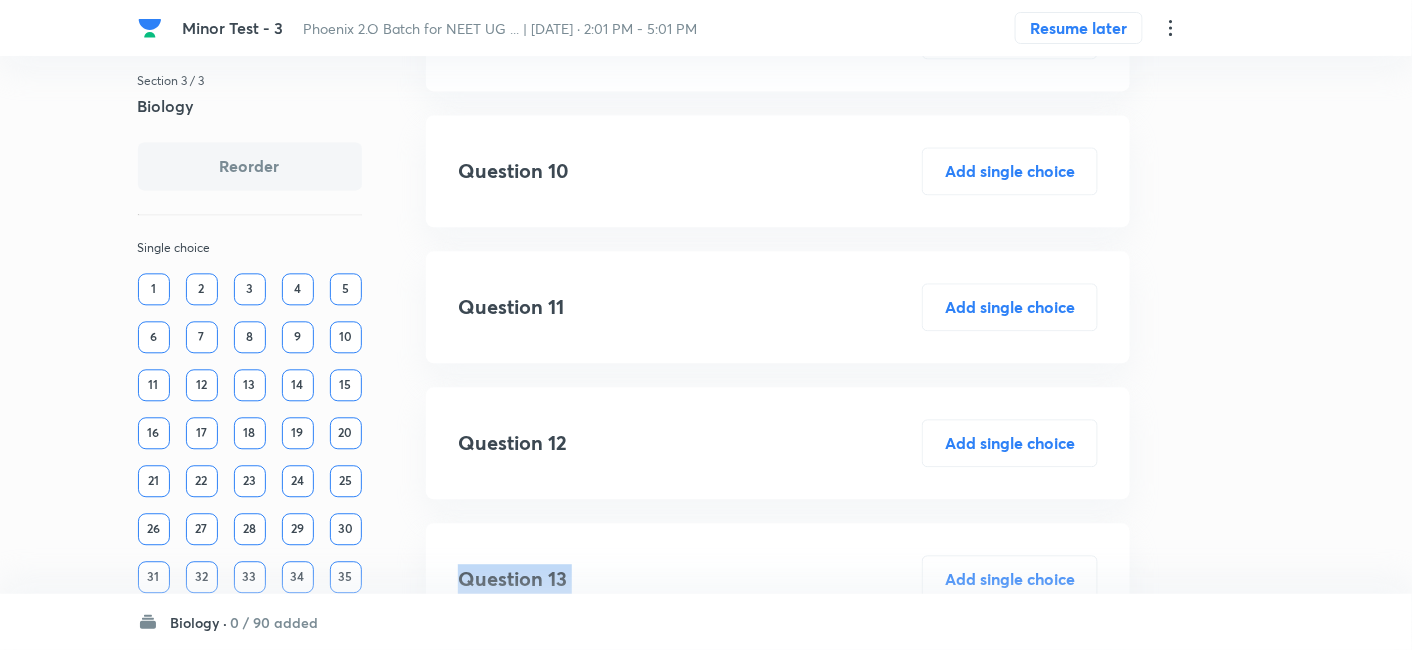 click on "Question 13 Add single choice" at bounding box center (778, 579) 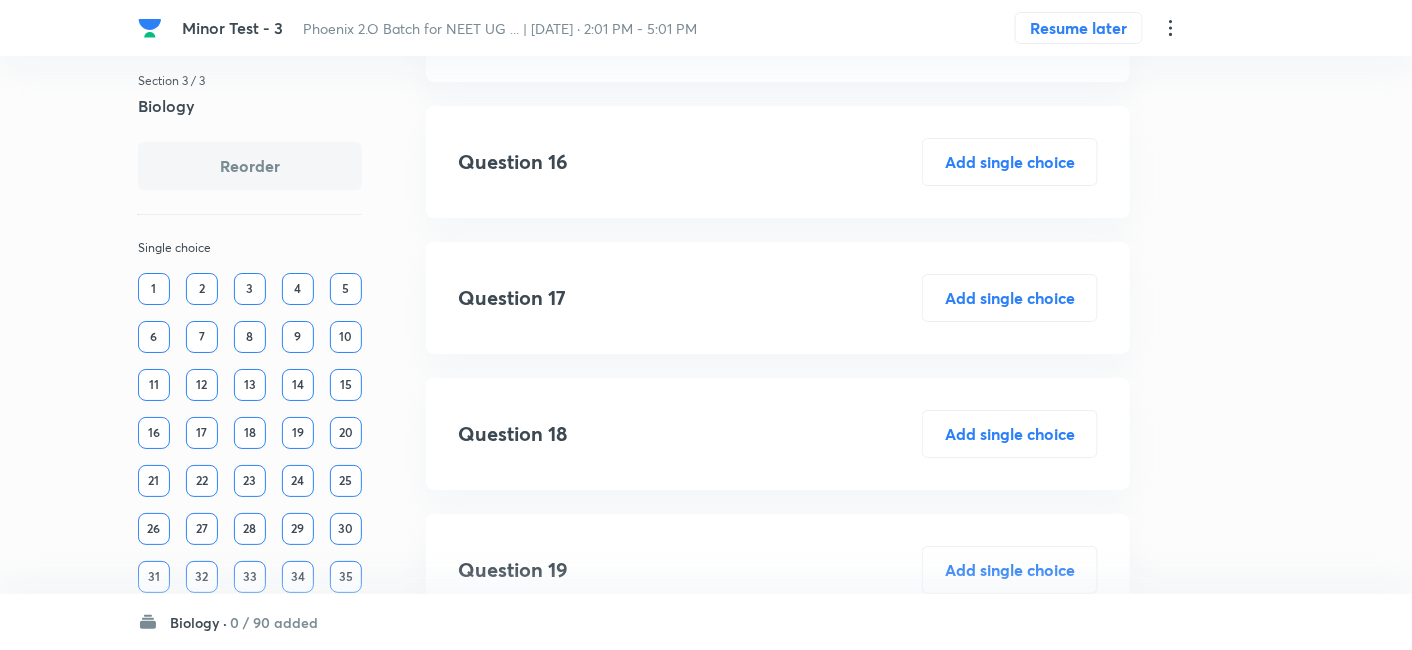 scroll, scrollTop: 2121, scrollLeft: 0, axis: vertical 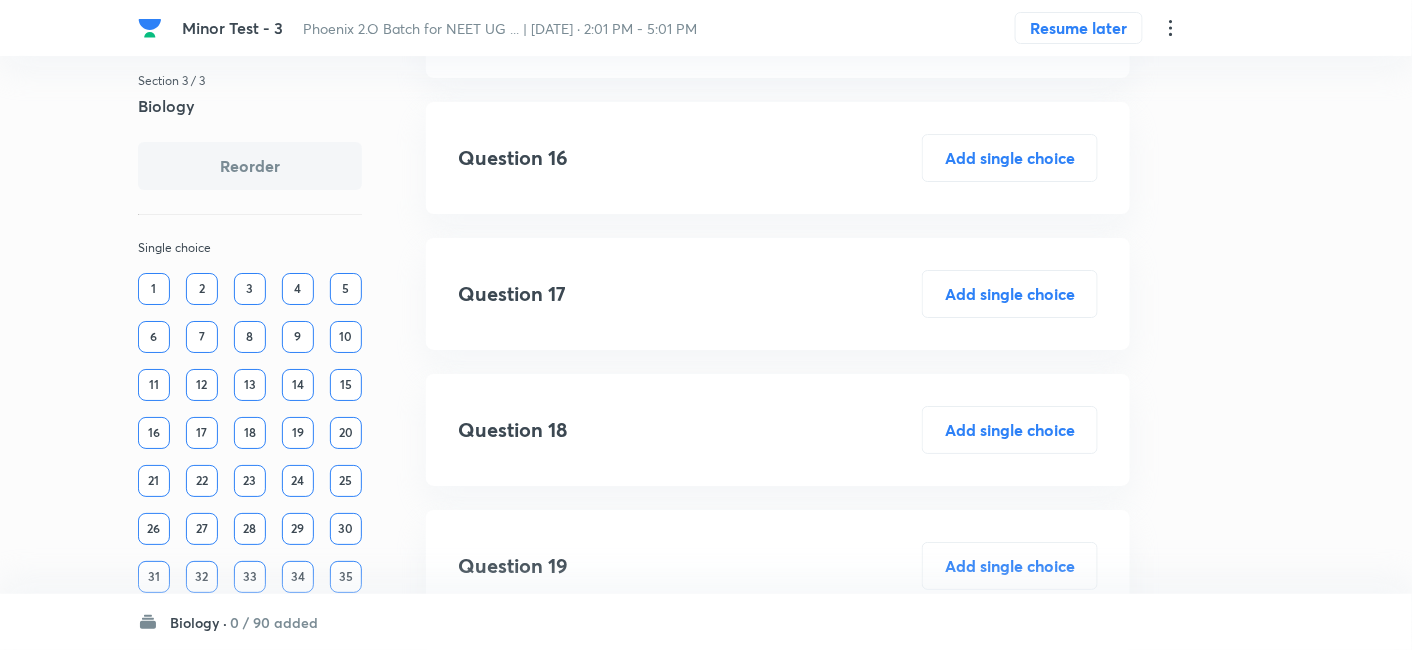 click on "0 / 90 added" at bounding box center [274, 622] 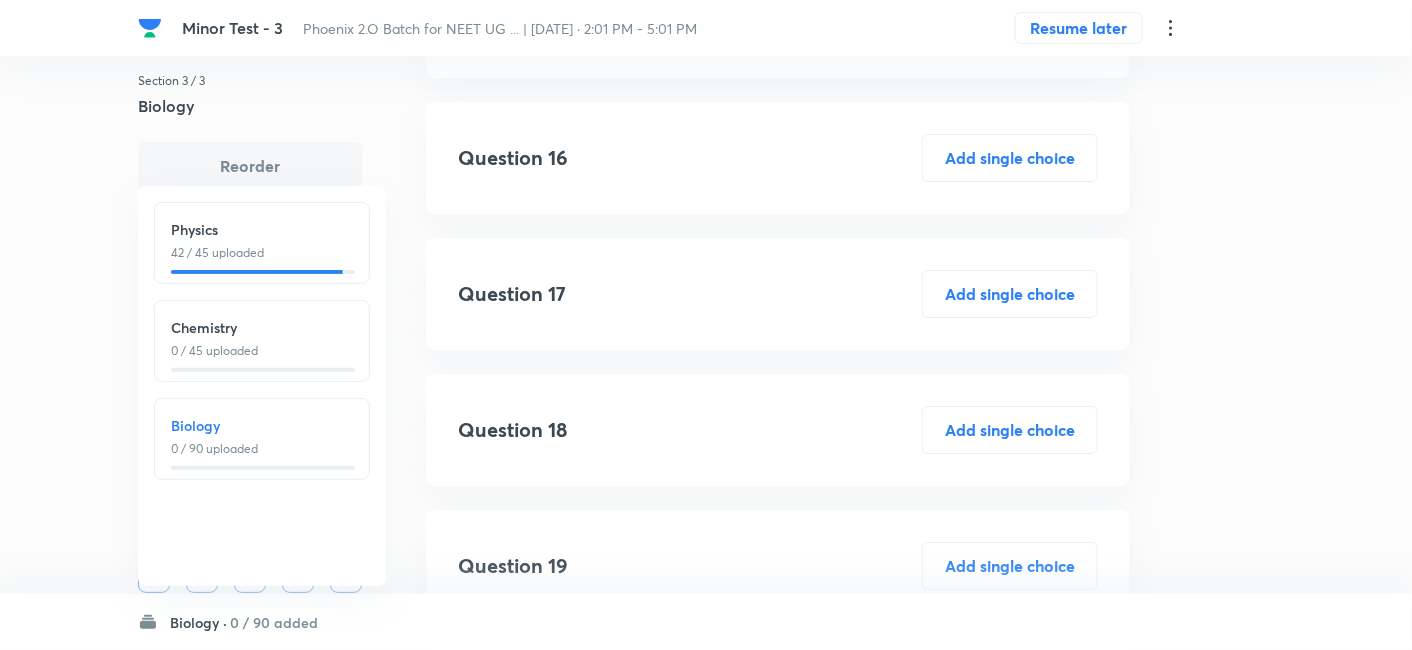 click on "42 / 45 uploaded" at bounding box center [262, 253] 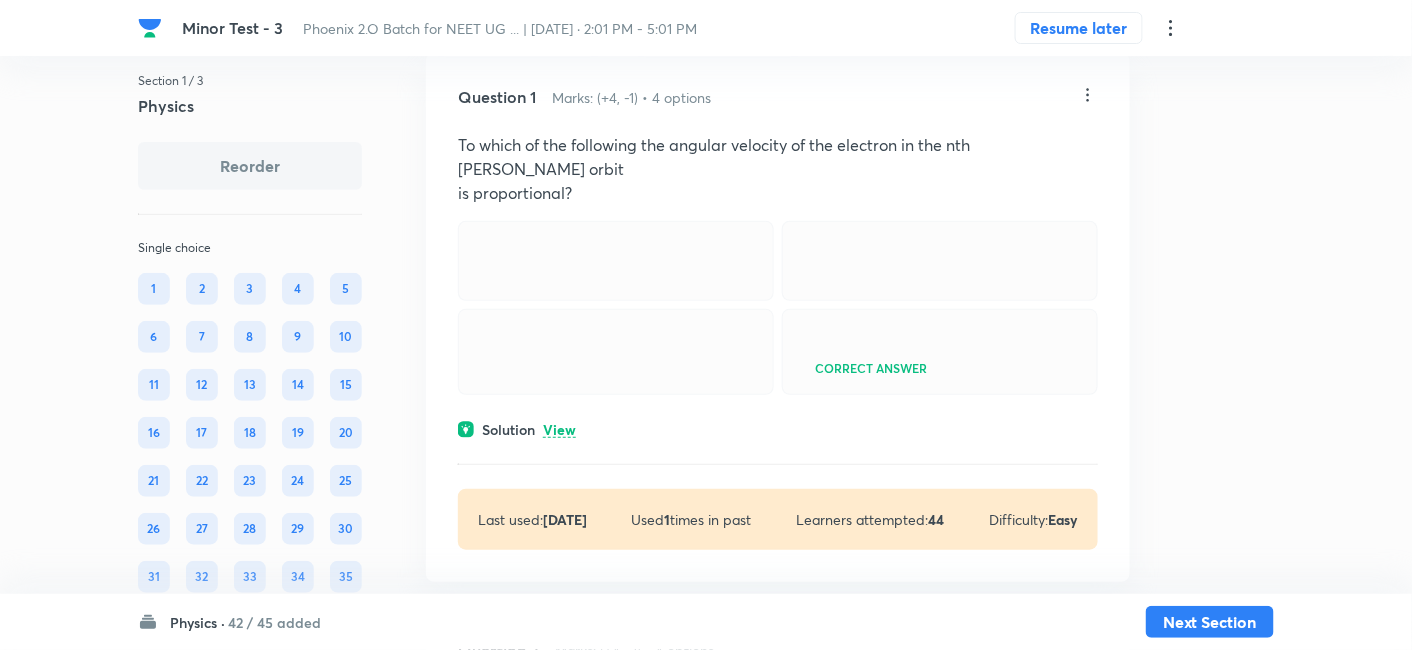 scroll, scrollTop: 131, scrollLeft: 0, axis: vertical 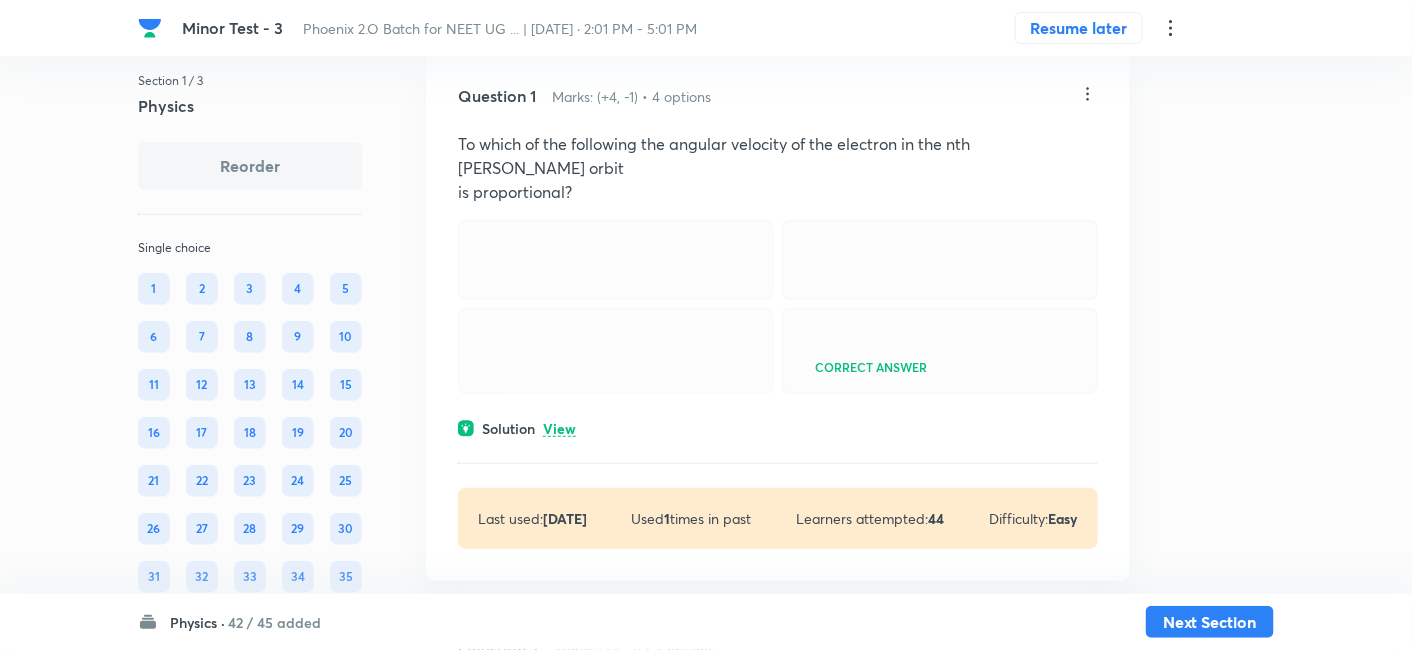 click on "View" at bounding box center (559, 429) 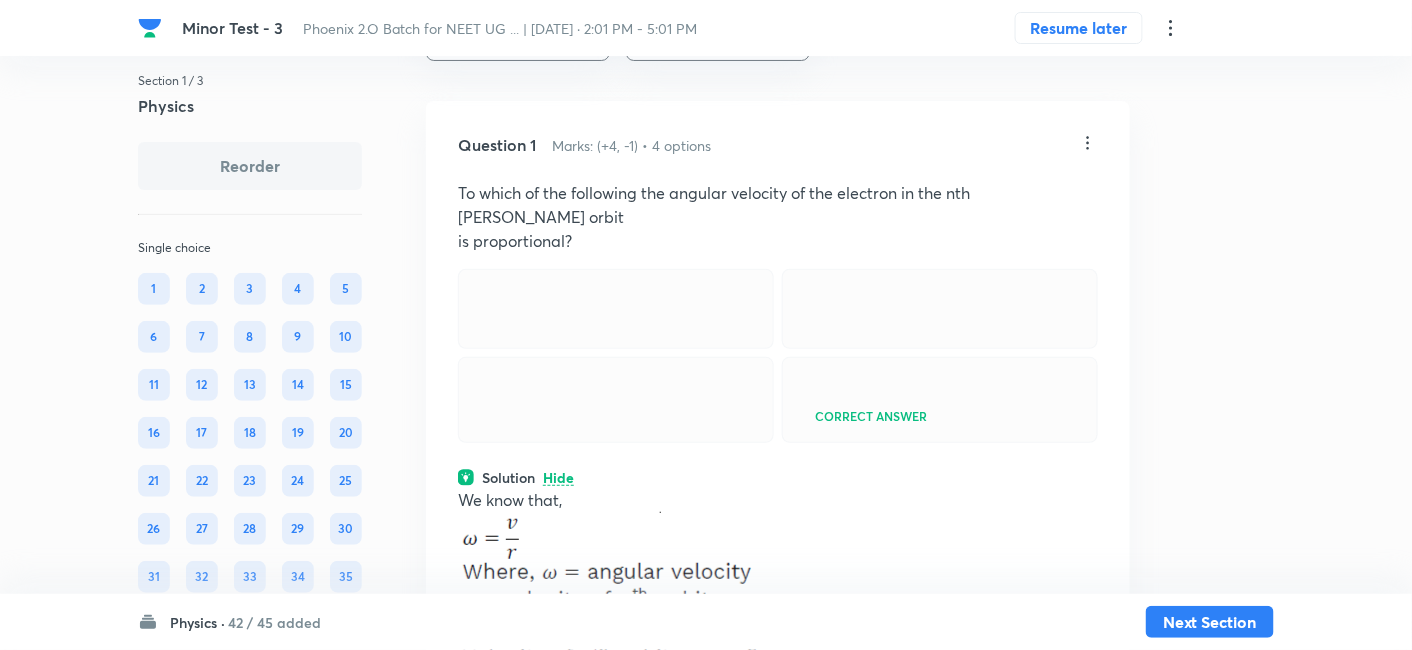 scroll, scrollTop: 80, scrollLeft: 0, axis: vertical 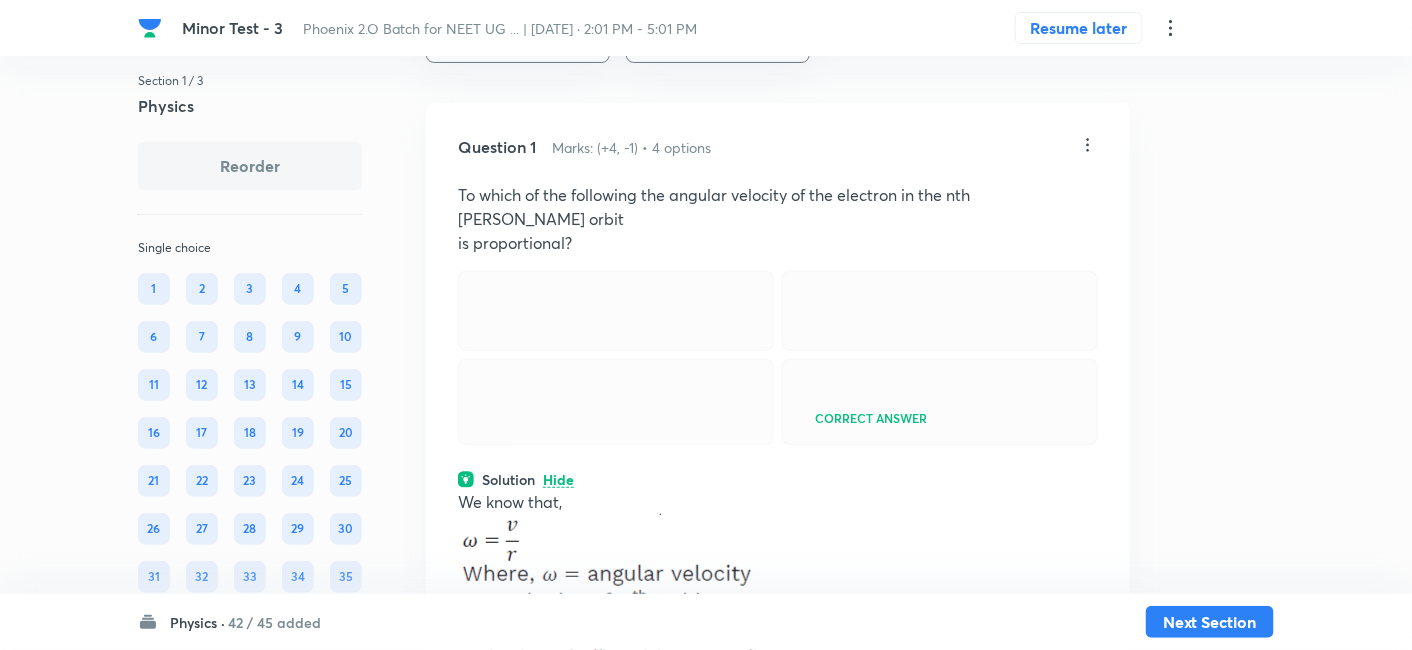 click 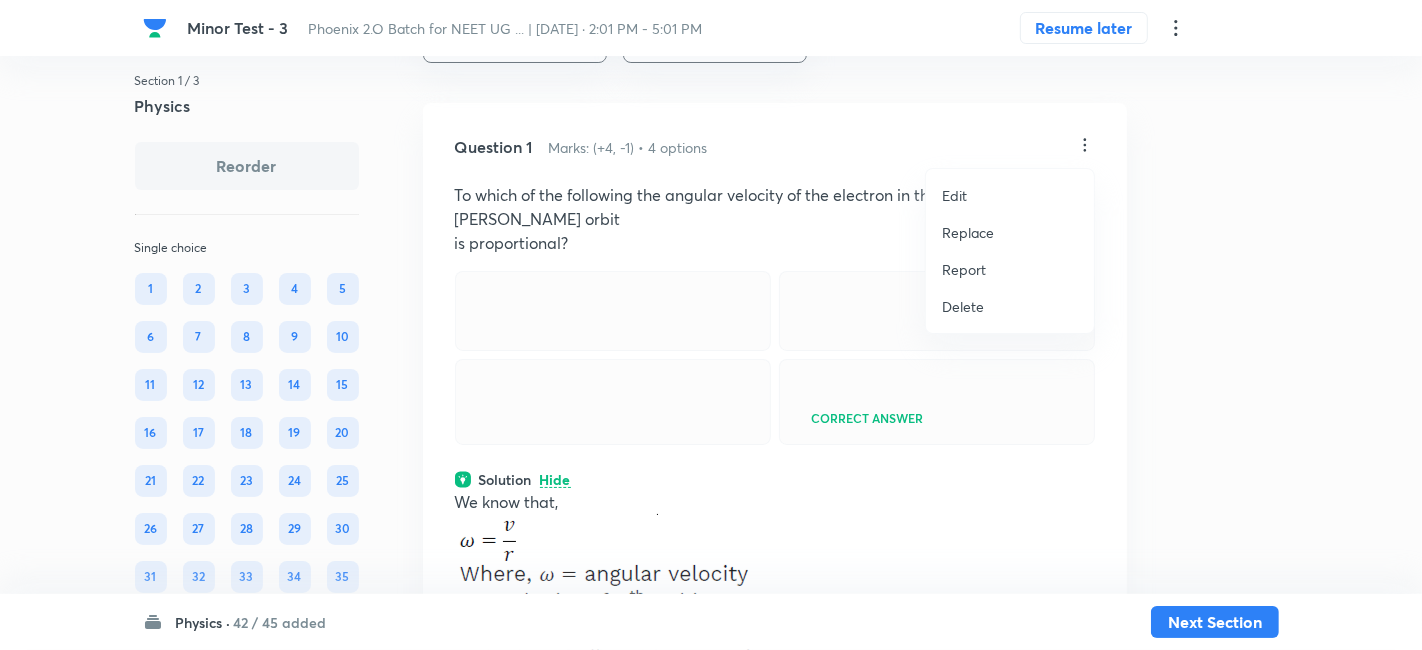 click on "Replace" at bounding box center [968, 232] 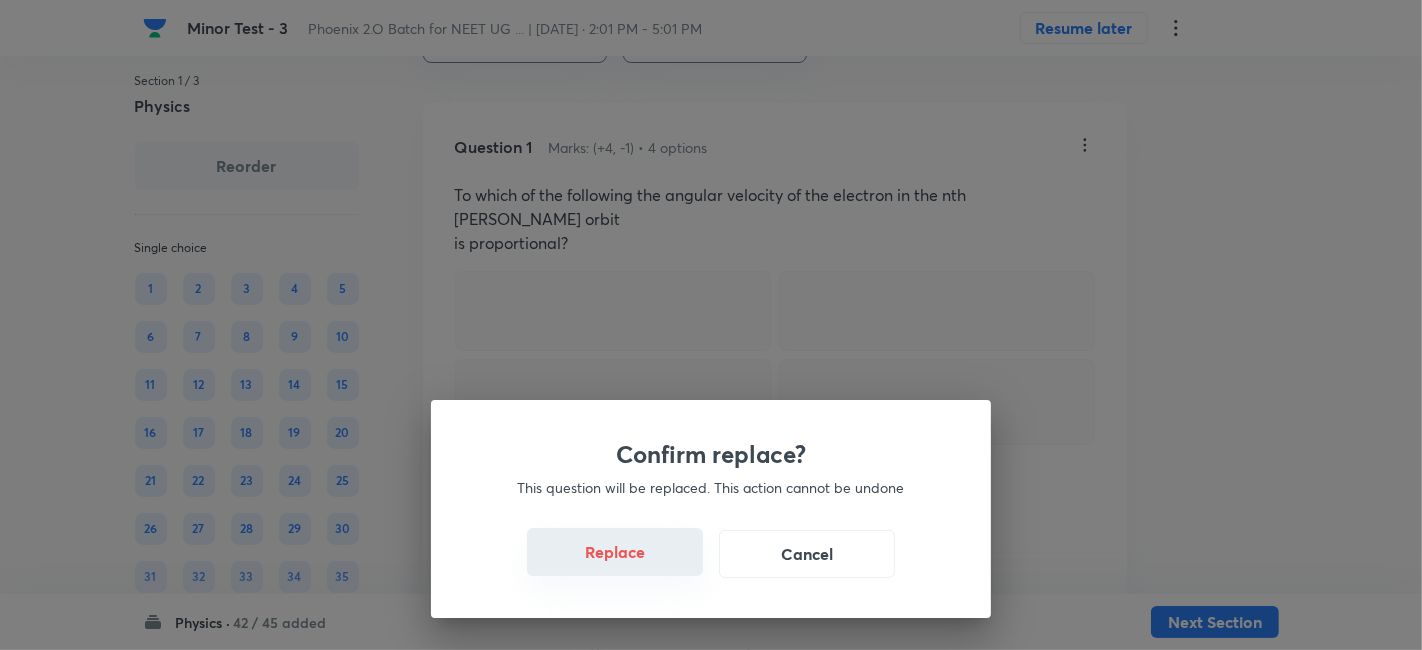 click on "Replace" at bounding box center (615, 552) 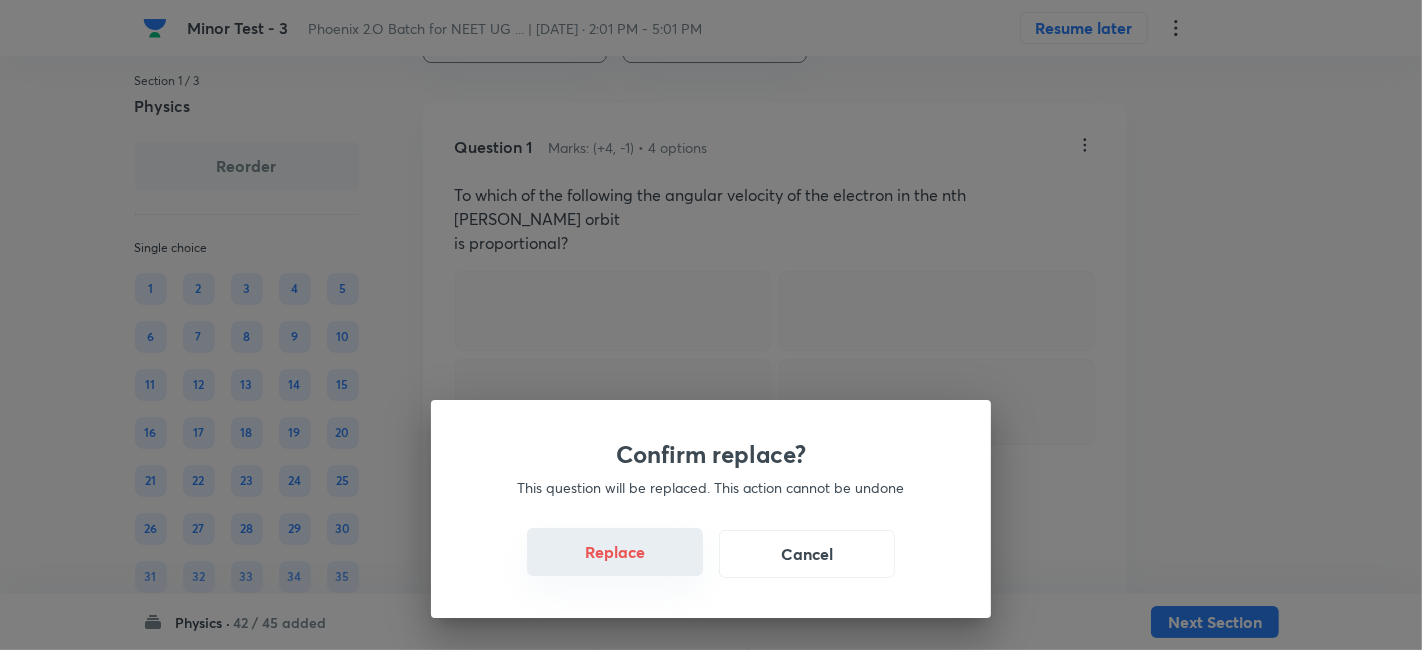 click on "Replace" at bounding box center [615, 552] 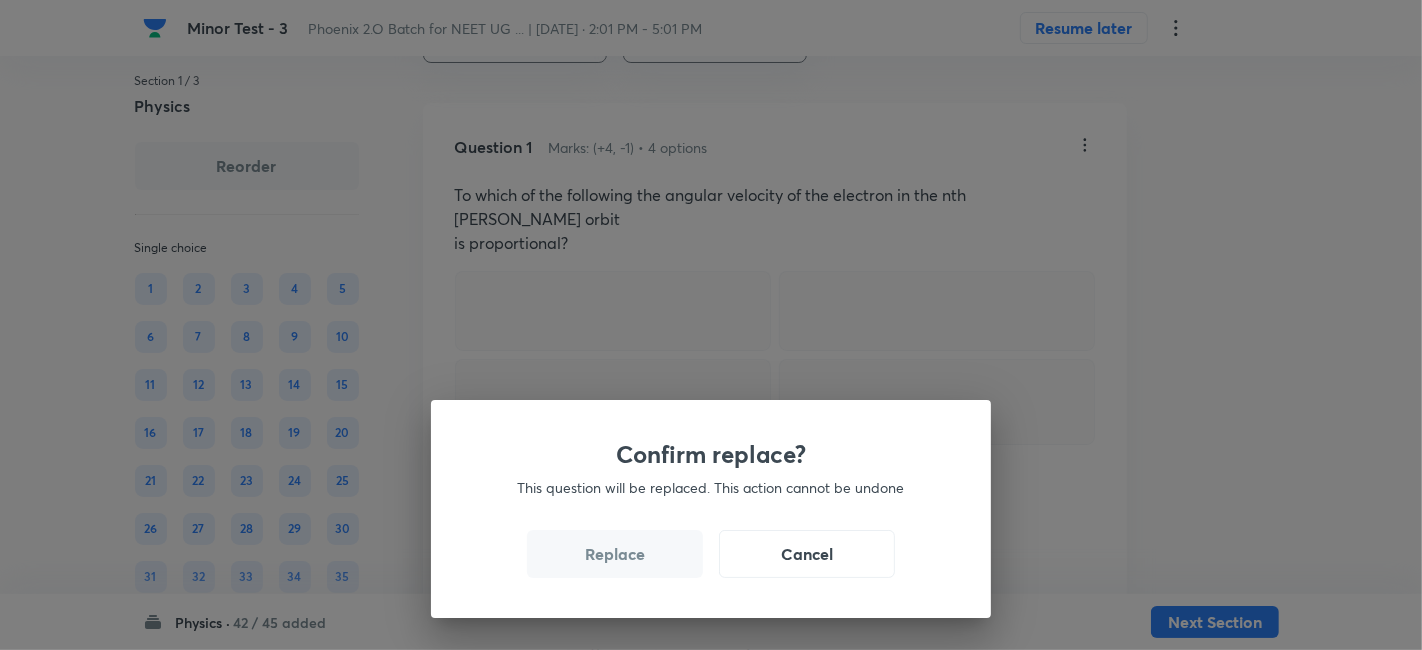 click on "Replace" at bounding box center (615, 554) 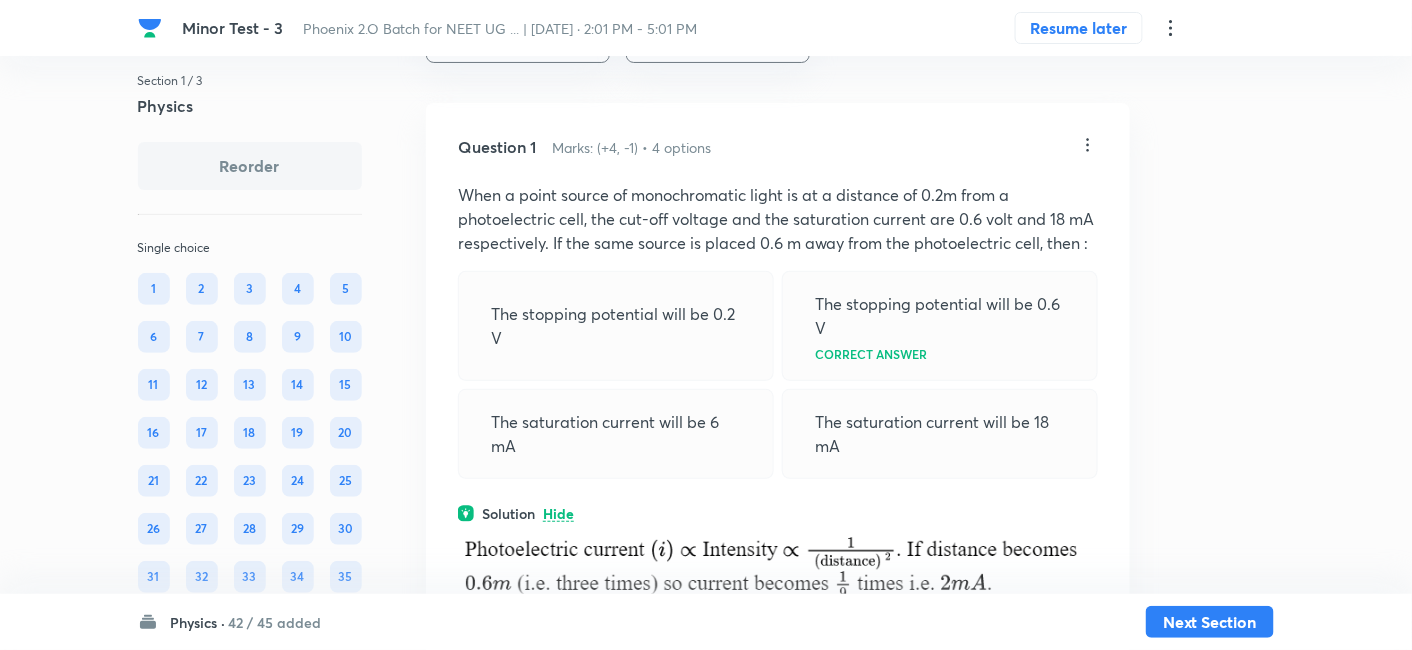 click on "Physics Modern Physics Dual Nature of Matter & X-Rays" at bounding box center (778, 625) 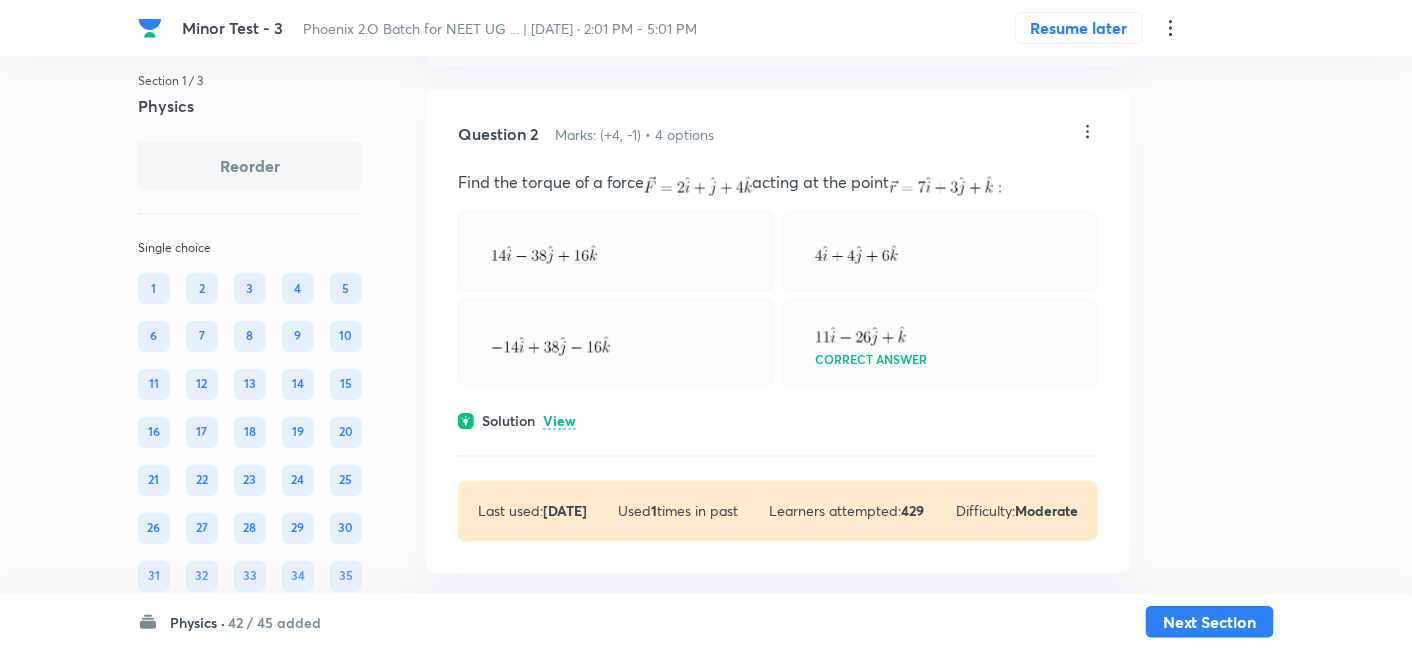 scroll, scrollTop: 883, scrollLeft: 0, axis: vertical 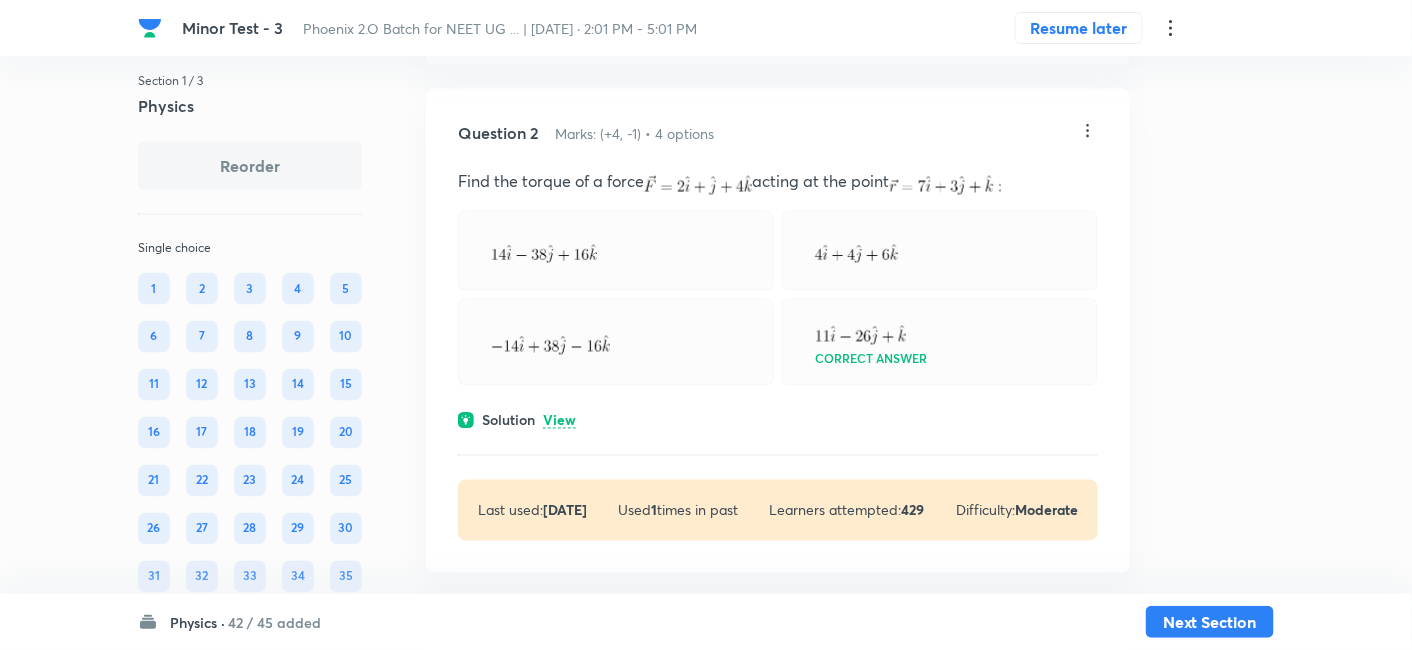 click on "View" at bounding box center [559, 421] 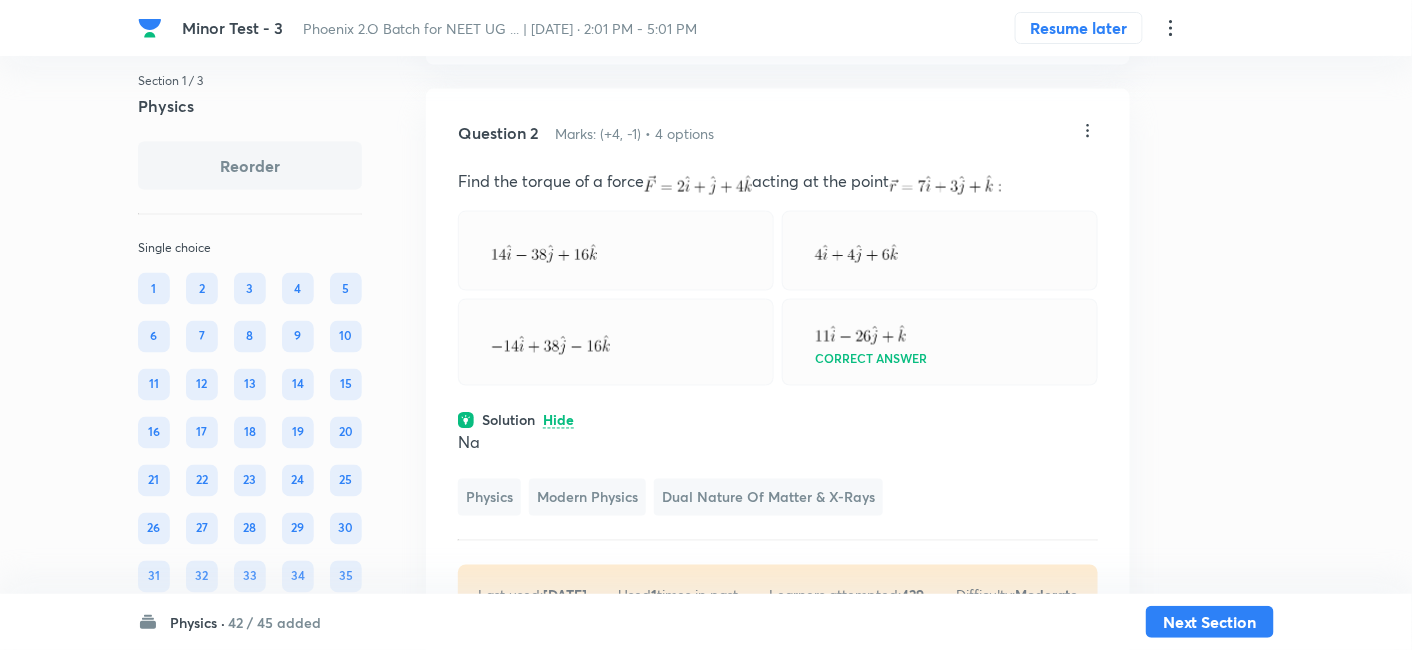 click 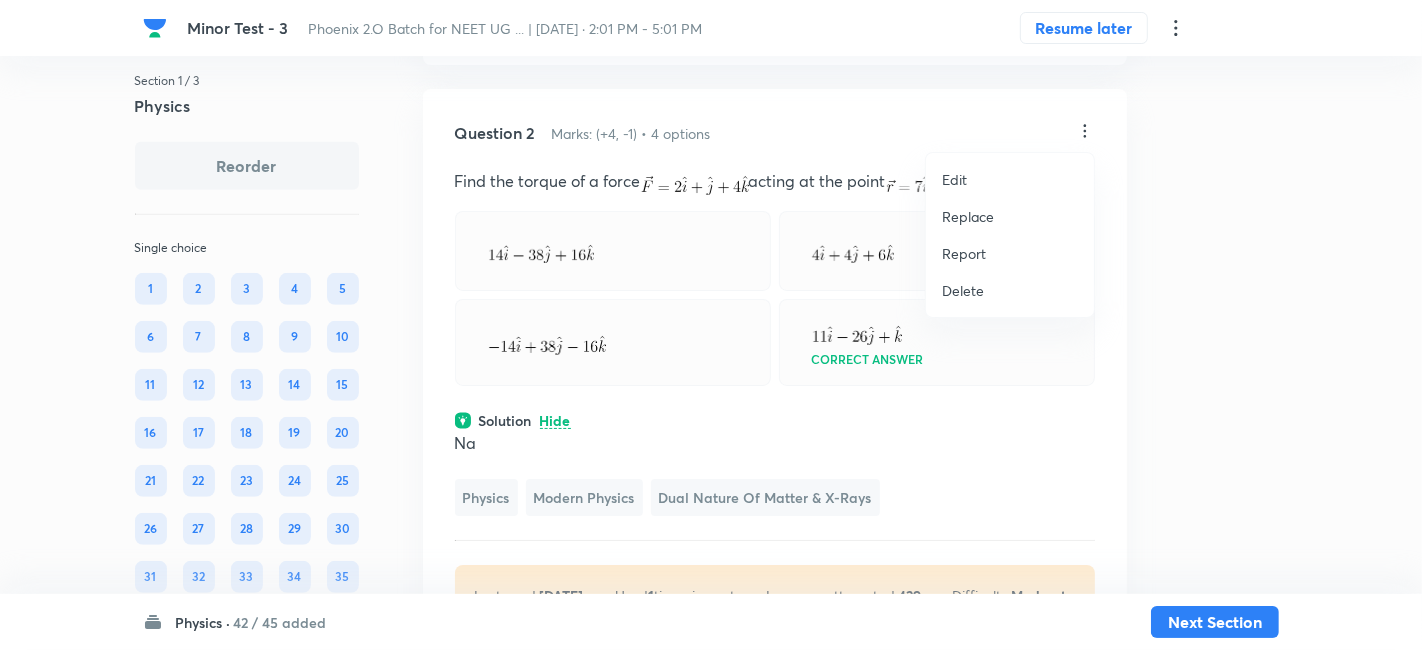 click on "Replace" at bounding box center (968, 216) 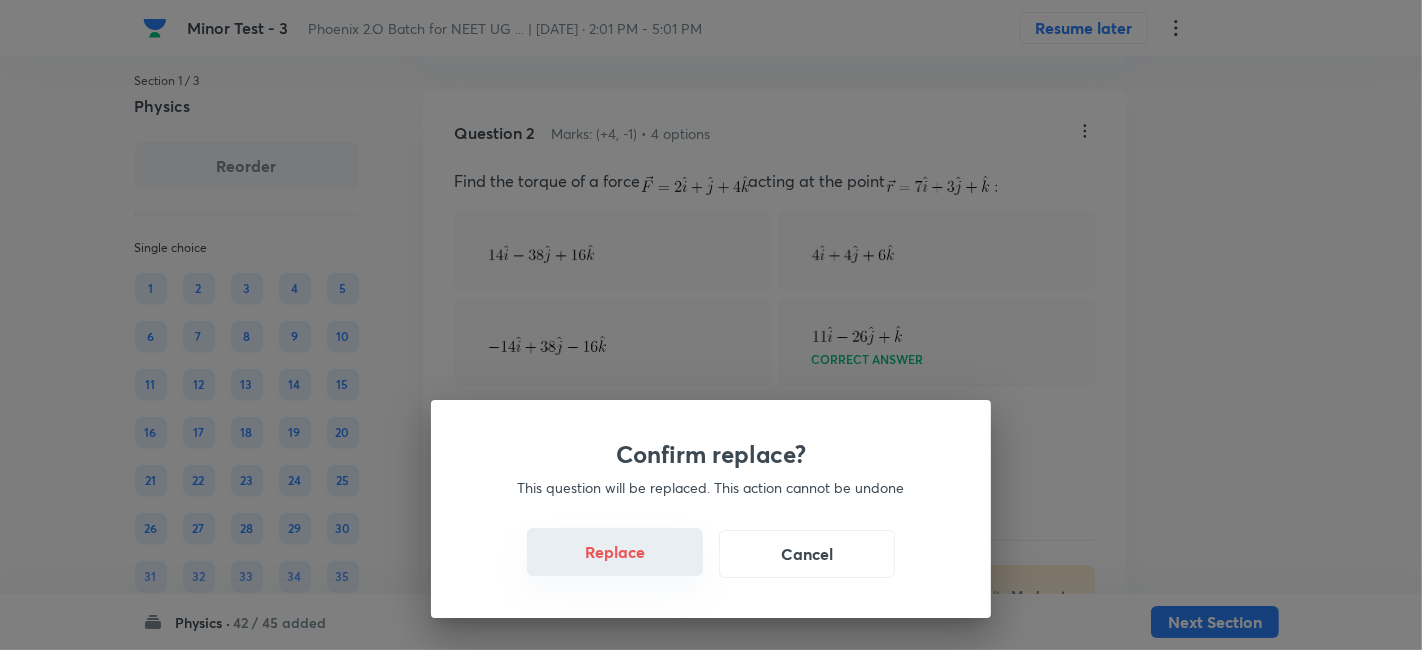click on "Replace" at bounding box center (615, 552) 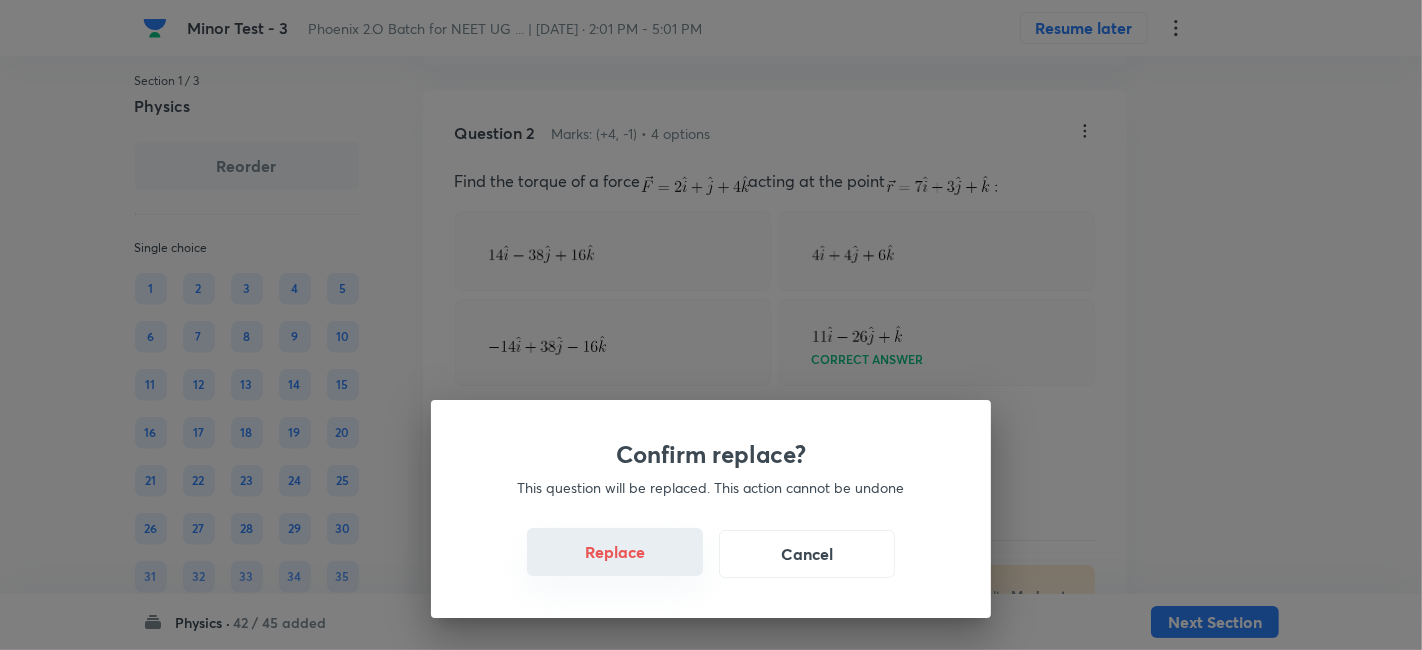 click on "Replace" at bounding box center (615, 552) 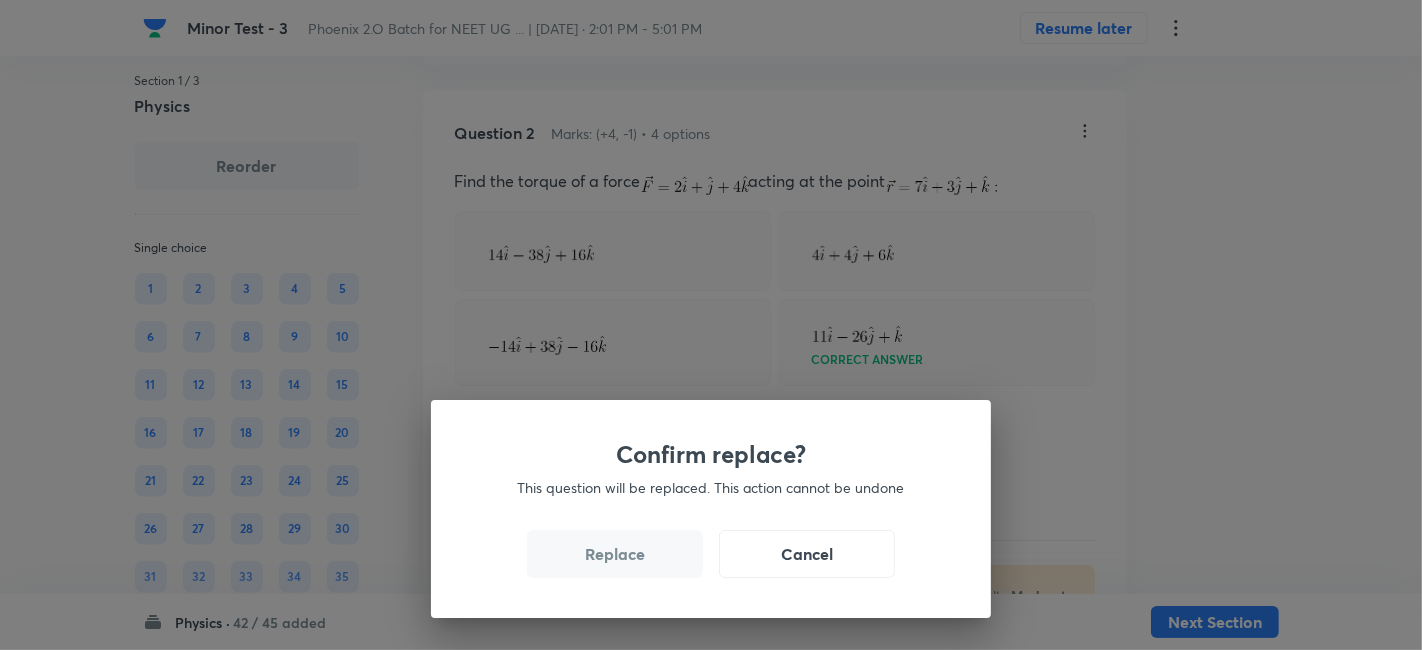 click on "Replace" at bounding box center [615, 554] 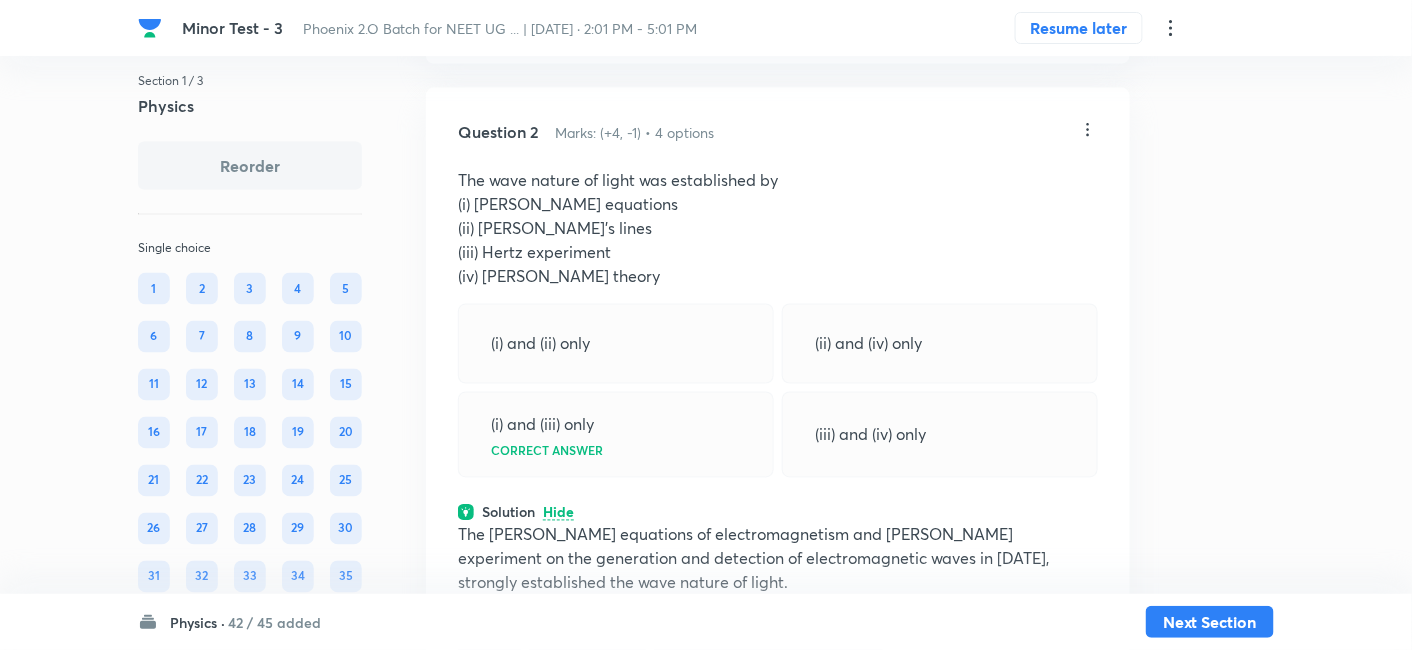 scroll, scrollTop: 883, scrollLeft: 0, axis: vertical 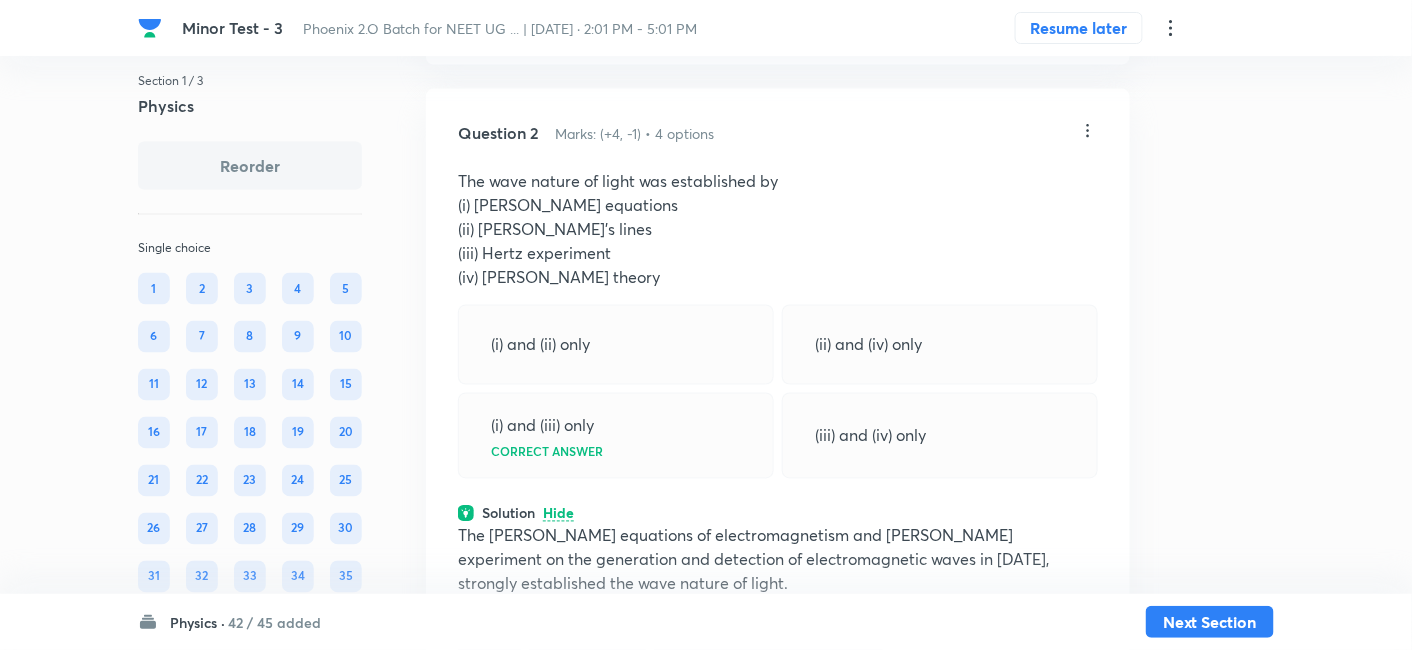 click 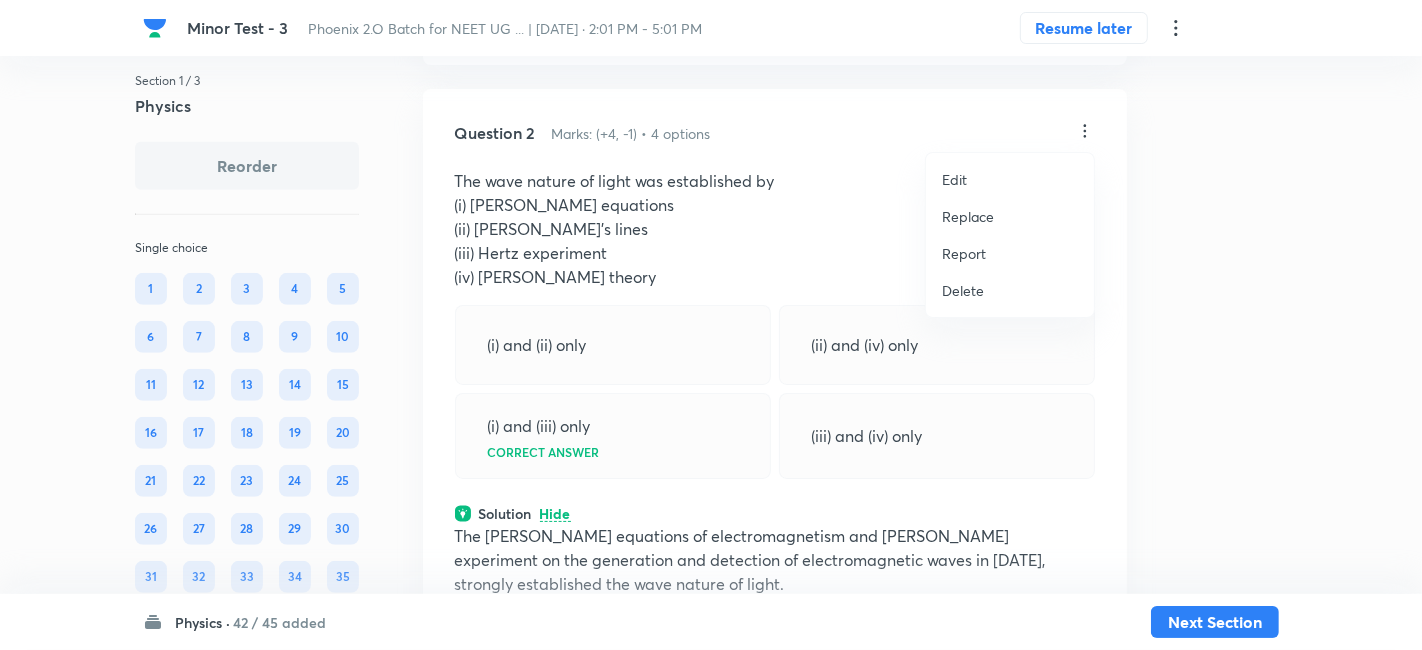 click on "Replace" at bounding box center [968, 216] 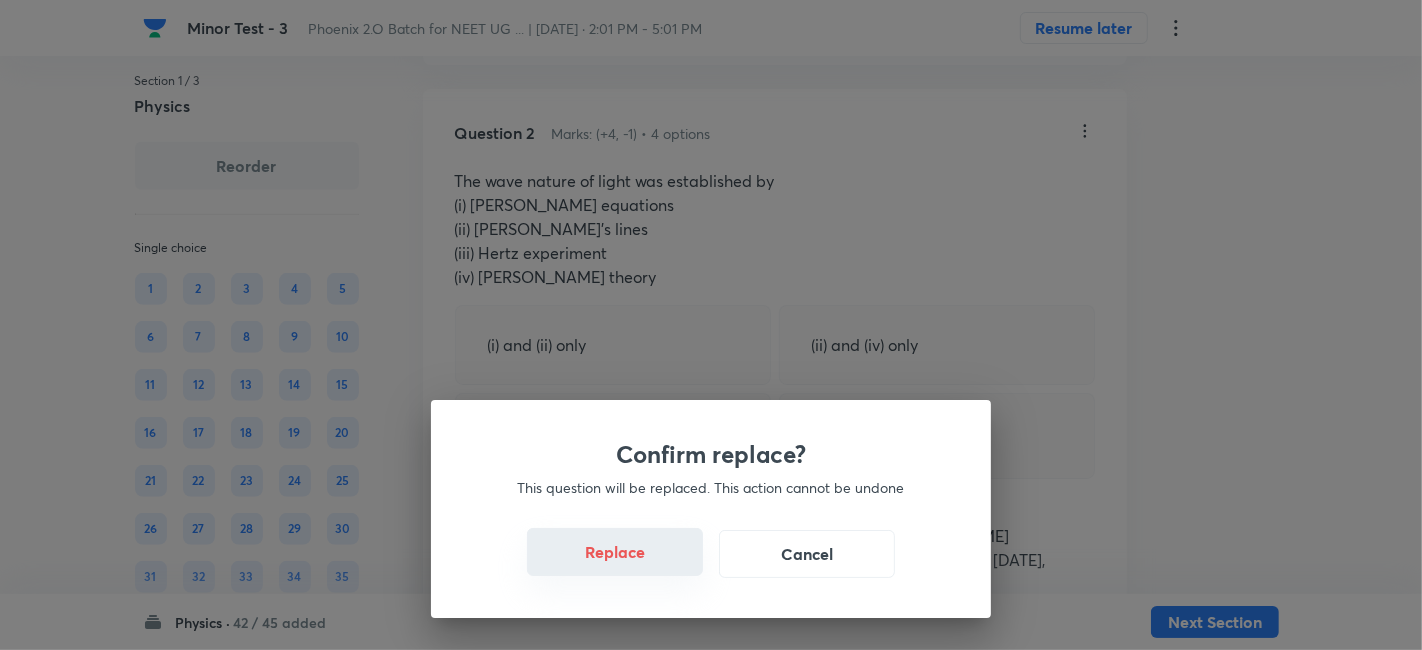 click on "Replace" at bounding box center (615, 552) 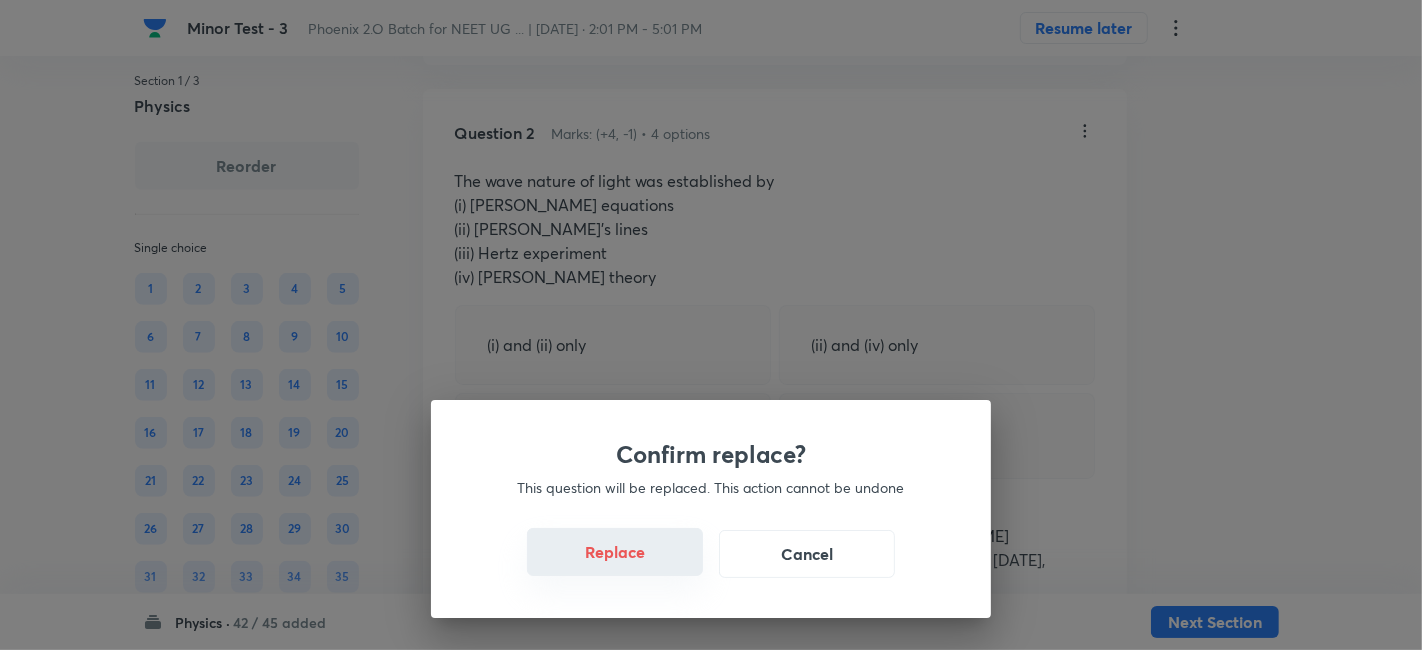 click on "Replace" at bounding box center (615, 552) 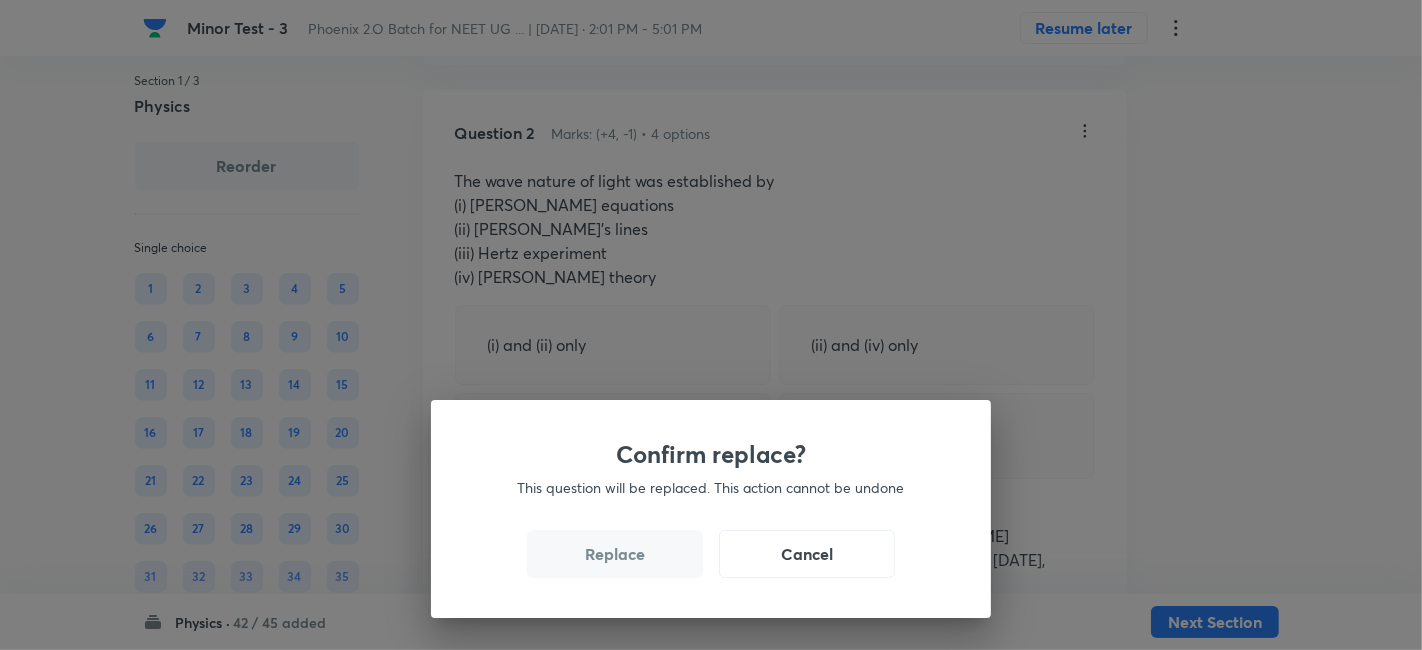 click on "Replace" at bounding box center (615, 554) 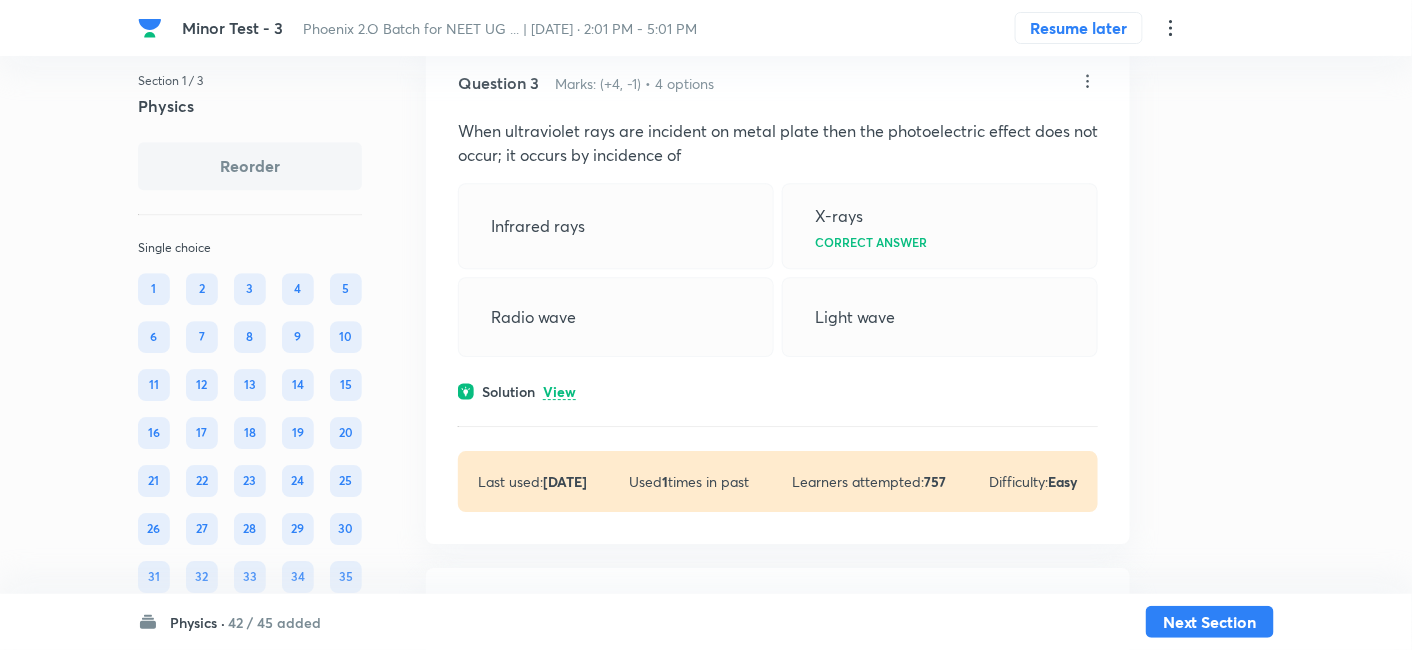 scroll, scrollTop: 1757, scrollLeft: 0, axis: vertical 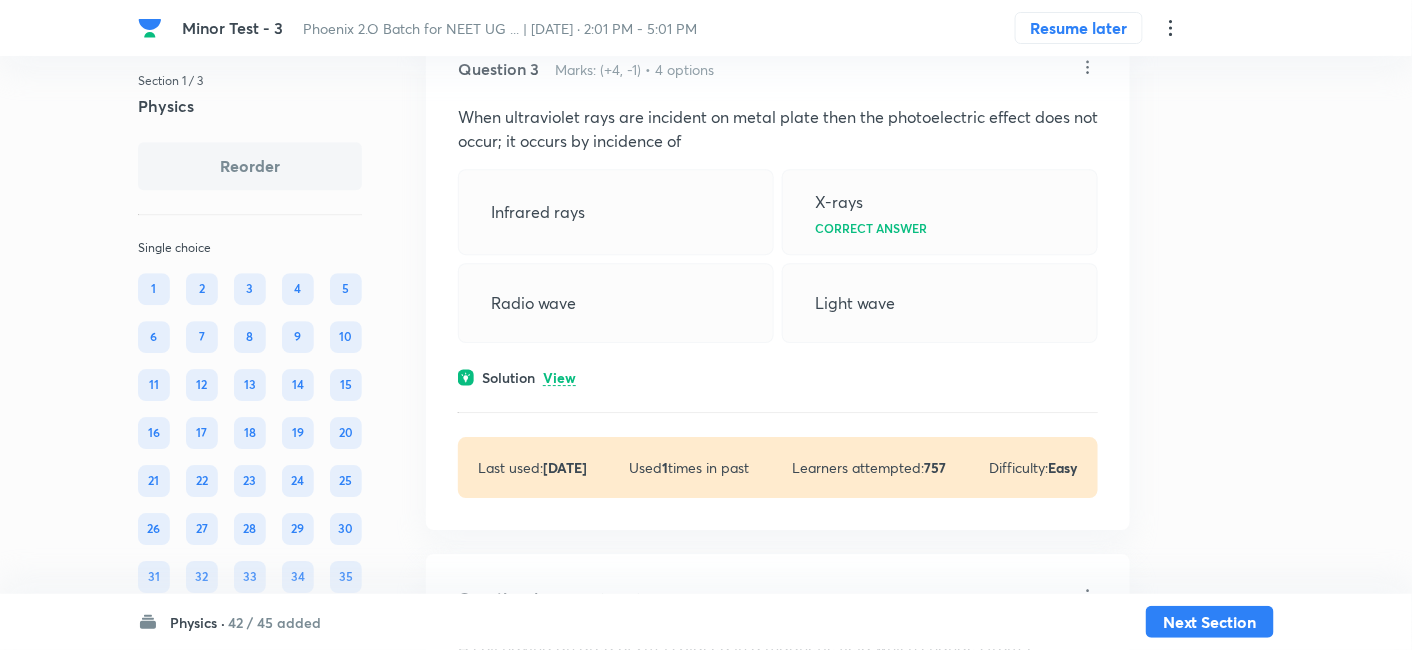 click on "Question 3 Marks: (+4, -1) • 4 options When ultraviolet rays are incident on metal plate then the photoelectric effect does not occur; it occurs by incidence of Infrared rays X-rays Correct answer Radio wave  Light wave Solution View Last used:  1 year ago Used  1  times in past Learners attempted:  757 Difficulty: Easy" at bounding box center [778, 277] 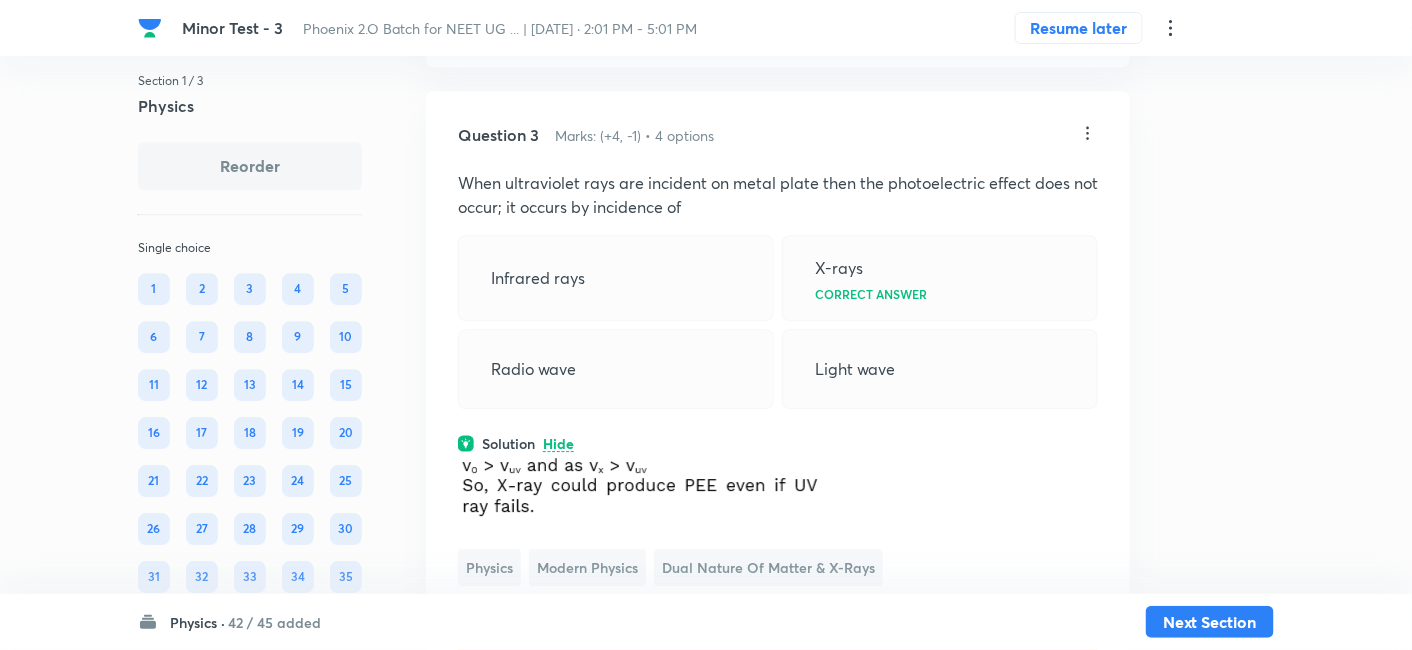 scroll, scrollTop: 1690, scrollLeft: 0, axis: vertical 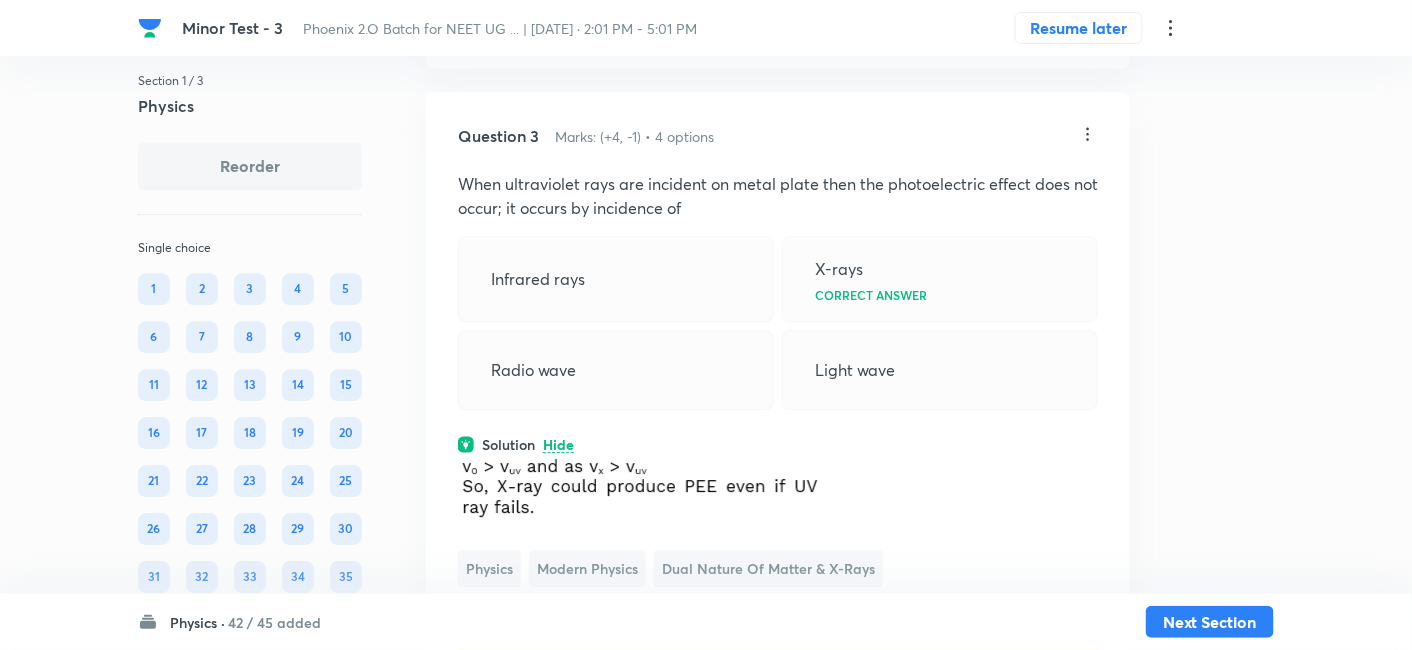 click 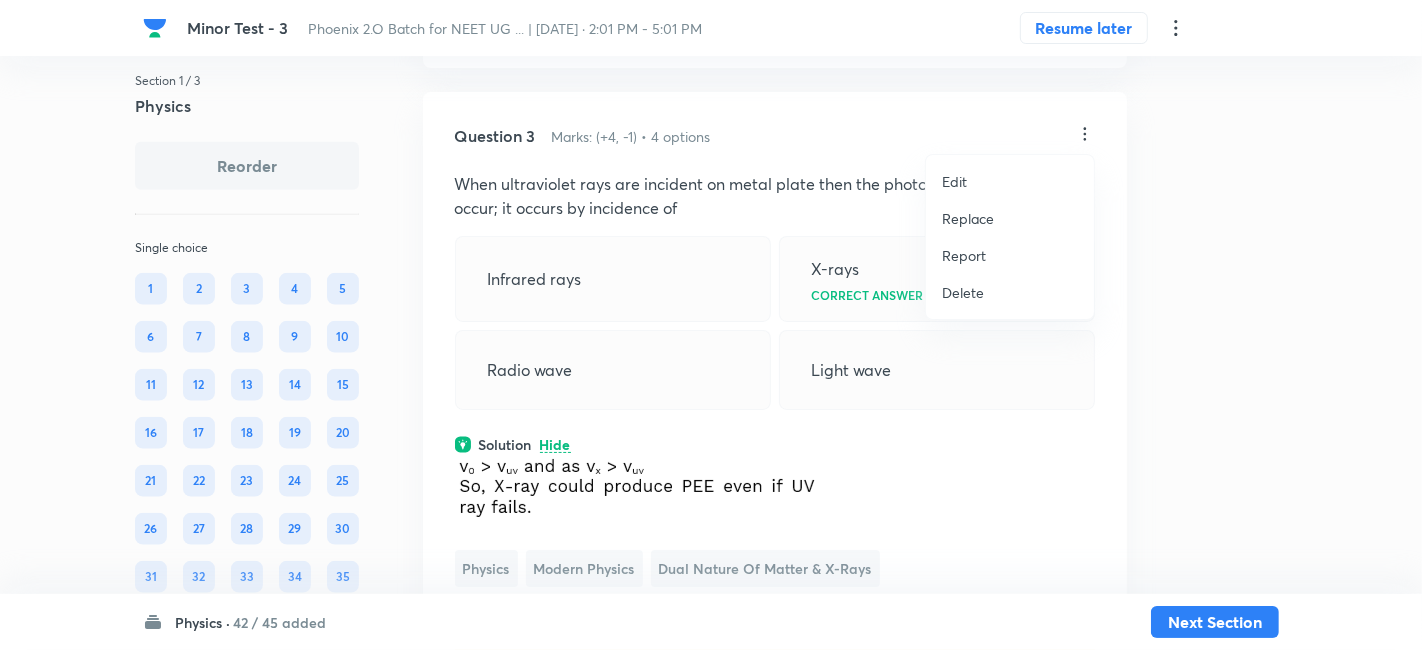 click on "Replace" at bounding box center (968, 218) 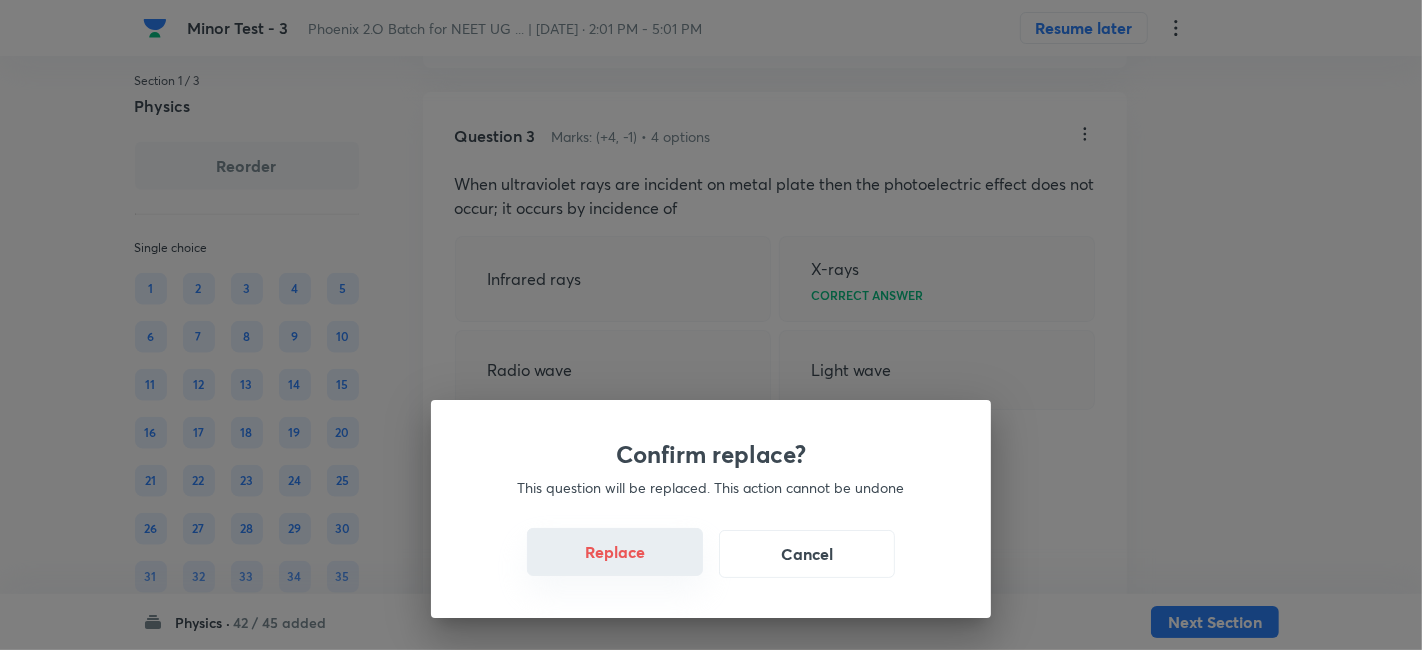 click on "Replace" at bounding box center (615, 552) 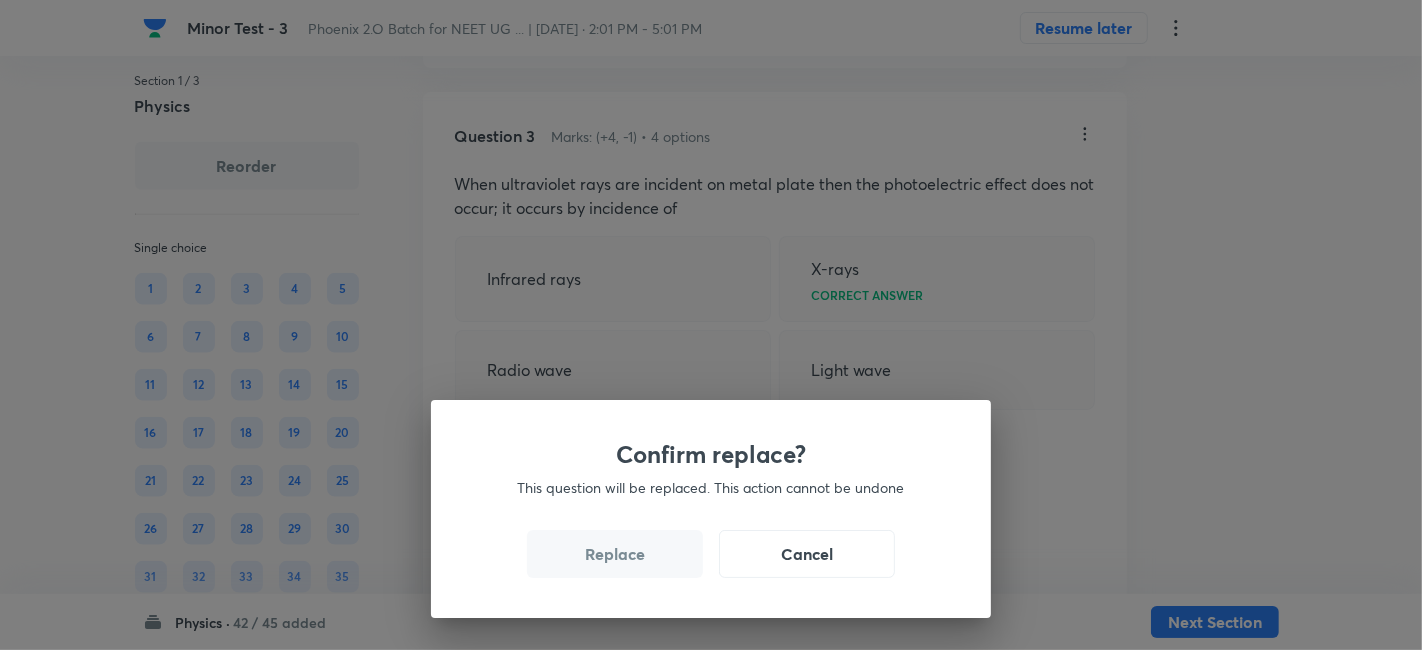 click on "Replace" at bounding box center (615, 554) 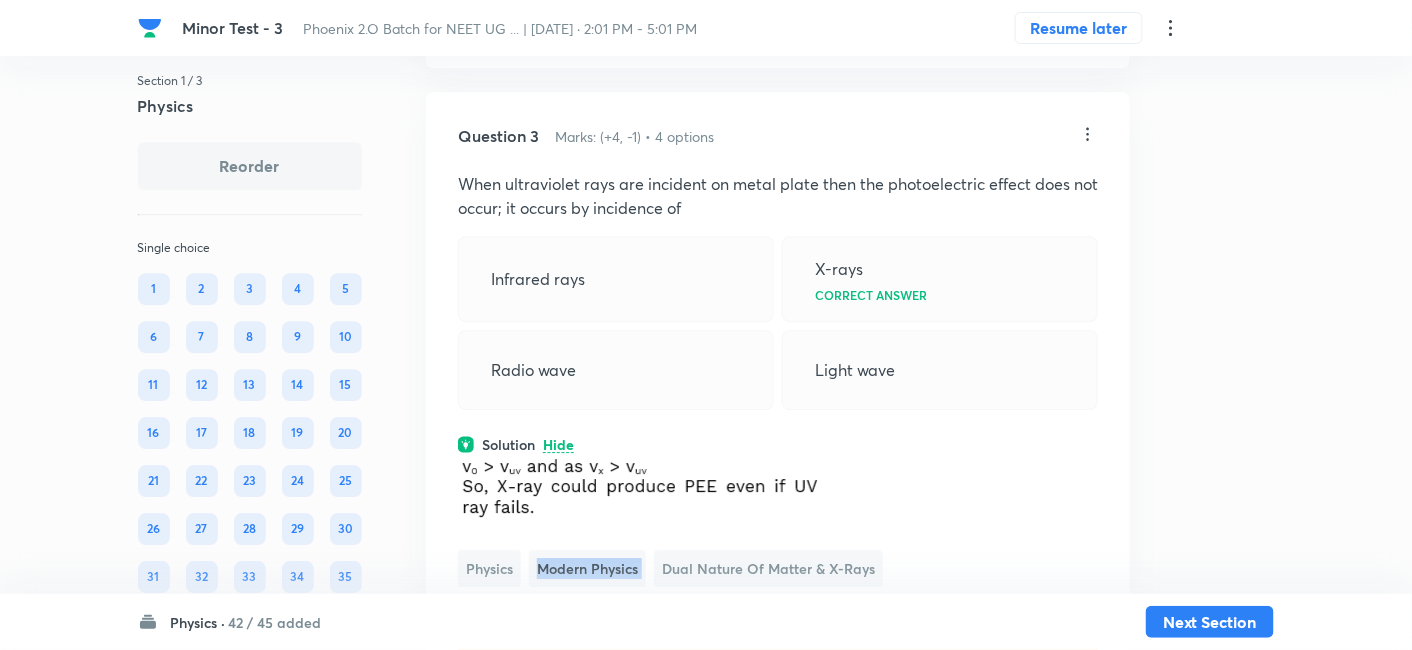 click on "Modern Physics" at bounding box center (587, 568) 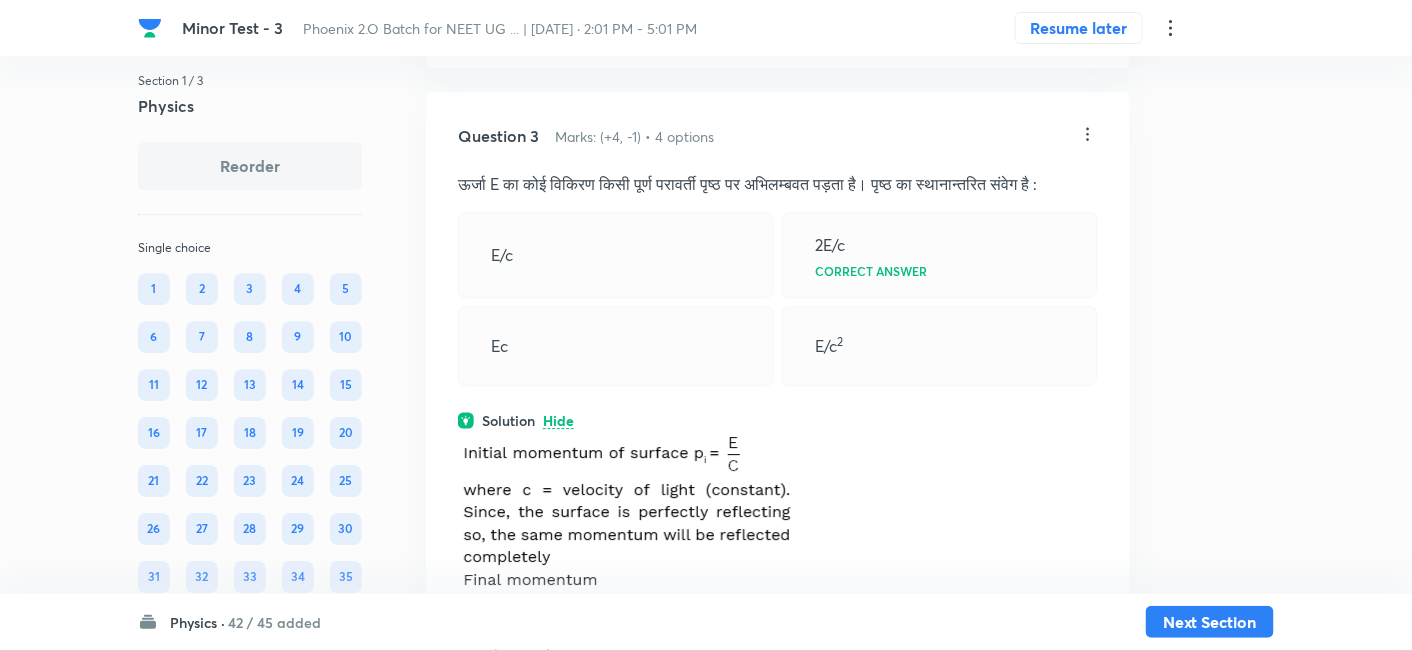 click 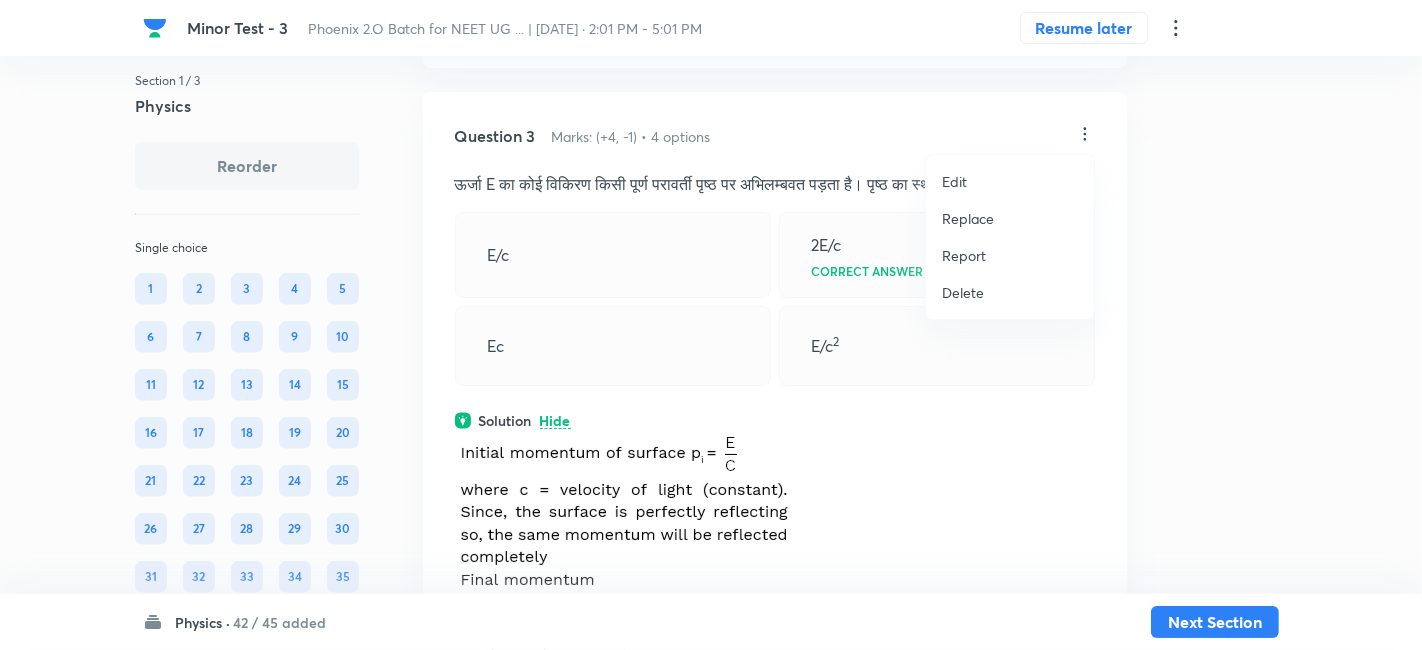 click on "Replace" at bounding box center (968, 218) 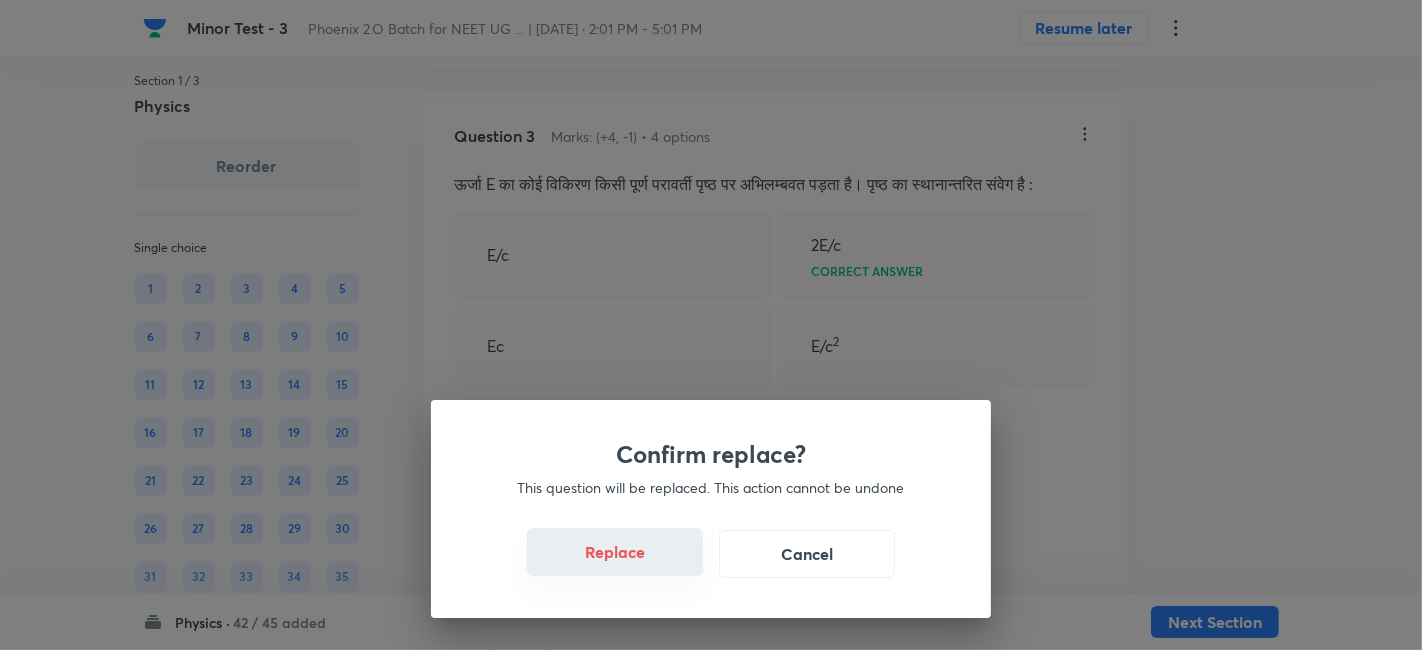 click on "Replace" at bounding box center [615, 552] 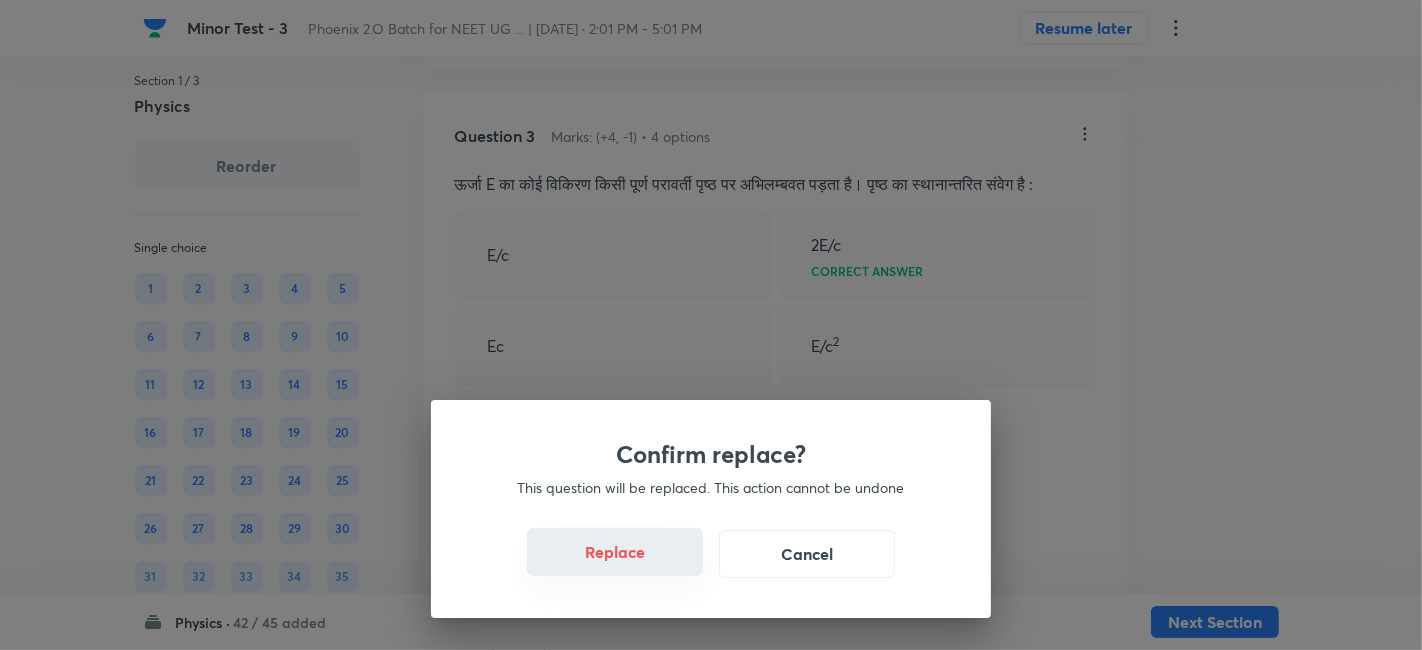 click on "Replace" at bounding box center (615, 552) 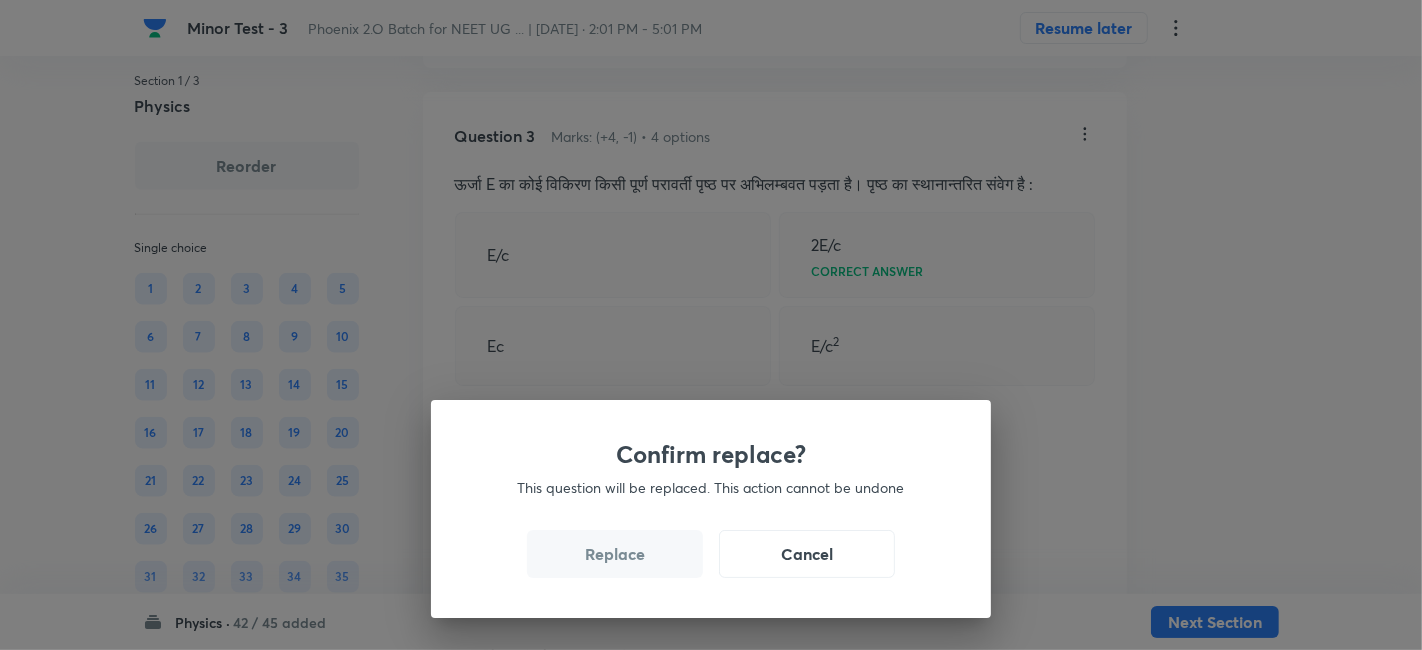 click on "Replace" at bounding box center (615, 554) 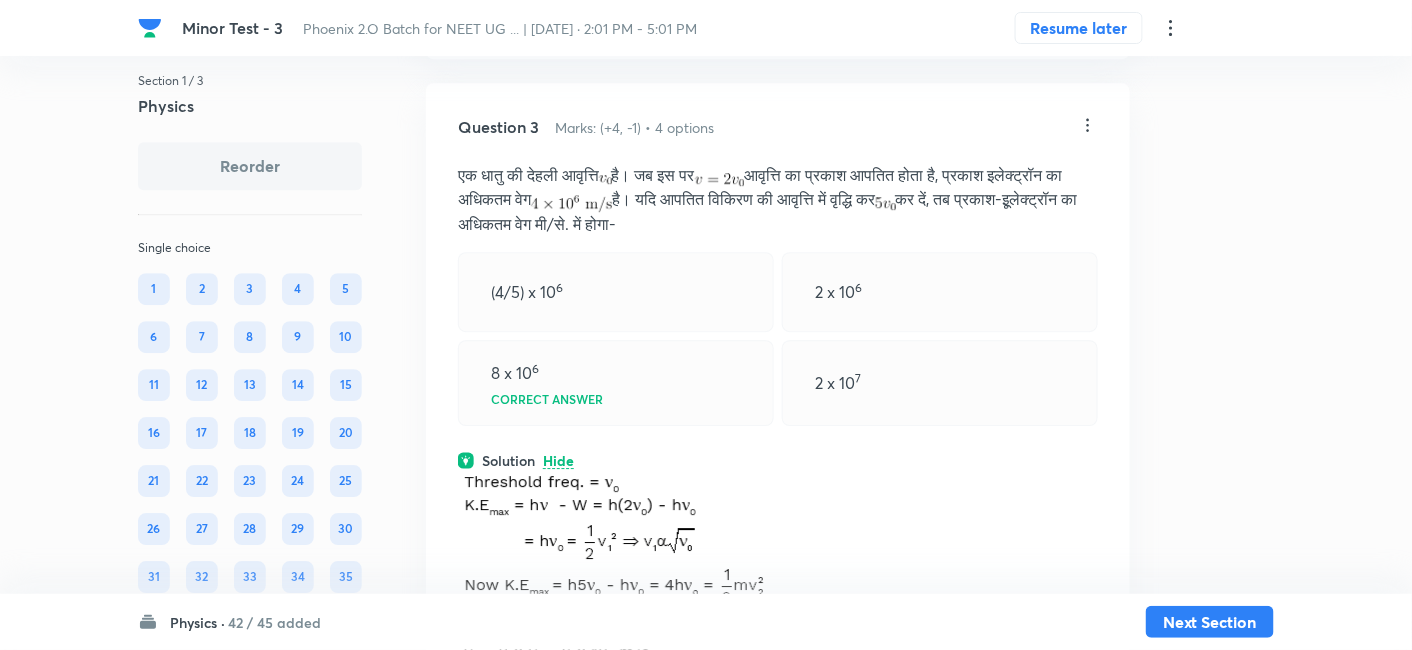 scroll, scrollTop: 1697, scrollLeft: 0, axis: vertical 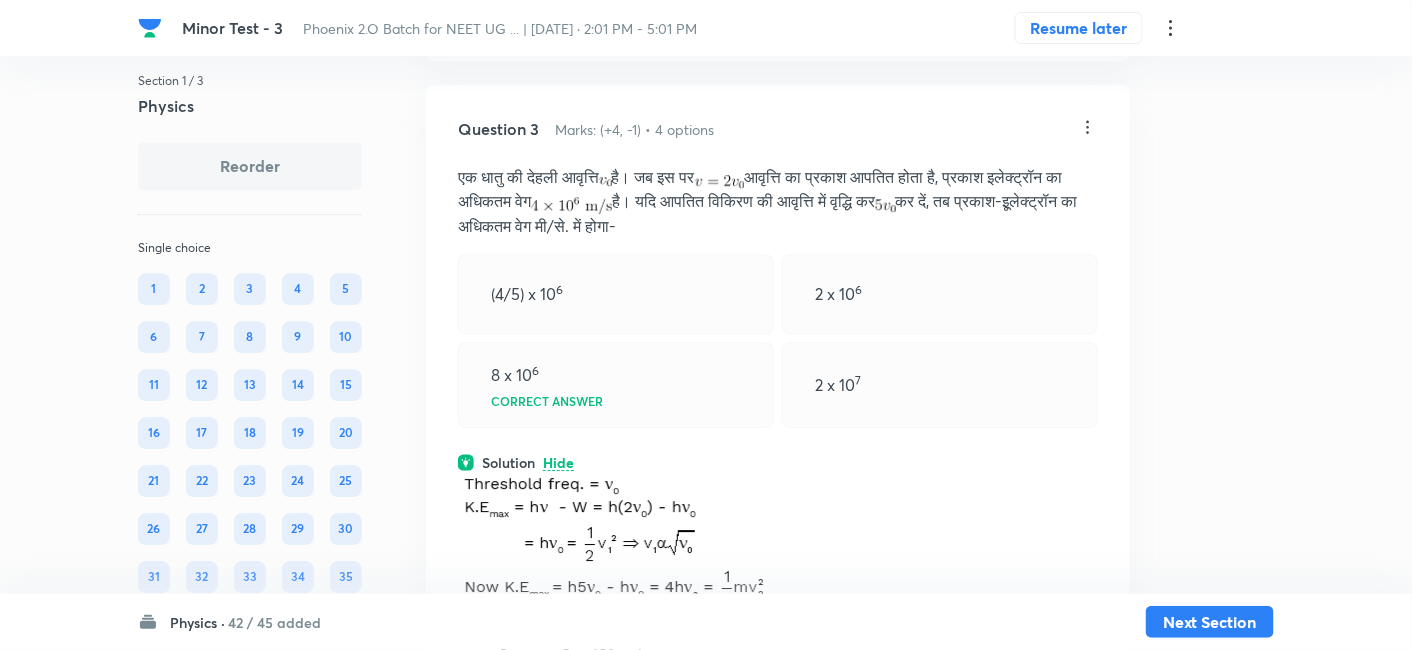 click on "एक धातु की देहली आवृत्ति   है। जब इस पर   आवृत्ति का प्रकाश आपतित होता है, प्रकाश इलेक्ट्रॉन का अधिकतम वेग   है। यदि आपतित विकिरण की आवृत्ति में वृद्धि कर   कर दें, तब प्रकाश-इूलेक्ट्रॉन का अधिकतम वेग मी/से. में होगा-" at bounding box center (778, 201) 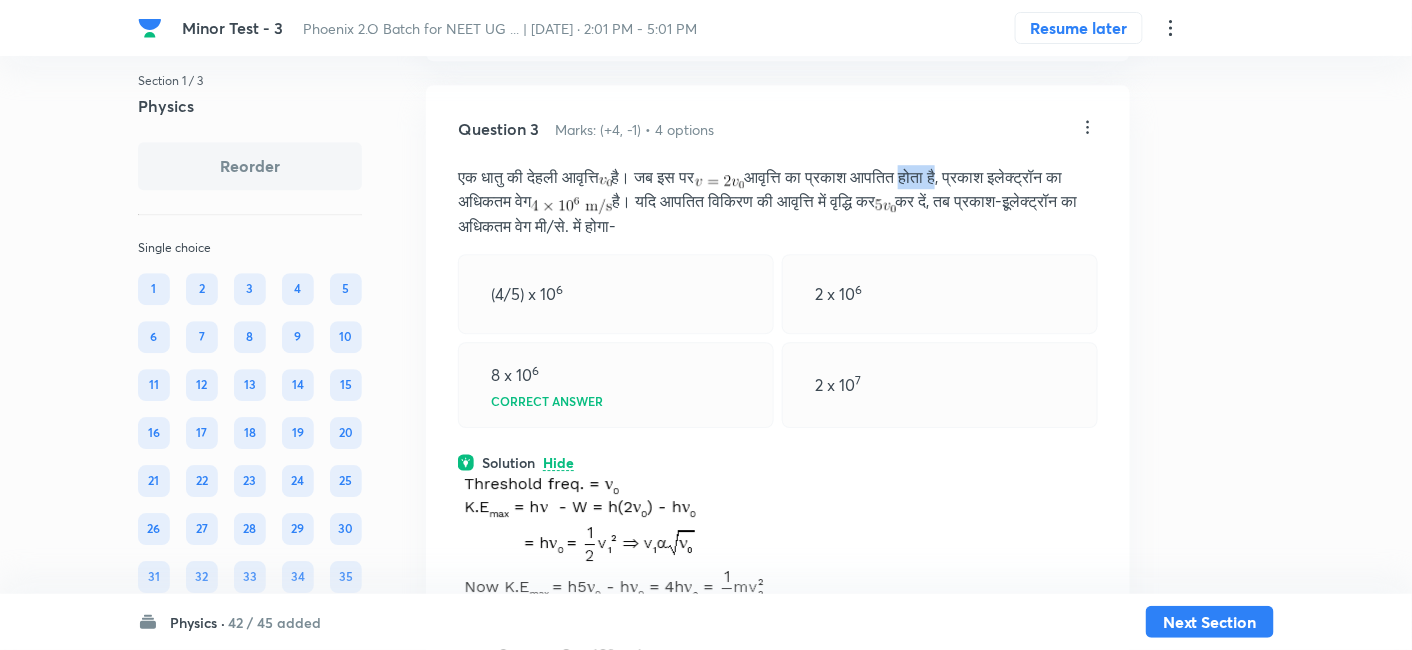 click on "एक धातु की देहली आवृत्ति   है। जब इस पर   आवृत्ति का प्रकाश आपतित होता है, प्रकाश इलेक्ट्रॉन का अधिकतम वेग   है। यदि आपतित विकिरण की आवृत्ति में वृद्धि कर   कर दें, तब प्रकाश-इूलेक्ट्रॉन का अधिकतम वेग मी/से. में होगा-" at bounding box center (778, 201) 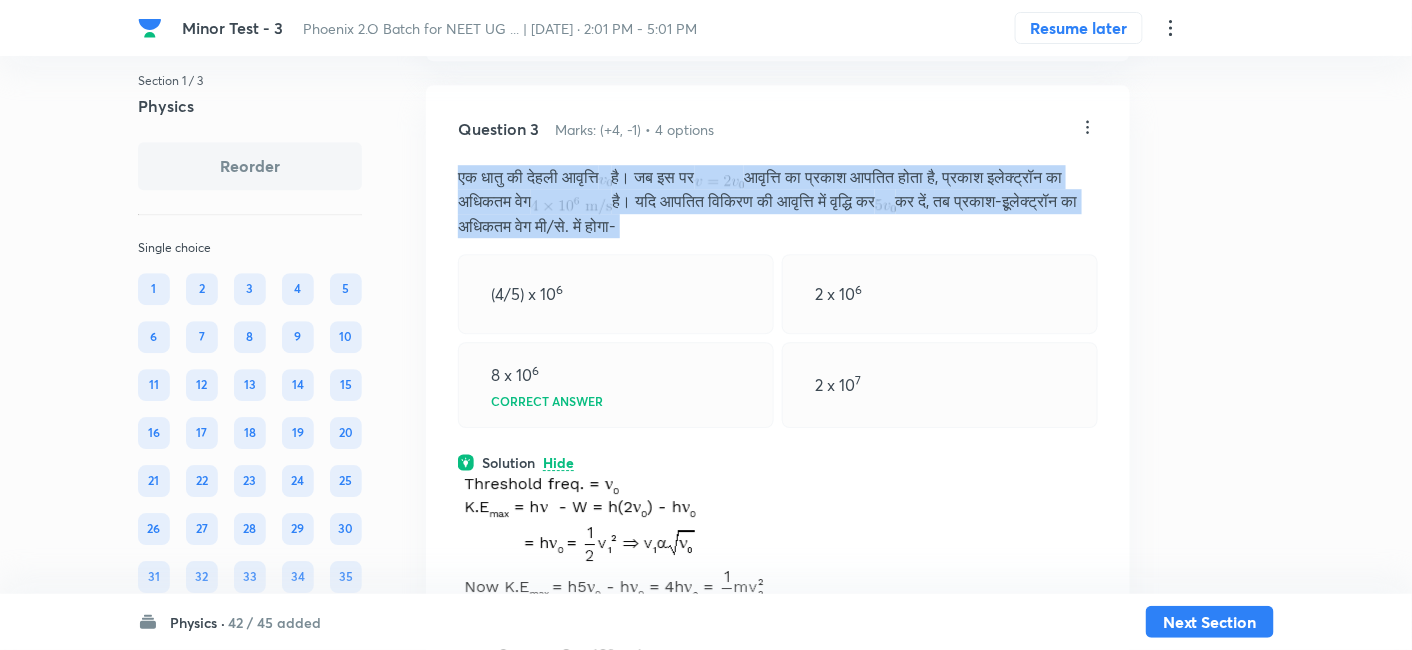 click on "एक धातु की देहली आवृत्ति   है। जब इस पर   आवृत्ति का प्रकाश आपतित होता है, प्रकाश इलेक्ट्रॉन का अधिकतम वेग   है। यदि आपतित विकिरण की आवृत्ति में वृद्धि कर   कर दें, तब प्रकाश-इूलेक्ट्रॉन का अधिकतम वेग मी/से. में होगा-" at bounding box center (778, 201) 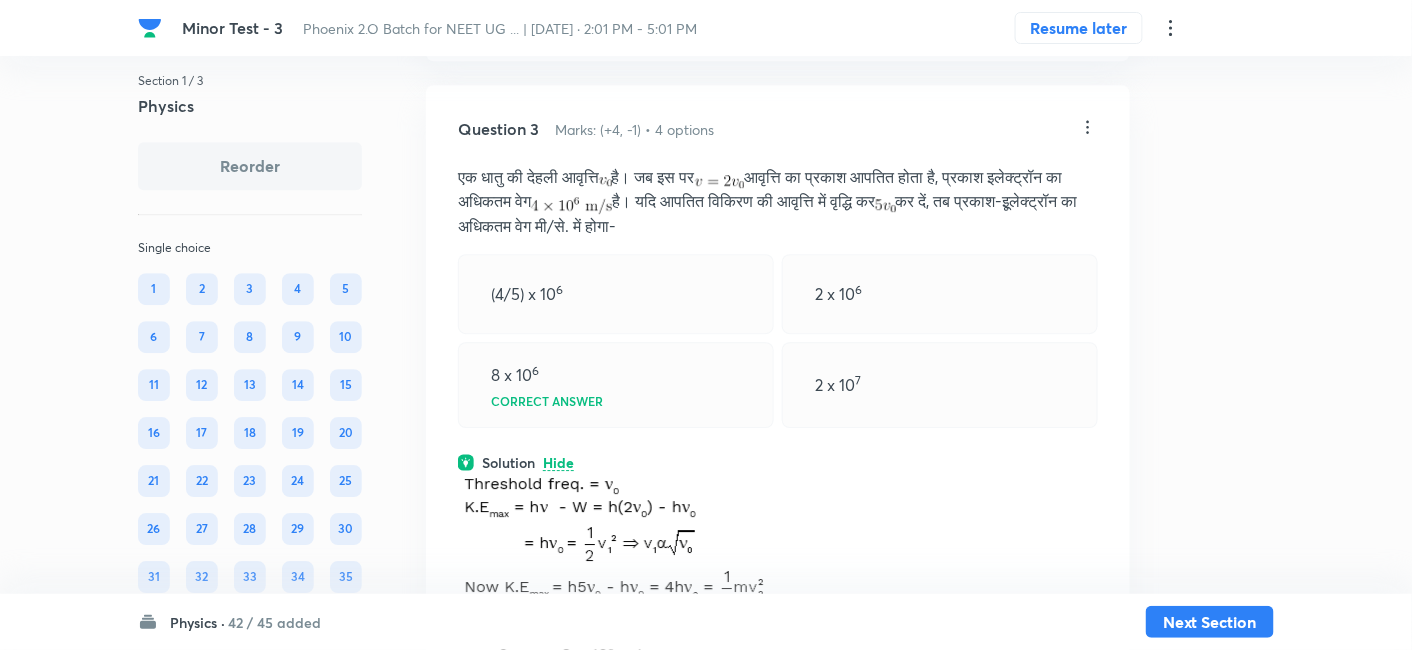 click 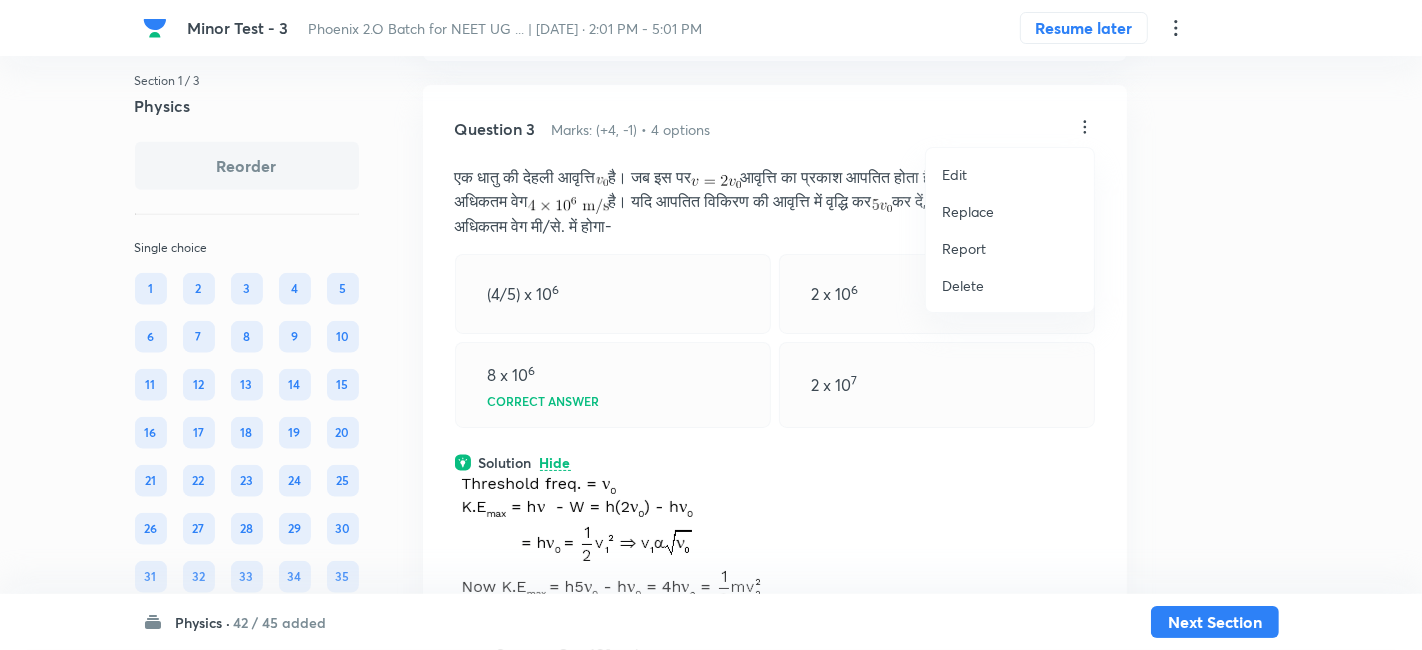 click on "Edit" at bounding box center (954, 174) 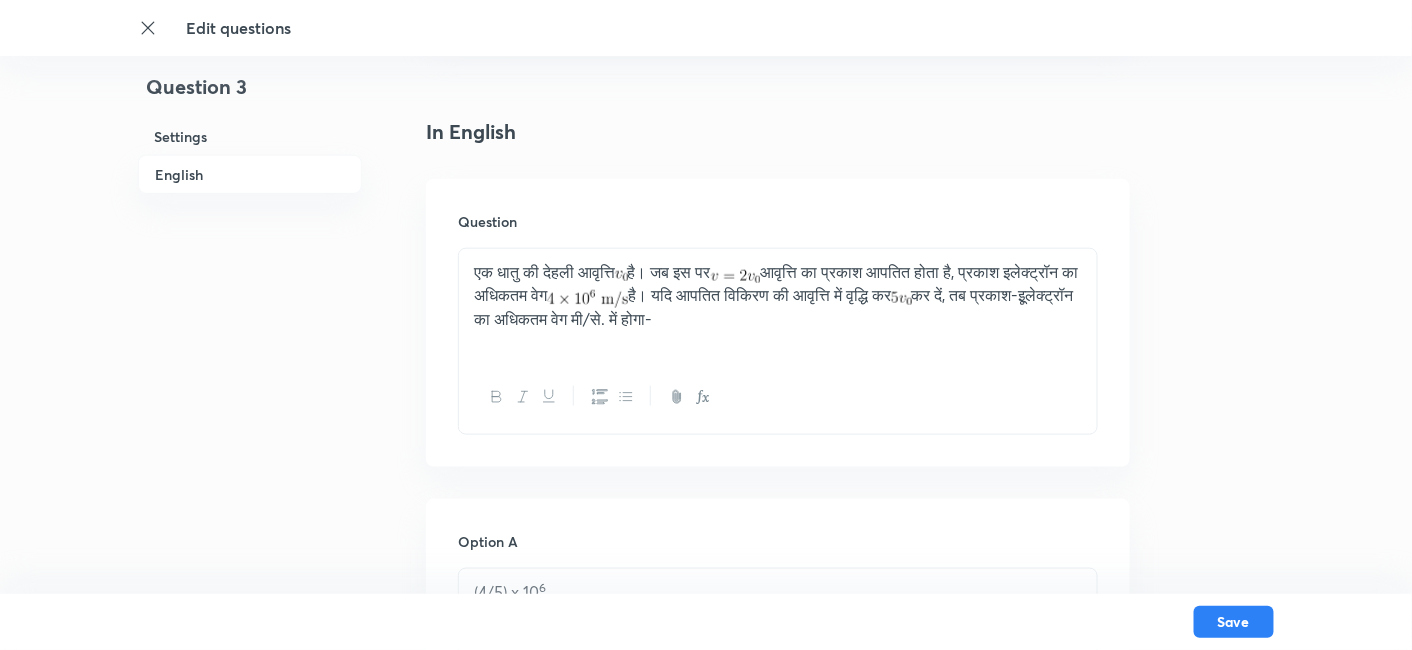 scroll, scrollTop: 453, scrollLeft: 0, axis: vertical 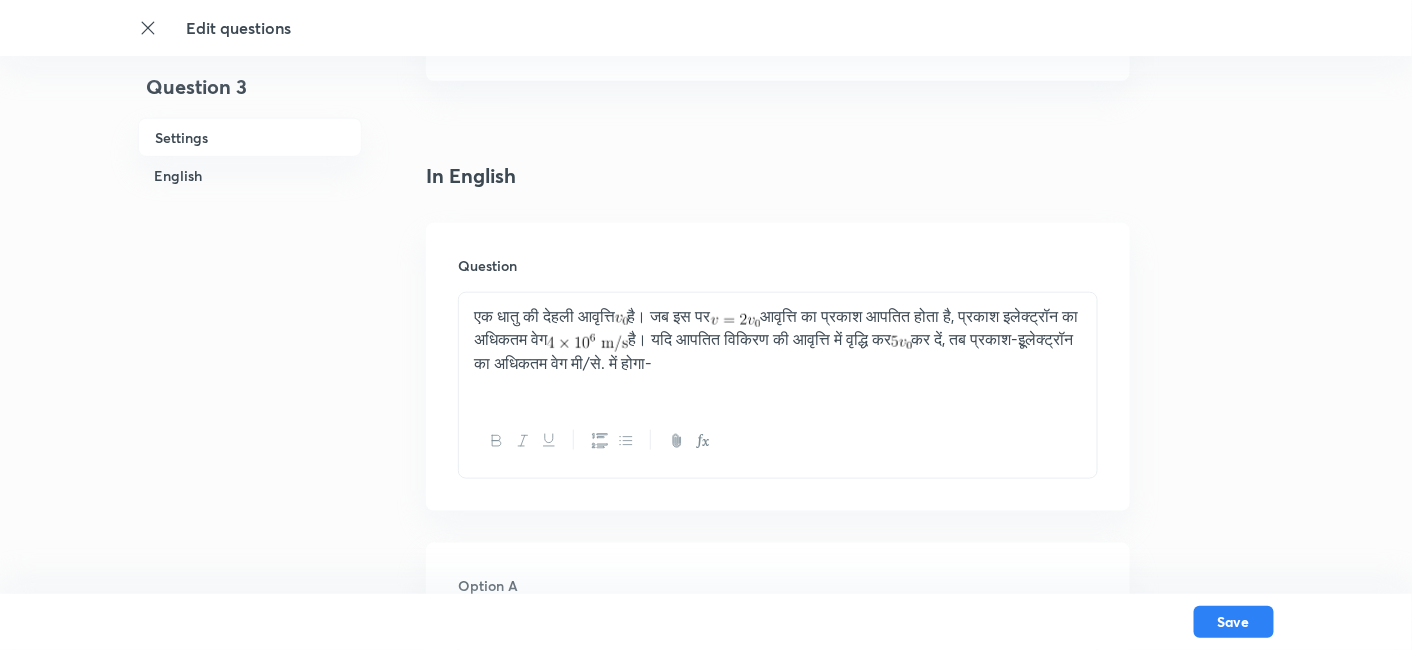 click at bounding box center (736, 320) 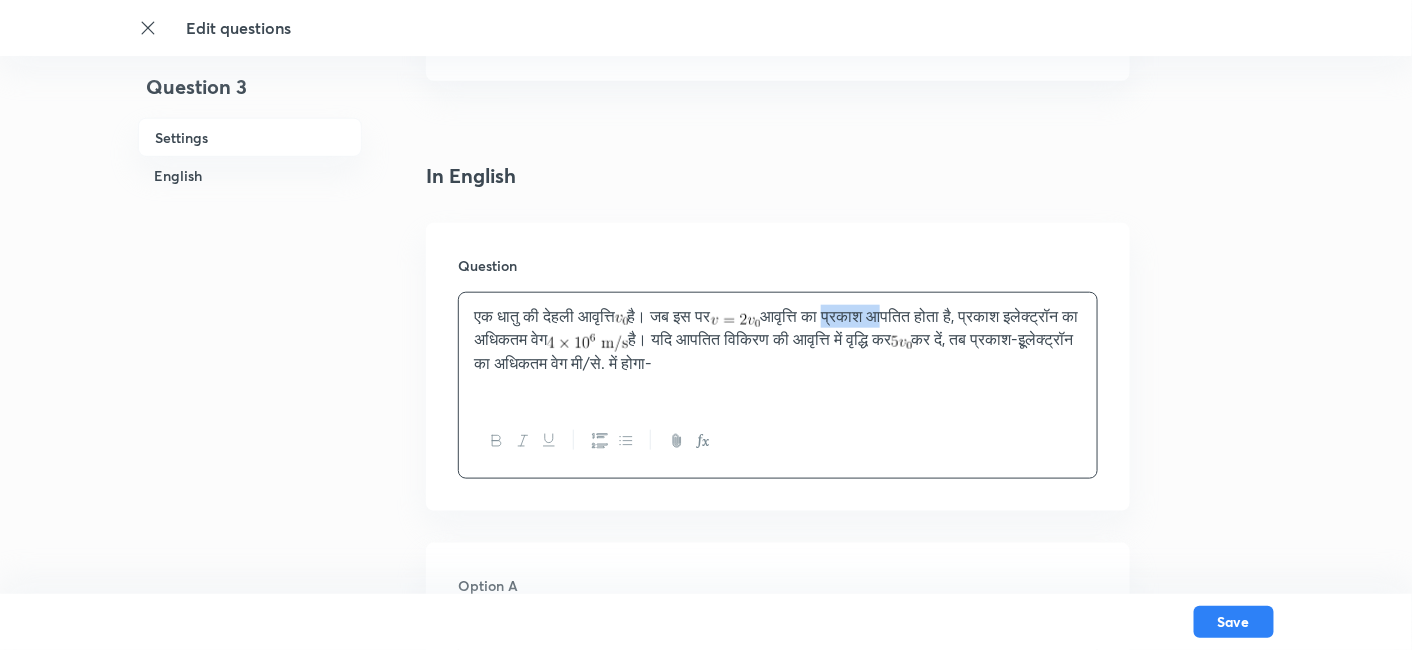 click on "एक धातु की देहली आवृत्ति   है। जब इस पर   आवृत्ति का प्रकाश आपतित होता है, प्रकाश इलेक्ट्रॉन का अधिकतम वेग   है। यदि आपतित विकिरण की आवृत्ति में वृद्धि कर   कर दें, तब प्रकाश-इूलेक्ट्रॉन का अधिकतम वेग मी/से. में होगा-" at bounding box center [778, 339] 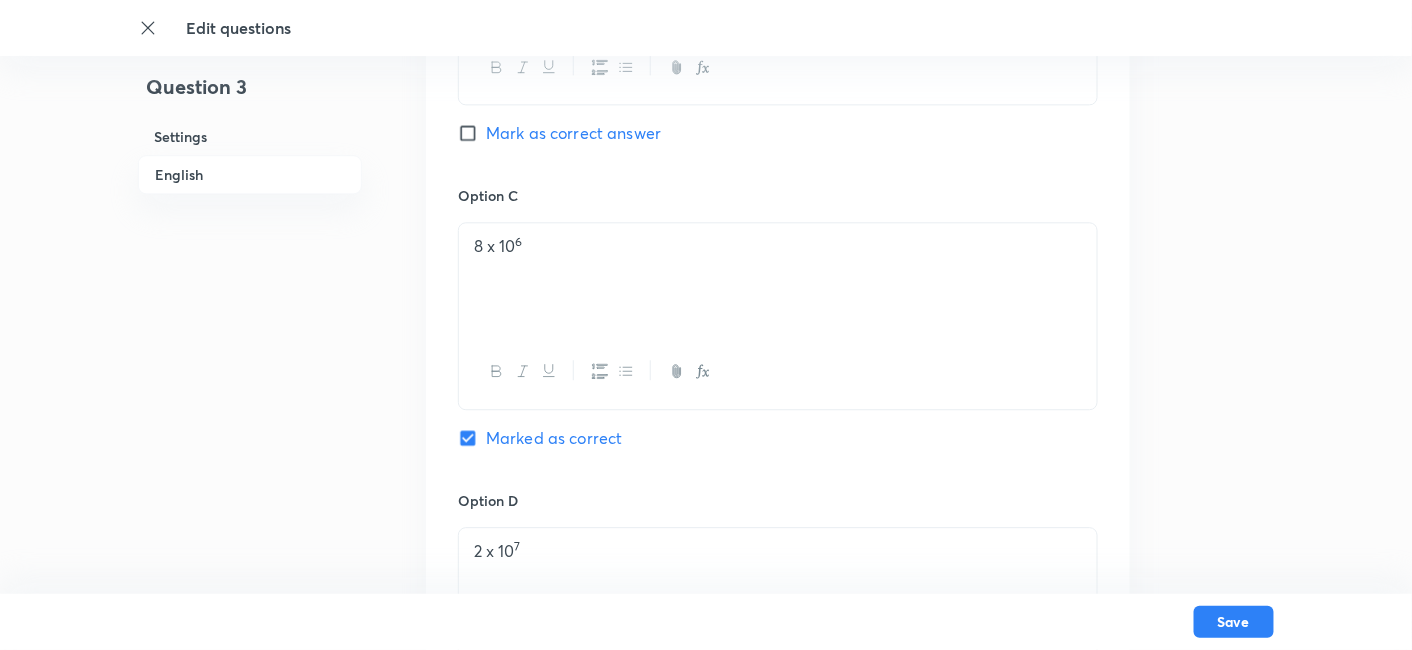 scroll, scrollTop: 1448, scrollLeft: 0, axis: vertical 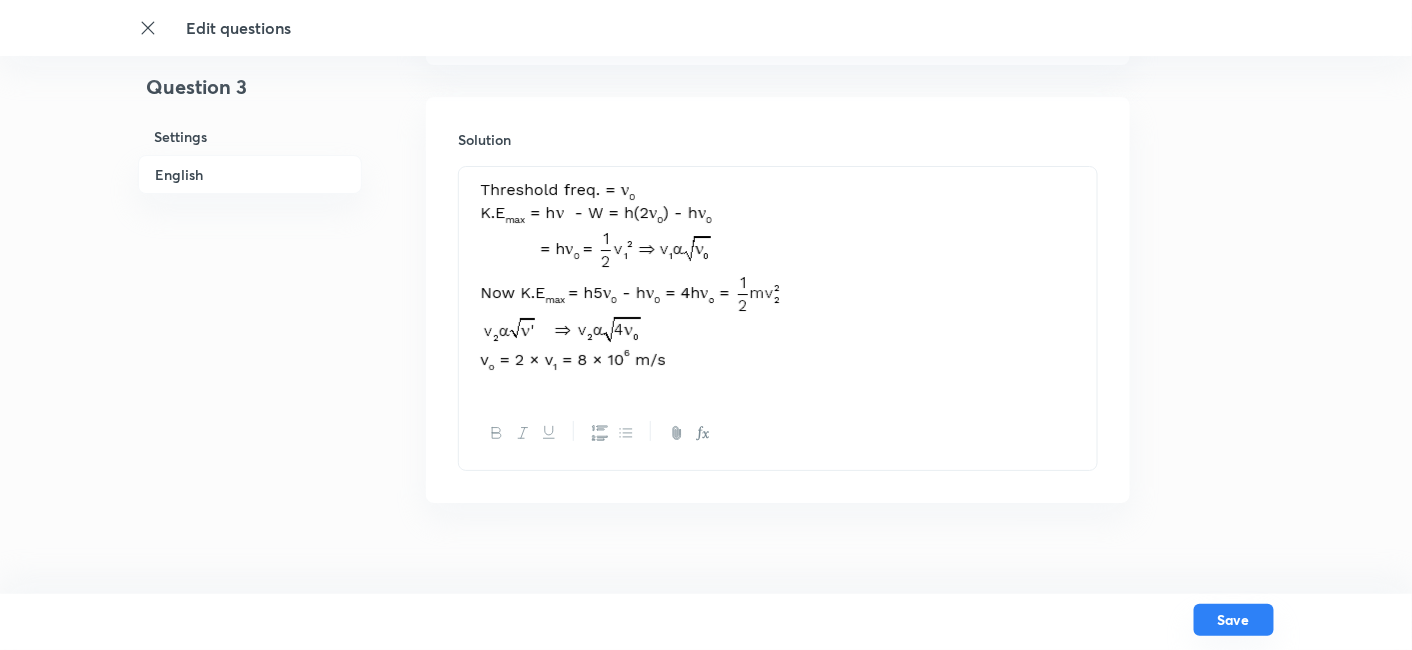 click on "Save" at bounding box center (1234, 620) 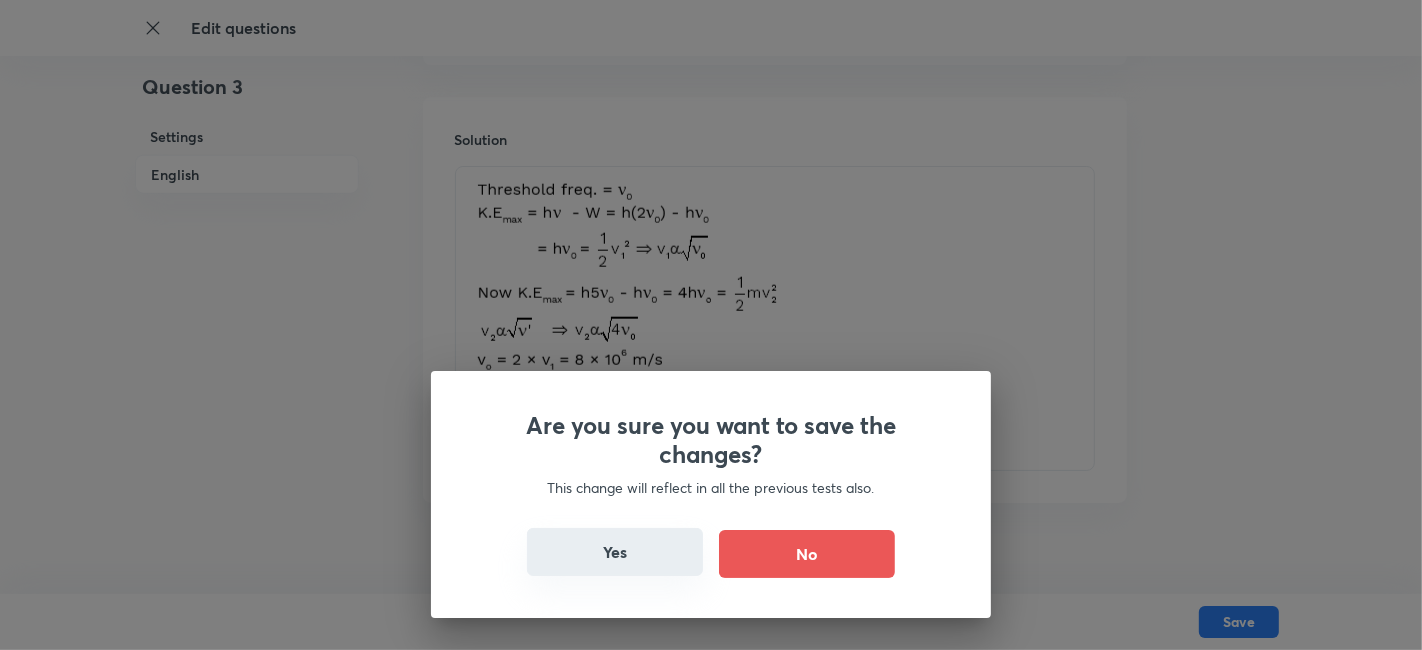 click on "Yes" at bounding box center (615, 552) 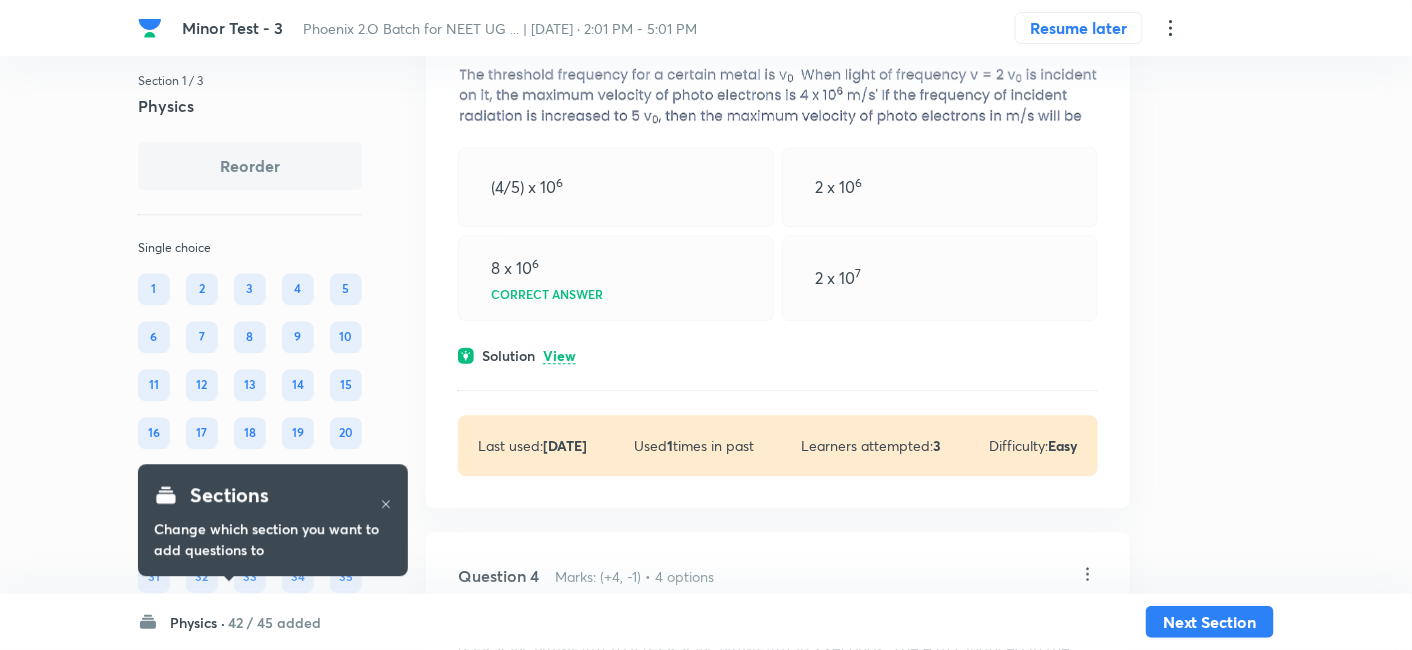 scroll, scrollTop: 1394, scrollLeft: 0, axis: vertical 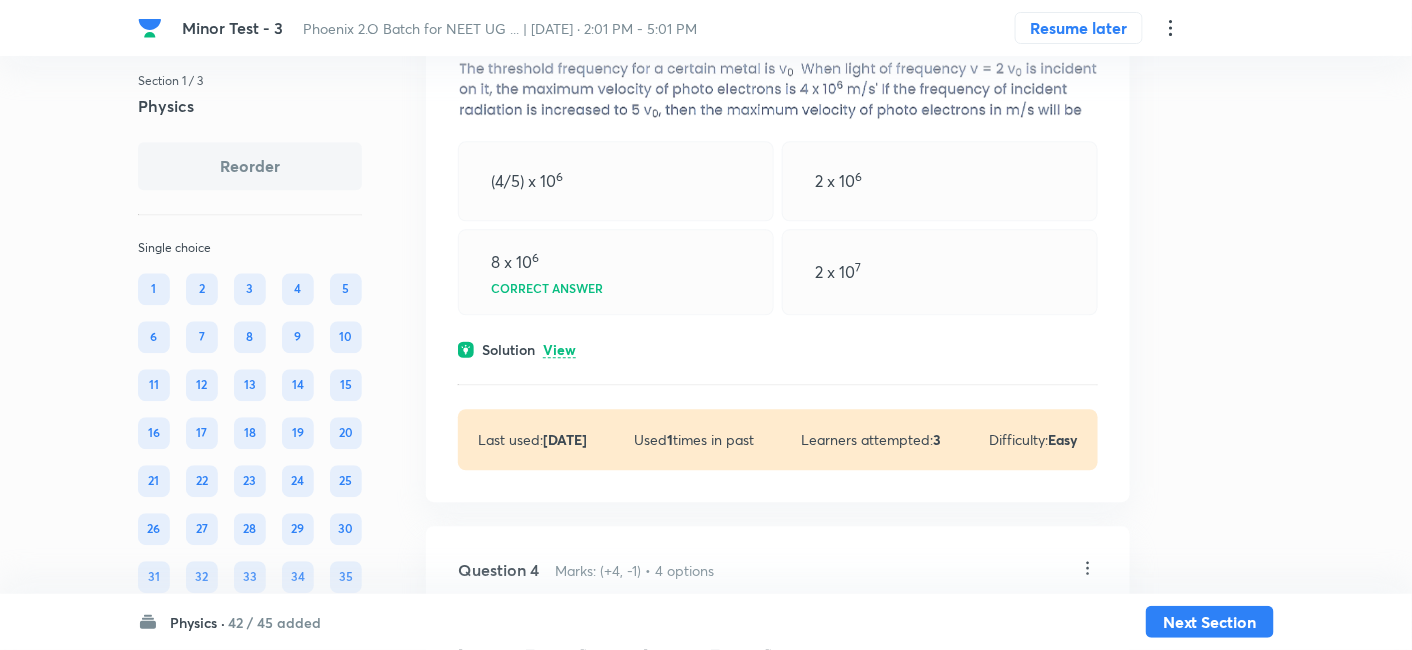 click on "View" at bounding box center [559, 350] 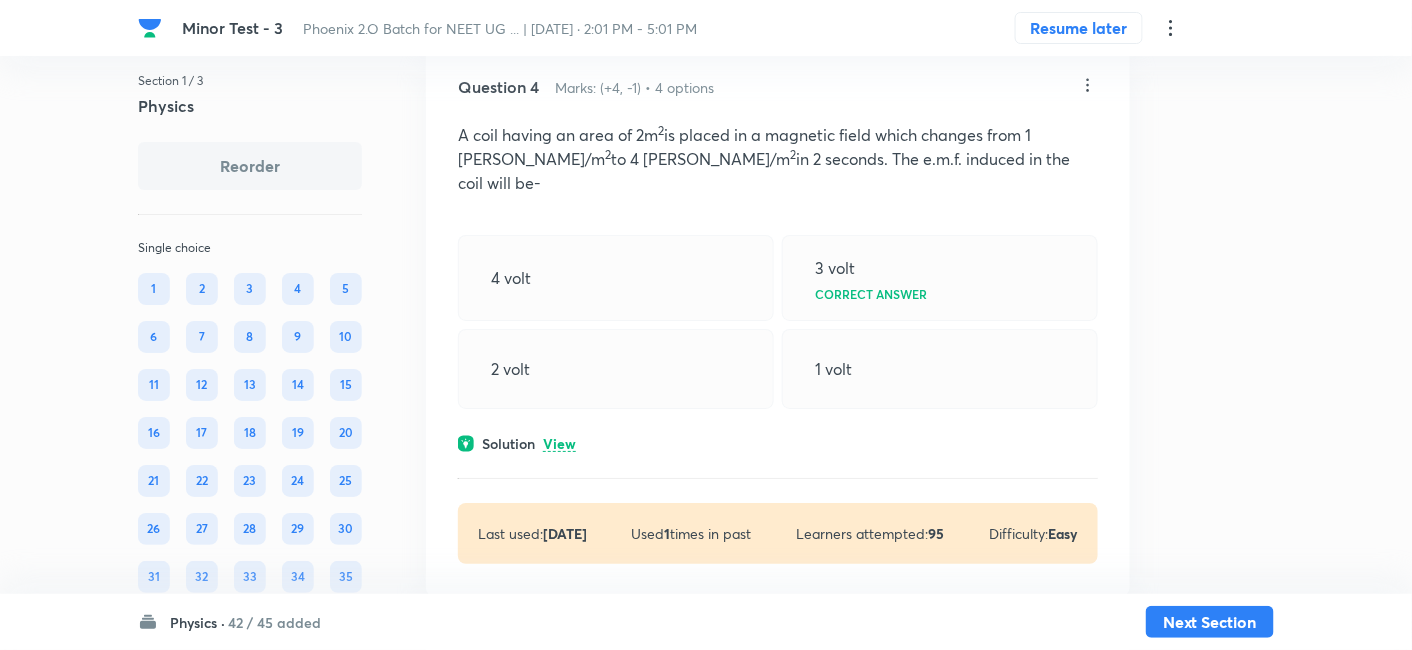scroll, scrollTop: 2146, scrollLeft: 0, axis: vertical 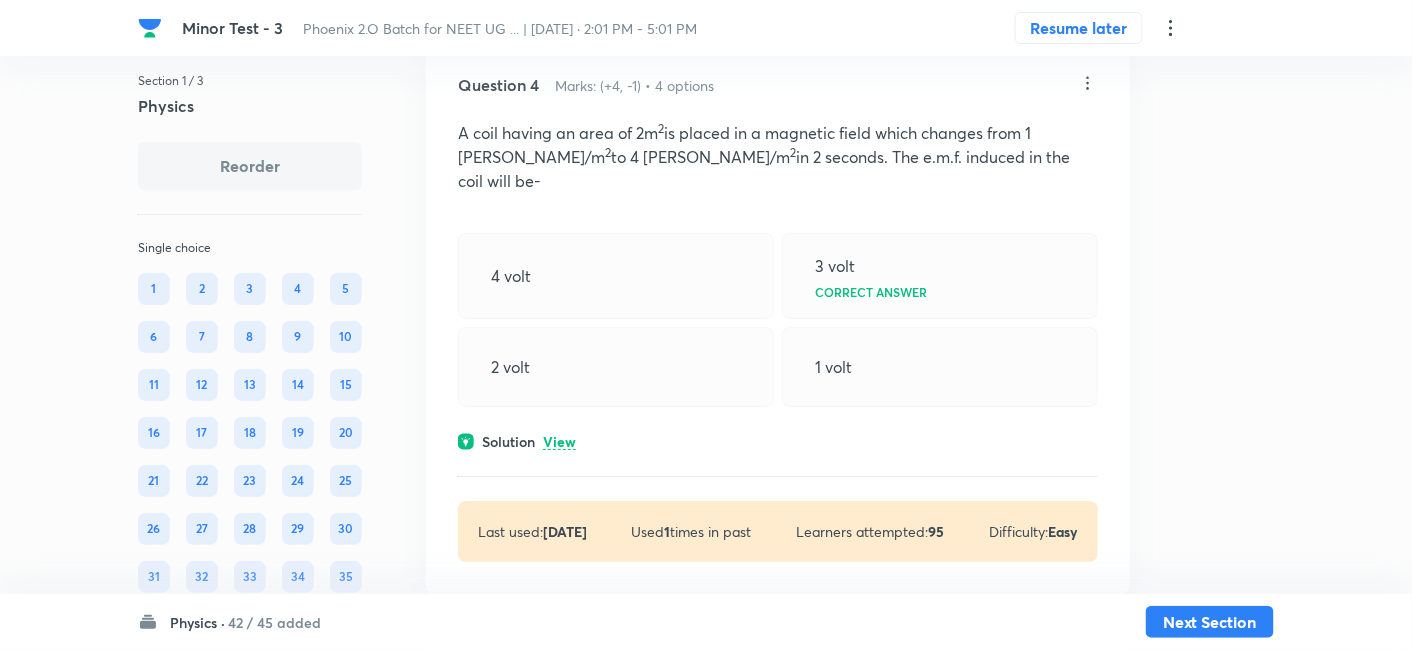 click on "View" at bounding box center [559, 442] 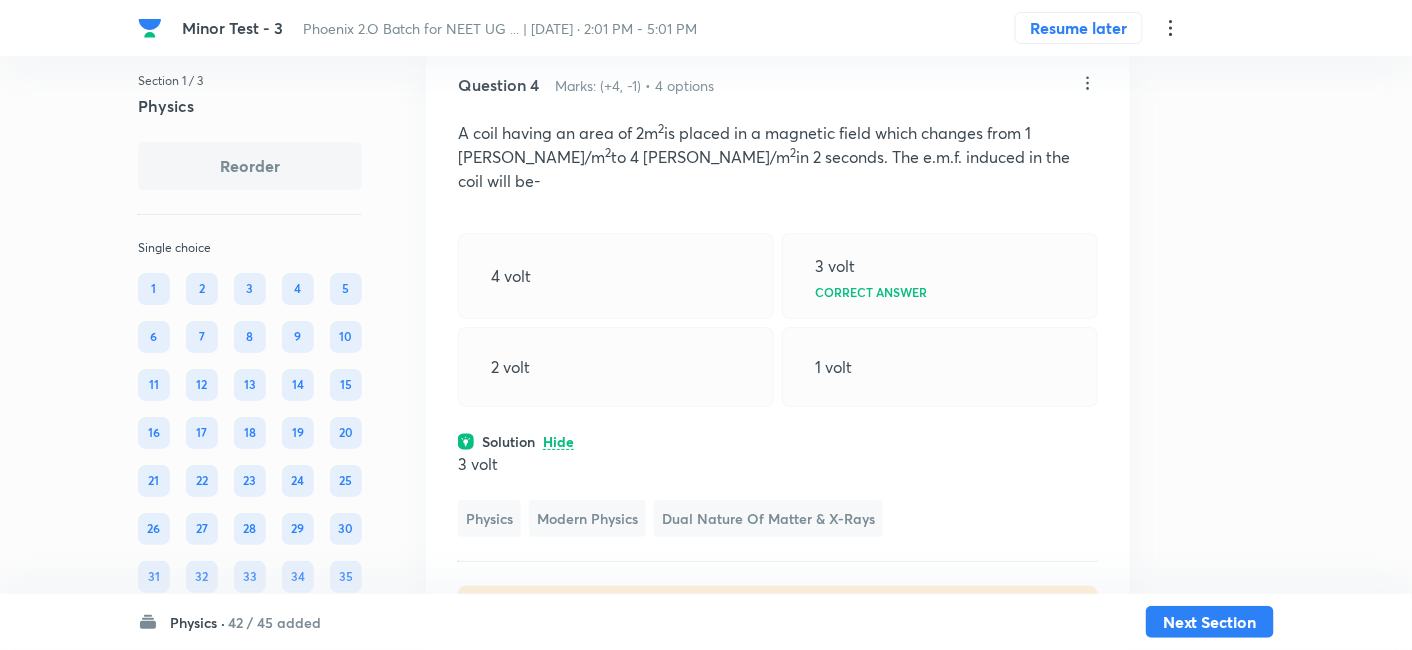 click 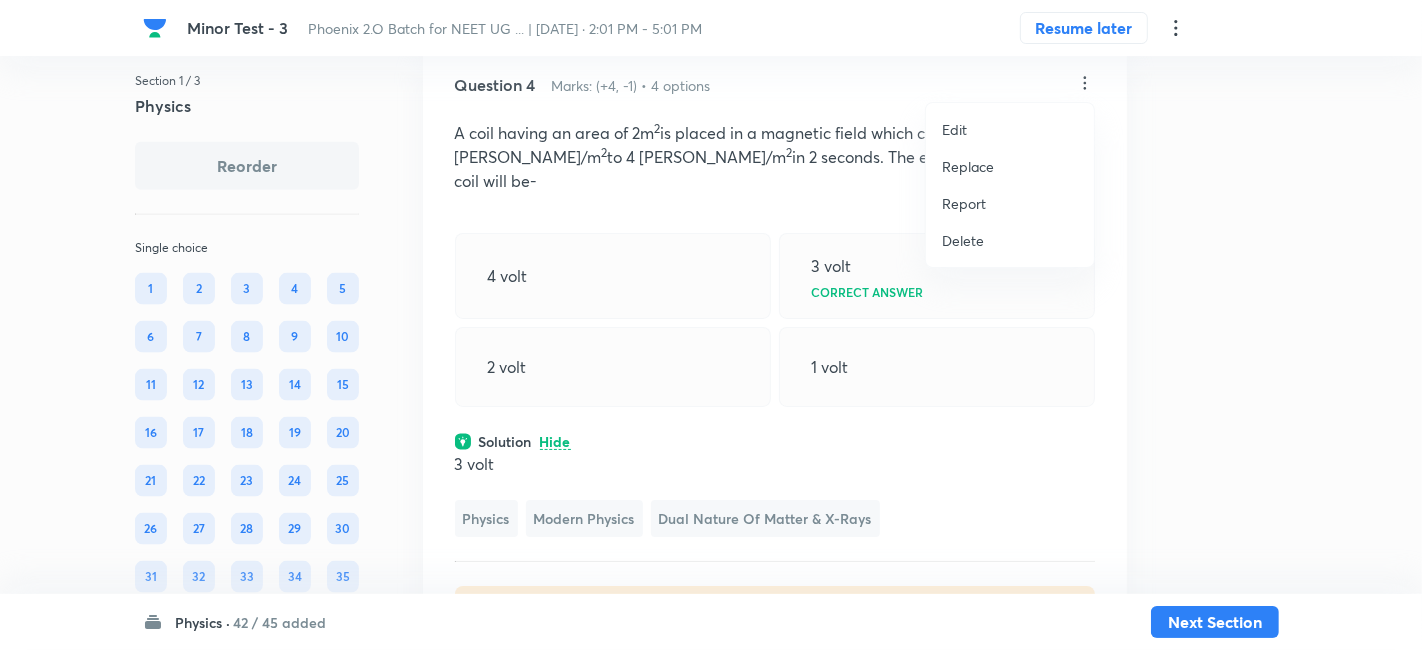 click on "Replace" at bounding box center (968, 166) 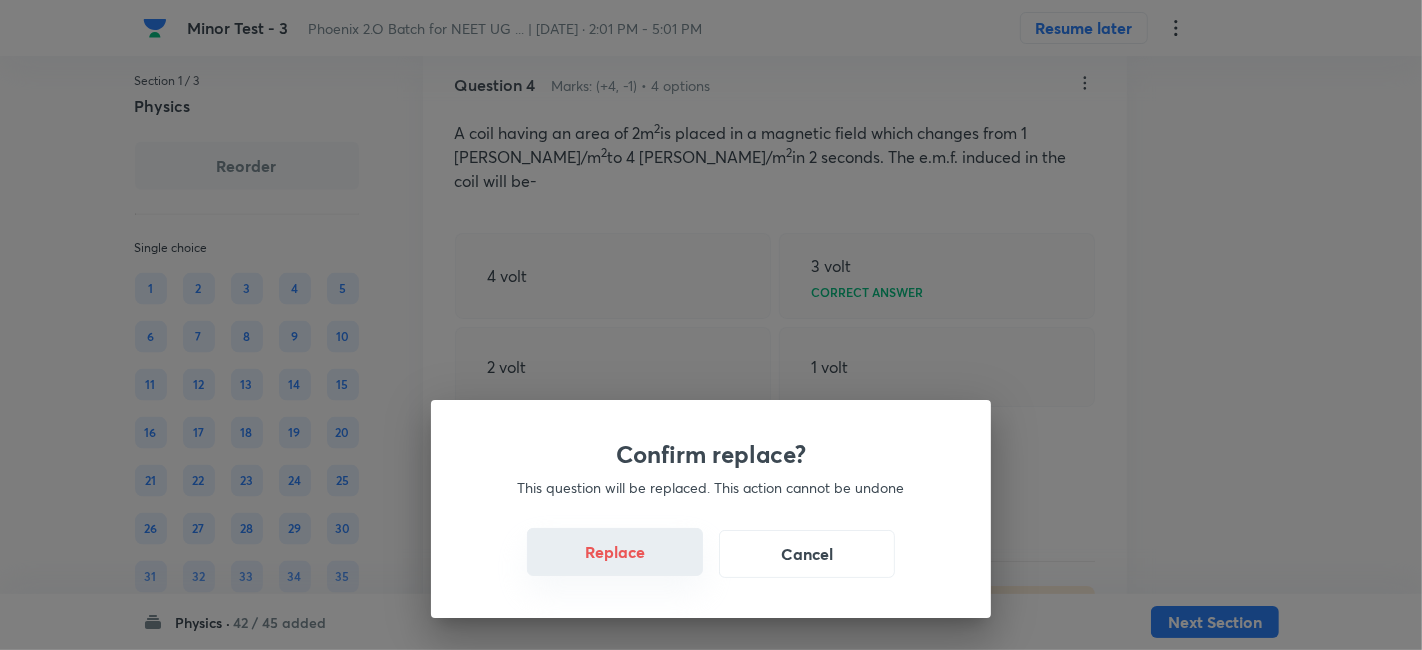 click on "Replace" at bounding box center (615, 552) 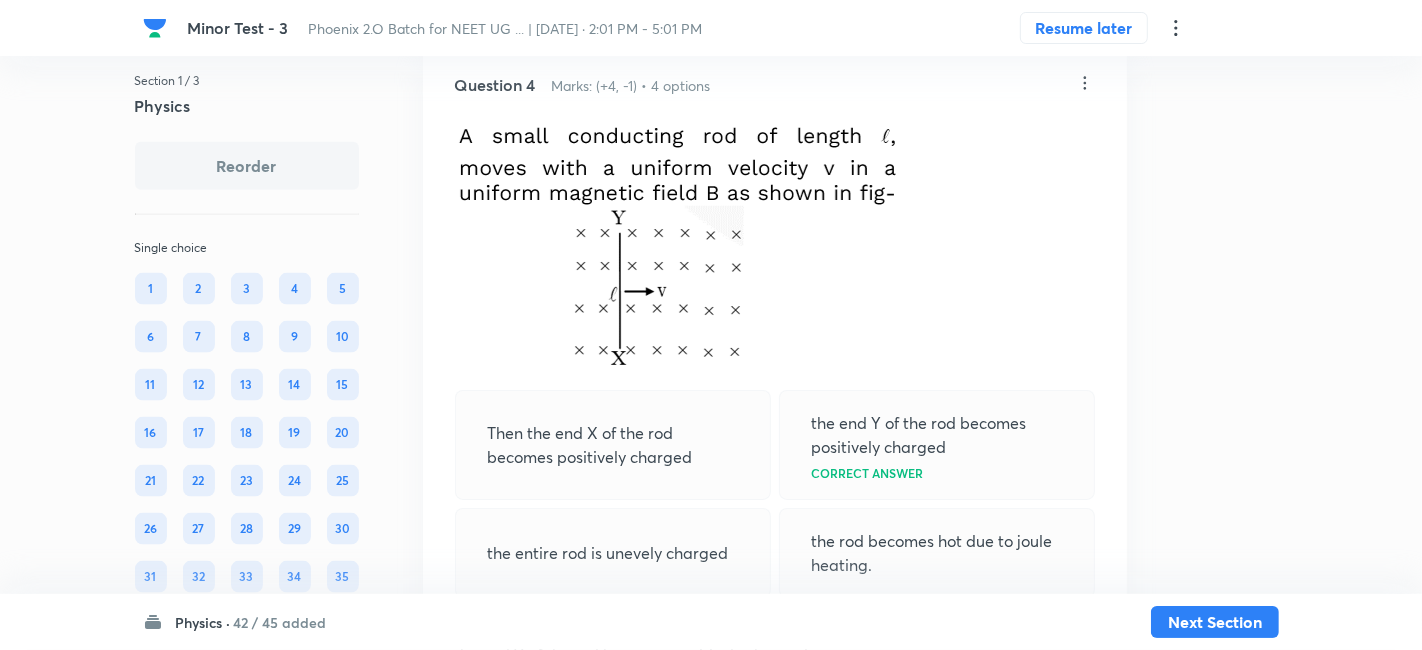click on "Confirm replace? This question will be replaced. This action cannot be undone Replace Cancel" at bounding box center [711, 325] 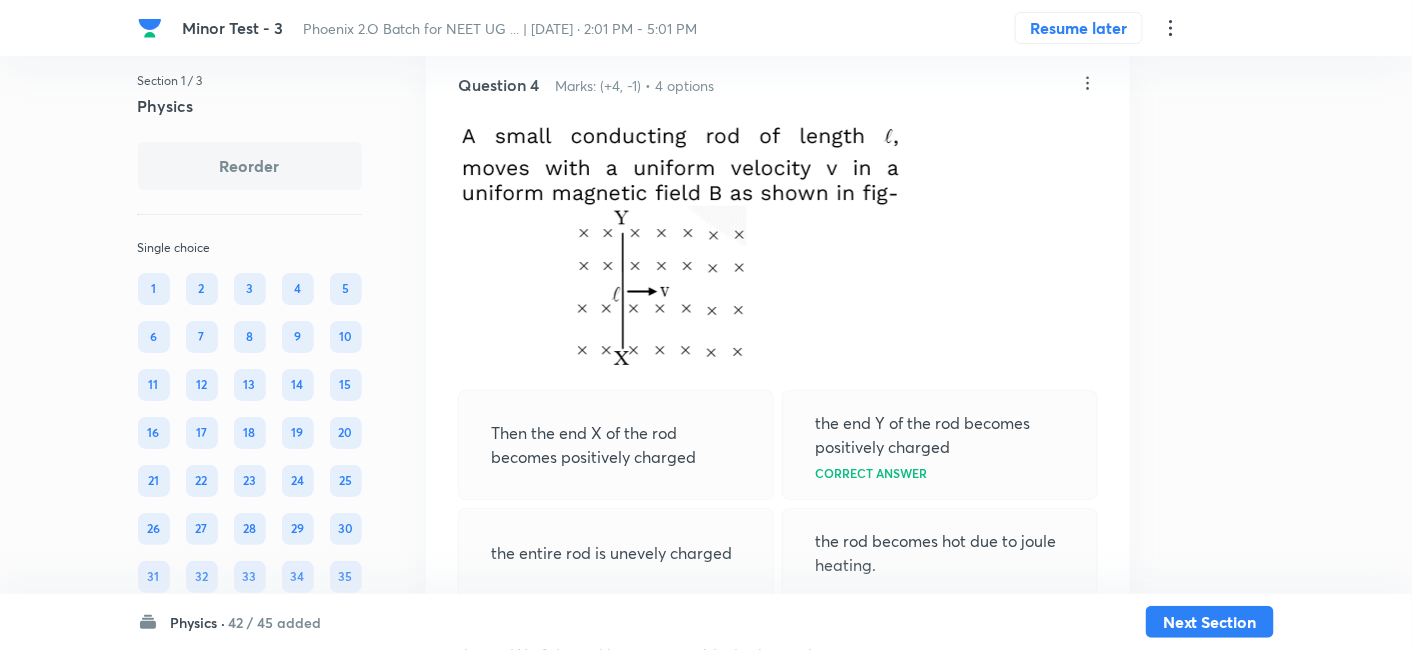click on "Question 4 Marks: (+4, -1) • 4 options Then the end X of the rod becomes positively charged the end Y of the rod becomes positively charged Correct answer the entire rod is unevely charged the rod becomes hot due to joule heating.  Solution Hide the end Y of the rod becomes positively charged  Physics Modern Physics Dual Nature of Matter & X-Rays Last used:  1 year ago Used  1  times in past Learners attempted:  95 Difficulty: Easy" at bounding box center [778, 455] 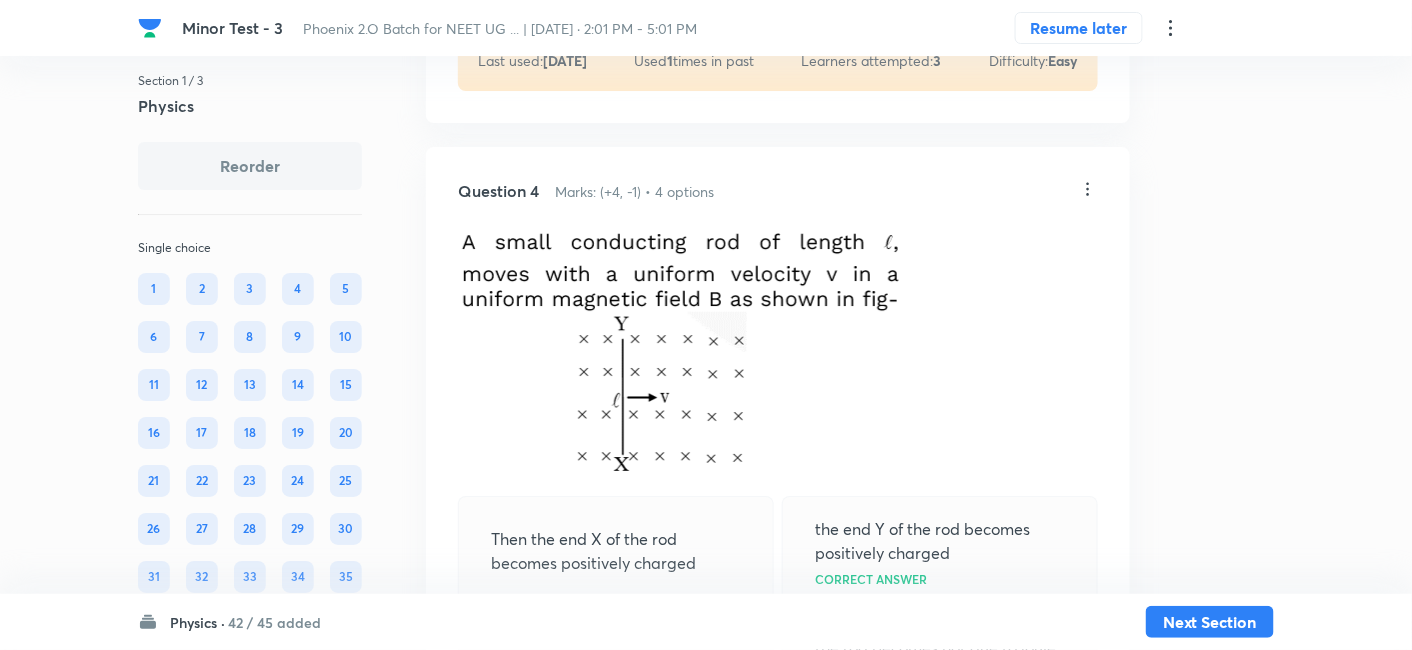 scroll, scrollTop: 2035, scrollLeft: 0, axis: vertical 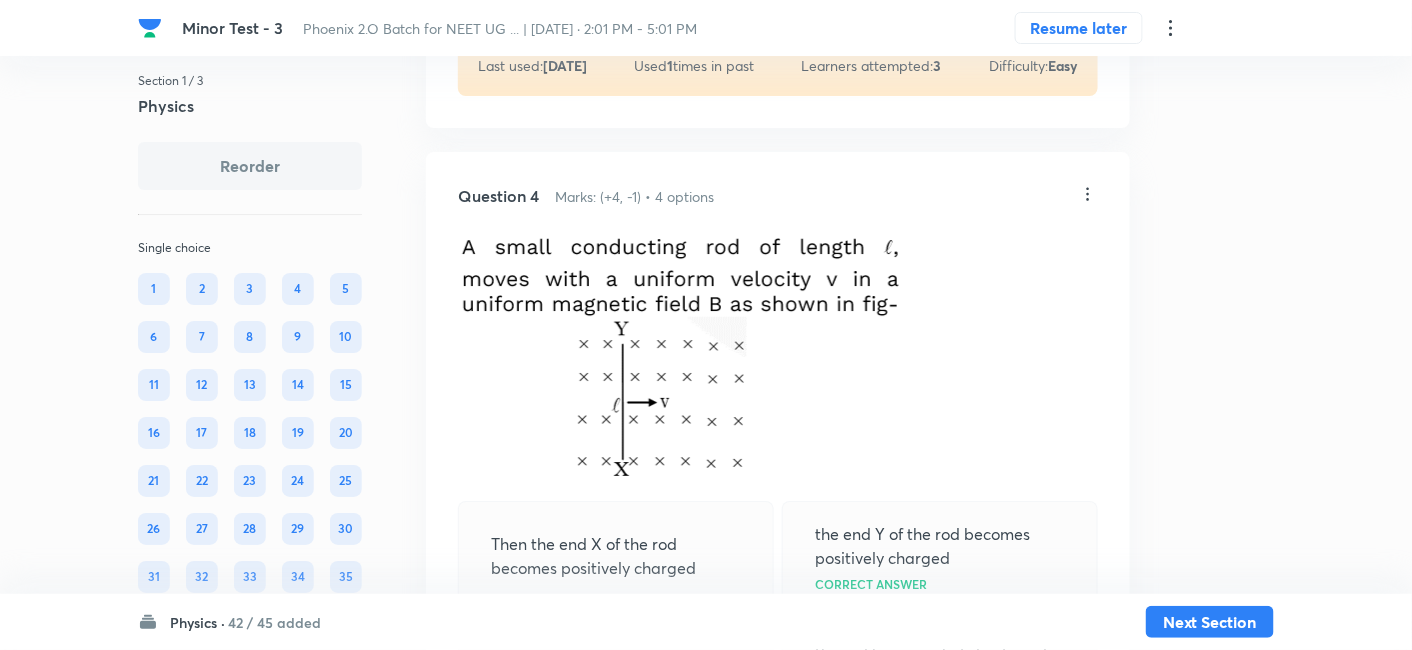 click 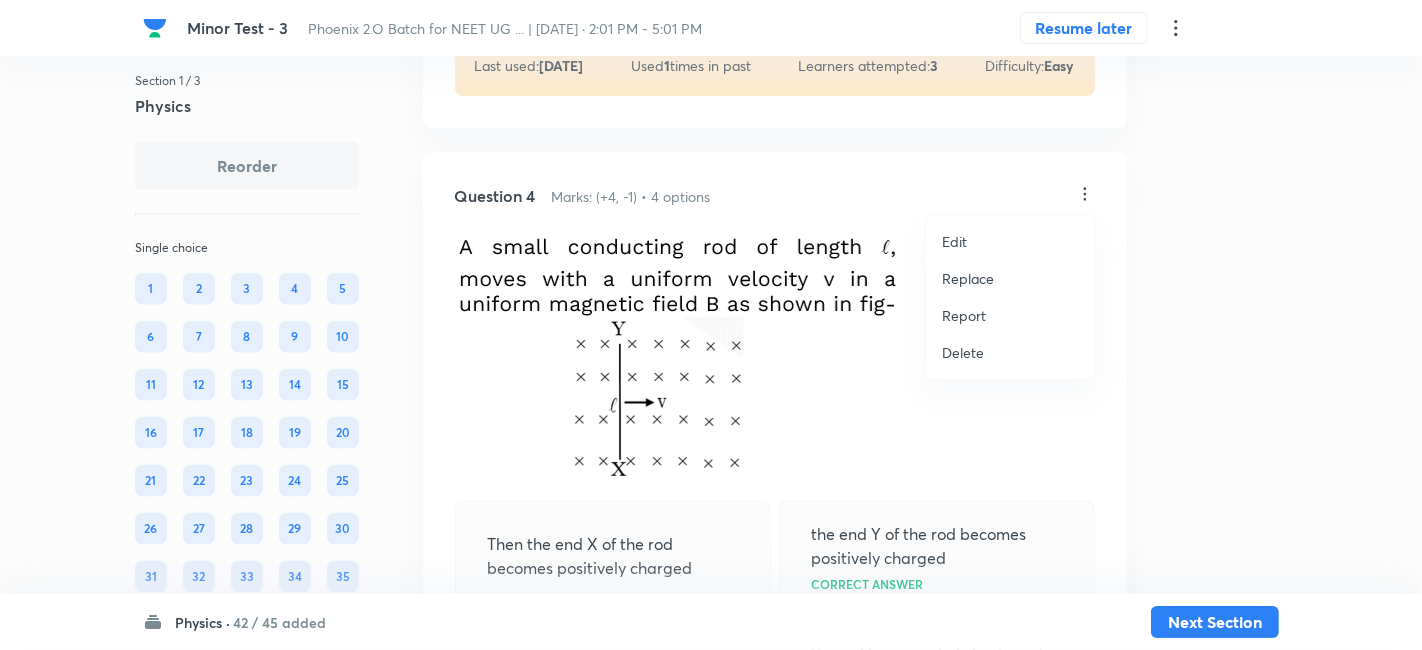 click on "Replace" at bounding box center [968, 278] 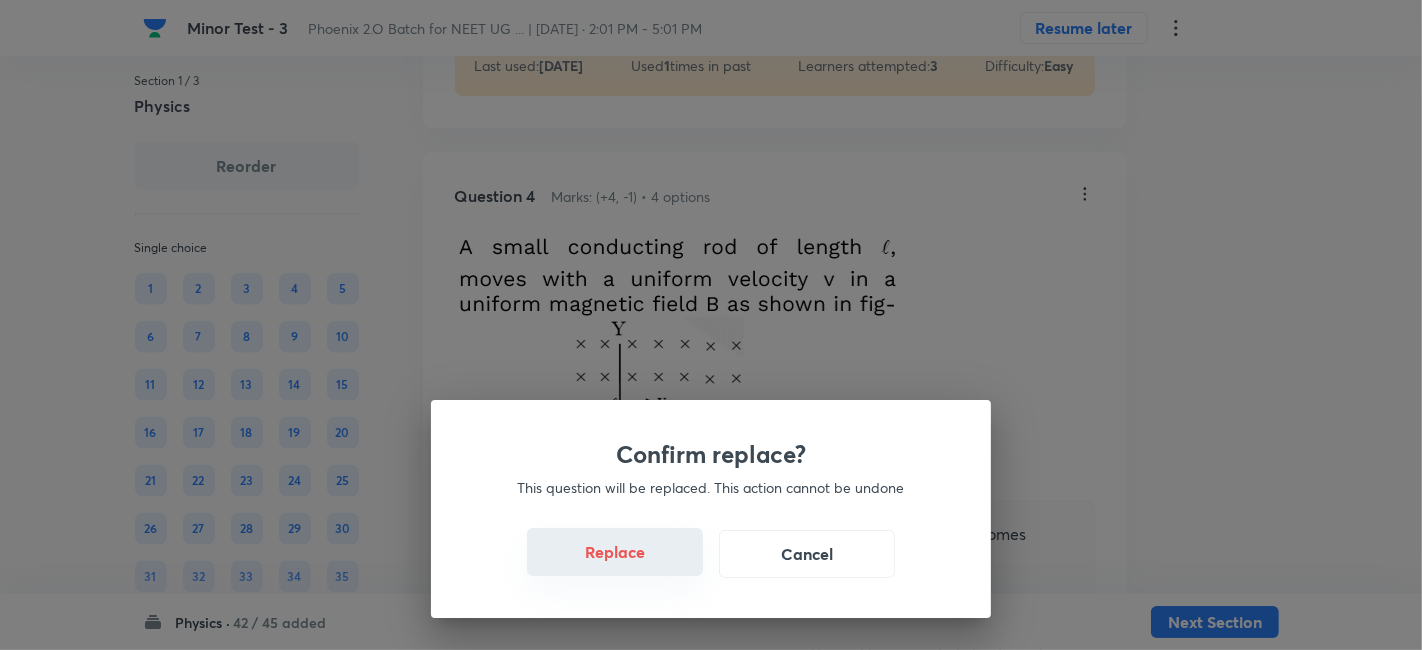 click on "Replace" at bounding box center [615, 552] 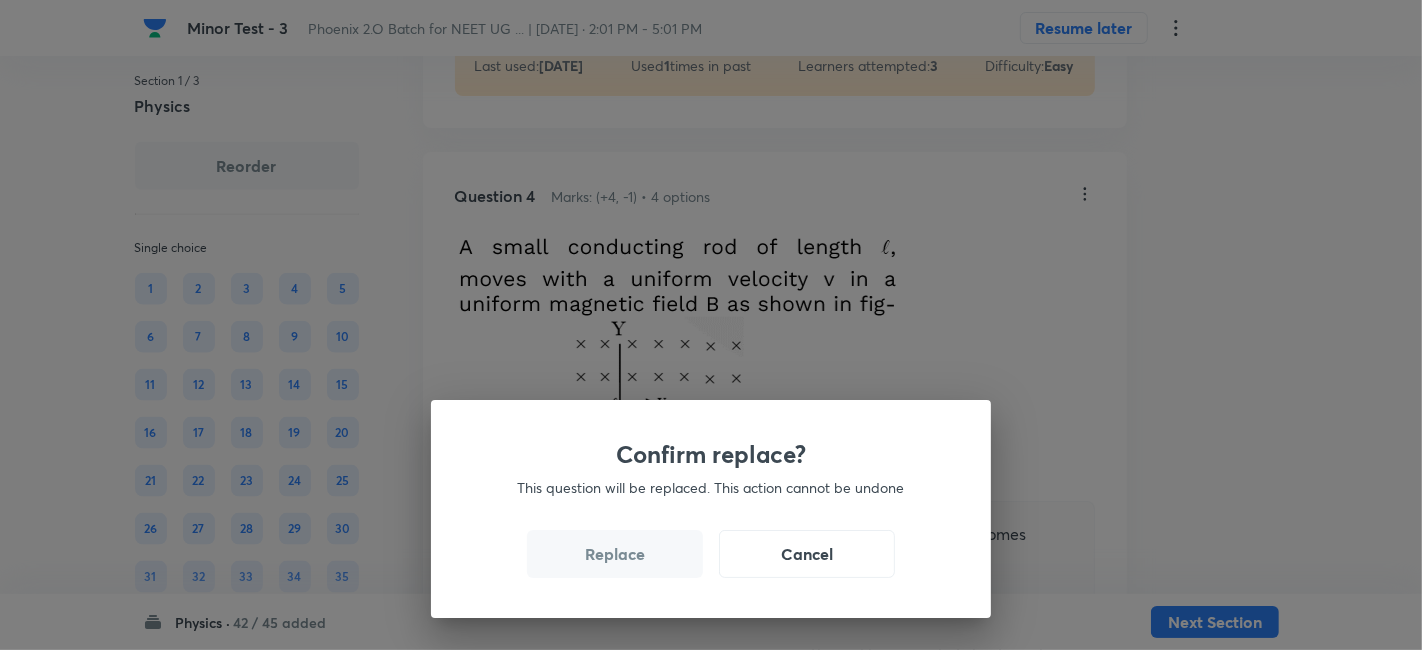 click on "Replace" at bounding box center [615, 554] 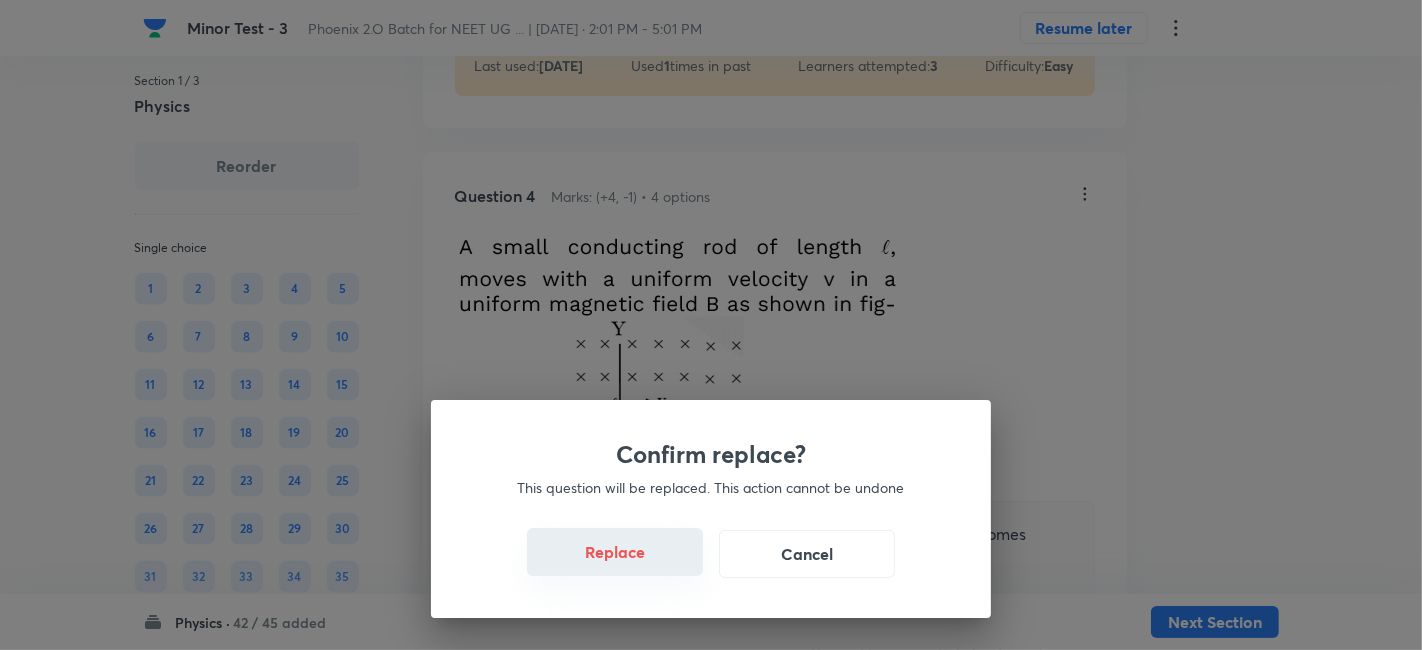 click on "Replace" at bounding box center [615, 552] 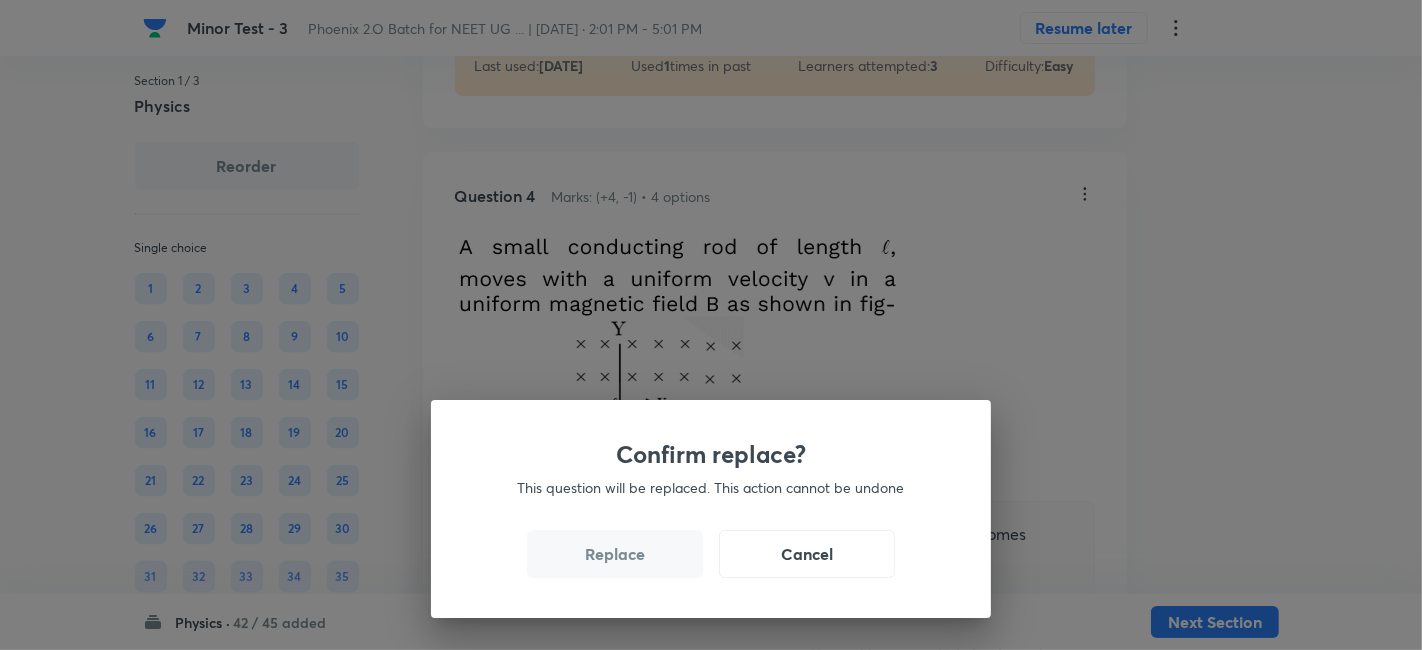 click on "Confirm replace? This question will be replaced. This action cannot be undone Replace Cancel" at bounding box center (711, 325) 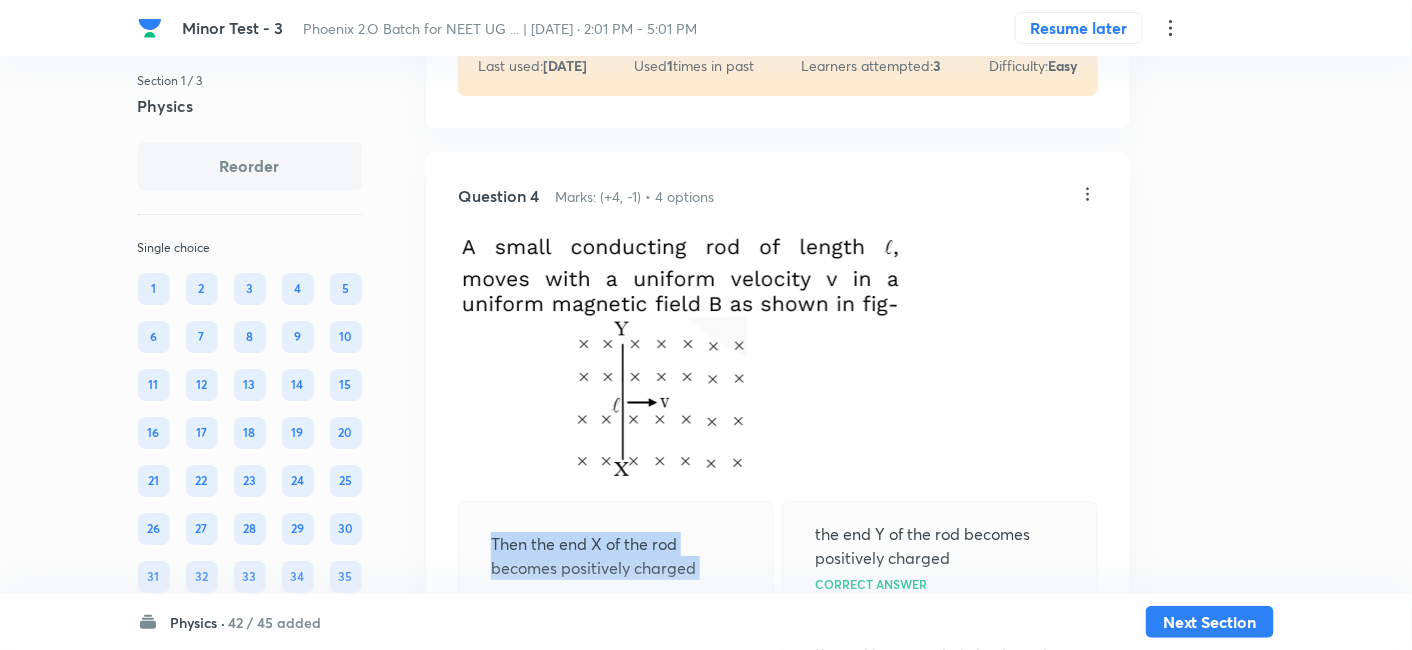 click on "Then the end X of the rod becomes positively charged" at bounding box center (616, 556) 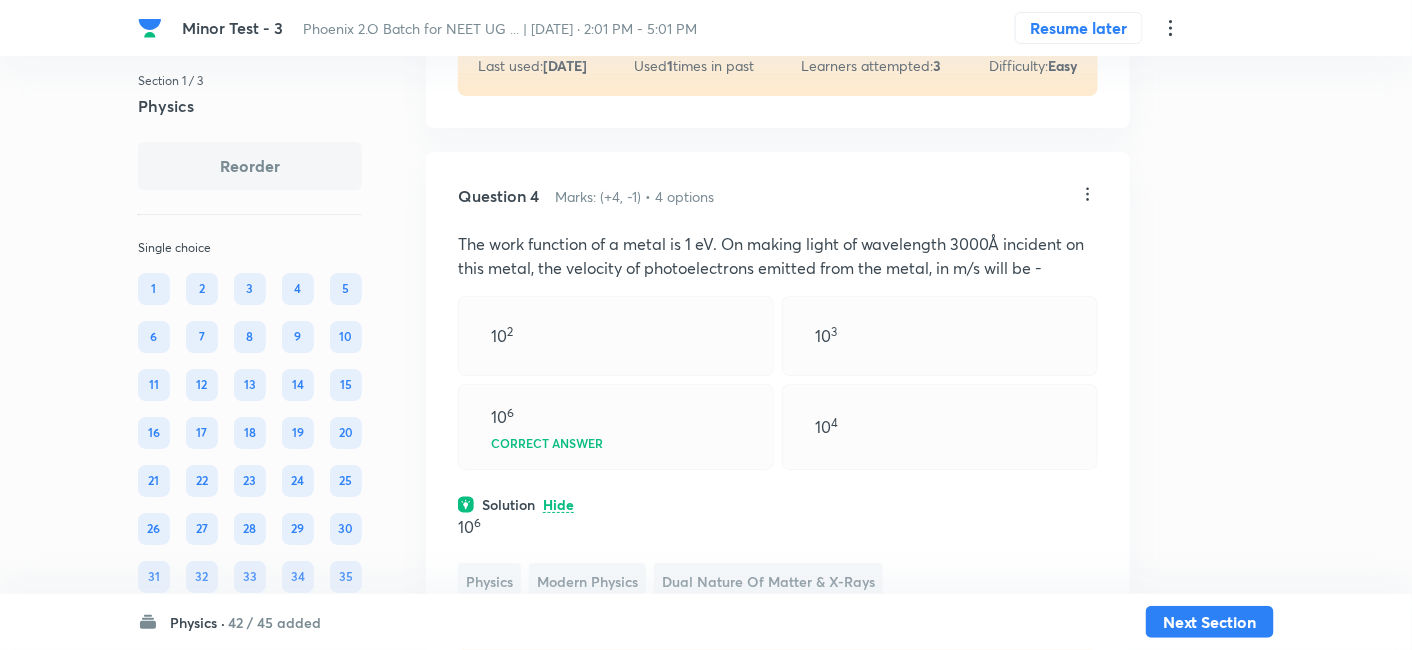 click on "The work function of a metal is 1 eV. On making light of wavelength 3000Å incident on this metal, the velocity of photoelectrons emitted from the metal, in m/s will be -" at bounding box center (778, 256) 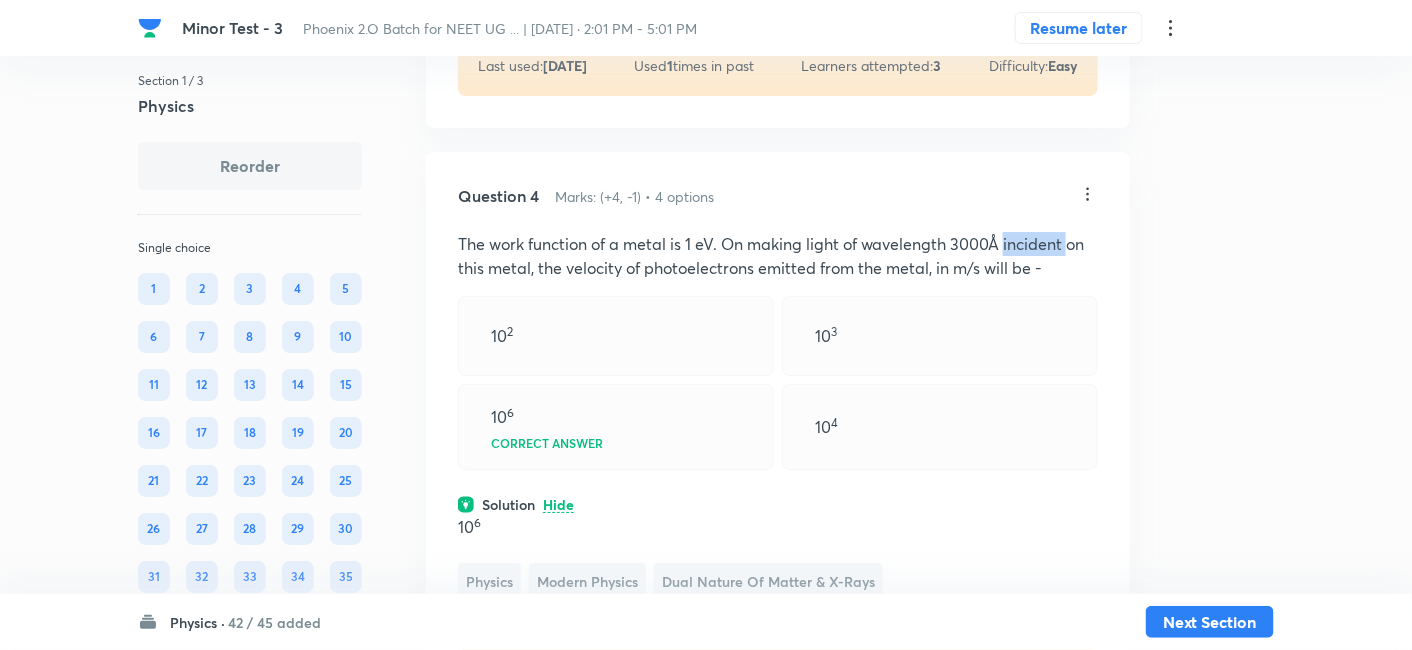 click on "The work function of a metal is 1 eV. On making light of wavelength 3000Å incident on this metal, the velocity of photoelectrons emitted from the metal, in m/s will be -" at bounding box center [778, 256] 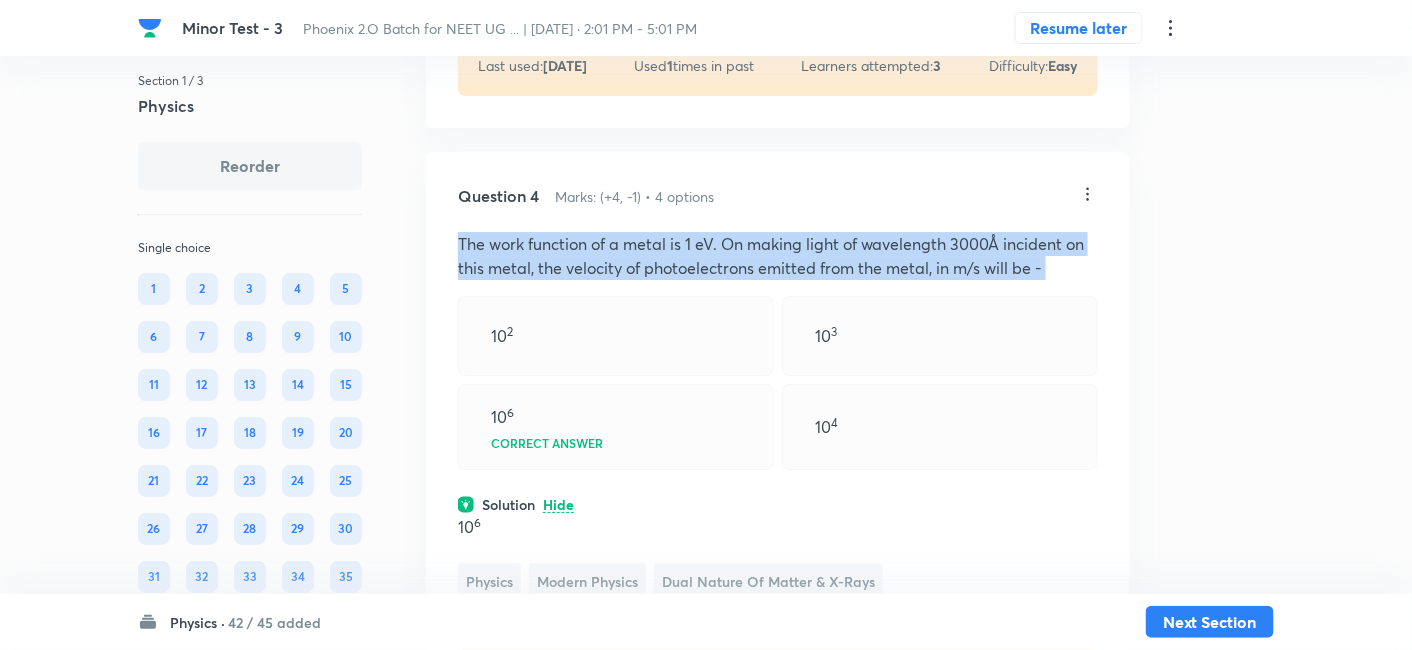 click on "The work function of a metal is 1 eV. On making light of wavelength 3000Å incident on this metal, the velocity of photoelectrons emitted from the metal, in m/s will be -" at bounding box center [778, 256] 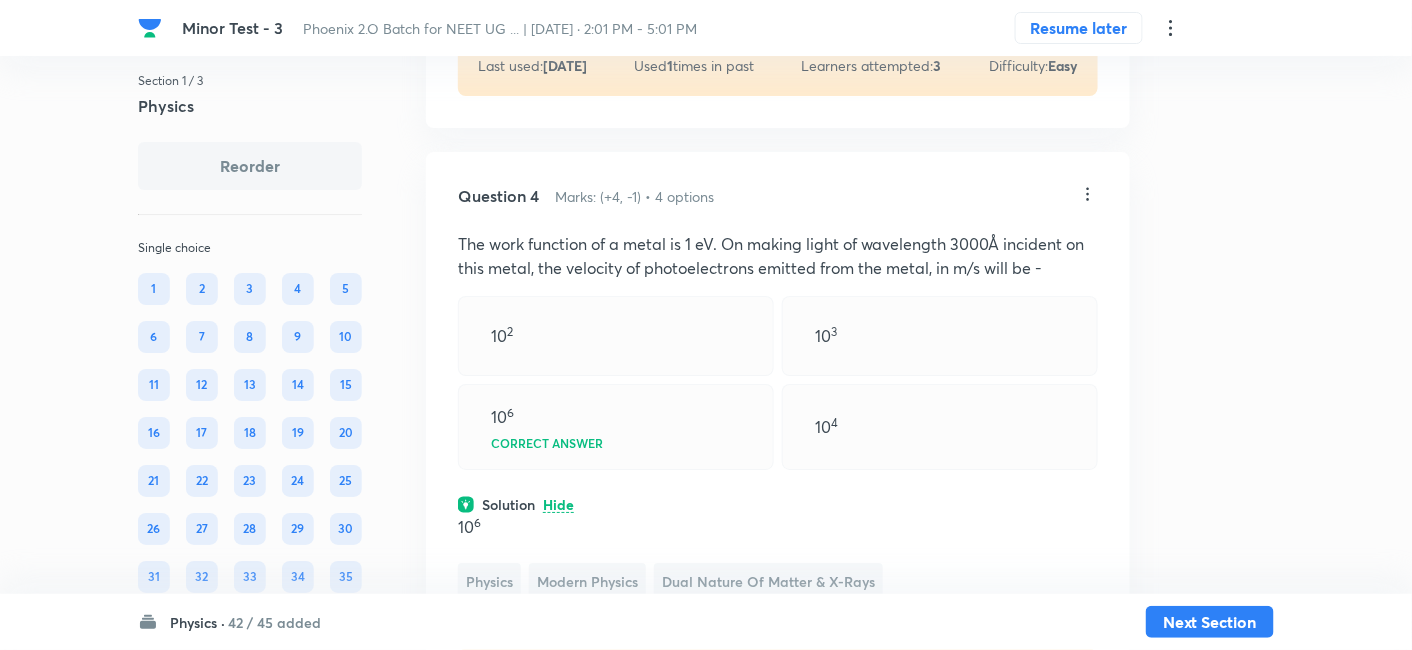 click 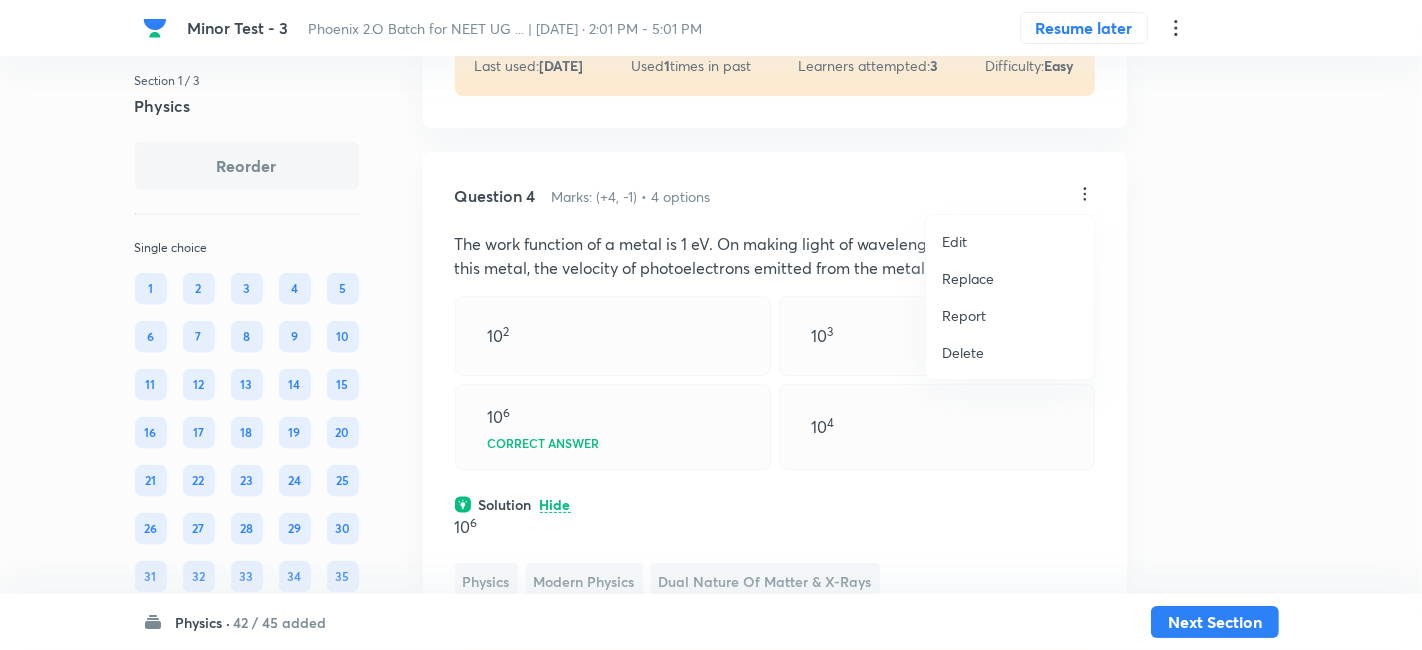 click on "Replace" at bounding box center [968, 278] 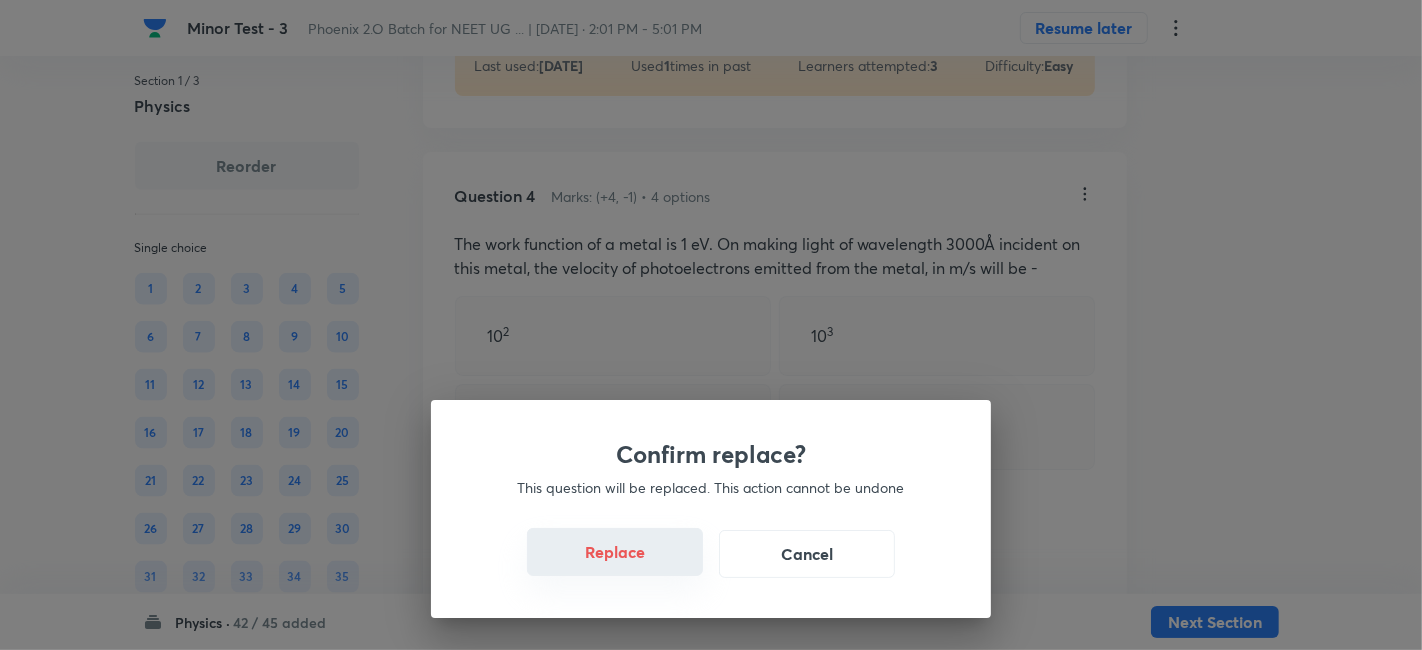 click on "Replace" at bounding box center [615, 552] 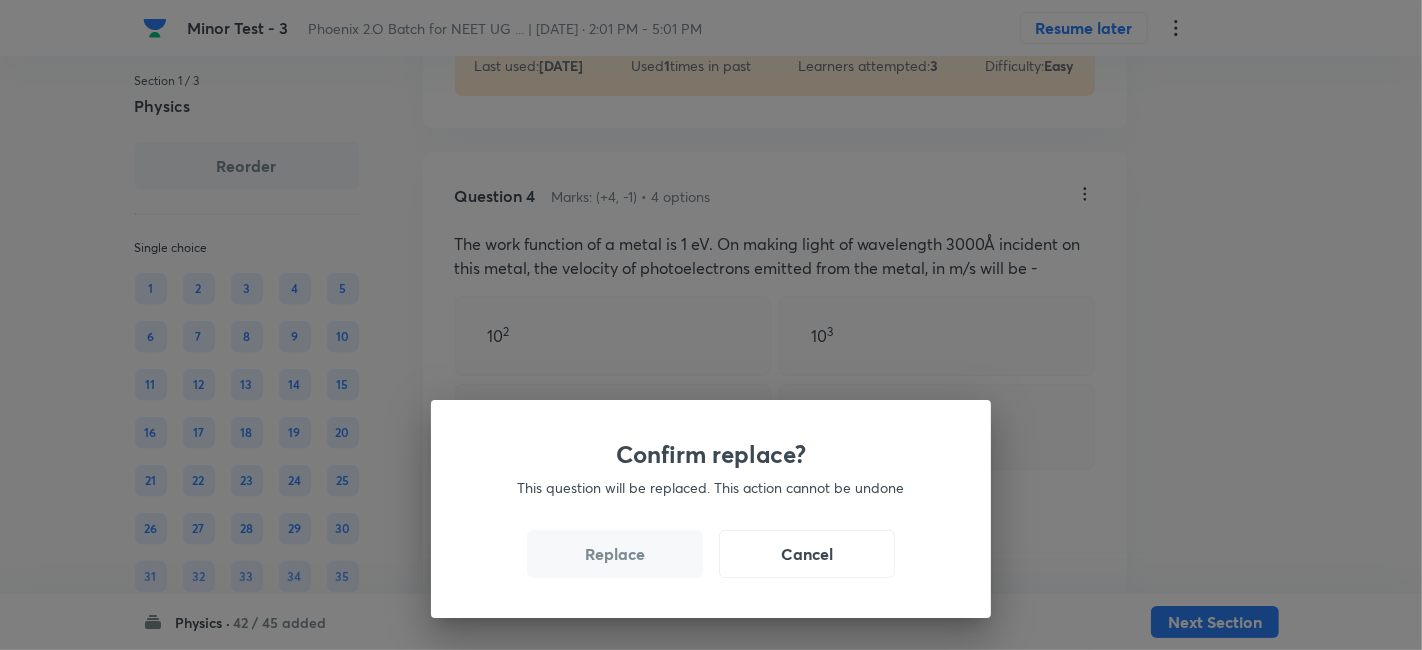 click on "Replace" at bounding box center (615, 554) 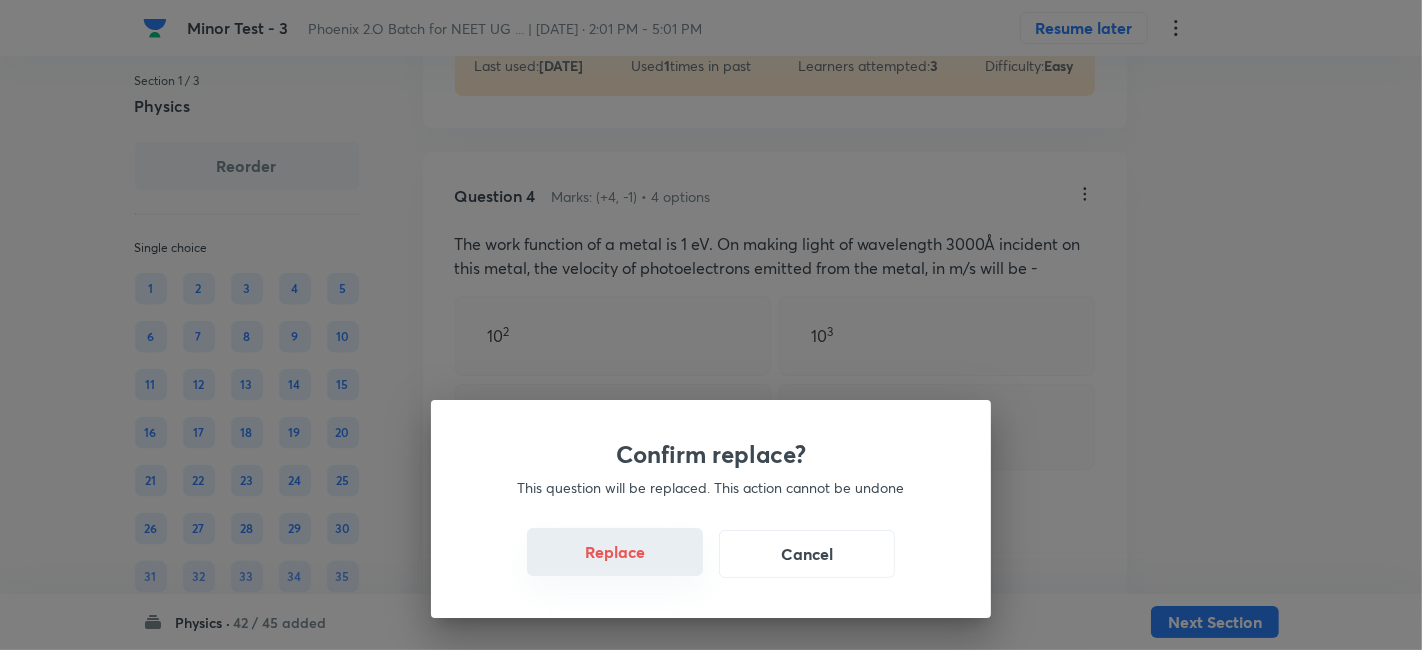 click on "Replace" at bounding box center (615, 552) 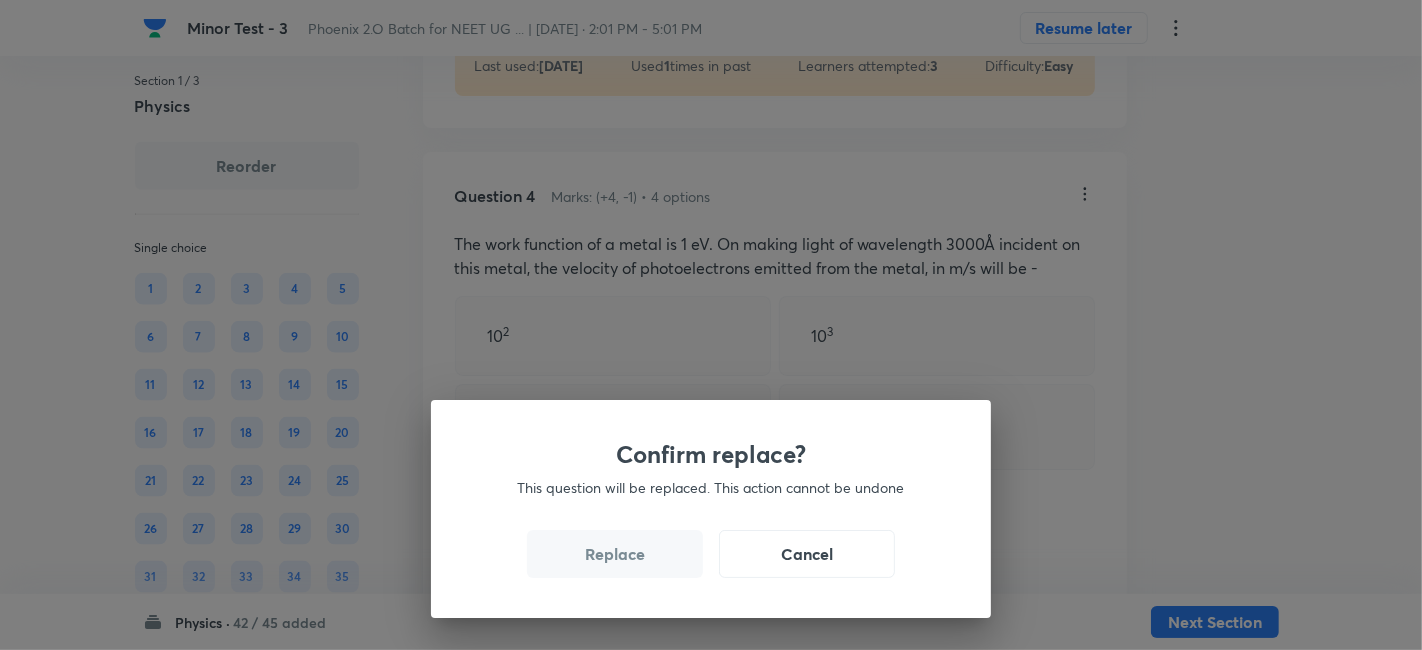 click on "Replace" at bounding box center (615, 554) 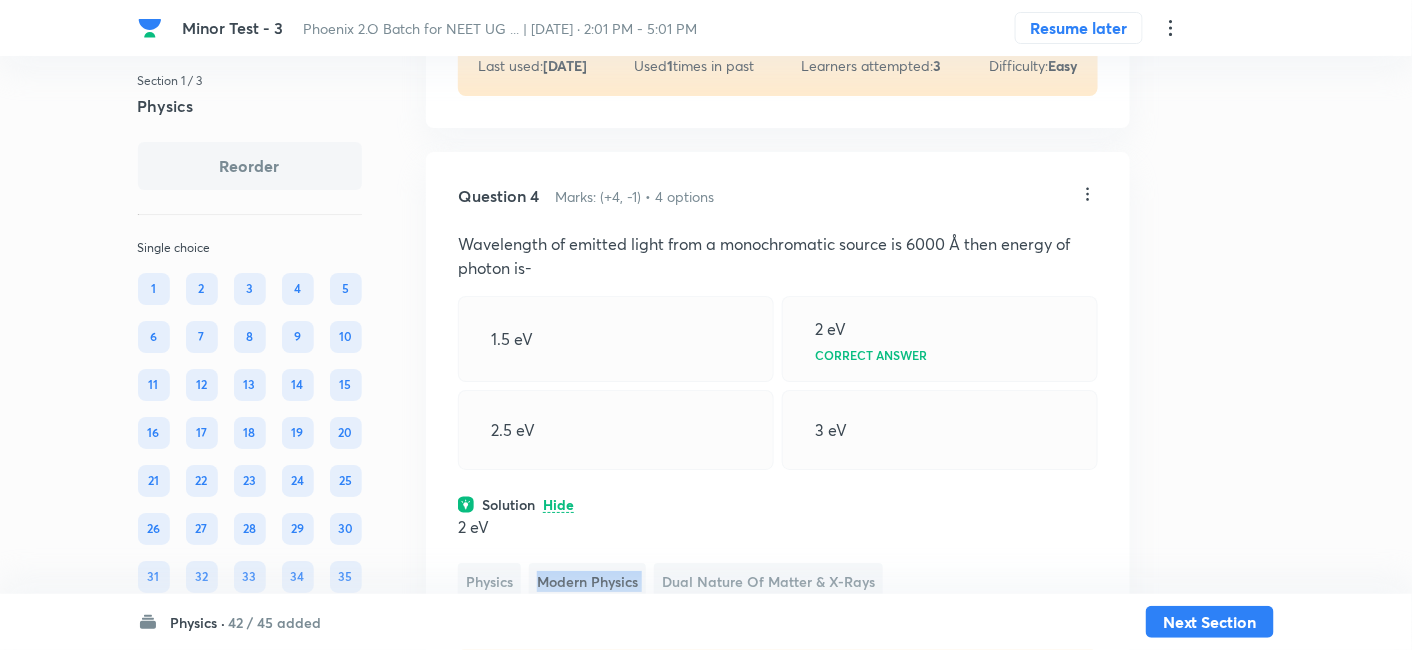 click on "Modern Physics" at bounding box center [587, 581] 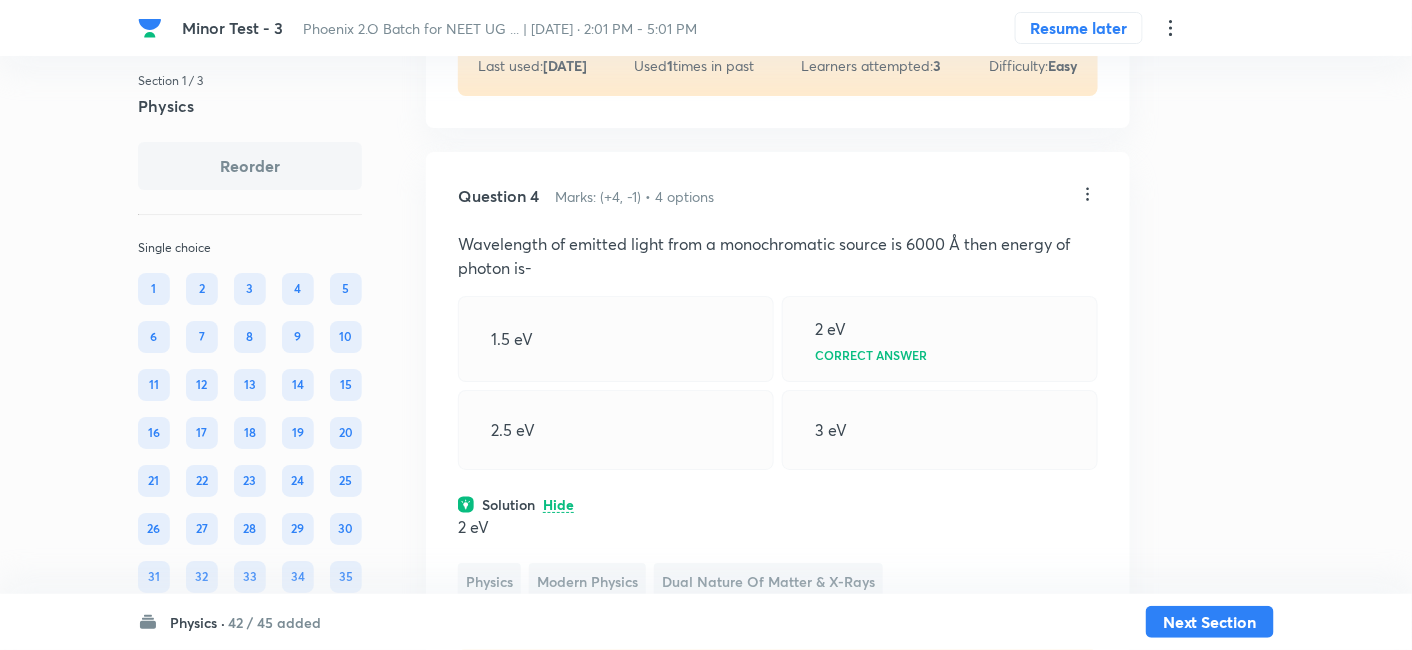 click 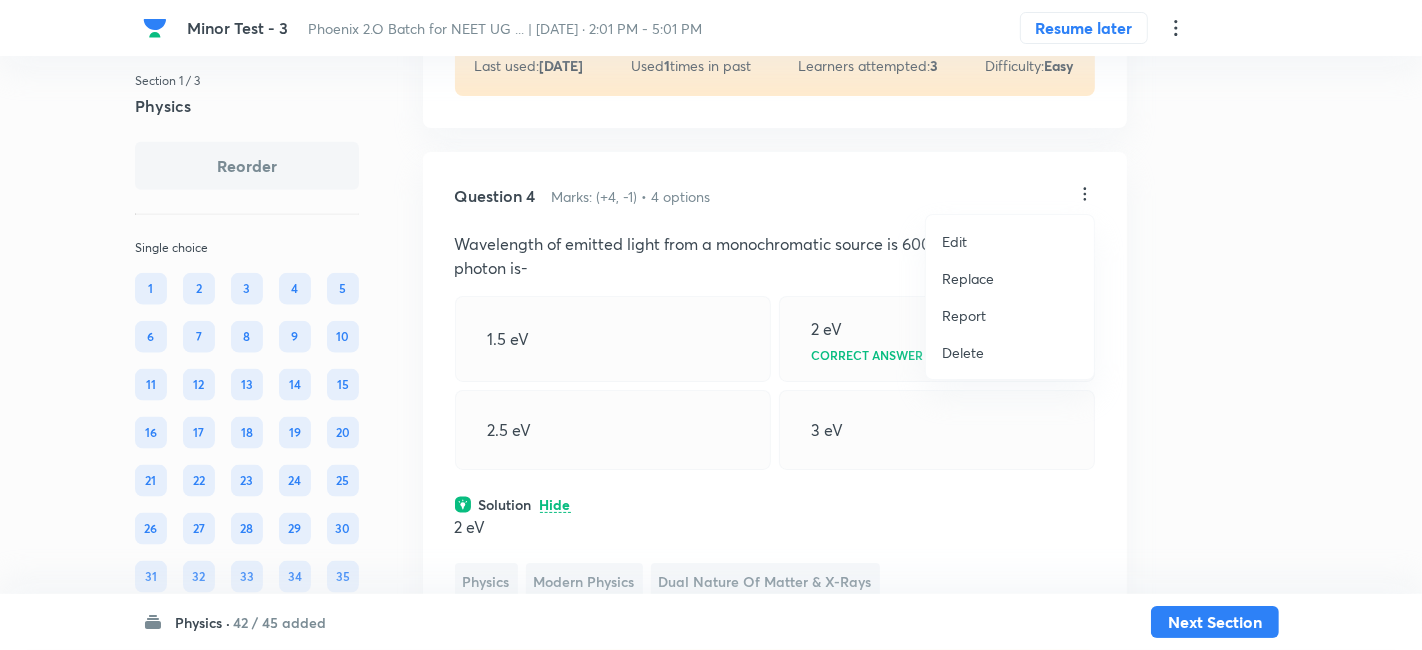 click on "Replace" at bounding box center [968, 278] 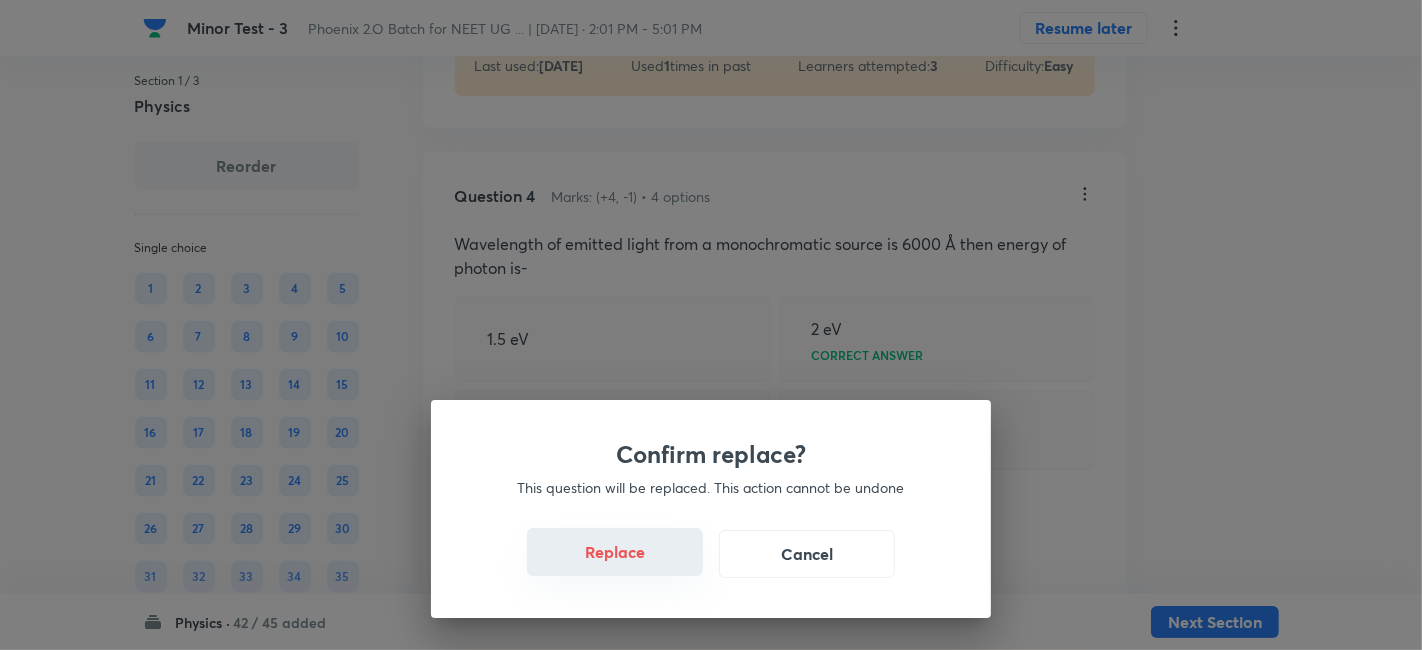 click on "Replace" at bounding box center (615, 552) 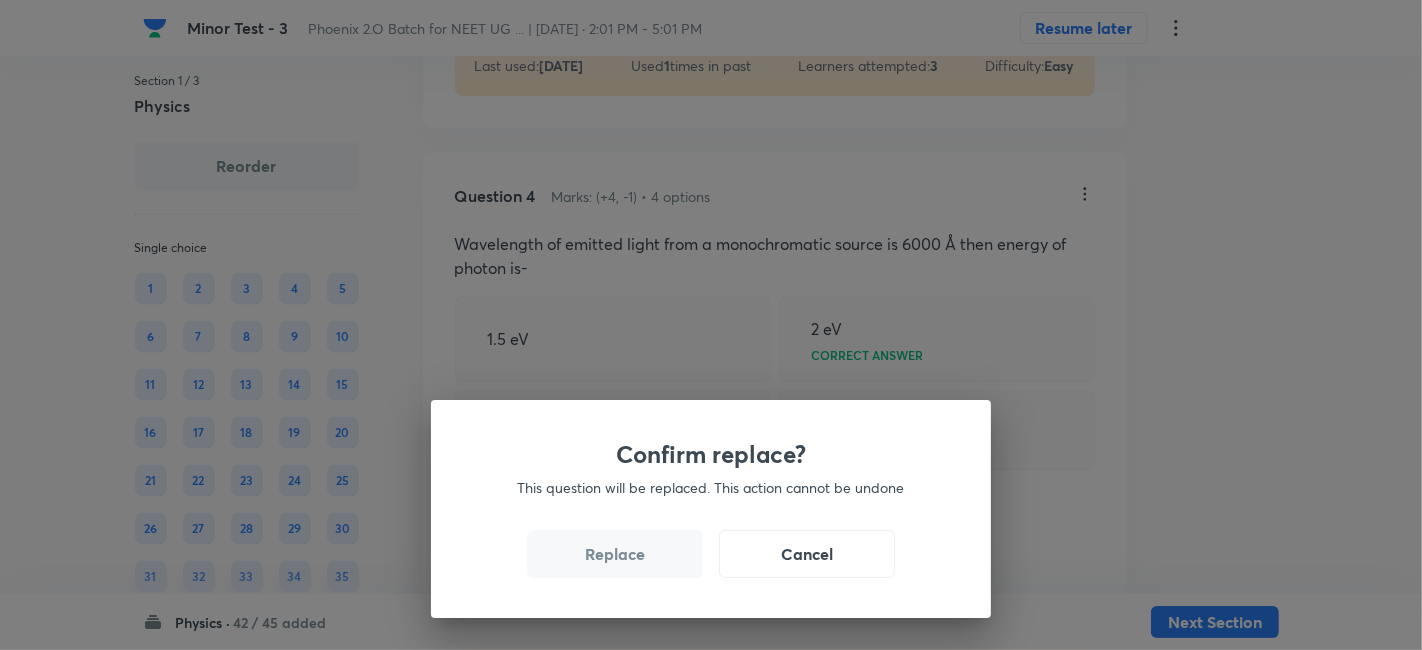 click on "Replace" at bounding box center (615, 554) 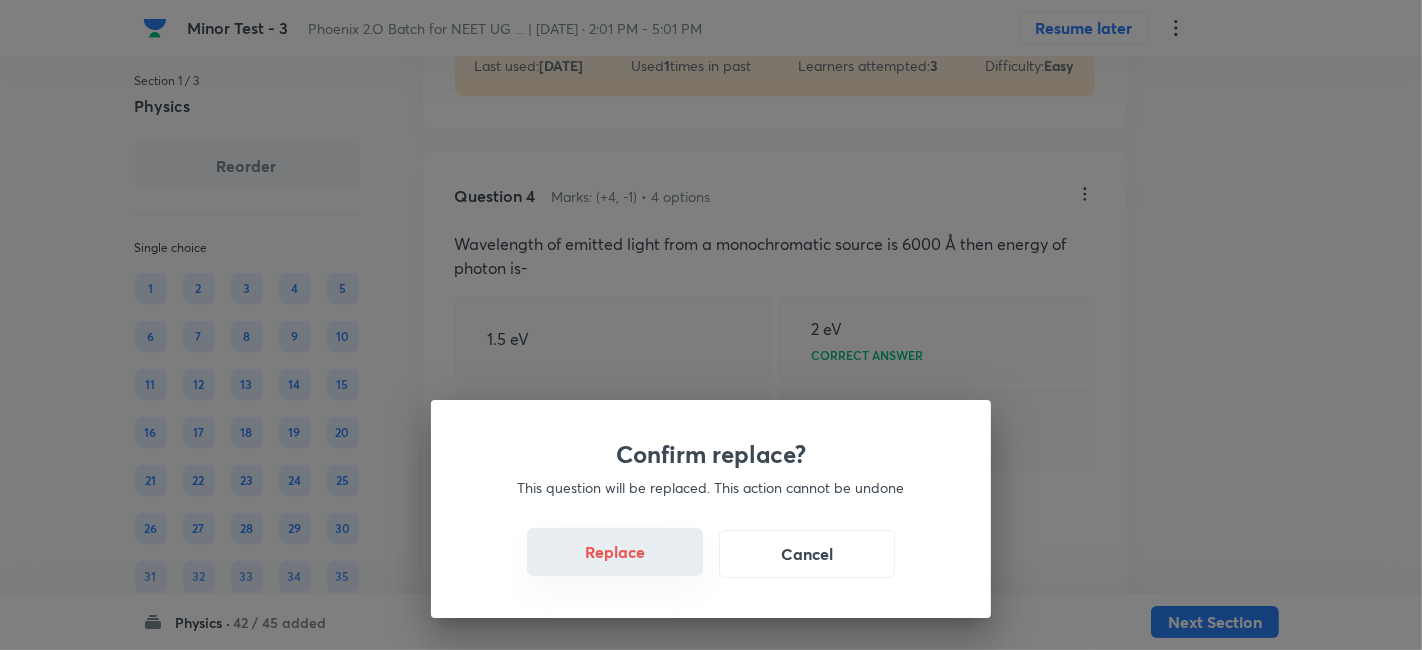 click on "Replace" at bounding box center (615, 552) 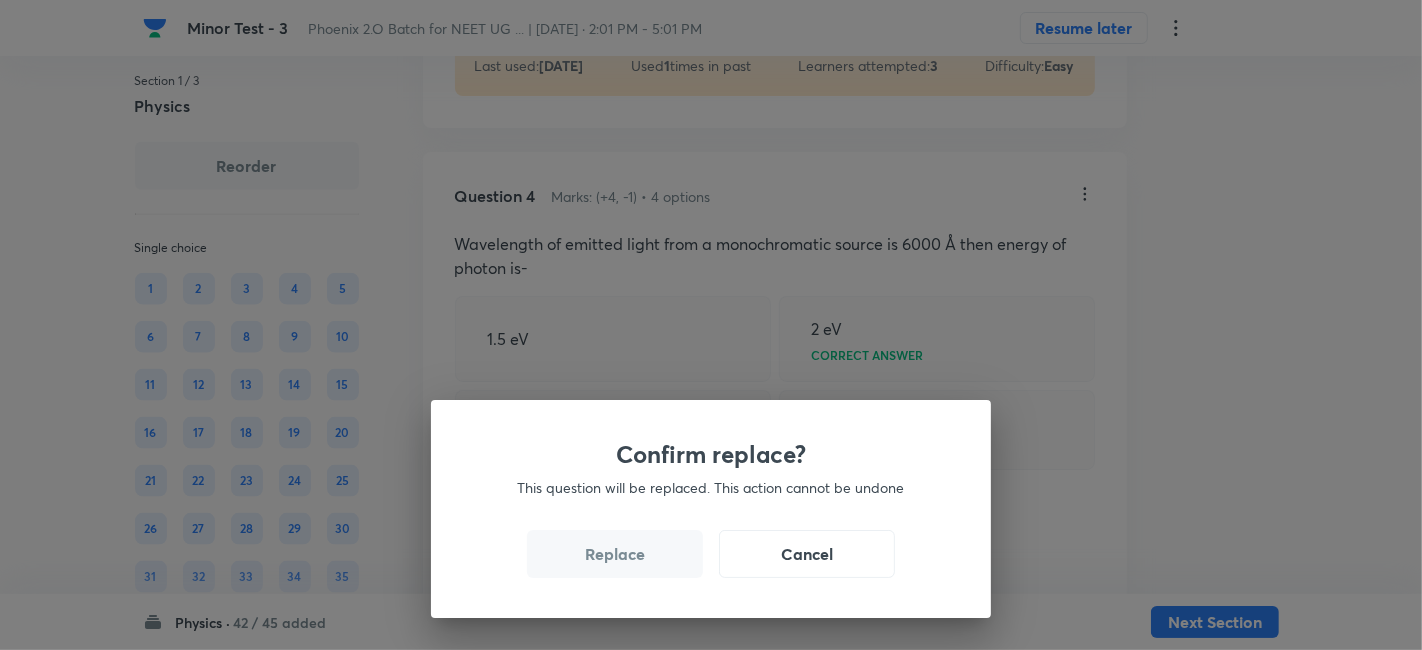 click on "Replace" at bounding box center (615, 554) 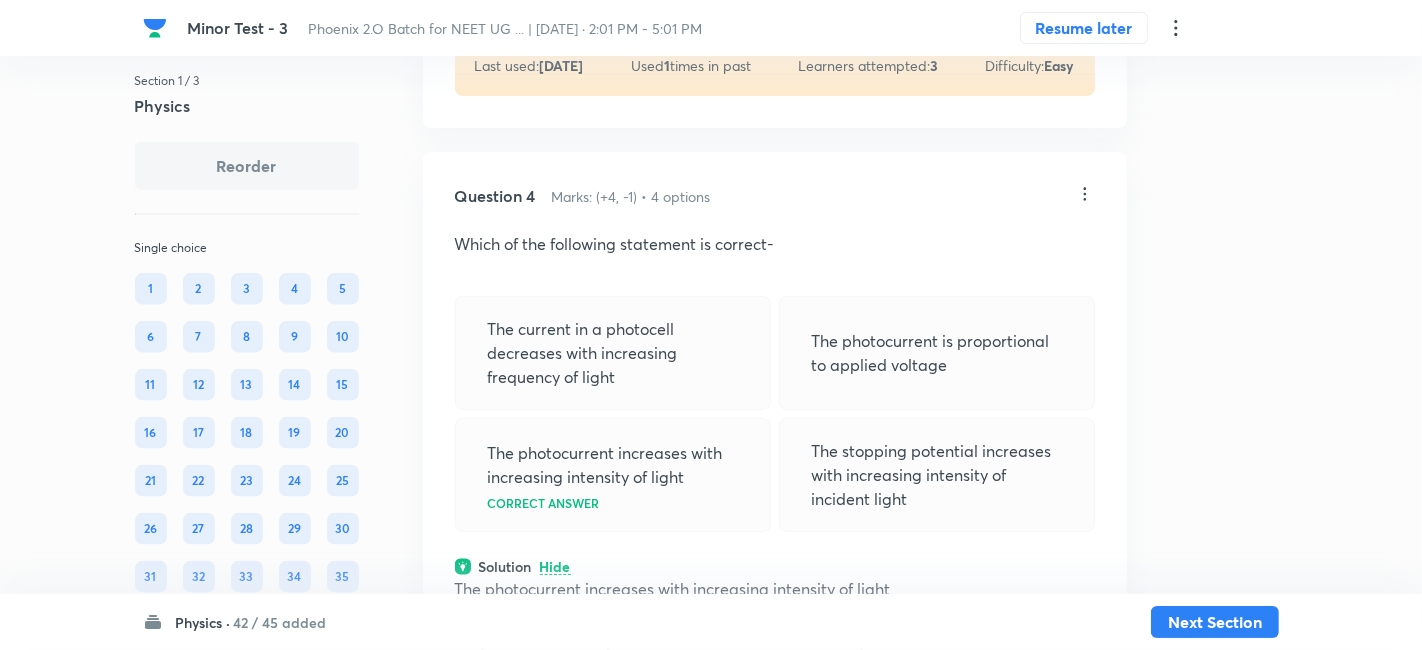 click on "Confirm replace? This question will be replaced. This action cannot be undone Replace Cancel" at bounding box center (711, 975) 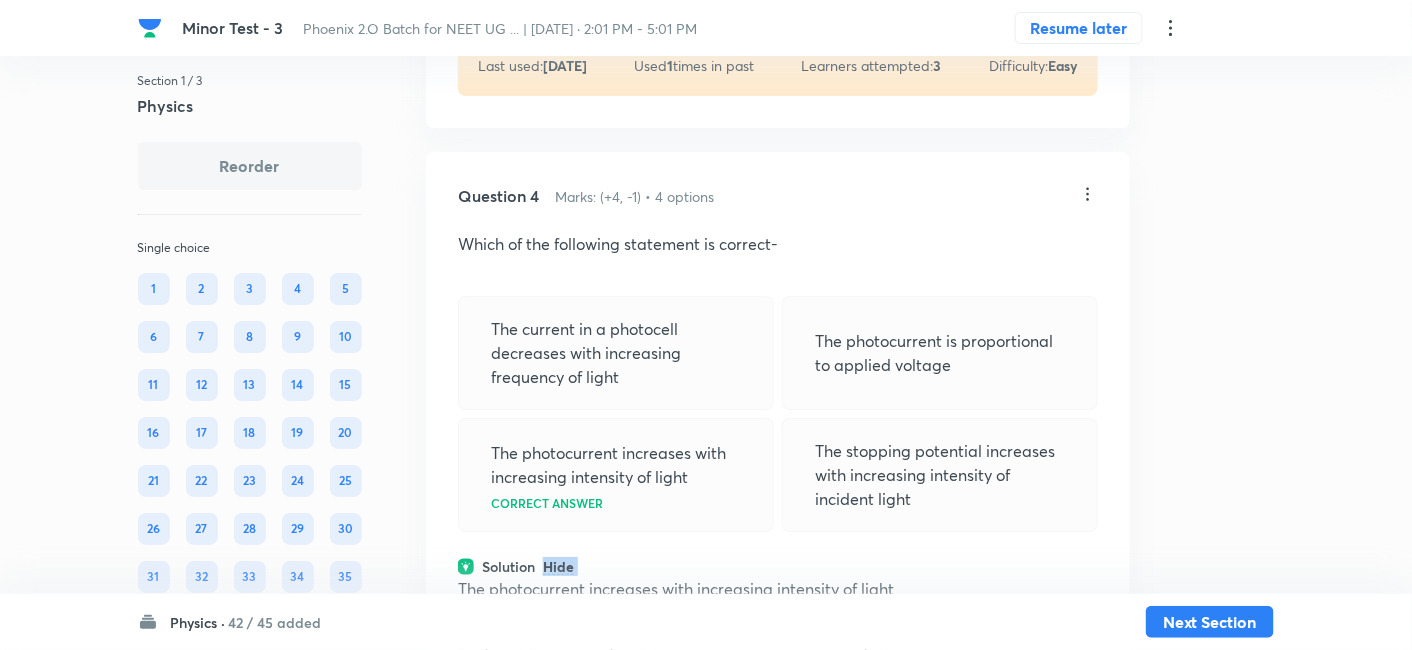 click on "Solution Hide" at bounding box center (778, 566) 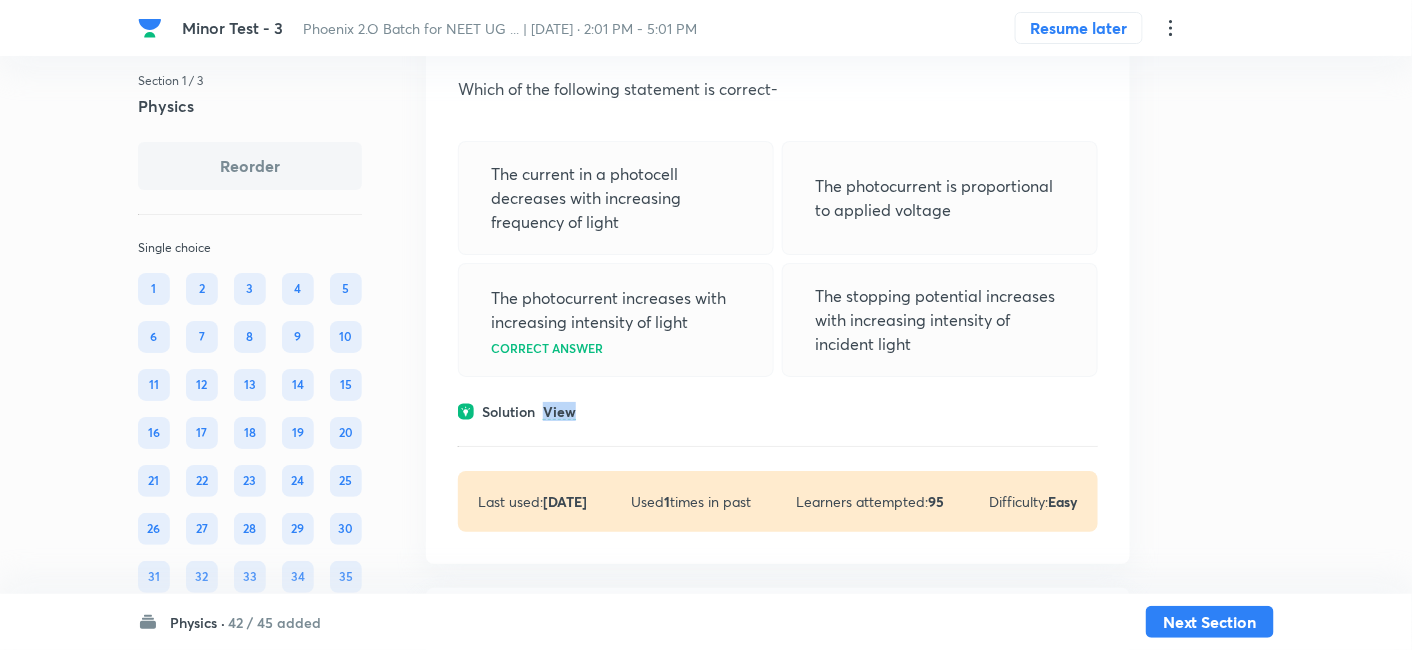 scroll, scrollTop: 2191, scrollLeft: 0, axis: vertical 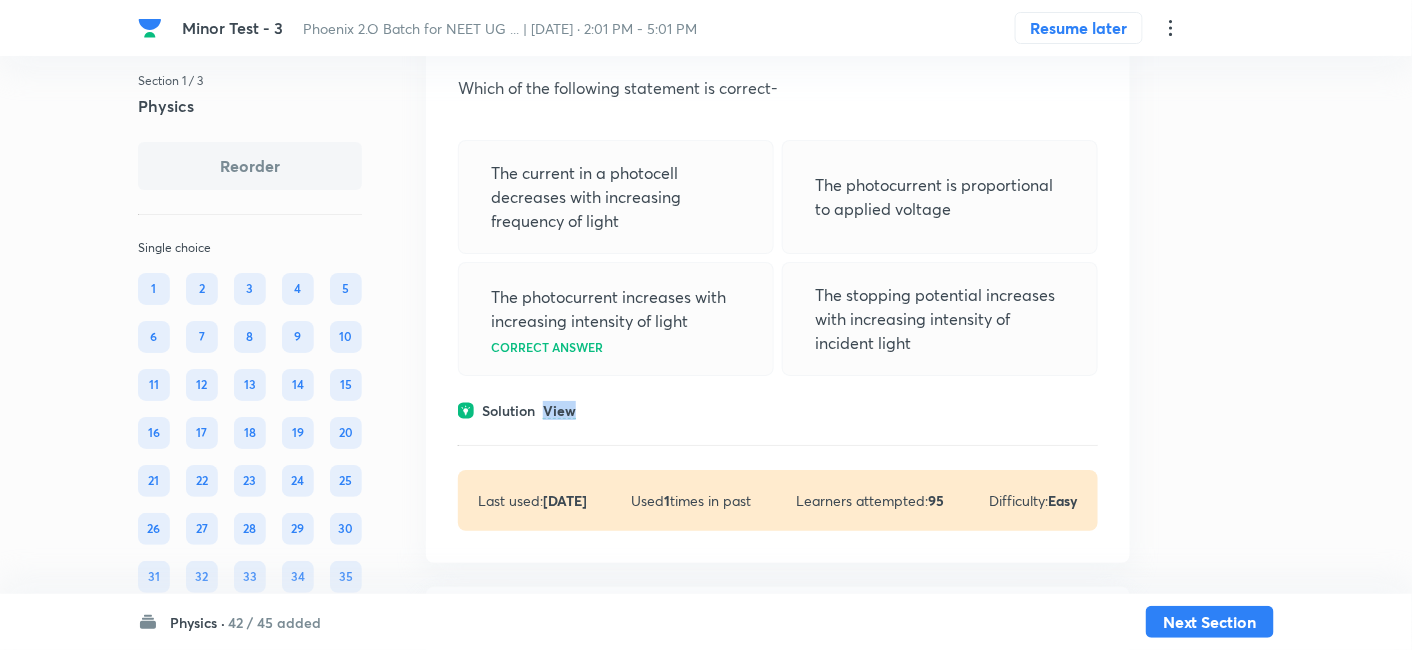 click on "Solution View" at bounding box center [778, 410] 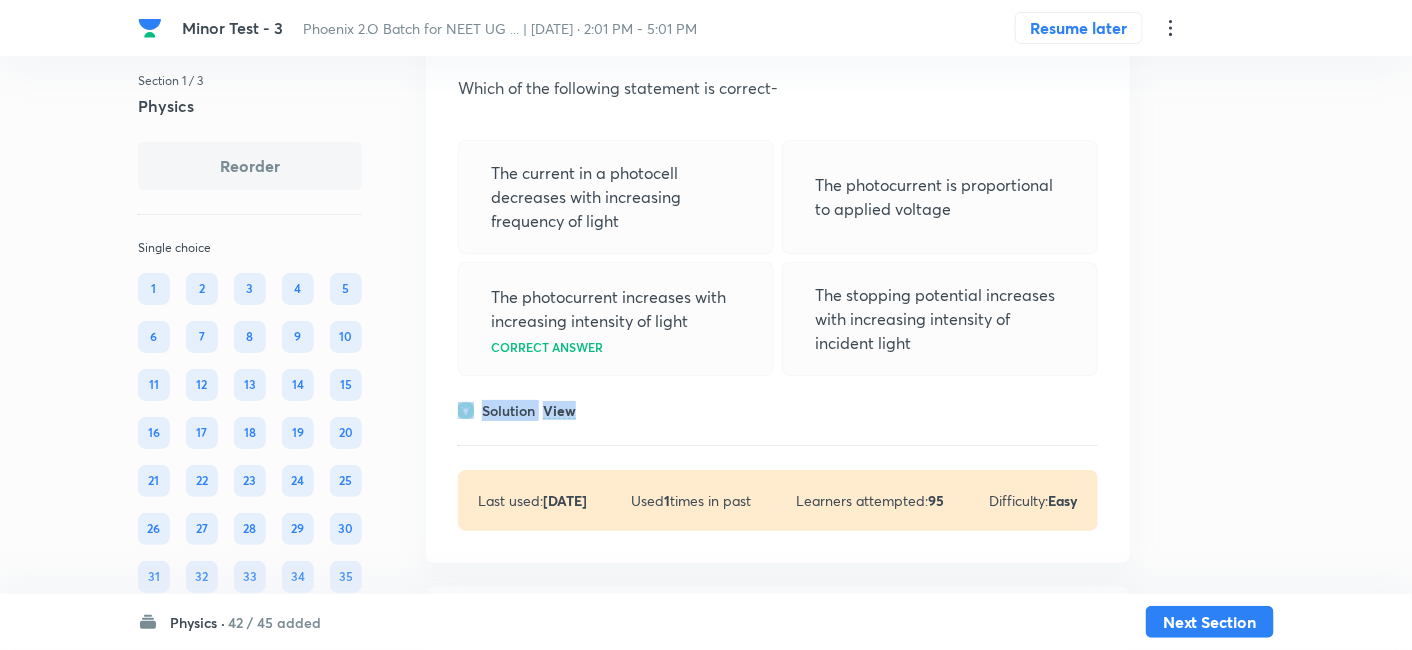 click on "Solution View" at bounding box center (778, 410) 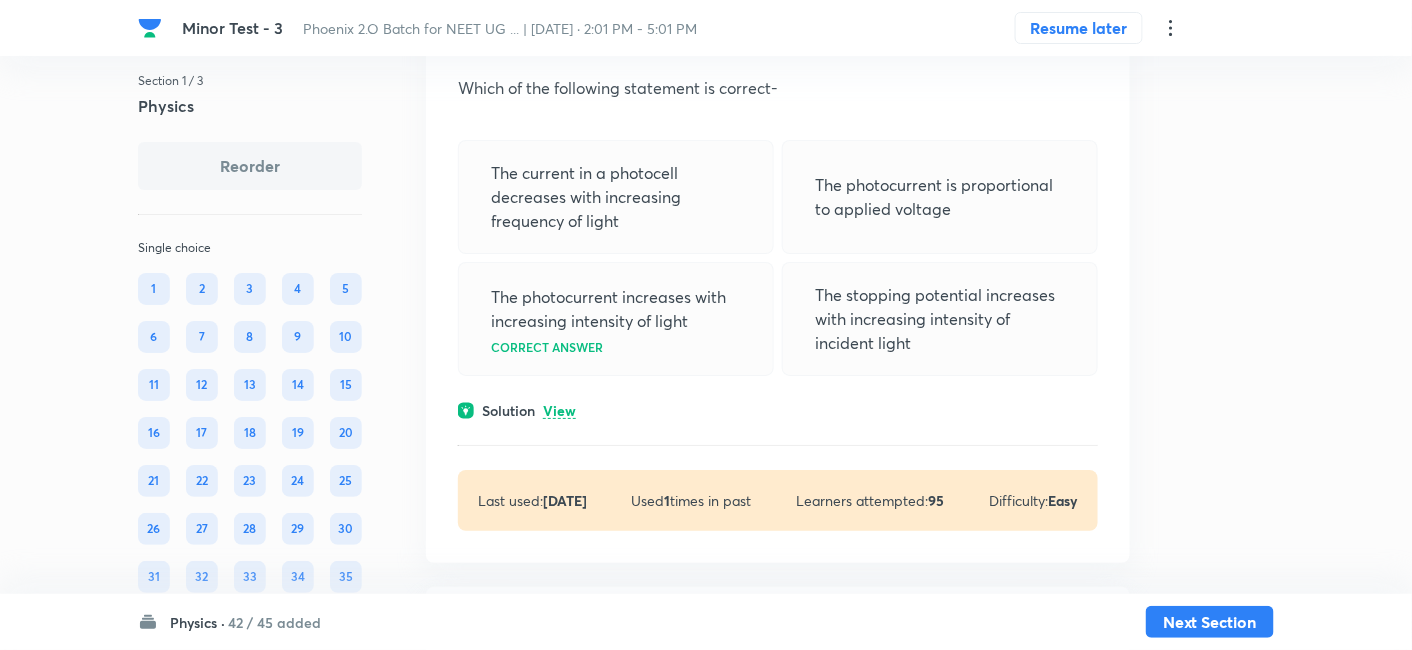 click on "Solution View" at bounding box center [778, 410] 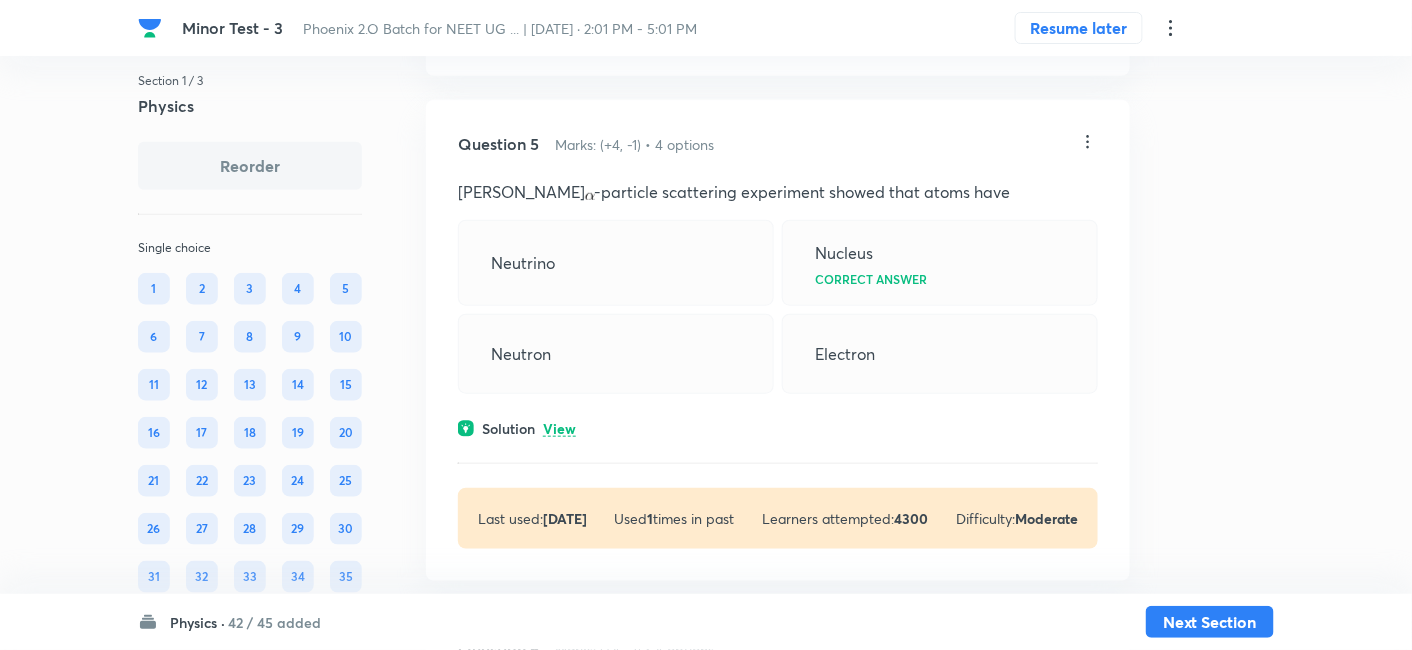 scroll, scrollTop: 2765, scrollLeft: 0, axis: vertical 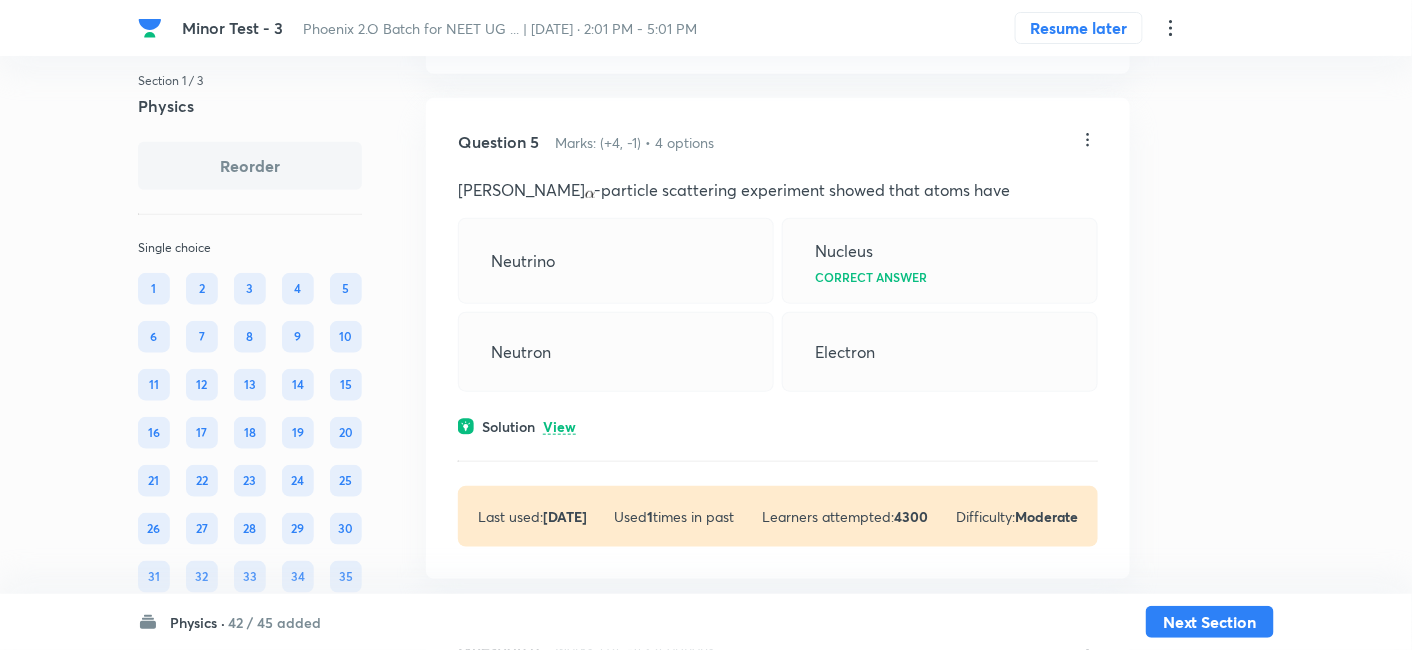 click on "View" at bounding box center [559, 427] 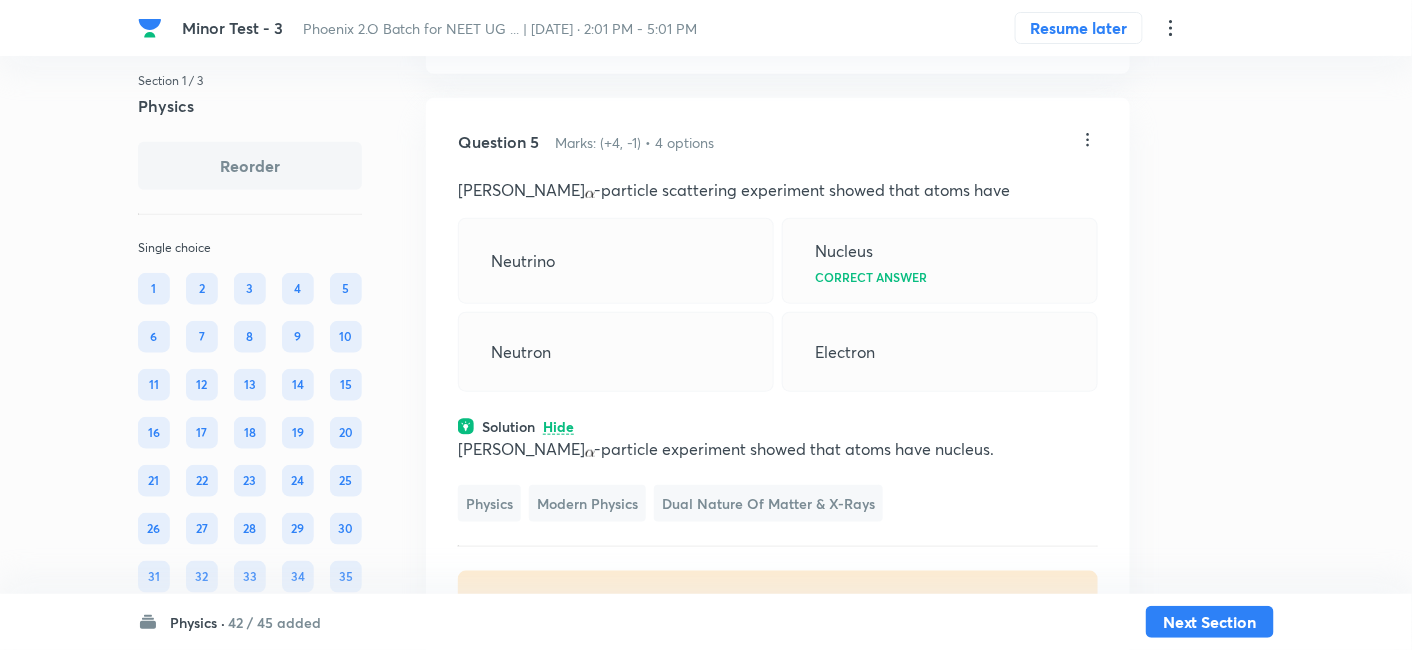 click 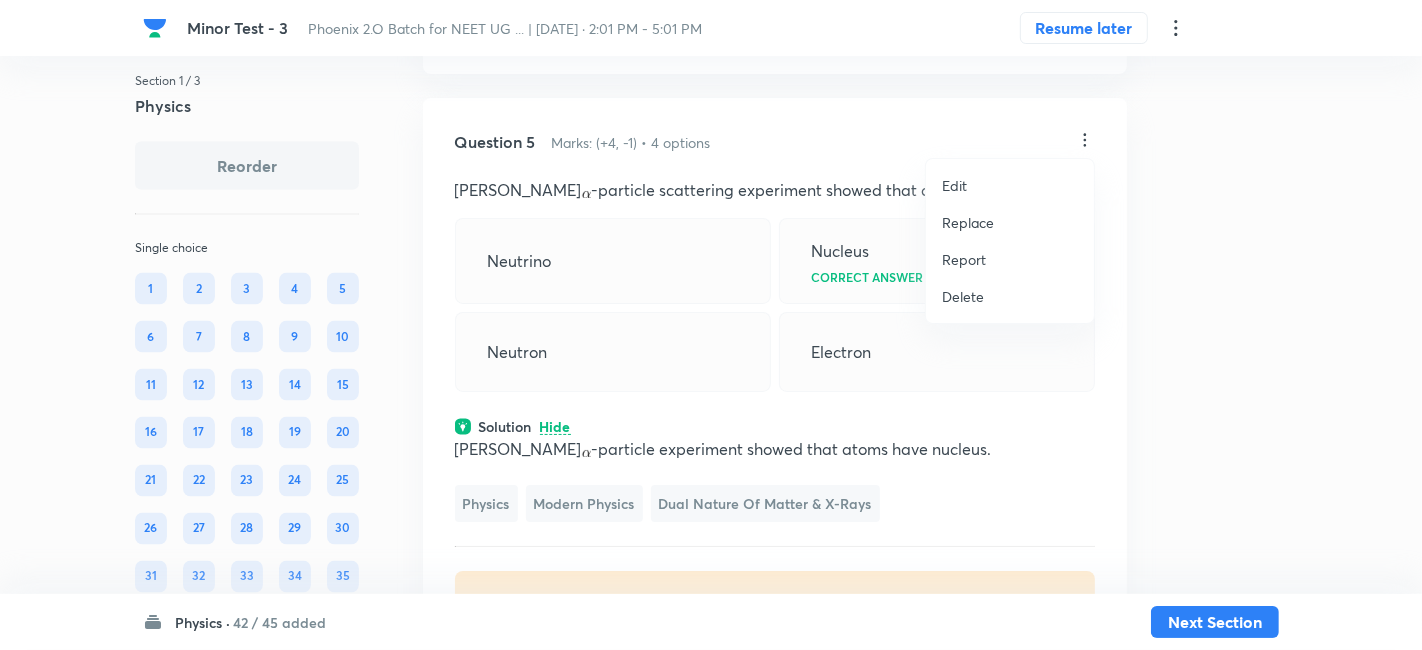 click on "Replace" at bounding box center [968, 222] 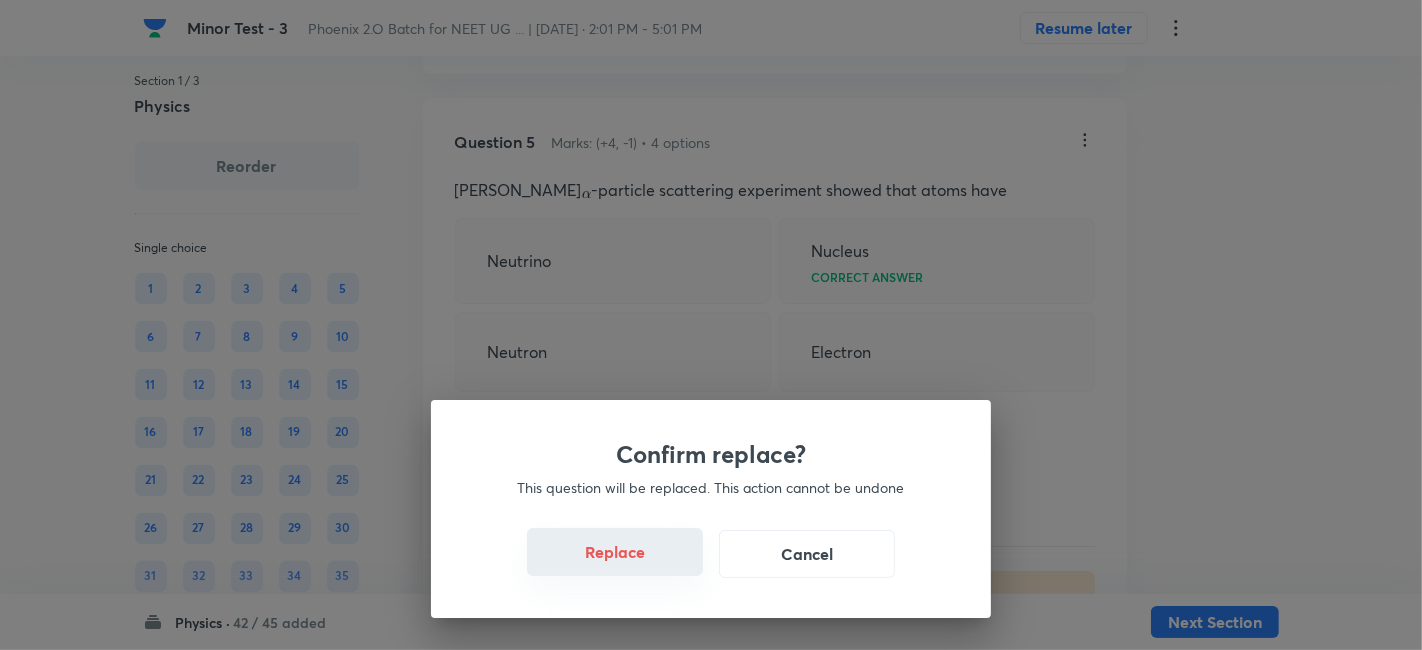 click on "Replace" at bounding box center [615, 552] 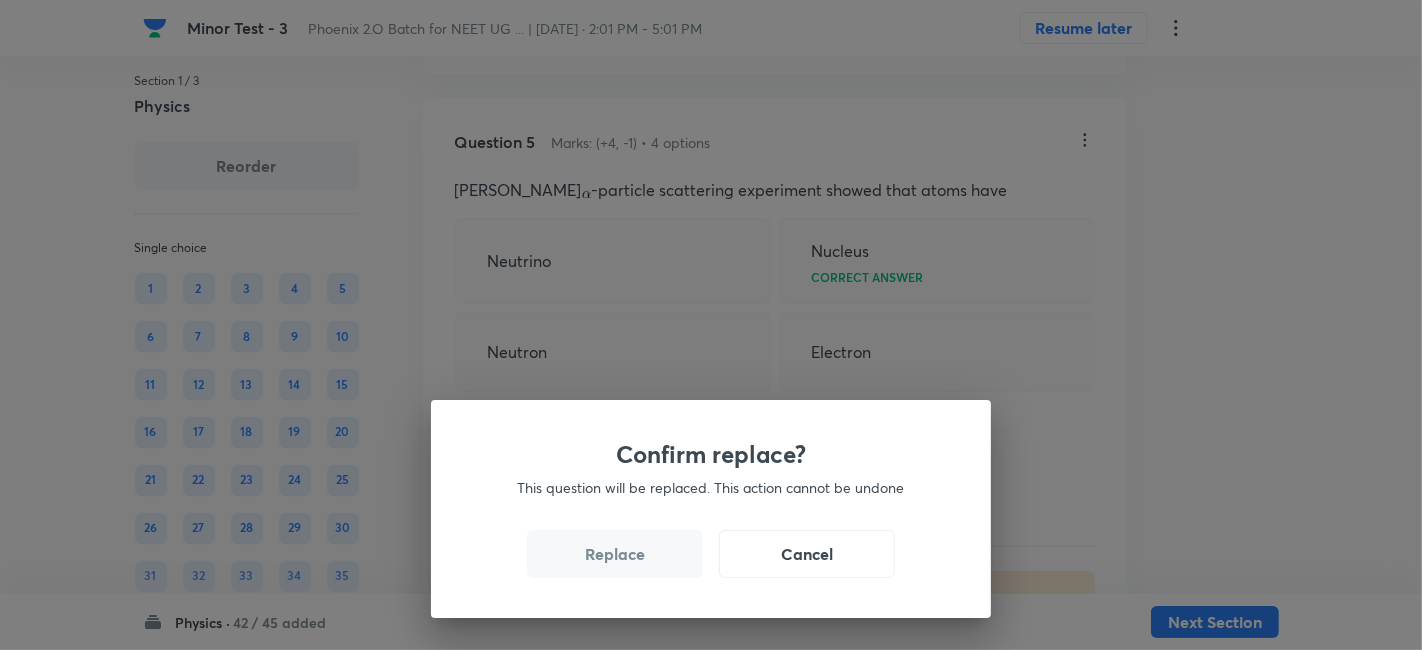 click on "Replace" at bounding box center (615, 554) 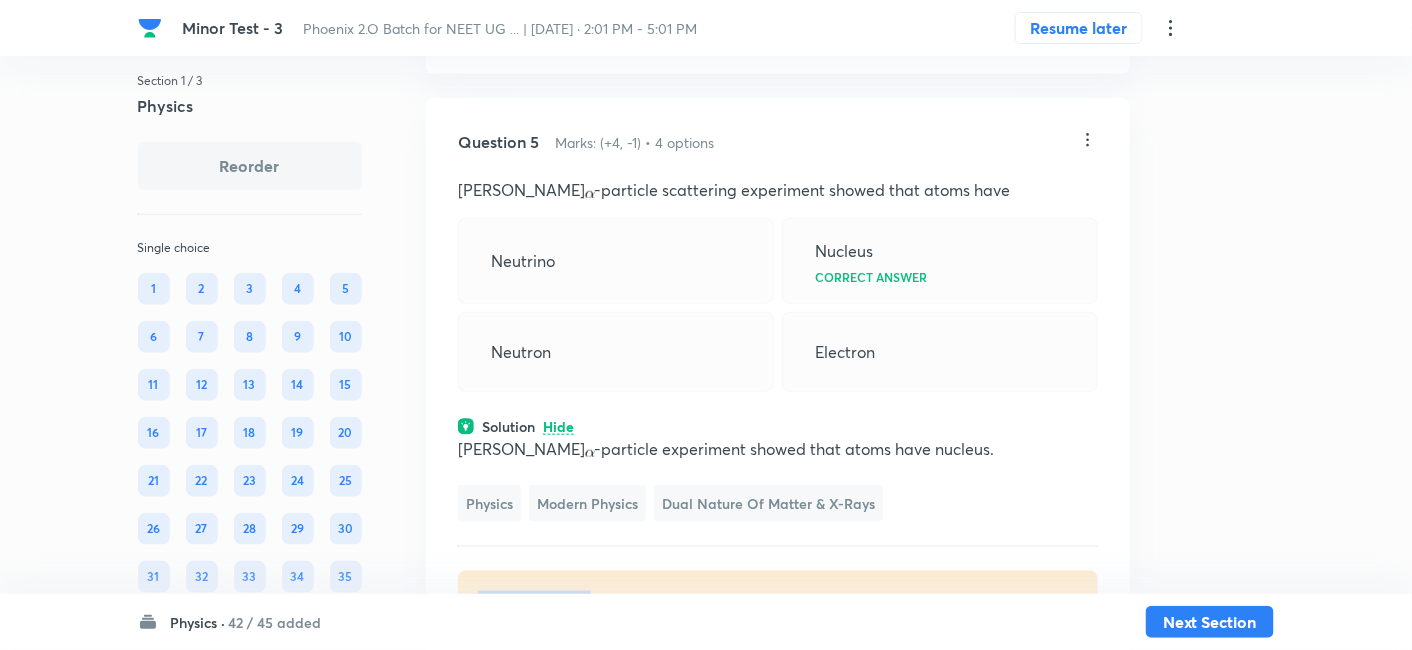 click on "Question 5 Marks: (+4, -1) • 4 options Rutherford's  -particle scattering experiment showed that atoms have   Neutrino  Nucleus  Correct answer Neutron  Electron  Solution Hide Rutherford's  -particle experiment showed that atoms have nucleus. Physics Modern Physics Dual Nature of Matter & X-Rays Last used:  1 year ago Used  1  times in past Learners attempted:  4300 Difficulty: Moderate" at bounding box center (778, 381) 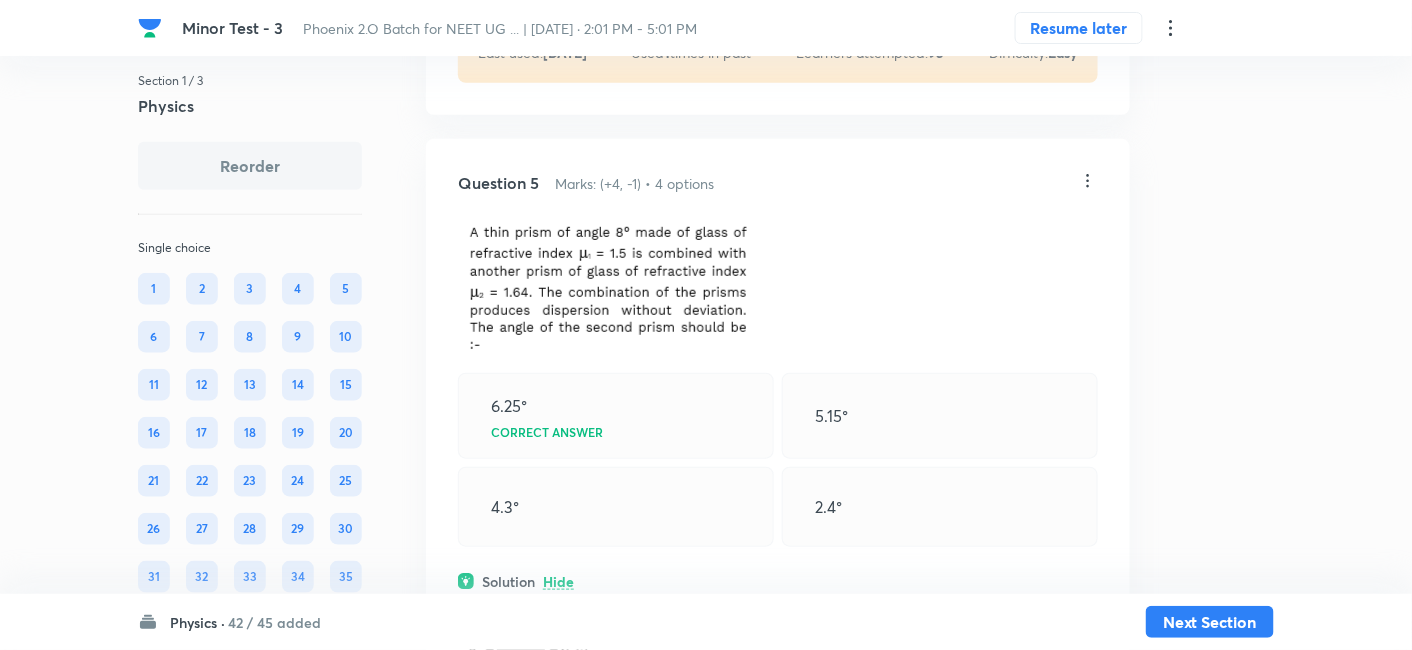 scroll, scrollTop: 2722, scrollLeft: 0, axis: vertical 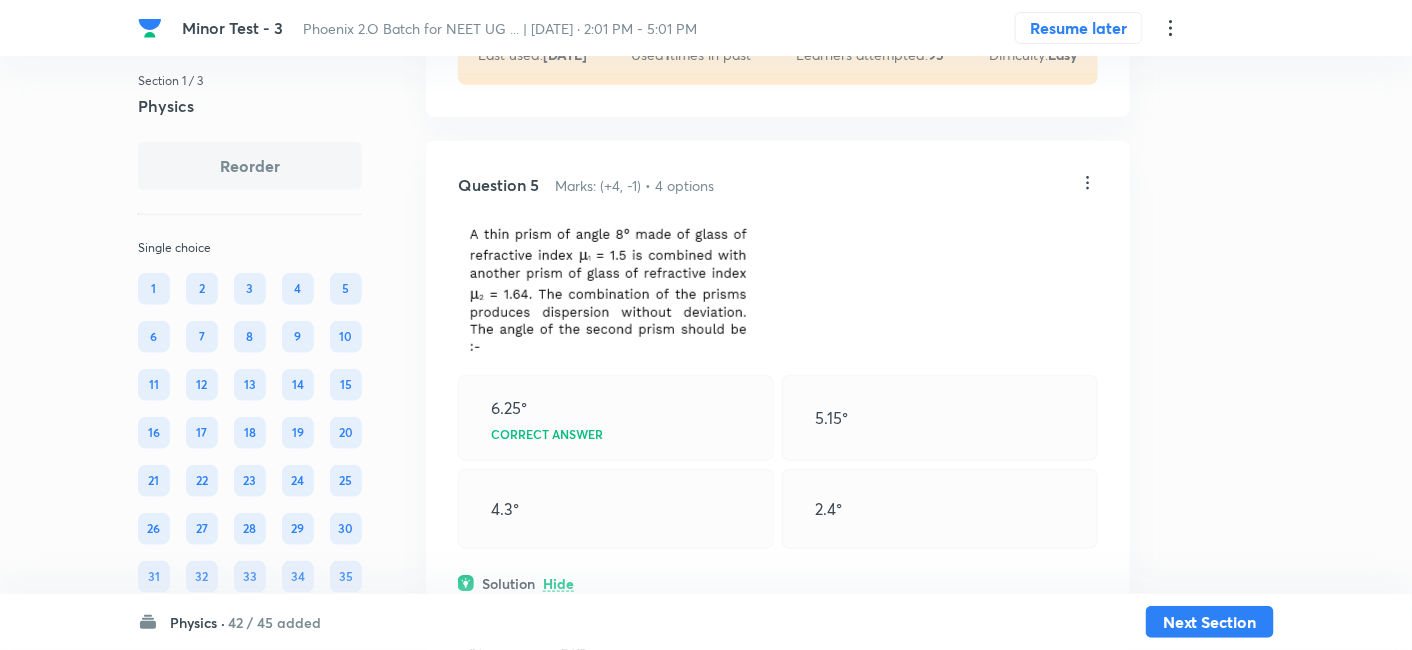 click 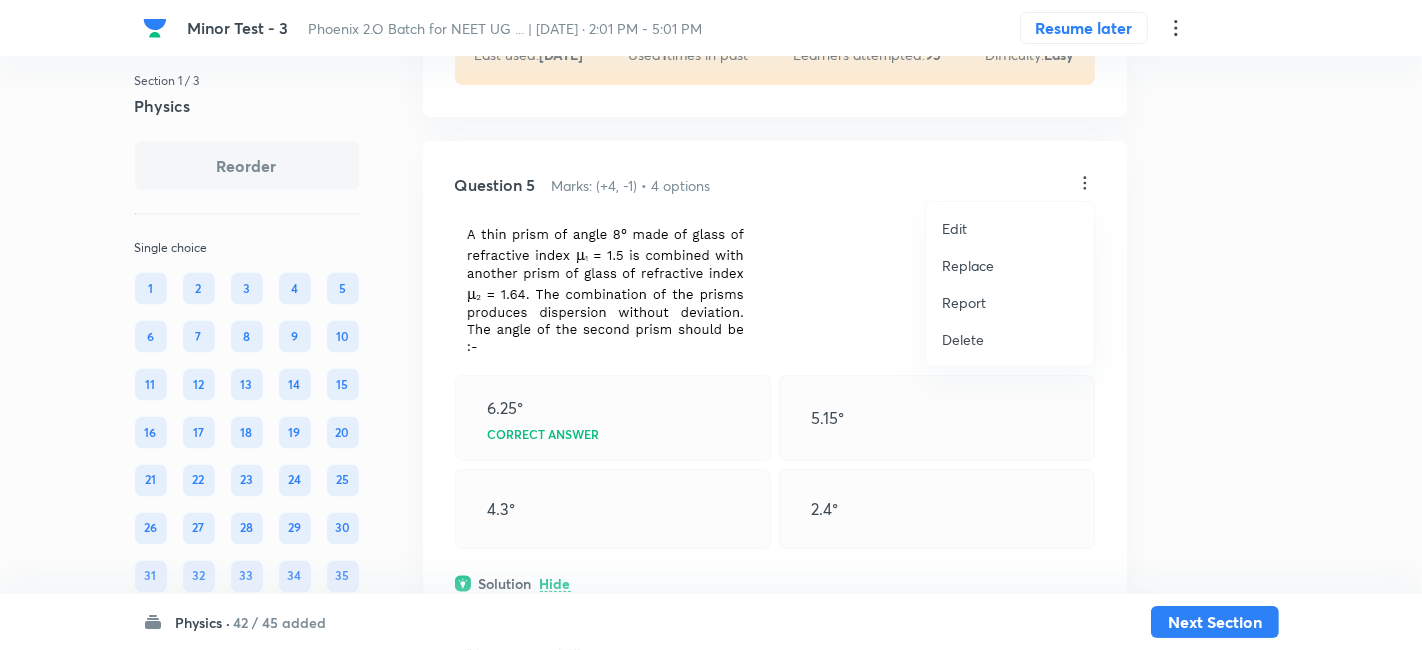 click on "Replace" at bounding box center [968, 265] 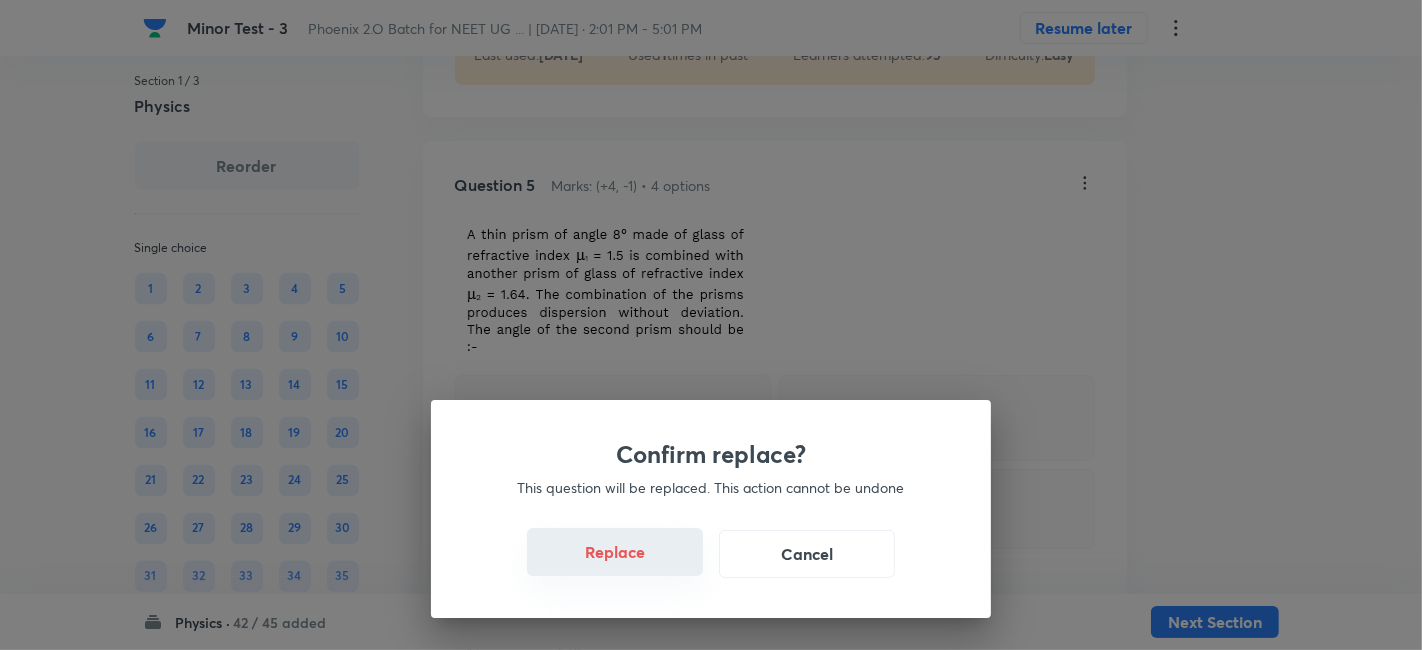 click on "Replace" at bounding box center [615, 552] 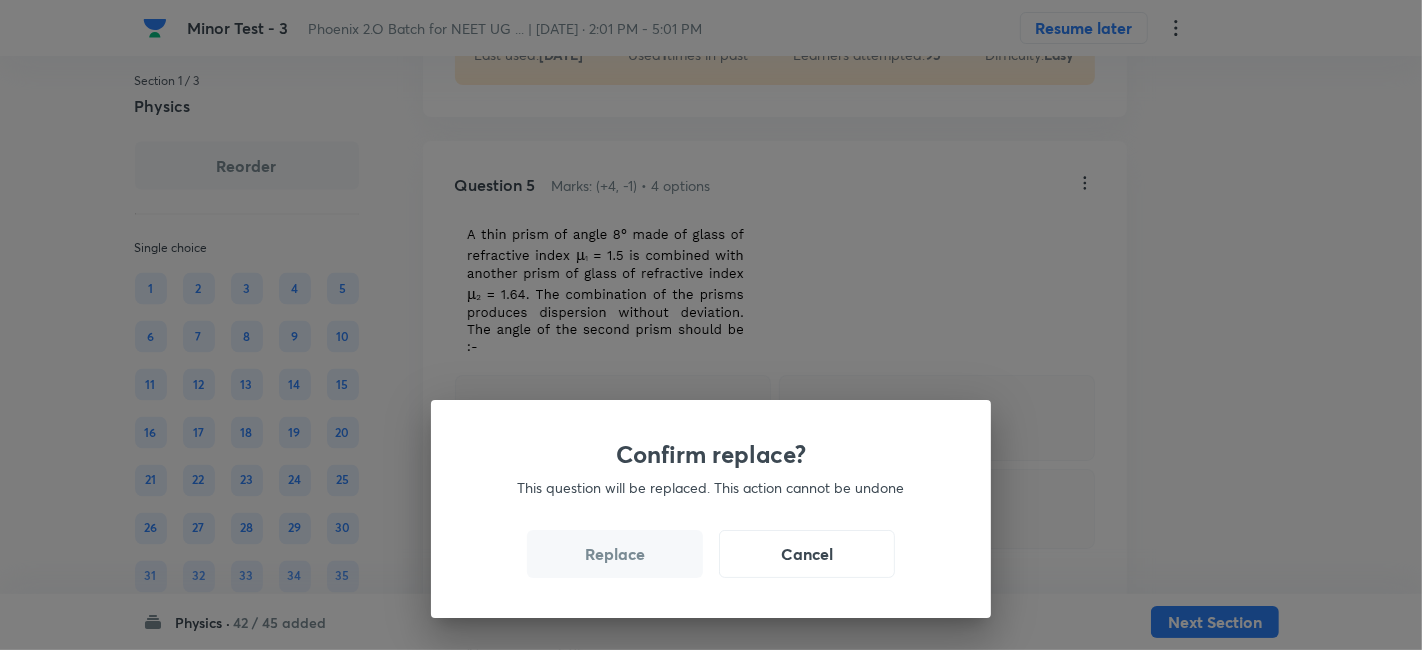 click on "Replace" at bounding box center [615, 554] 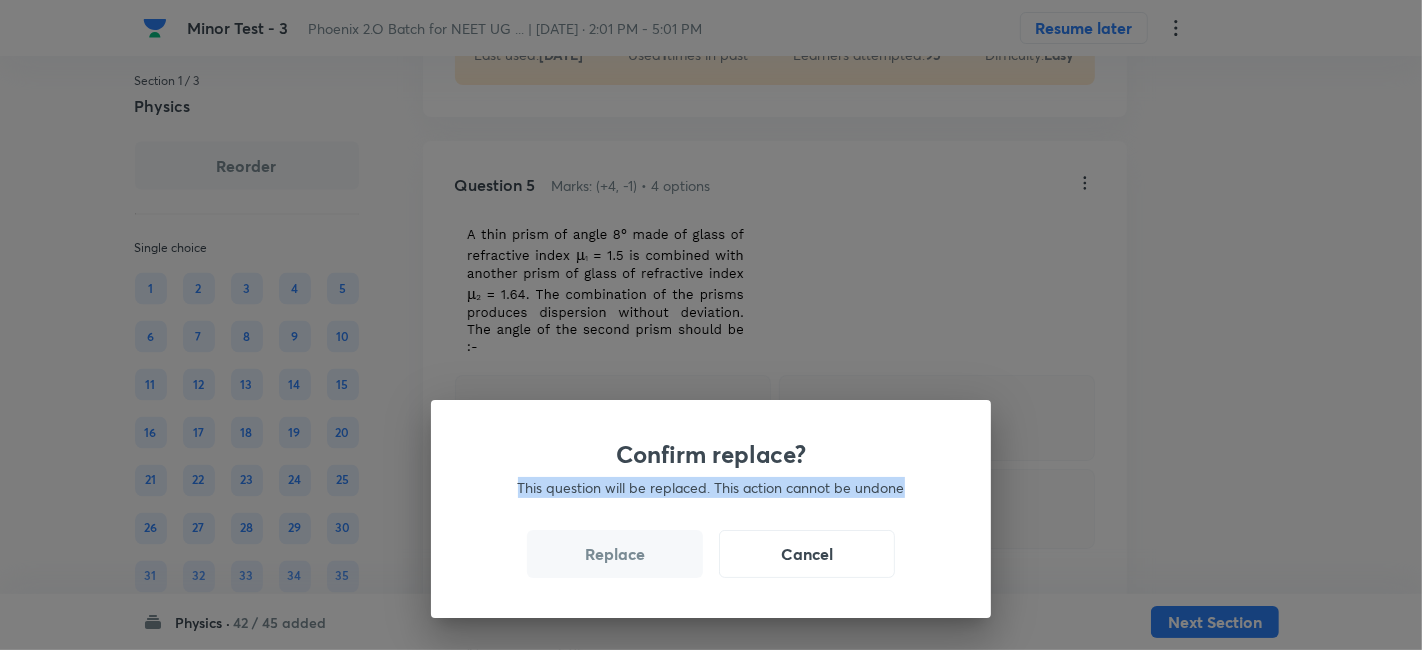 click on "Confirm replace? This question will be replaced. This action cannot be undone Replace Cancel" at bounding box center [711, 325] 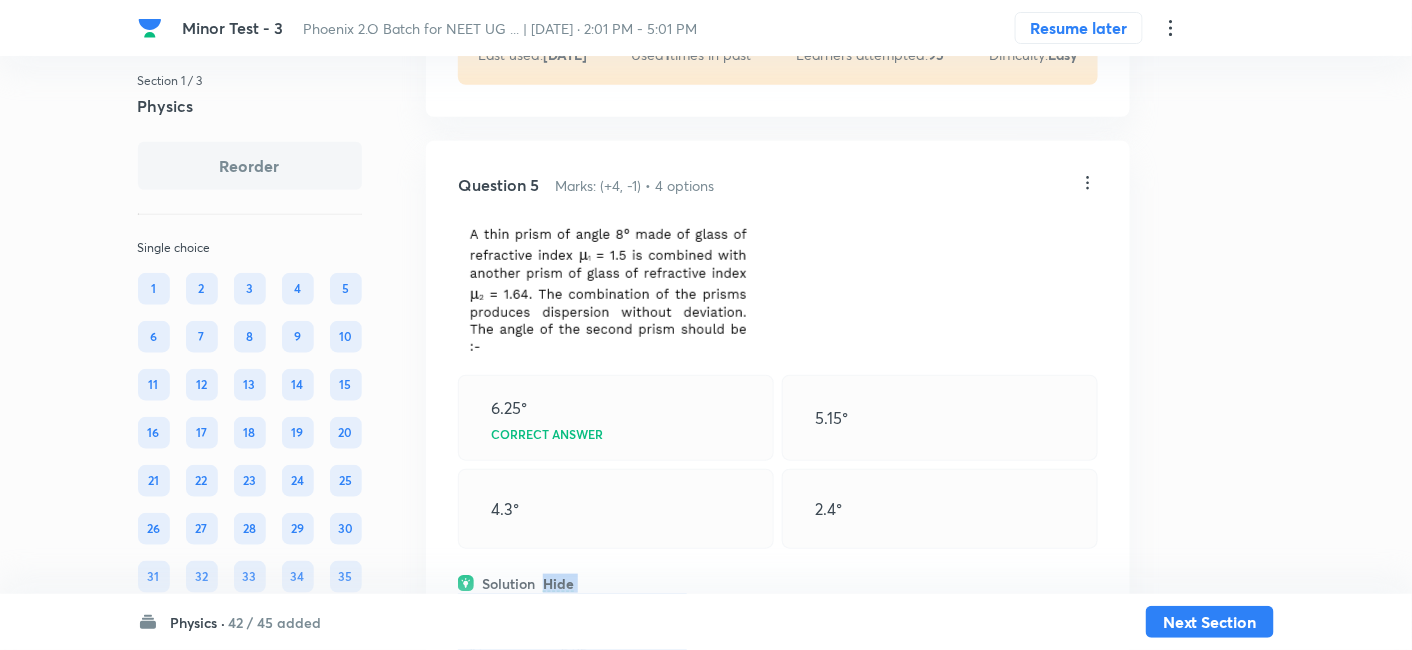 click on "Question 5 Marks: (+4, -1) • 4 options 6.25° Correct answer 5.15°  4.3°  2.4°  Solution Hide Physics Modern Physics Dual Nature of Matter & X-Rays Last used:  2 years ago Used  1  times in past Learners attempted:  4 Difficulty: Easy" at bounding box center [778, 511] 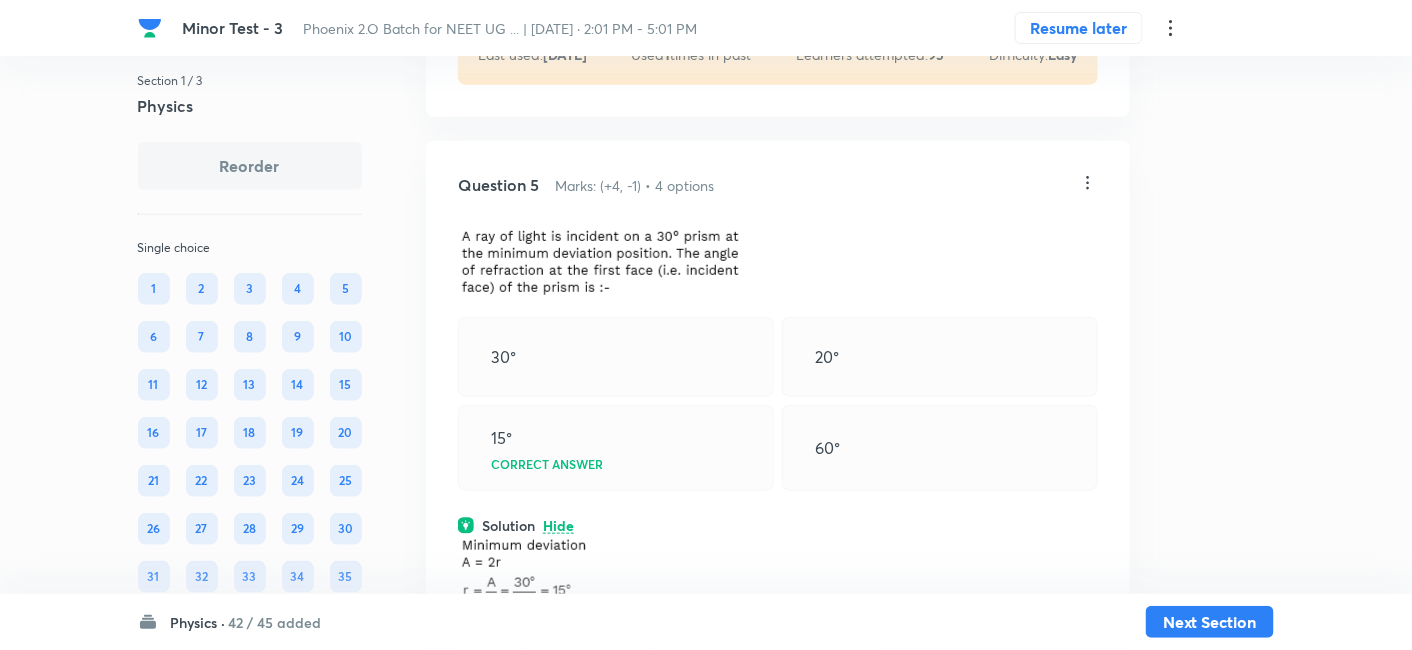 click on "Question 5 Marks: (+4, -1) • 4 options 30° 20°  15° Correct answer 60°  Solution Hide Physics Modern Physics Dual Nature of Matter & X-Rays Last used:  2 years ago Used  1  times in past Learners attempted:  4 Difficulty: Easy" at bounding box center (778, 482) 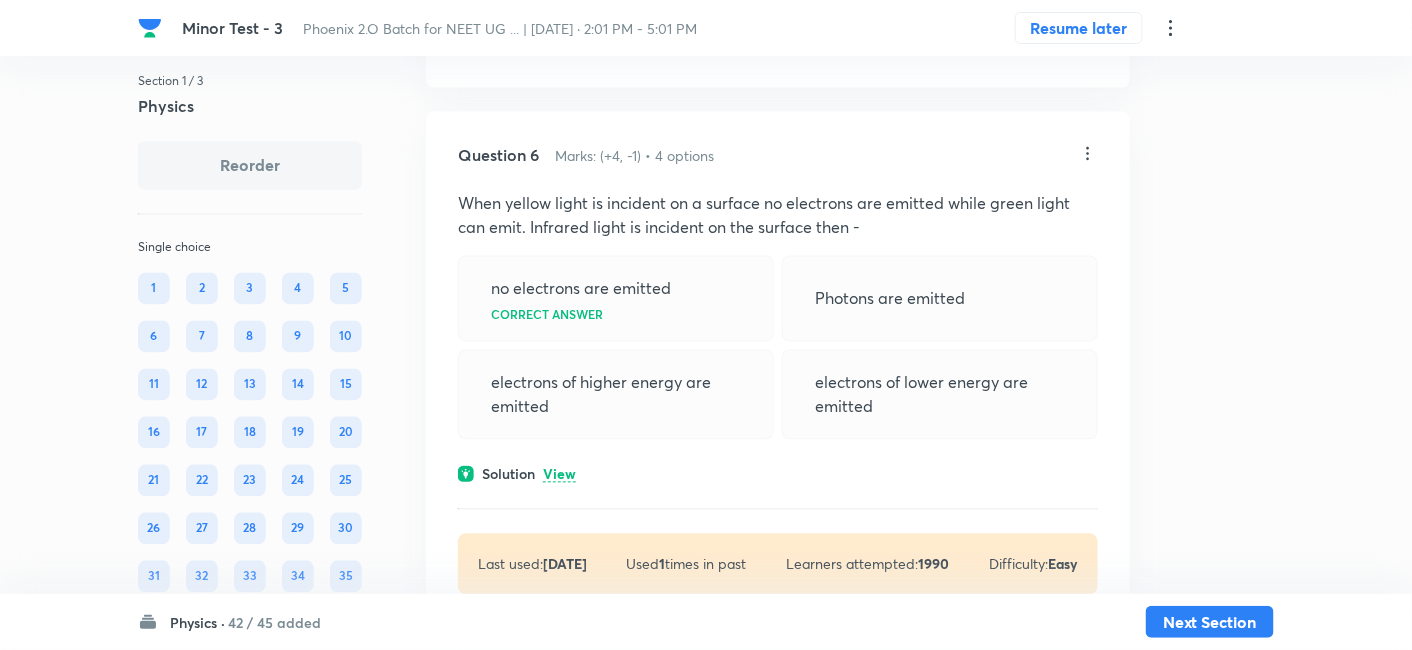 scroll, scrollTop: 3460, scrollLeft: 0, axis: vertical 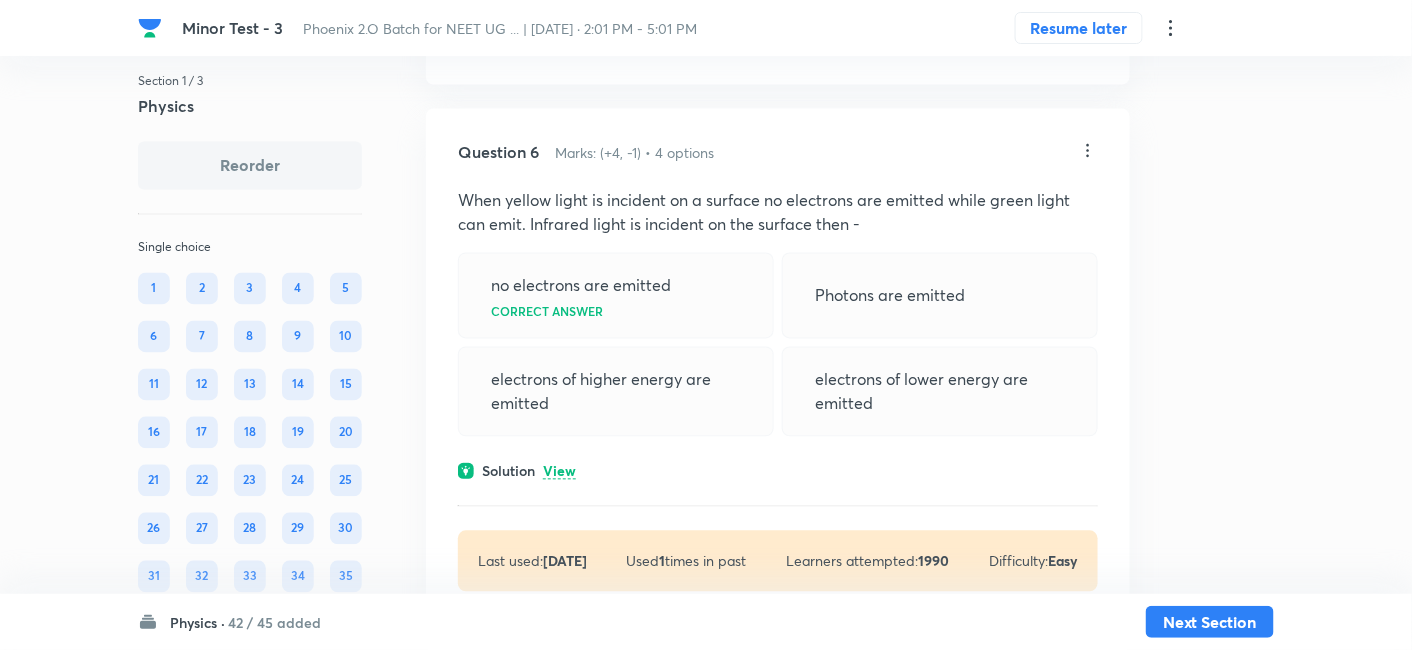 click on "View" at bounding box center (559, 472) 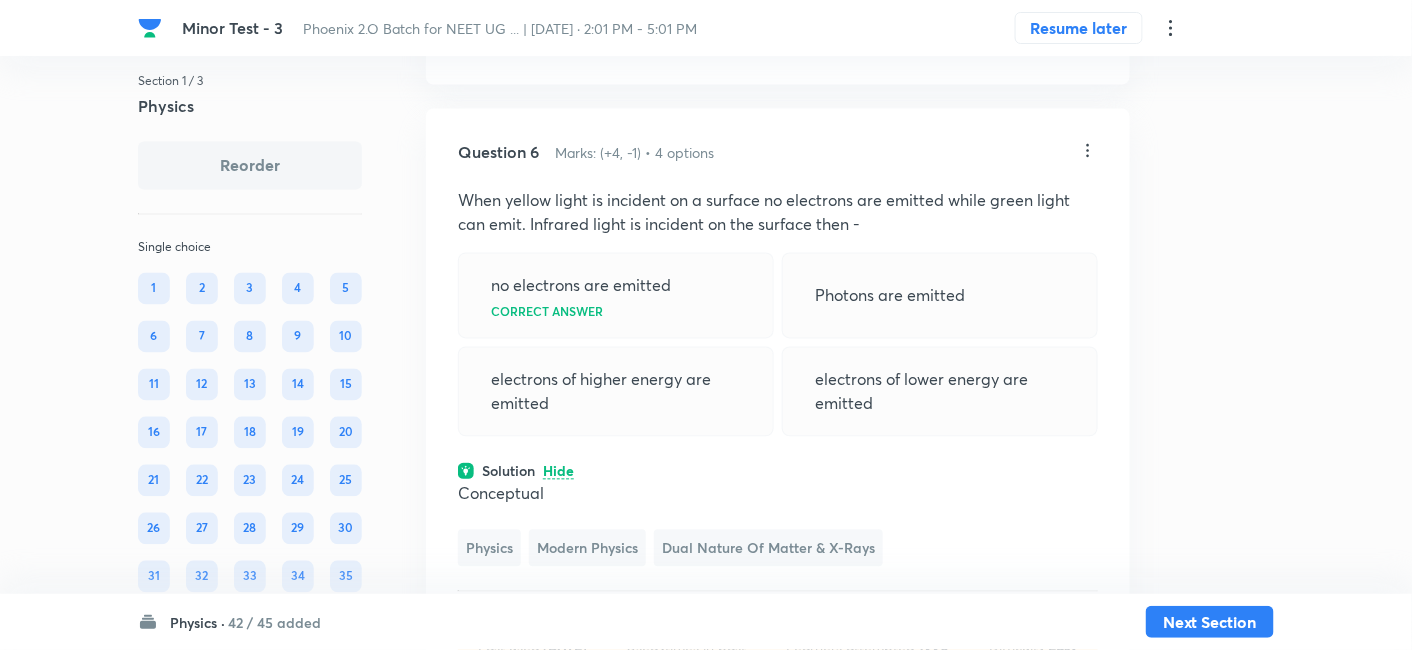 click 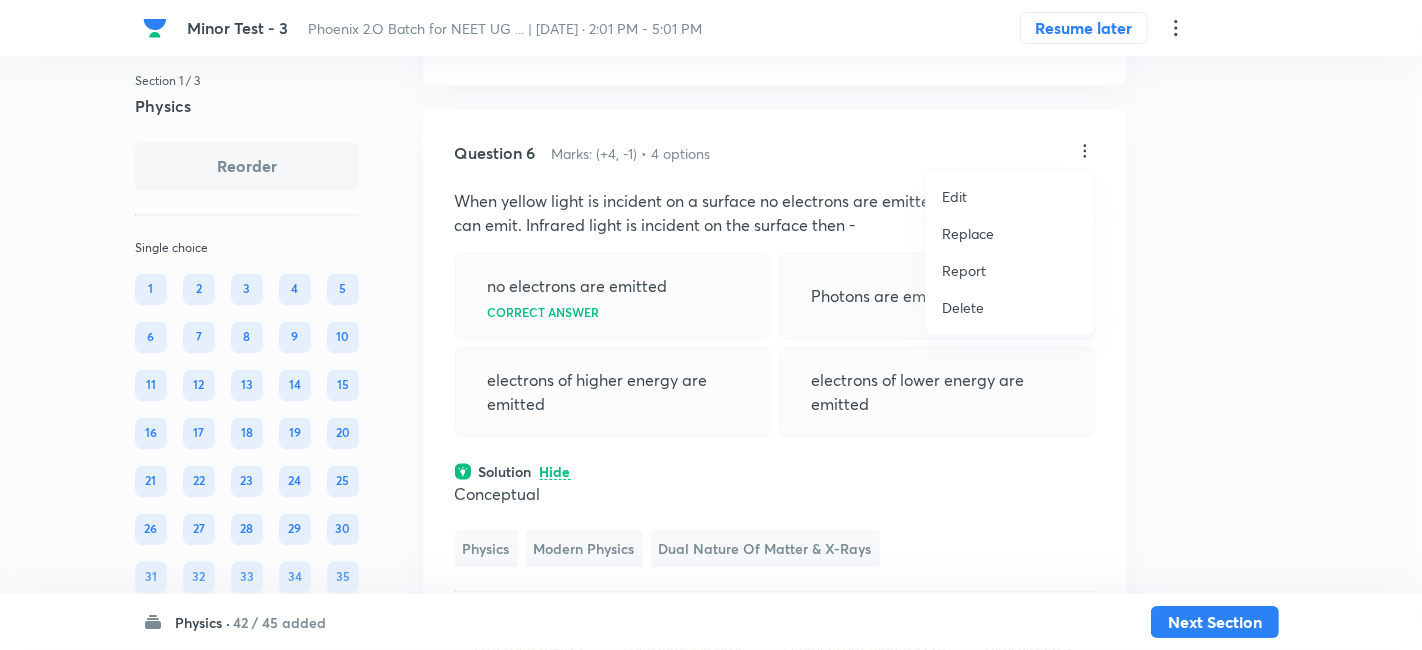 click on "Replace" at bounding box center (968, 233) 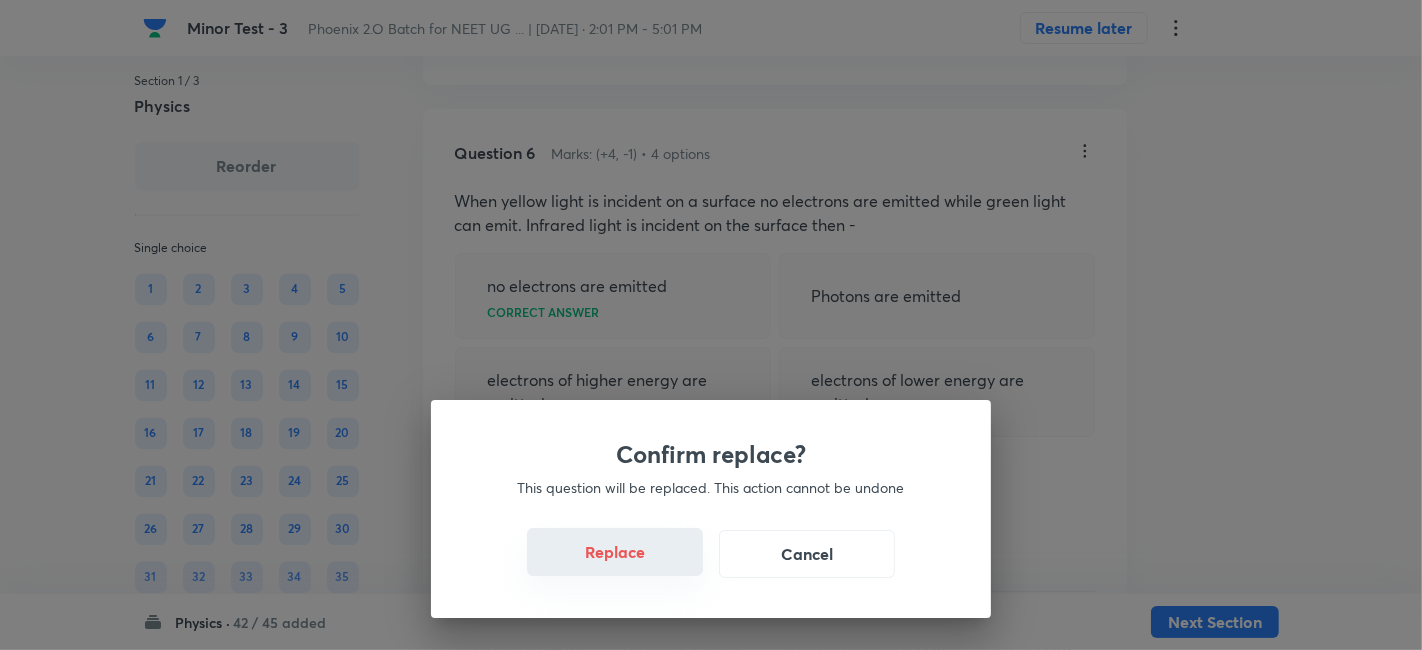 click on "Replace" at bounding box center (615, 552) 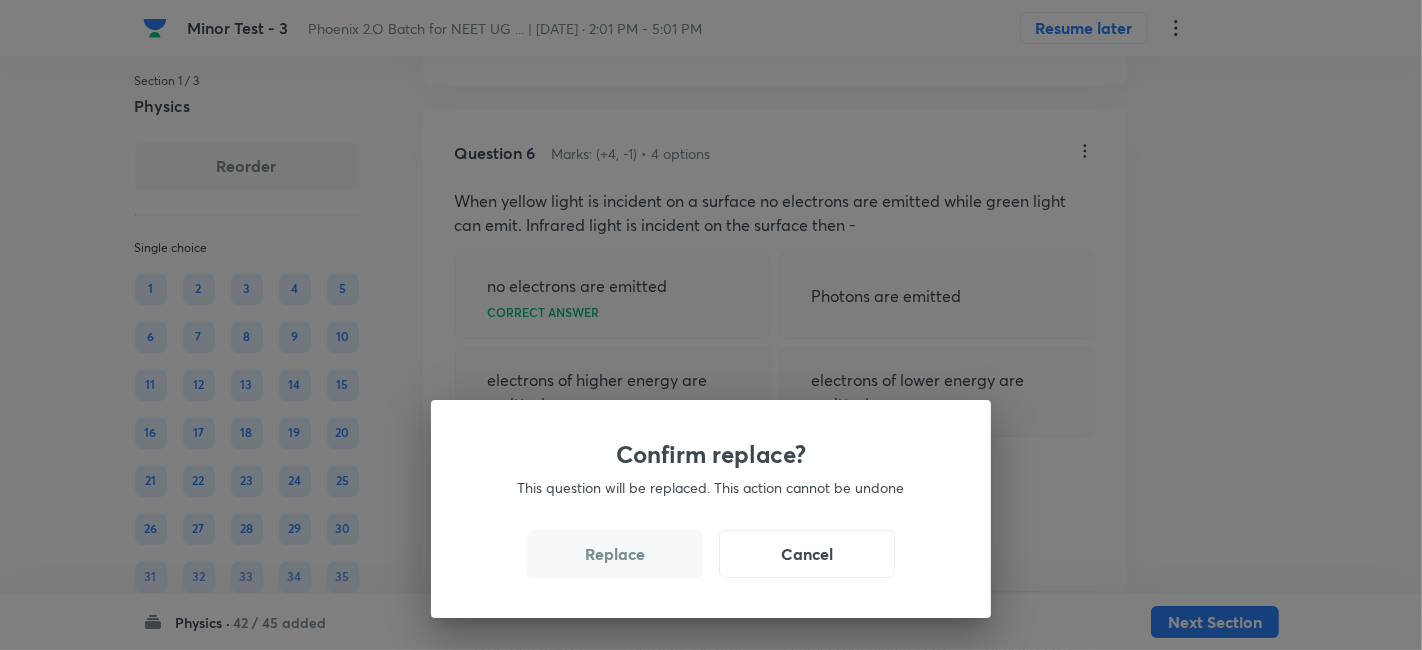 click on "Replace" at bounding box center (615, 554) 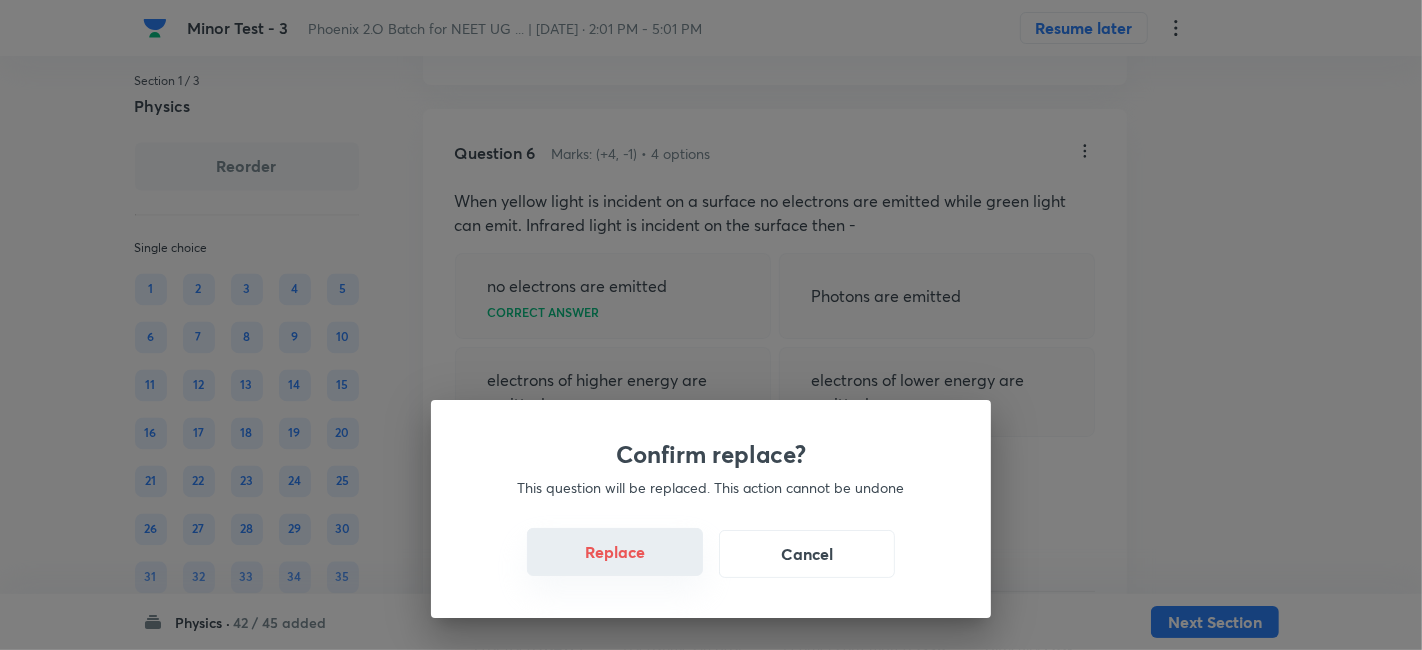 click on "Replace" at bounding box center [615, 552] 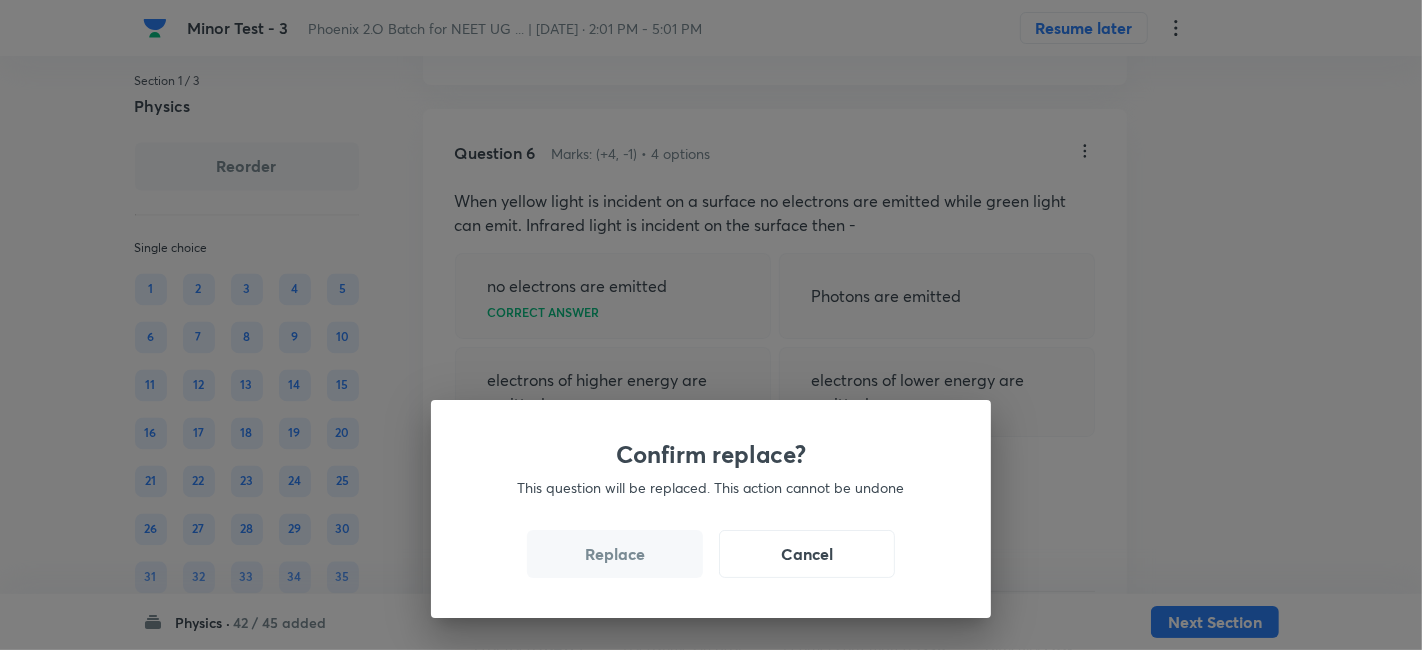 click on "Replace" at bounding box center (615, 554) 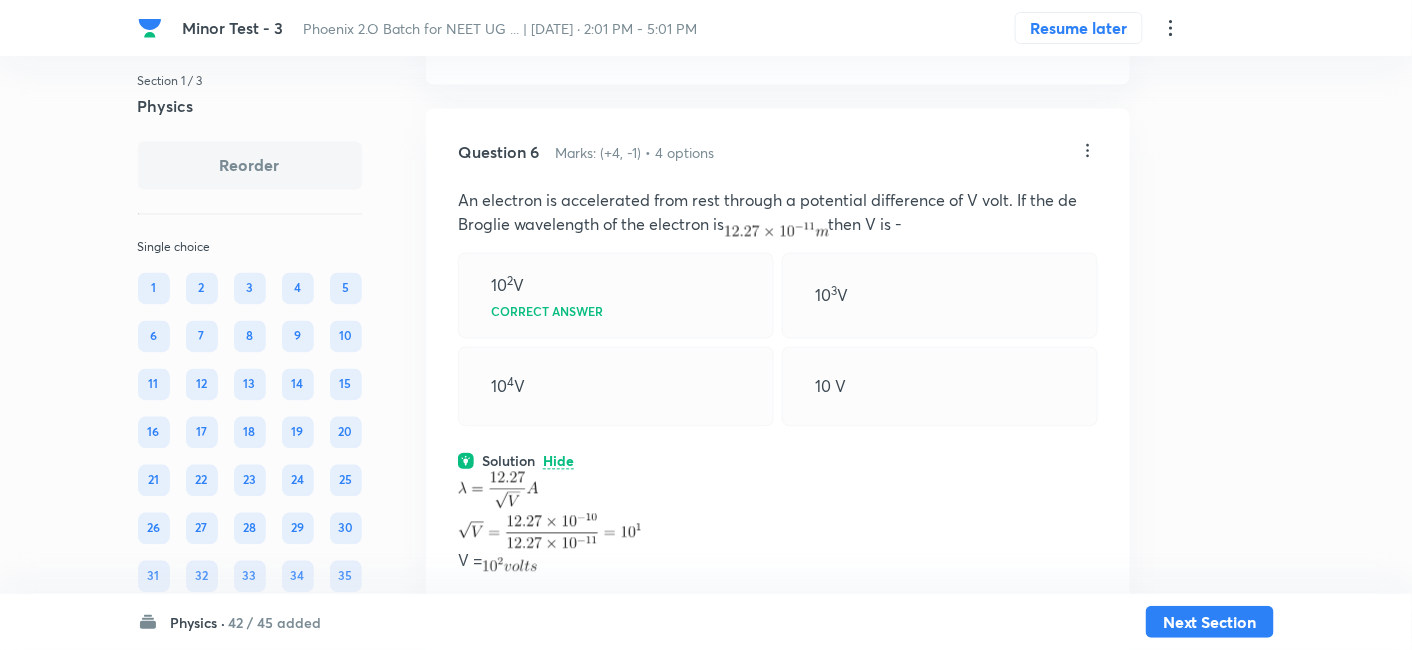 click on "V =  Physics Modern Physics Dual Nature of Matter & X-Rays" at bounding box center [778, 553] 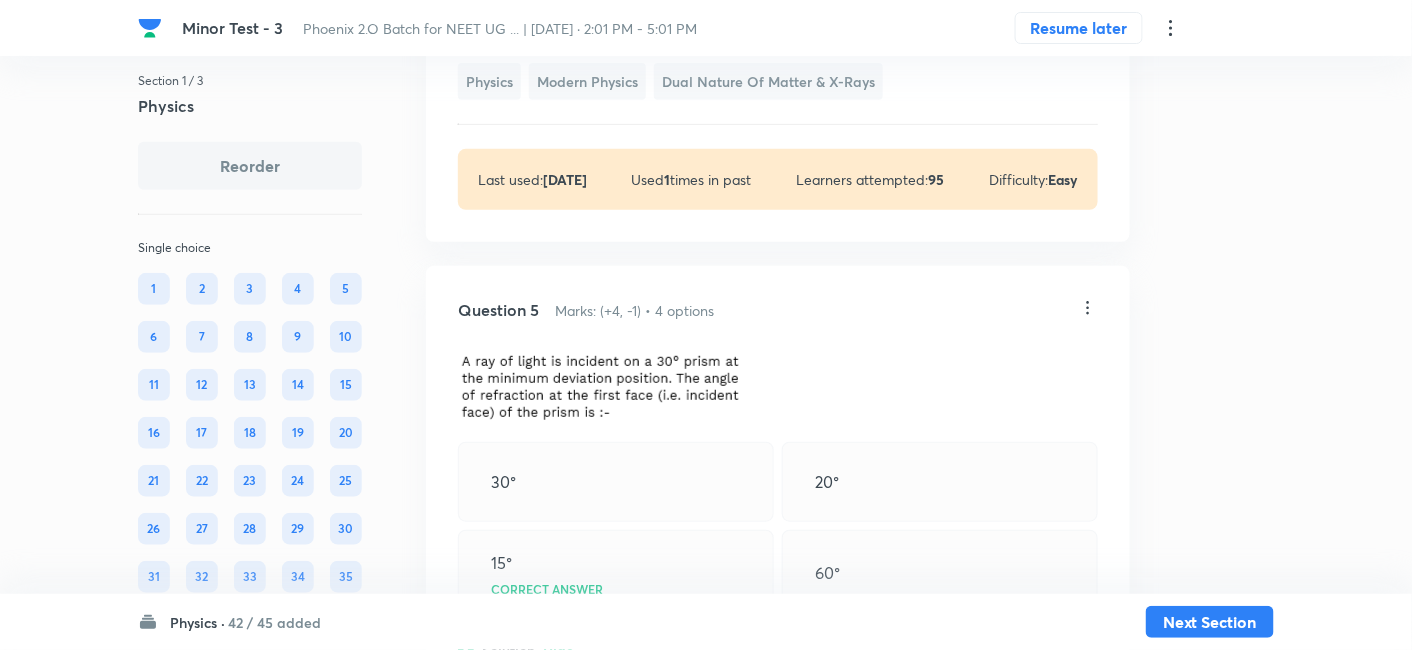 scroll, scrollTop: 2592, scrollLeft: 0, axis: vertical 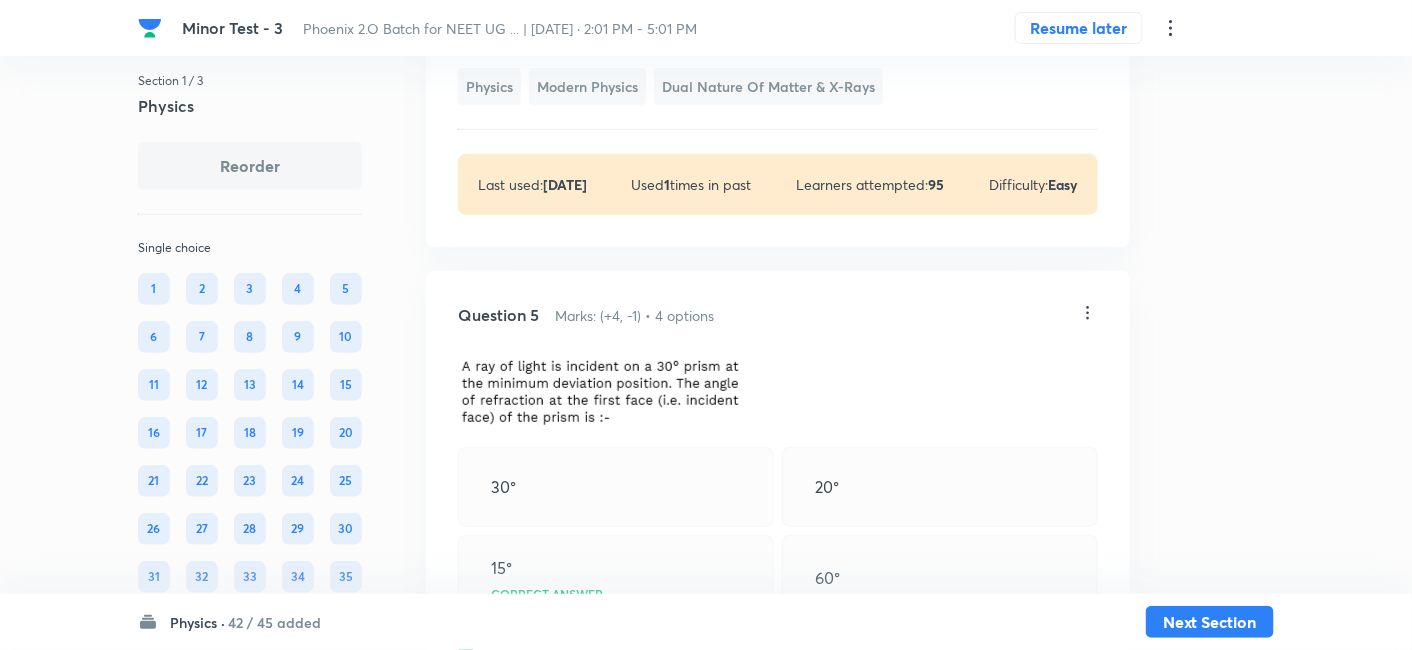 click 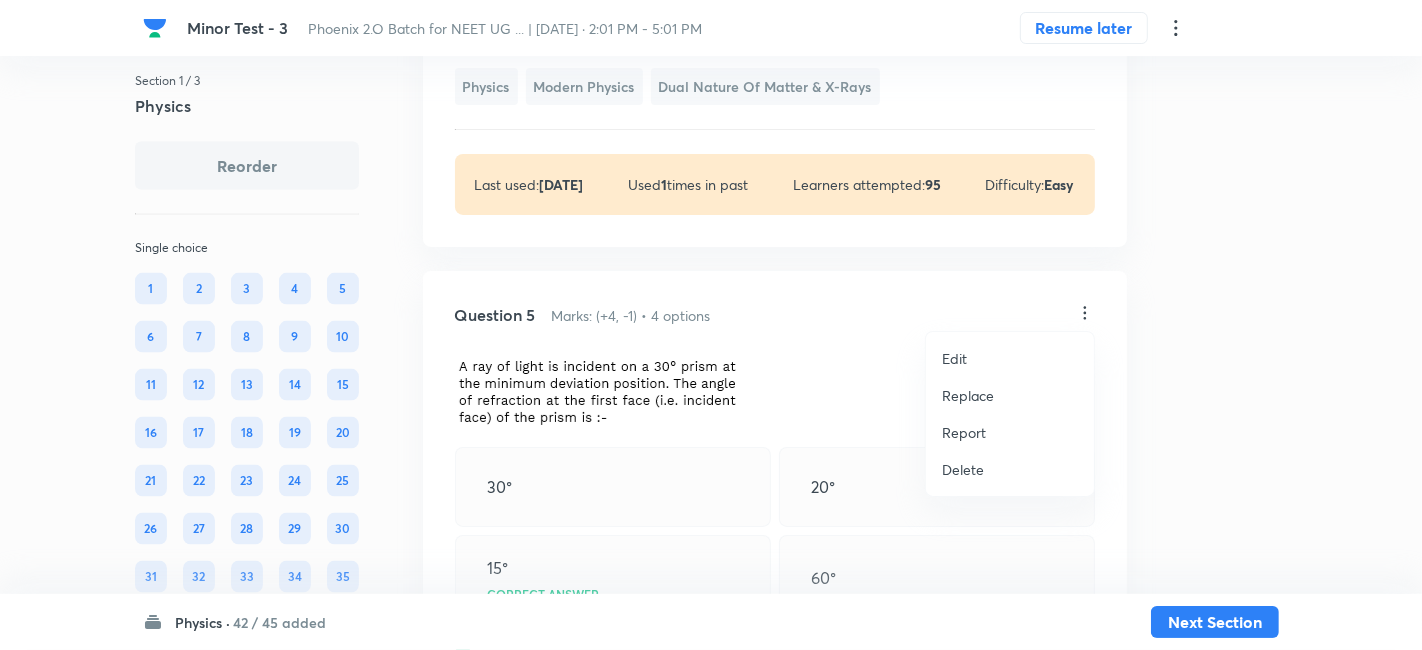 click on "Replace" at bounding box center [968, 395] 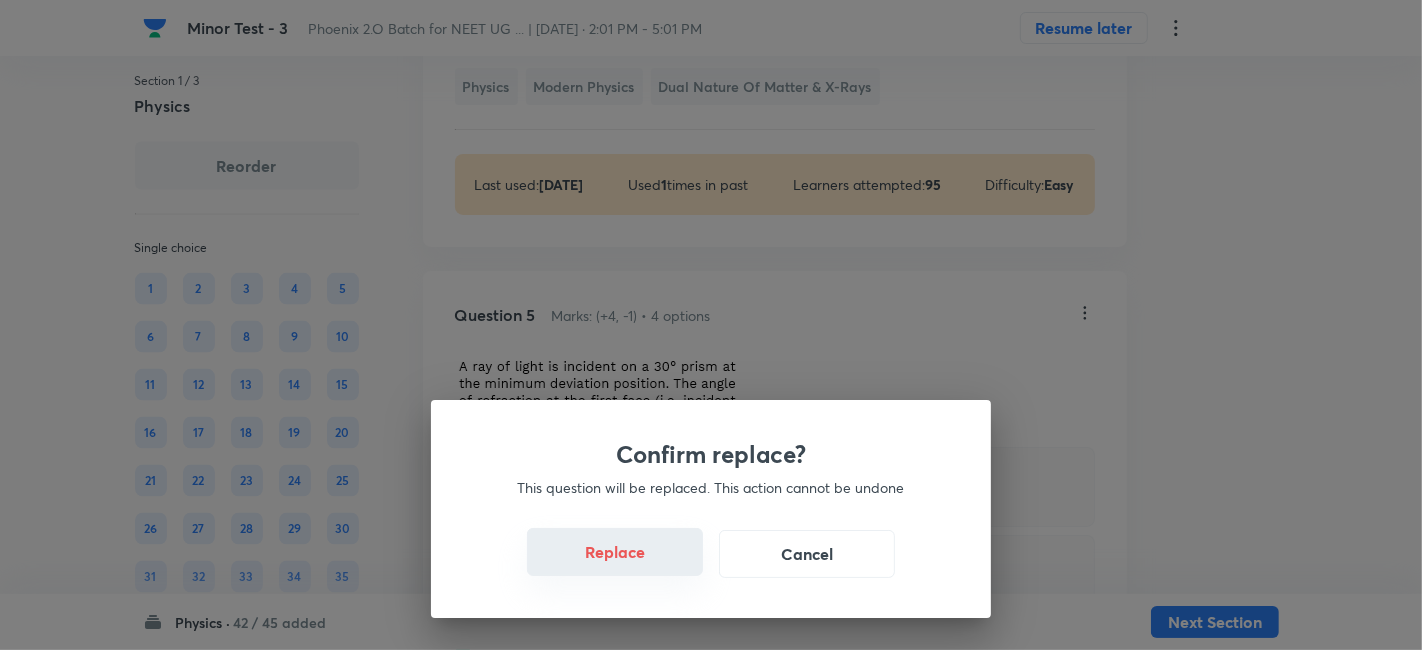 click on "Replace" at bounding box center [615, 552] 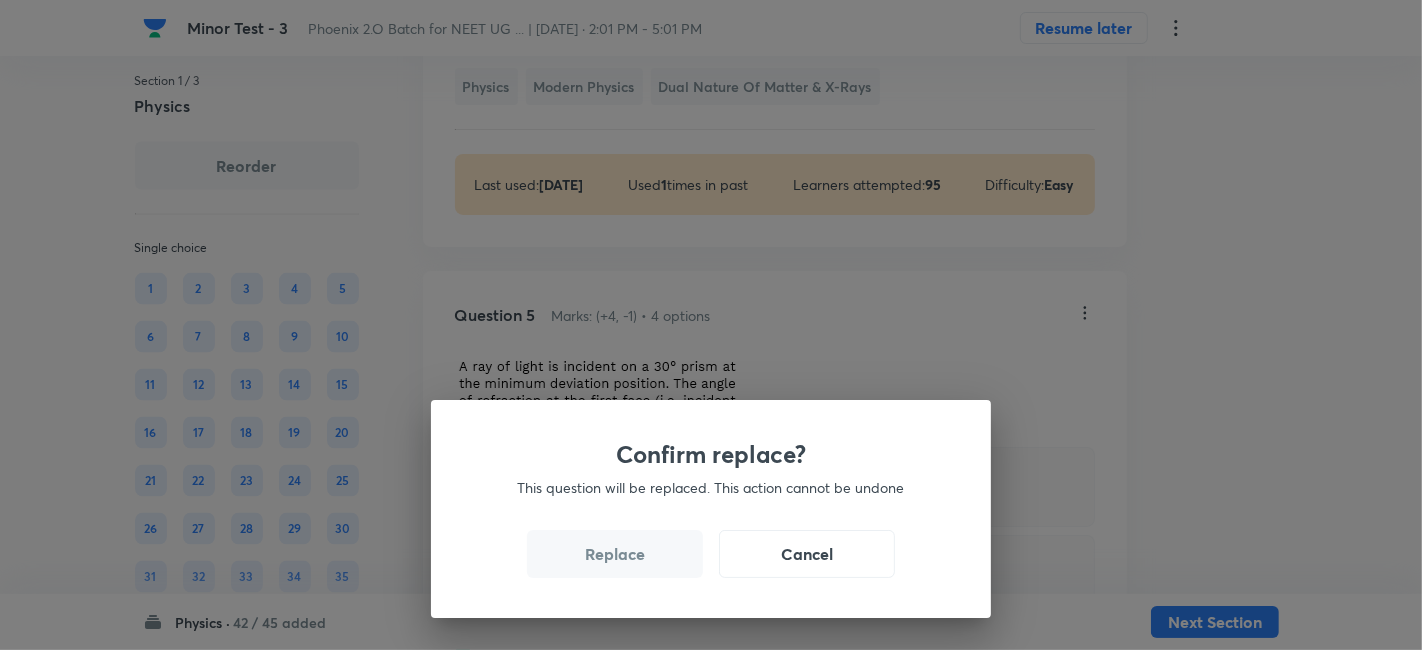 click on "Replace" at bounding box center [615, 554] 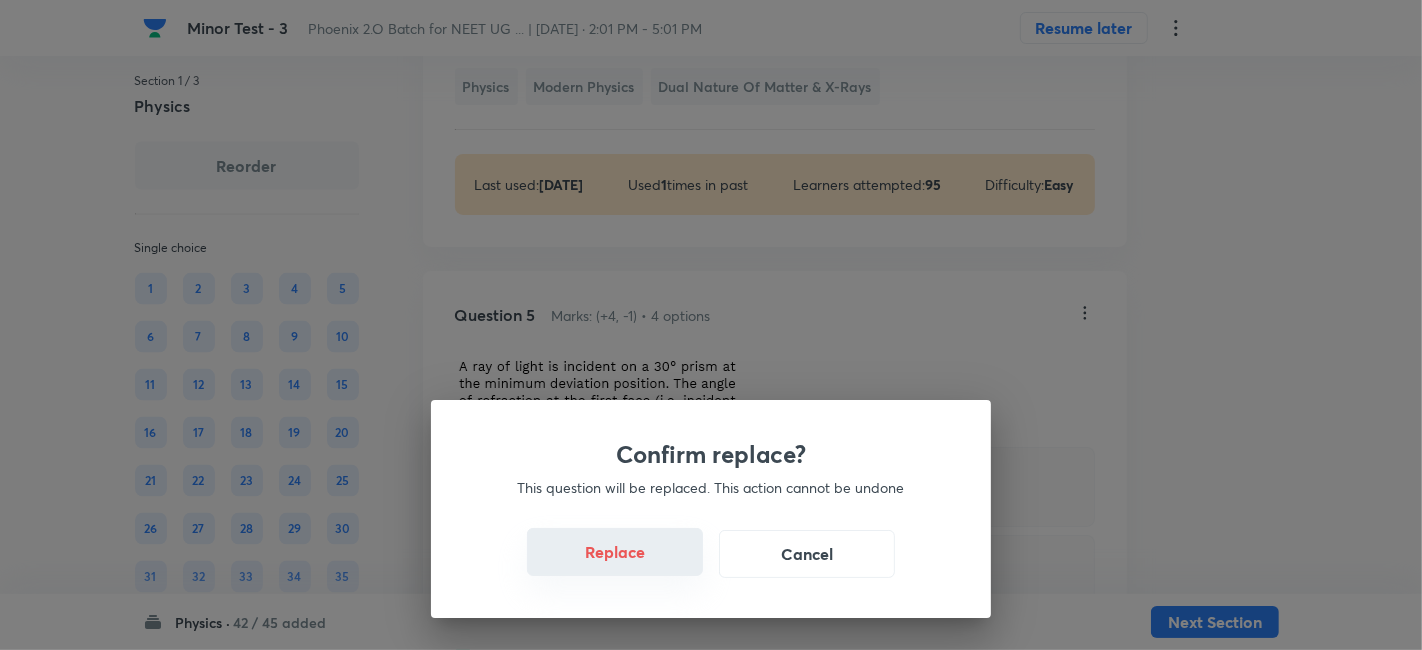click on "Replace" at bounding box center [615, 552] 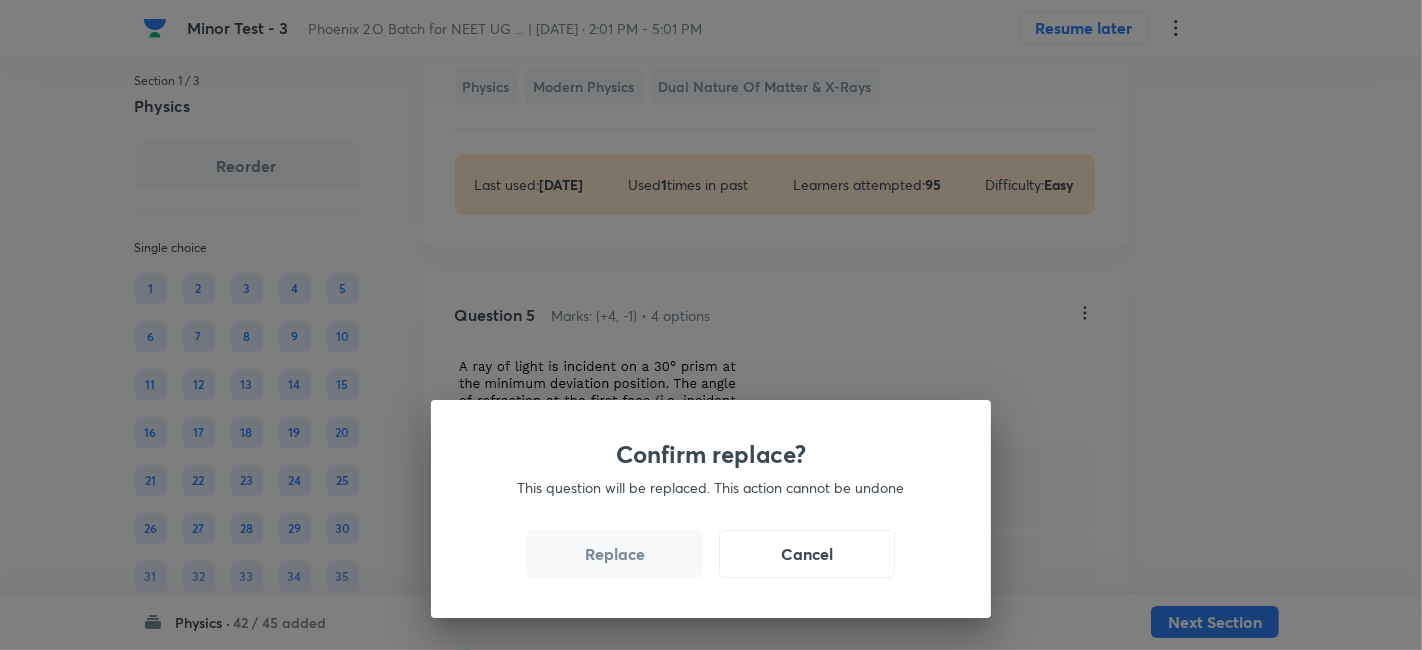 click on "Replace" at bounding box center (615, 554) 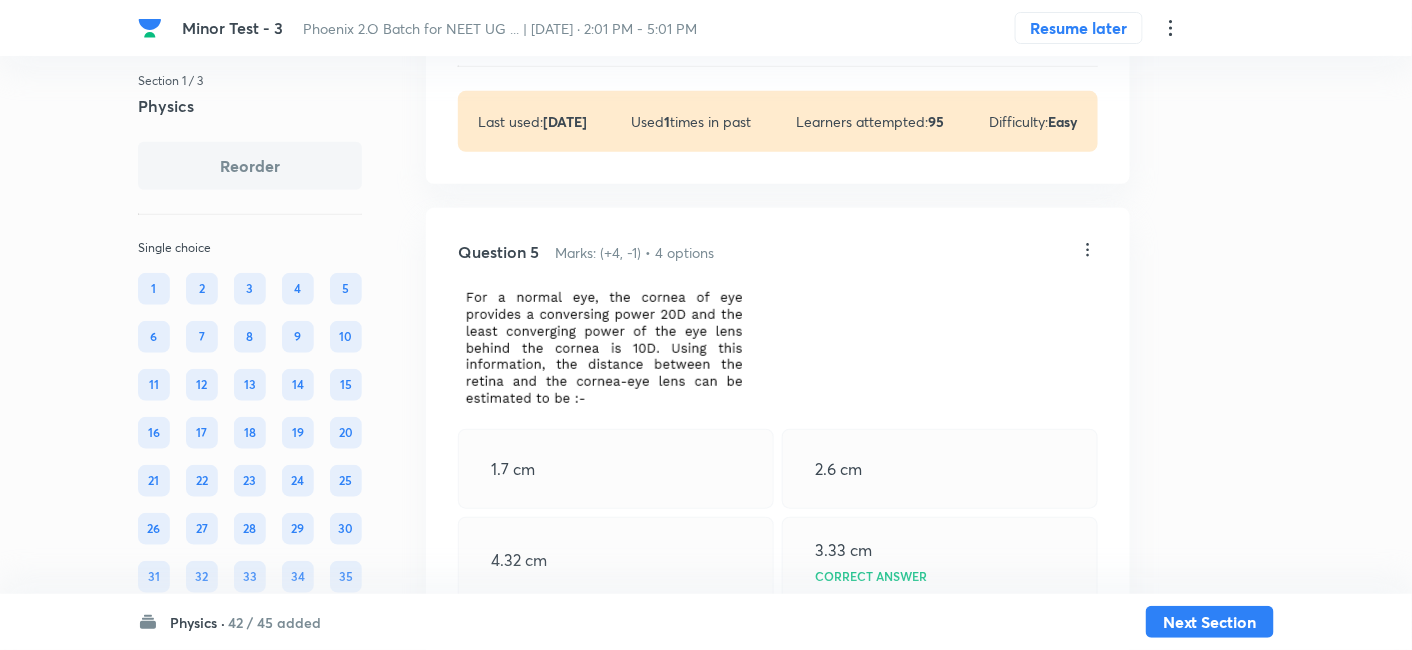 scroll, scrollTop: 2654, scrollLeft: 0, axis: vertical 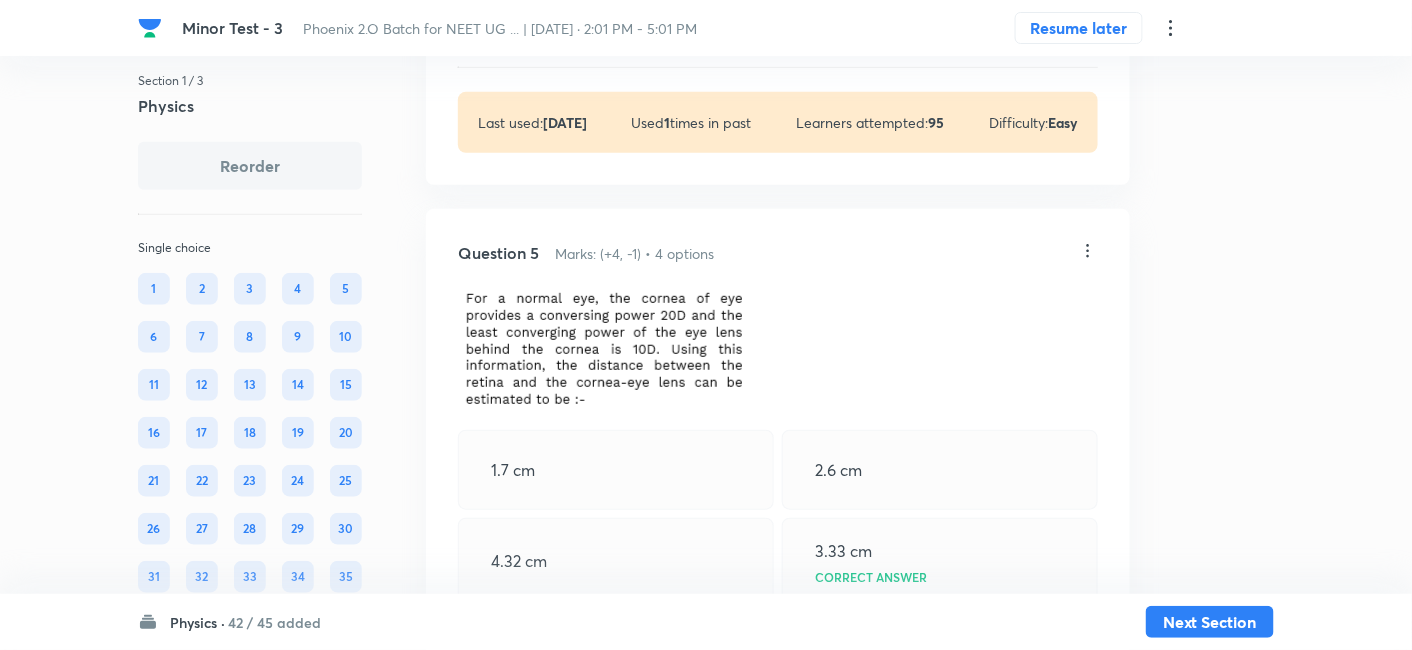 click 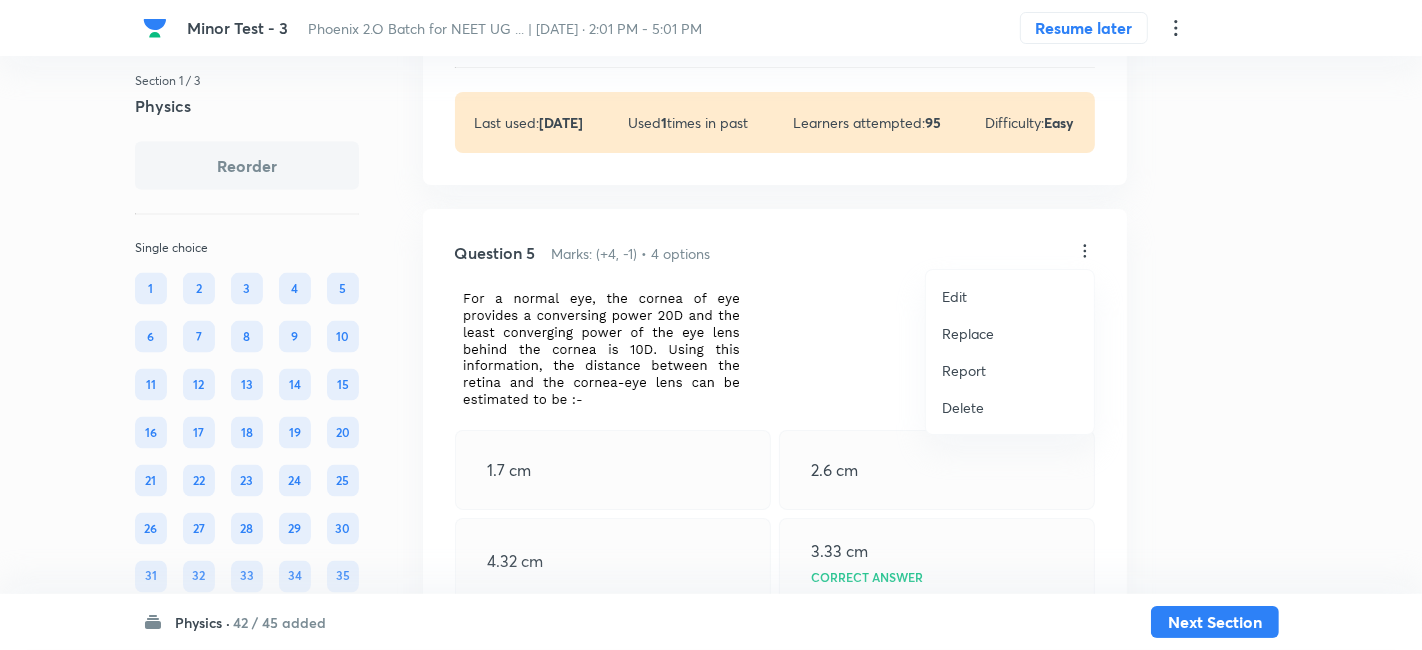 click on "Replace" at bounding box center [968, 333] 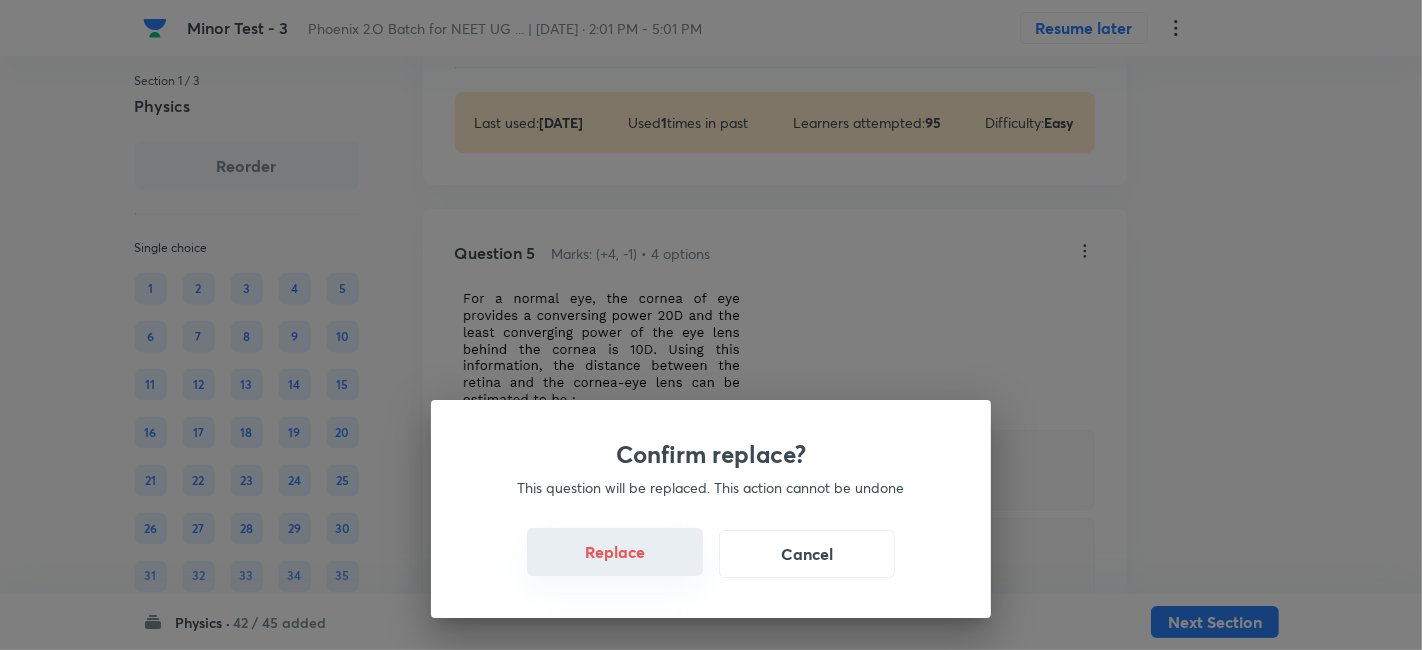 click on "Replace" at bounding box center (615, 552) 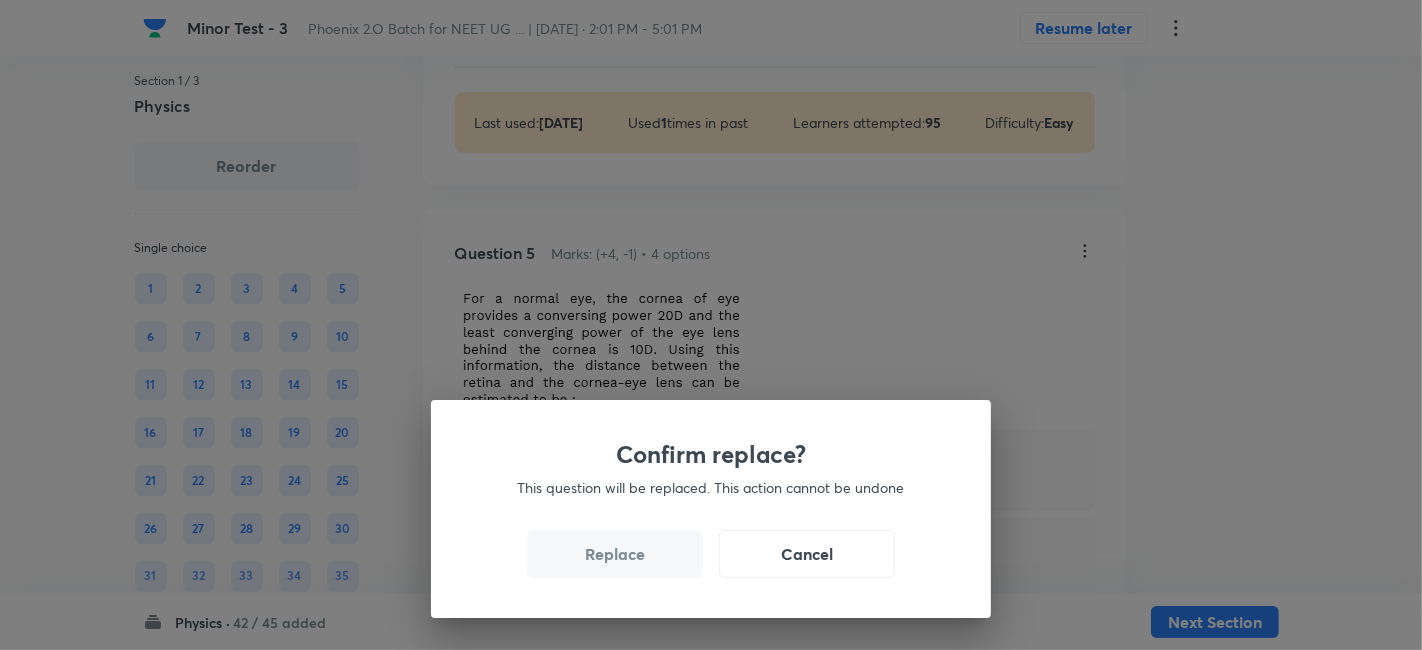 click on "Replace" at bounding box center [615, 554] 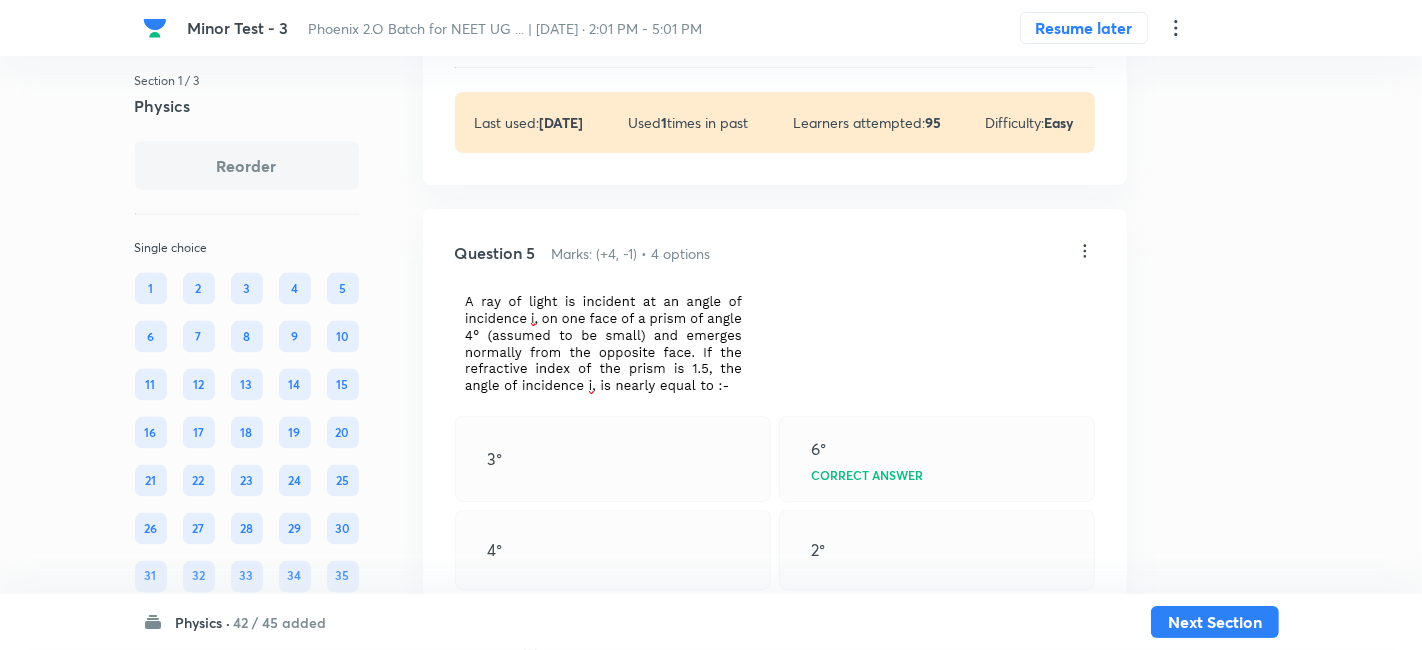 click on "Confirm replace? This question will be replaced. This action cannot be undone Replace Cancel" at bounding box center [711, 325] 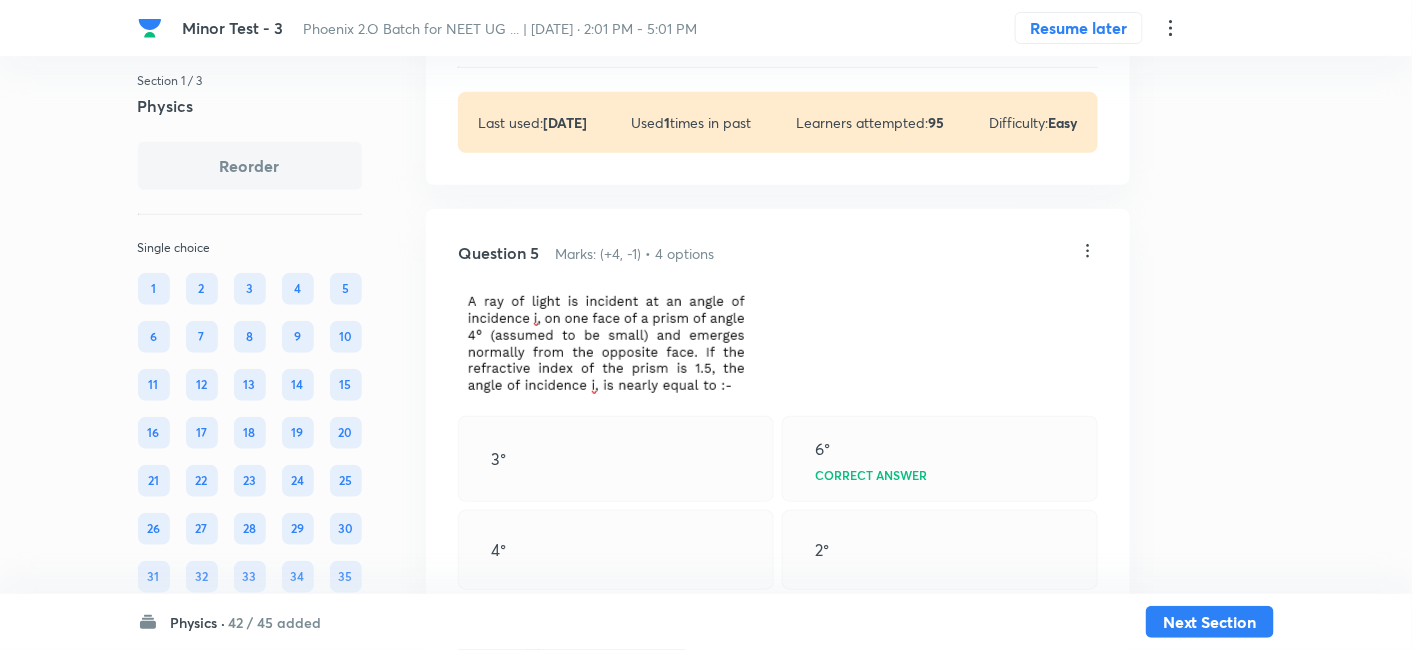 click on "Question 5 Marks: (+4, -1) • 4 options 3°  6°  Correct answer 4° 2° Solution Hide Physics Modern Physics Dual Nature of Matter & X-Rays Last used:  2 years ago Used  1  times in past Learners attempted:  4 Difficulty: Easy" at bounding box center [778, 638] 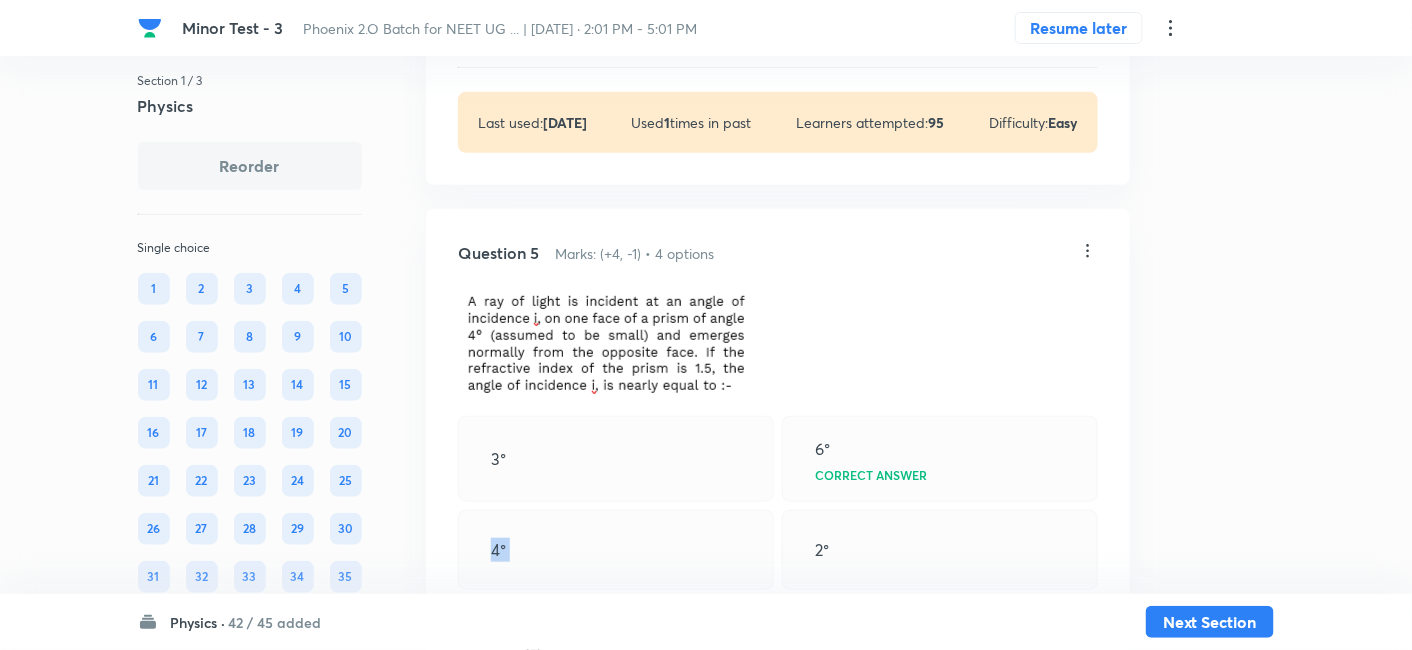 click on "4°" at bounding box center [616, 550] 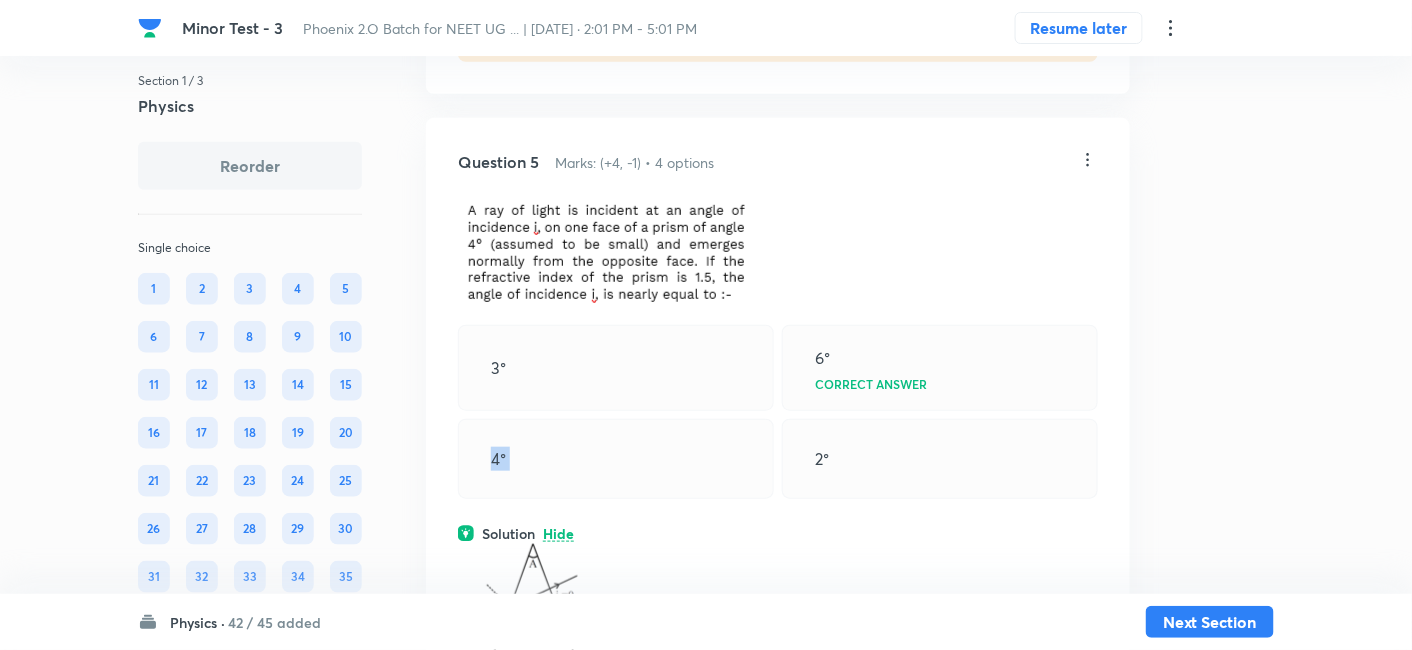 scroll, scrollTop: 2743, scrollLeft: 0, axis: vertical 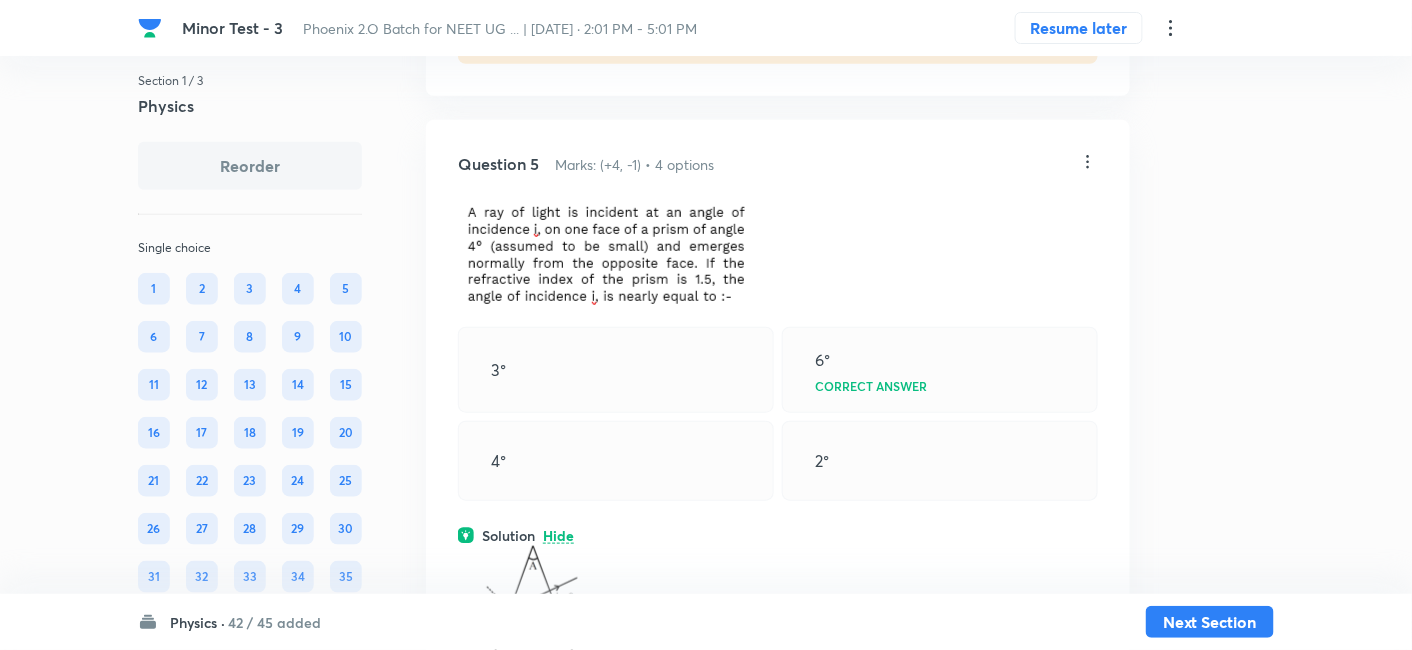 click 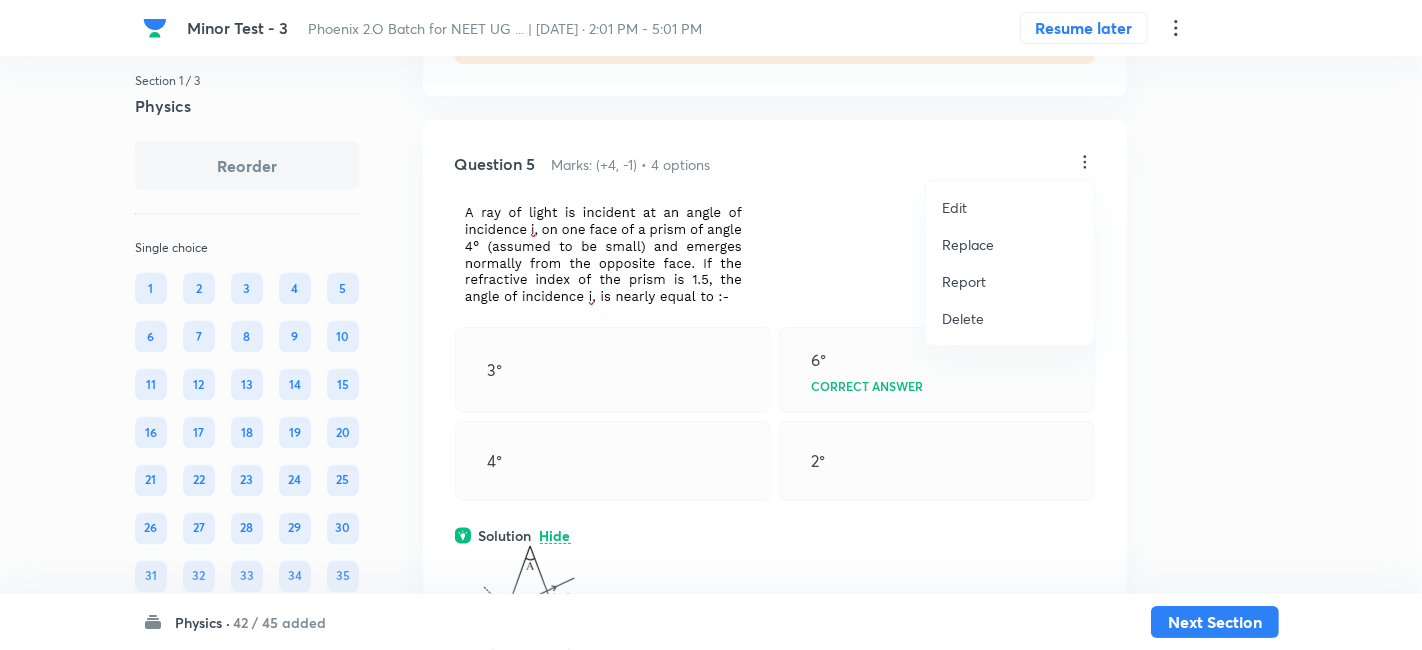 click on "Replace" at bounding box center [968, 244] 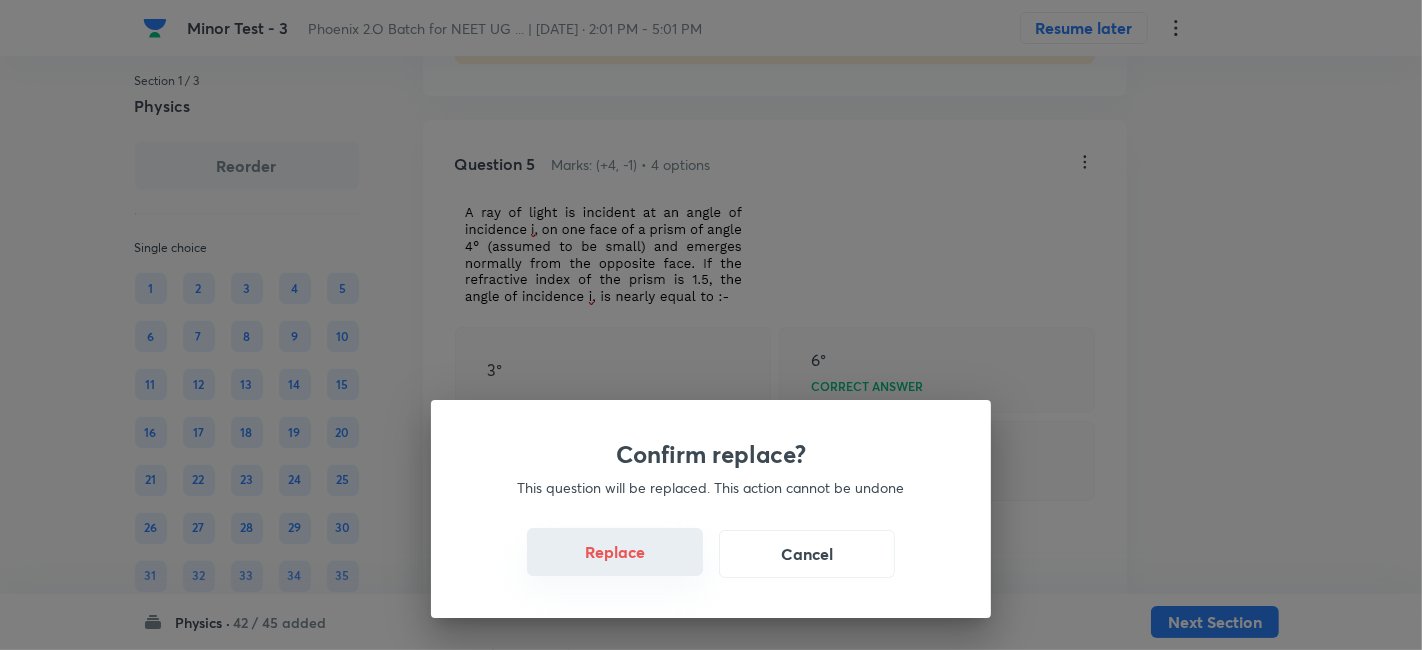 click on "Replace" at bounding box center (615, 552) 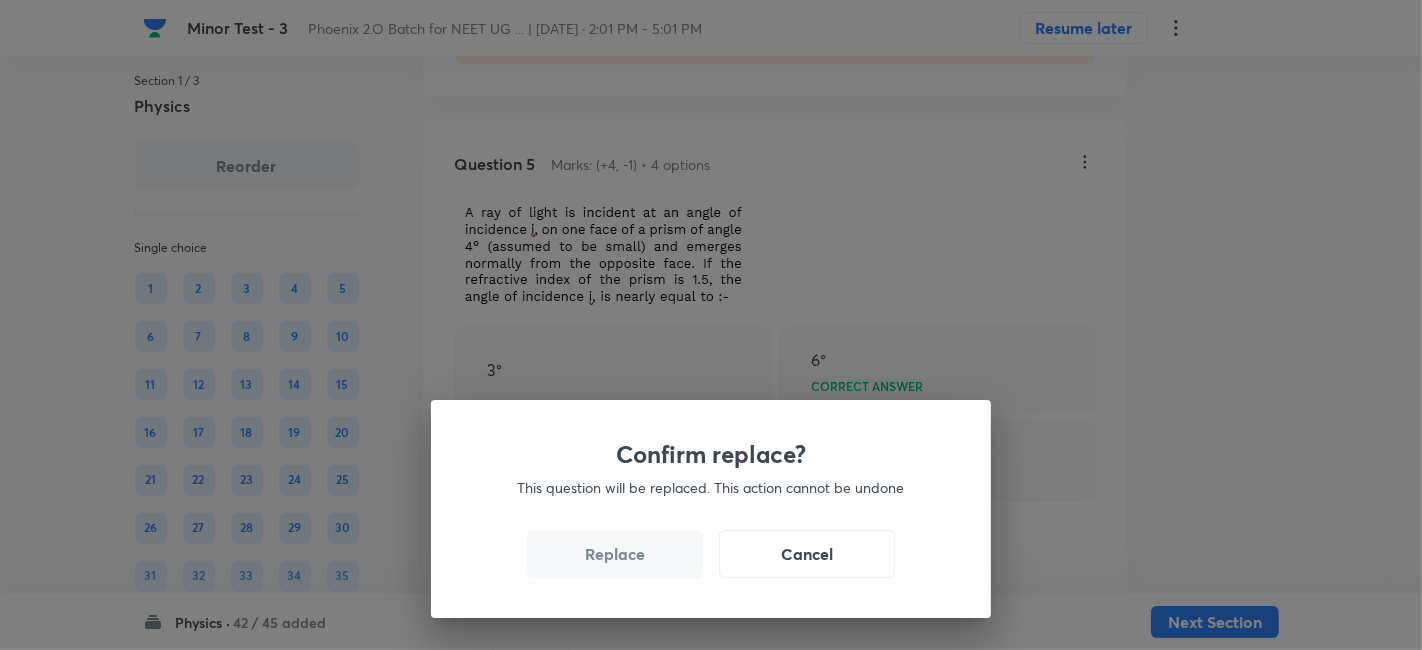 click on "Replace" at bounding box center [615, 554] 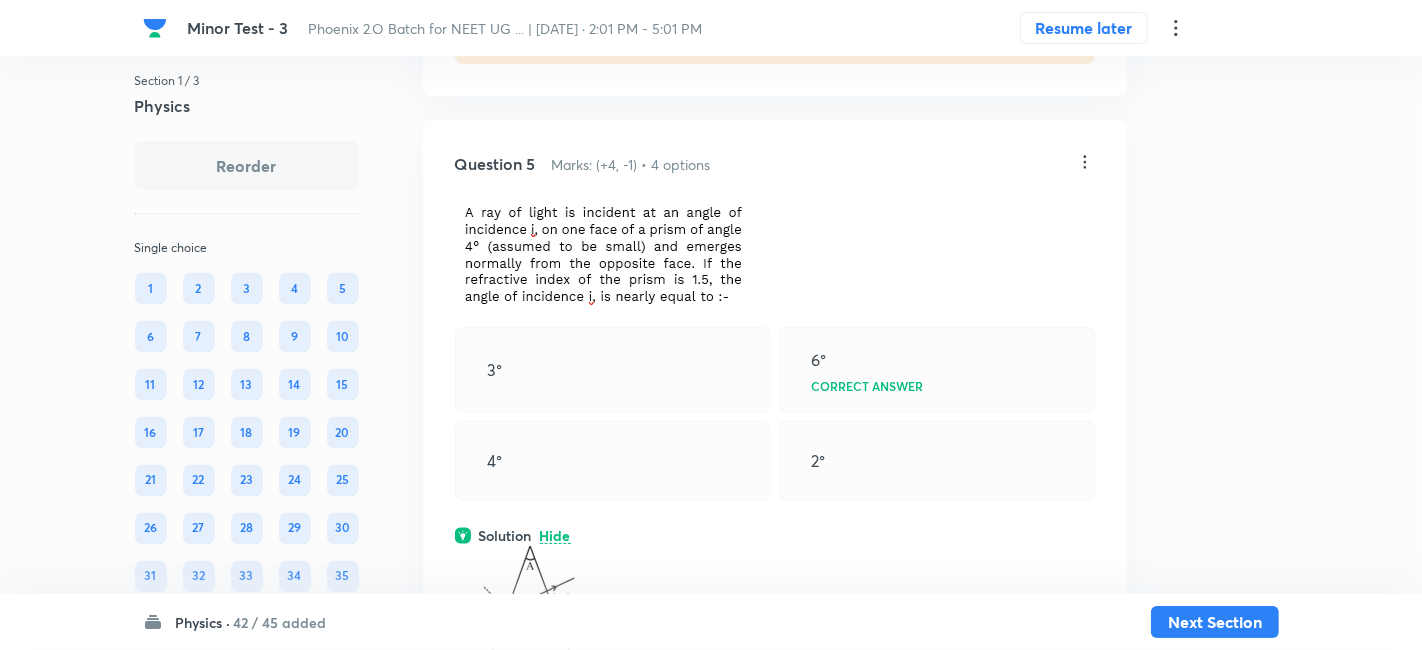 click on "Confirm replace? This question will be replaced. This action cannot be undone Replace Cancel" at bounding box center [711, 325] 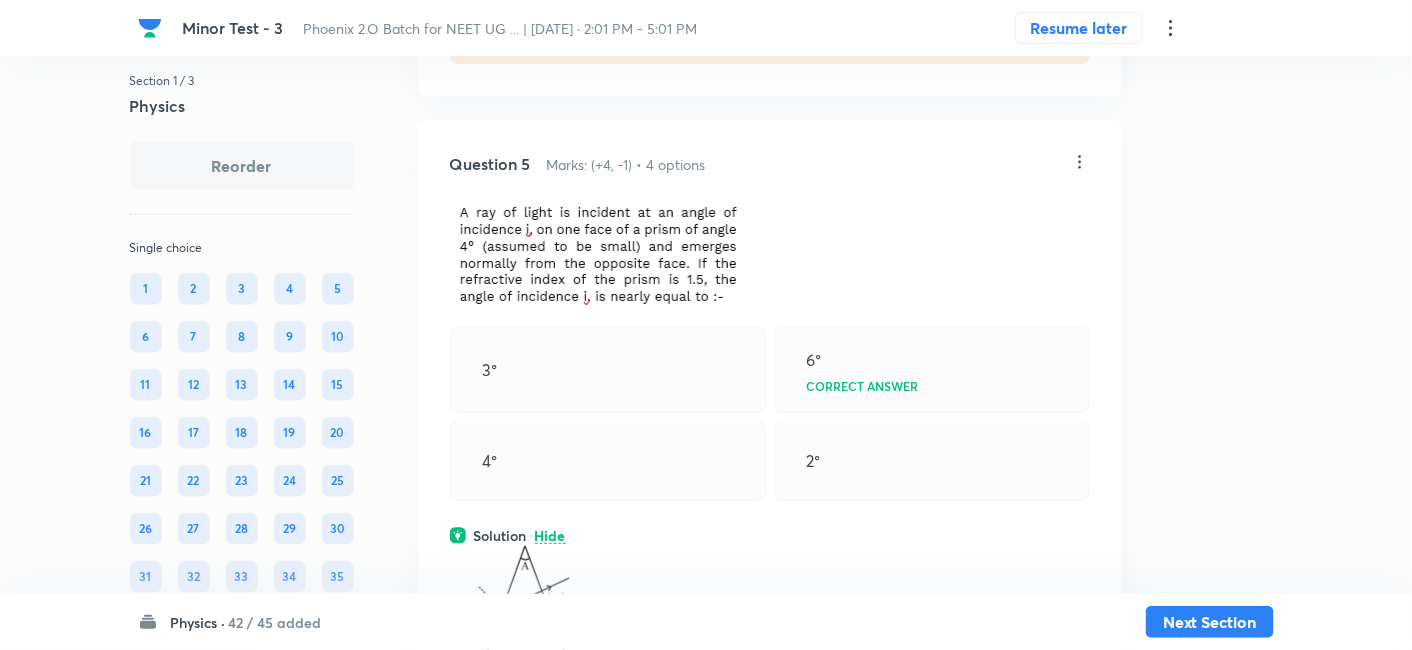 click at bounding box center [563, 658] 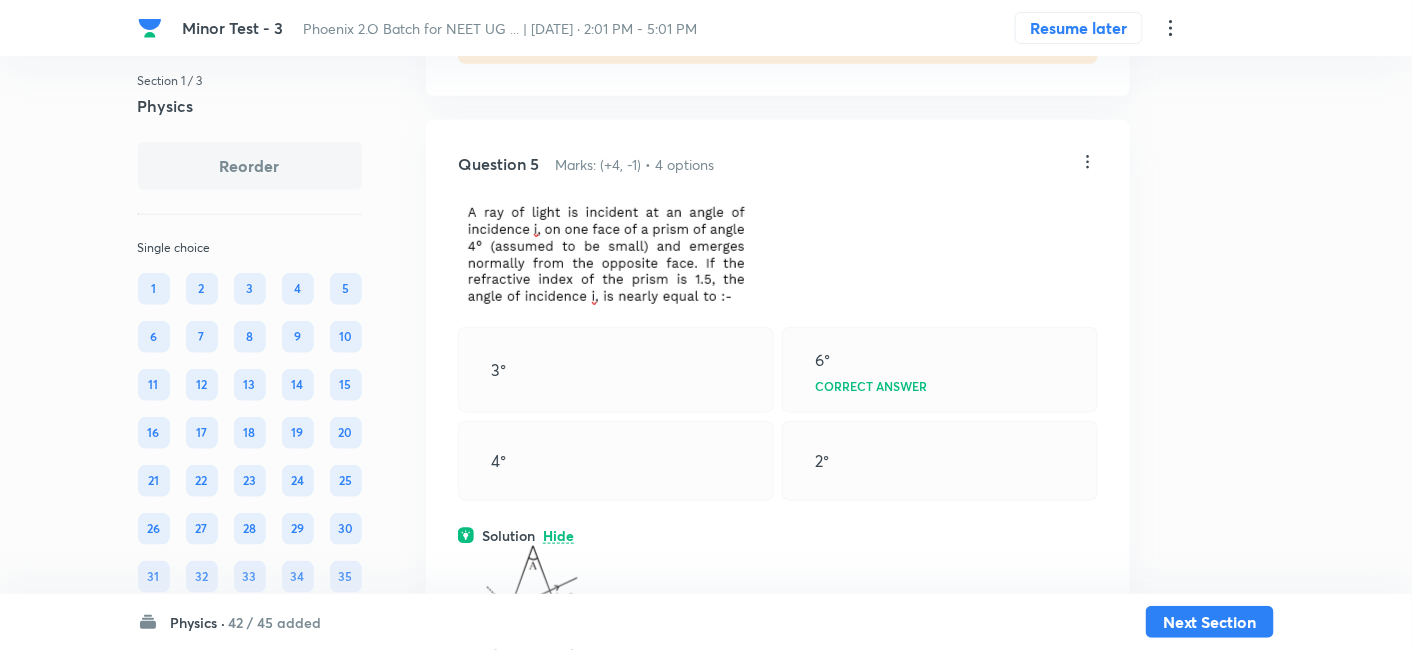 click at bounding box center [571, 658] 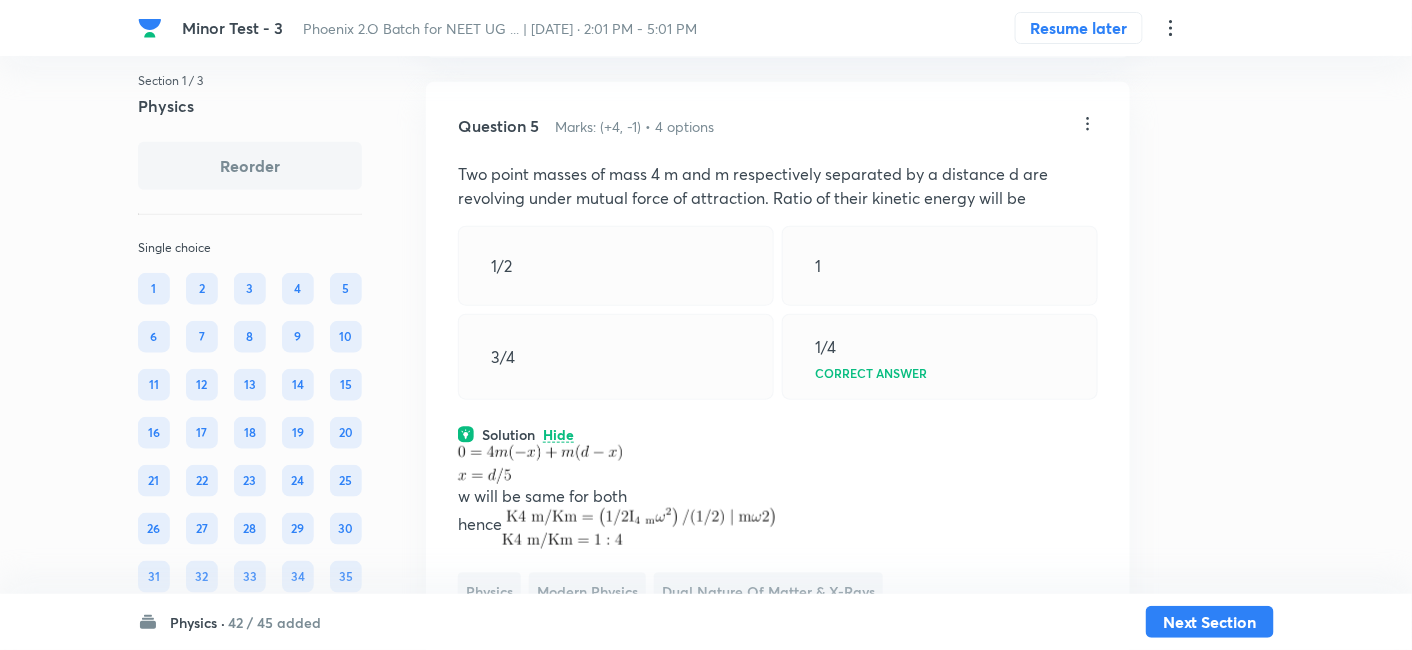 scroll, scrollTop: 2777, scrollLeft: 0, axis: vertical 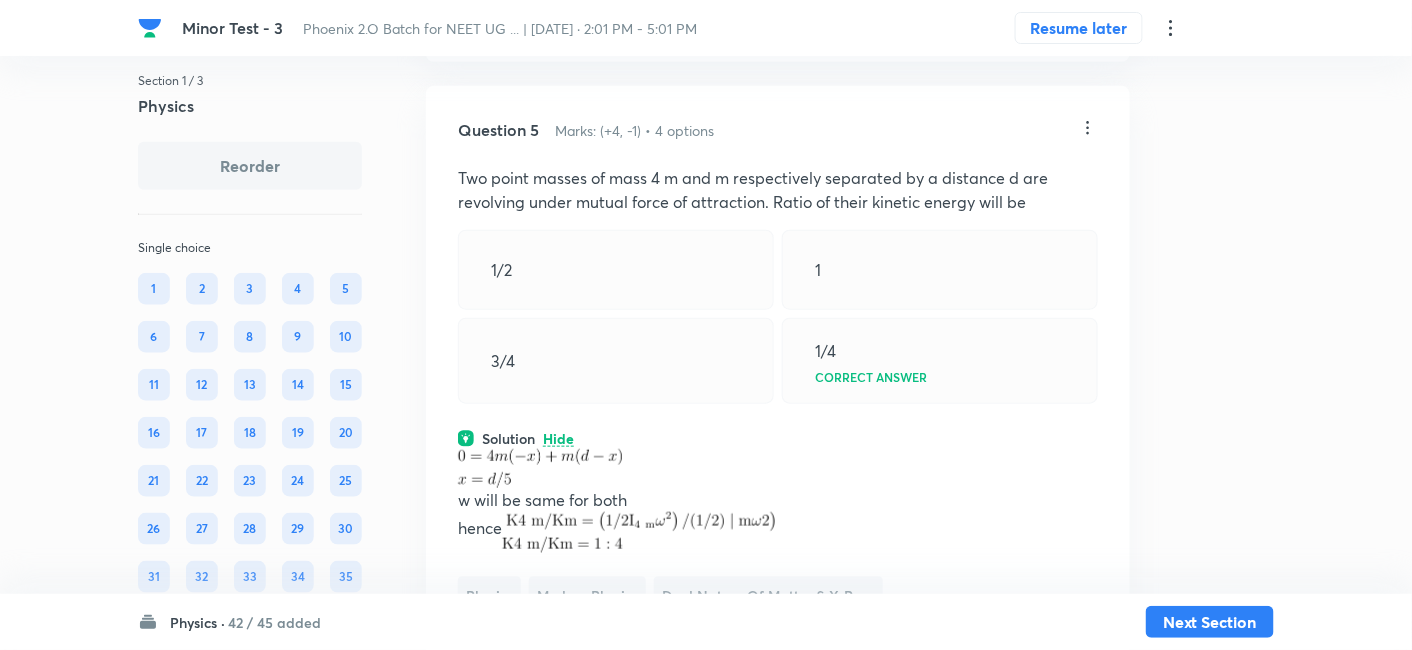 click 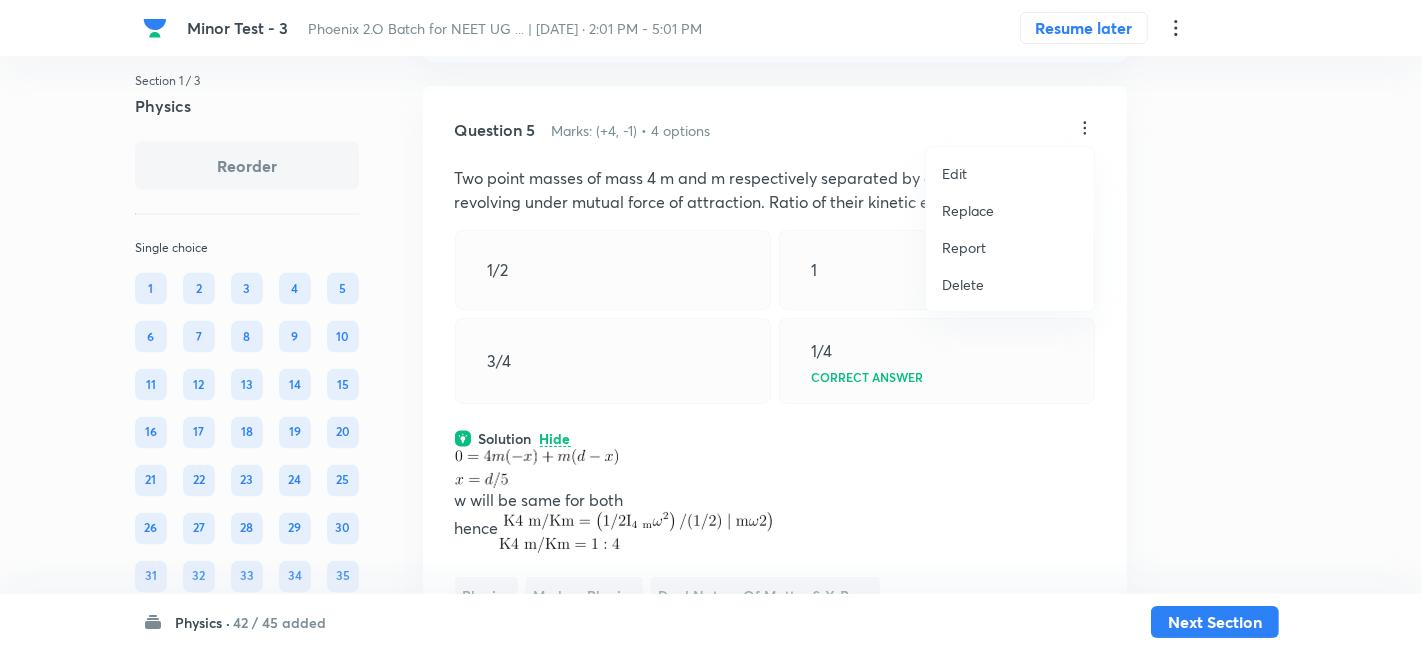 click on "Replace" at bounding box center (968, 210) 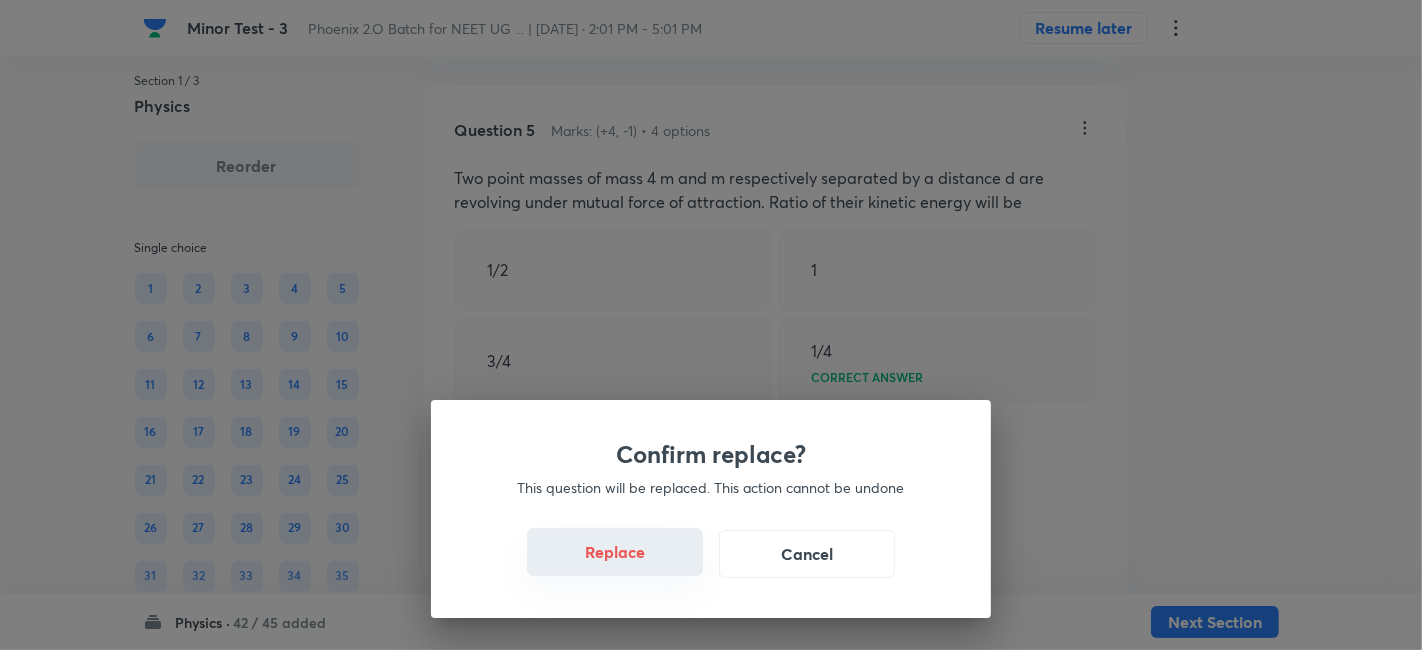 click on "Replace" at bounding box center [615, 552] 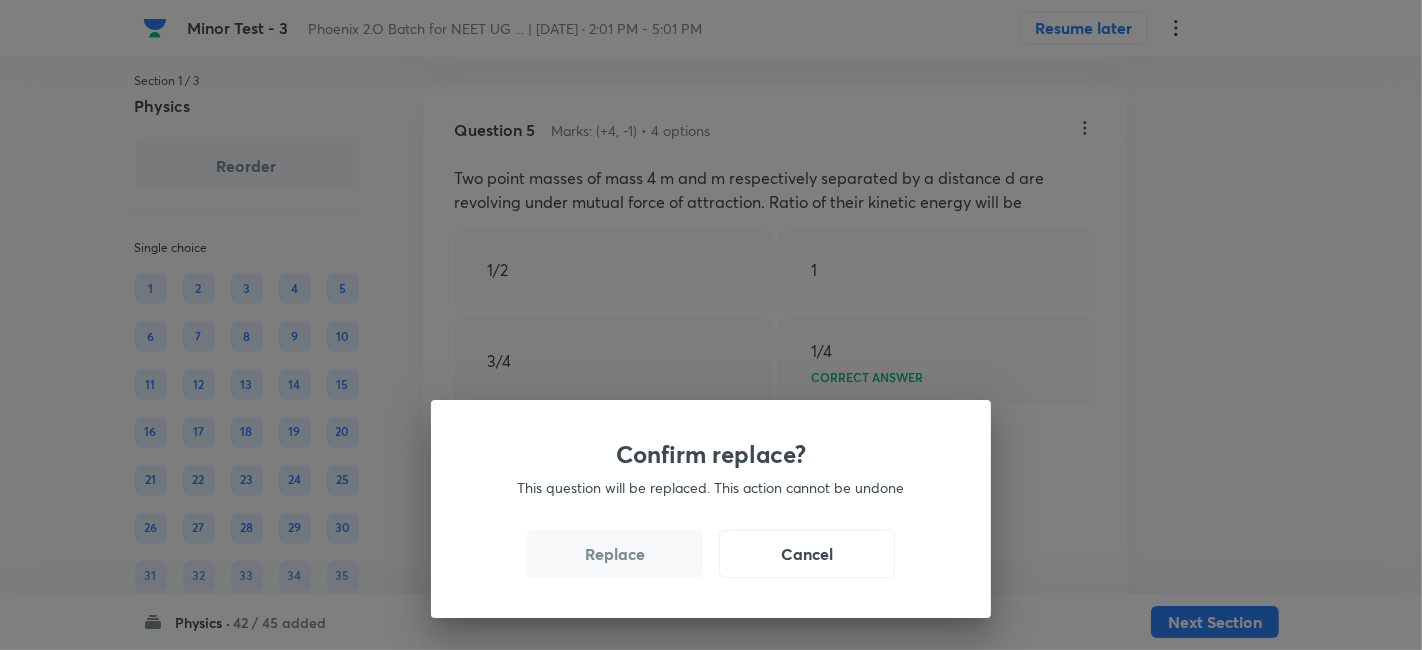 click on "Replace" at bounding box center (615, 554) 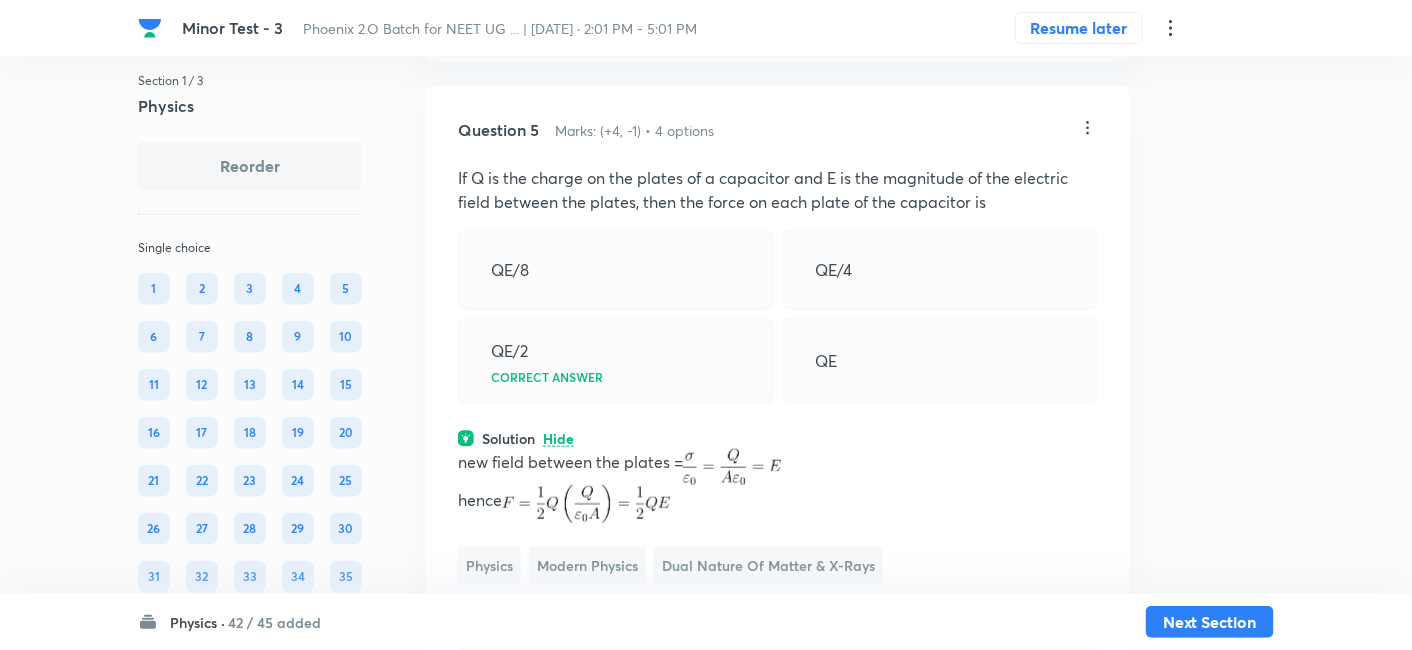 click 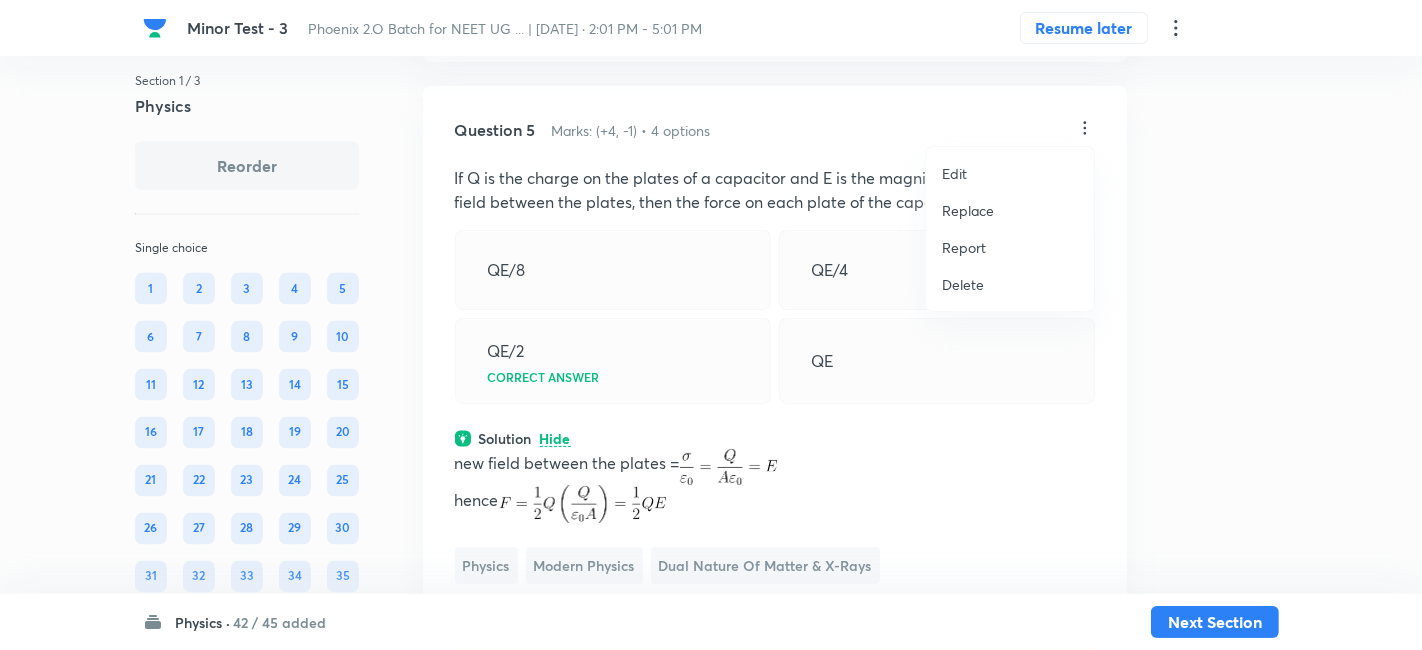 click on "Replace" at bounding box center [968, 210] 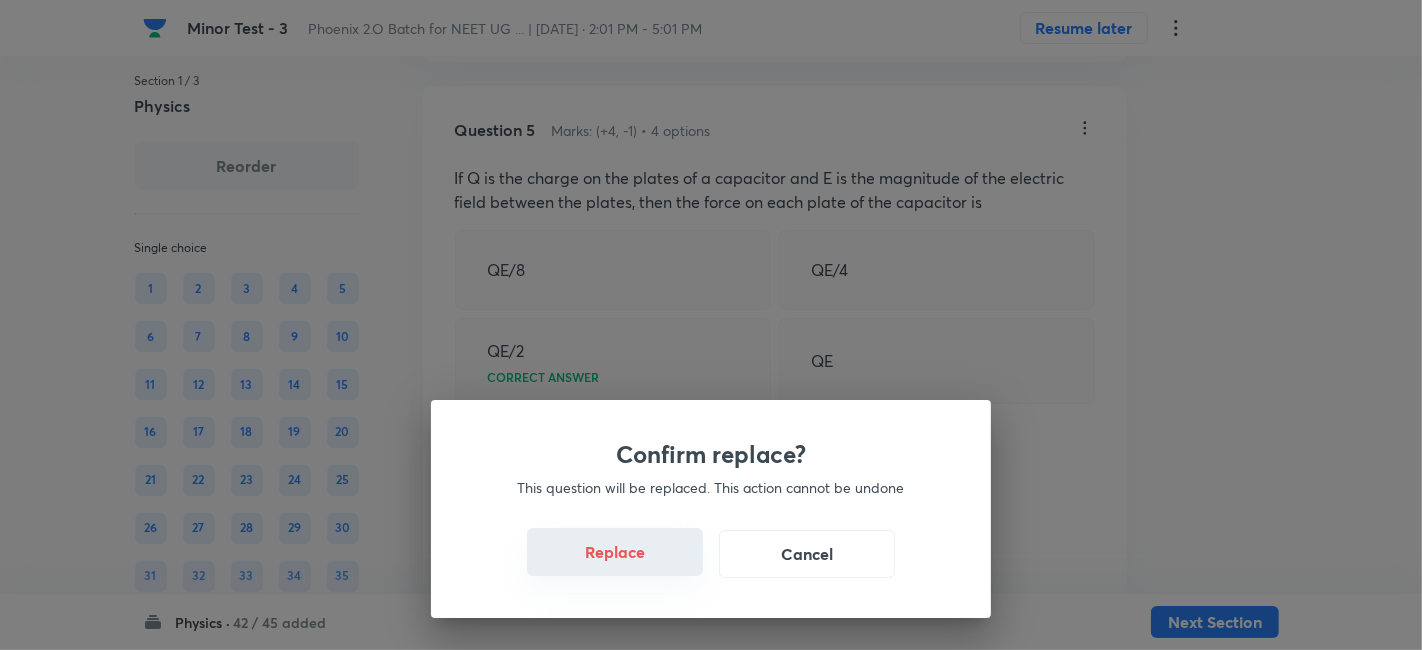 click on "Replace" at bounding box center (615, 552) 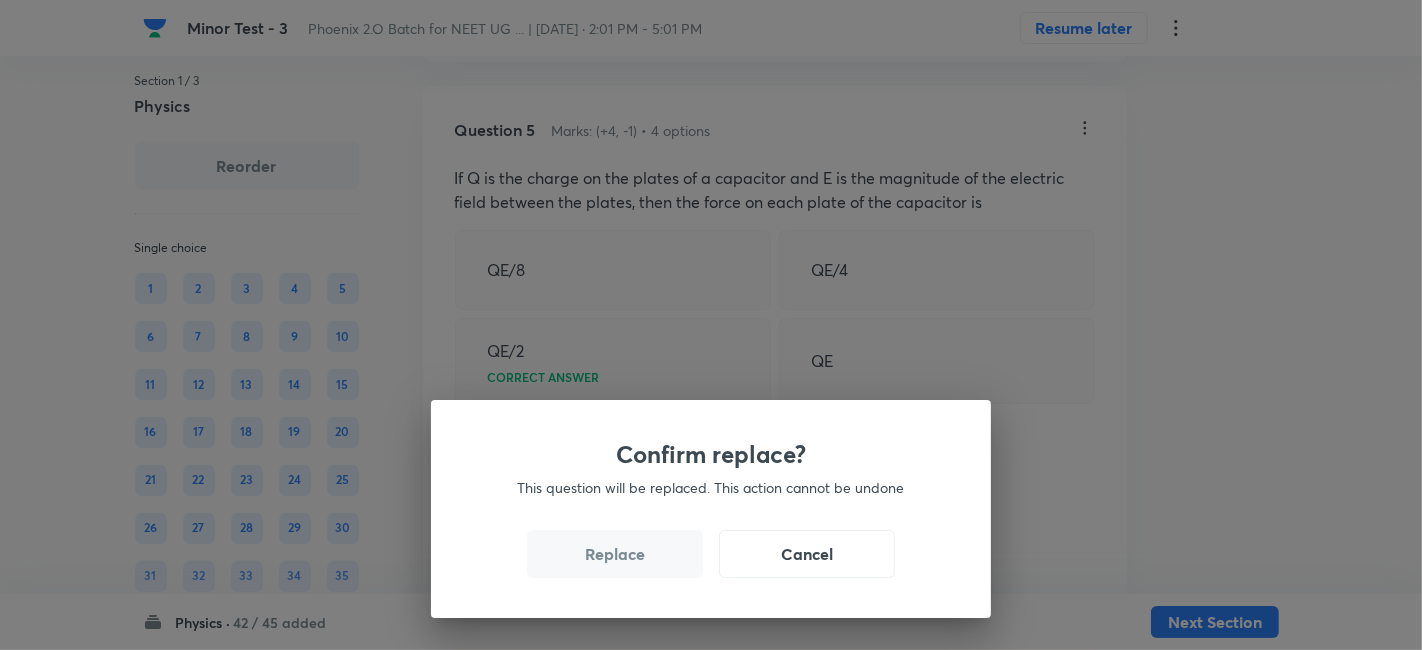 click on "Replace" at bounding box center [615, 554] 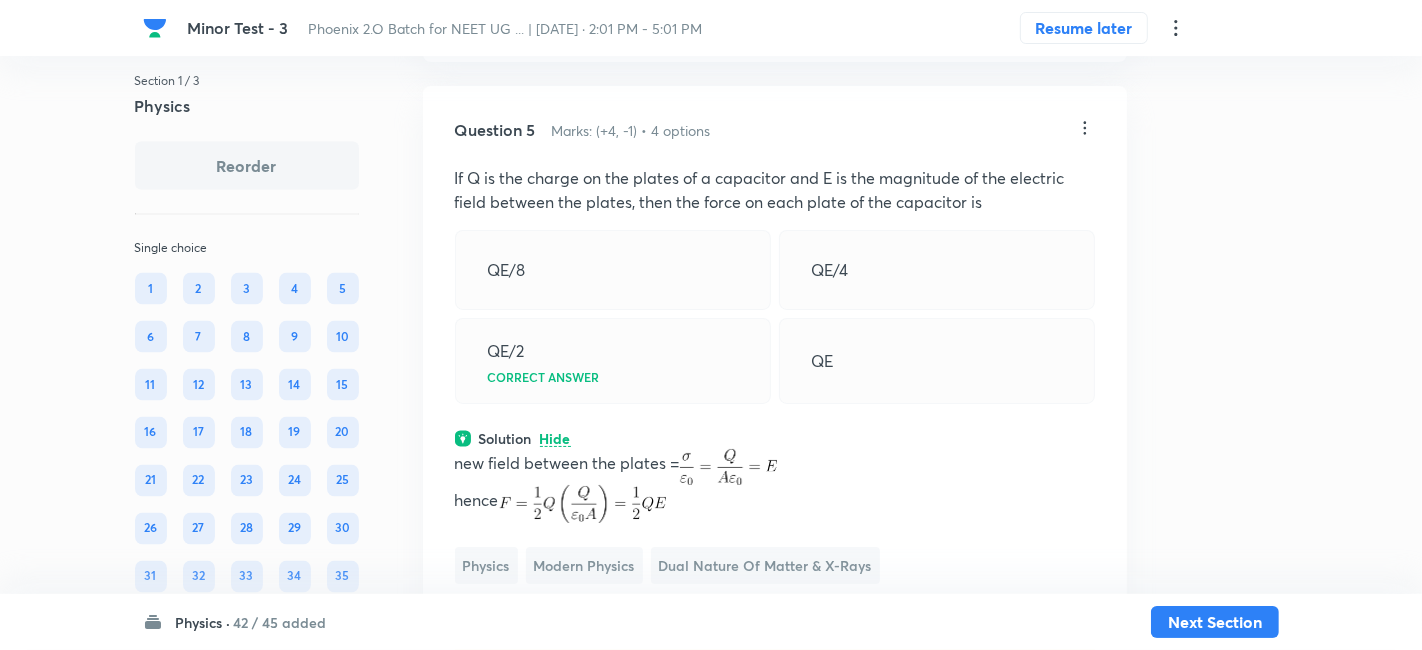 click on "Confirm replace? This question will be replaced. This action cannot be undone Replace Cancel" at bounding box center [711, 975] 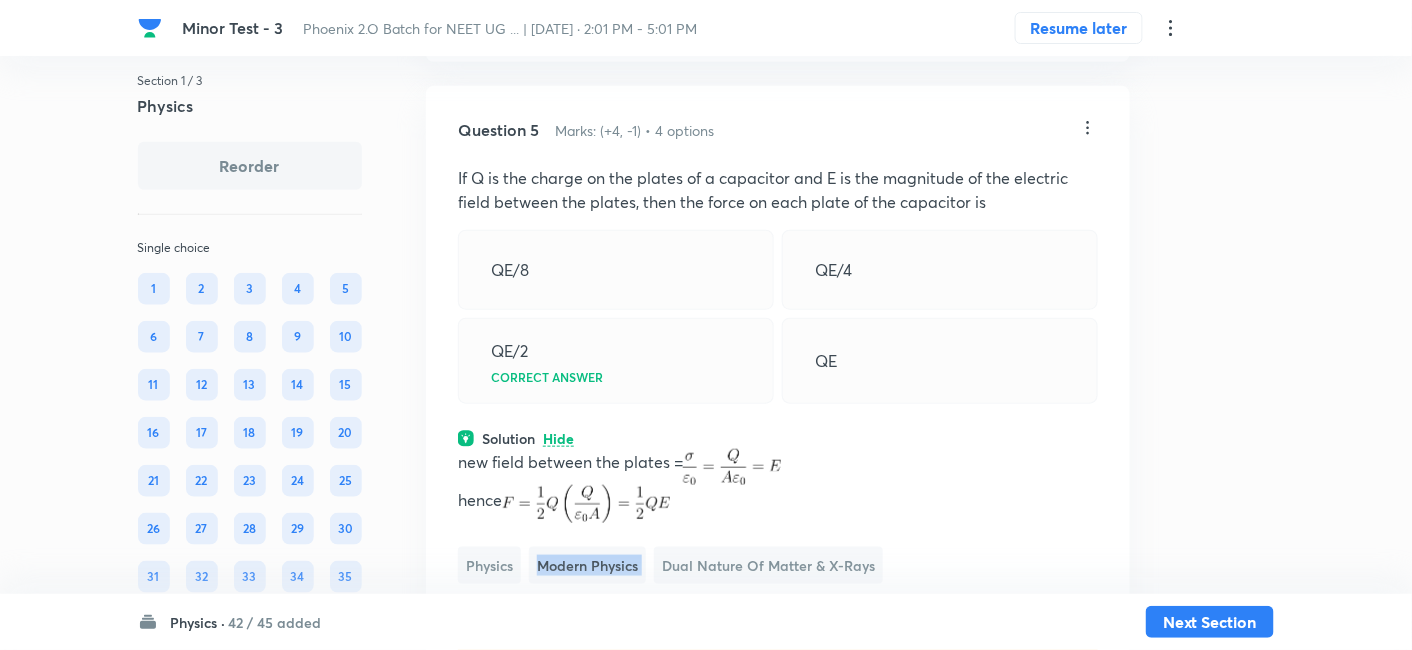 click on "Modern Physics" at bounding box center [587, 565] 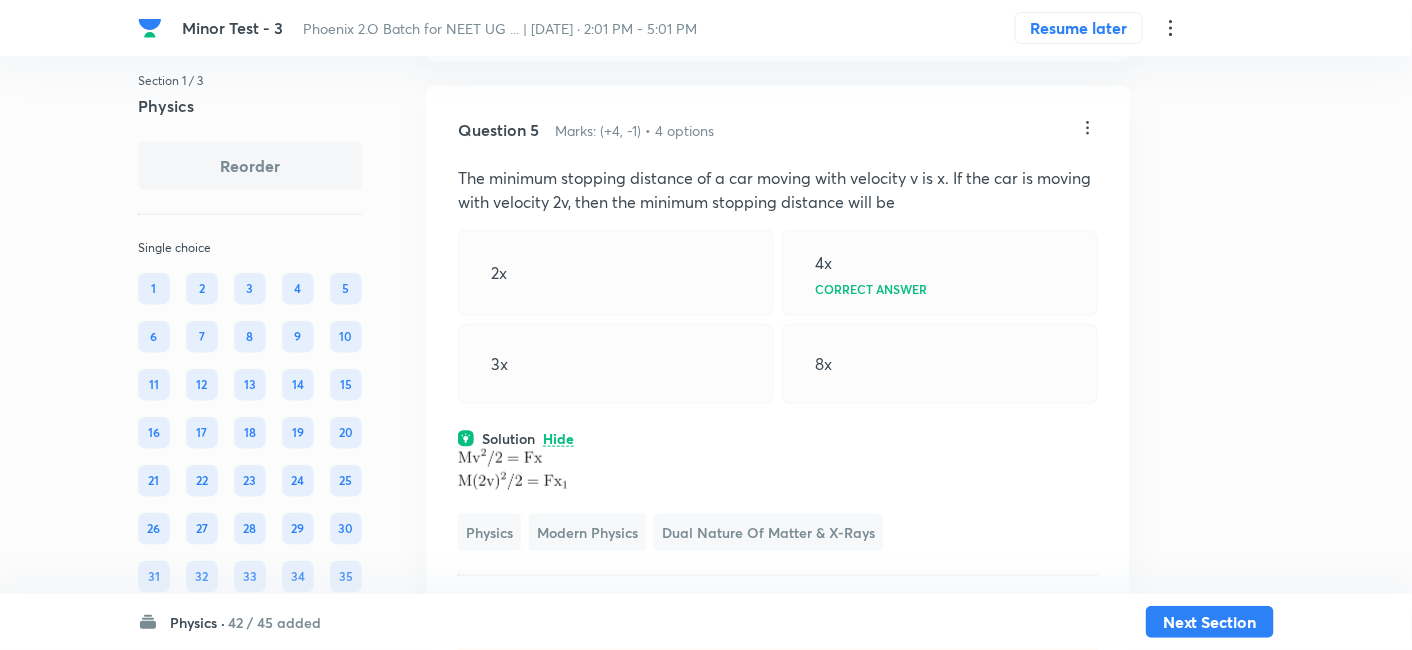 click 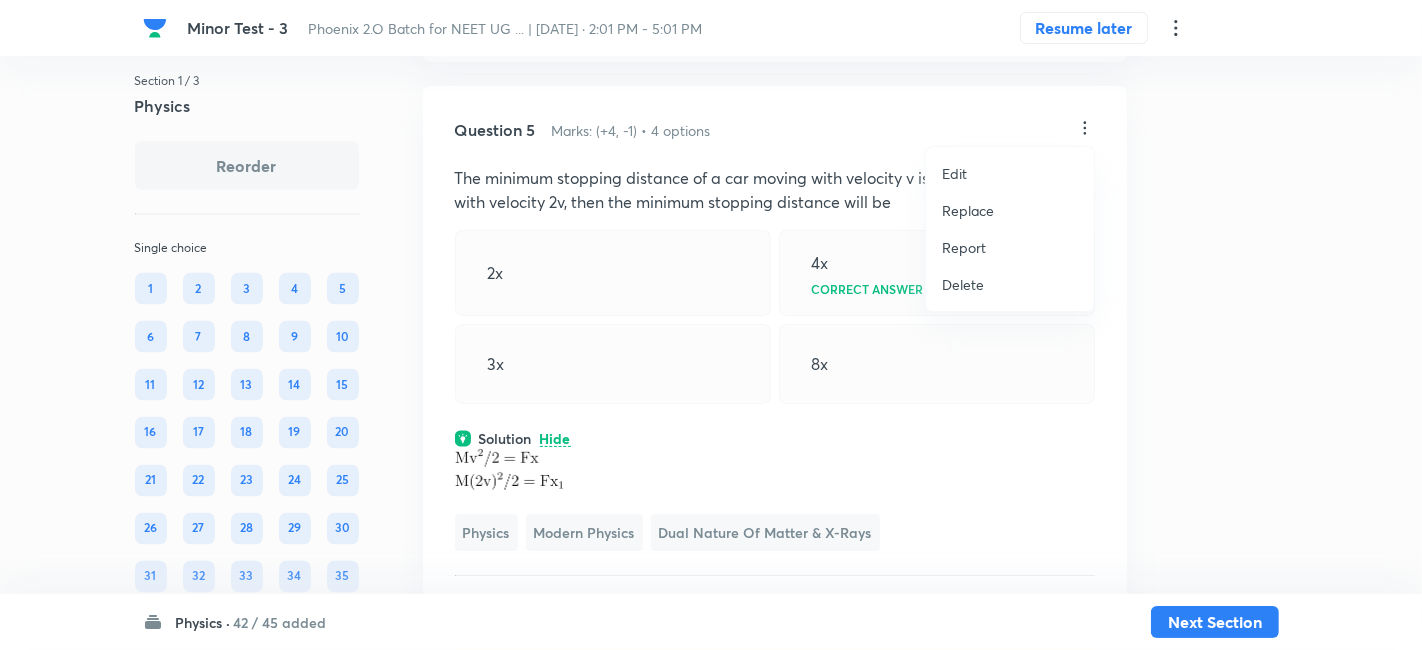 click on "Replace" at bounding box center [968, 210] 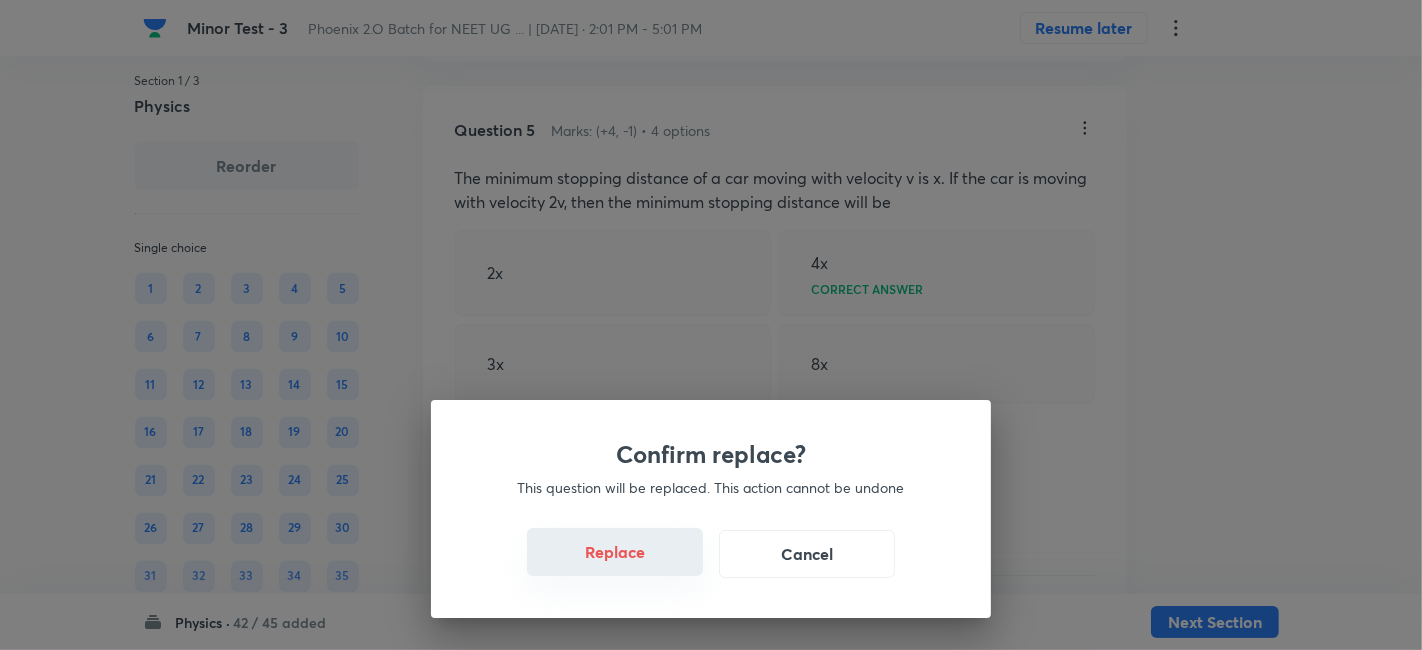 click on "Replace" at bounding box center (615, 552) 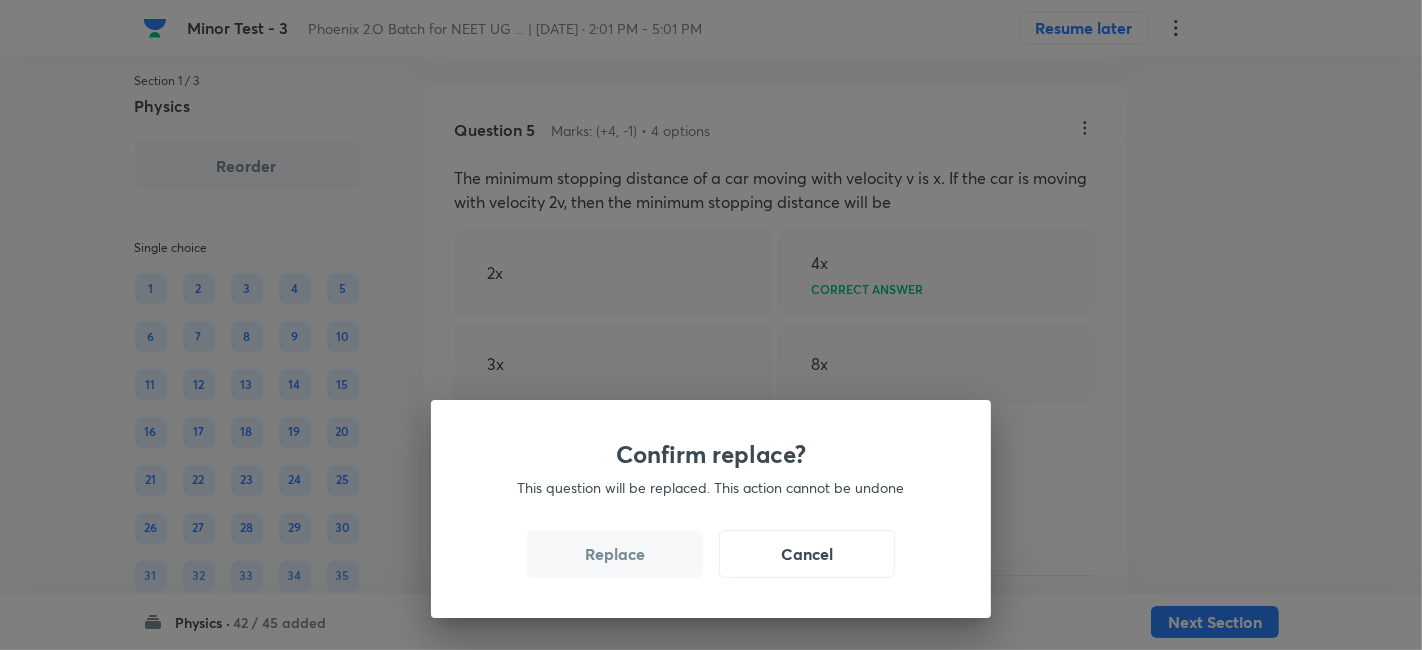 click on "Replace" at bounding box center (615, 554) 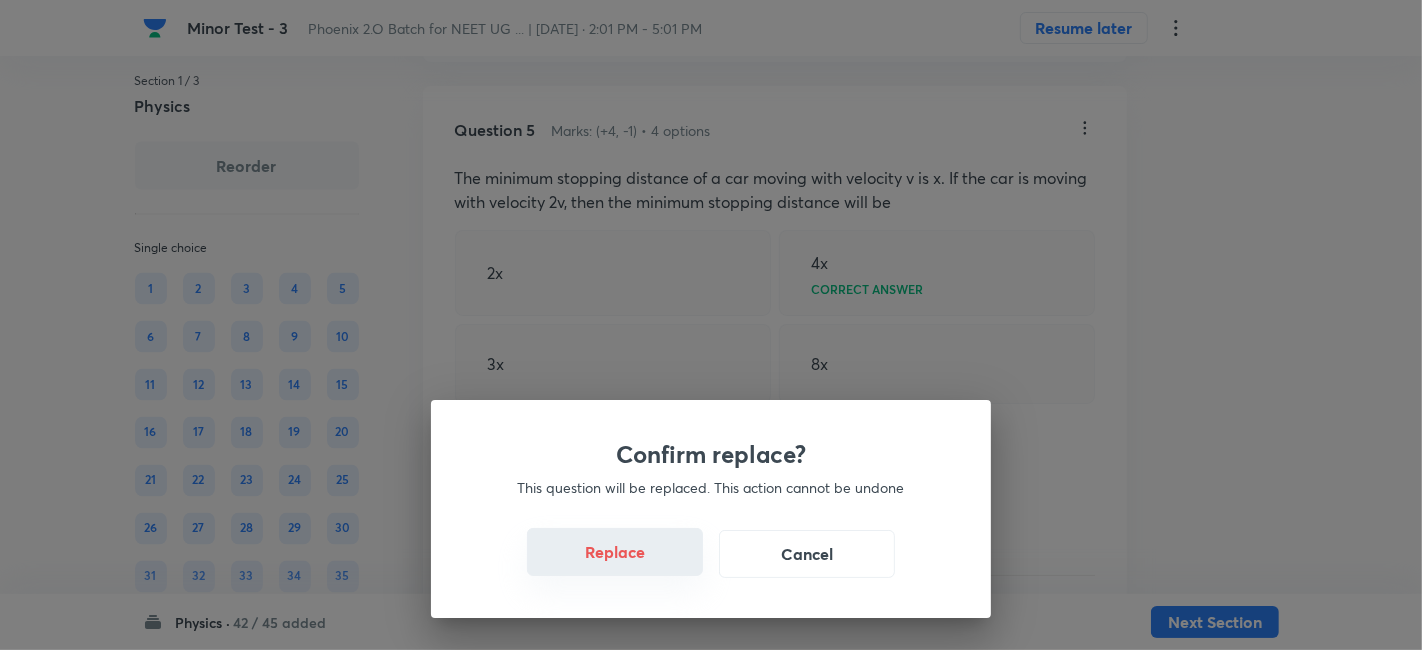click on "Replace" at bounding box center (615, 552) 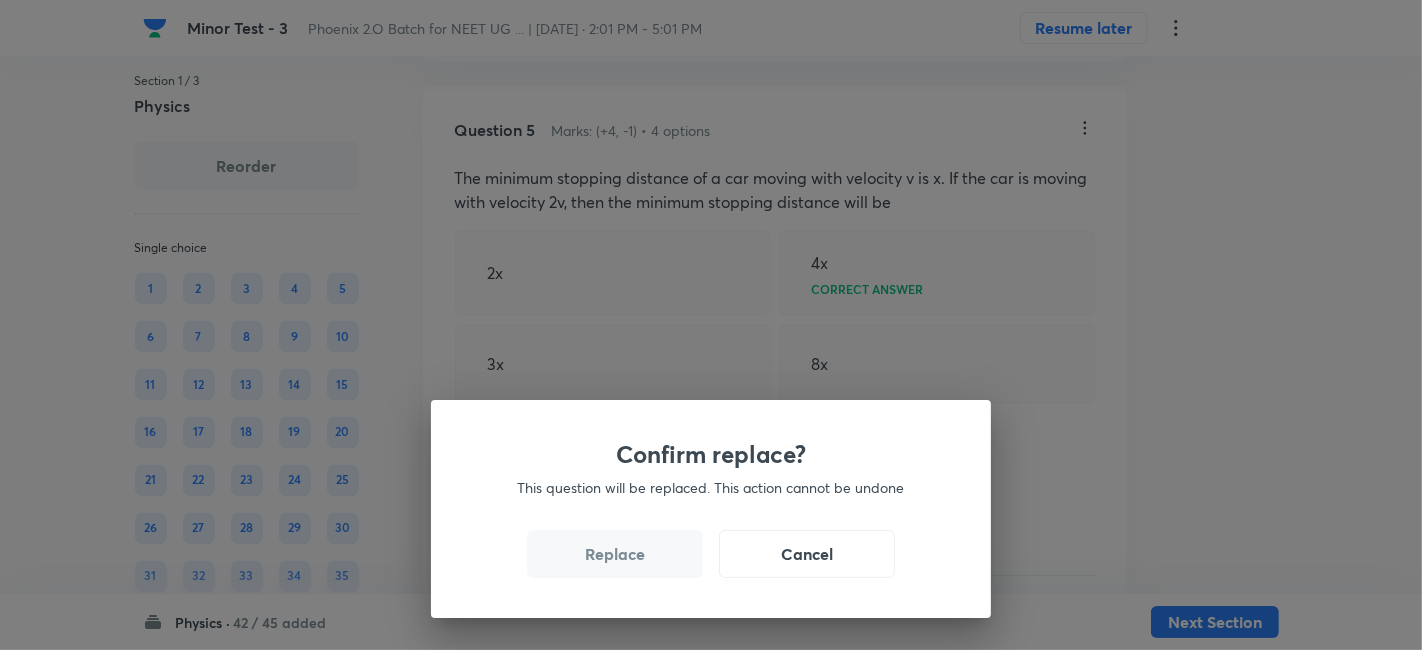 click on "Replace" at bounding box center [615, 554] 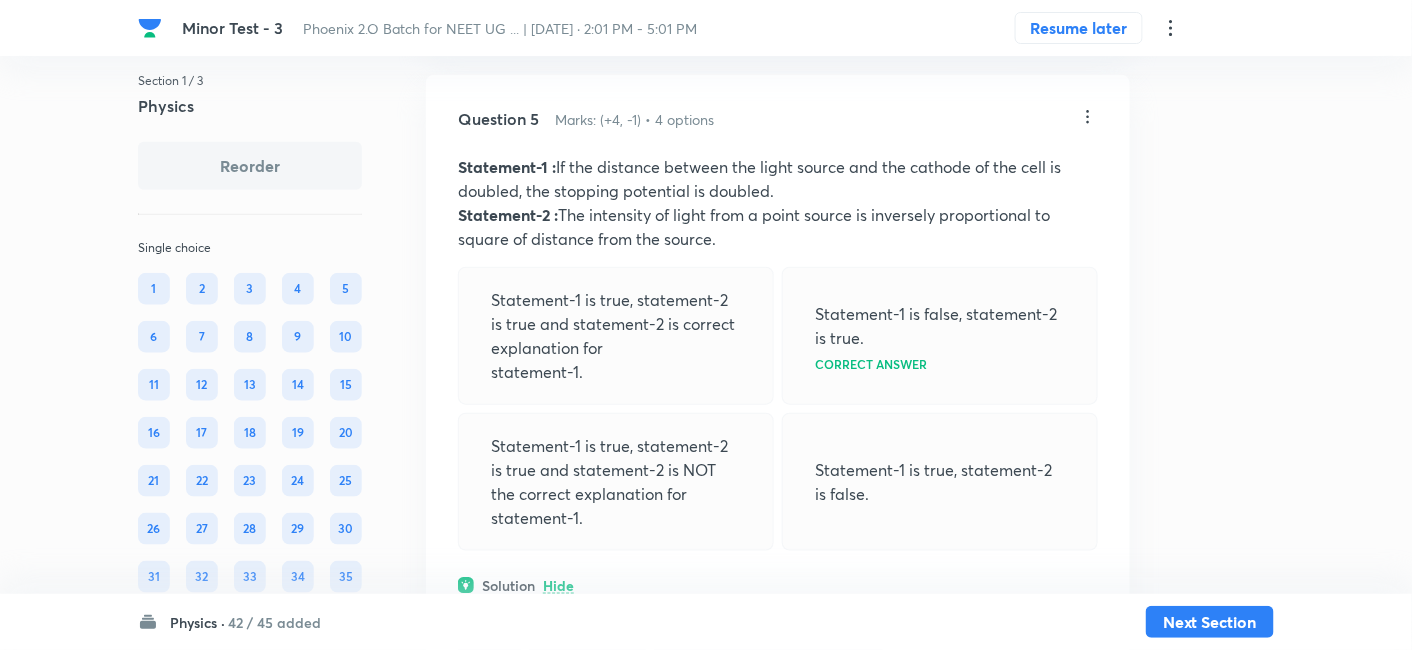 scroll, scrollTop: 2779, scrollLeft: 0, axis: vertical 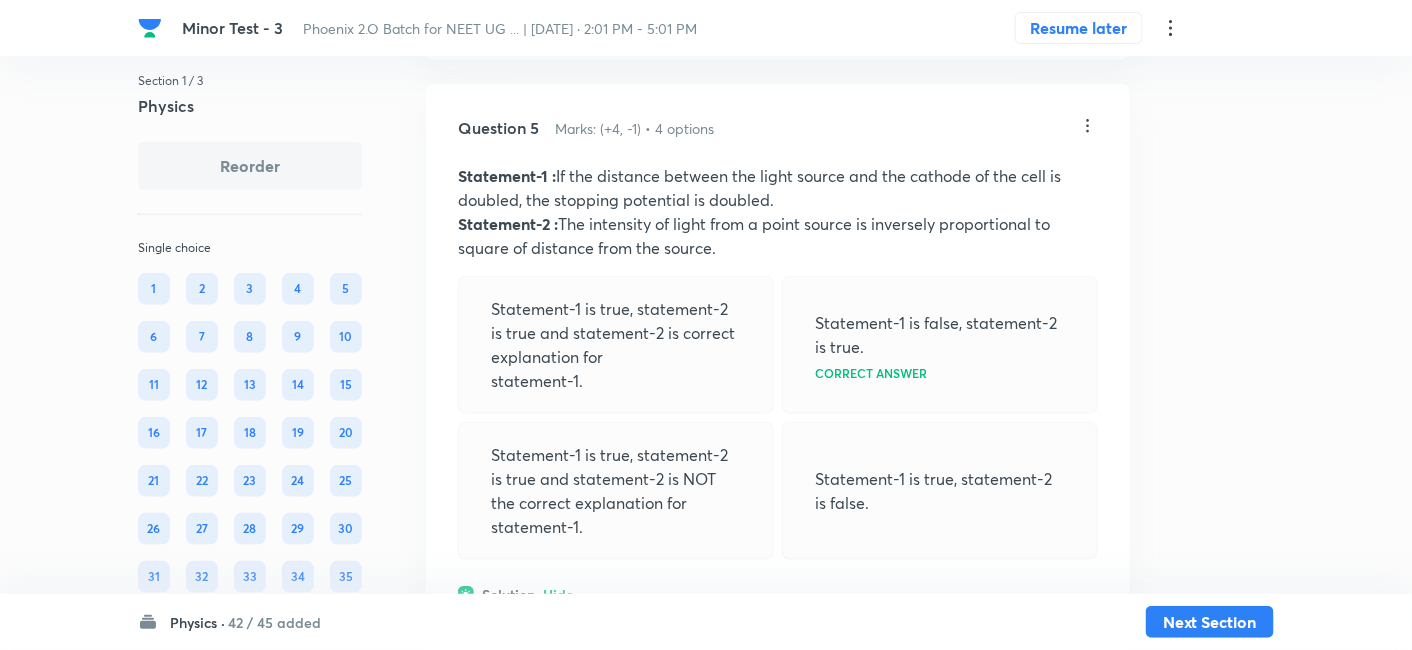 drag, startPoint x: 457, startPoint y: 175, endPoint x: 726, endPoint y: 246, distance: 278.21216 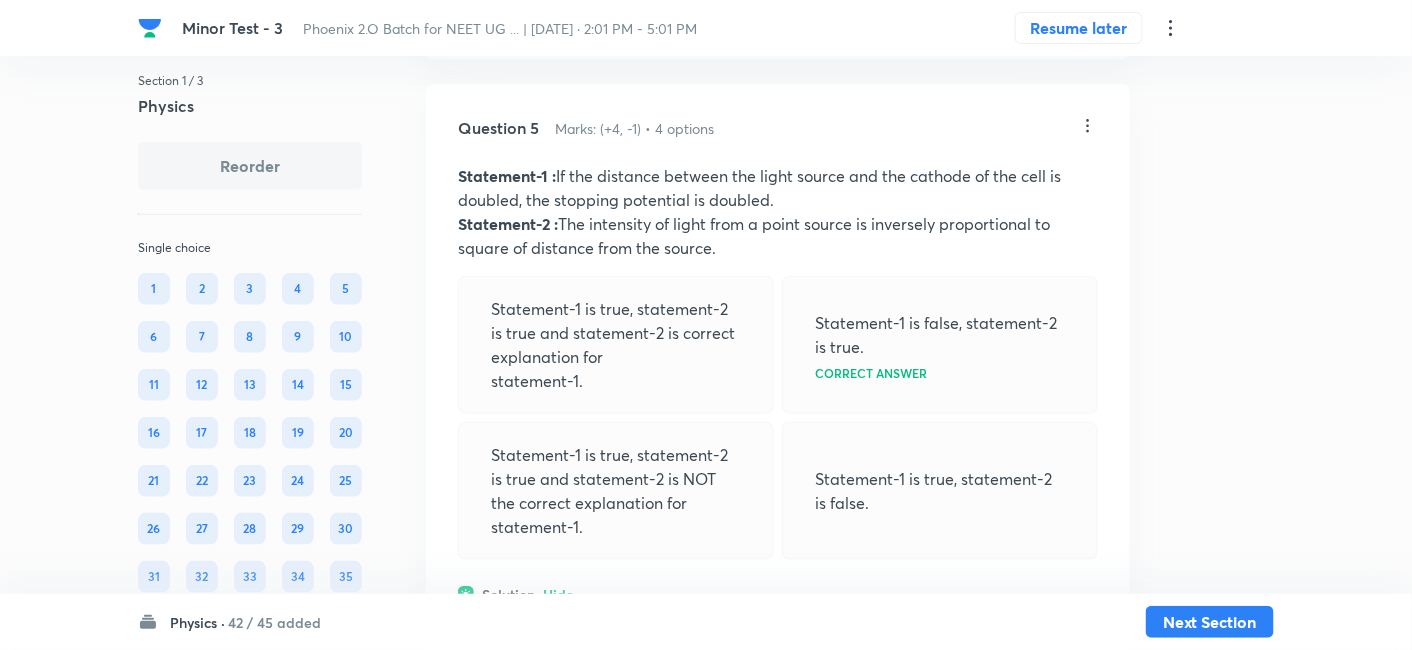 click on "Question 5 Marks: (+4, -1) • 4 options Statement-1 :  If the distance between the light source and the cathode of the cell is doubled, the stopping potential is doubled. Statement-2 :  The intensity of light from a point source is inversely proportional to square of distance from the source. Statement-1 is true, statement-2 is true and statement-2 is correct explanation for  statement-1. Statement-1 is false, statement-2 is true. Correct answer Statement-1 is true, statement-2 is true and statement-2 is NOT the correct explanation for statement-1. Statement-1 is true, statement-2 is false. Solution Hide NA Physics Modern Physics Dual Nature of Matter & X-Rays Last used:  1 year ago Used  1  times in past Learners attempted:  203 Difficulty: Easy" at bounding box center [778, 458] 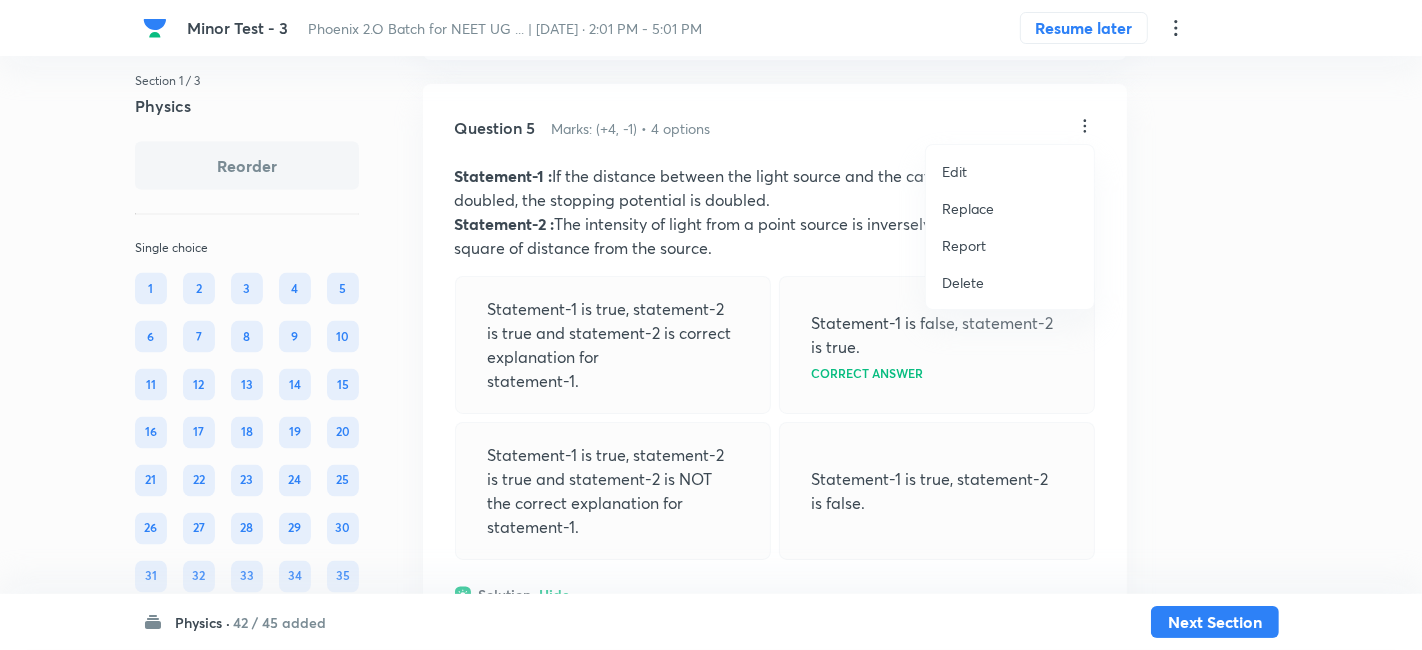 click on "Replace" at bounding box center (968, 208) 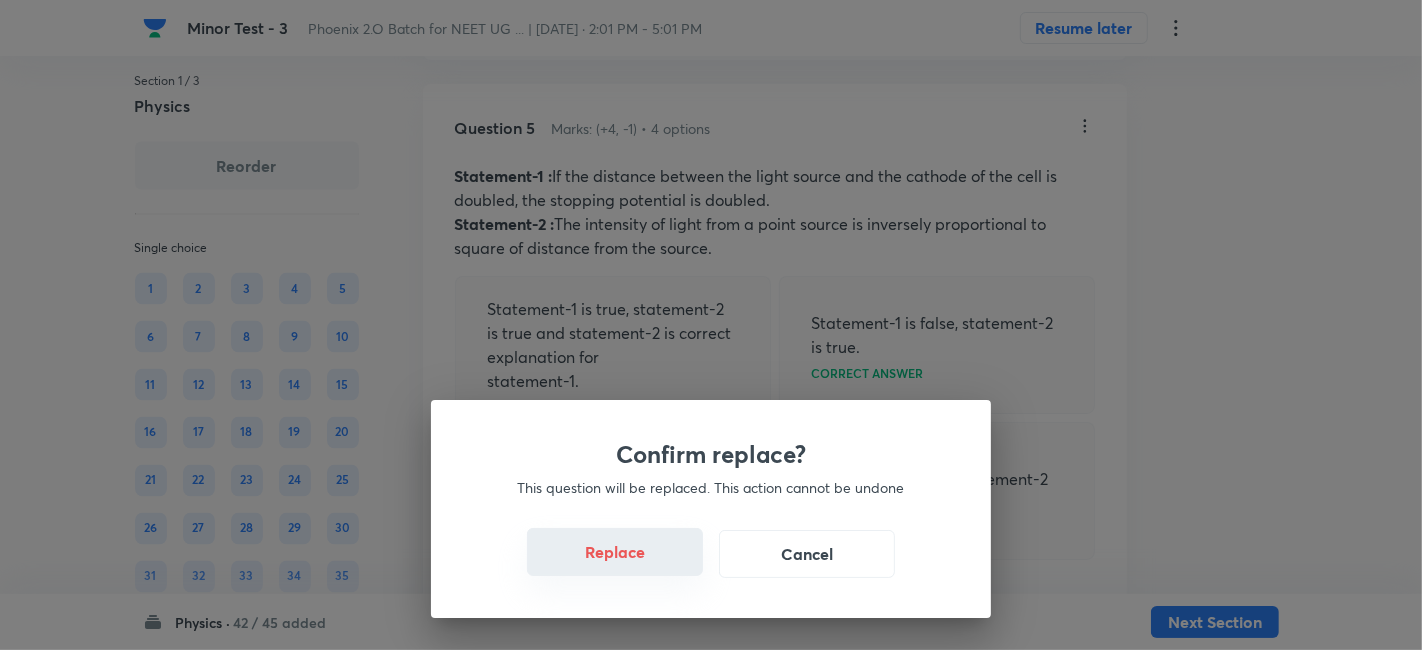click on "Replace" at bounding box center [615, 552] 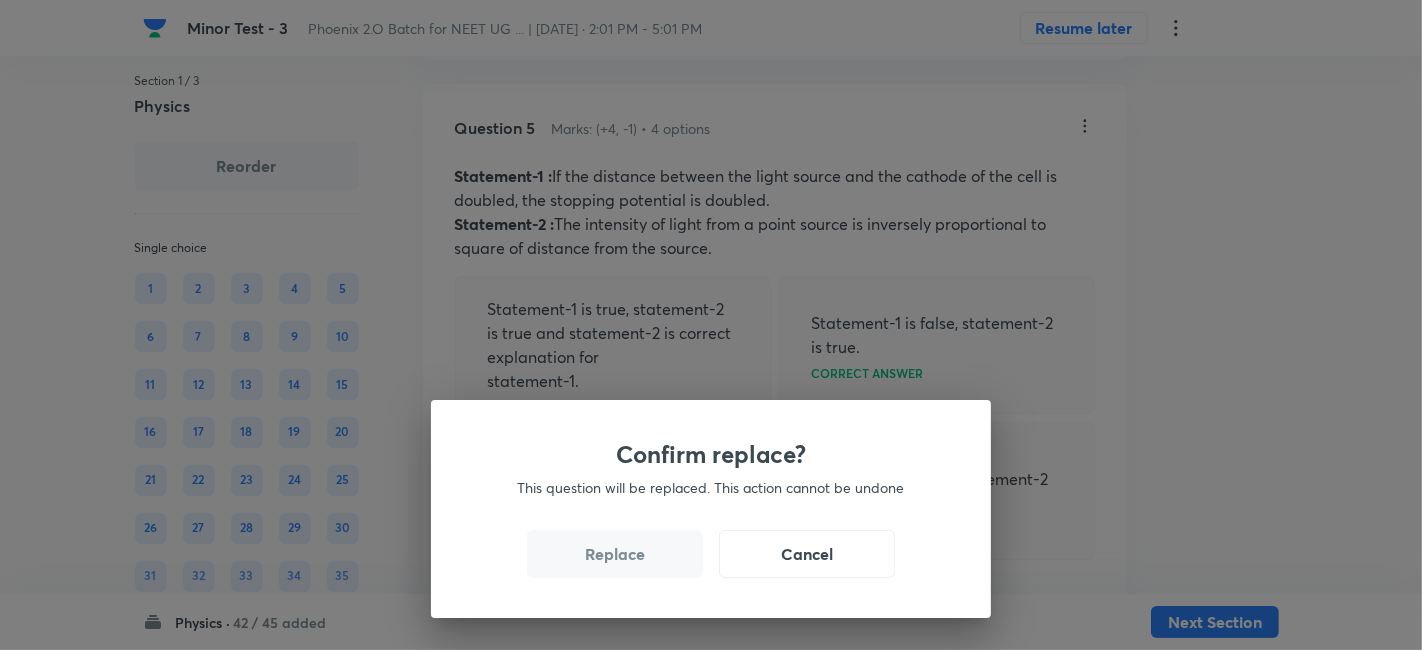click on "Replace" at bounding box center (615, 554) 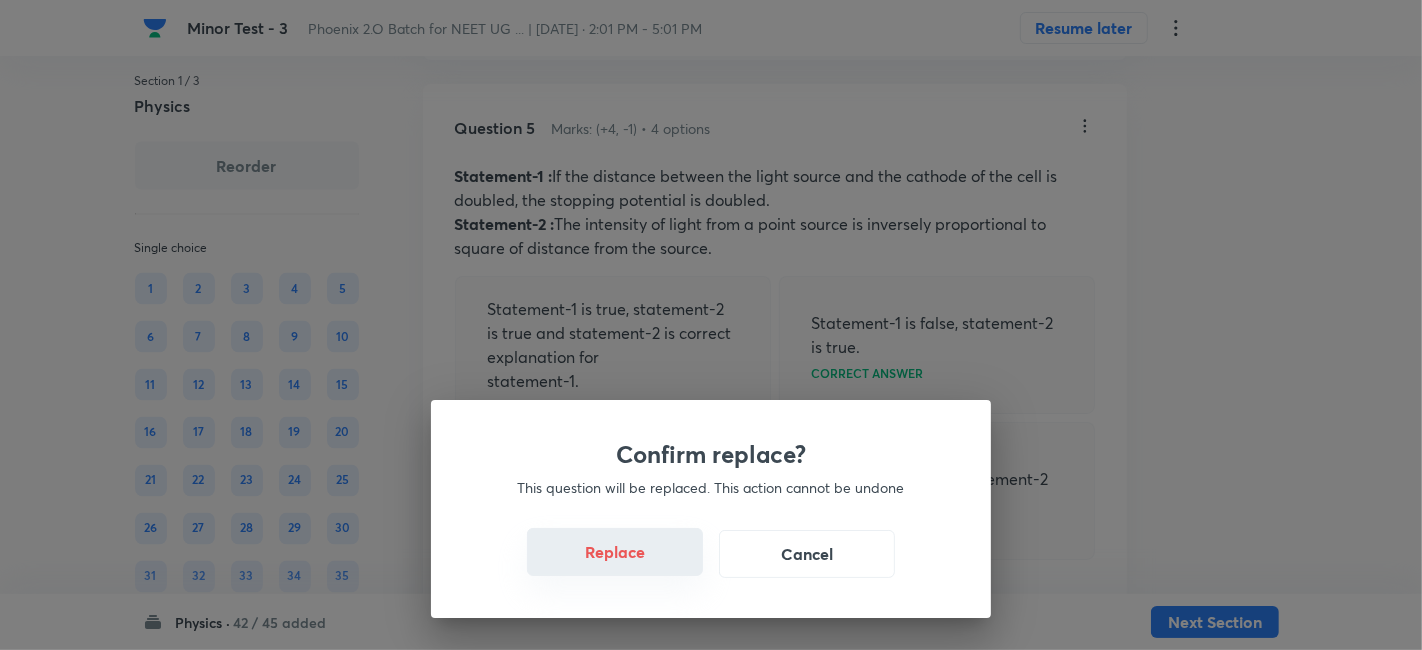 click on "Replace" at bounding box center (615, 552) 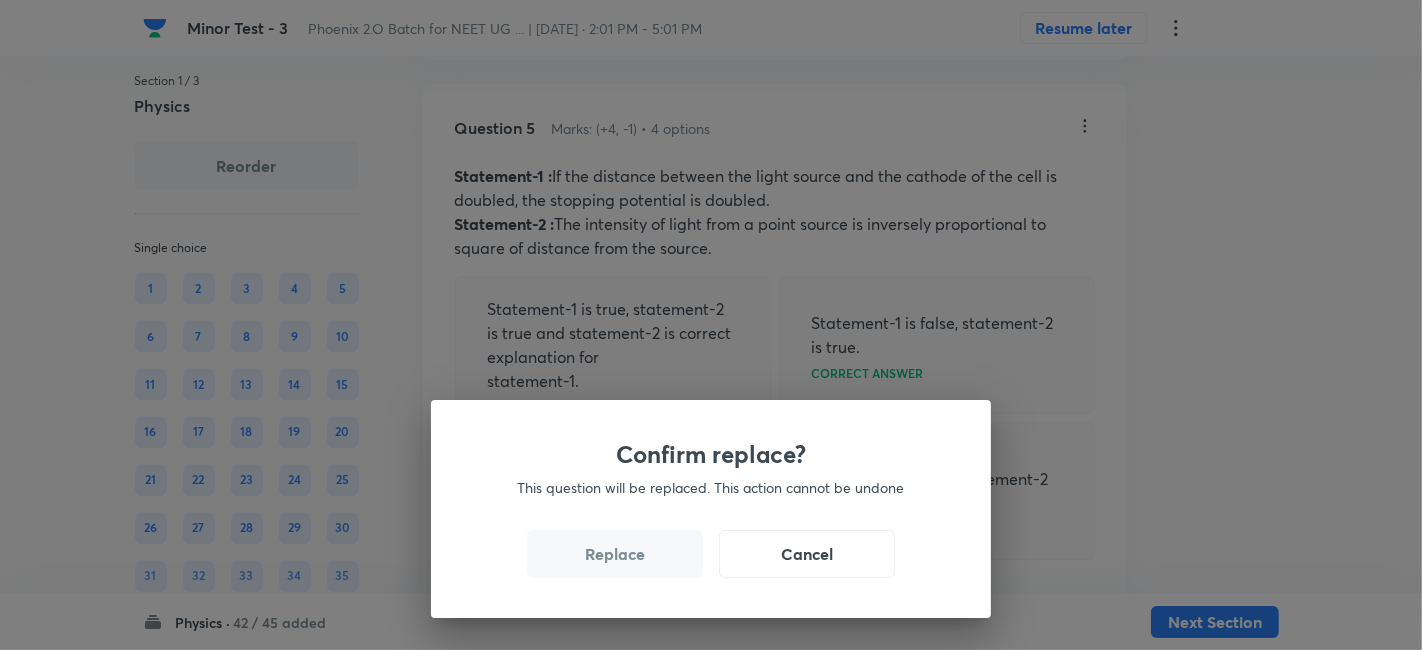 click on "Replace" at bounding box center [615, 554] 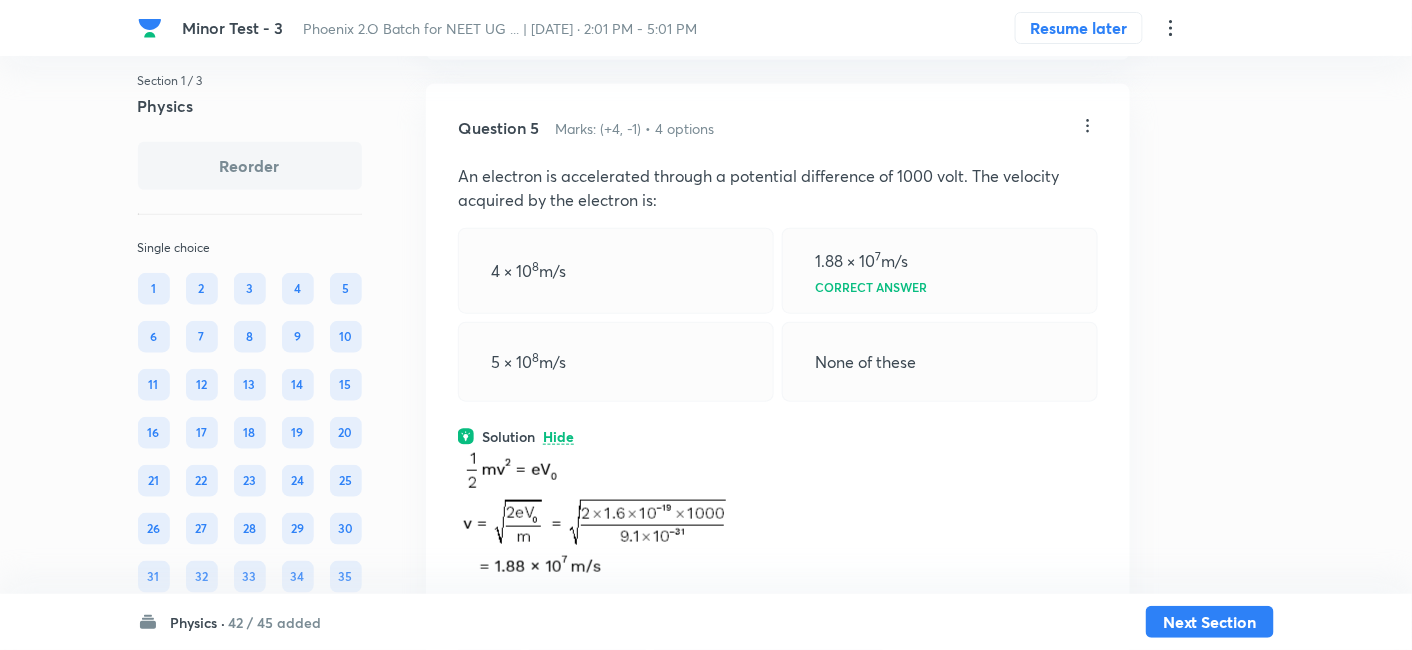 click on "Question 5 Marks: (+4, -1) • 4 options An electron is accelerated through a potential difference of 1000 volt. The velocity acquired by the electron is: 4 × 10 8  m/s  1.88 × 10 7  m/s Correct answer  5 × 10 8  m/s  None of these Solution Hide Physics Modern Physics Dual Nature of Matter & X-Rays Last used:  1 year ago Used  1  times in past Learners attempted:  203 Difficulty: Easy" at bounding box center [778, 441] 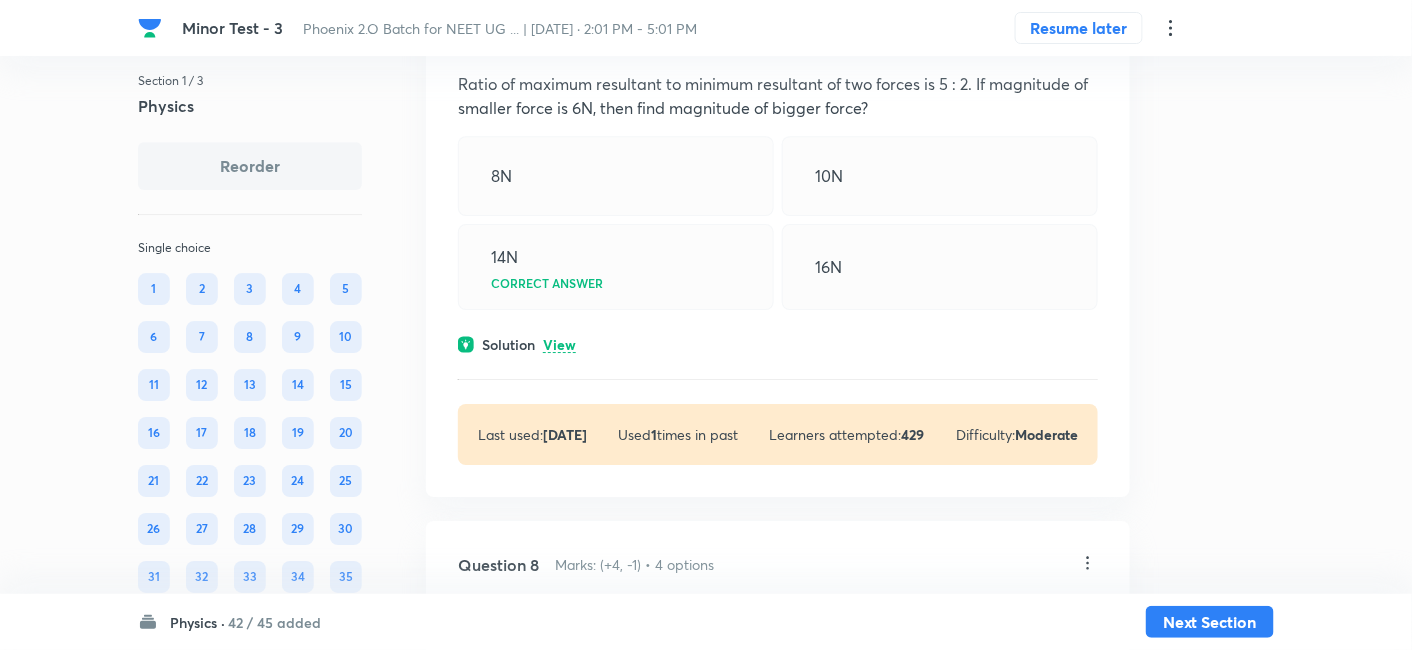 scroll, scrollTop: 4320, scrollLeft: 0, axis: vertical 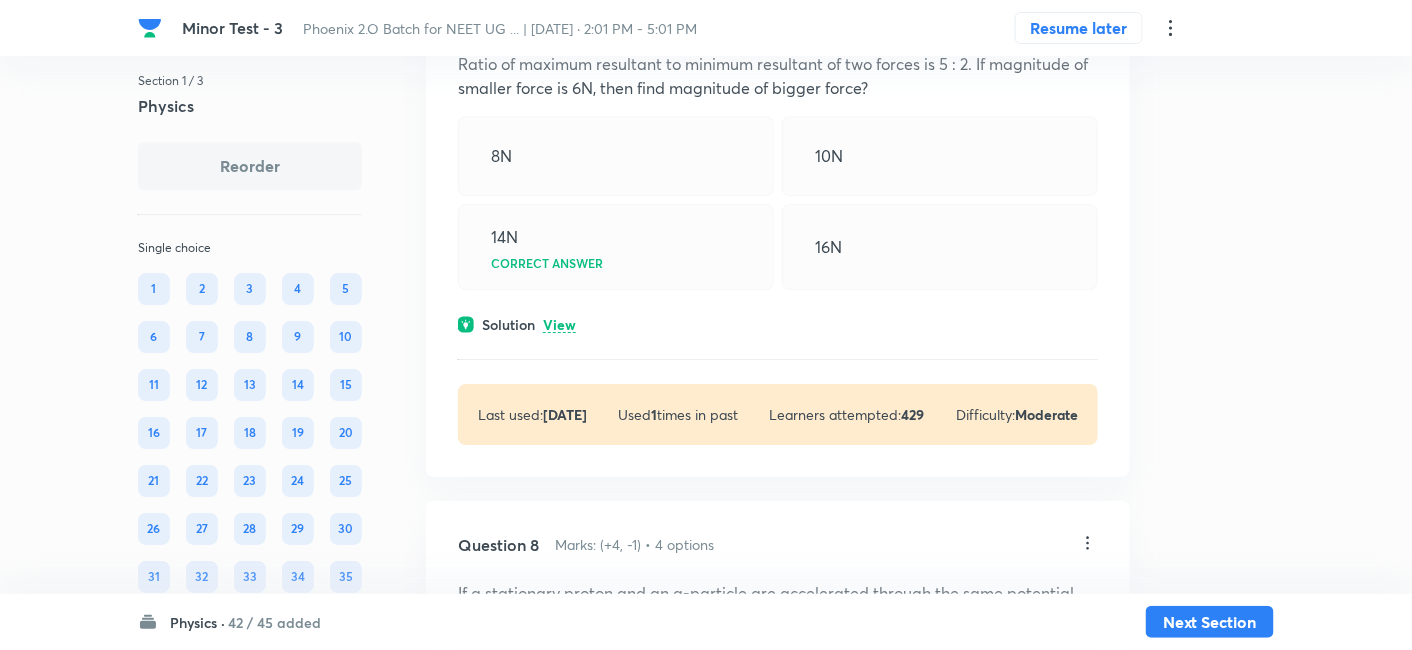 click on "View" at bounding box center [559, 325] 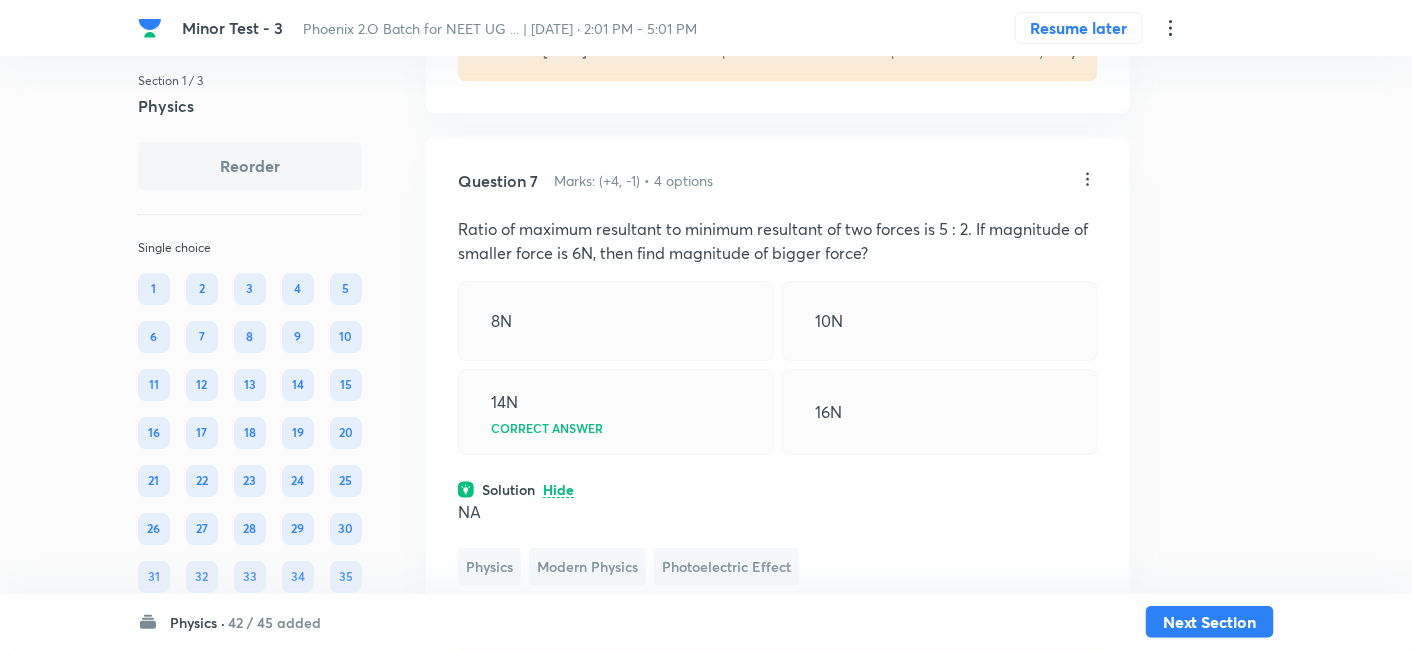 scroll, scrollTop: 4151, scrollLeft: 0, axis: vertical 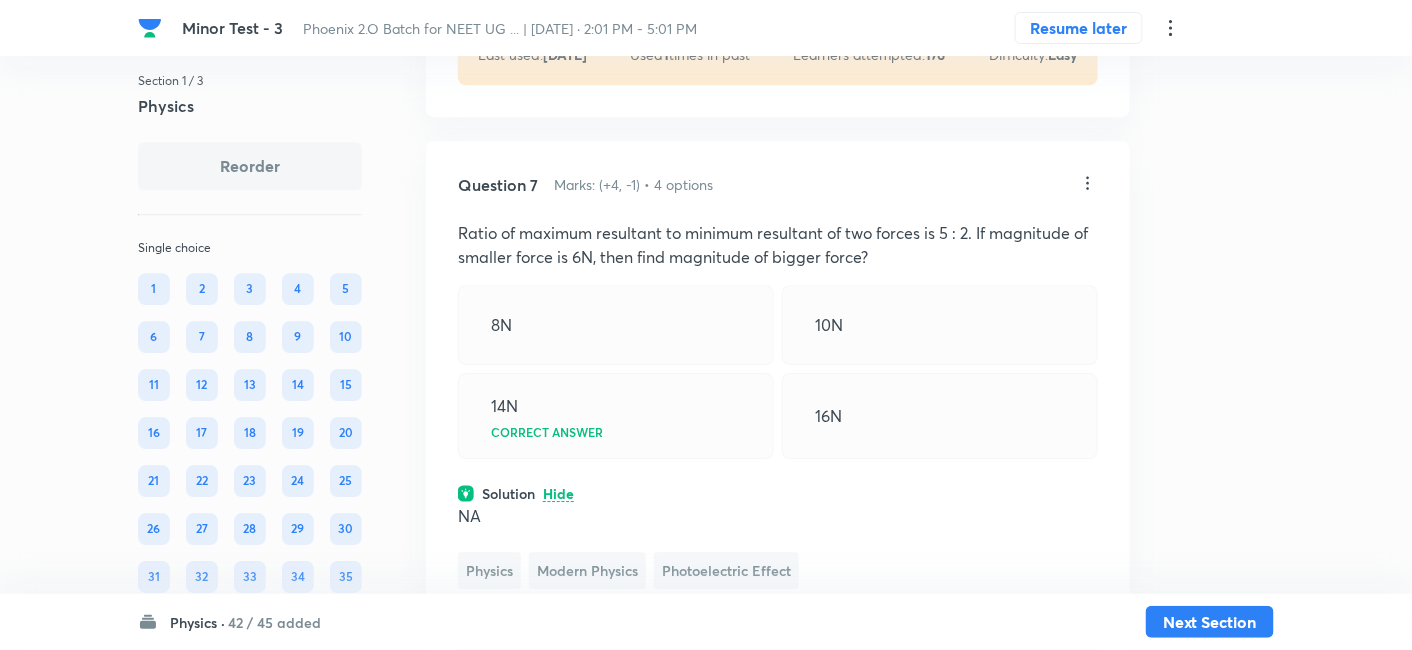 click 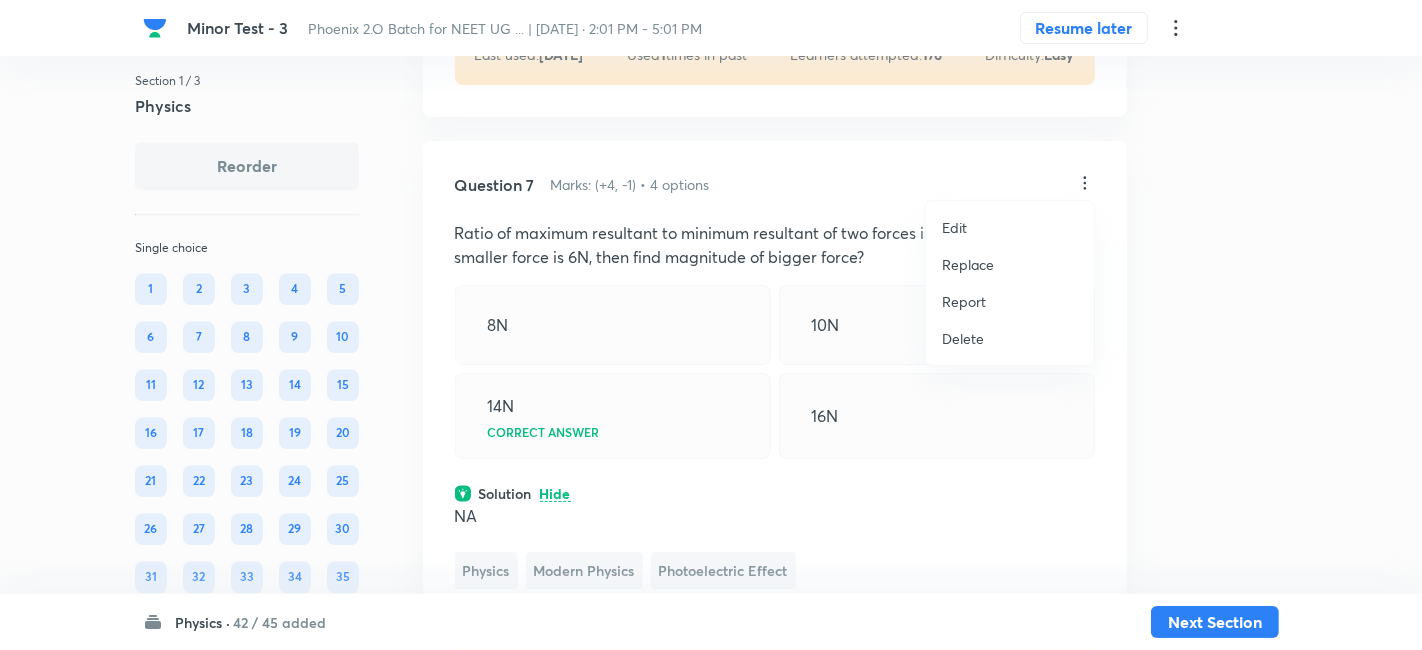 click on "Replace" at bounding box center [968, 264] 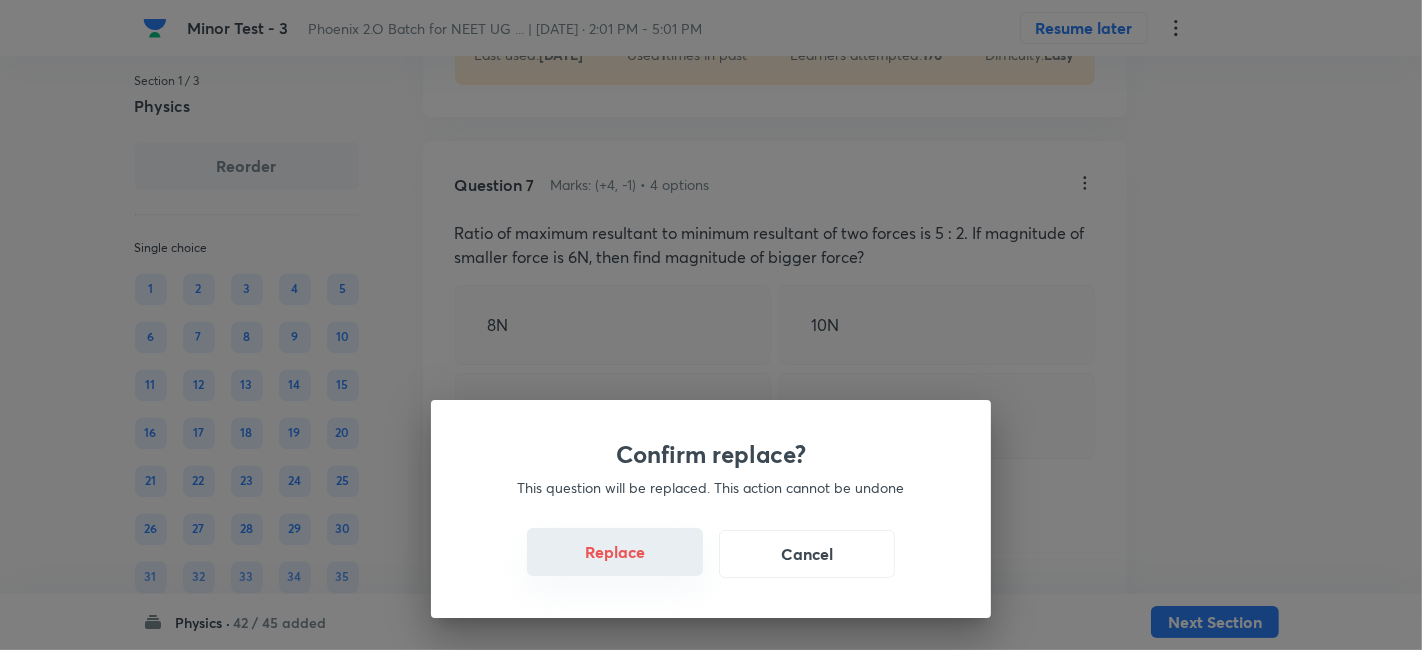 click on "Replace" at bounding box center (615, 552) 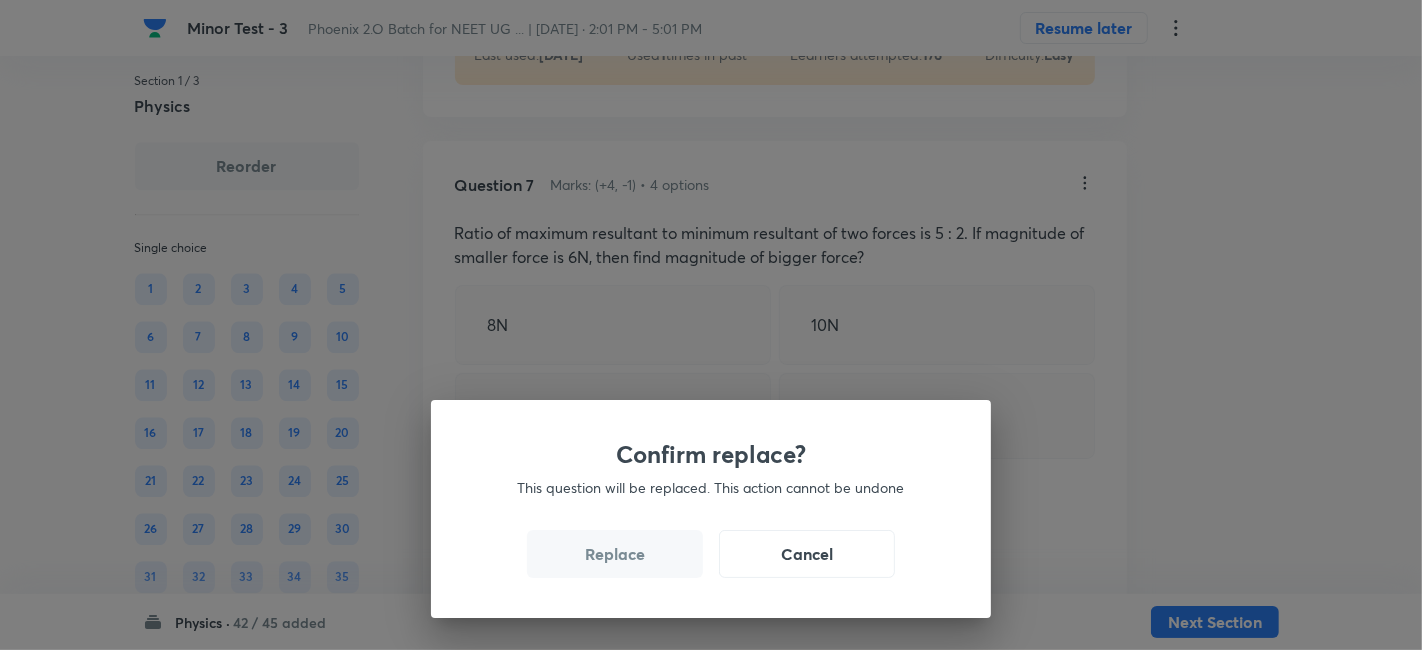 click on "Replace" at bounding box center [615, 554] 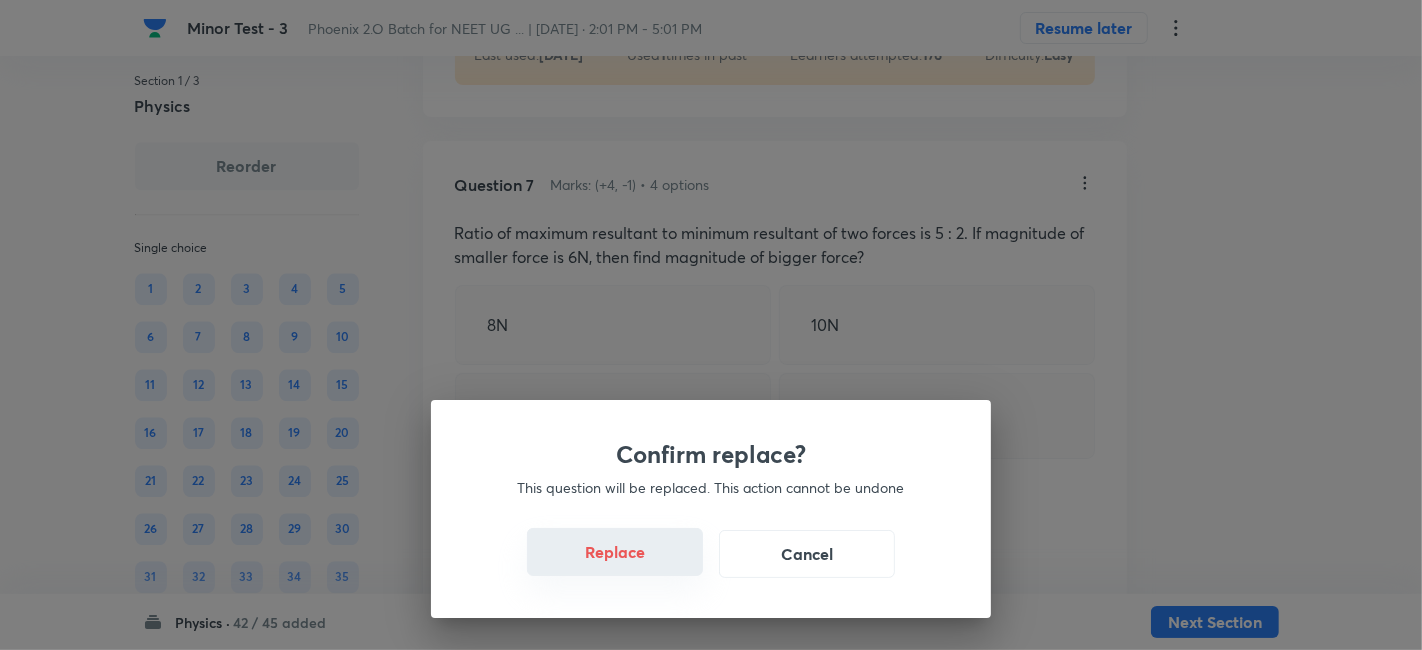 click on "Replace" at bounding box center [615, 552] 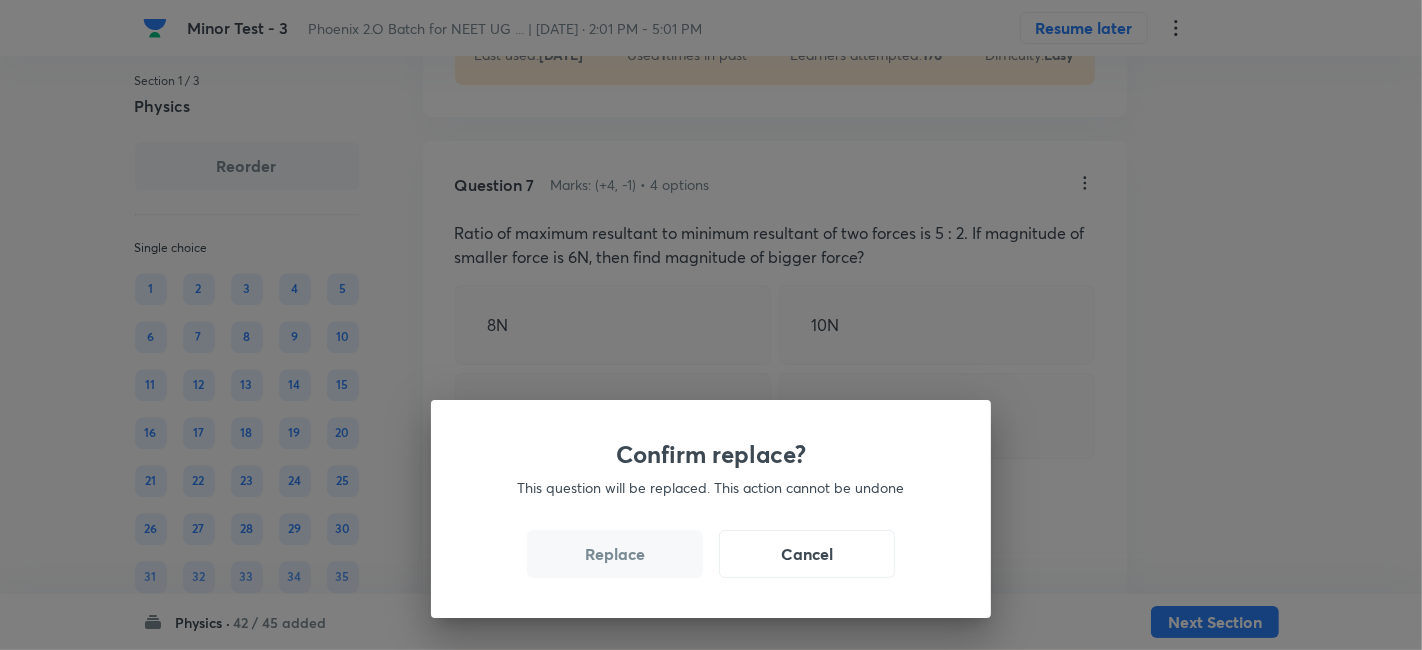 click on "Replace" at bounding box center [615, 554] 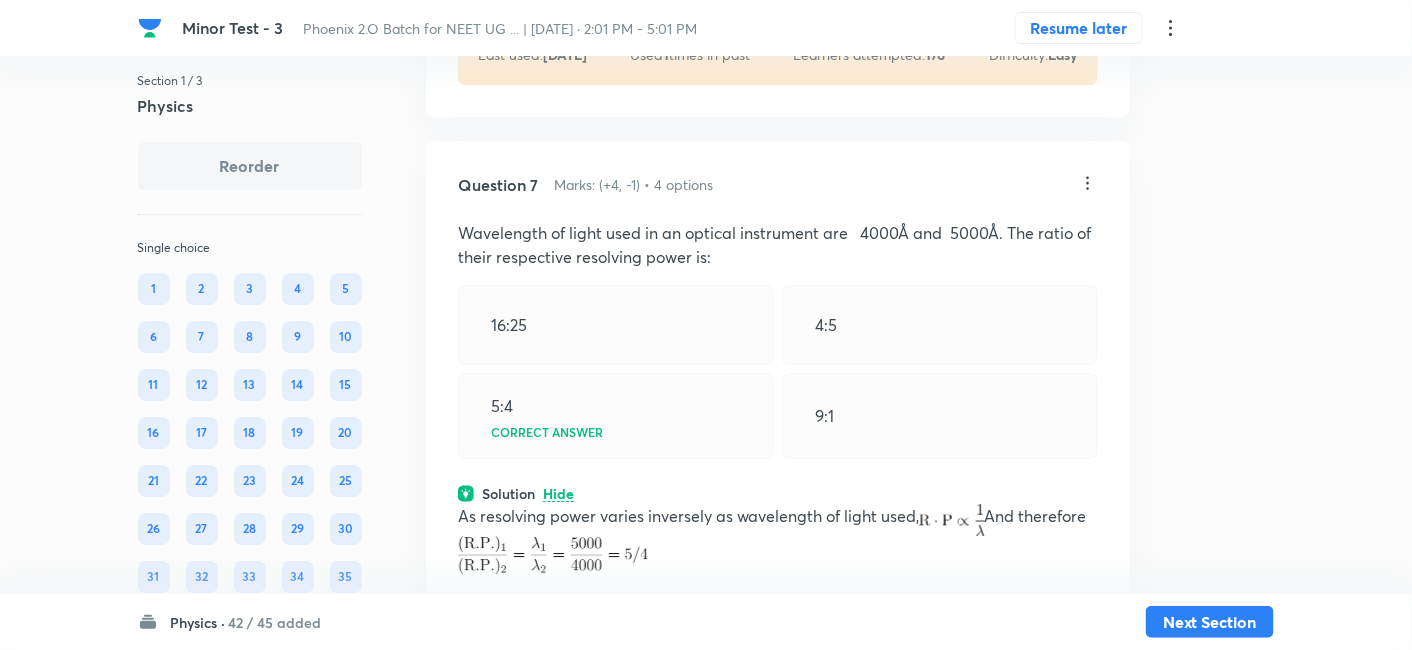 click at bounding box center [553, 555] 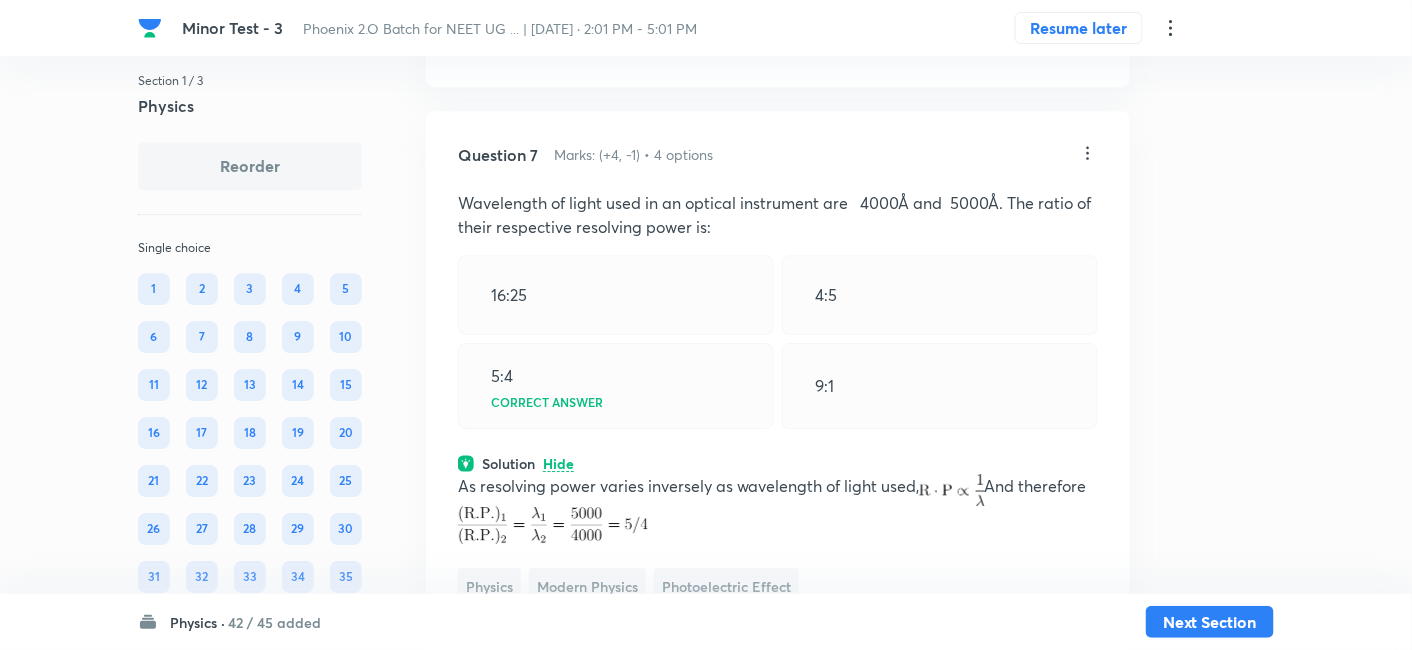 scroll, scrollTop: 4172, scrollLeft: 0, axis: vertical 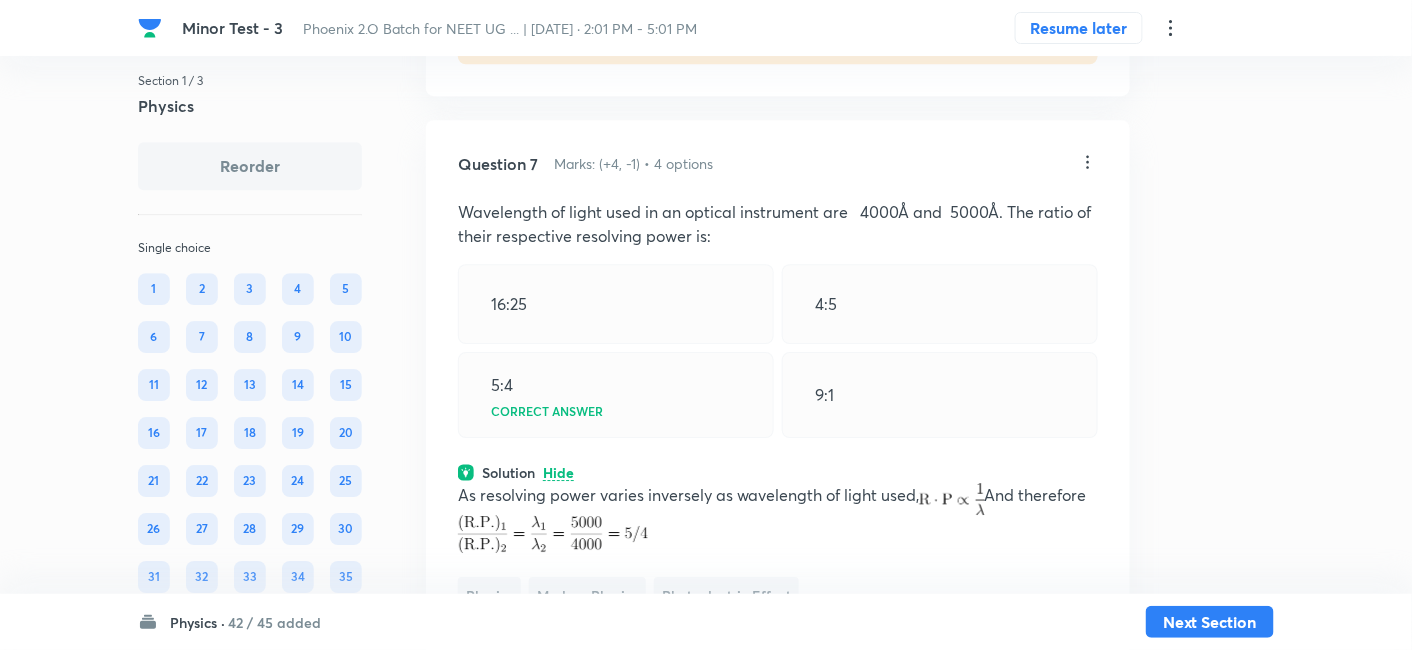click 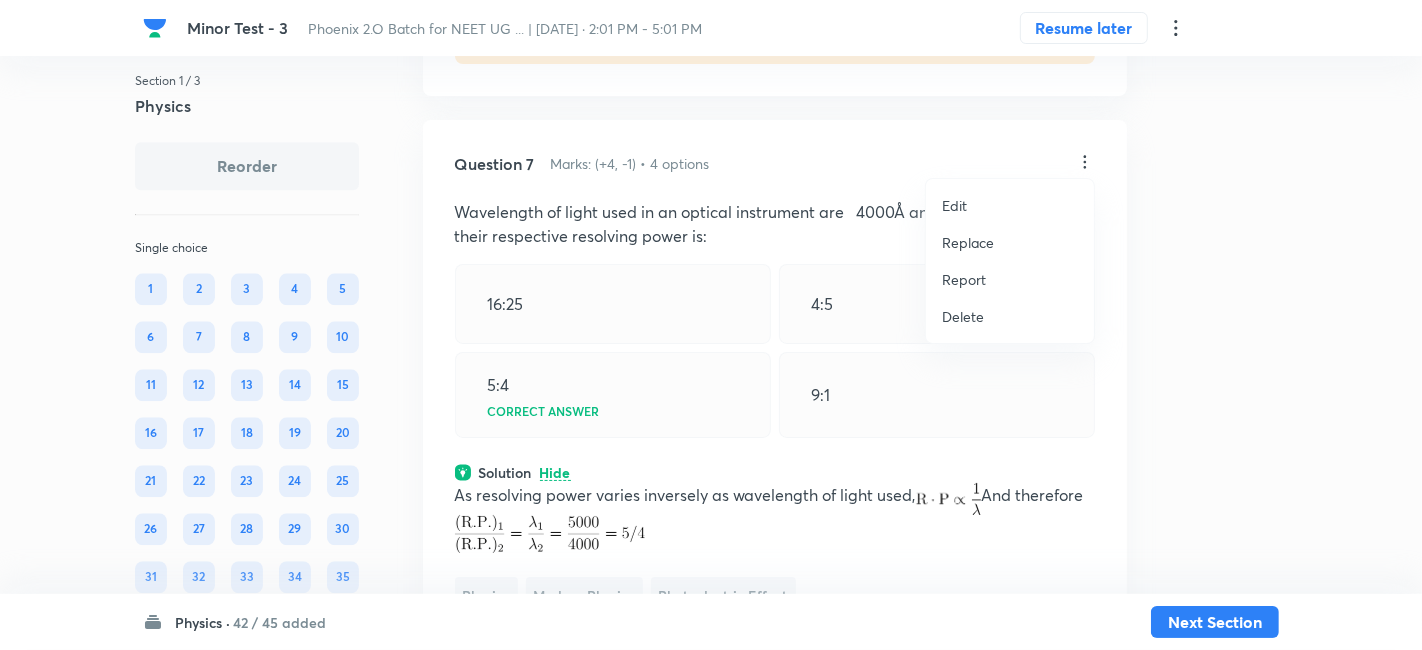 click on "Replace" at bounding box center [968, 242] 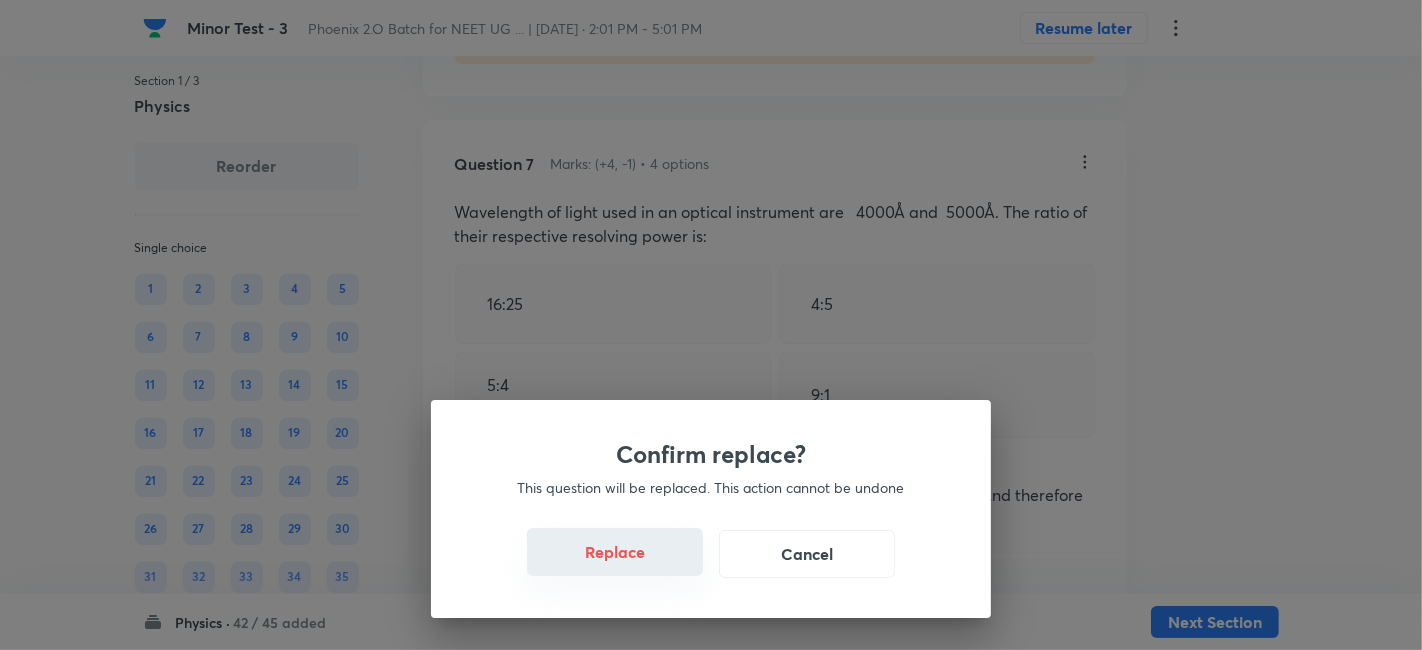 click on "Replace" at bounding box center [615, 552] 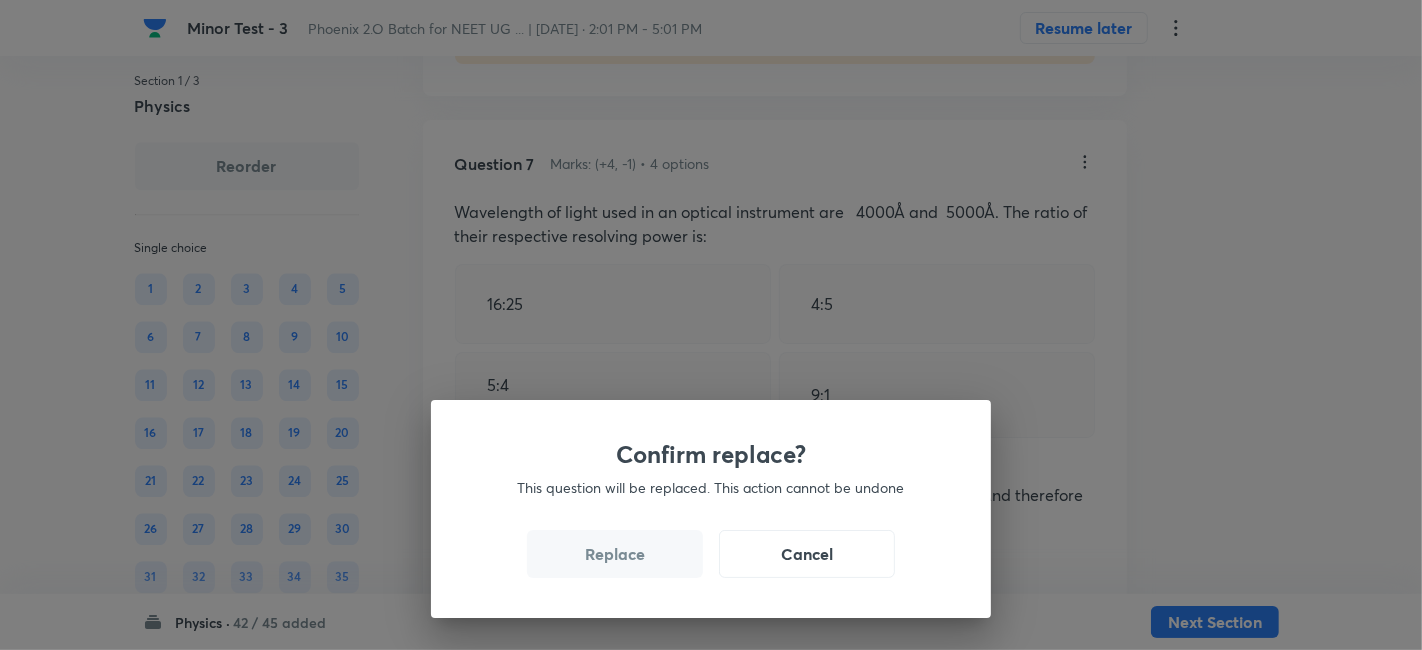 click on "Replace" at bounding box center (615, 554) 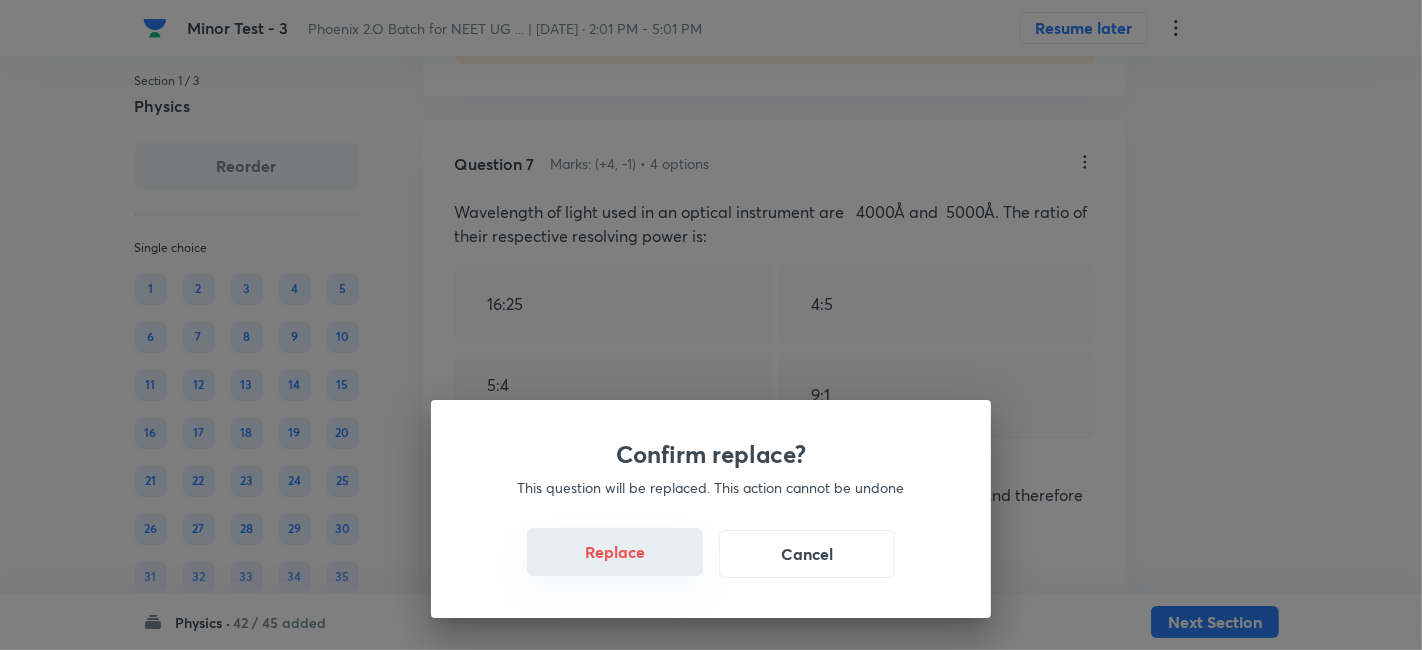 click on "Replace" at bounding box center [615, 552] 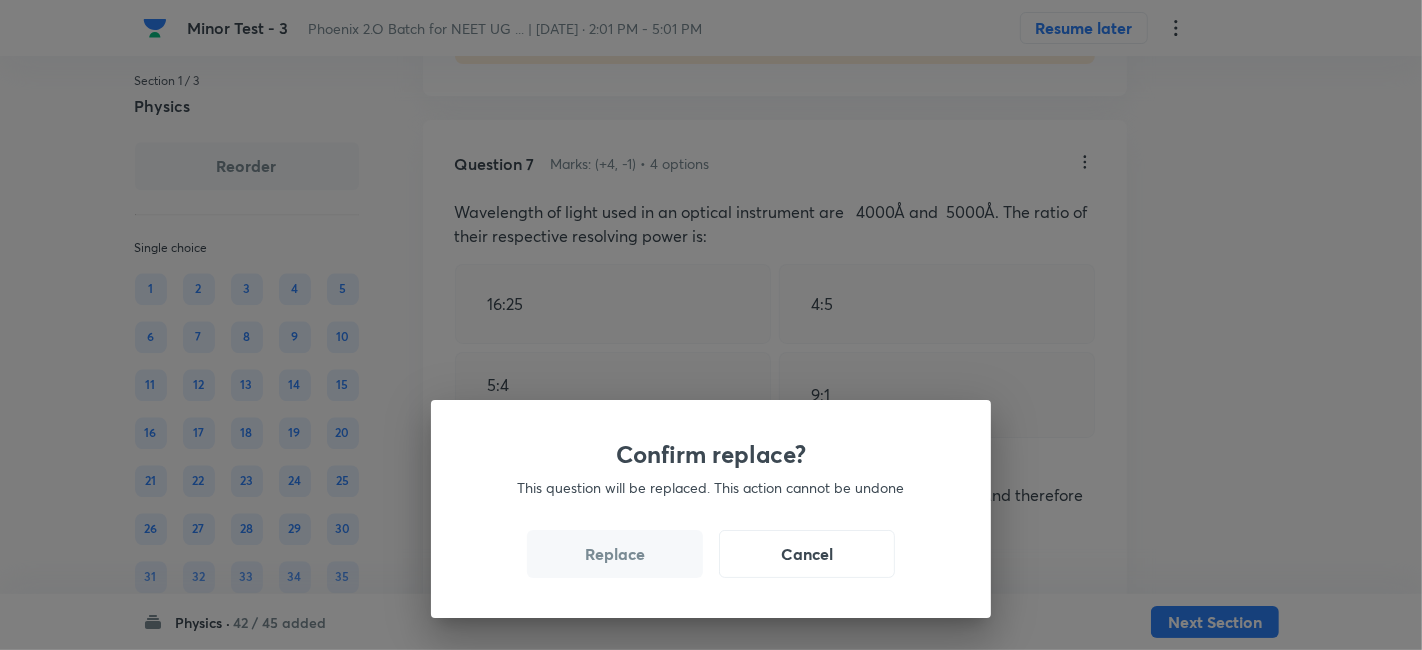 click on "Replace" at bounding box center (615, 554) 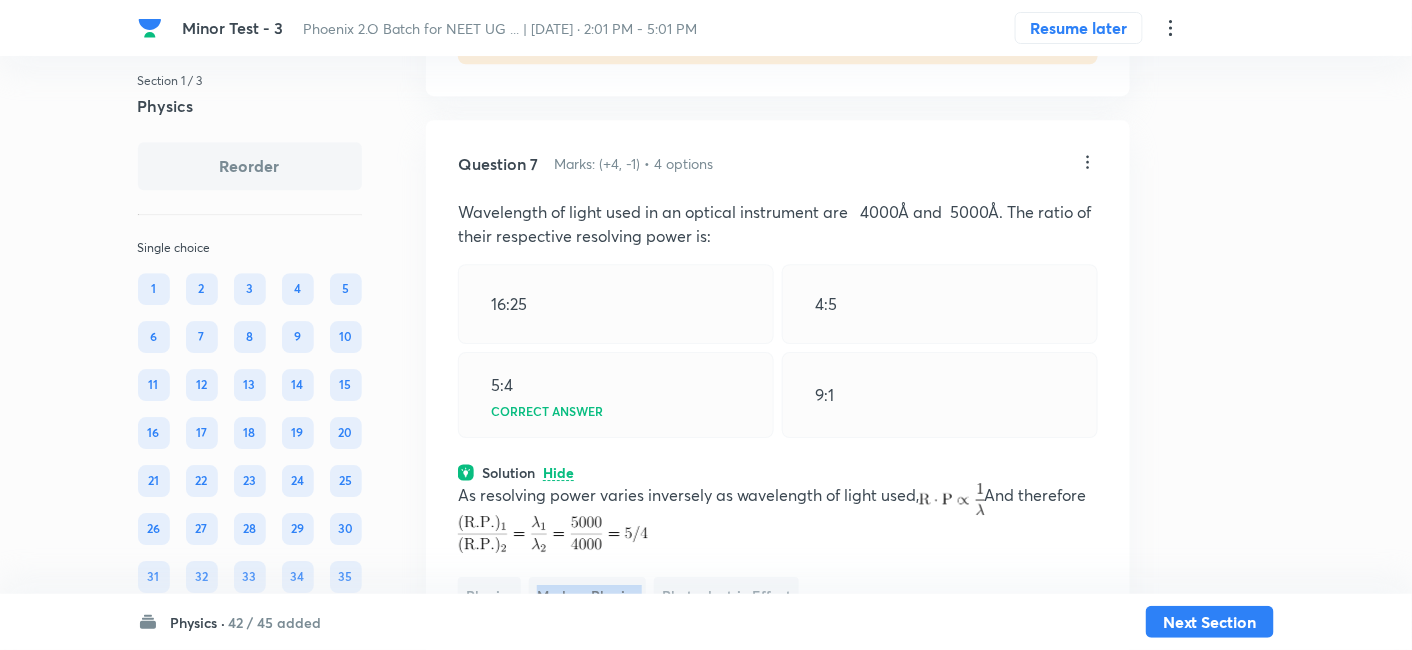 click on "As resolving power varies inversely as wavelength of light used,   And therefore Physics Modern Physics Photoelectric Effect" at bounding box center [778, 548] 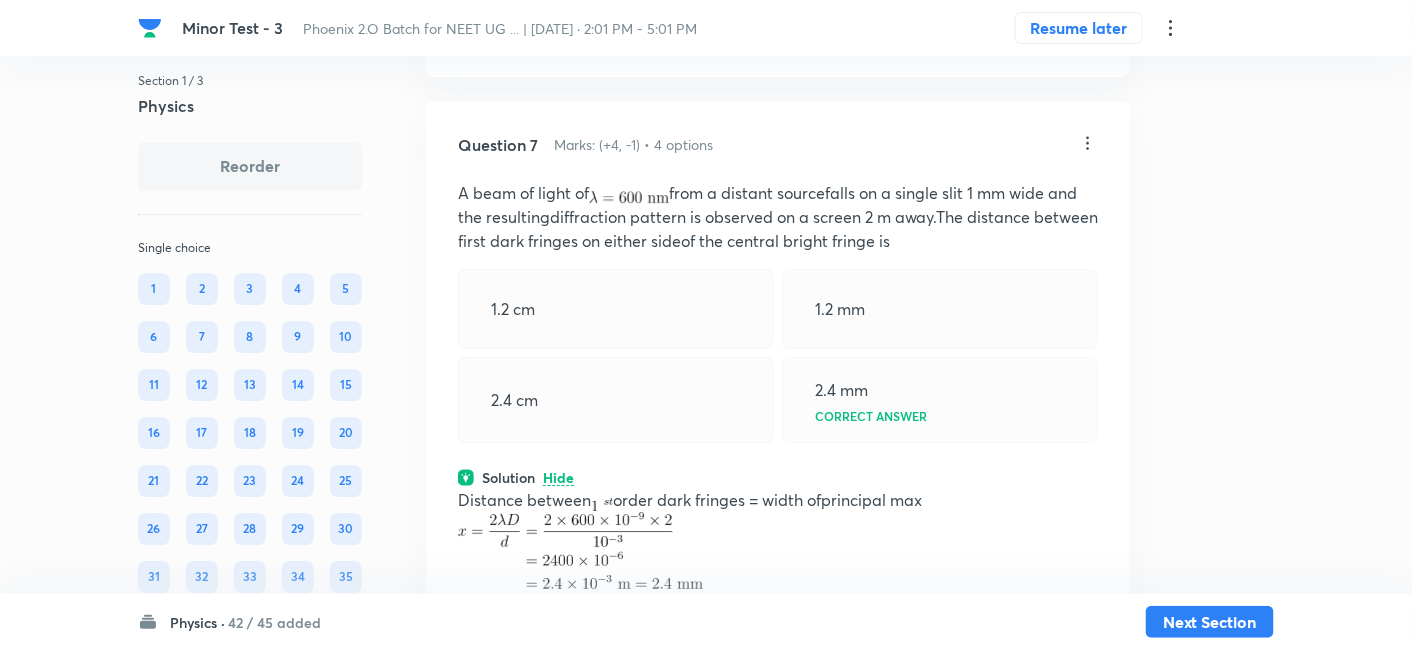 scroll, scrollTop: 4190, scrollLeft: 0, axis: vertical 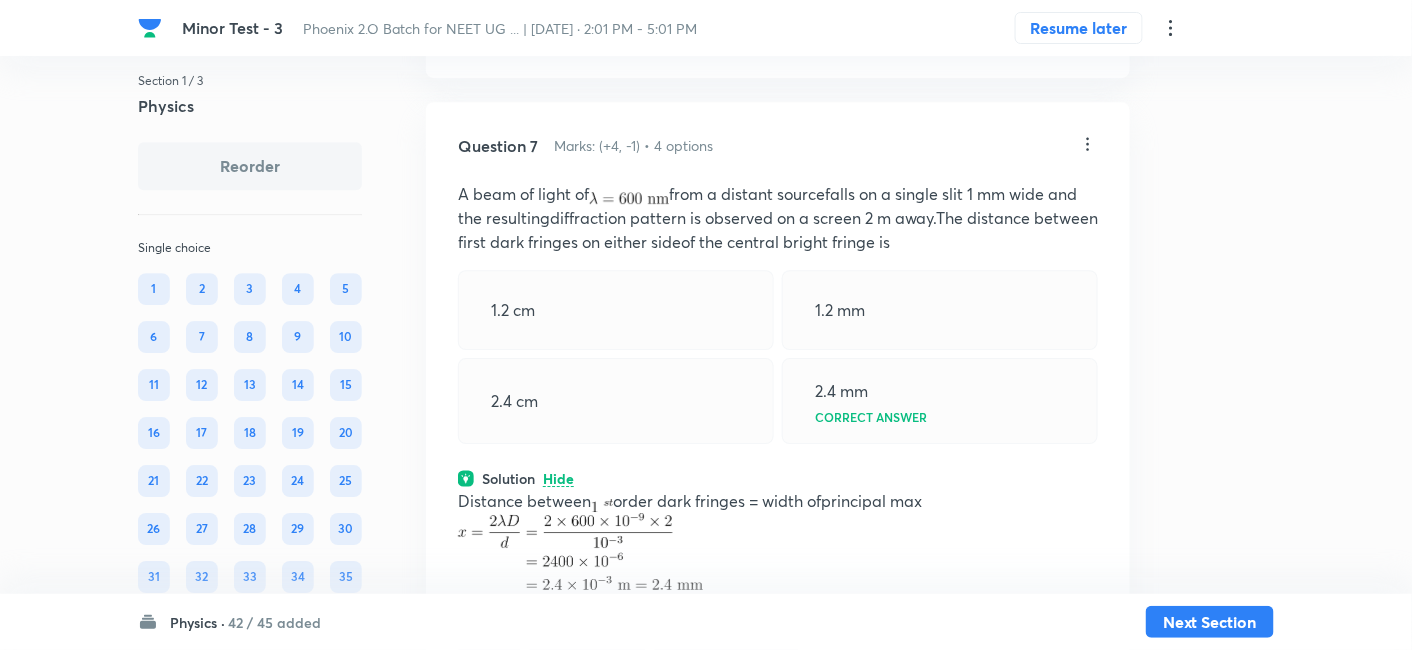 click 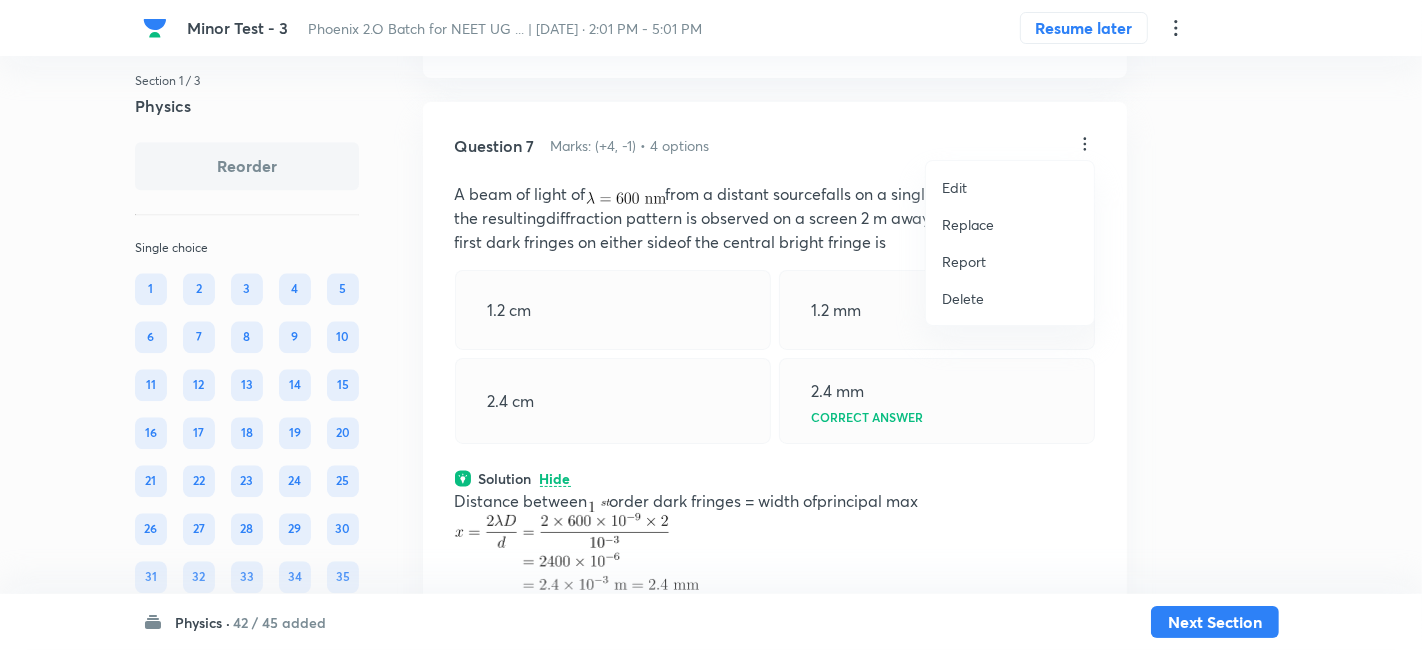 click on "Replace" at bounding box center (968, 224) 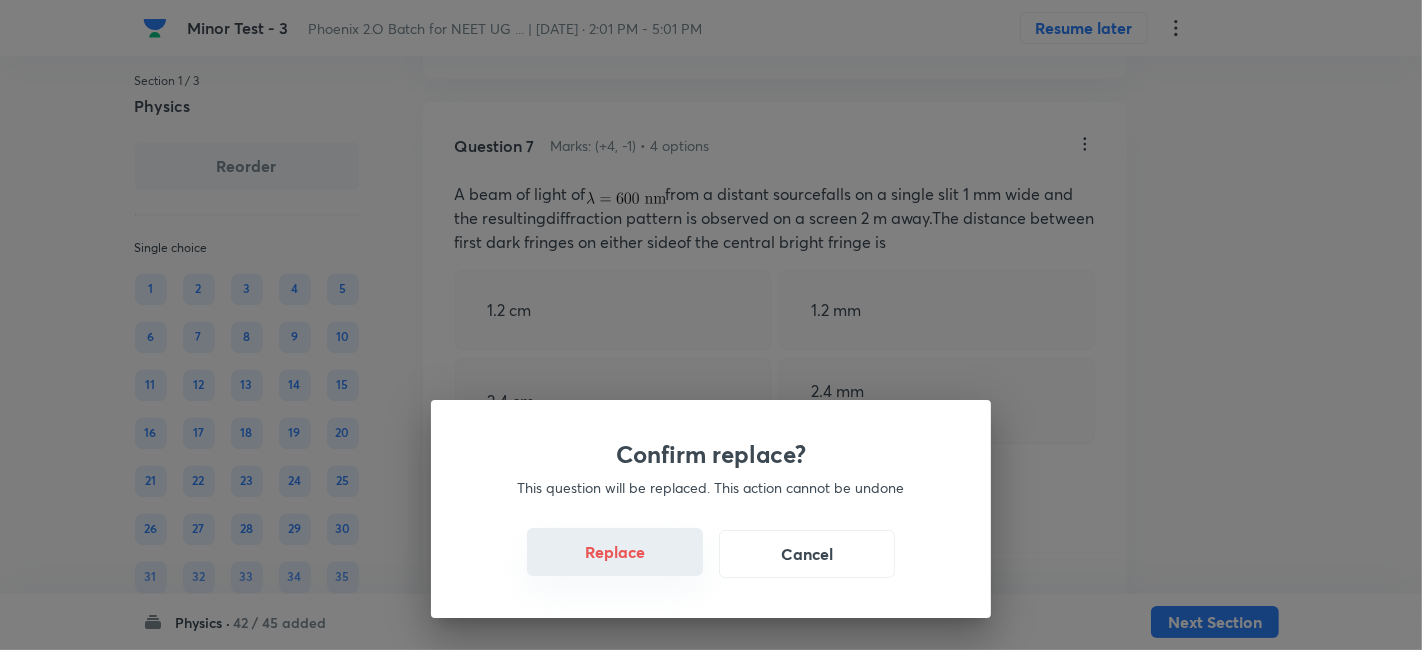 click on "Replace" at bounding box center (615, 552) 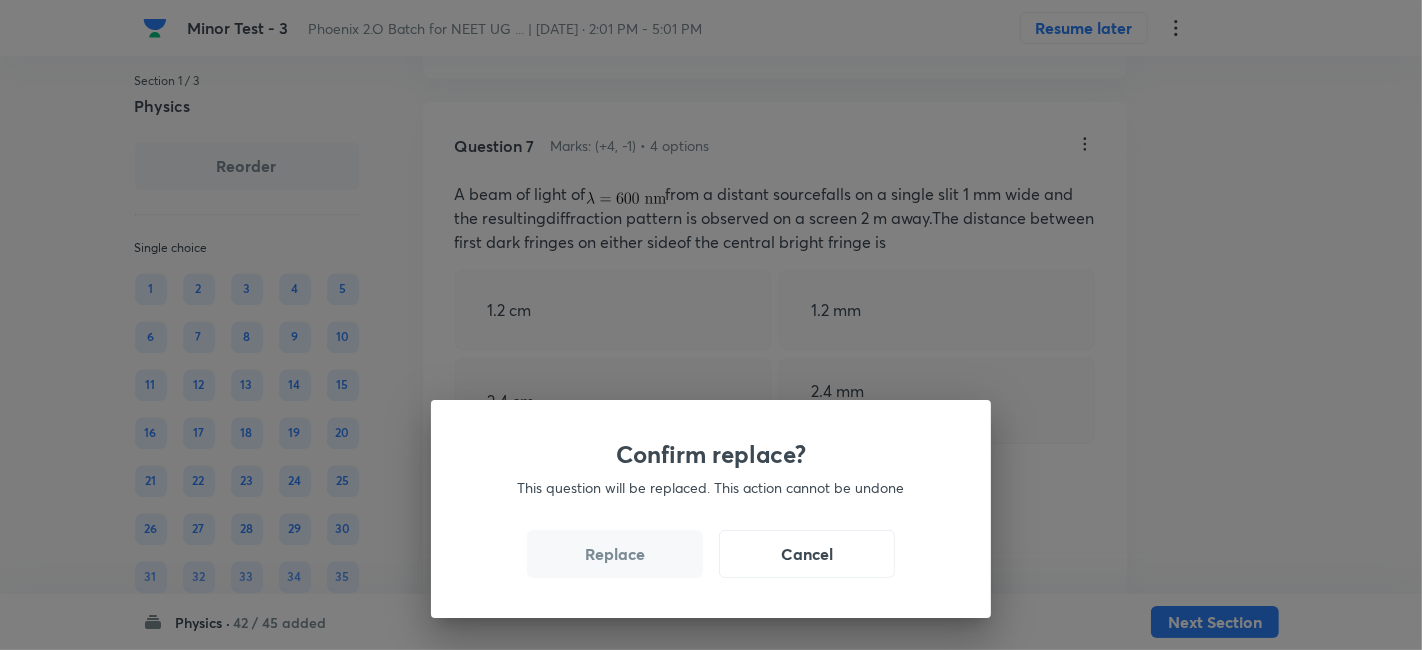 click on "Replace" at bounding box center (615, 554) 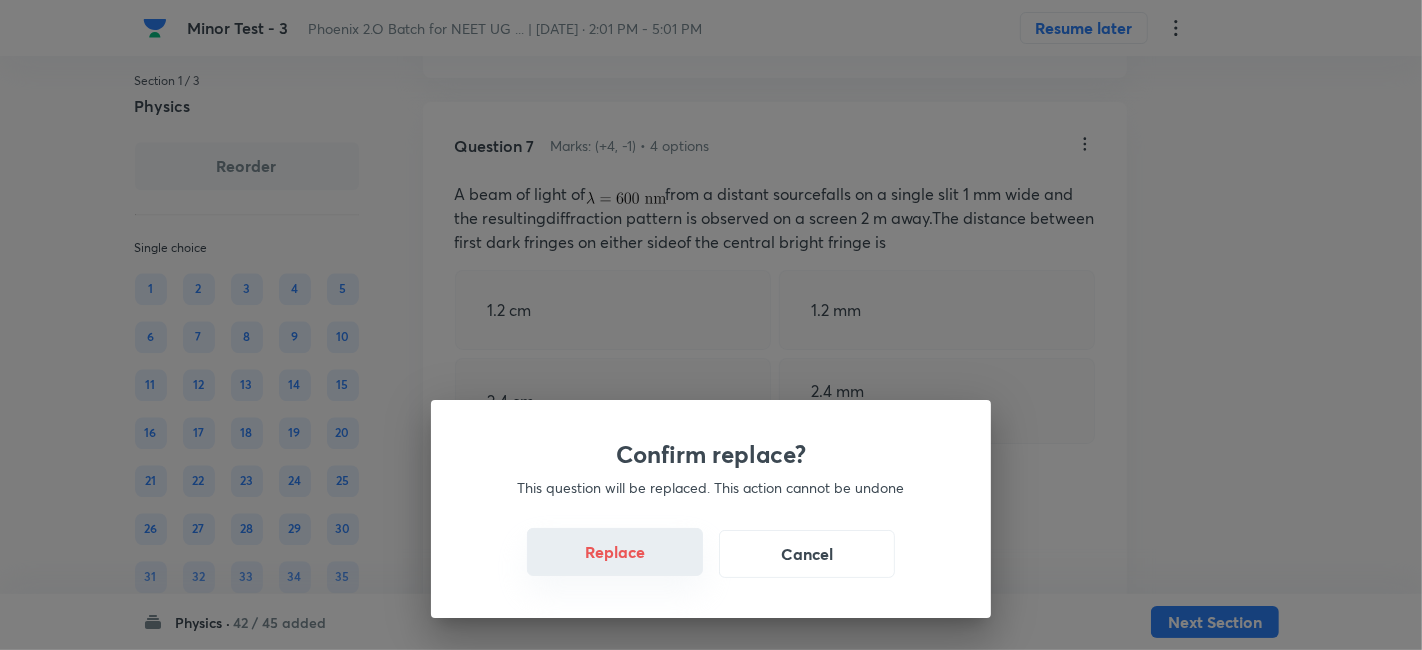click on "Replace" at bounding box center [615, 552] 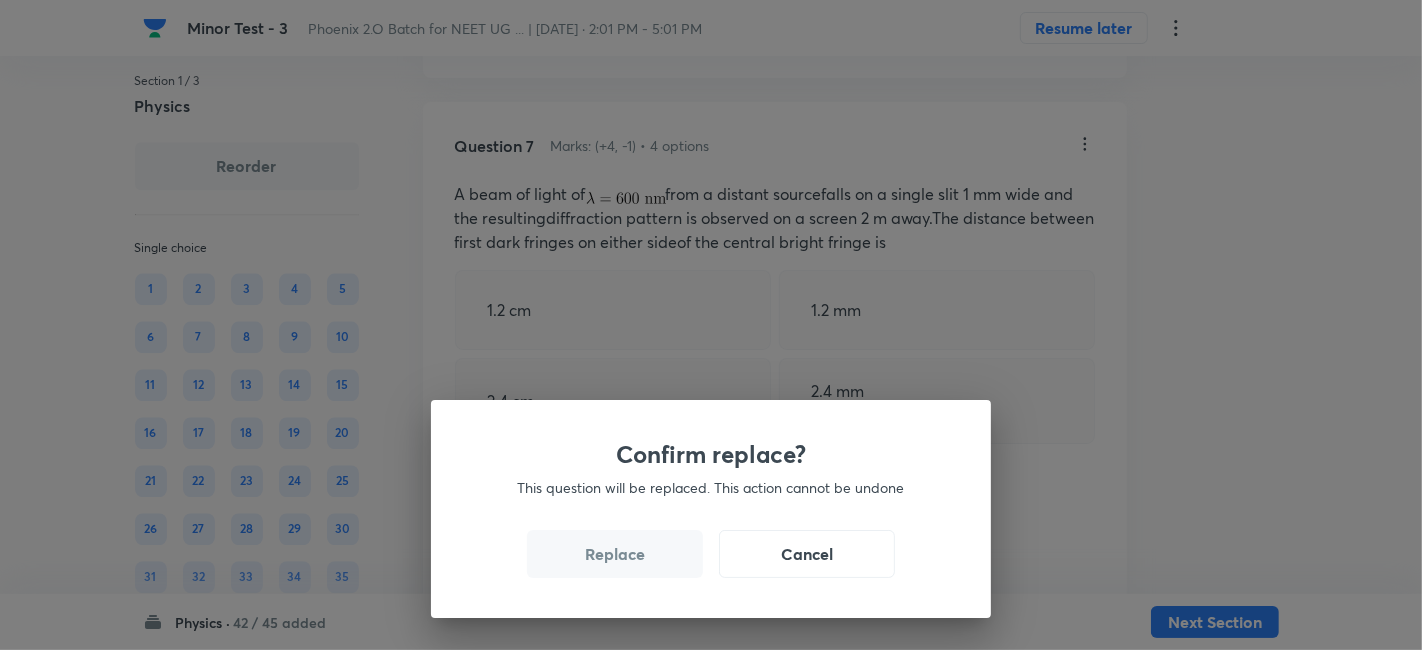 click on "Replace" at bounding box center (615, 554) 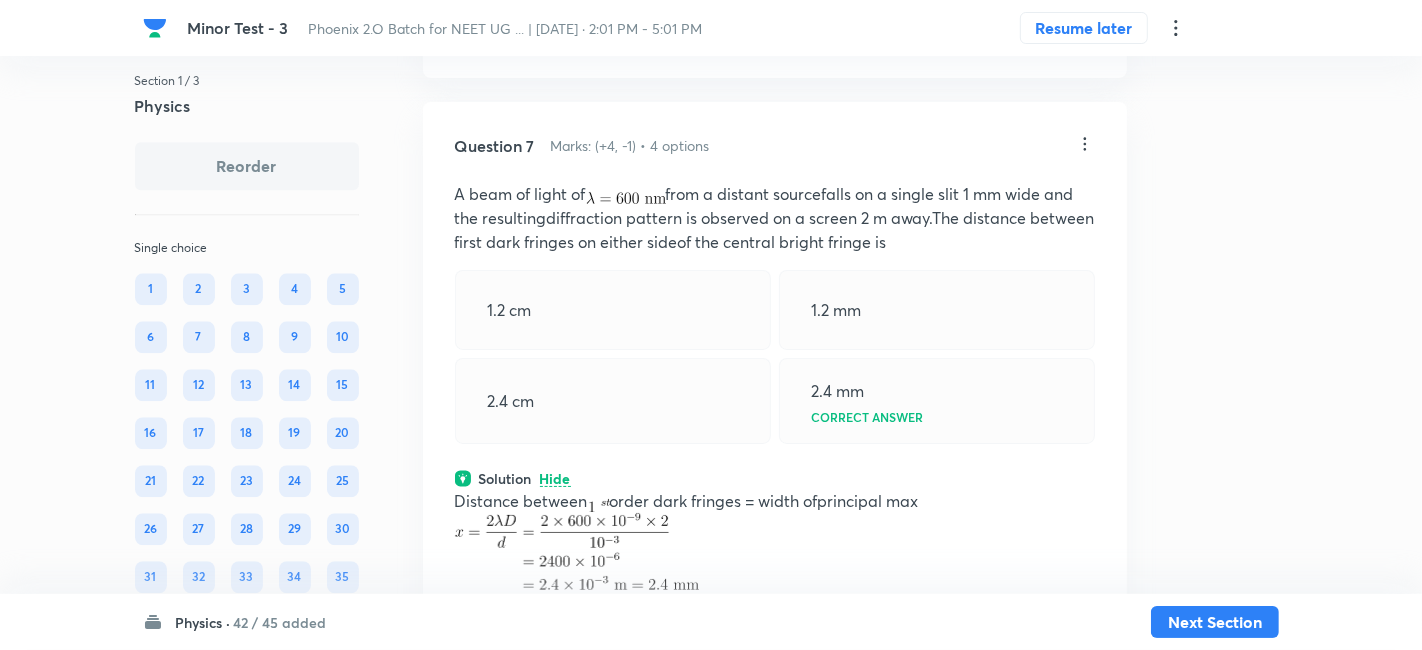 click on "Confirm replace? This question will be replaced. This action cannot be undone Replace Cancel" at bounding box center [711, 325] 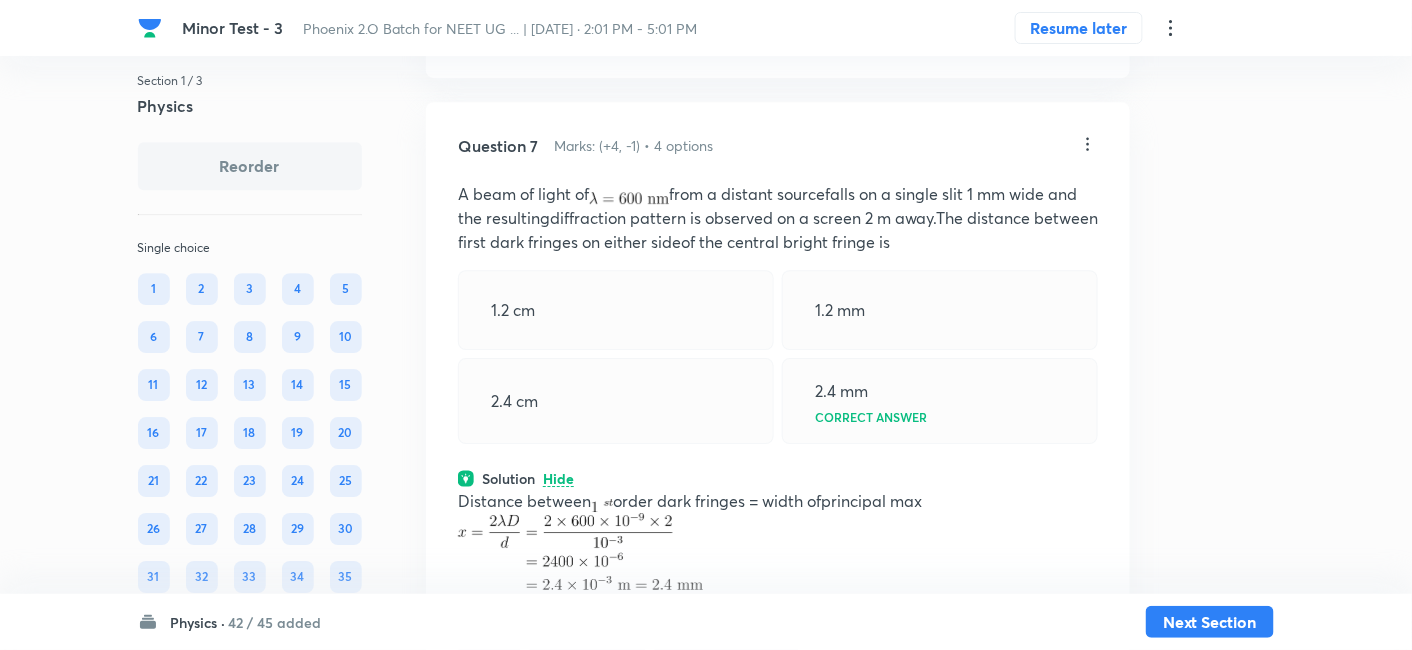 click at bounding box center (580, 551) 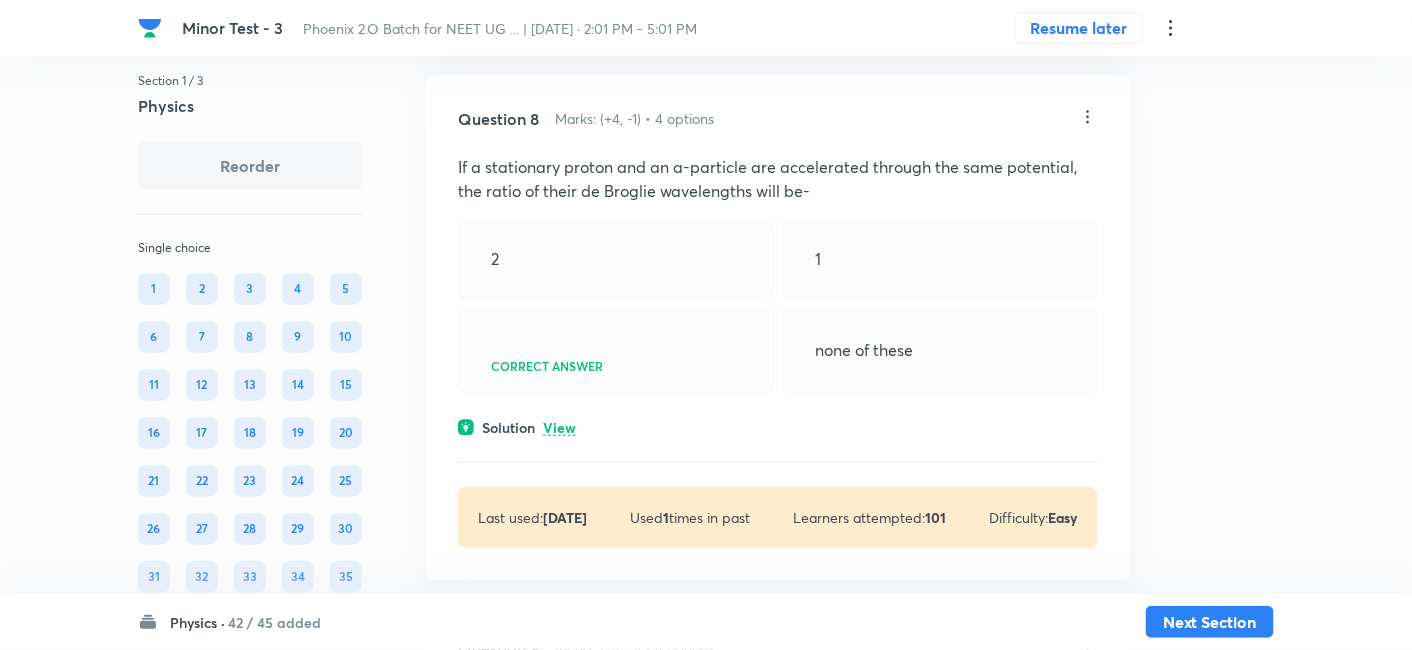 scroll, scrollTop: 5043, scrollLeft: 0, axis: vertical 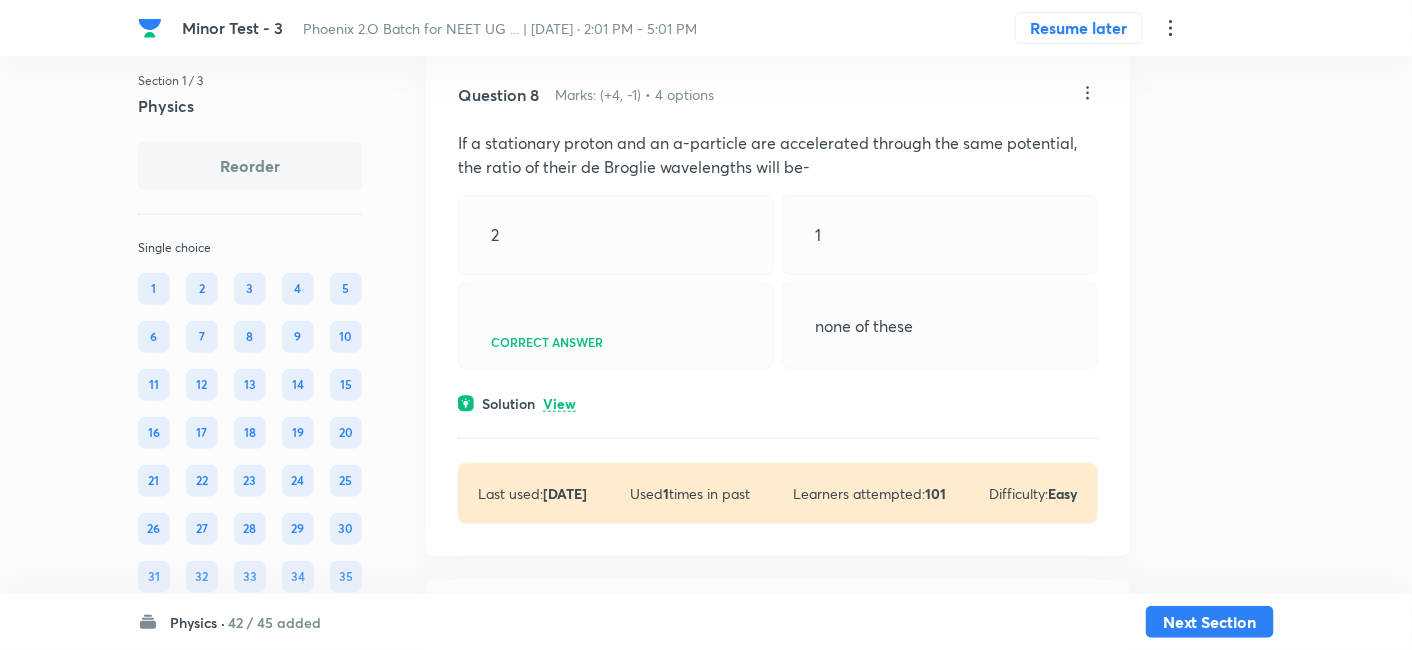 click on "View" at bounding box center [559, 404] 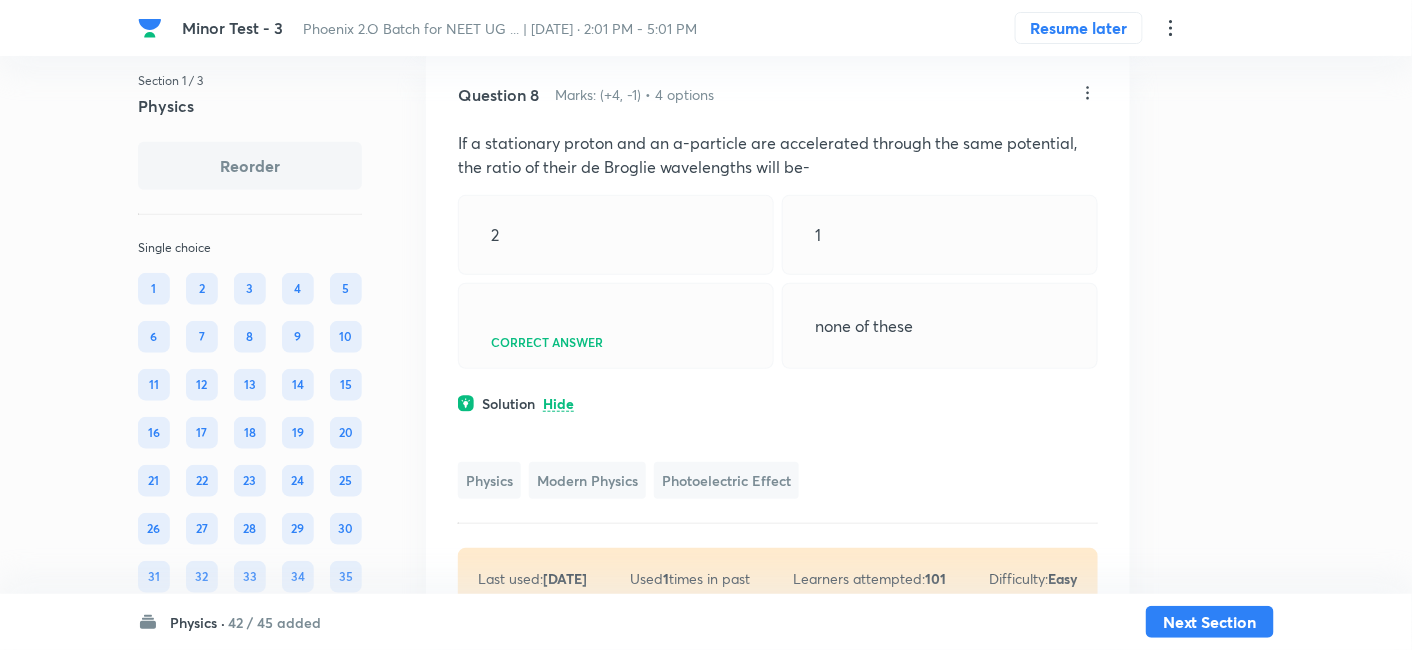 click 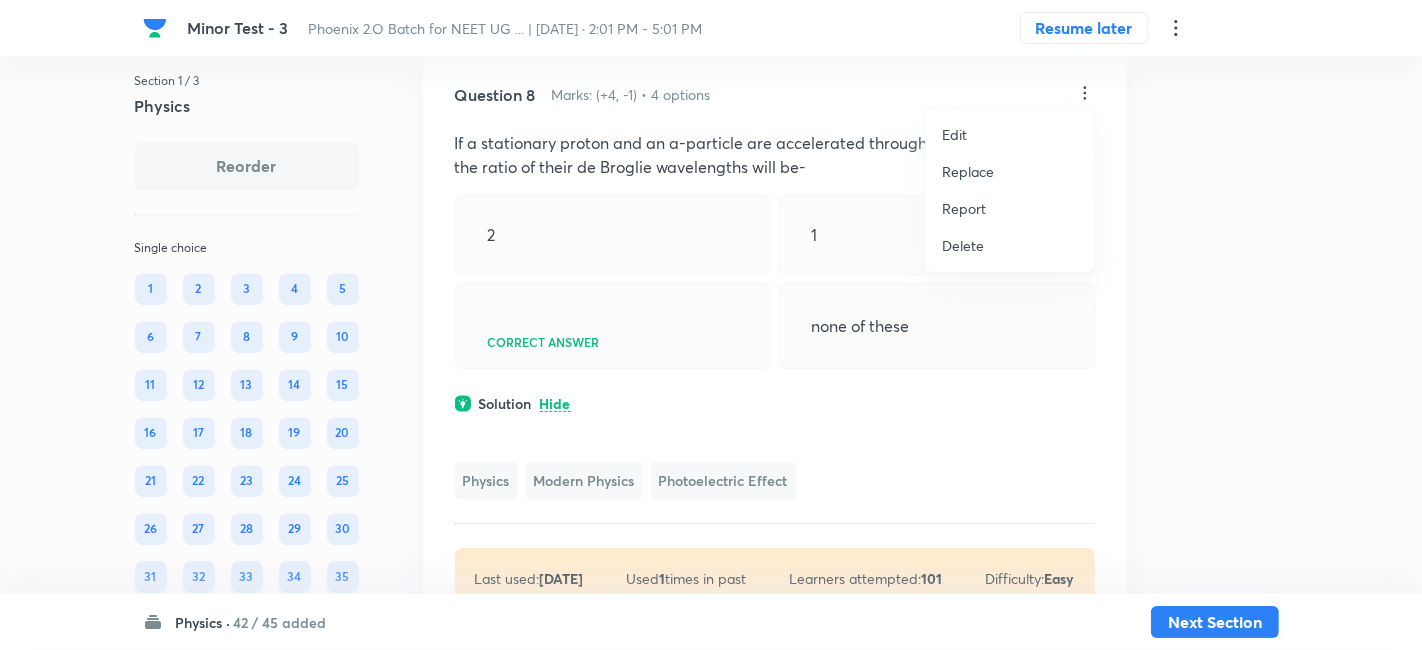click on "Replace" at bounding box center [968, 171] 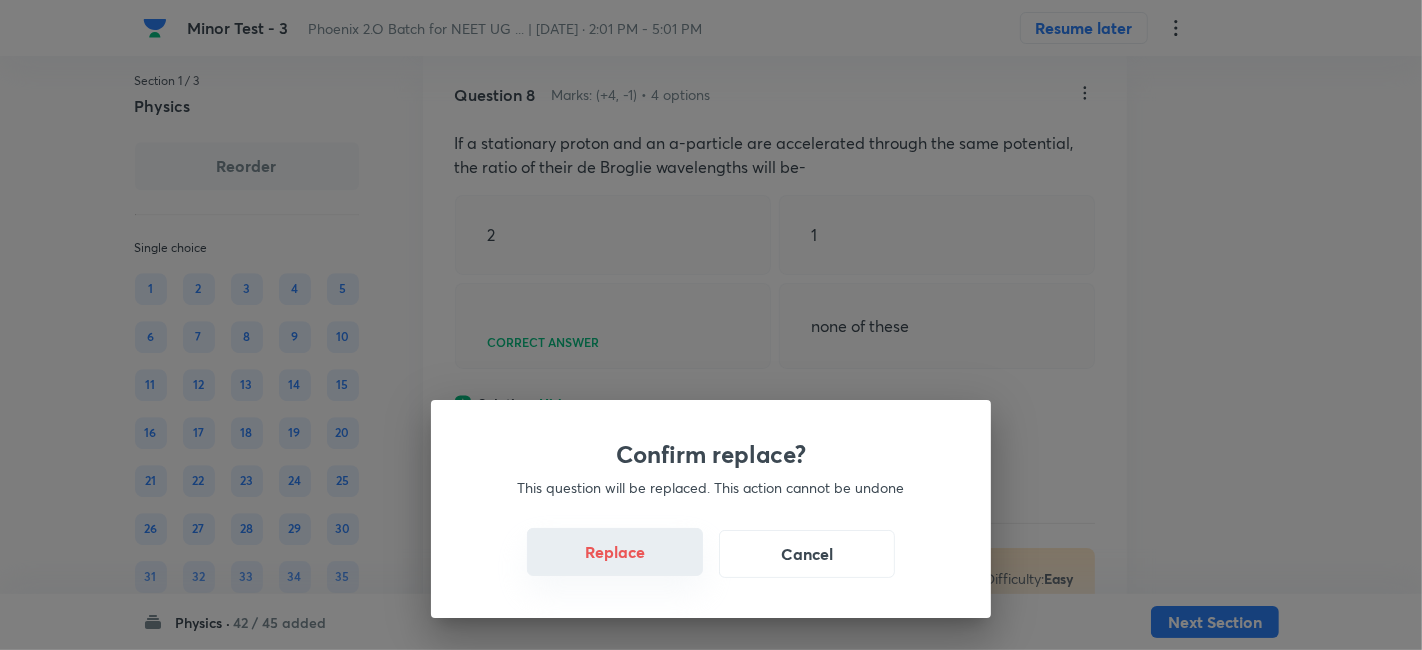 click on "Replace" at bounding box center [615, 552] 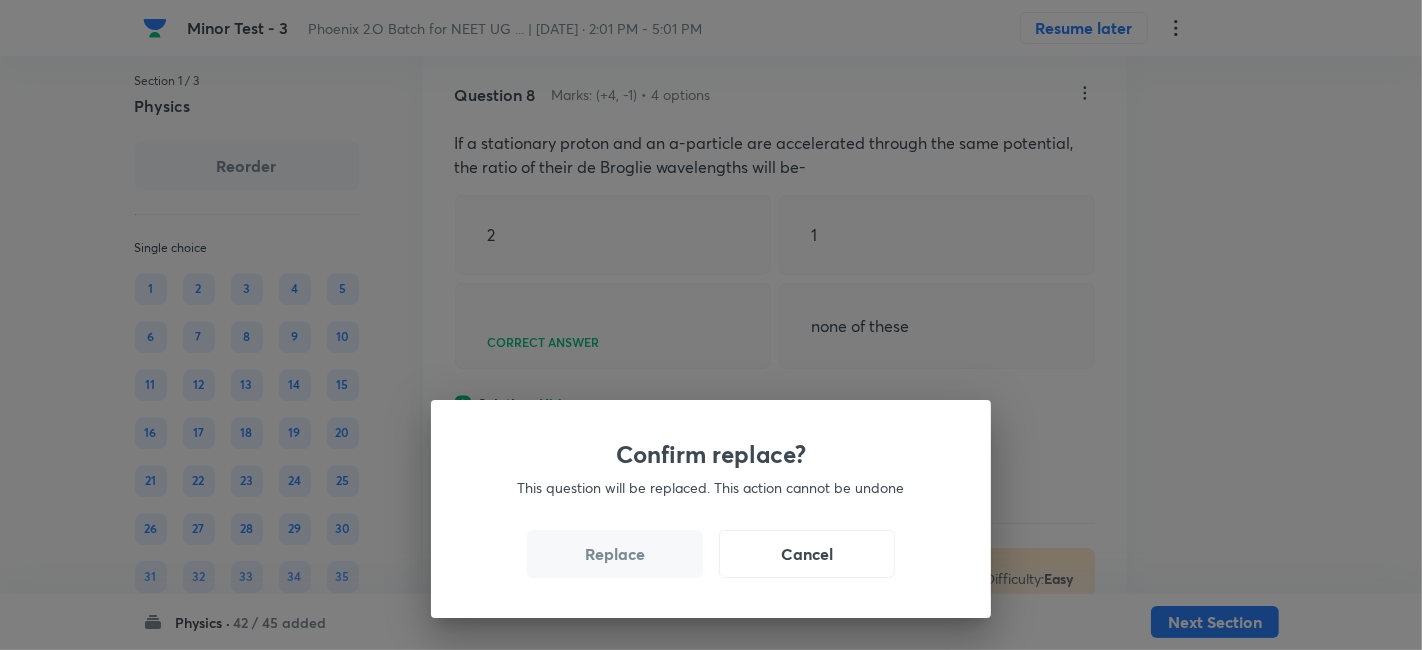 click on "Replace" at bounding box center (615, 554) 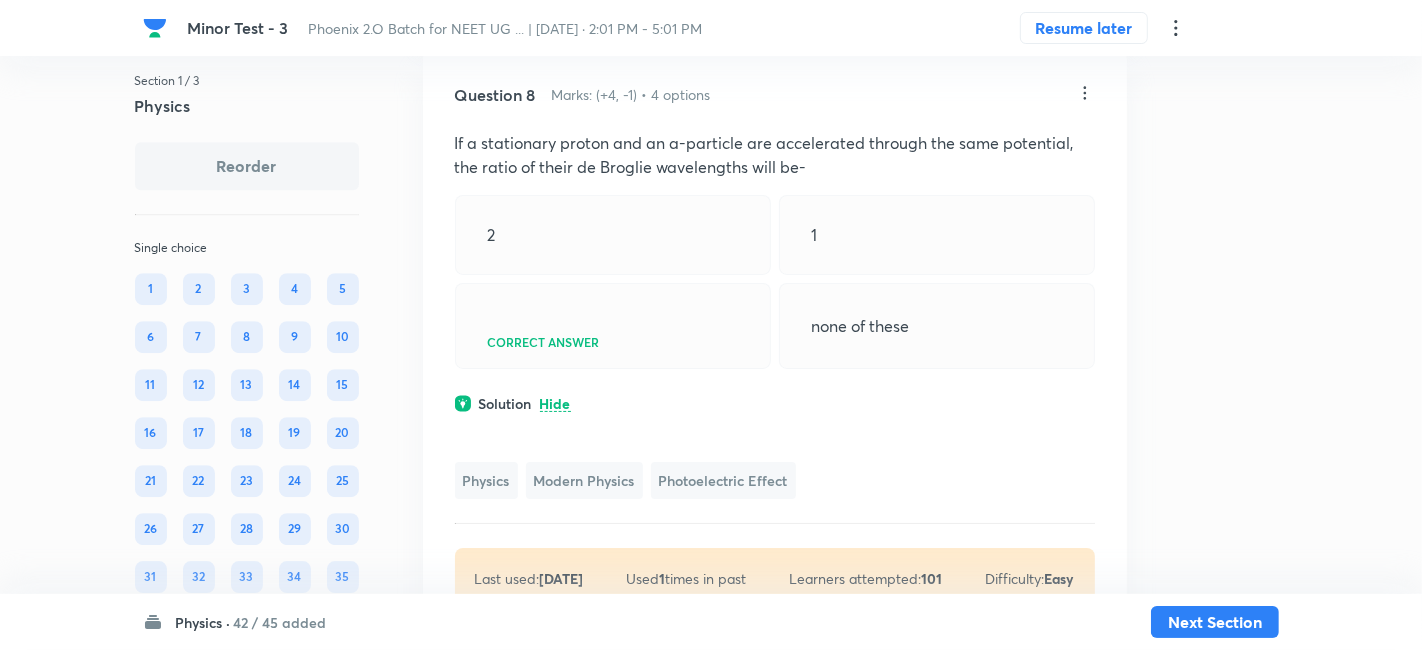 click on "Confirm replace? This question will be replaced. This action cannot be undone Replace Cancel" at bounding box center [711, 325] 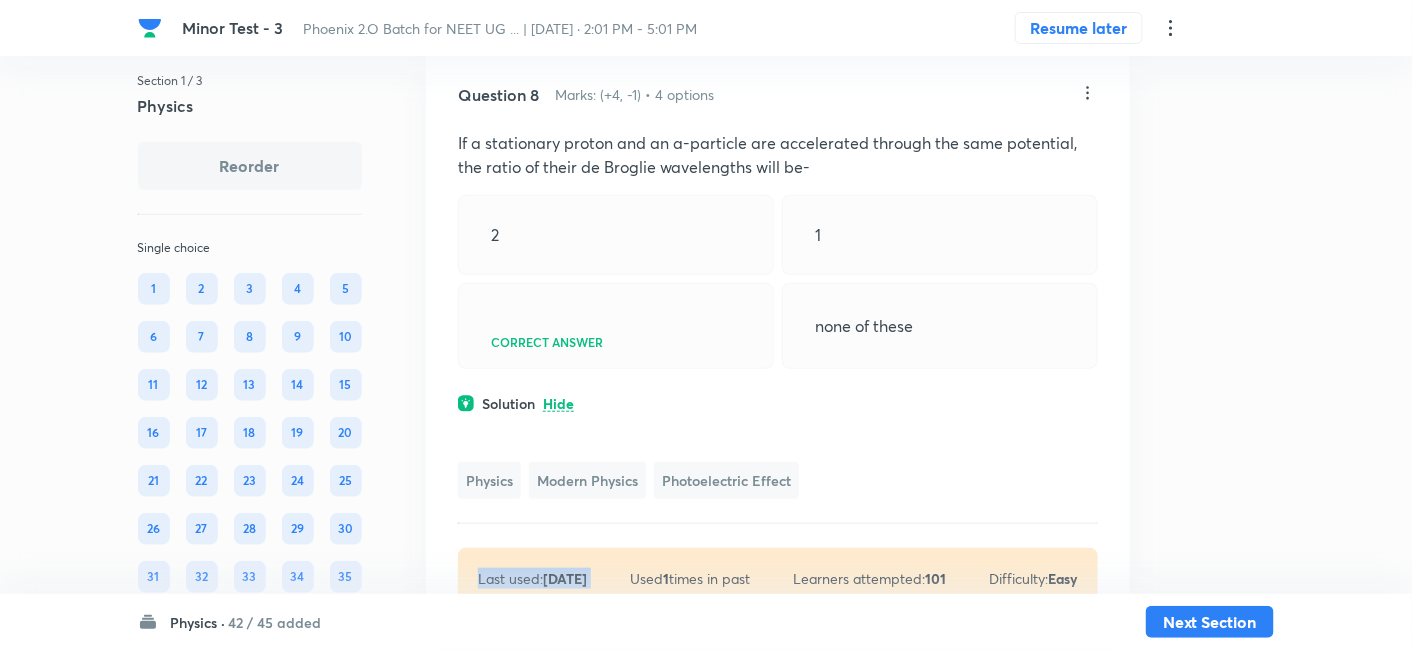click on "Question 8 Marks: (+4, -1) • 4 options If a stationary proton and an a-particle are accelerated through the same potential, the ratio of their de Broglie wavelengths will be- 2 1 Correct answer none of these Solution Hide Physics Modern Physics Photoelectric Effect Last used:  1 year ago Used  1  times in past Learners attempted:  101 Difficulty: Easy" at bounding box center [778, 346] 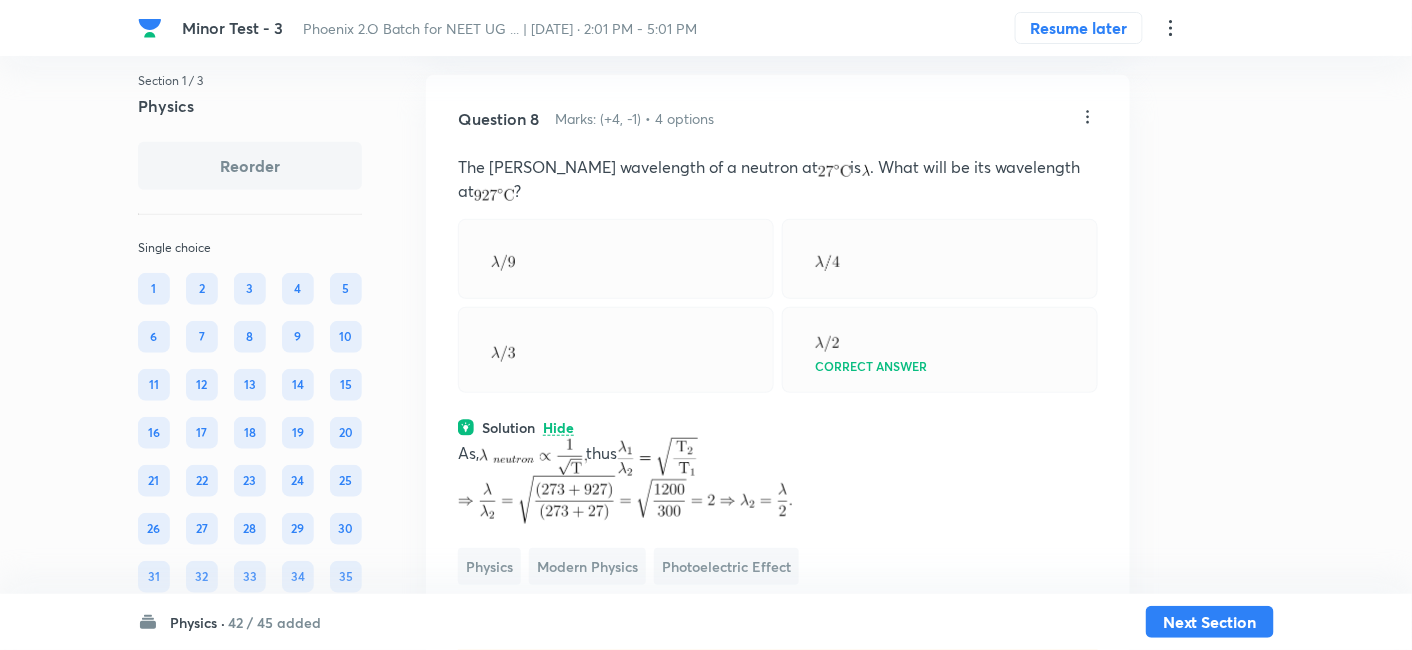 scroll, scrollTop: 5014, scrollLeft: 0, axis: vertical 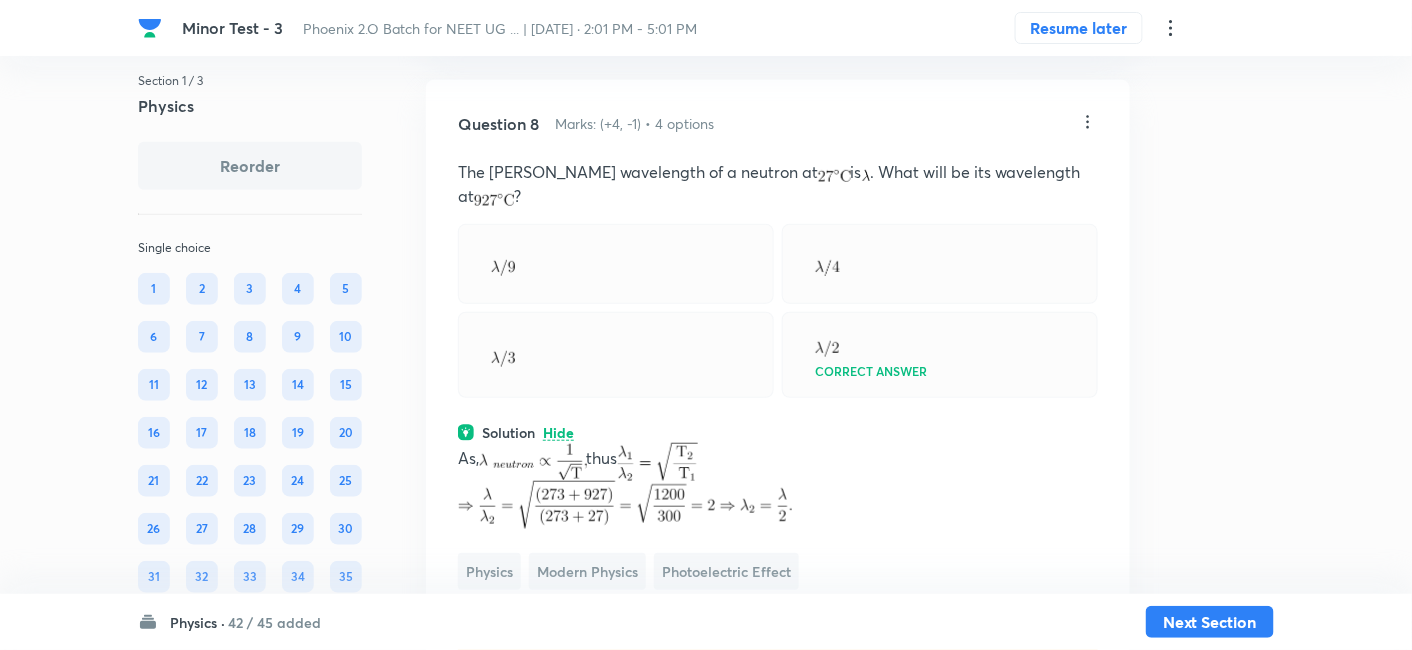 click 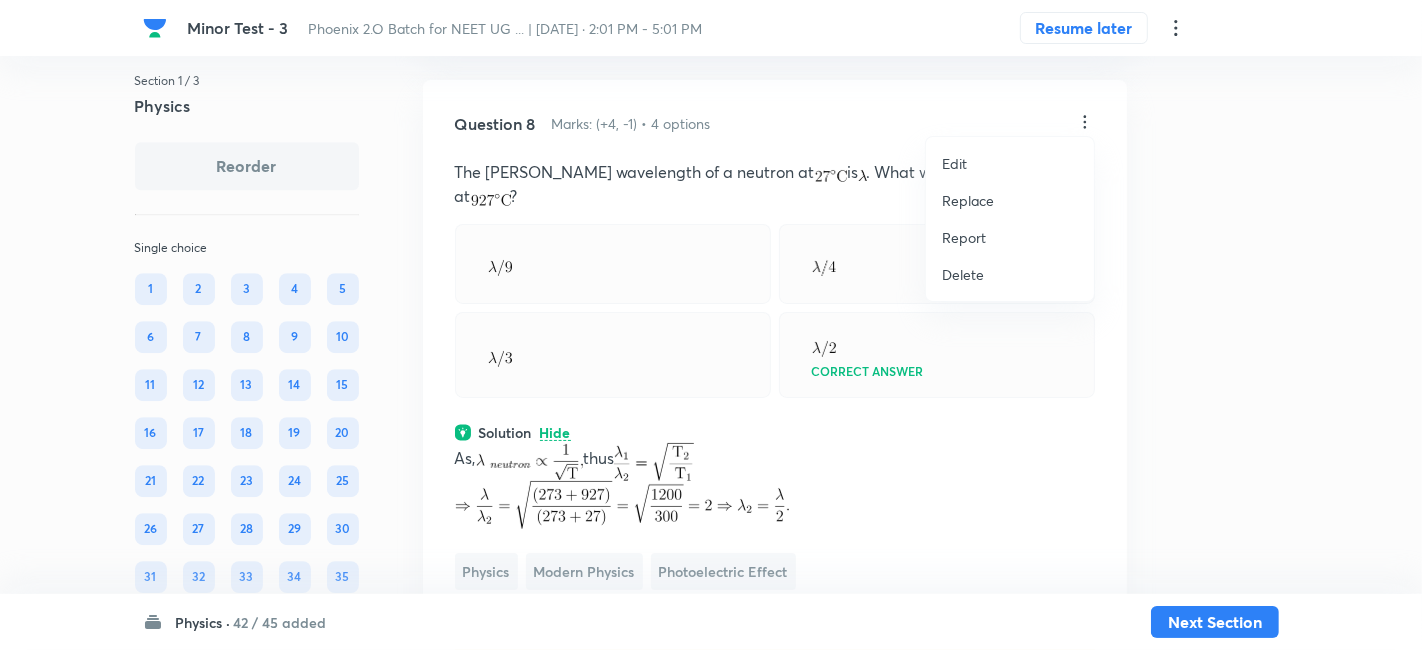 click on "Replace" at bounding box center [968, 200] 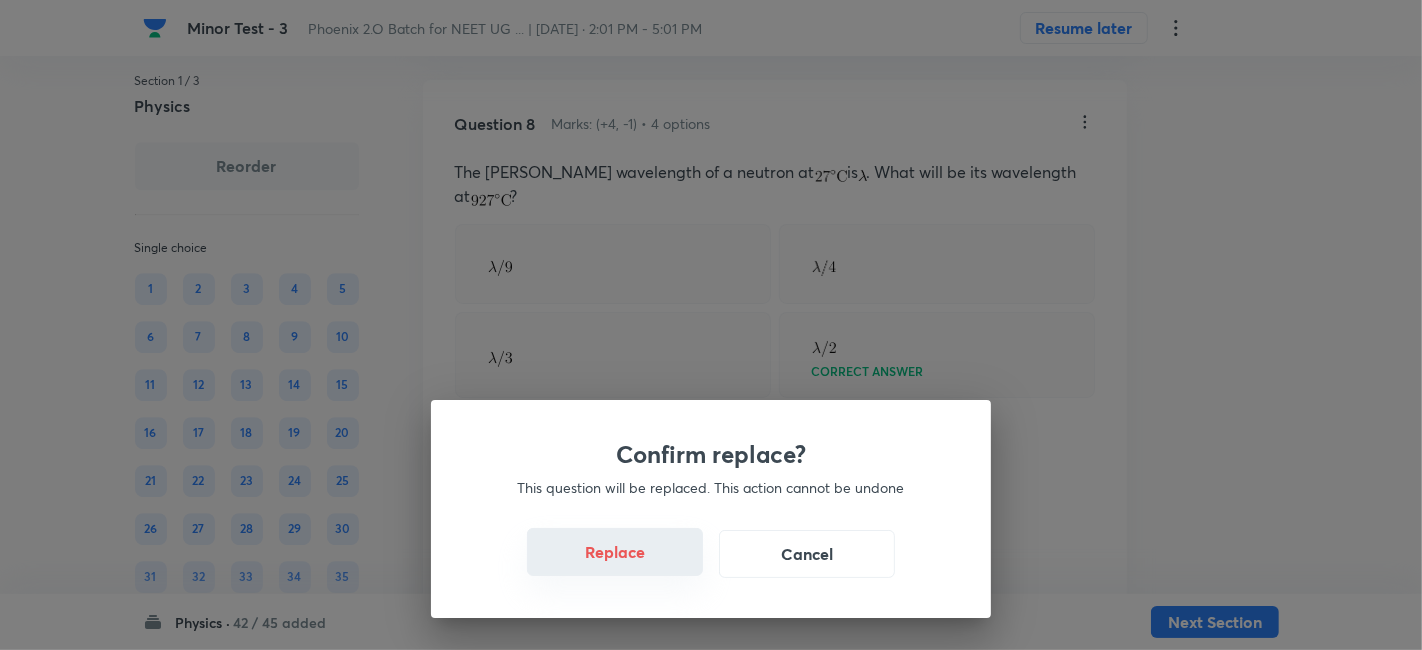 click on "Replace" at bounding box center [615, 552] 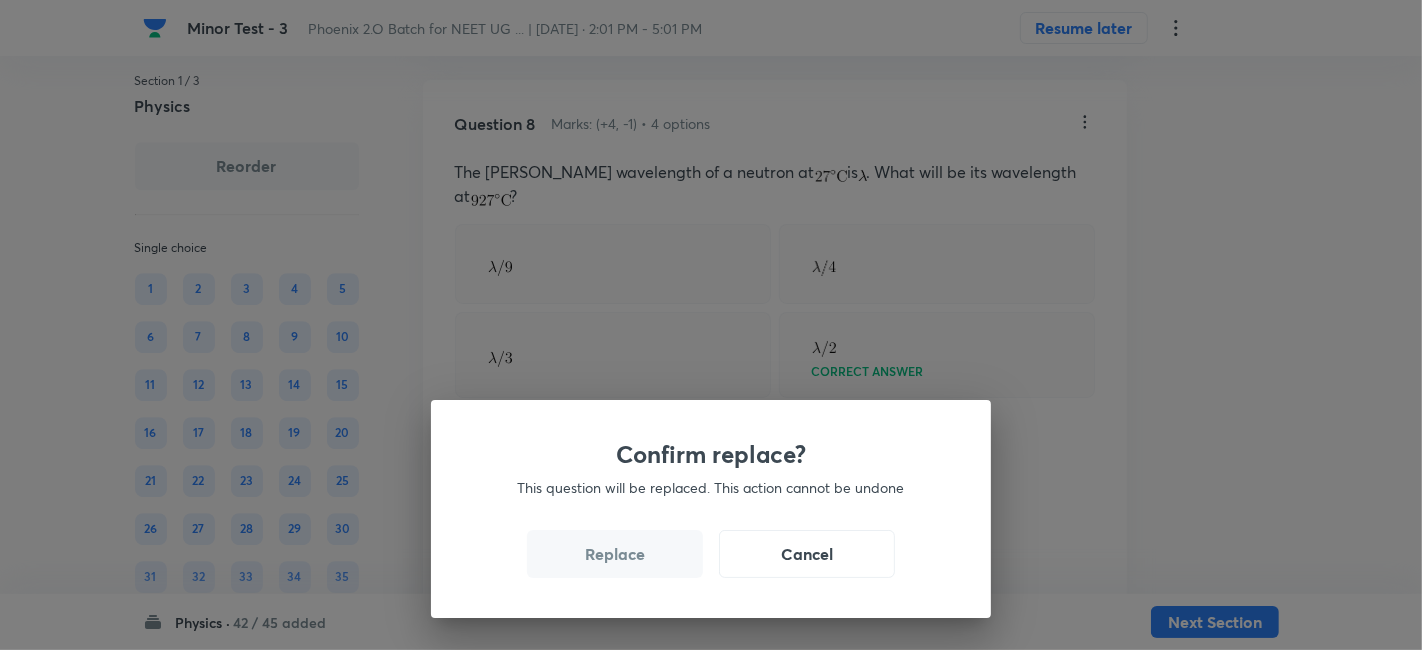 click on "Replace" at bounding box center (615, 554) 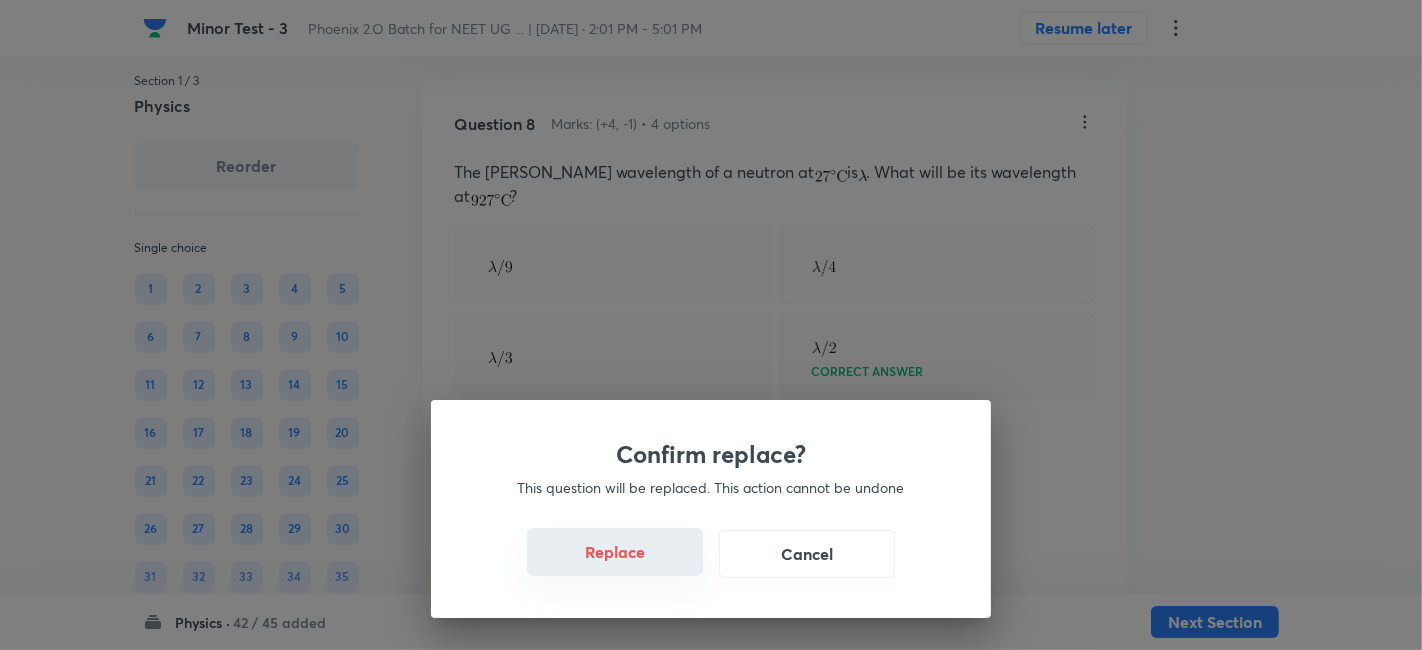 click on "Replace" at bounding box center (615, 552) 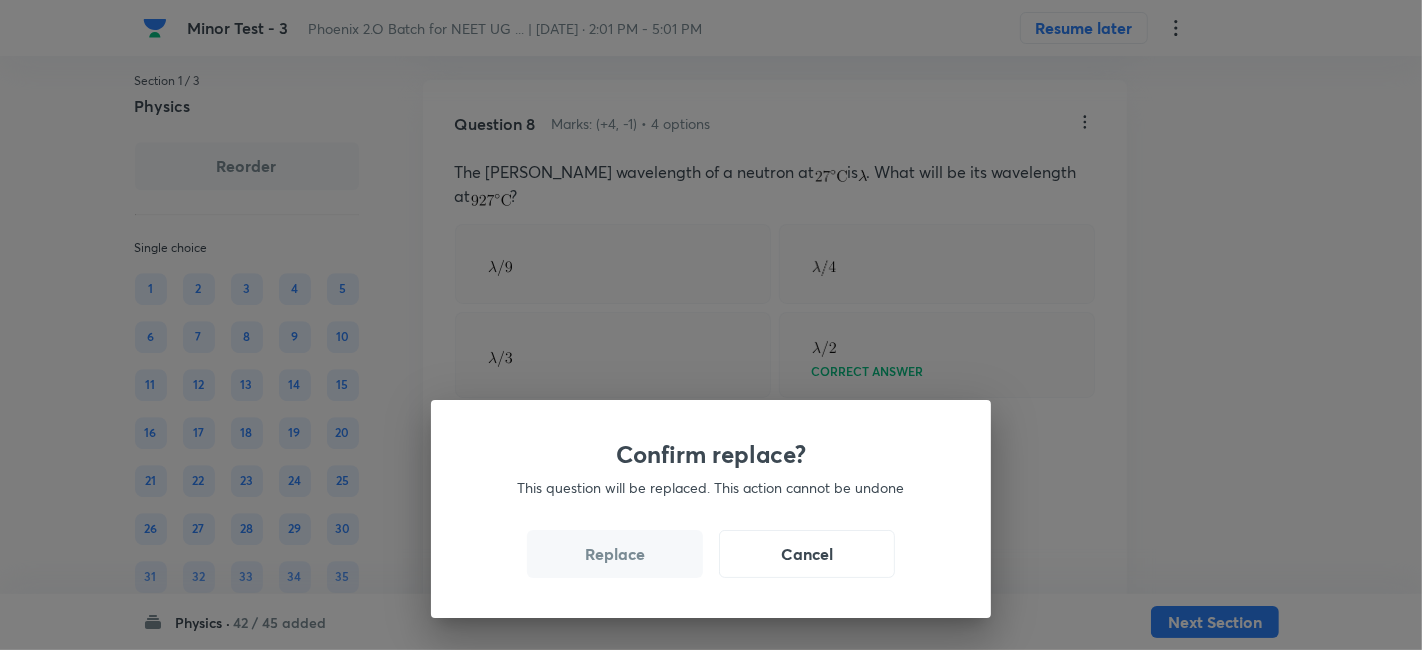 click on "Confirm replace? This question will be replaced. This action cannot be undone Replace Cancel" at bounding box center (711, 325) 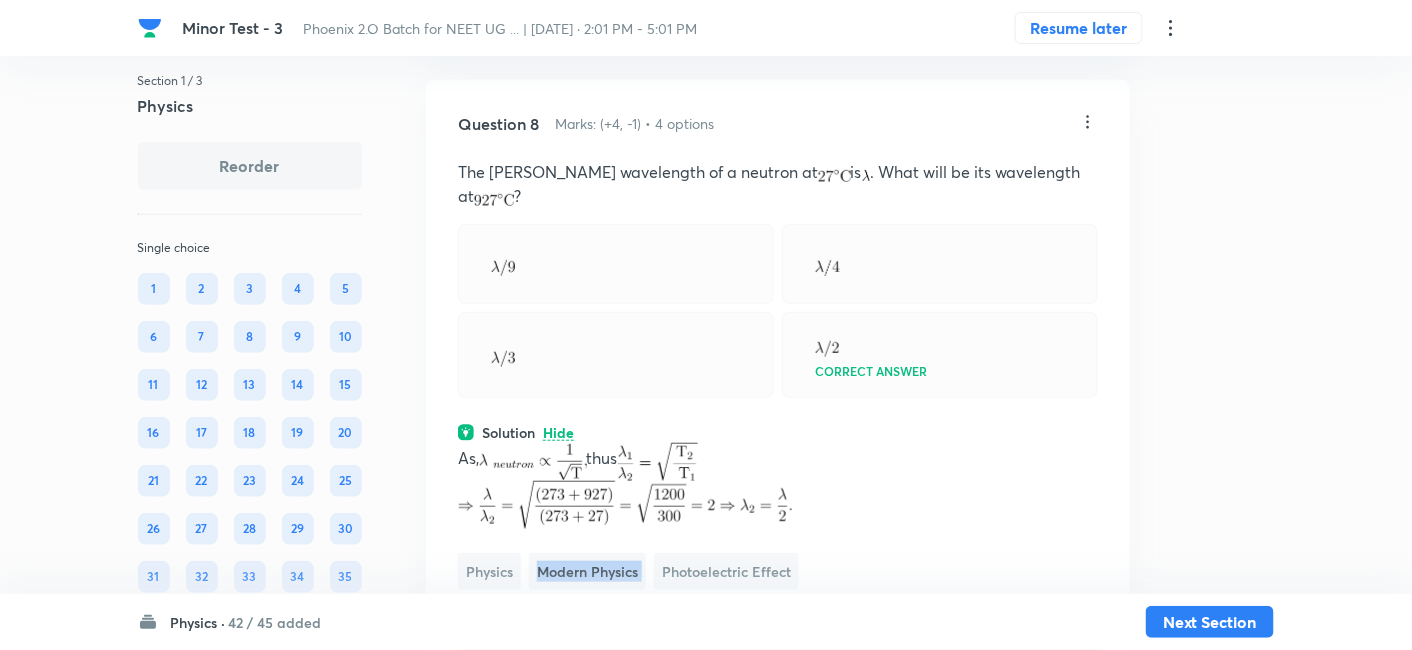 click on "Modern Physics" at bounding box center (587, 571) 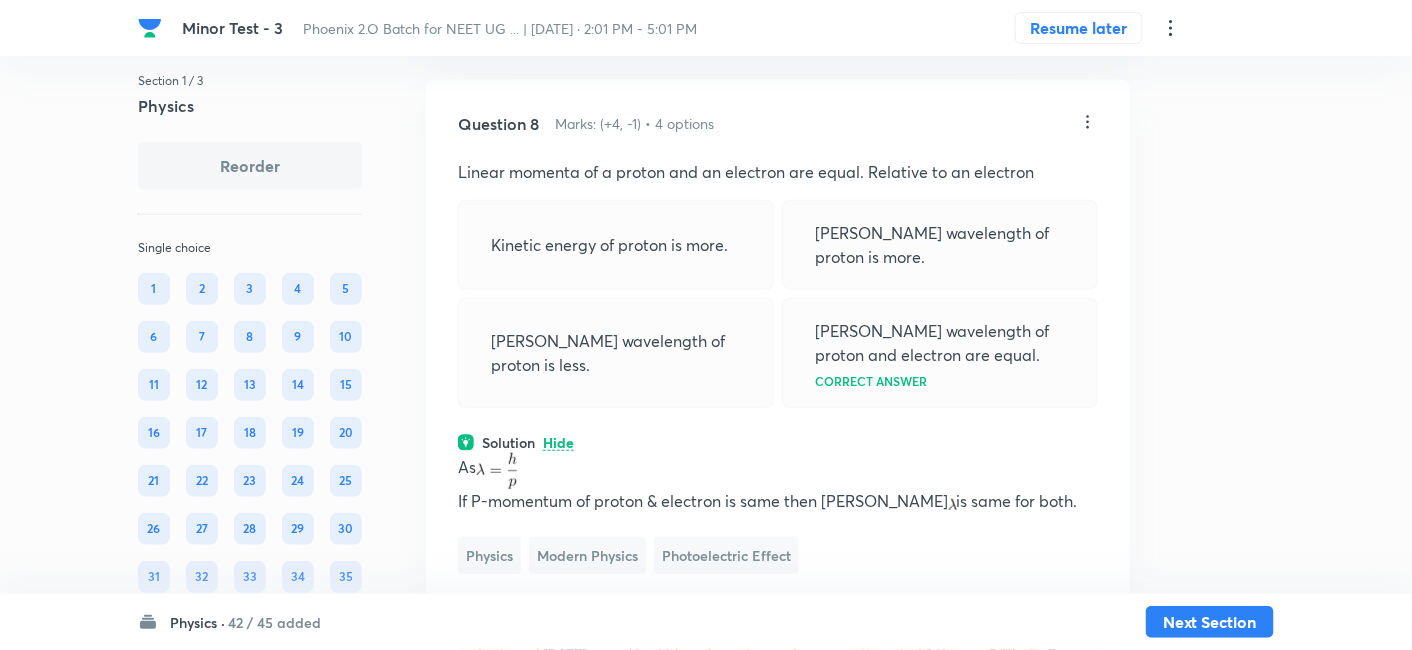 click 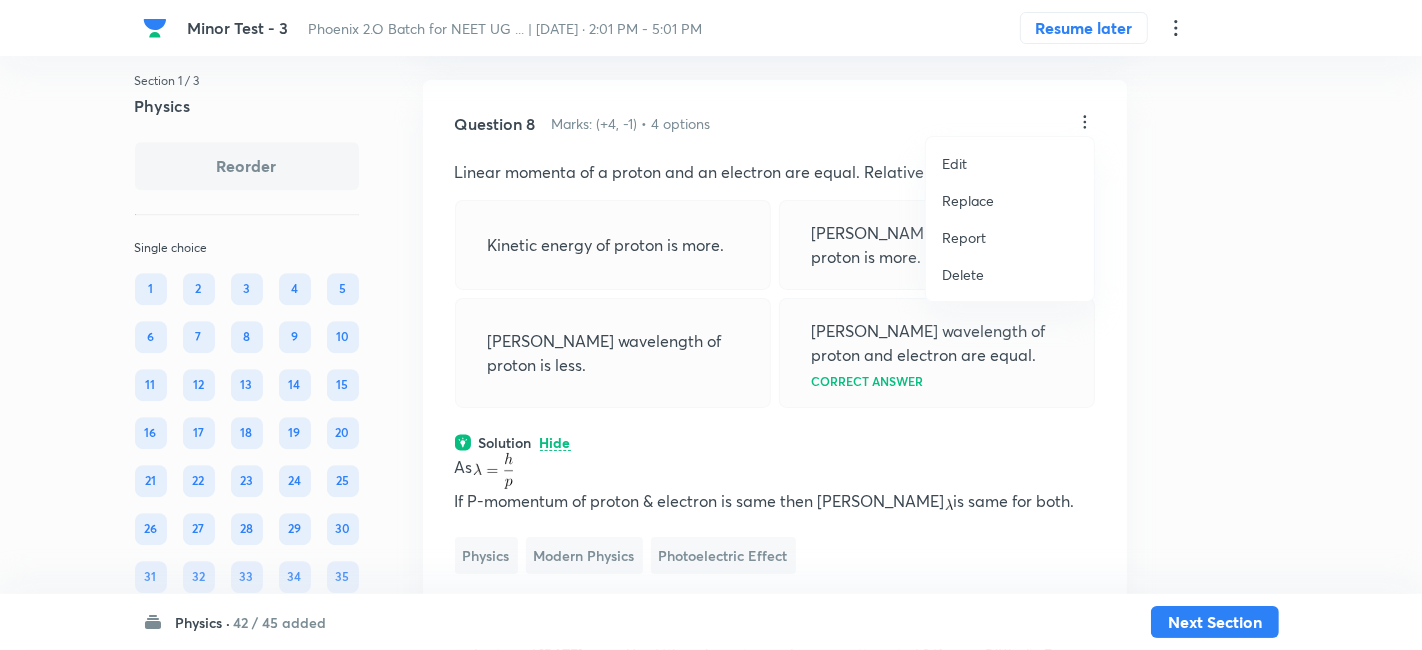 click on "Replace" at bounding box center [968, 200] 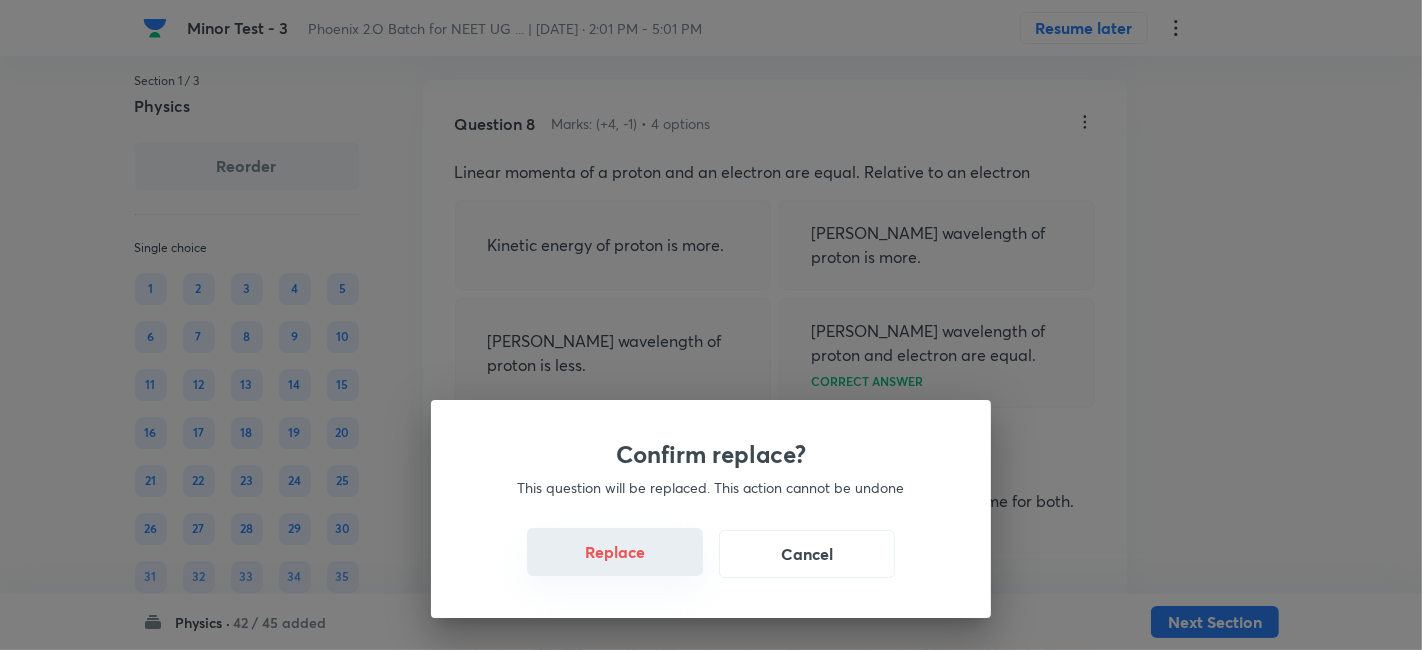 click on "Replace" at bounding box center (615, 552) 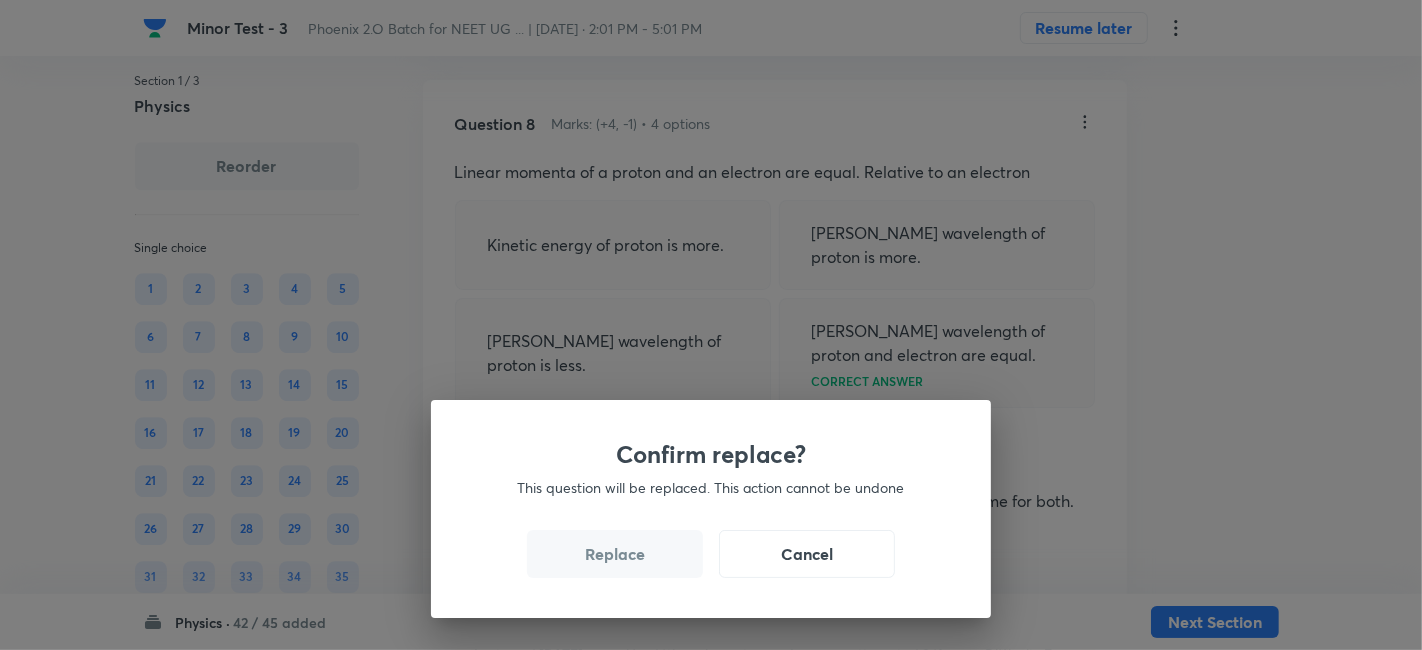click on "Replace" at bounding box center [615, 554] 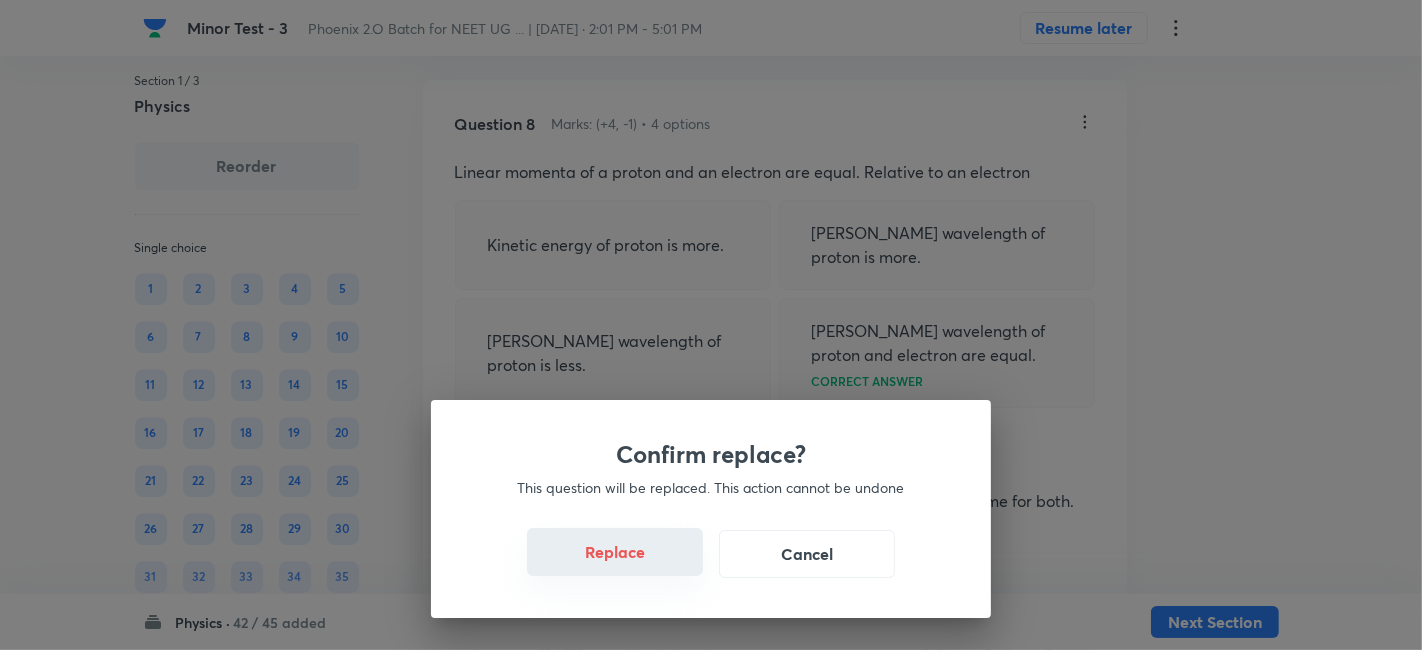 click on "Replace" at bounding box center (615, 552) 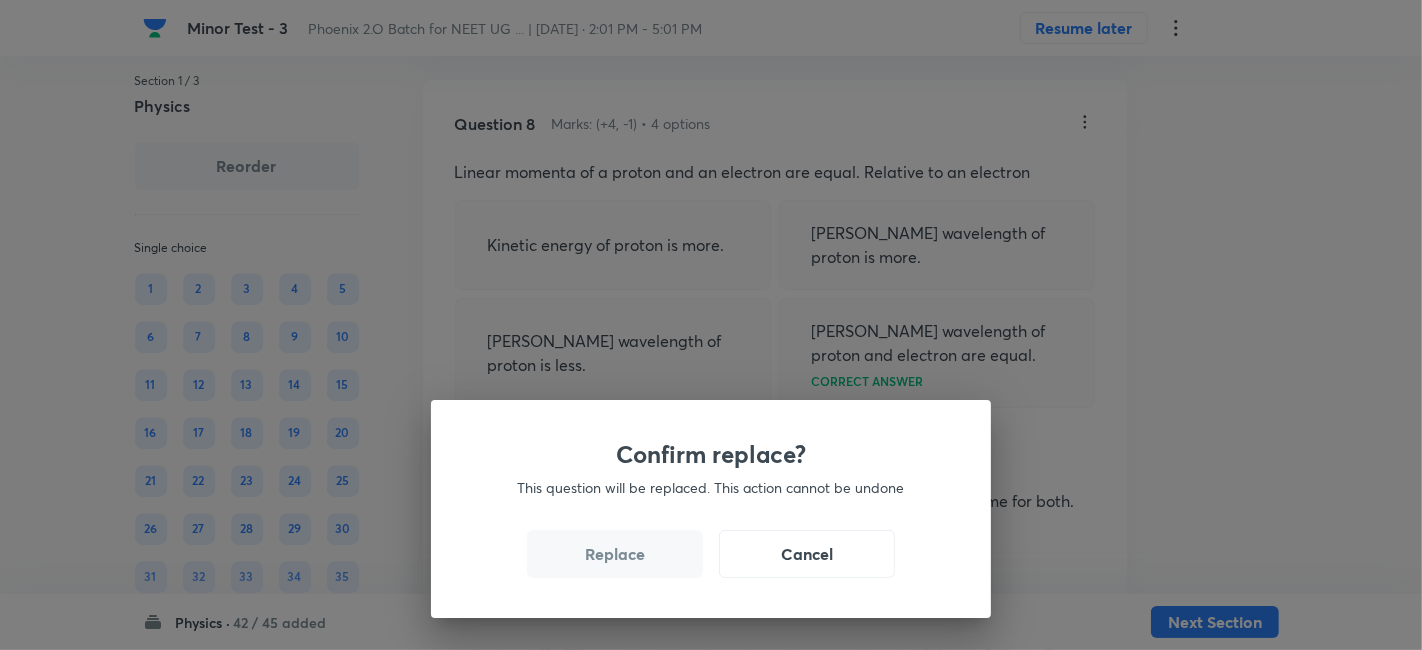 click on "Confirm replace? This question will be replaced. This action cannot be undone Replace Cancel" at bounding box center [711, 325] 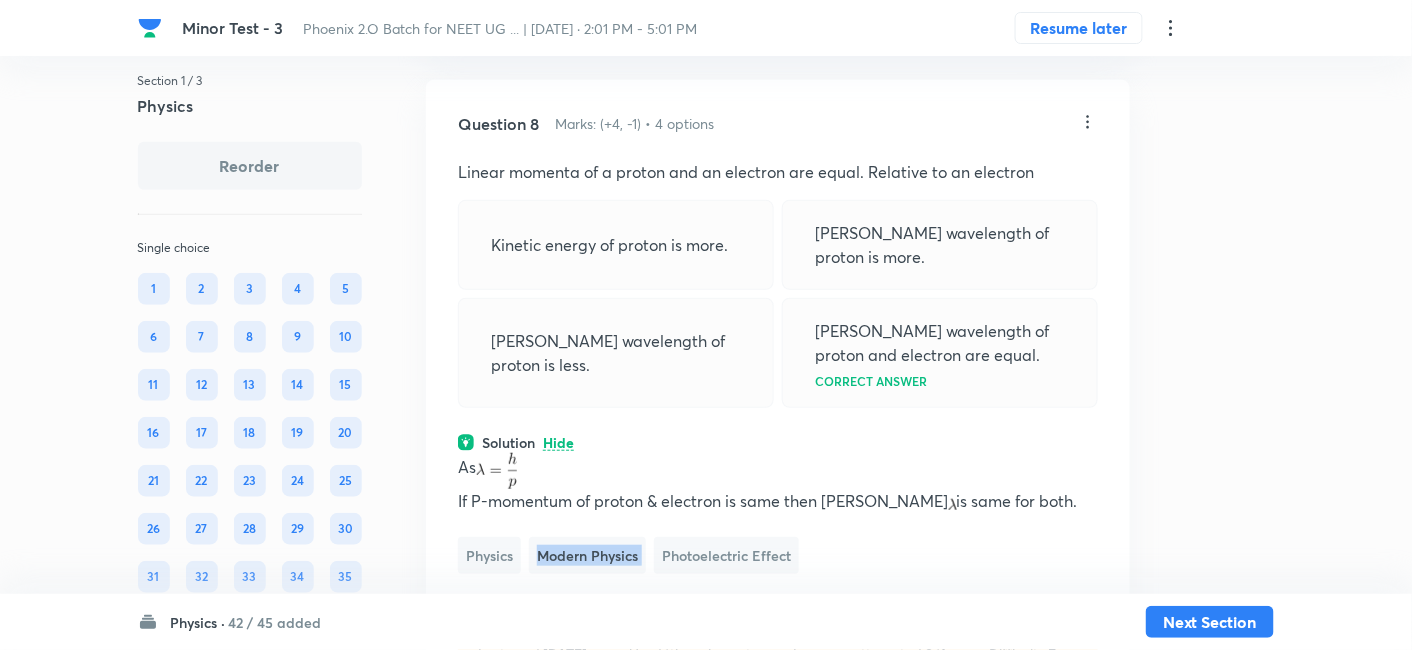 click on "As  If P-momentum of proton & electron is same then de-Broglie   is same for both. Physics Modern Physics Photoelectric Effect" at bounding box center [778, 513] 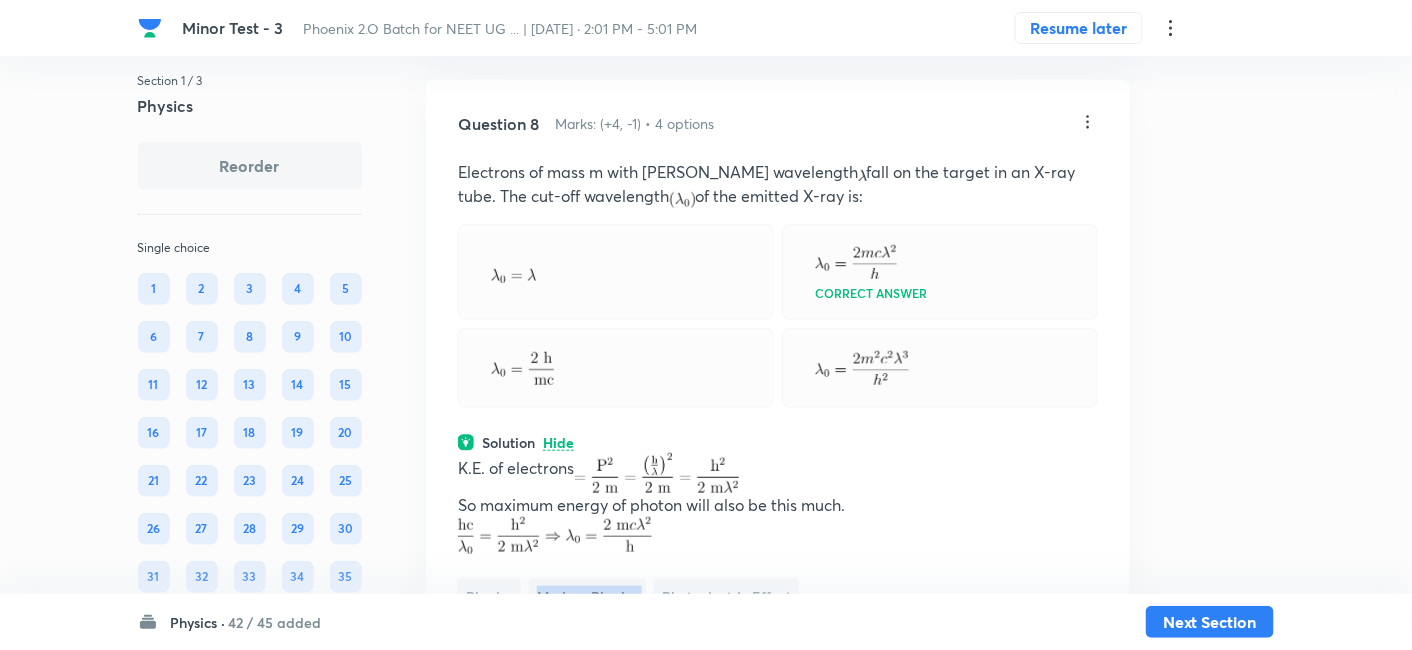 click on "K.E. of electrons  So maximum energy of photon will also be this much.  Physics Modern Physics Photoelectric Effect" at bounding box center (778, 534) 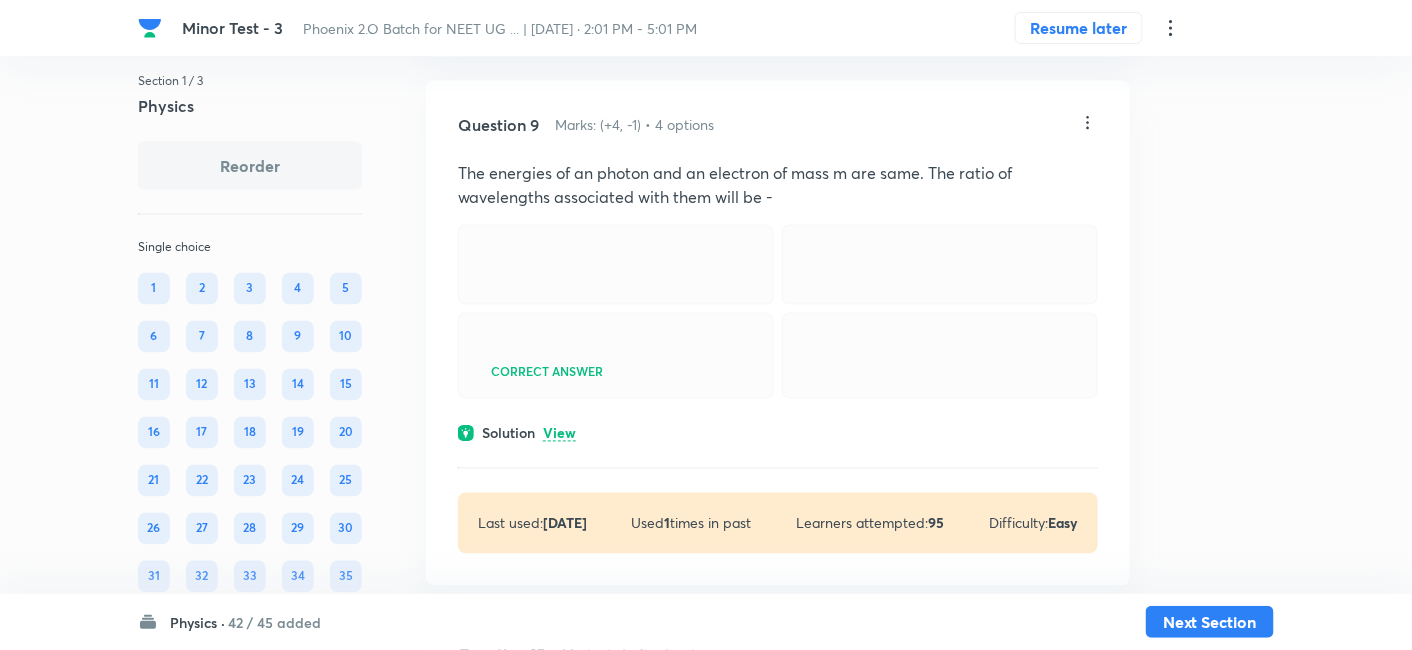 scroll, scrollTop: 5717, scrollLeft: 0, axis: vertical 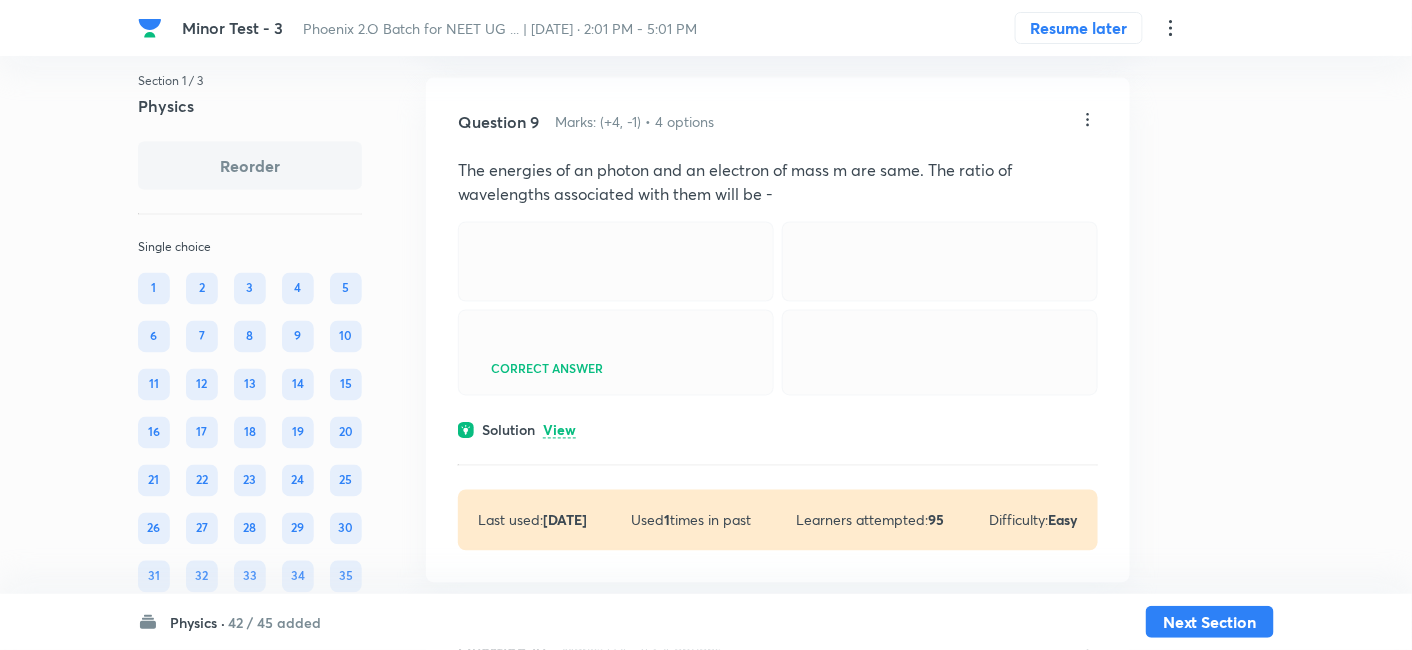 click on "View" at bounding box center [559, 431] 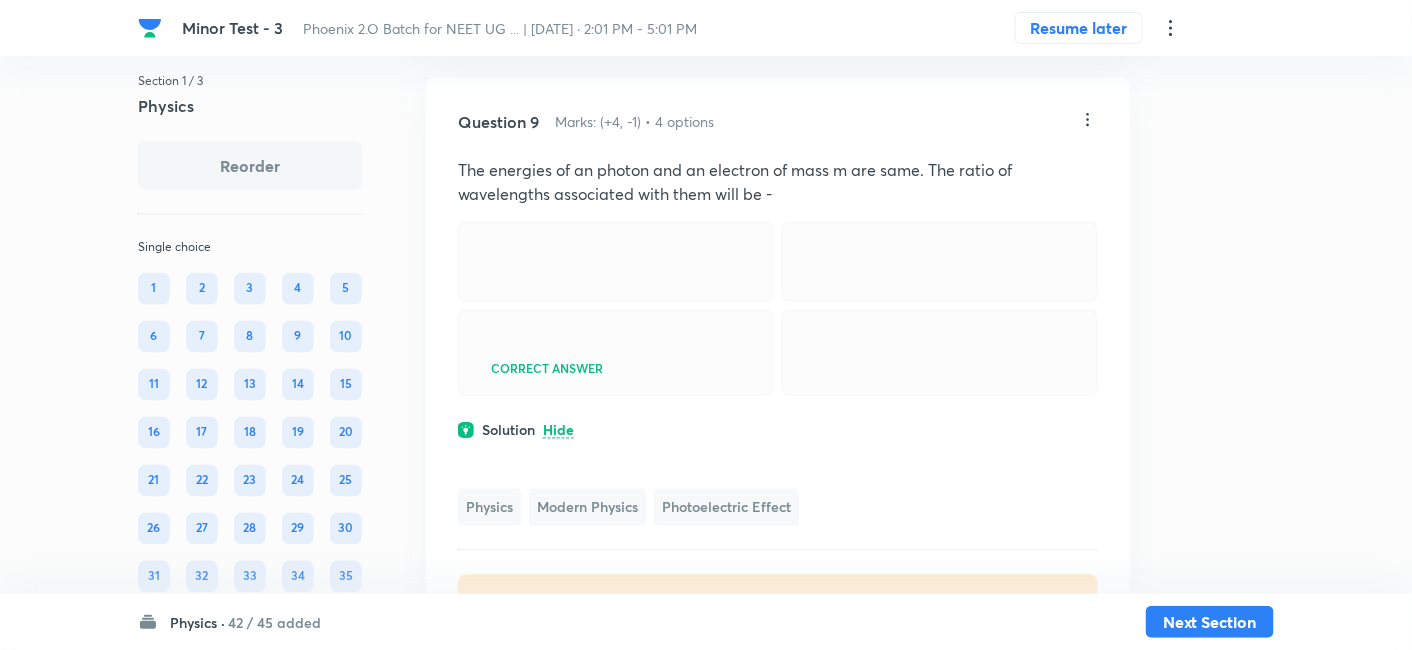 click on "The energies of an photon and an electron of mass m are same. The ratio of wavelengths associated with them will be -" at bounding box center [778, 182] 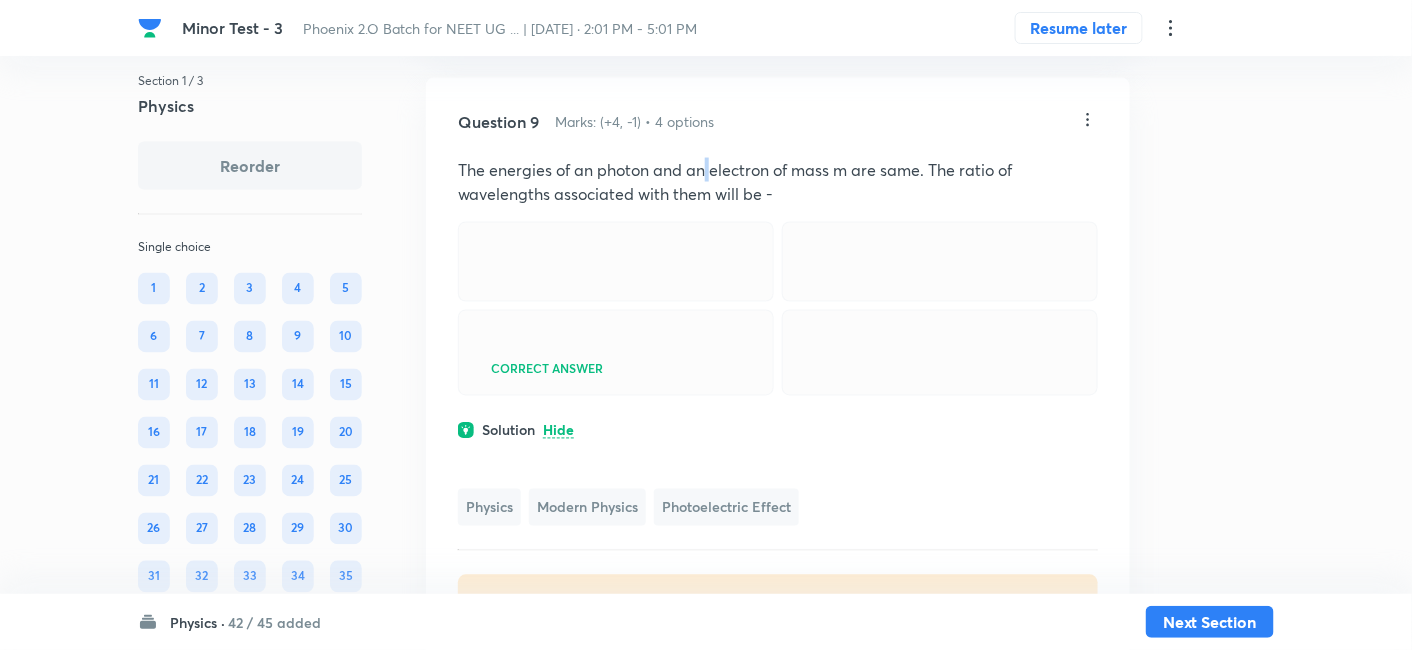 click on "The energies of an photon and an electron of mass m are same. The ratio of wavelengths associated with them will be -" at bounding box center [778, 182] 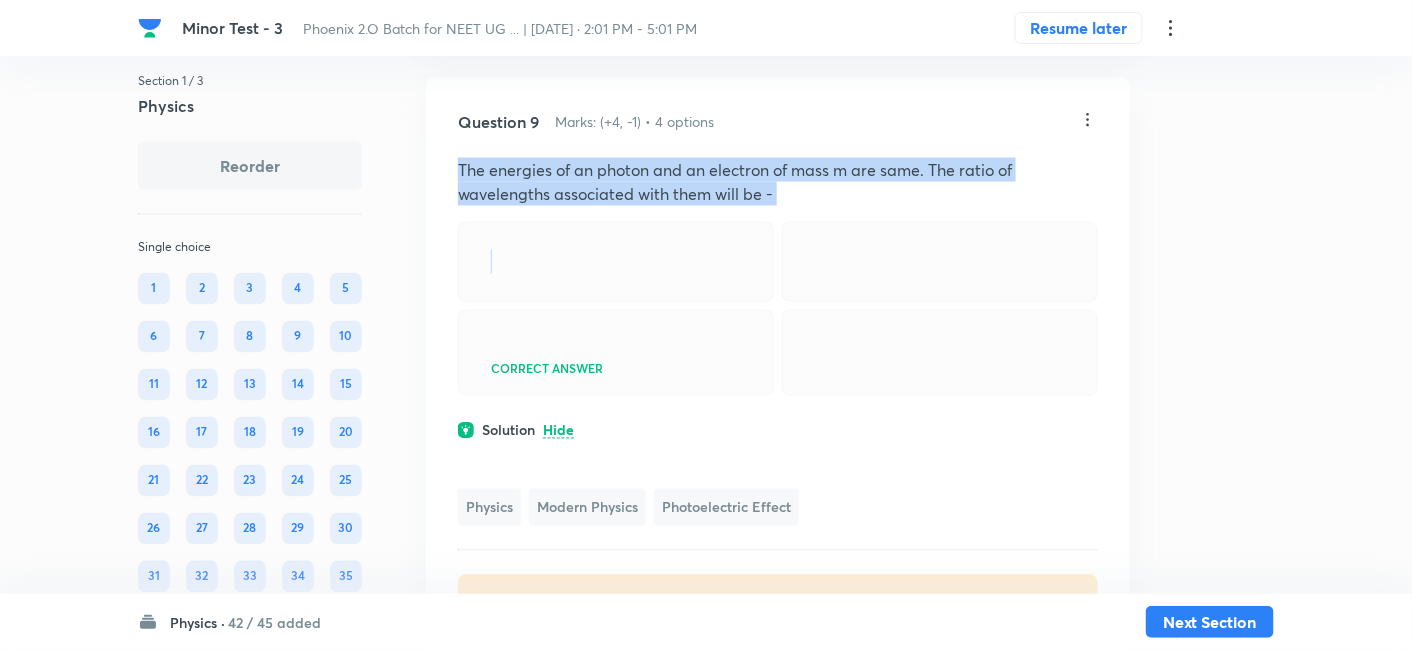 click on "The energies of an photon and an electron of mass m are same. The ratio of wavelengths associated with them will be -" at bounding box center (778, 182) 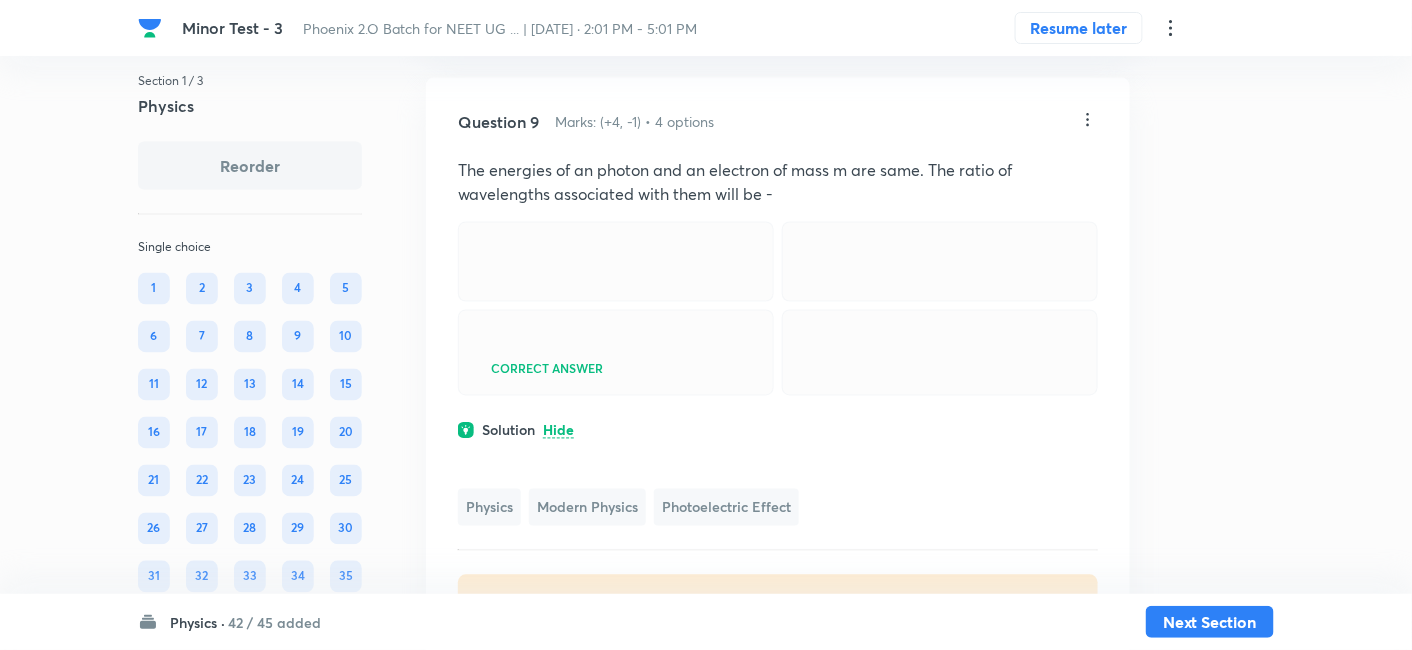 click 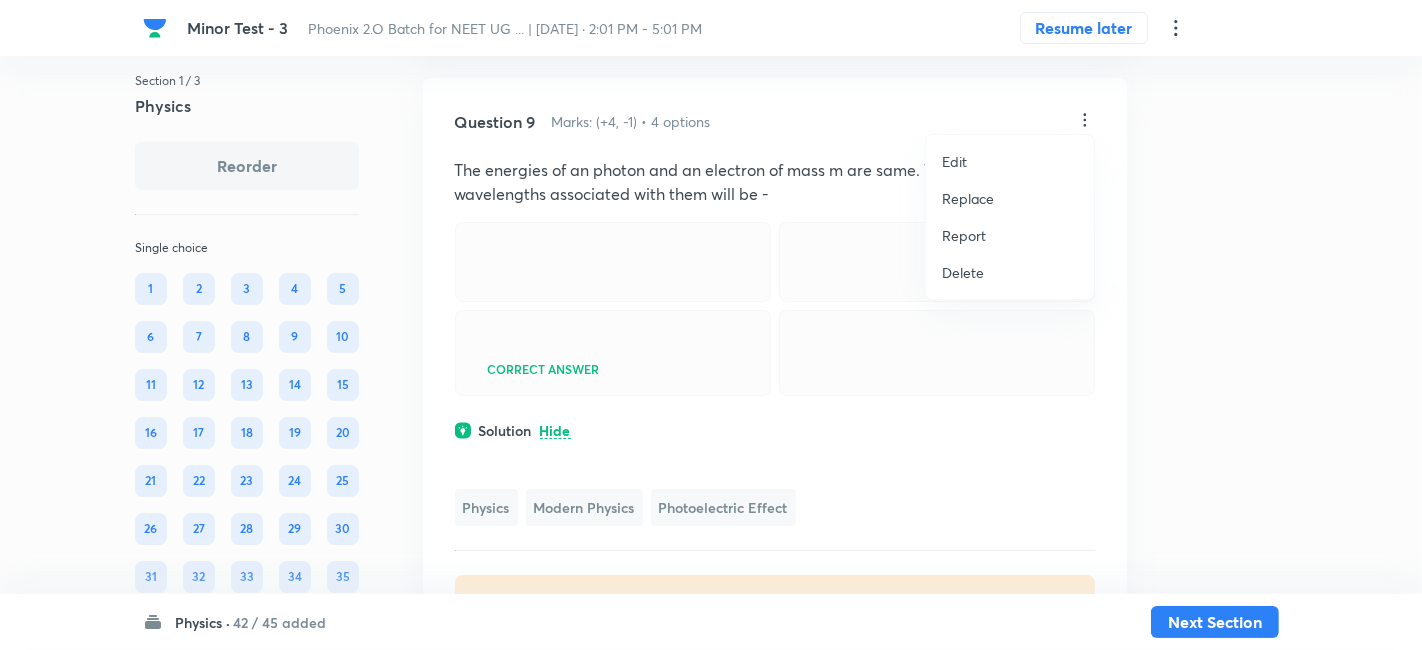 click on "Replace" at bounding box center [968, 198] 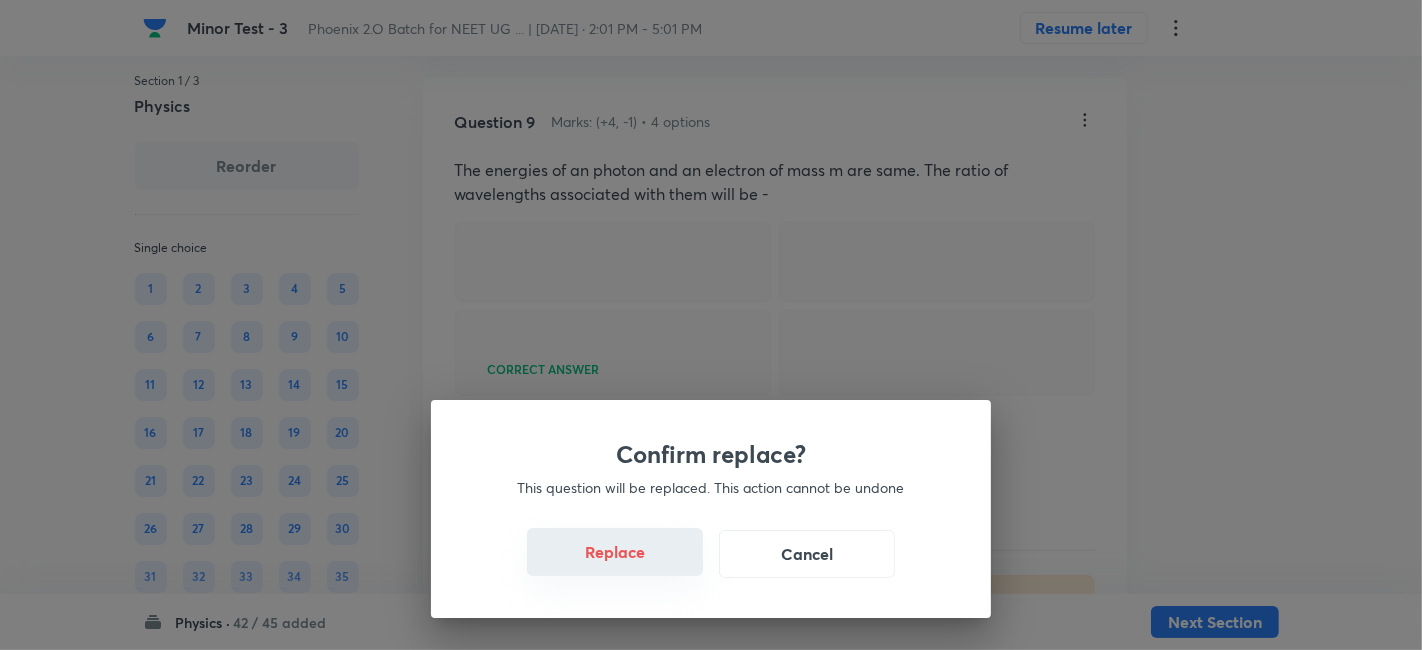 click on "Replace" at bounding box center (615, 552) 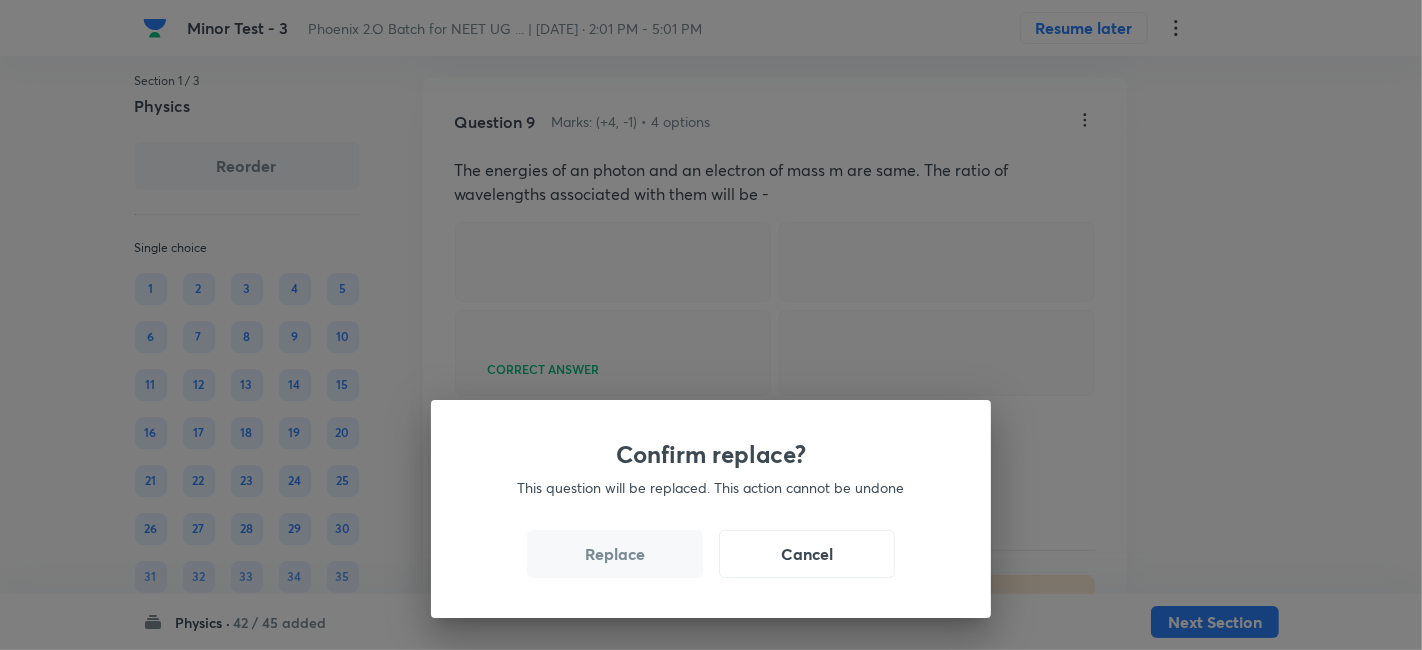 click on "Replace" at bounding box center (615, 554) 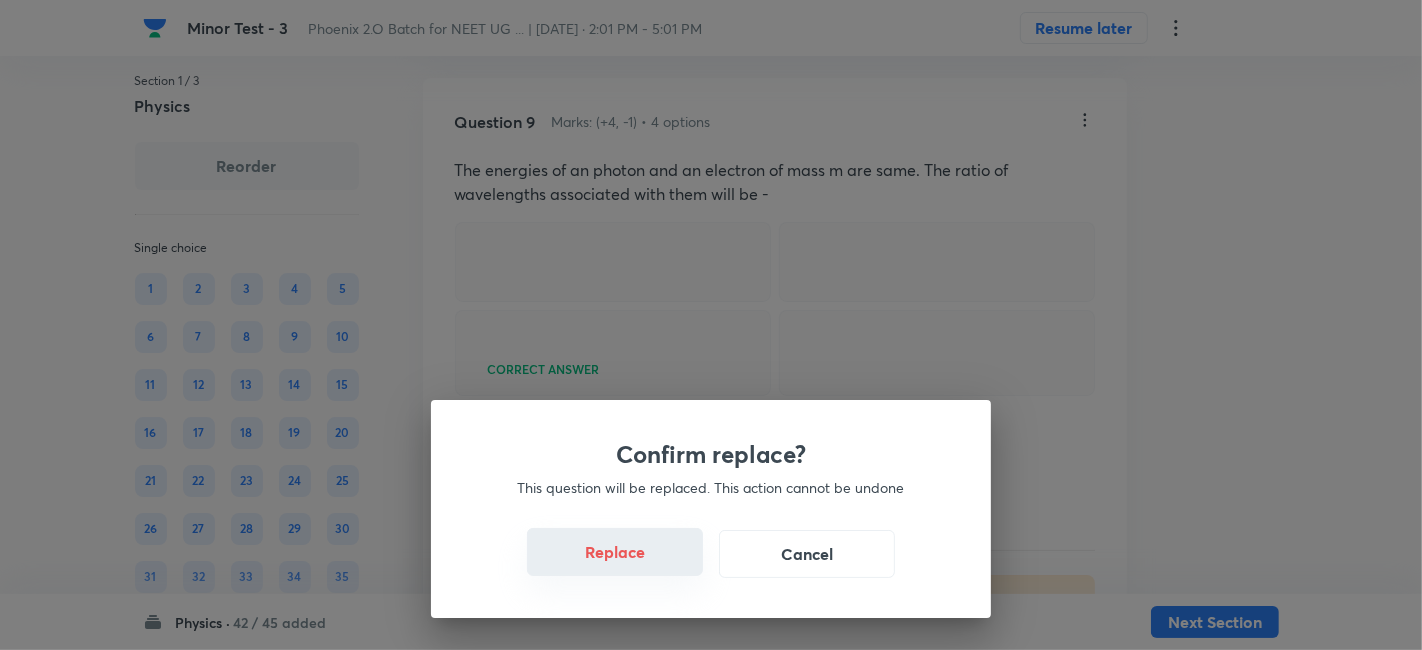 click on "Replace" at bounding box center (615, 552) 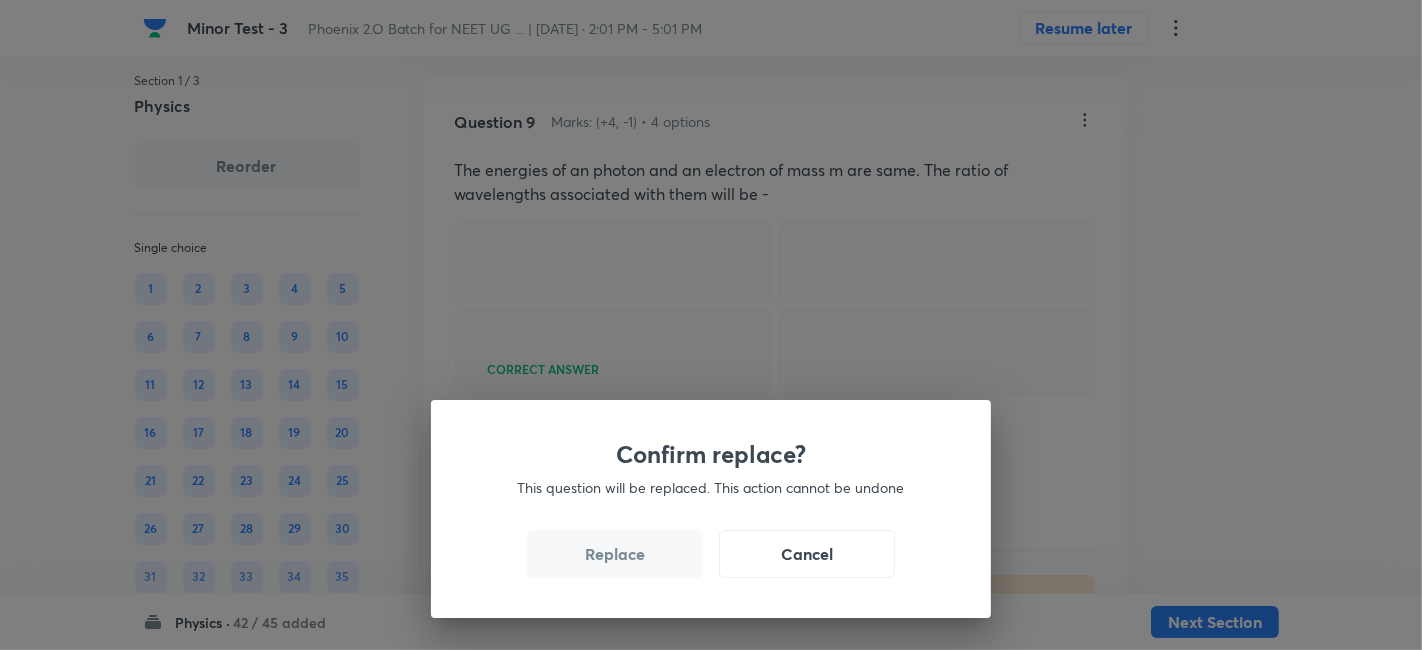click on "Replace" at bounding box center (615, 554) 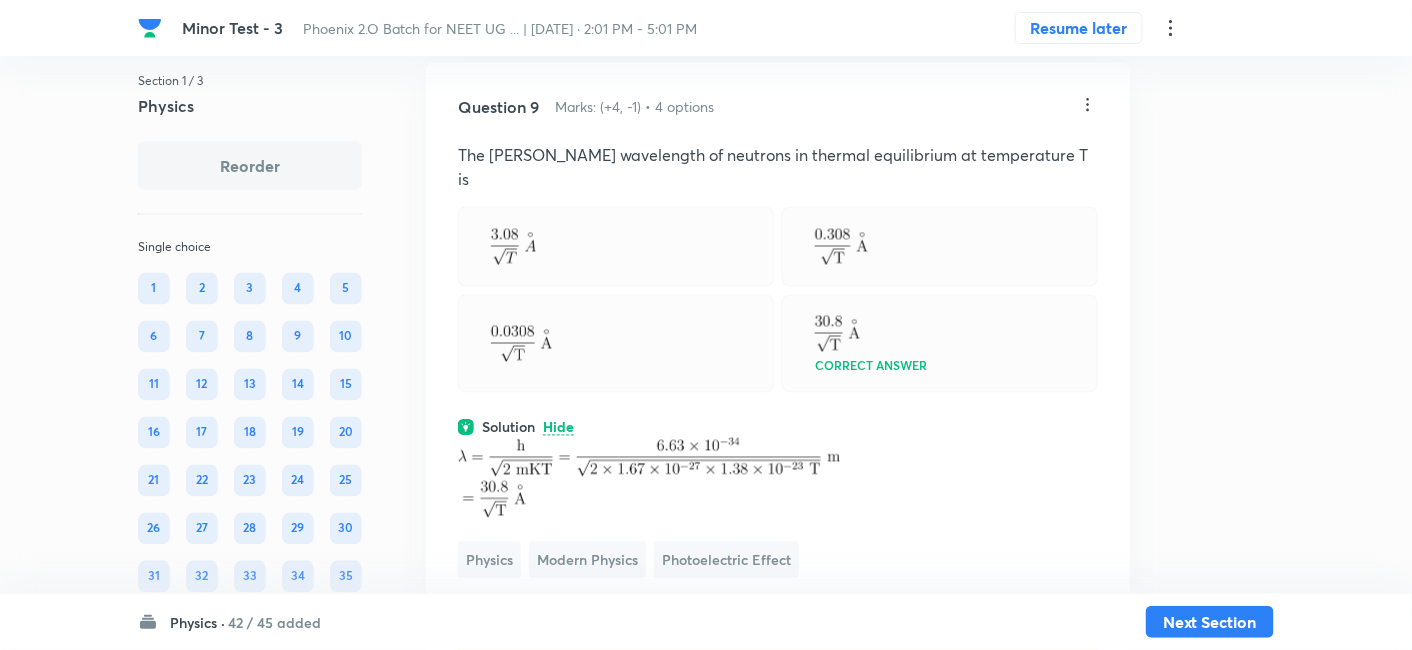 scroll, scrollTop: 5731, scrollLeft: 0, axis: vertical 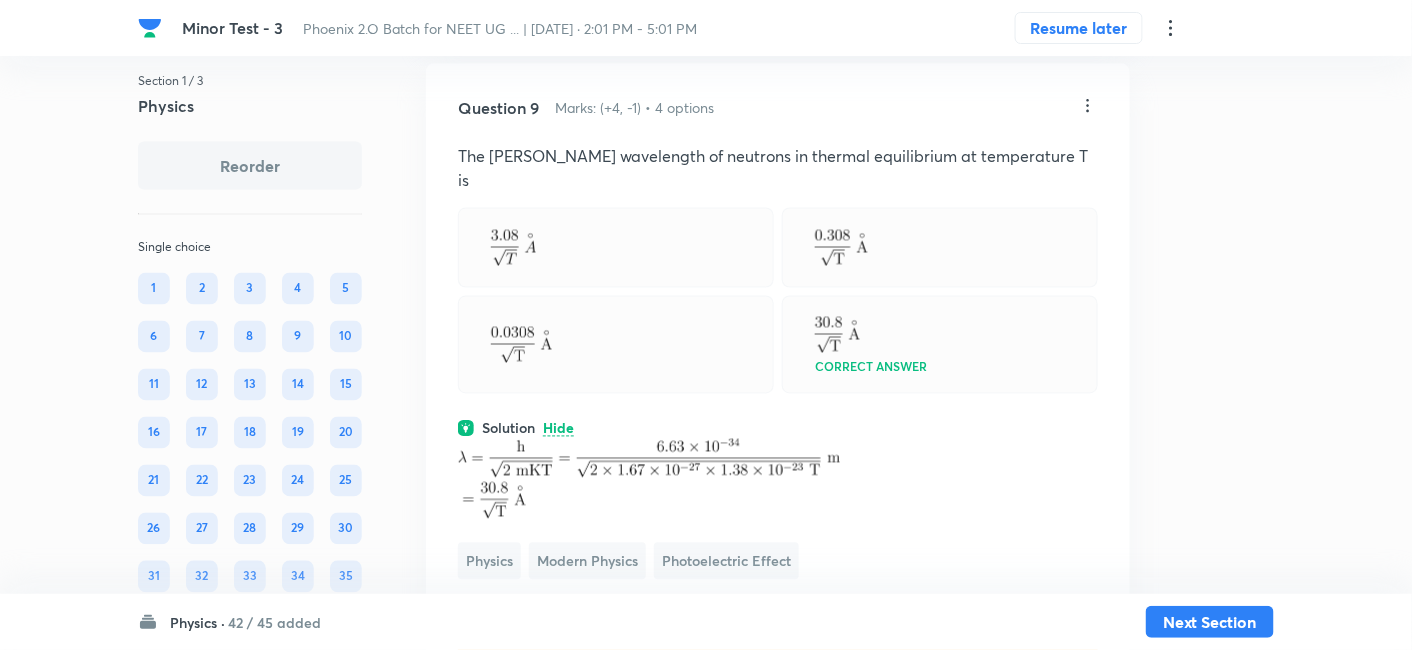 click 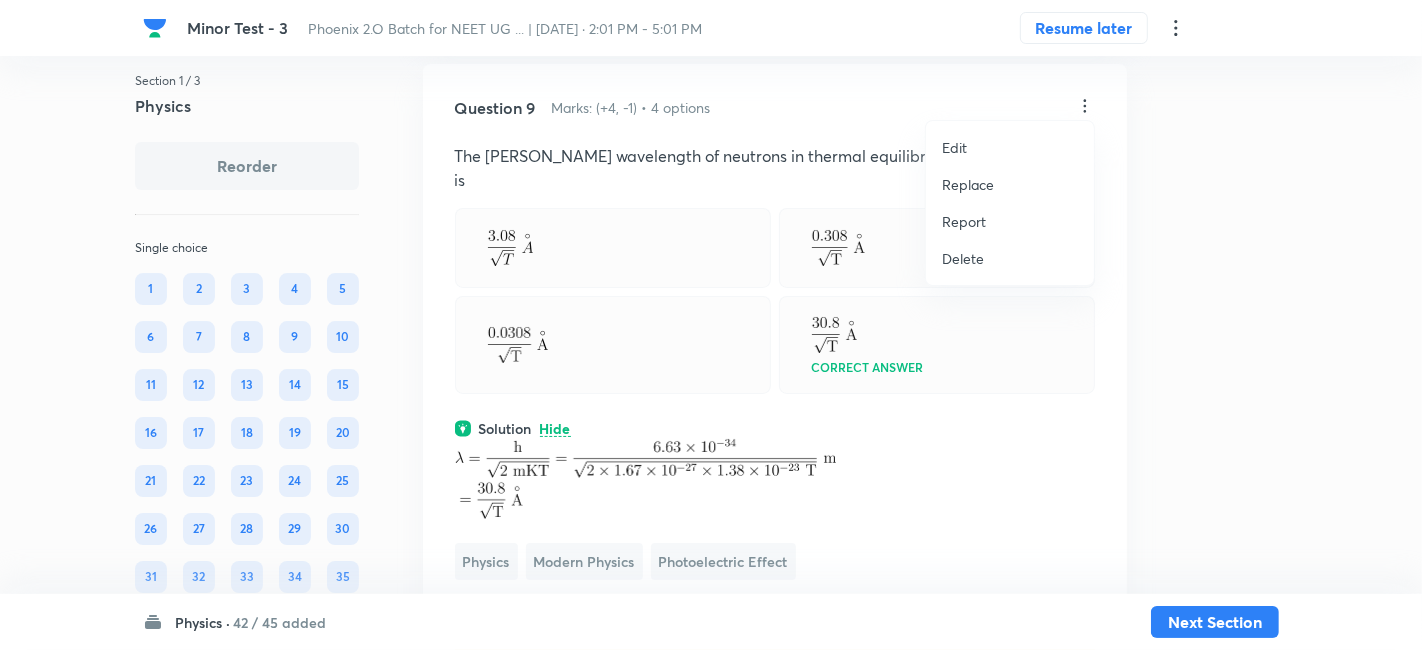 click on "Replace" at bounding box center [968, 184] 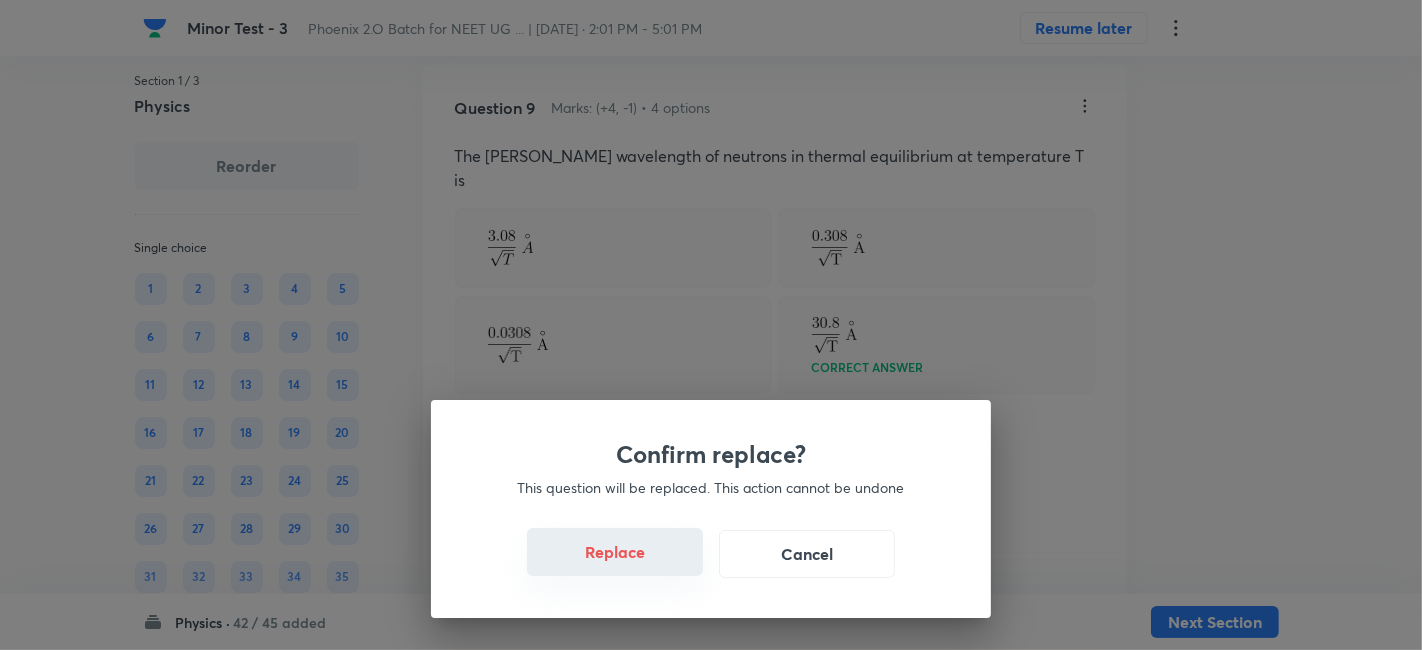 click on "Replace" at bounding box center (615, 552) 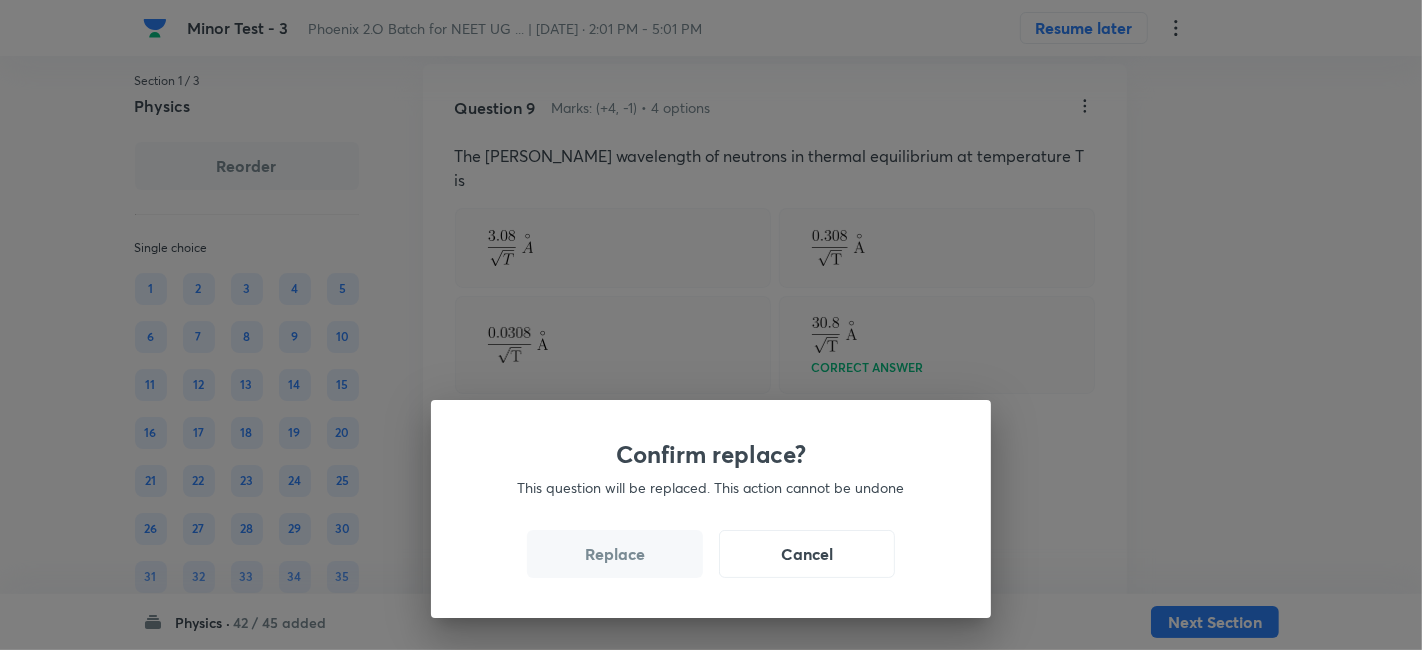 click on "Replace" at bounding box center (615, 554) 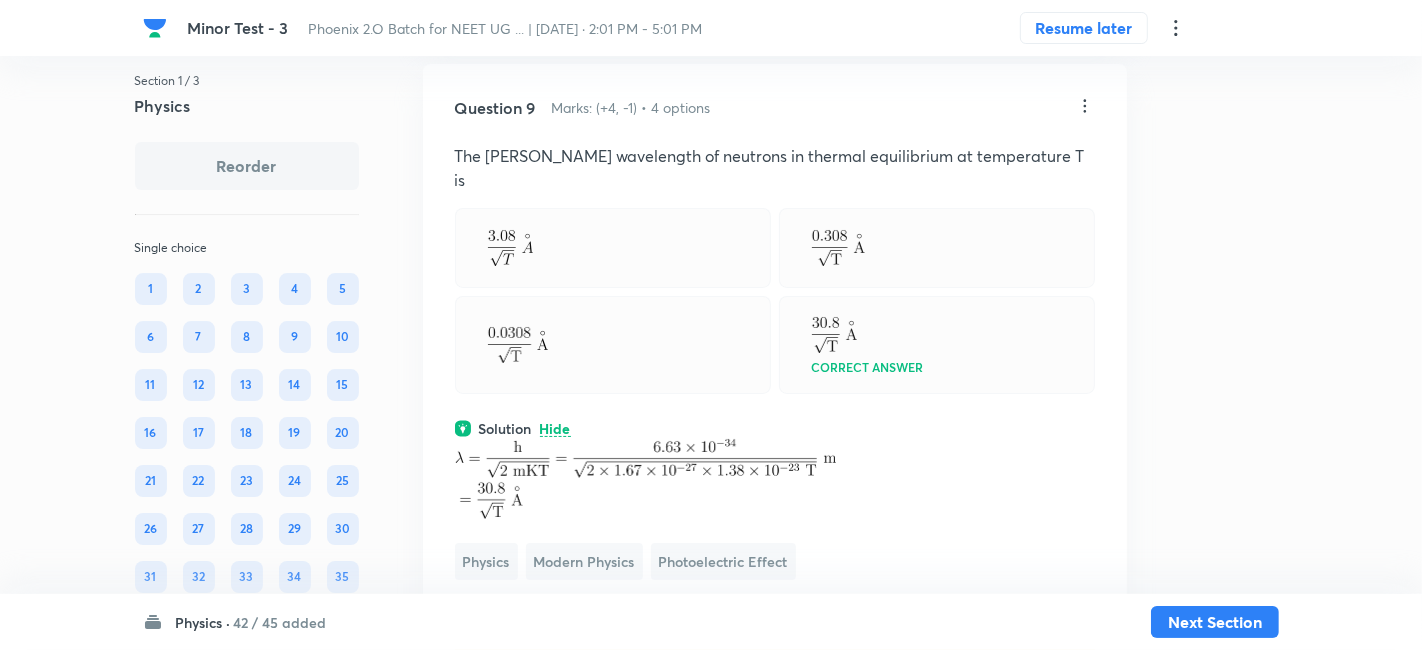 click on "Confirm replace? This question will be replaced. This action cannot be undone Replace Cancel" at bounding box center [711, 325] 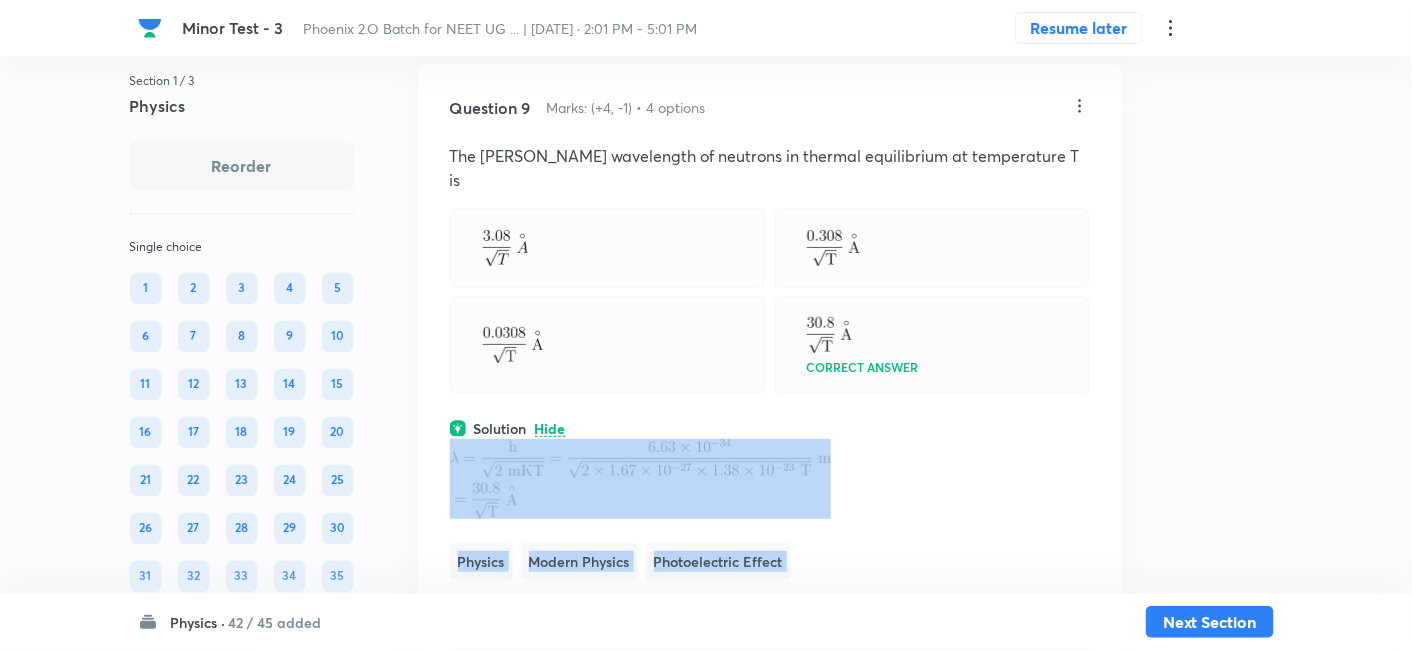 click on "Question 9 Marks: (+4, -1) • 4 options The de-Broglie wavelength of neutrons in thermal equilibrium at temperature T is  Correct answer Solution Hide Physics Modern Physics Photoelectric Effect Last used:  2 years ago Used  2  times in past Learners attempted:  167 Difficulty: Easy" at bounding box center [770, 393] 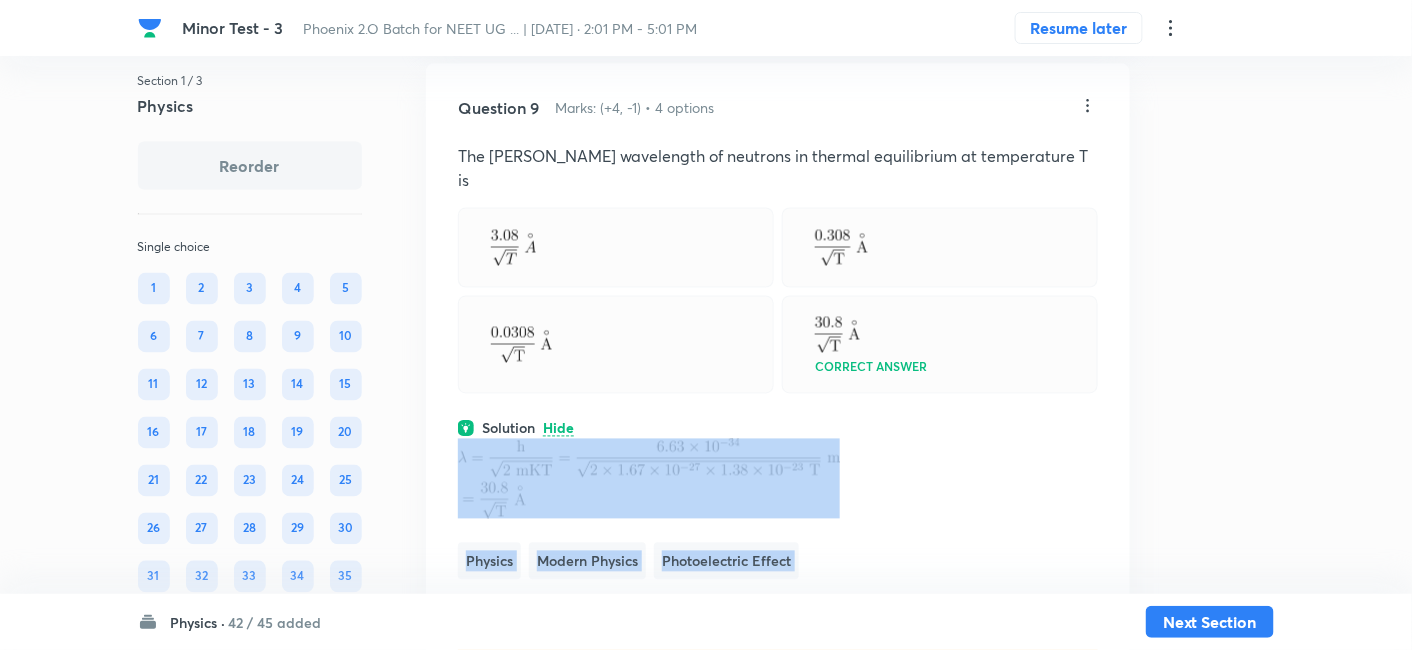 click on "Question 9 Marks: (+4, -1) • 4 options The de-Broglie wavelength of neutrons in thermal equilibrium at temperature T is  Correct answer Solution Hide Physics Modern Physics Photoelectric Effect Last used:  2 years ago Used  2  times in past Learners attempted:  167 Difficulty: Easy" at bounding box center [778, 393] 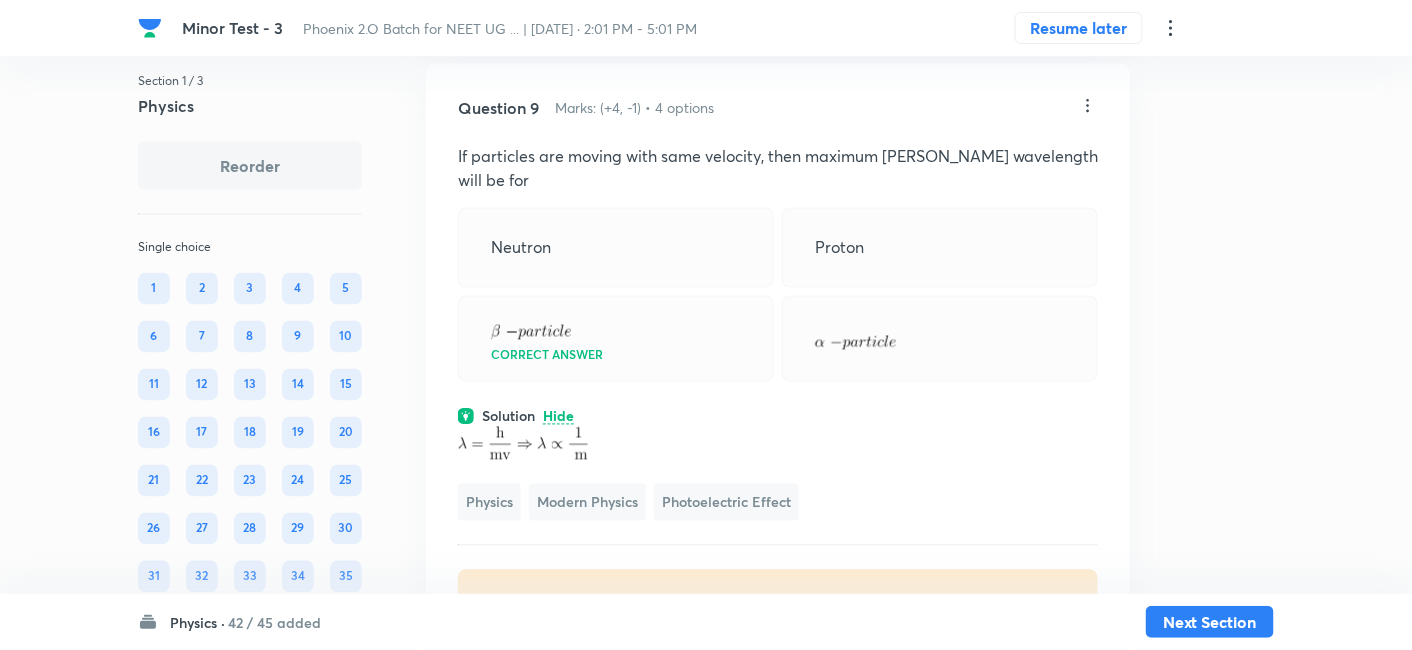 click 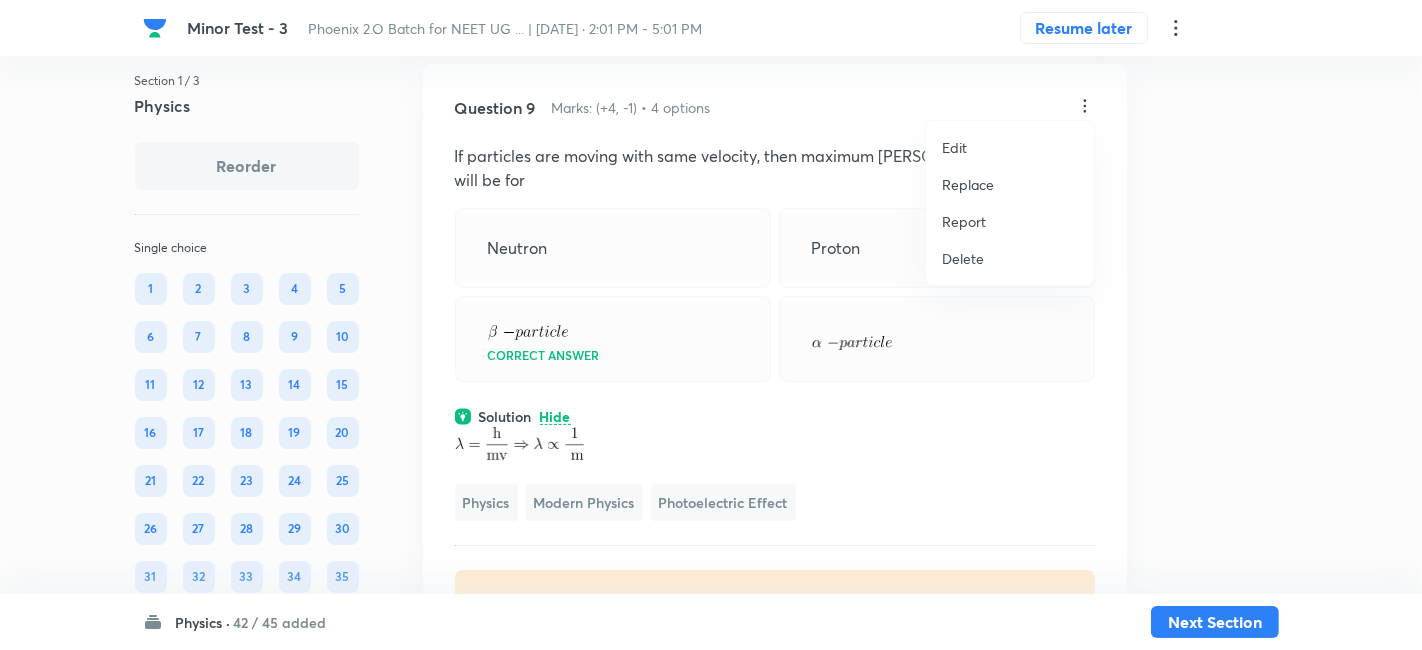 click on "Replace" at bounding box center [968, 184] 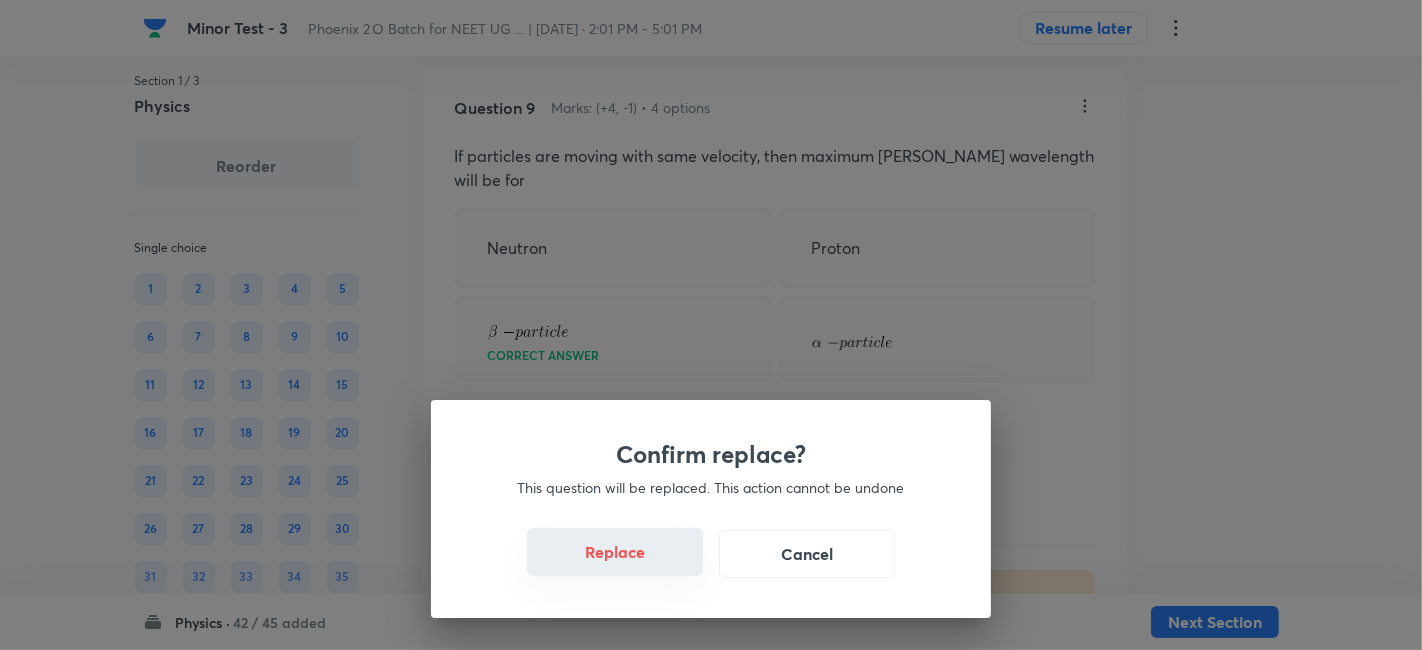click on "Replace" at bounding box center [615, 552] 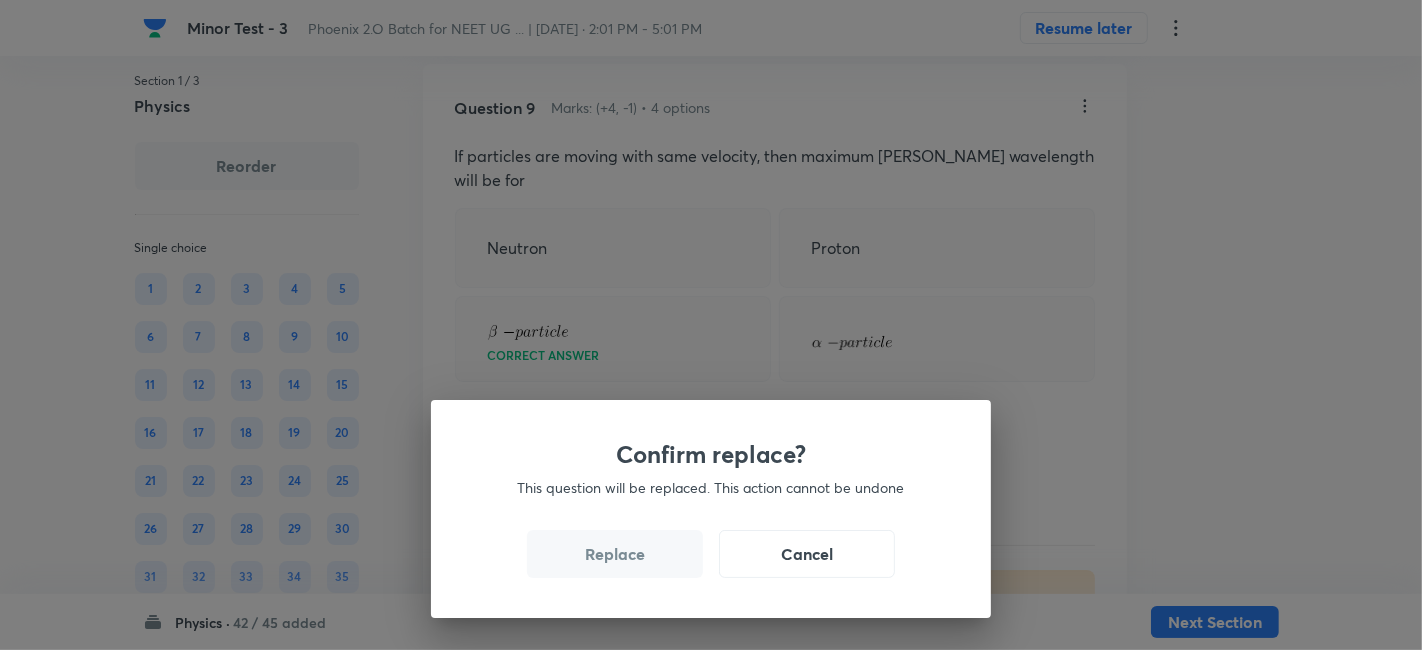click on "Replace" at bounding box center [615, 554] 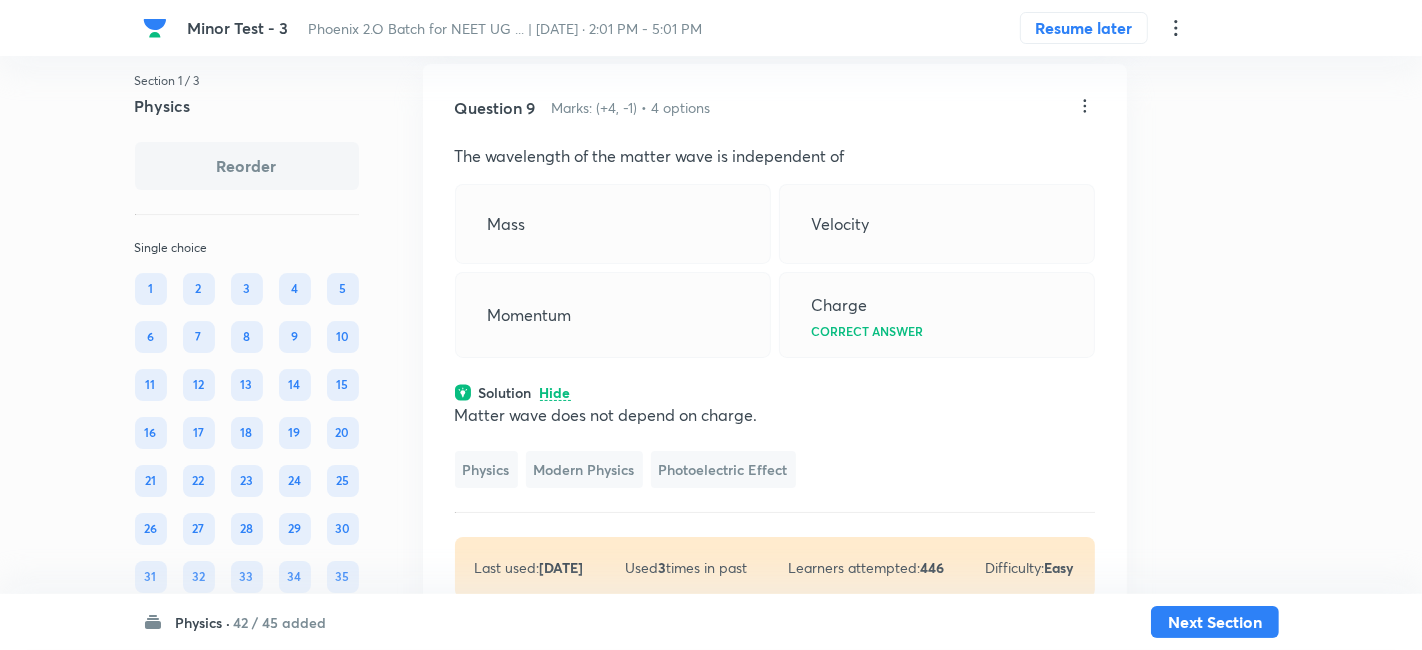 click on "Confirm replace? This question will be replaced. This action cannot be undone Replace Cancel" at bounding box center (711, 325) 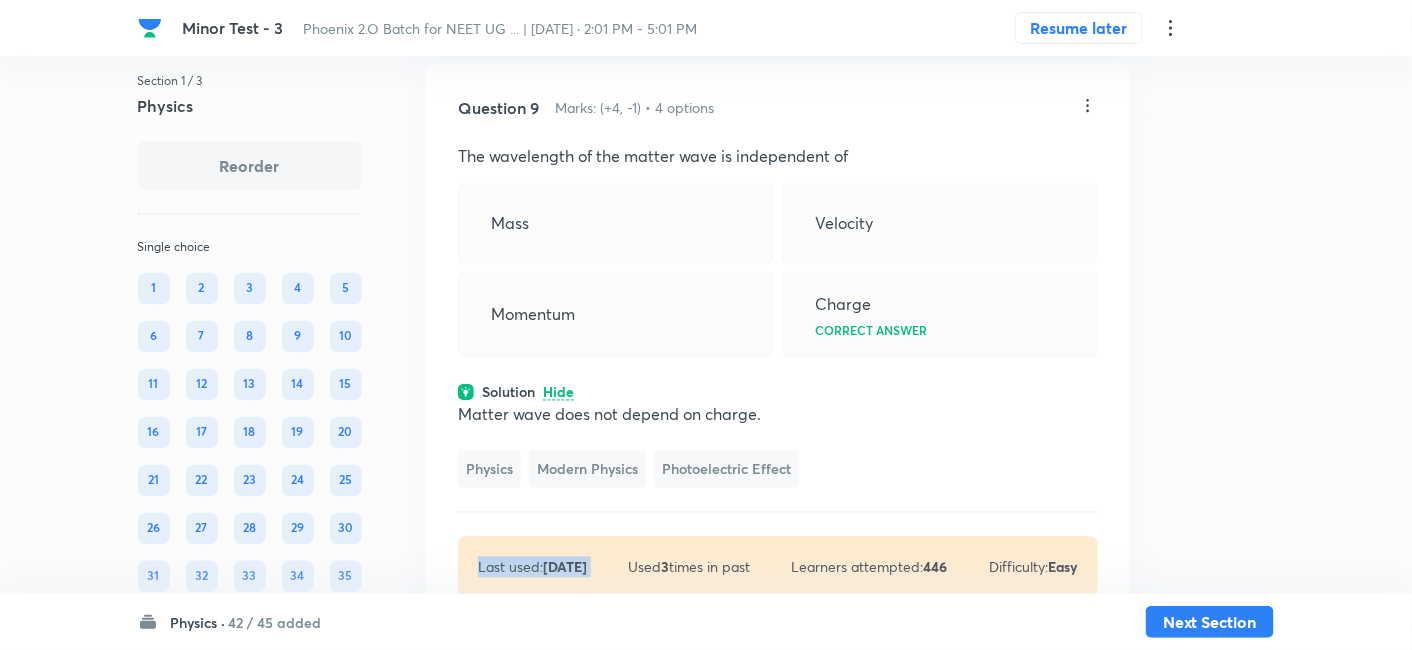 click on "Last used:  2 years ago Used  3  times in past Learners attempted:  446 Difficulty: Easy" at bounding box center (778, 567) 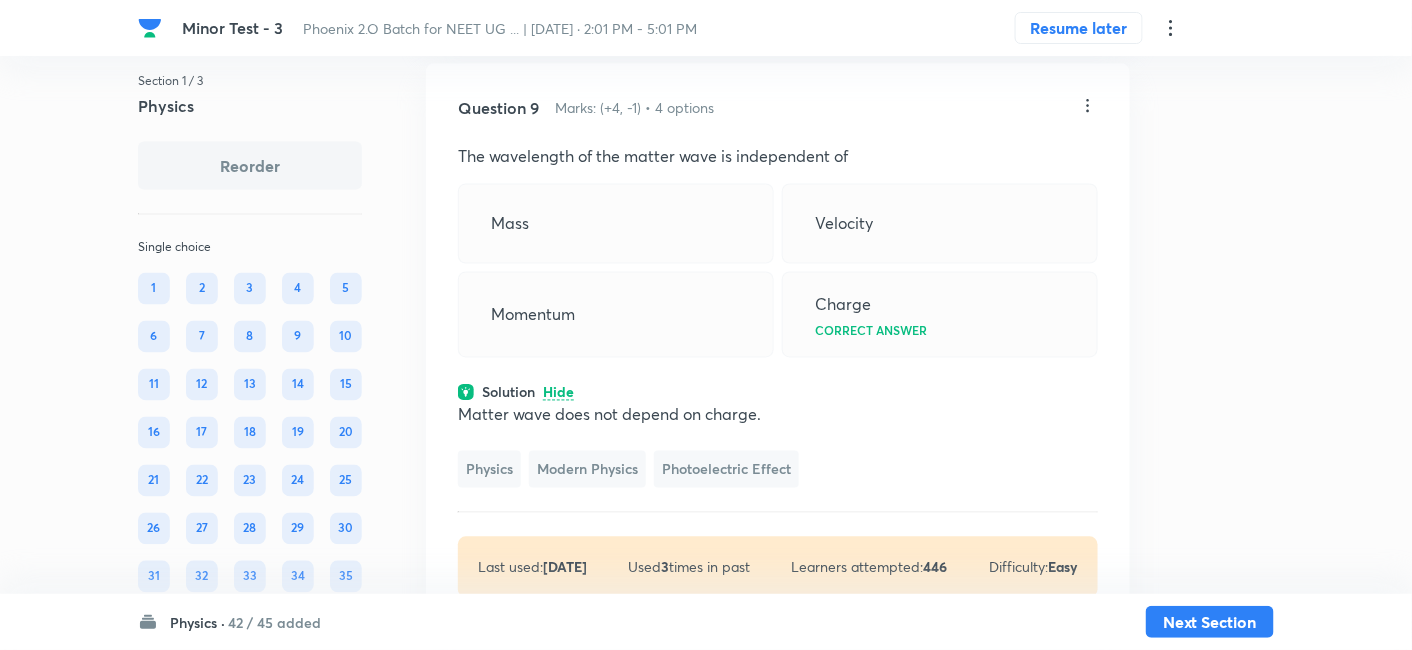 click on "Question 9 Marks: (+4, -1) • 4 options The wavelength of the matter wave is independent of  Mass  Velocity  Momentum Charge  Correct answer Solution Hide Matter wave does not depend on charge.  Physics Modern Physics Photoelectric Effect Last used:  2 years ago Used  3  times in past Learners attempted:  446 Difficulty: Easy" at bounding box center (778, 347) 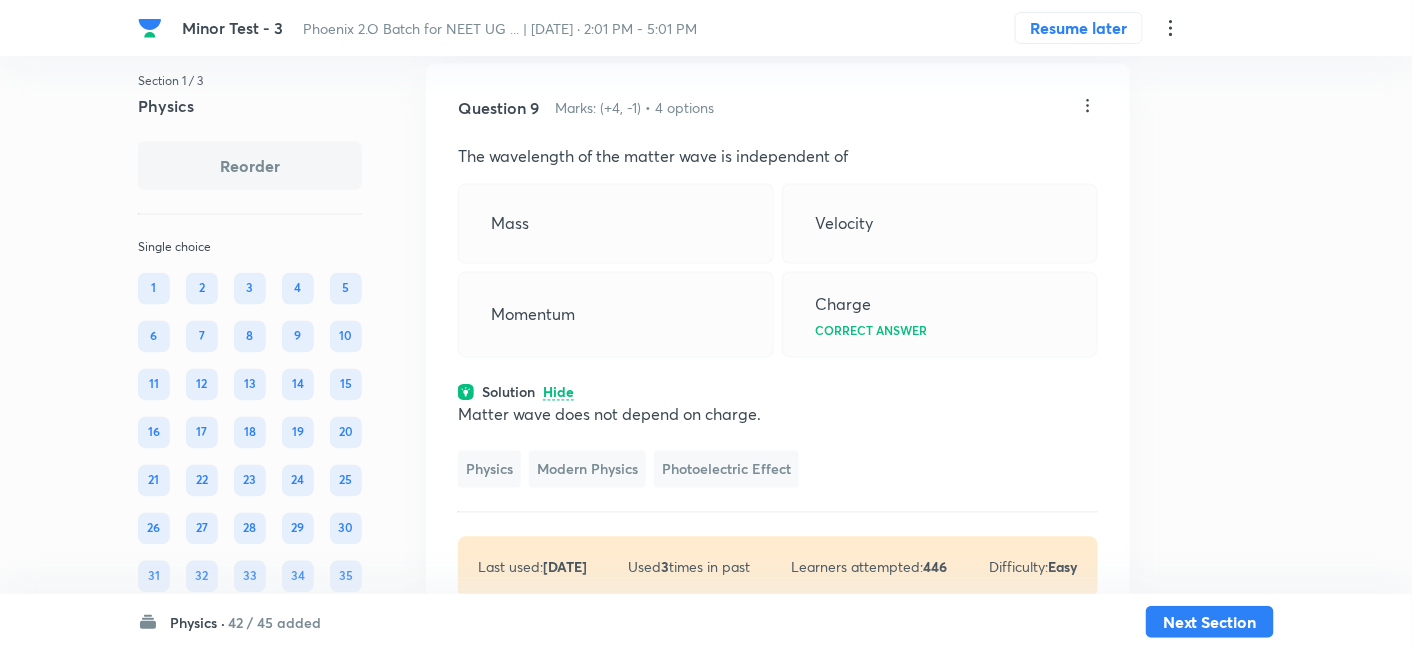 click on "Question 9 Marks: (+4, -1) • 4 options The wavelength of the matter wave is independent of  Mass  Velocity  Momentum Charge  Correct answer Solution Hide Matter wave does not depend on charge.  Physics Modern Physics Photoelectric Effect Last used:  2 years ago Used  3  times in past Learners attempted:  446 Difficulty: Easy" at bounding box center (778, 347) 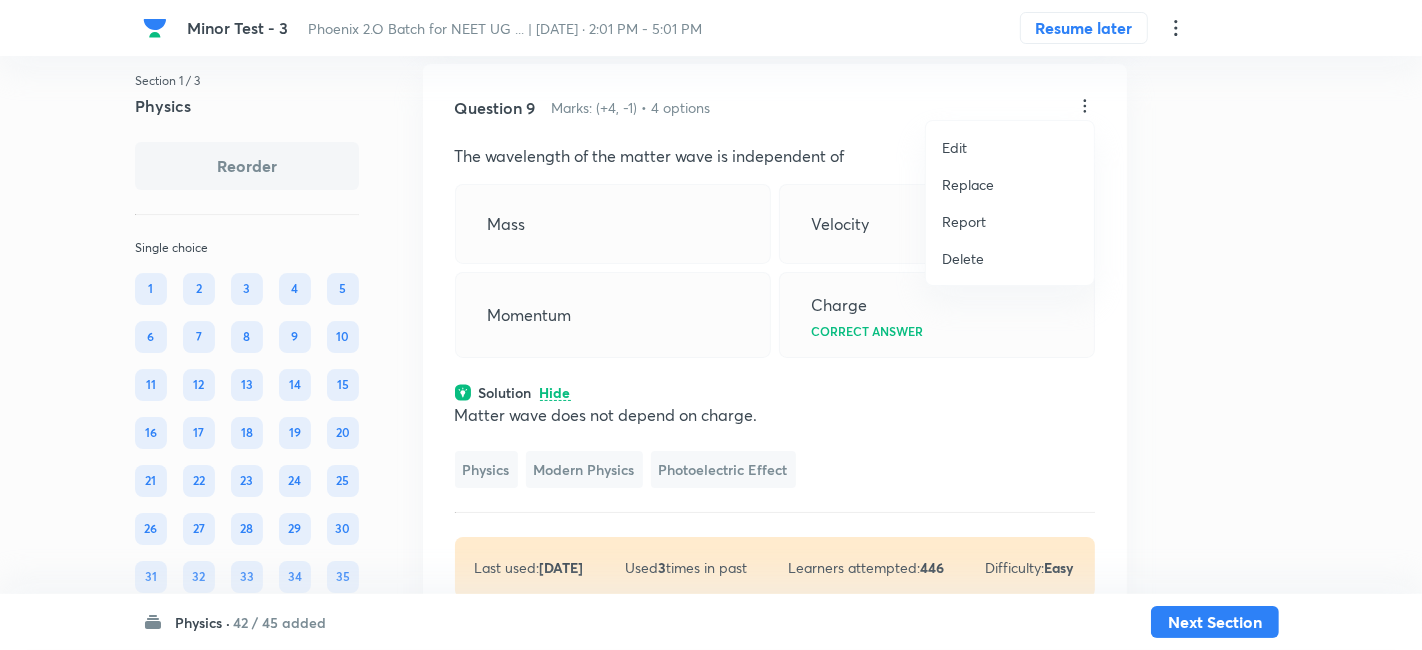 click on "Replace" at bounding box center (968, 184) 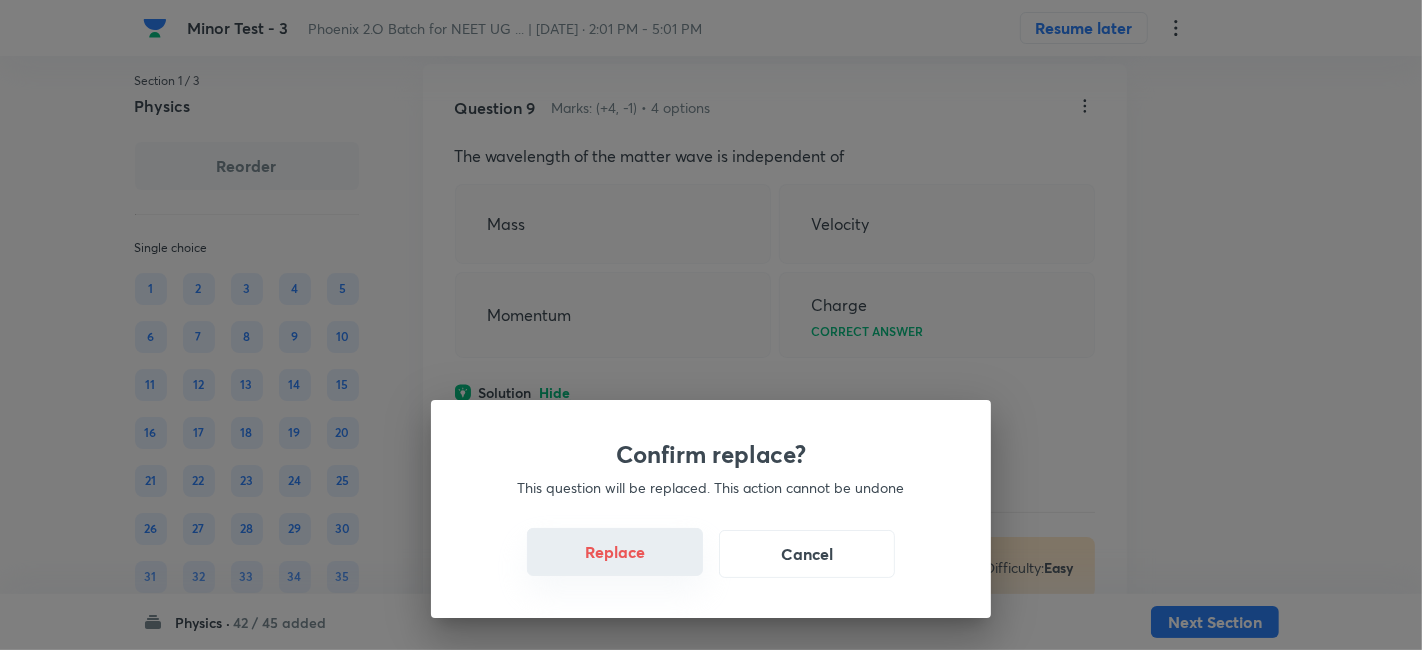 click on "Replace" at bounding box center (615, 552) 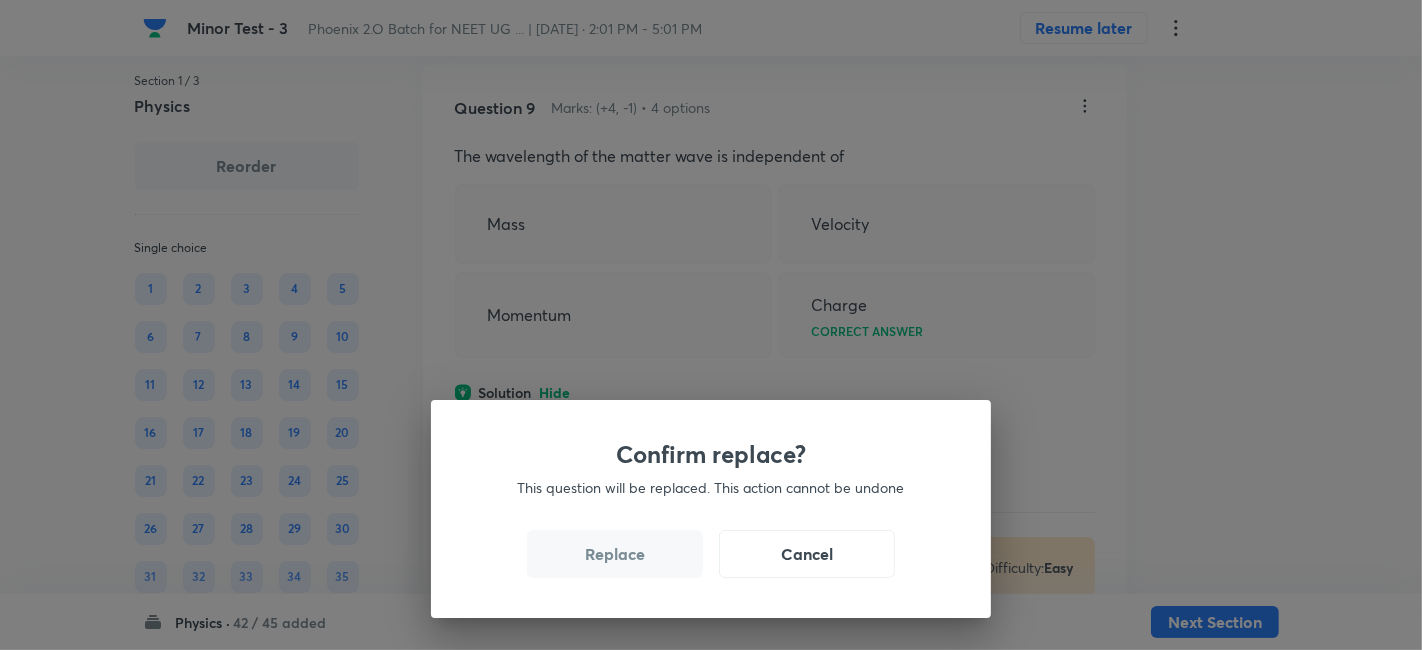 click on "Replace" at bounding box center (615, 554) 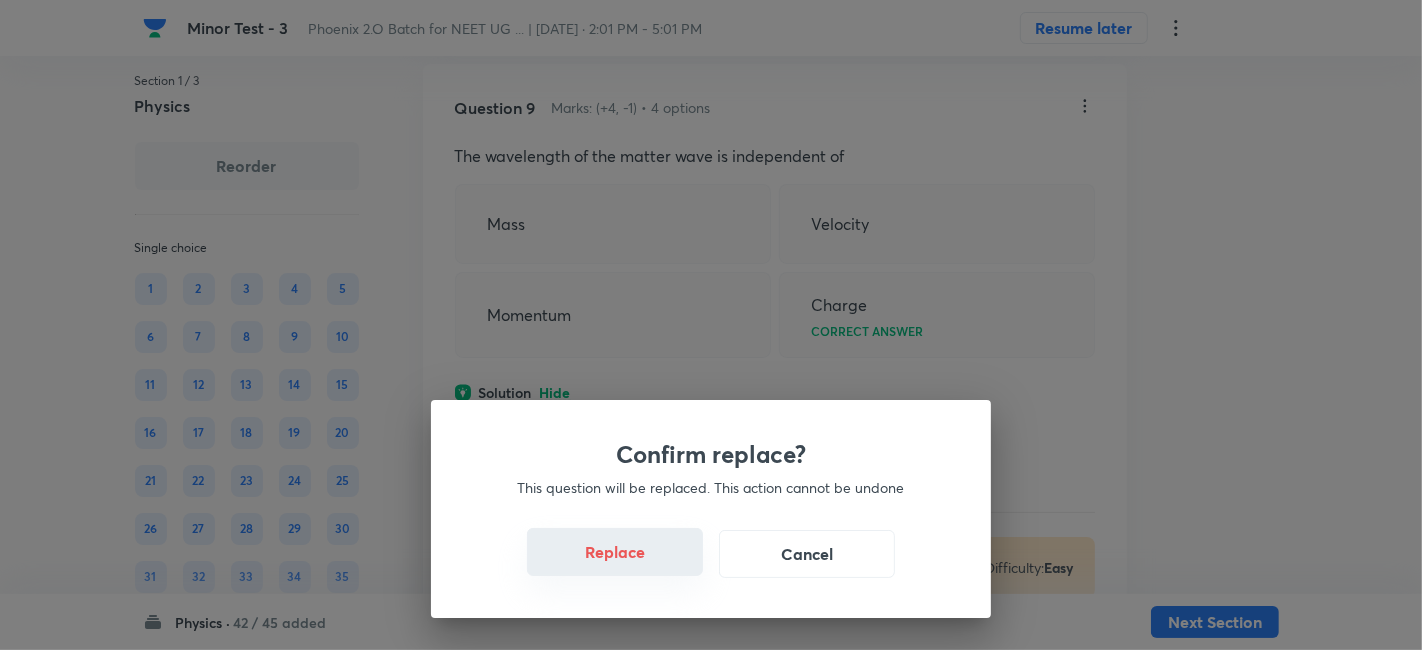 click on "Replace" at bounding box center [615, 552] 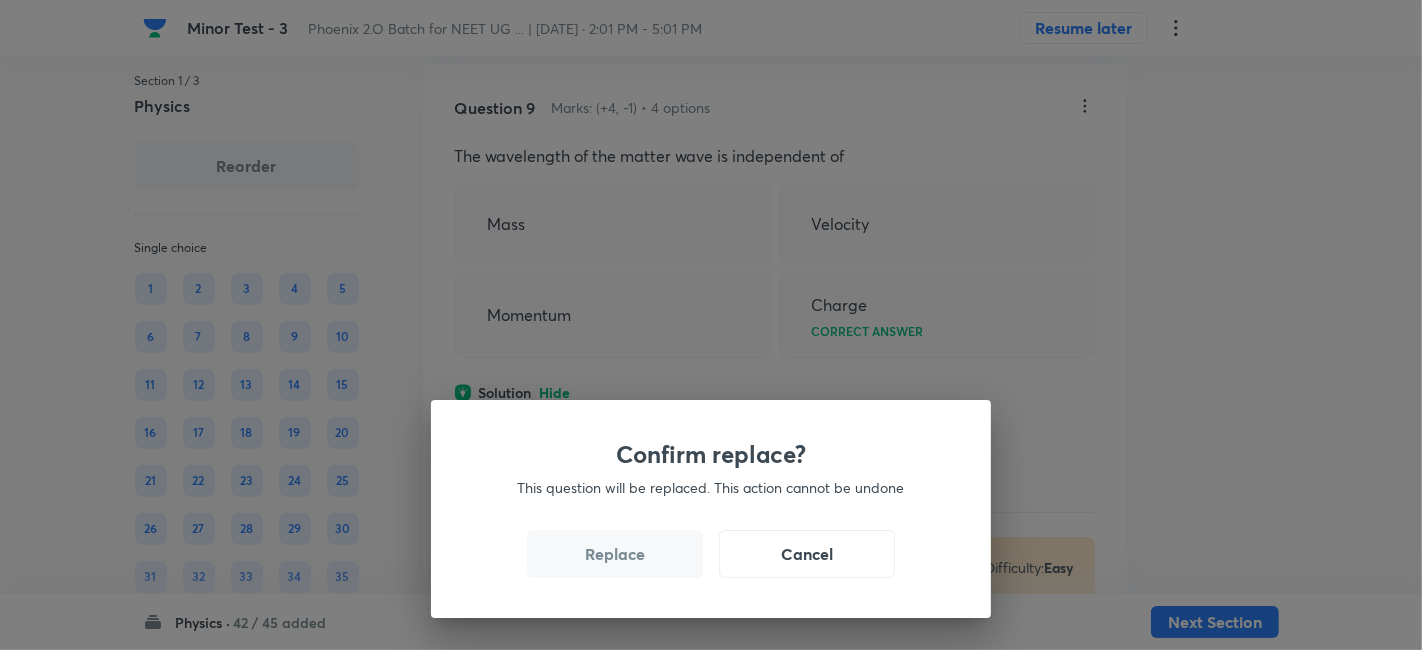 click on "Replace" at bounding box center (615, 554) 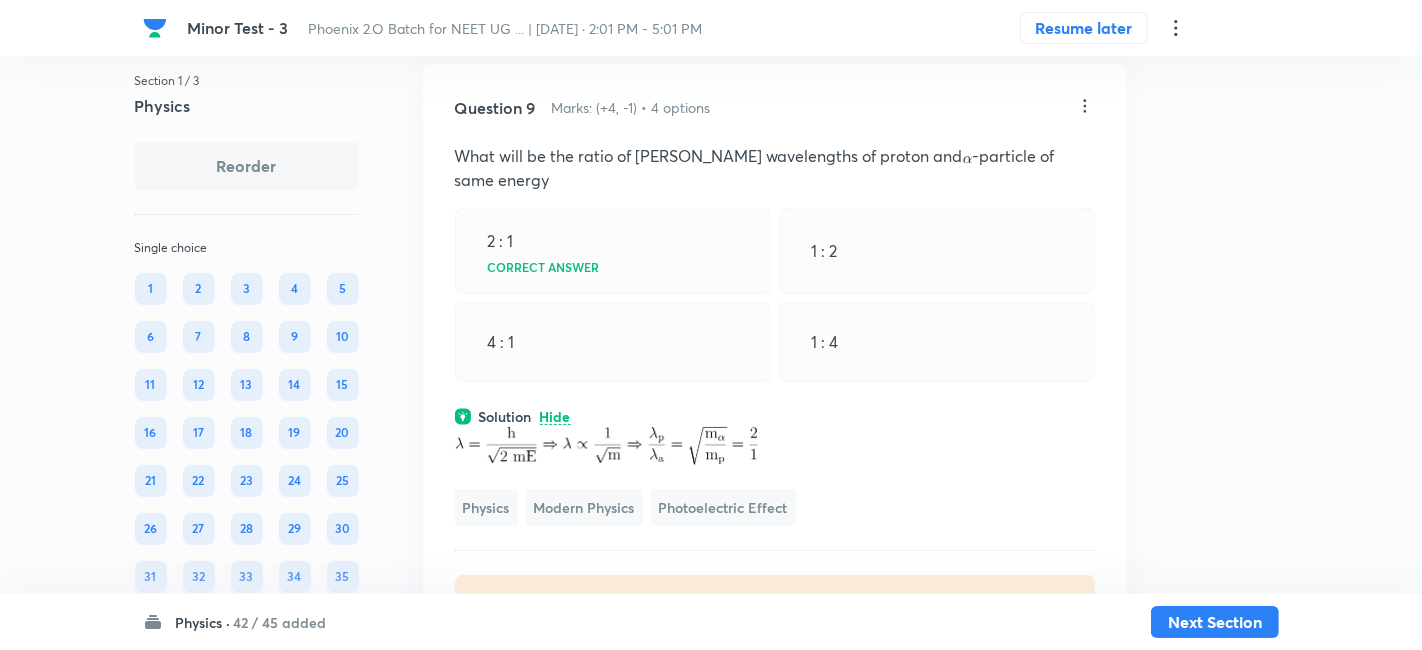 click on "Confirm replace? This question will be replaced. This action cannot be undone Replace Cancel" at bounding box center (711, 975) 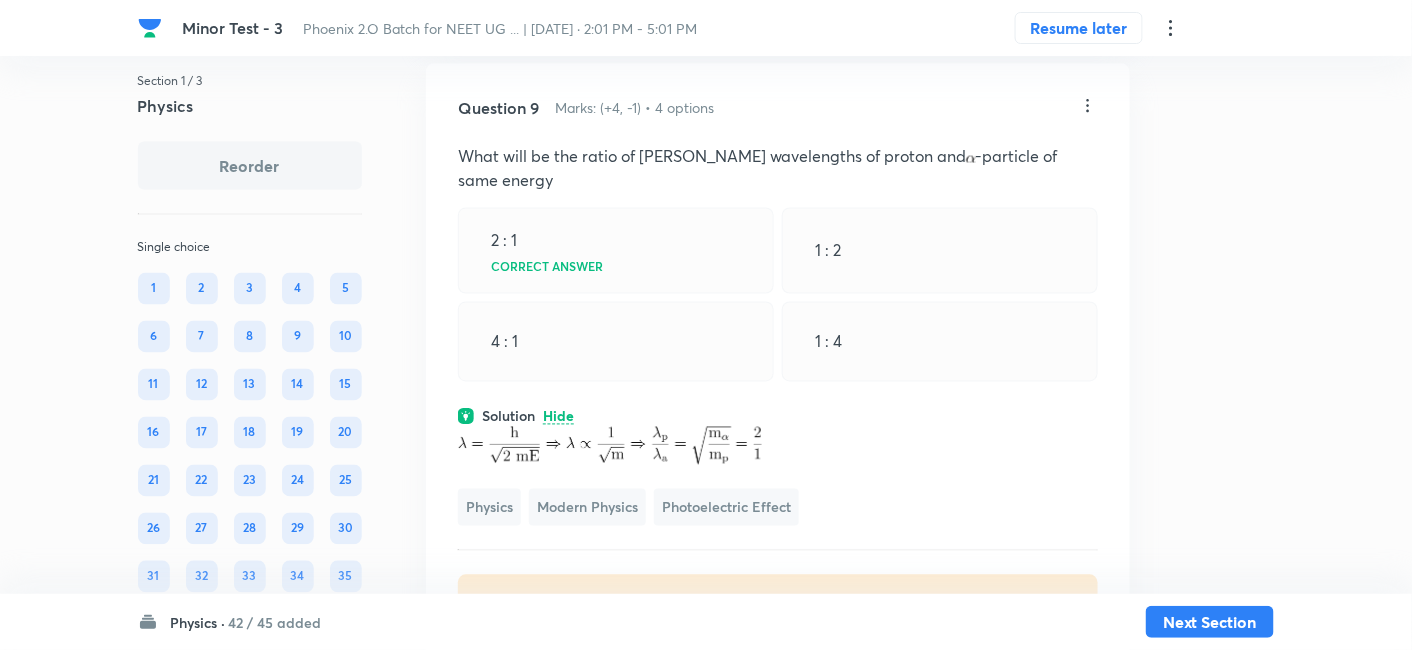 click on "Question 9 Marks: (+4, -1) • 4 options What will be the ratio of de-Broglie wavelengths of proton and  -particle of same energy   2 : 1  Correct answer 1 : 2  4 : 1 1 : 4  Solution Hide Physics Modern Physics Photoelectric Effect Last used:  2 years ago Used  3  times in past Learners attempted:  446 Difficulty: Easy" at bounding box center (778, 366) 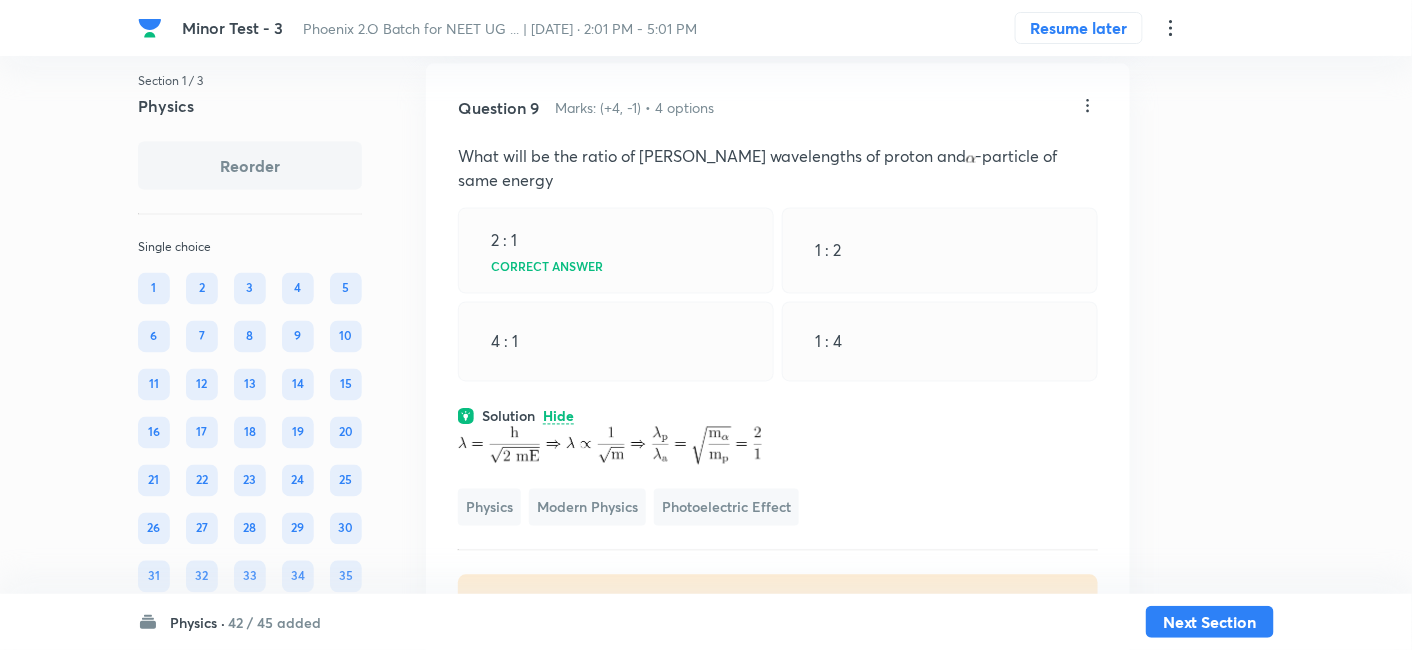click 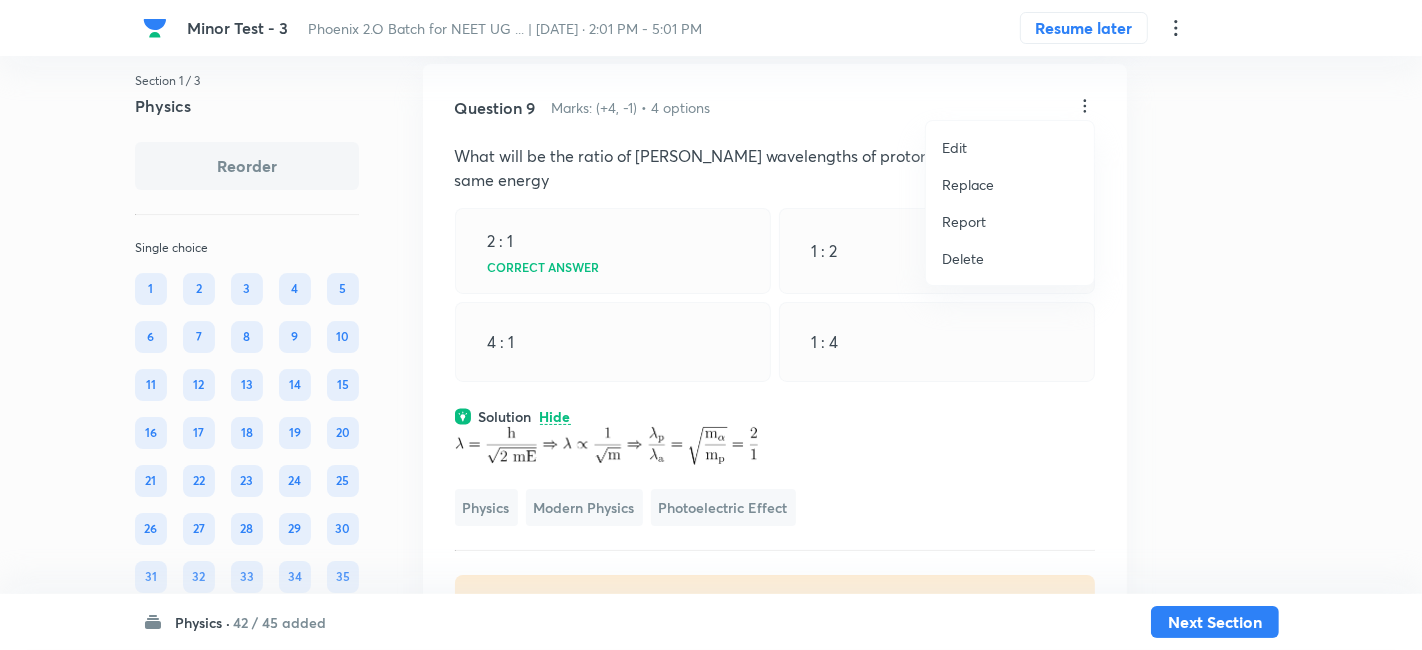 click on "Replace" at bounding box center (968, 184) 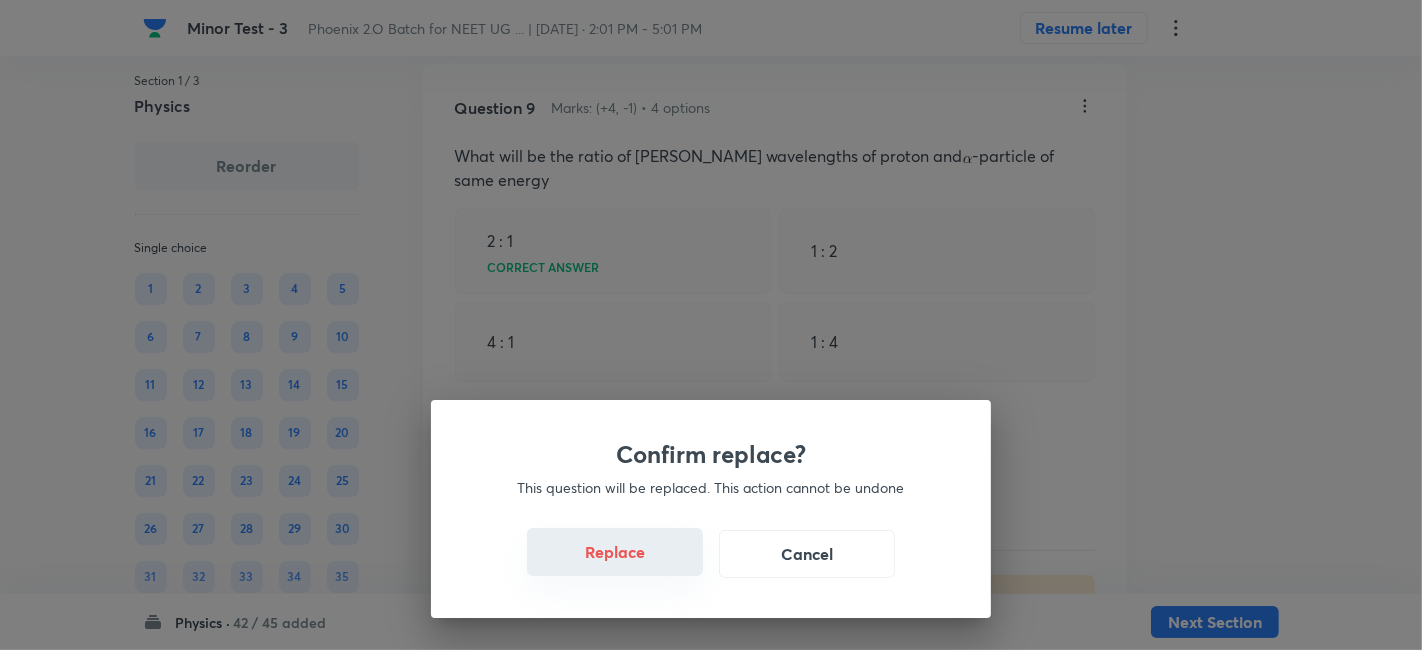 click on "Replace" at bounding box center (615, 552) 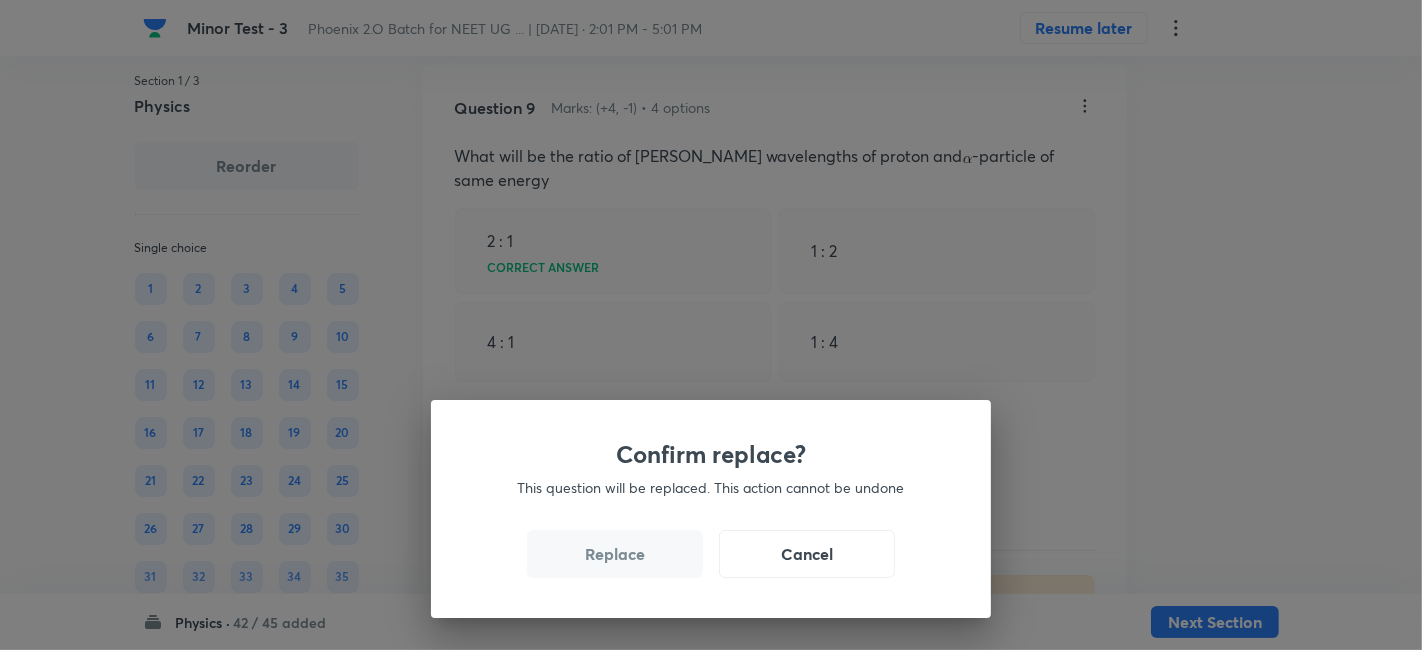 click on "Replace" at bounding box center [615, 554] 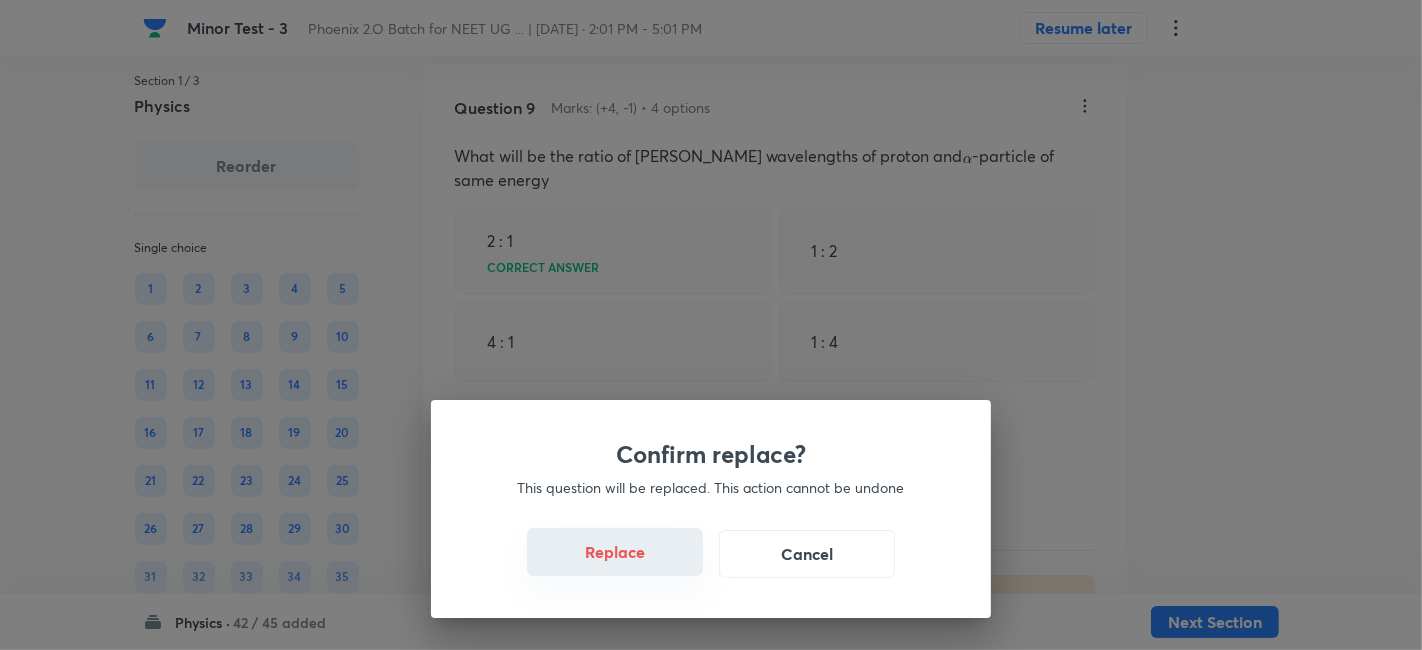 click on "Replace" at bounding box center (615, 552) 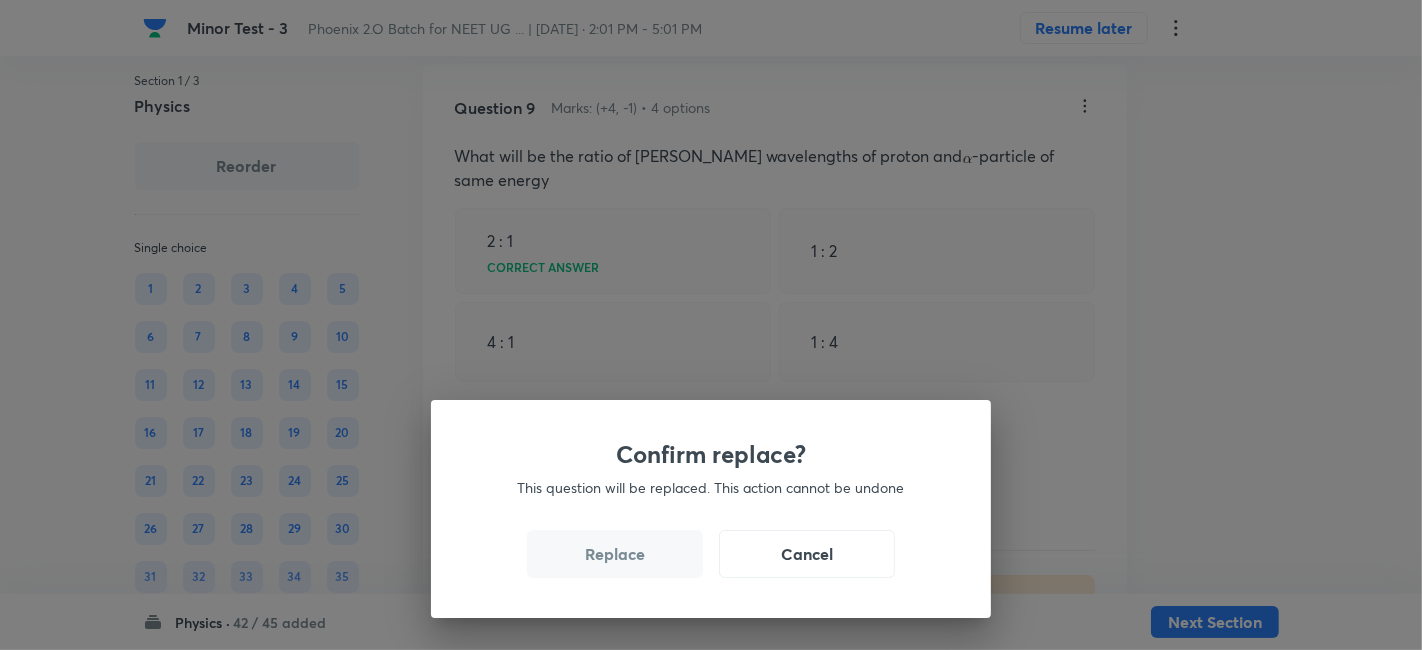 click on "Replace" at bounding box center (615, 554) 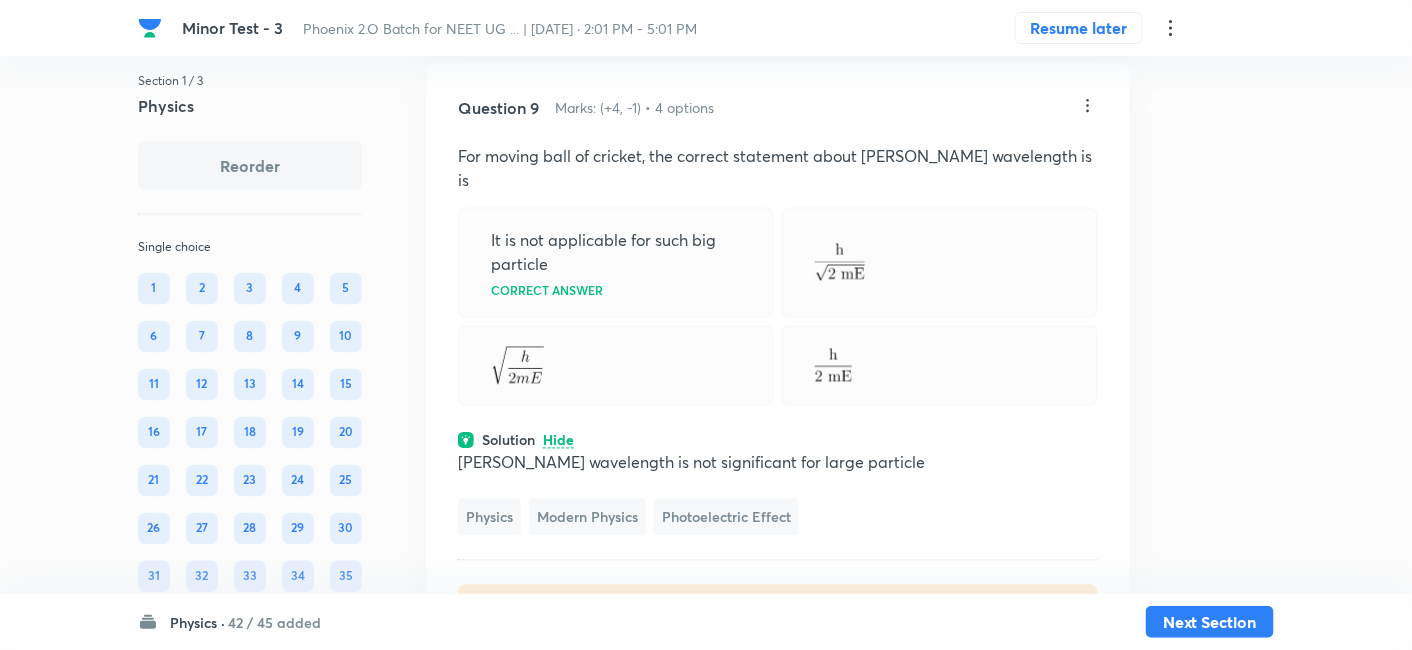 click 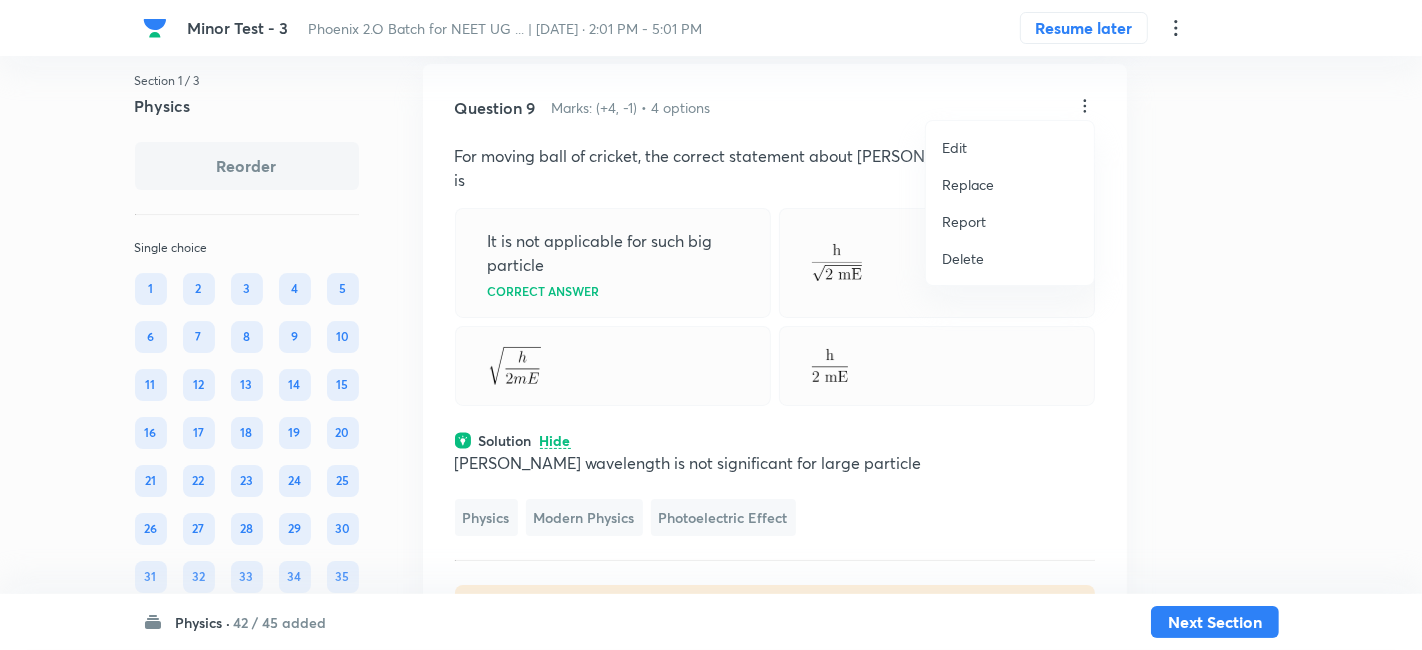 click on "Replace" at bounding box center [968, 184] 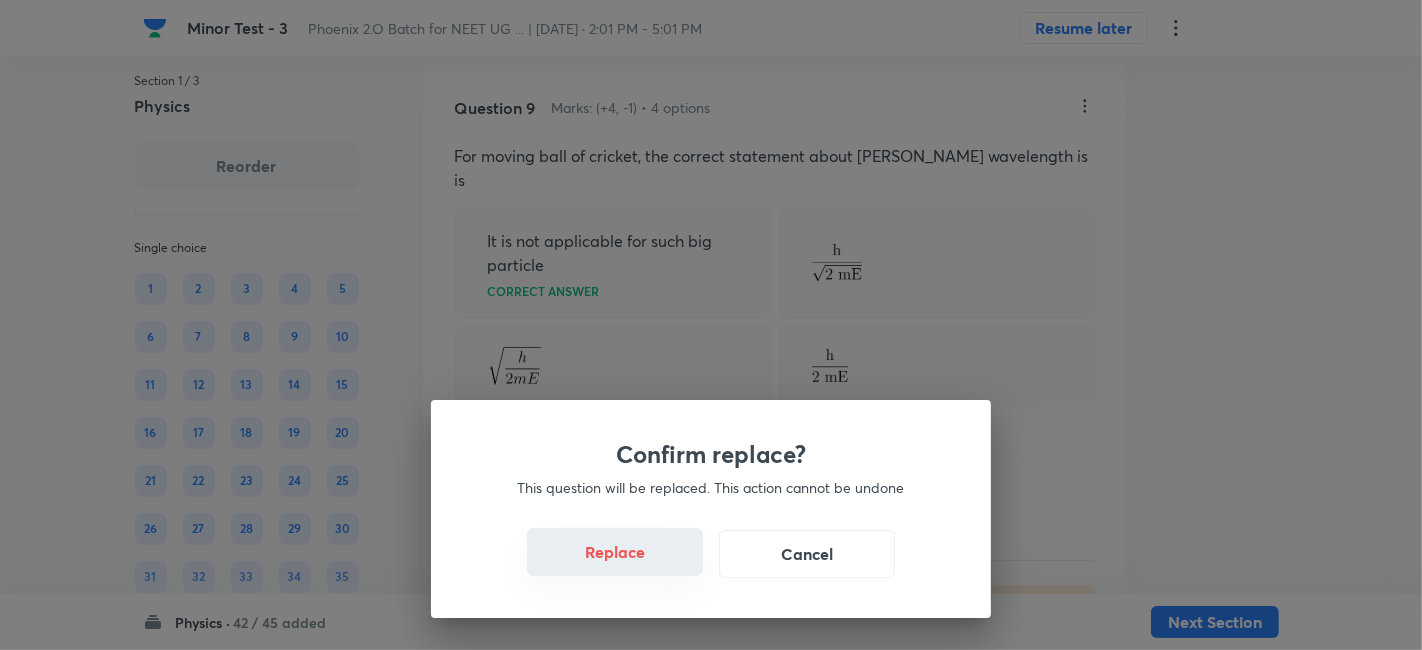 click on "Replace" at bounding box center [615, 552] 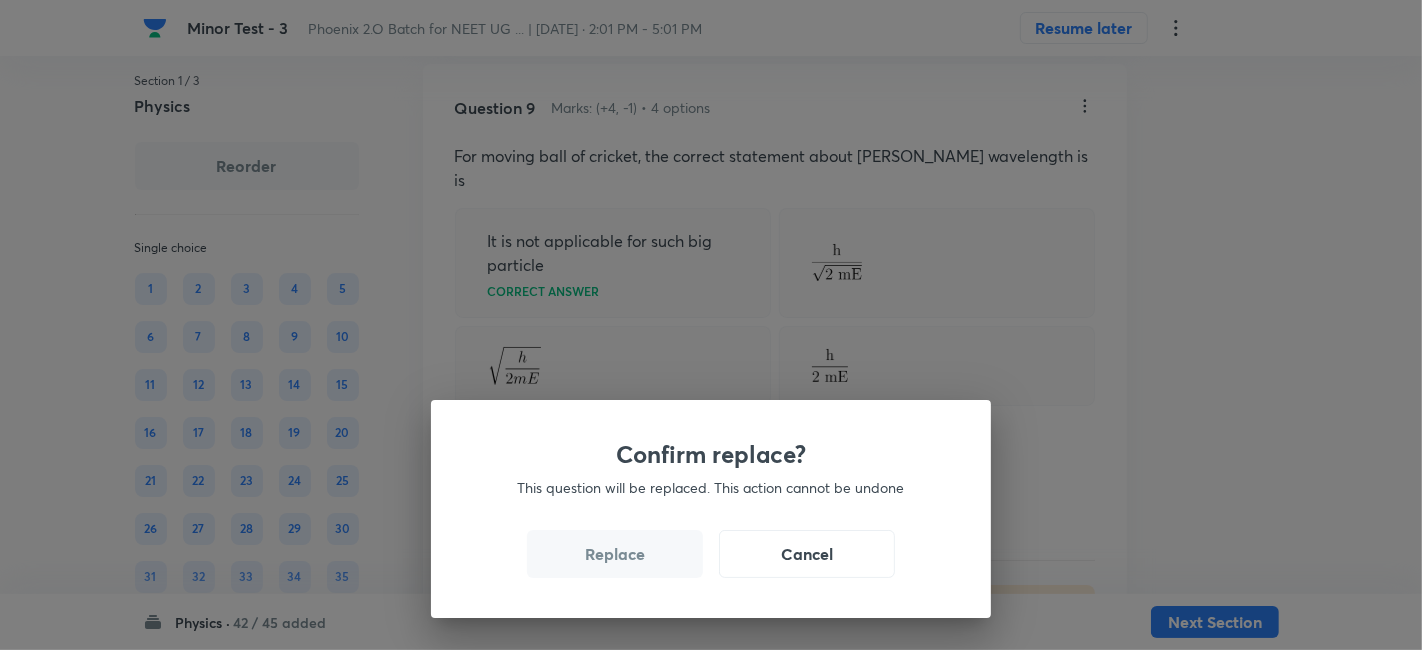 click on "Replace" at bounding box center (615, 554) 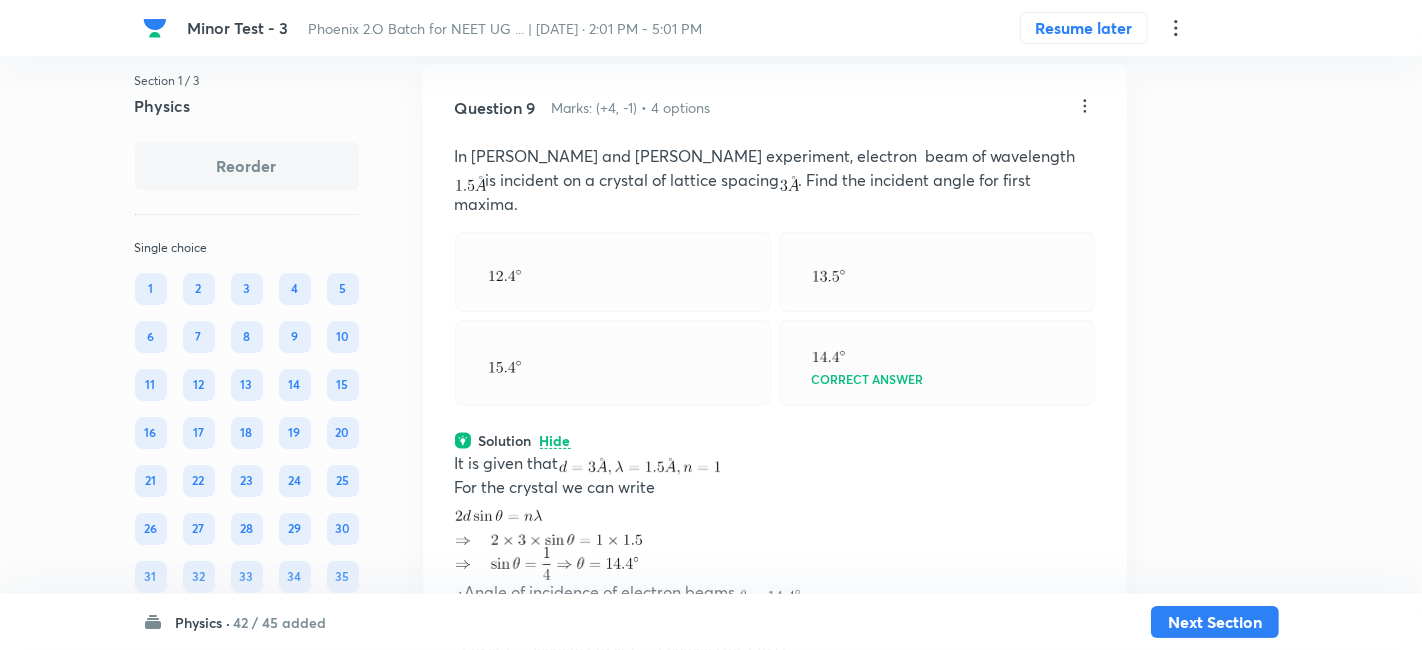 click on "Confirm replace? This question will be replaced. This action cannot be undone Replace Cancel" at bounding box center (711, 975) 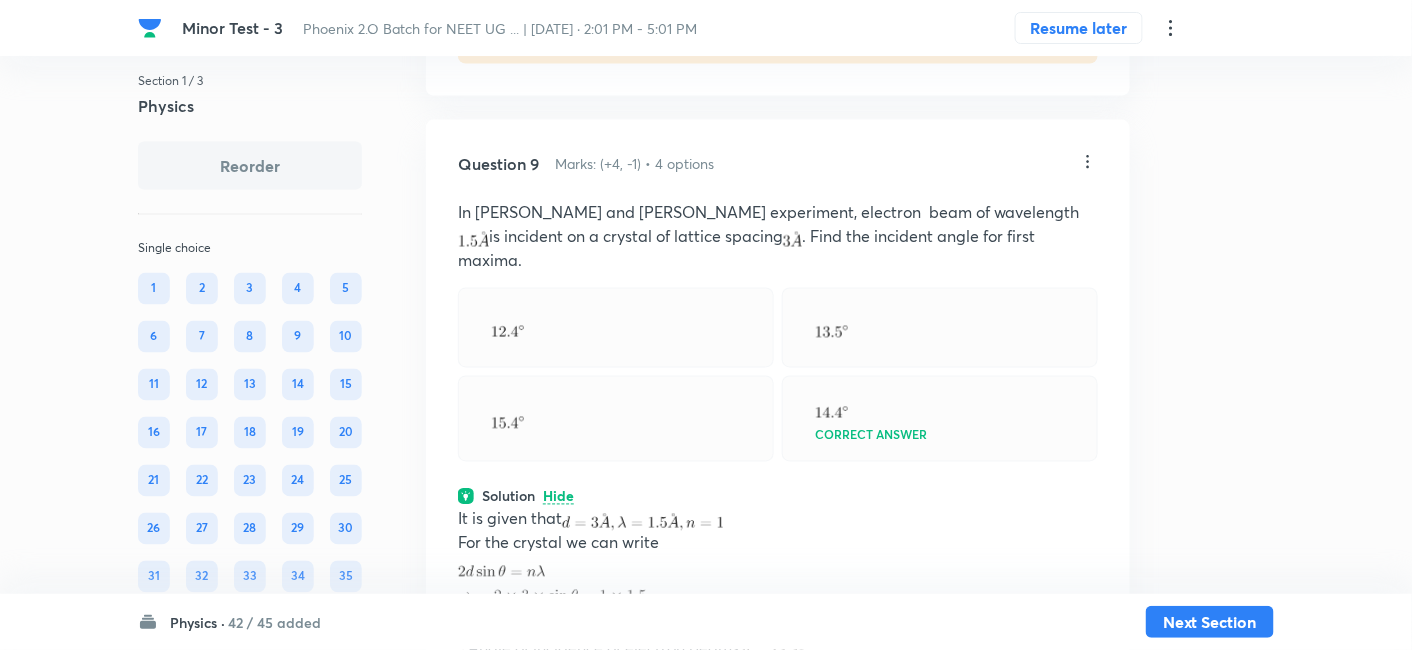 scroll, scrollTop: 5674, scrollLeft: 0, axis: vertical 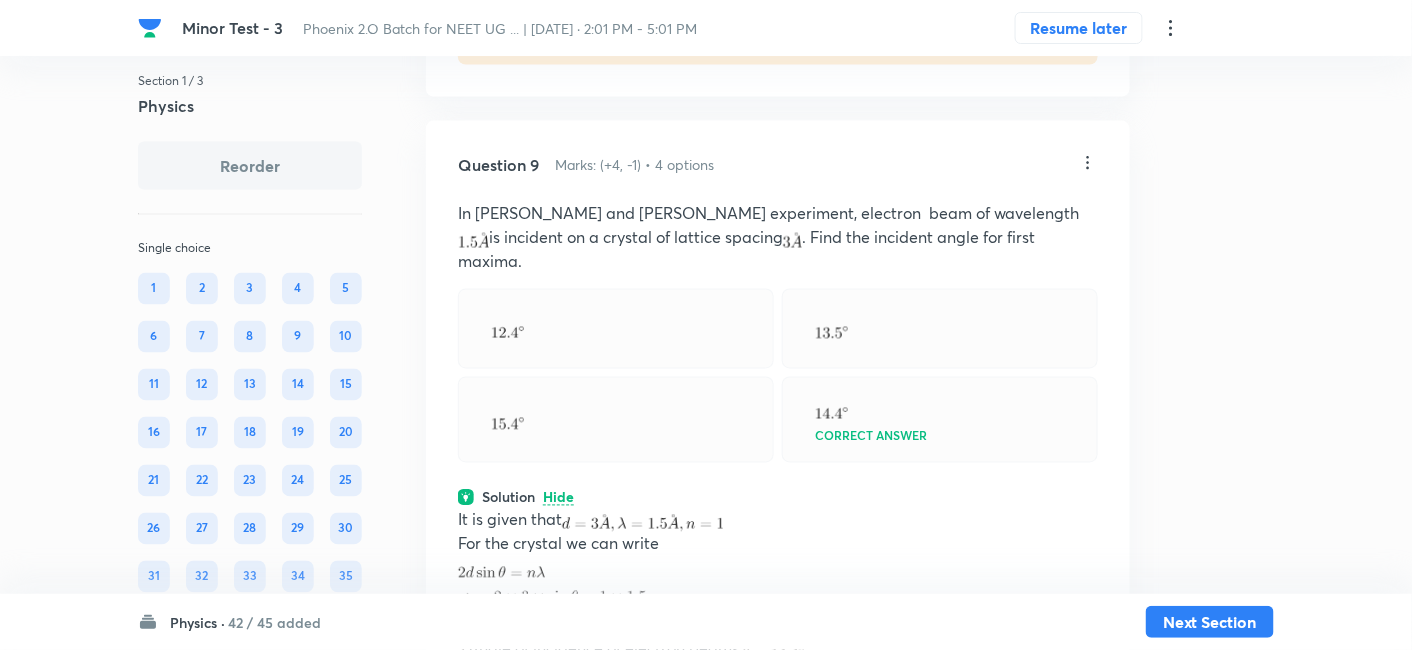 click 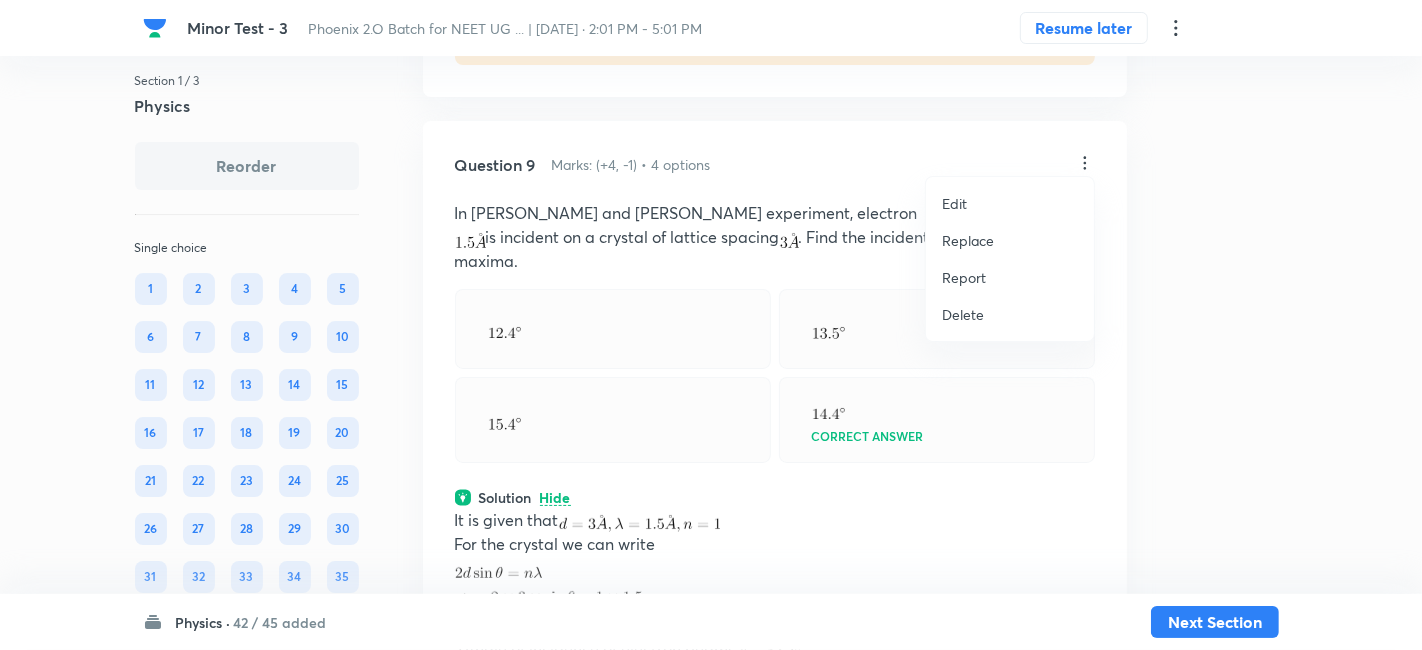 click on "Replace" at bounding box center [968, 240] 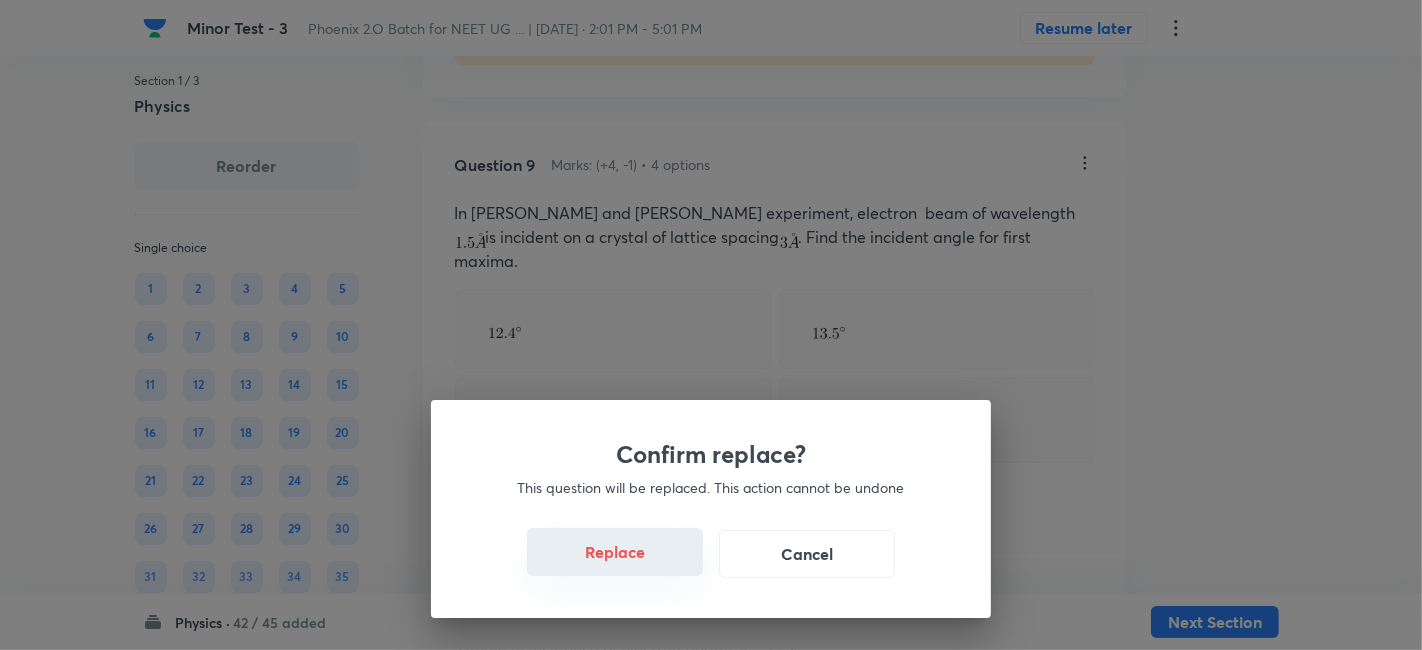 click on "Replace" at bounding box center (615, 552) 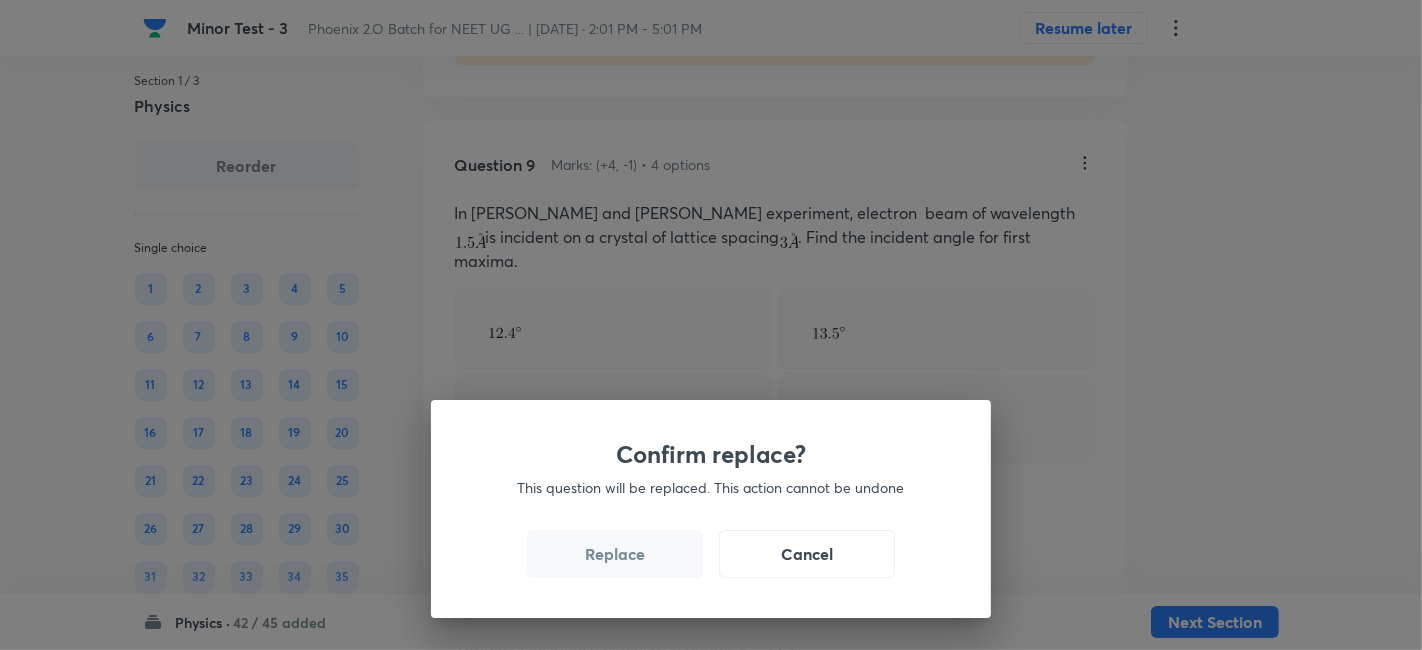 click on "Replace" at bounding box center [615, 554] 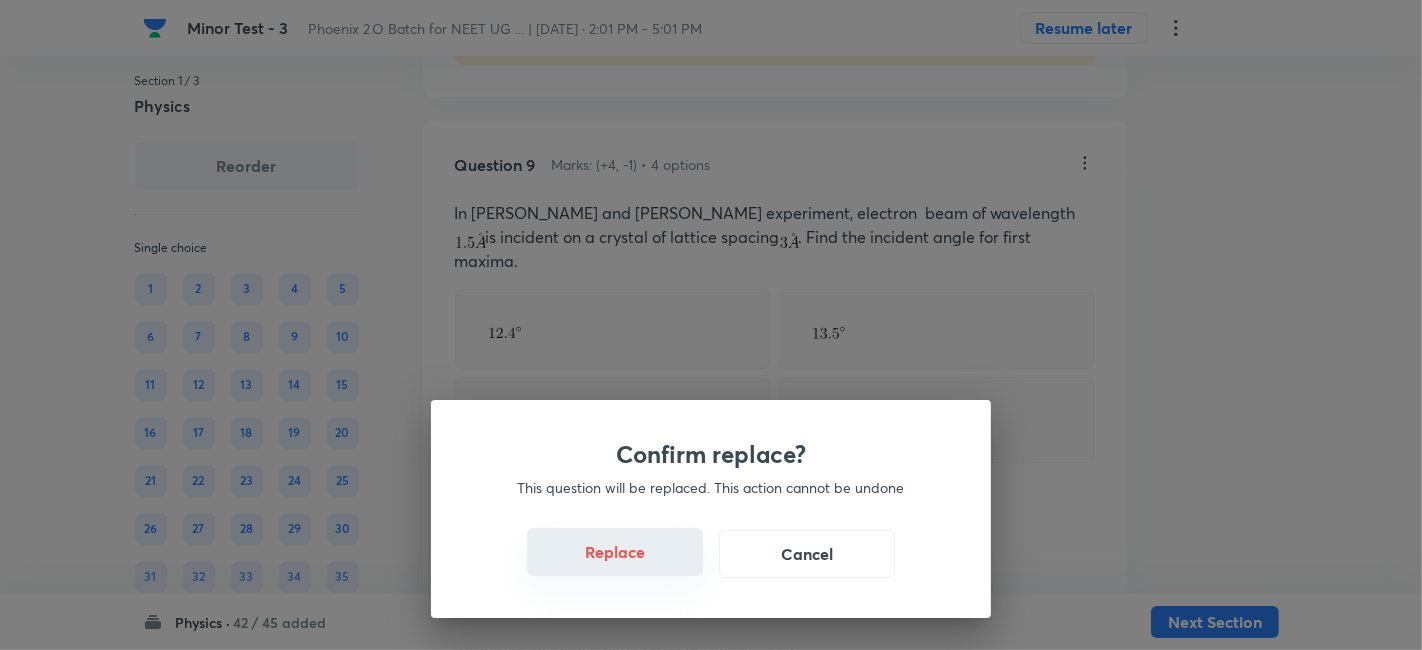 click on "Replace" at bounding box center (615, 552) 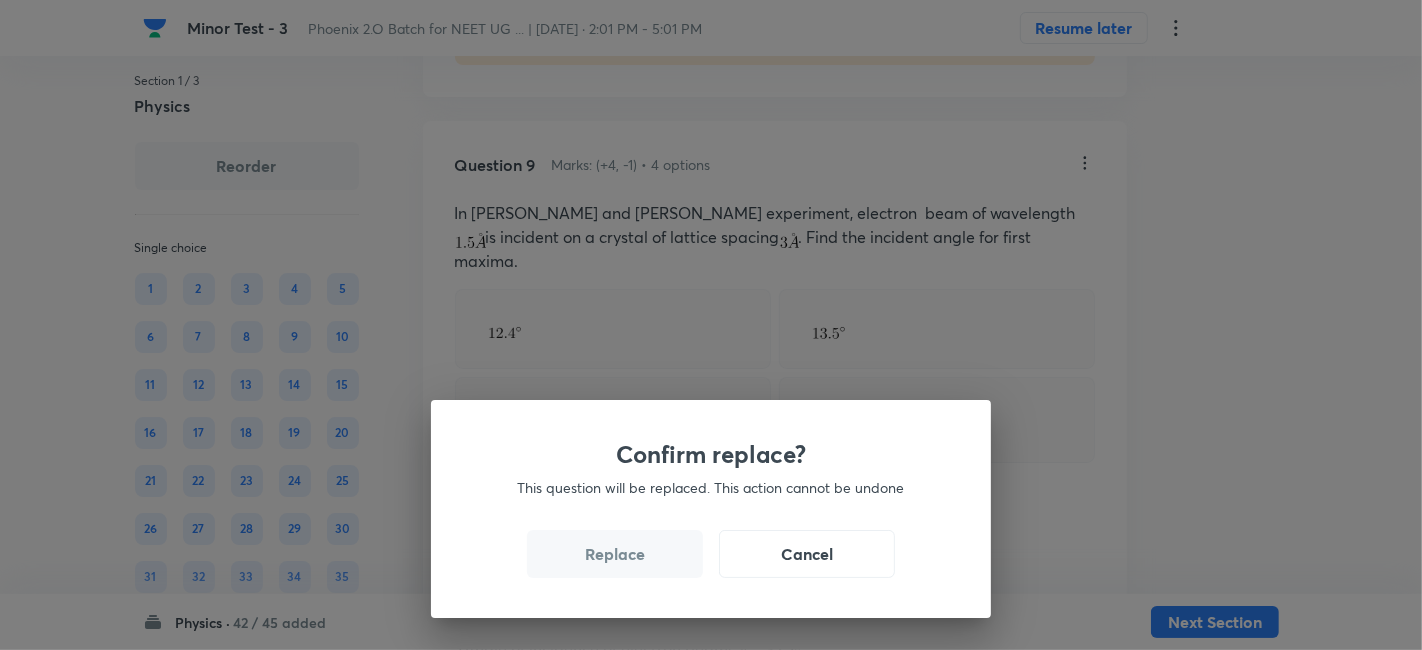 click on "Replace" at bounding box center [615, 554] 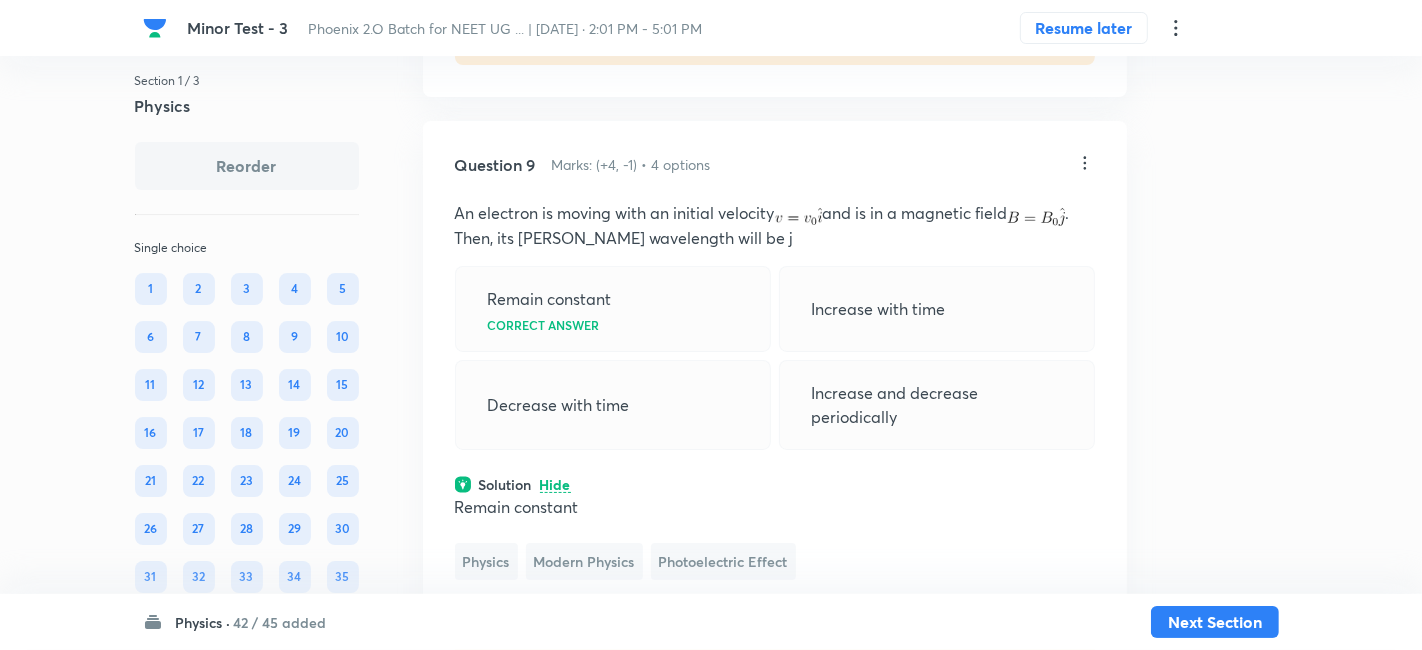 click on "Confirm replace? This question will be replaced. This action cannot be undone Replace Cancel" at bounding box center [711, 325] 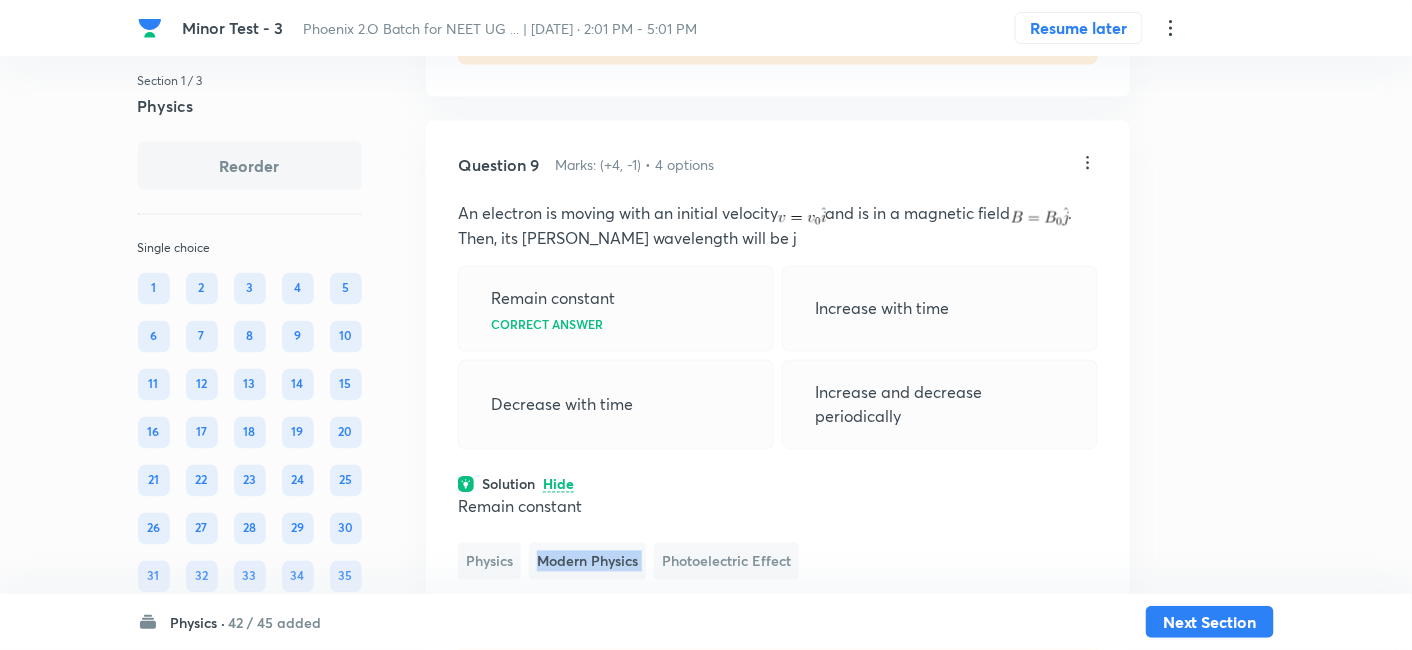 click on "Modern Physics" at bounding box center [587, 561] 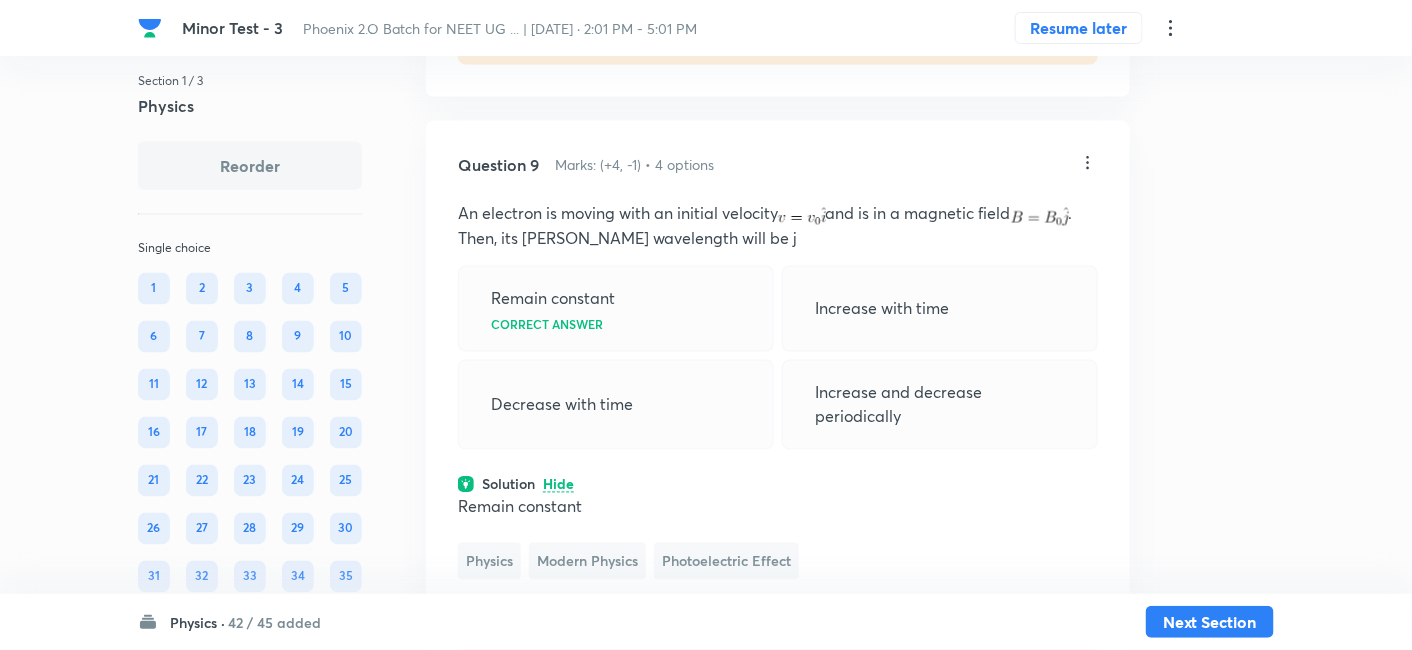 click 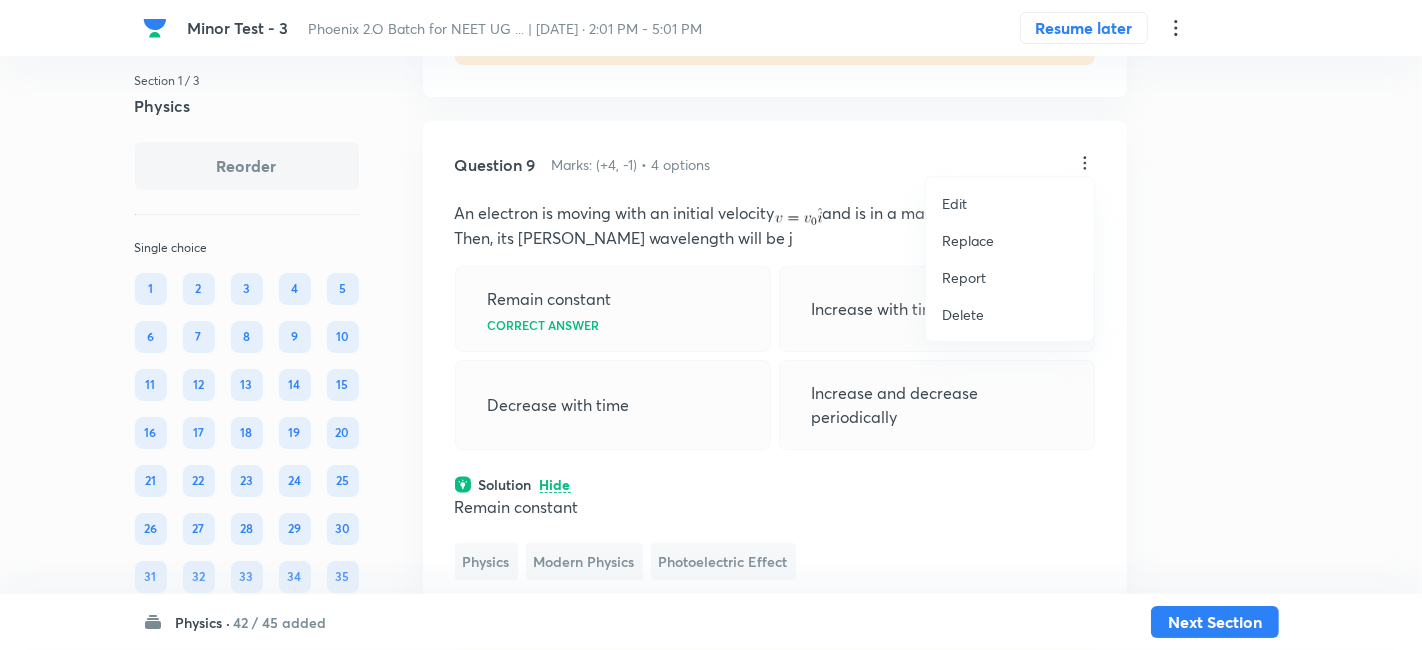 click on "Replace" at bounding box center (968, 240) 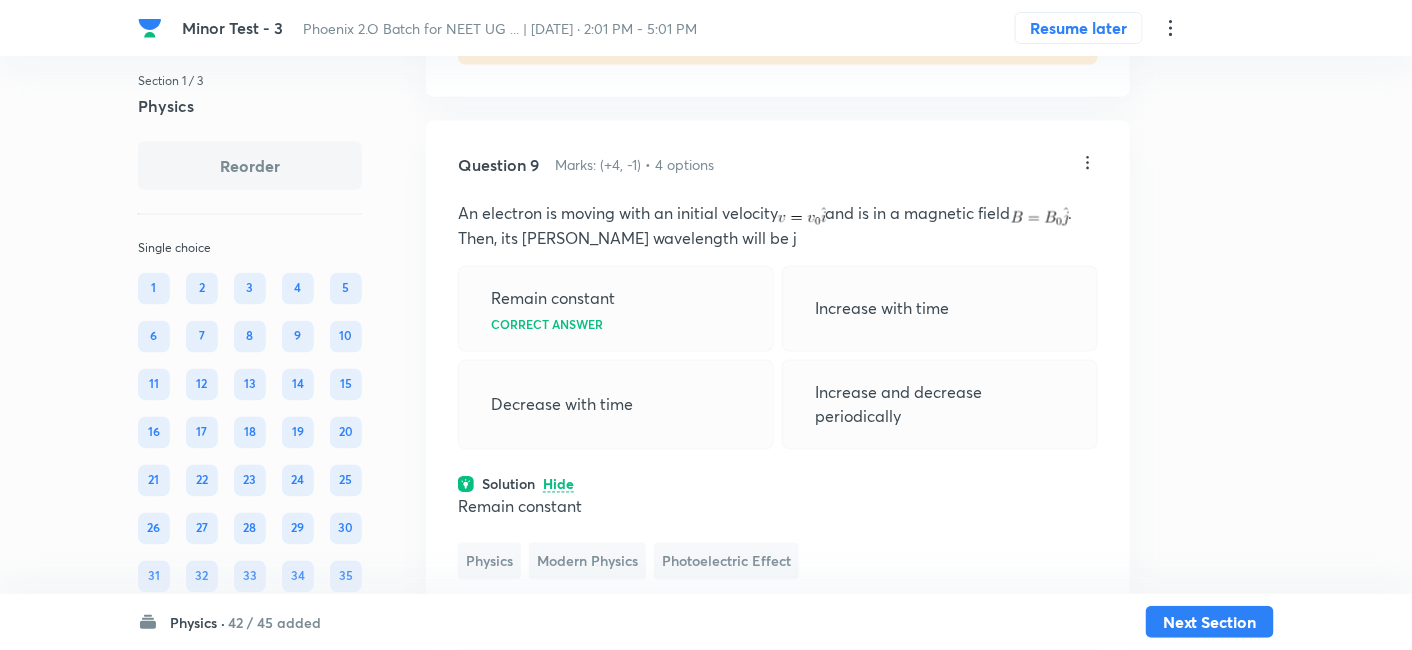click 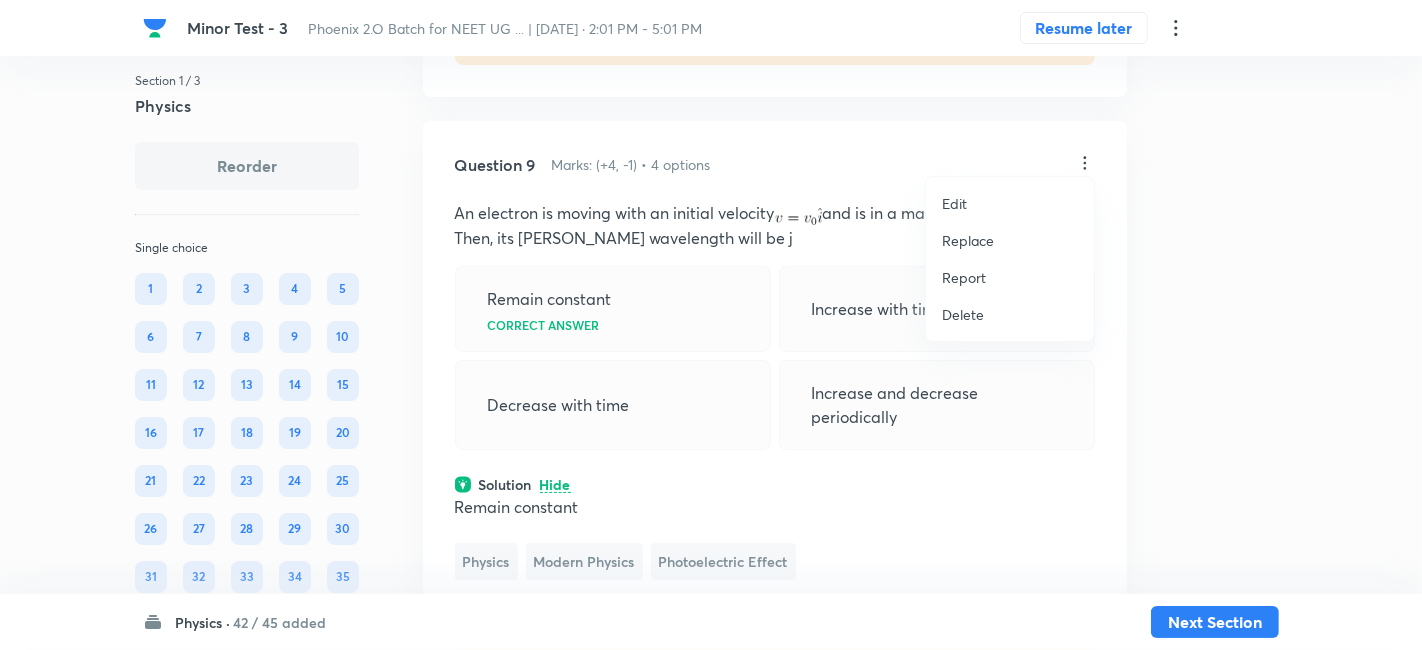 click on "Replace" at bounding box center (968, 240) 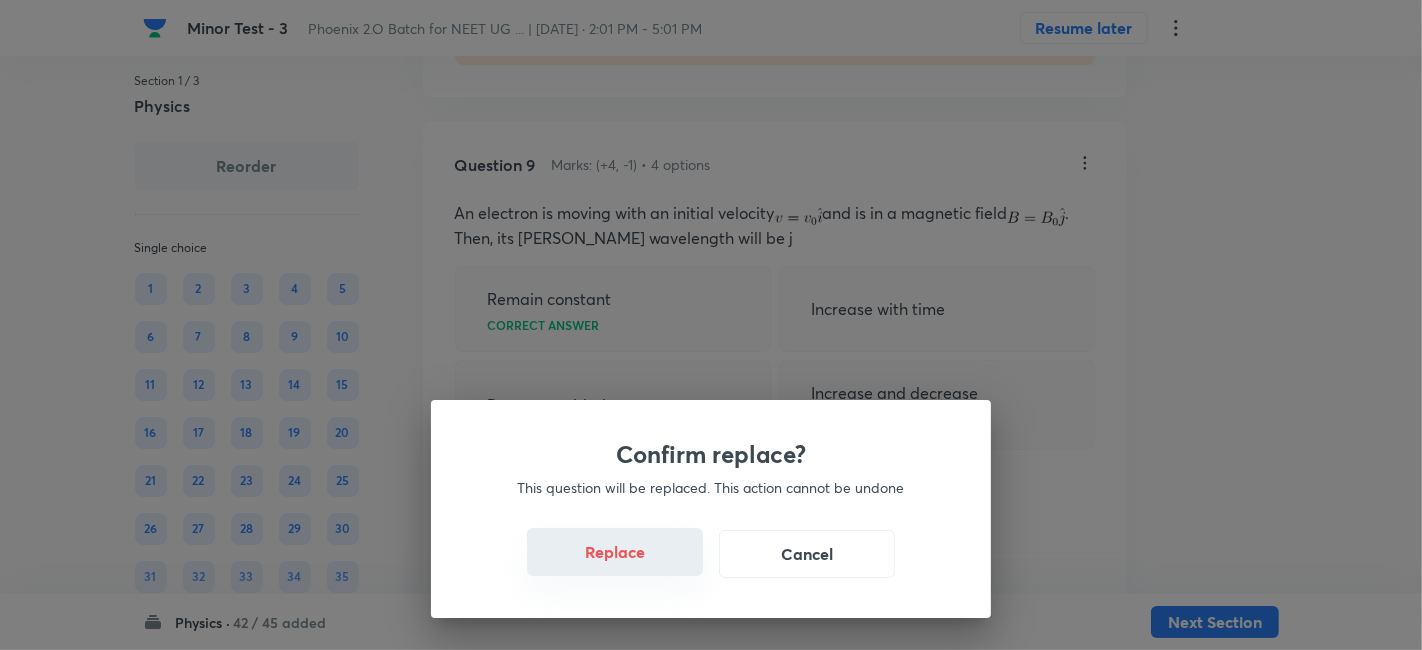 click on "Replace" at bounding box center (615, 552) 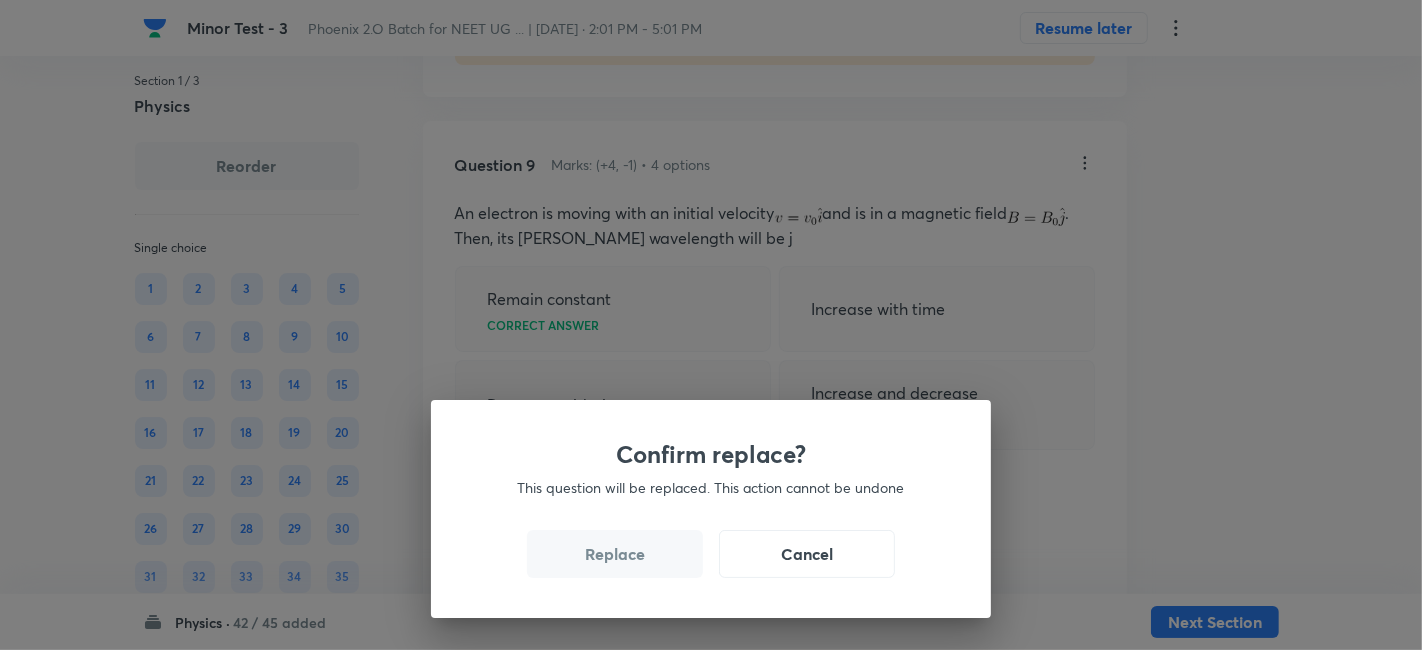 click on "Replace" at bounding box center [615, 554] 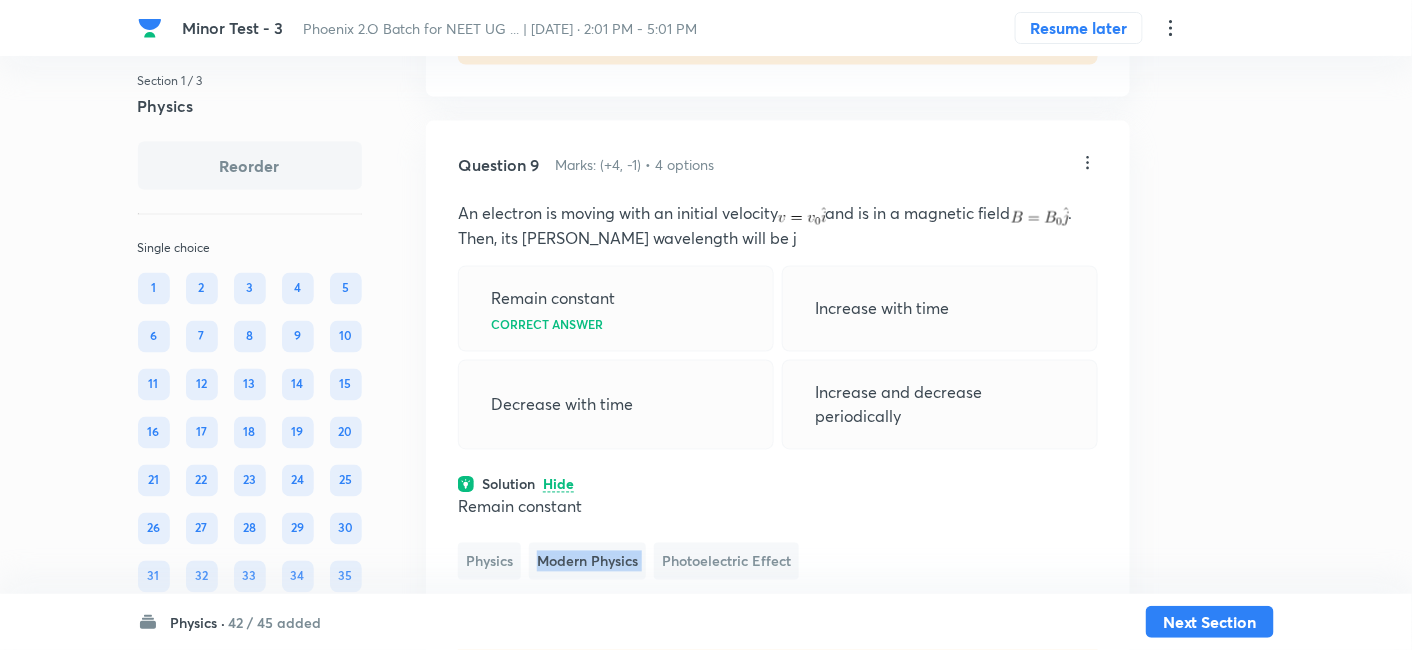 click on "Modern Physics" at bounding box center [587, 561] 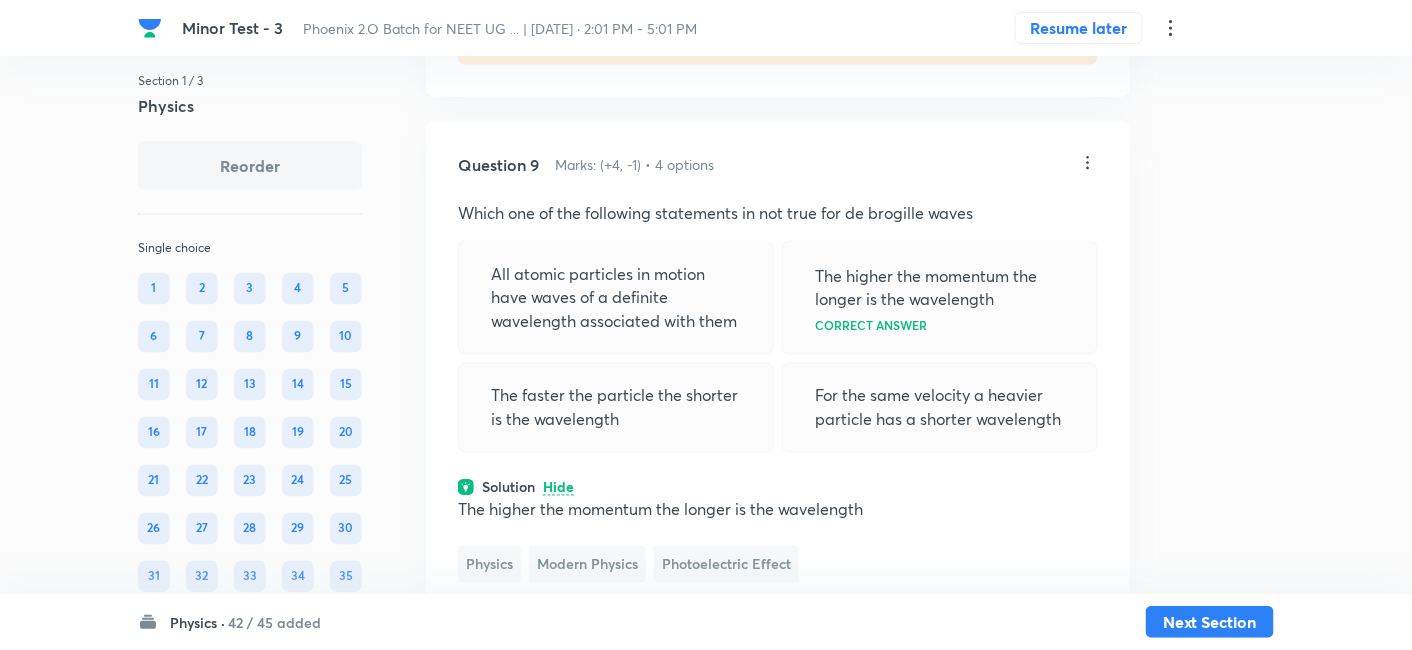 click 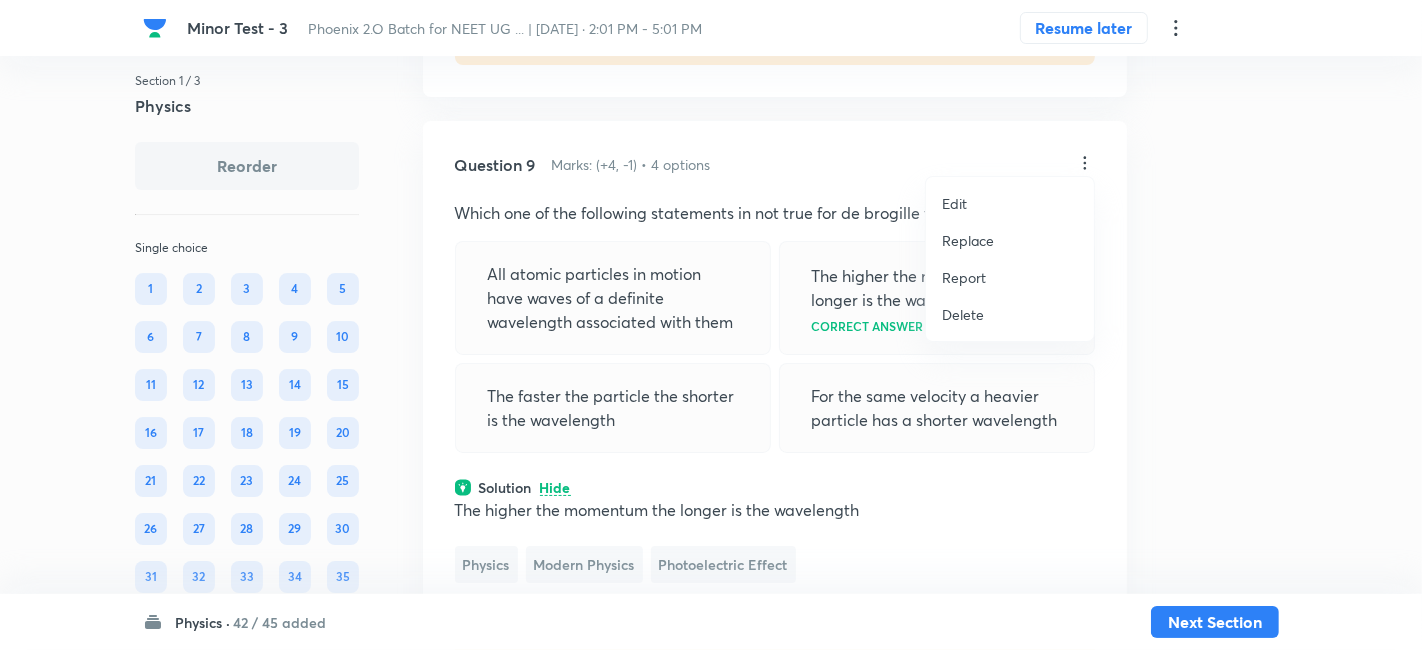 click on "Replace" at bounding box center [968, 240] 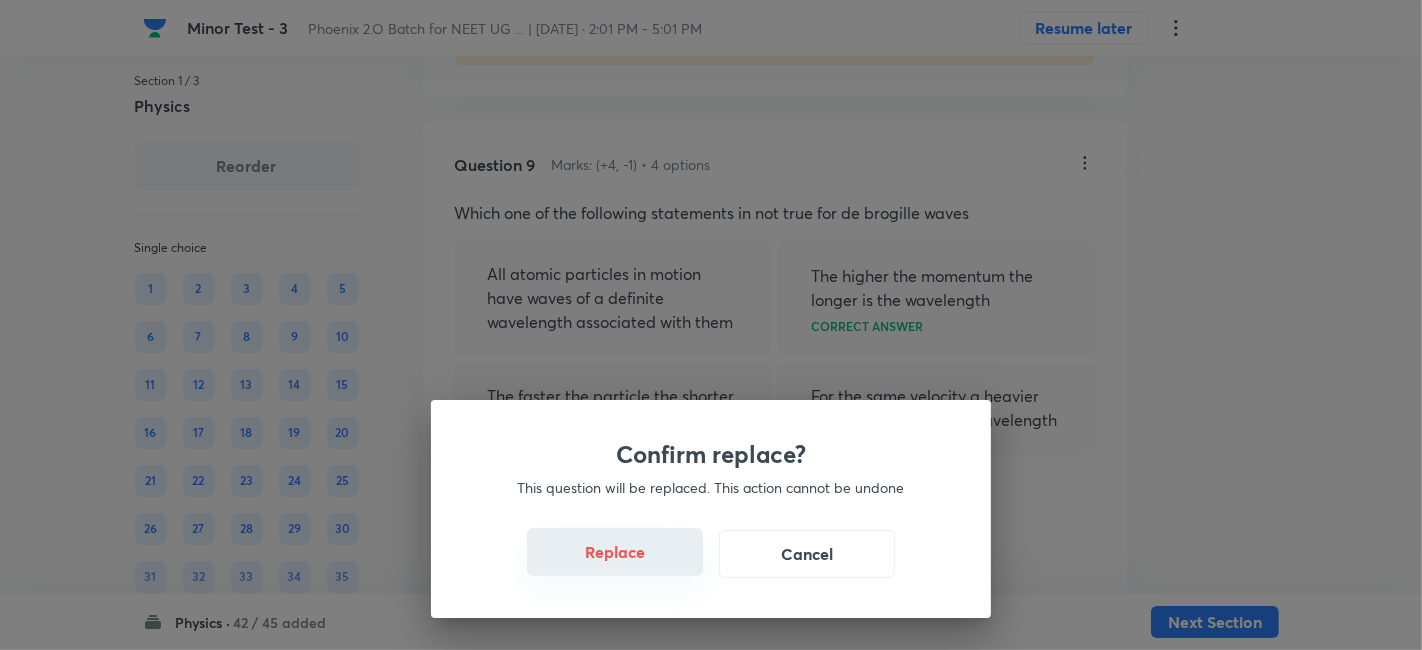 click on "Replace" at bounding box center (615, 552) 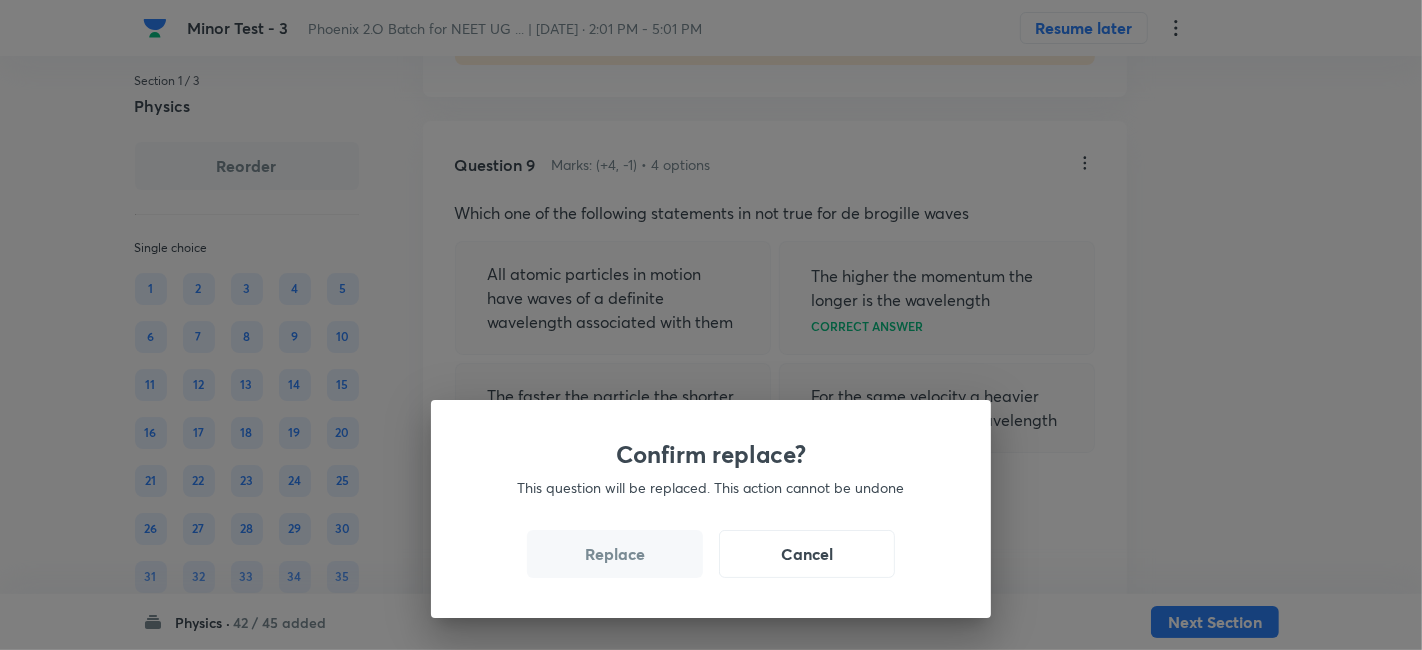 click on "Replace" at bounding box center (615, 554) 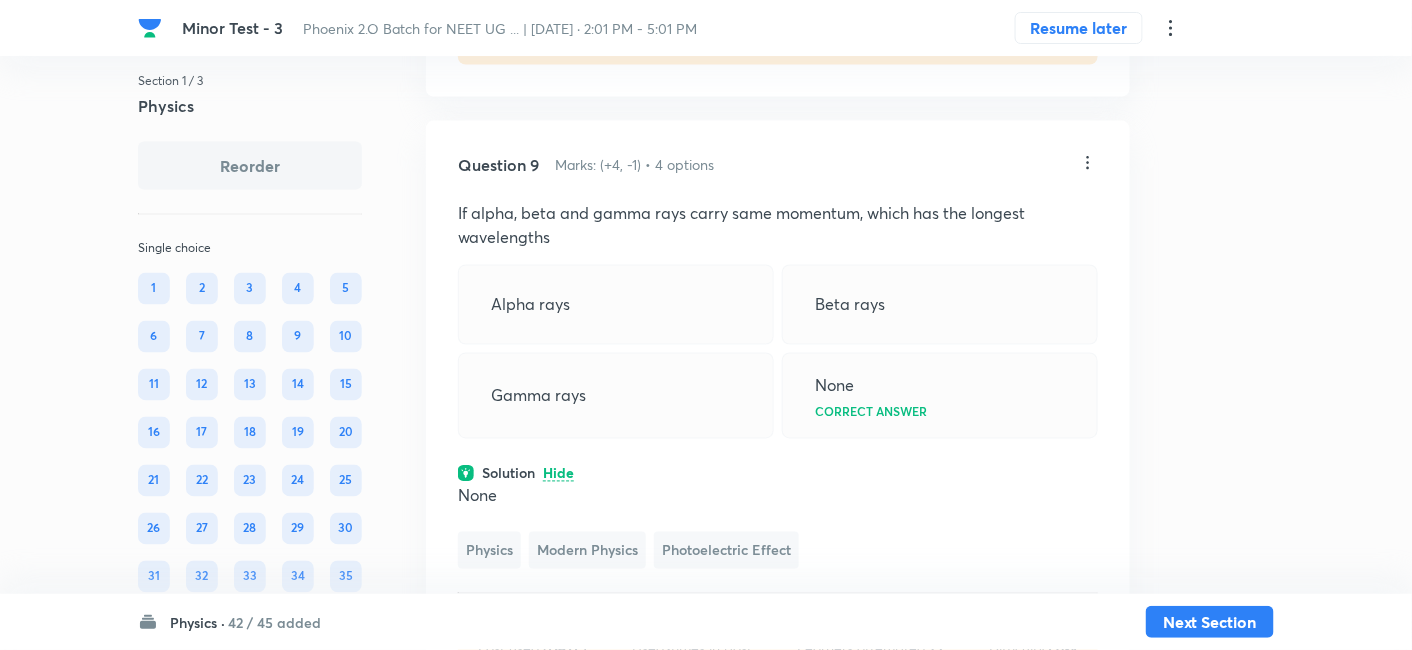 click 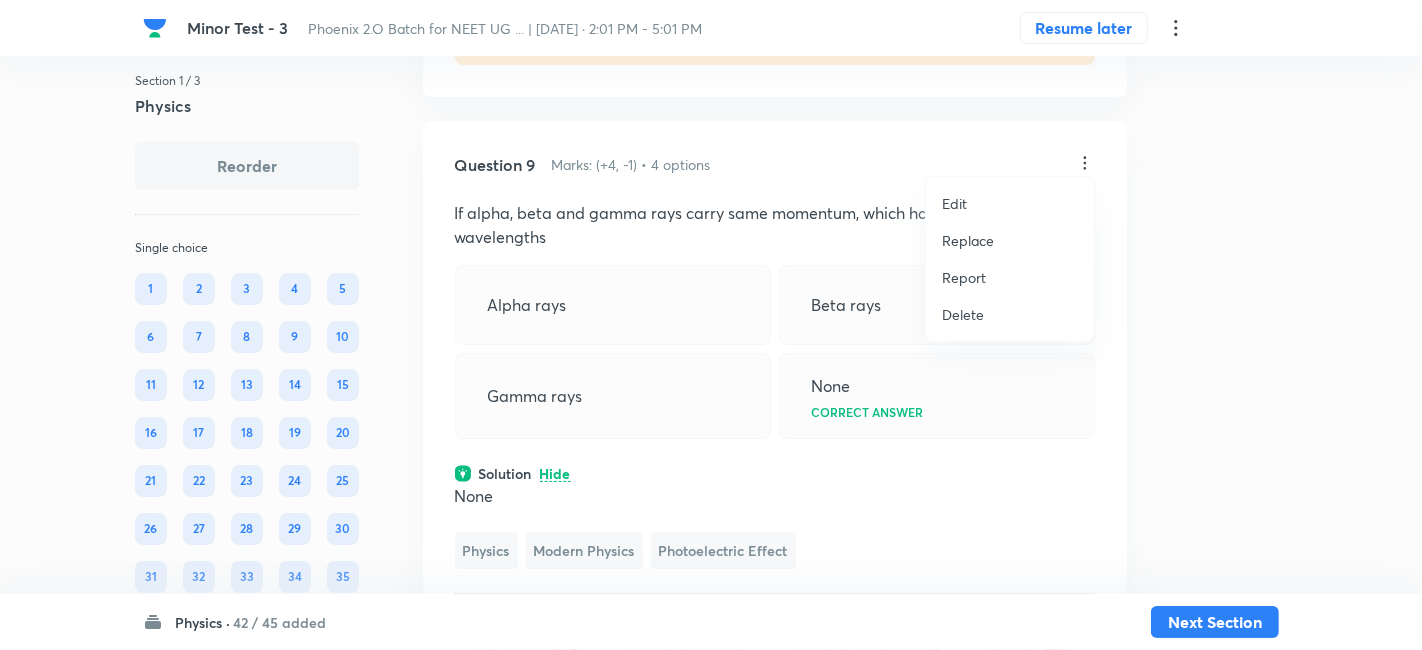 click on "Replace" at bounding box center [968, 240] 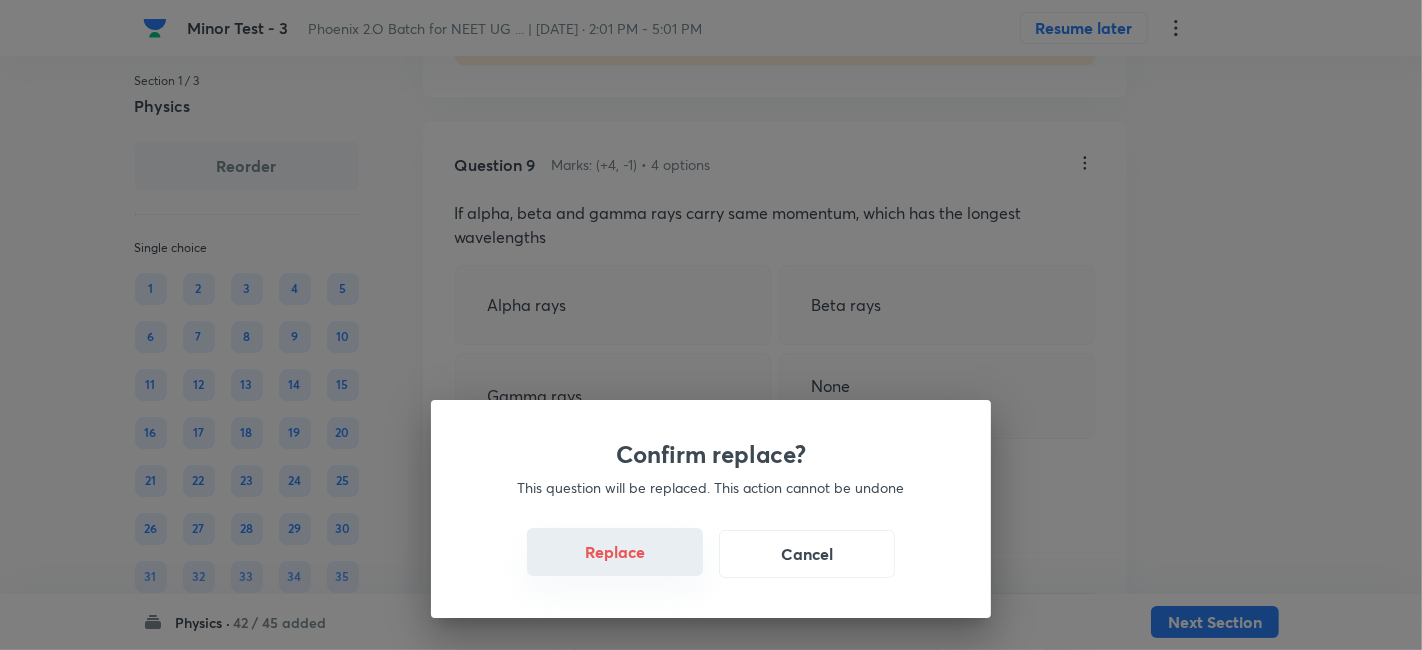 click on "Replace" at bounding box center (615, 552) 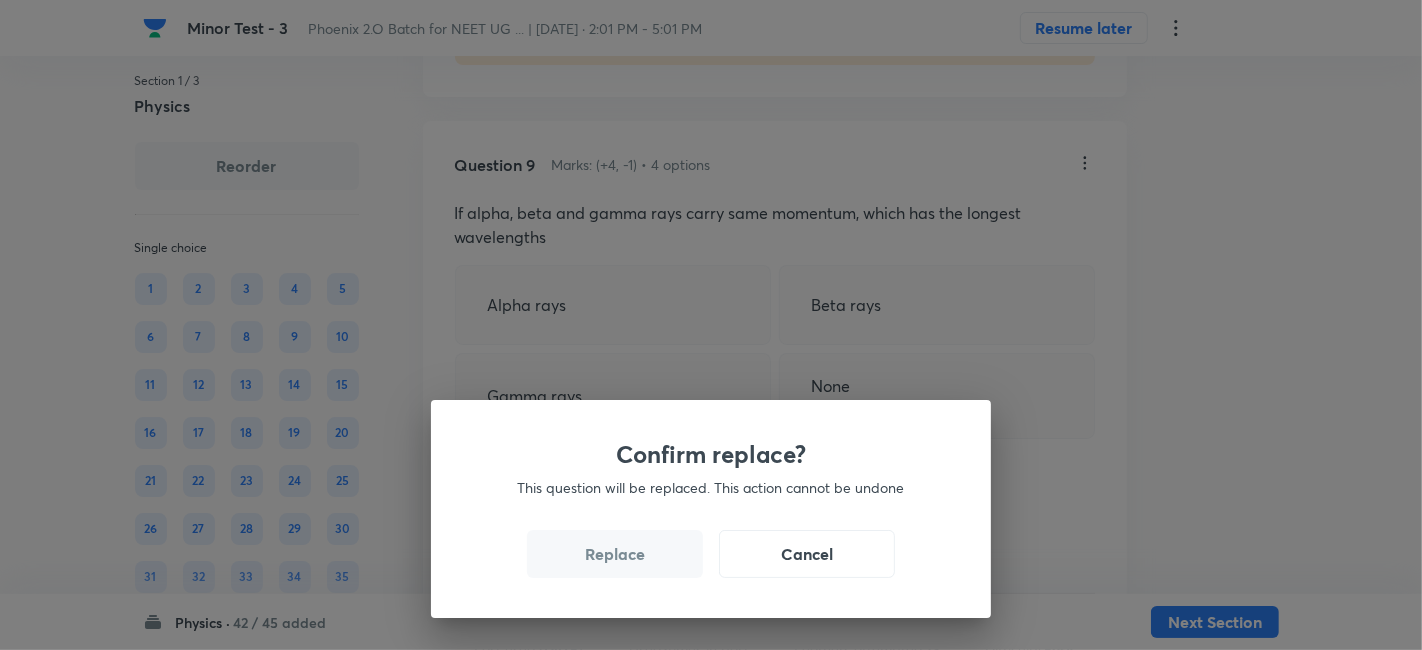 click on "Replace" at bounding box center [615, 554] 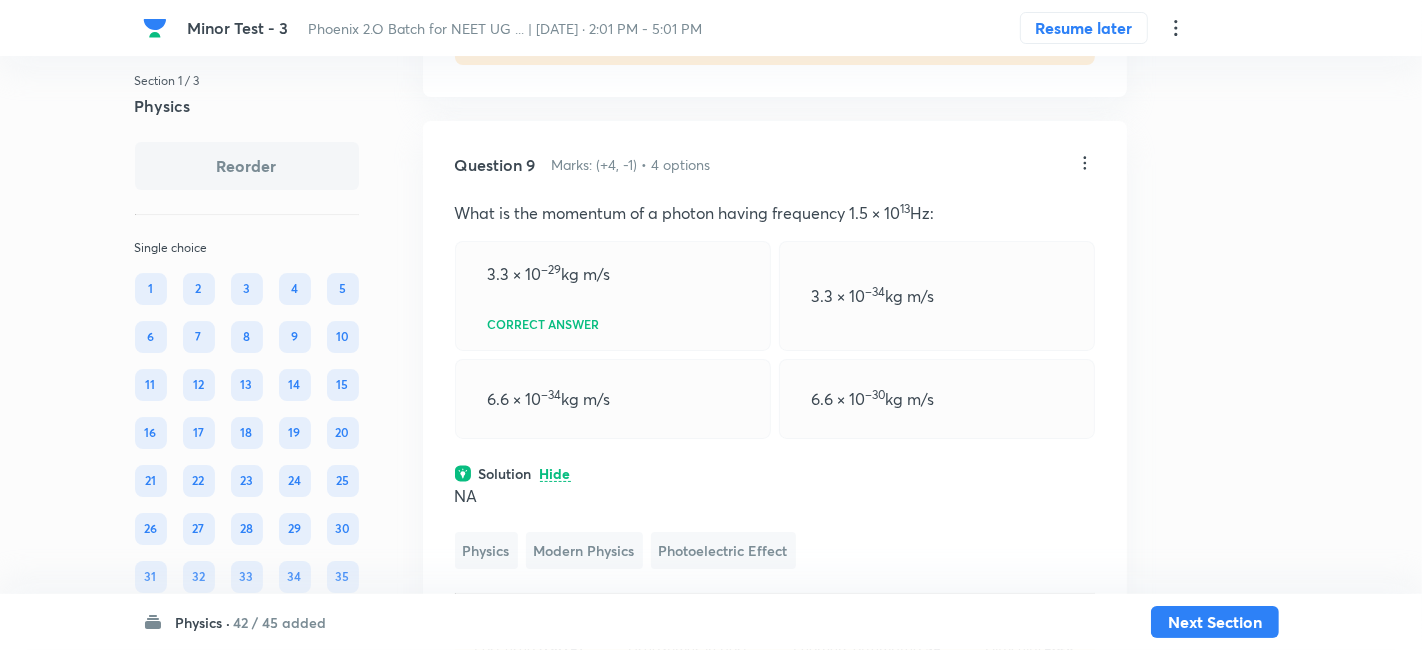 click on "Confirm replace? This question will be replaced. This action cannot be undone Replace Cancel" at bounding box center [711, 325] 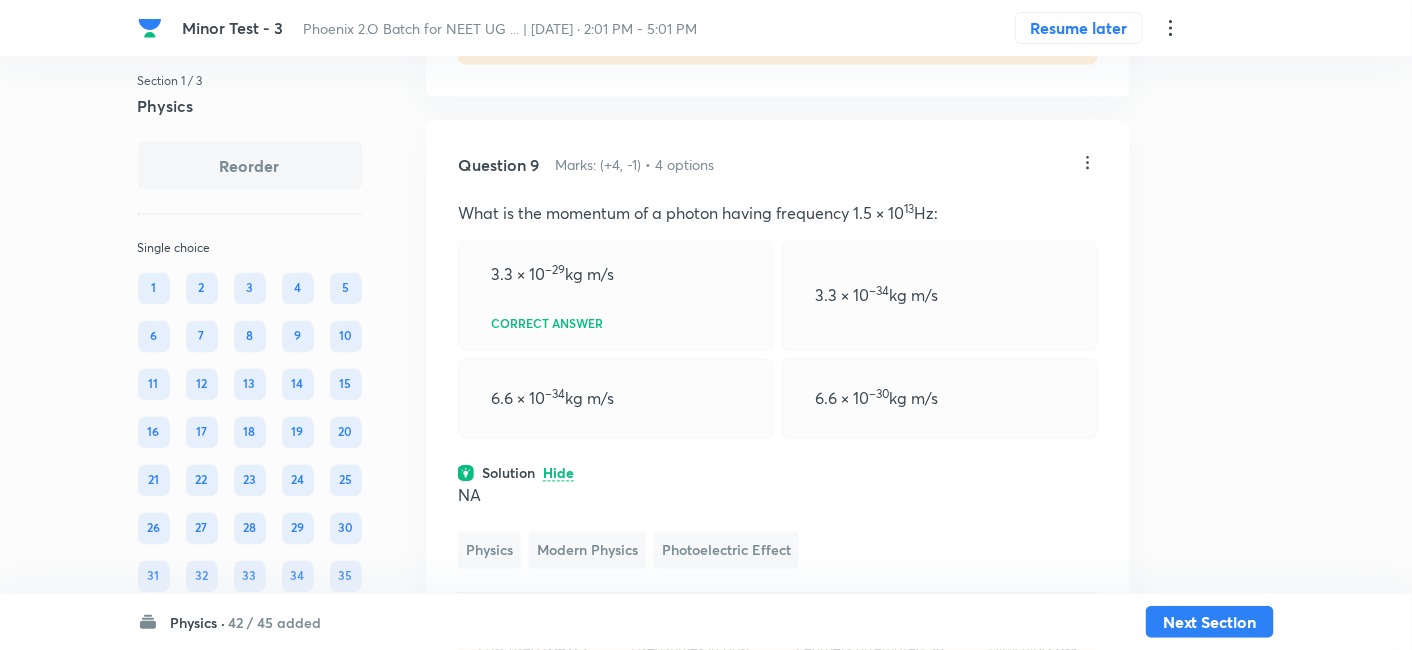 click on "Question 9 Marks: (+4, -1) • 4 options What is the momentum of a photon having frequency 1.5 × 10 13  Hz: 3.3 × 10 –29  kg m/s   Correct answer 3.3 × 10 –34  kg m/s 6.6 × 10 –34  kg m/s 6.6 × 10 –30  kg m/s Solution Hide NA Physics Modern Physics Photoelectric Effect Last used:  2 years ago Used  1  times in past Learners attempted:  58 Difficulty: Easy" at bounding box center [778, 416] 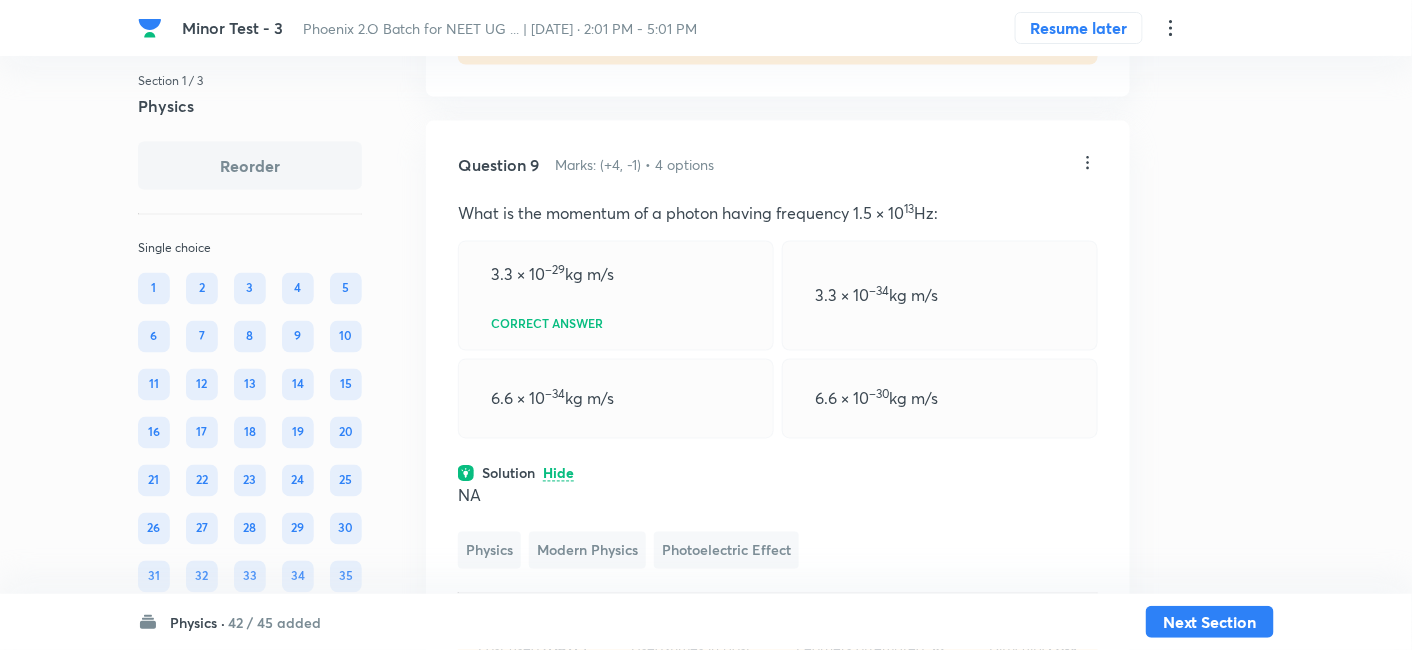 click 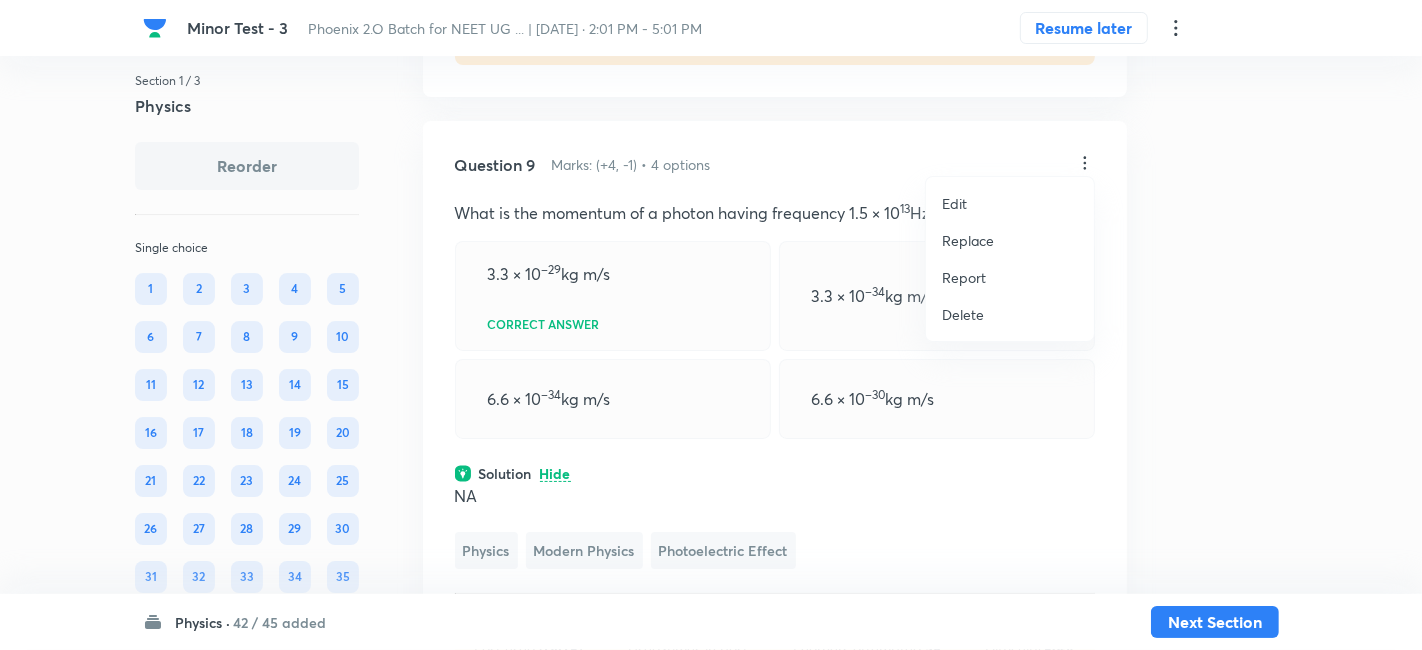 click on "Replace" at bounding box center (968, 240) 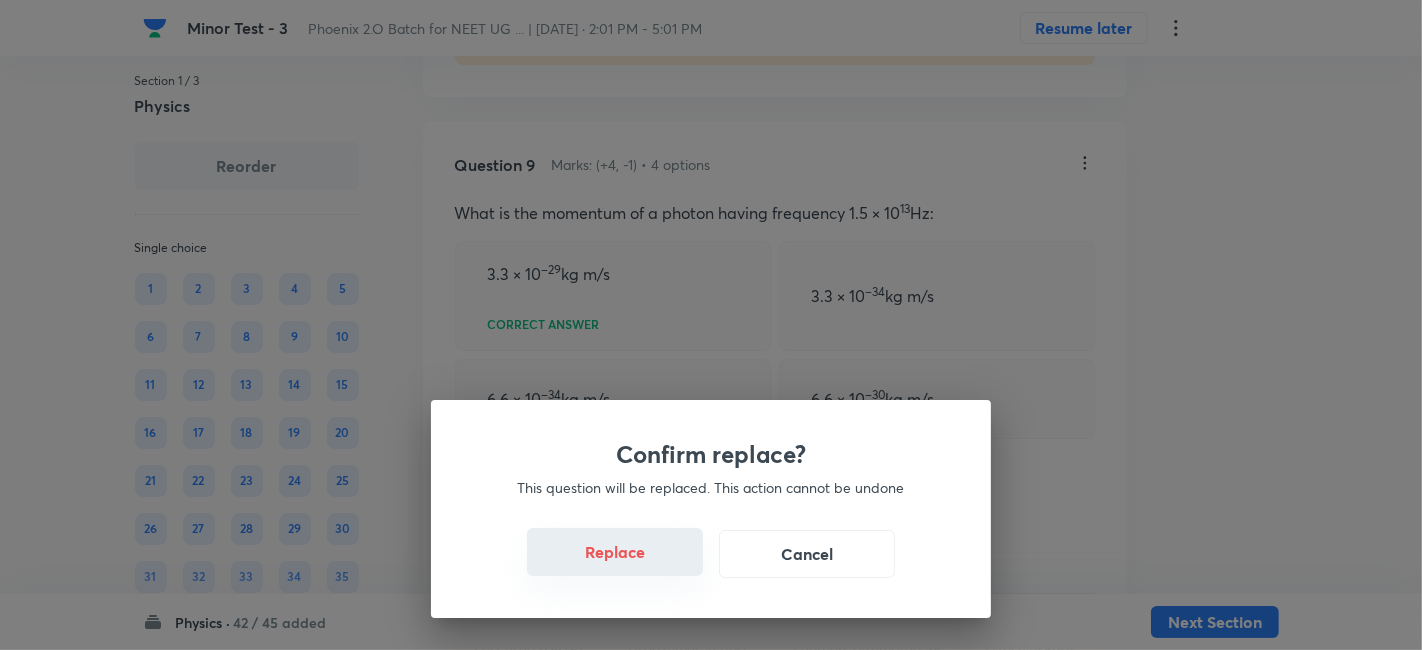 click on "Replace" at bounding box center [615, 552] 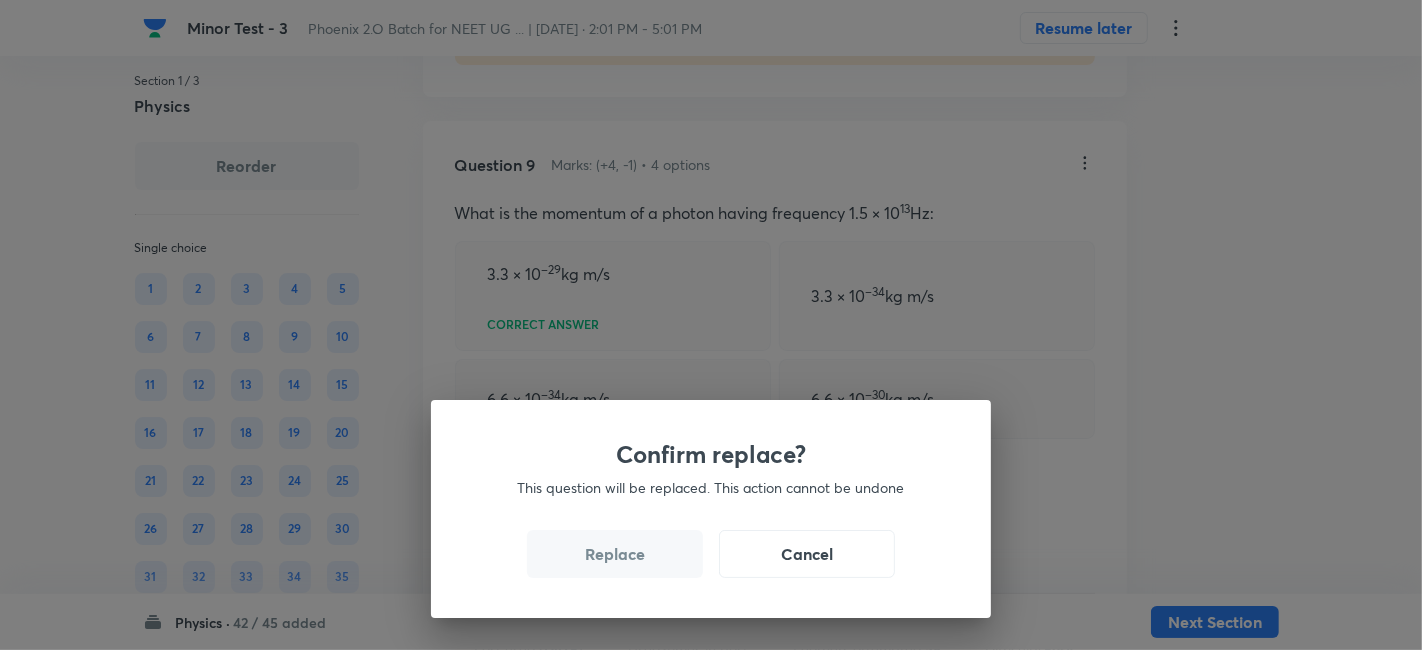 click on "Replace" at bounding box center [615, 554] 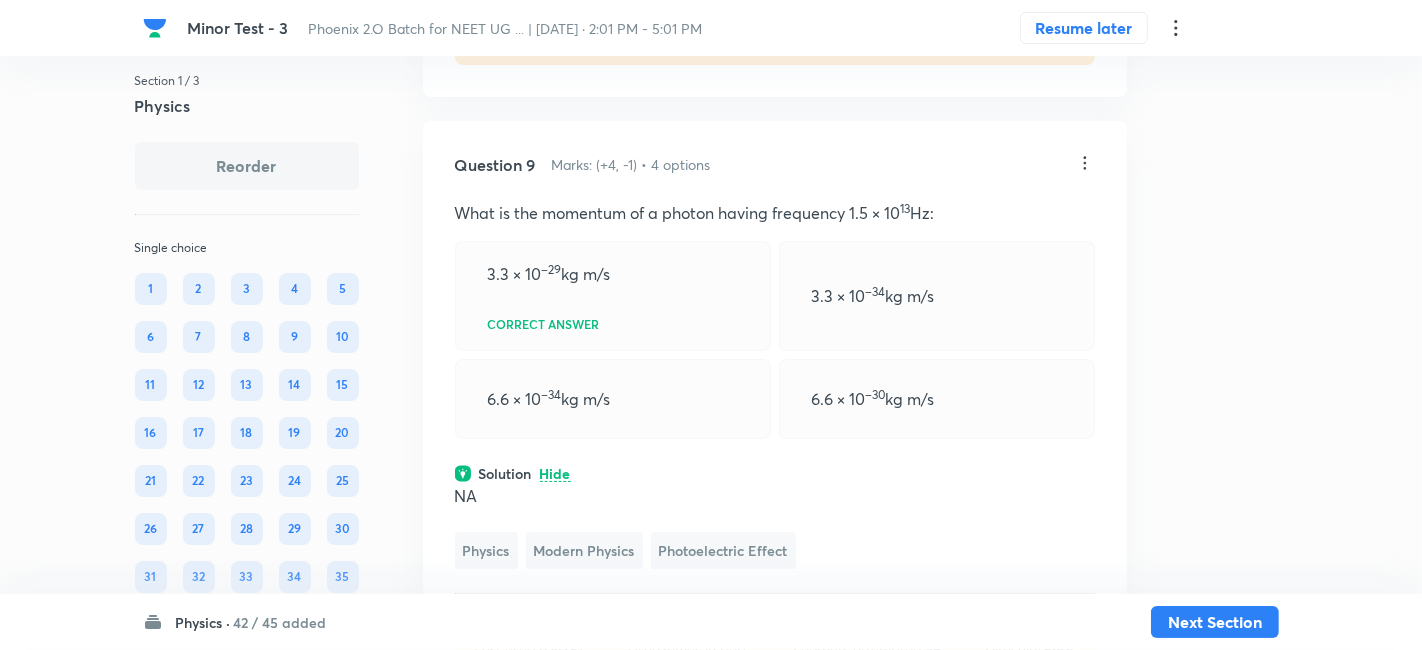 click on "Confirm replace? This question will be replaced. This action cannot be undone Replace Cancel" at bounding box center [711, 325] 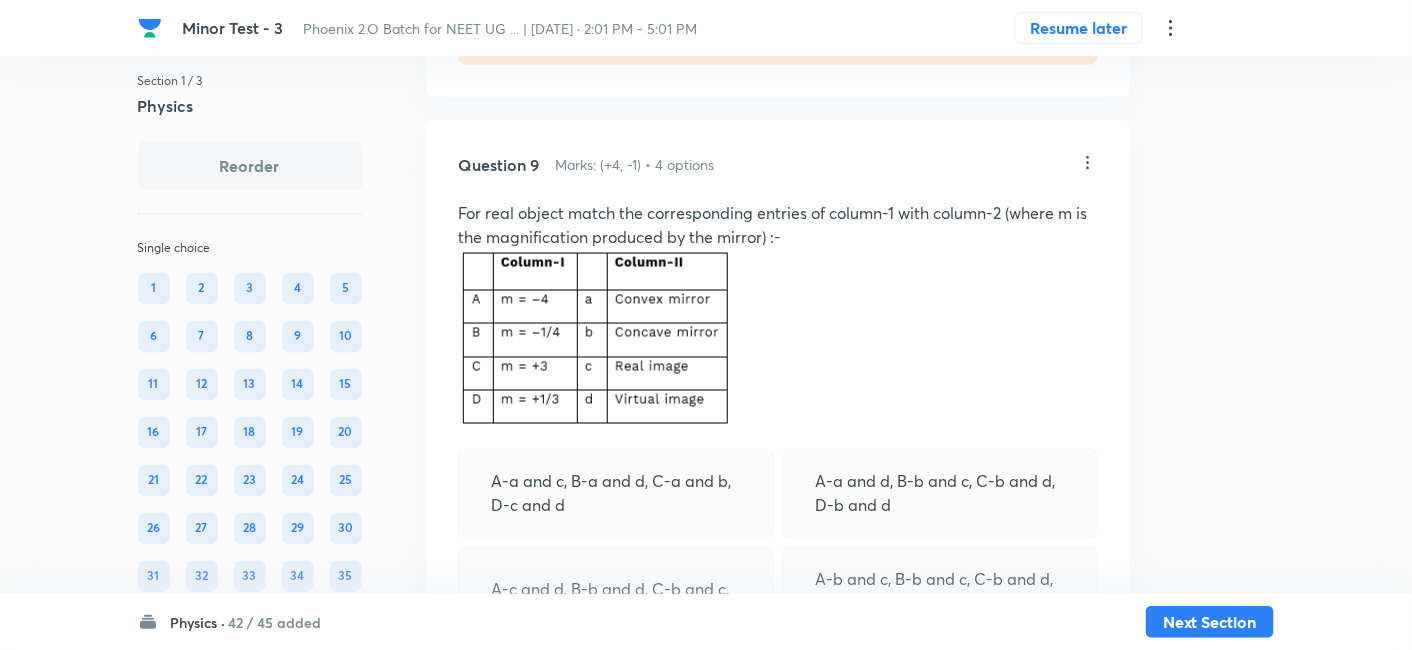 click on "Conceptual Physics Modern Physics Photoelectric Effect" at bounding box center [778, 744] 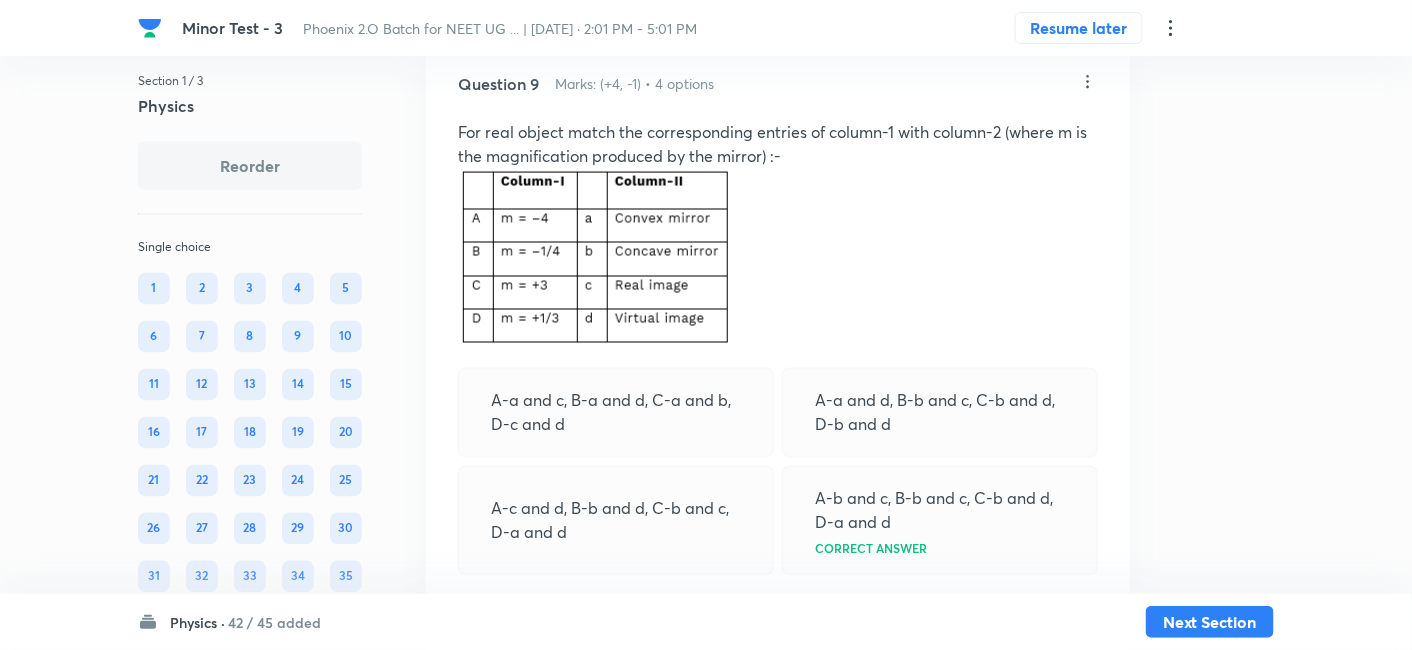 scroll, scrollTop: 5754, scrollLeft: 0, axis: vertical 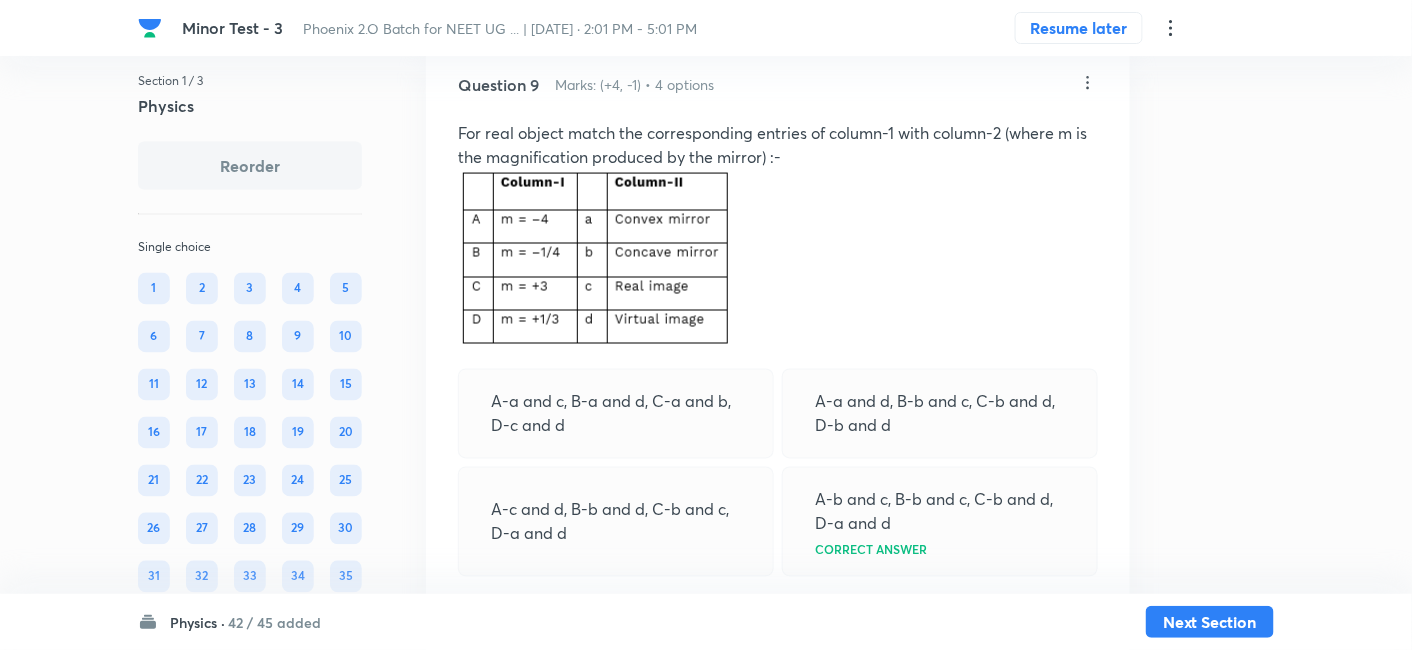 click 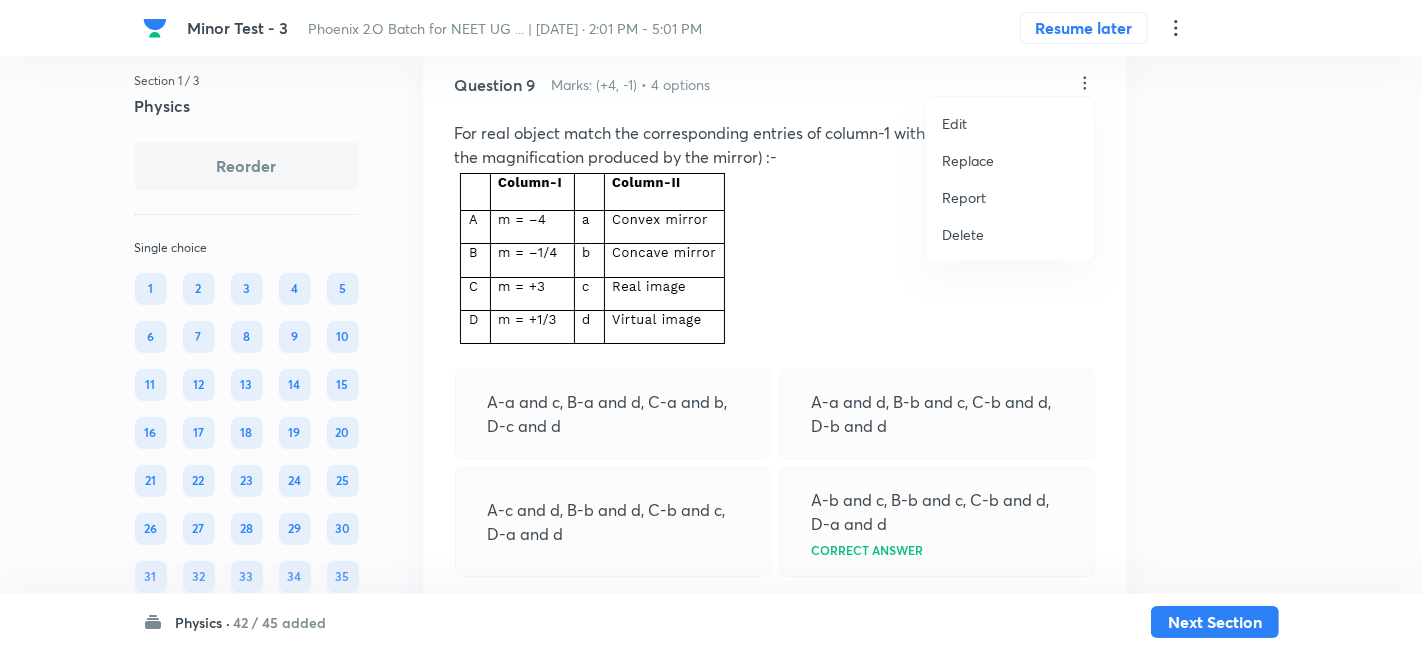 click on "Replace" at bounding box center [968, 160] 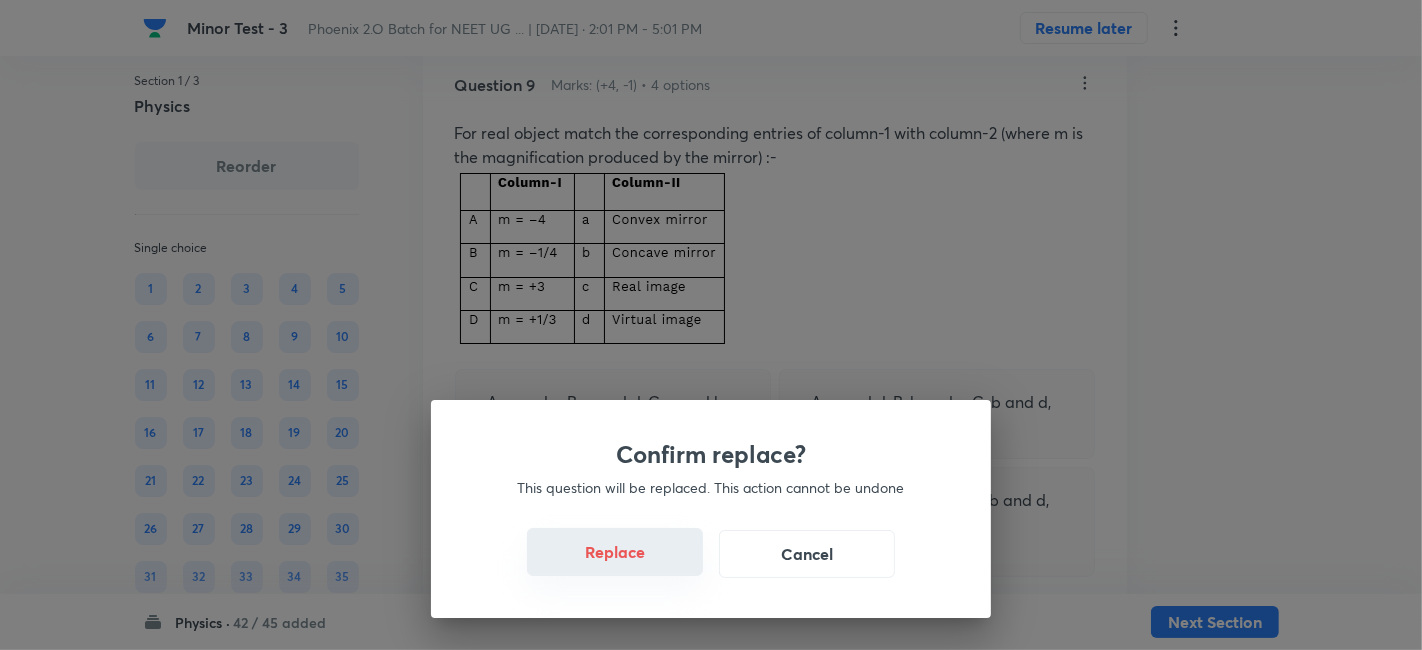 click on "Replace" at bounding box center [615, 552] 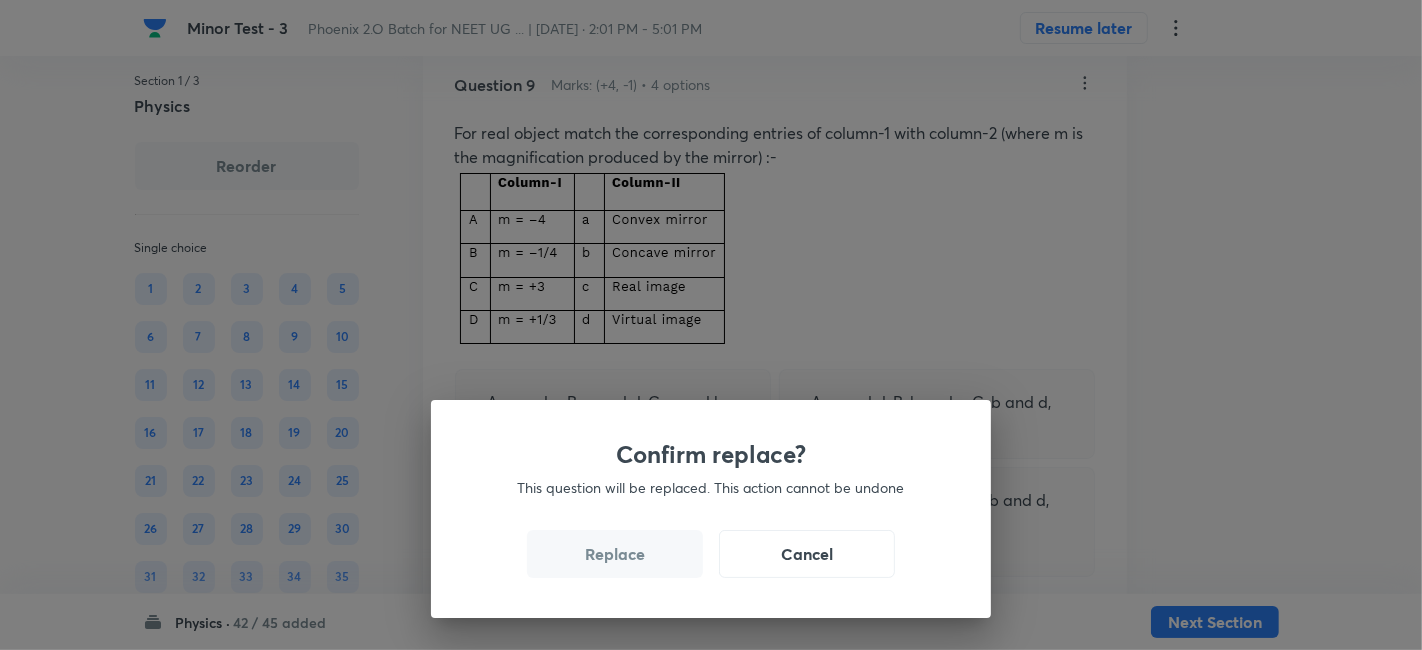 click on "Replace" at bounding box center [615, 554] 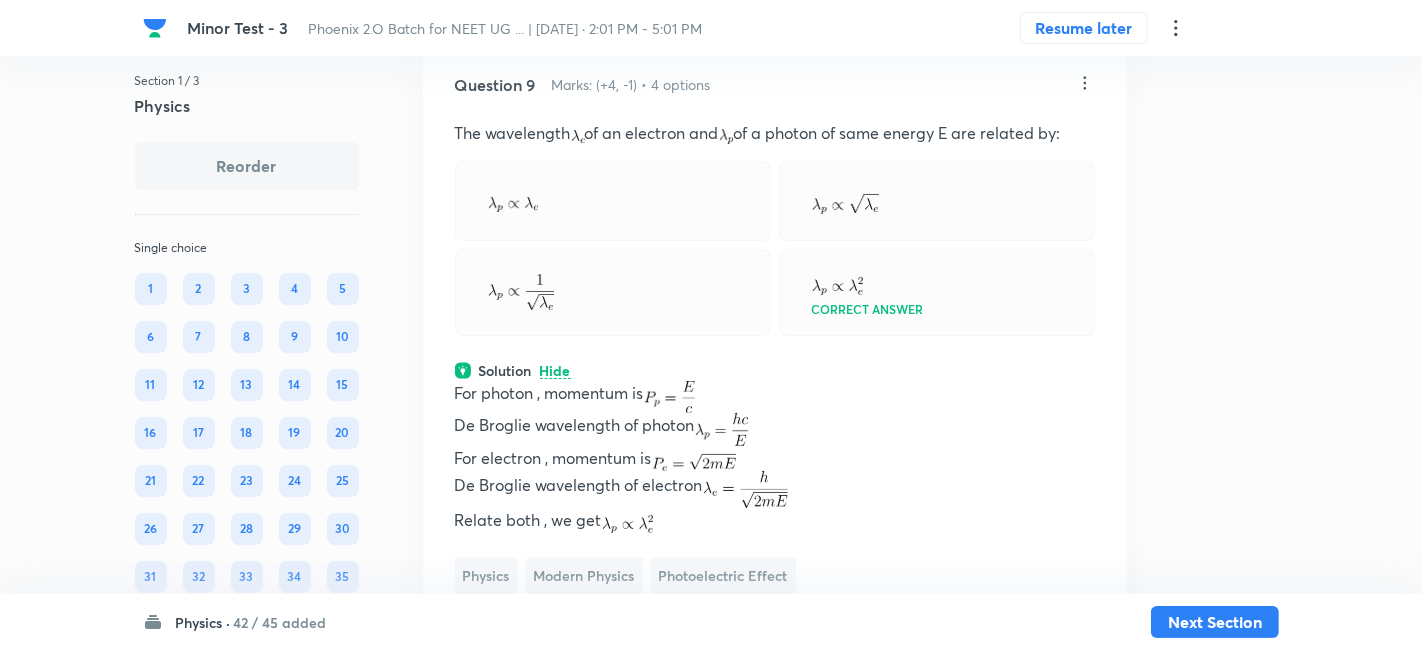 click on "Confirm replace? This question will be replaced. This action cannot be undone Replace Cancel" at bounding box center [711, 325] 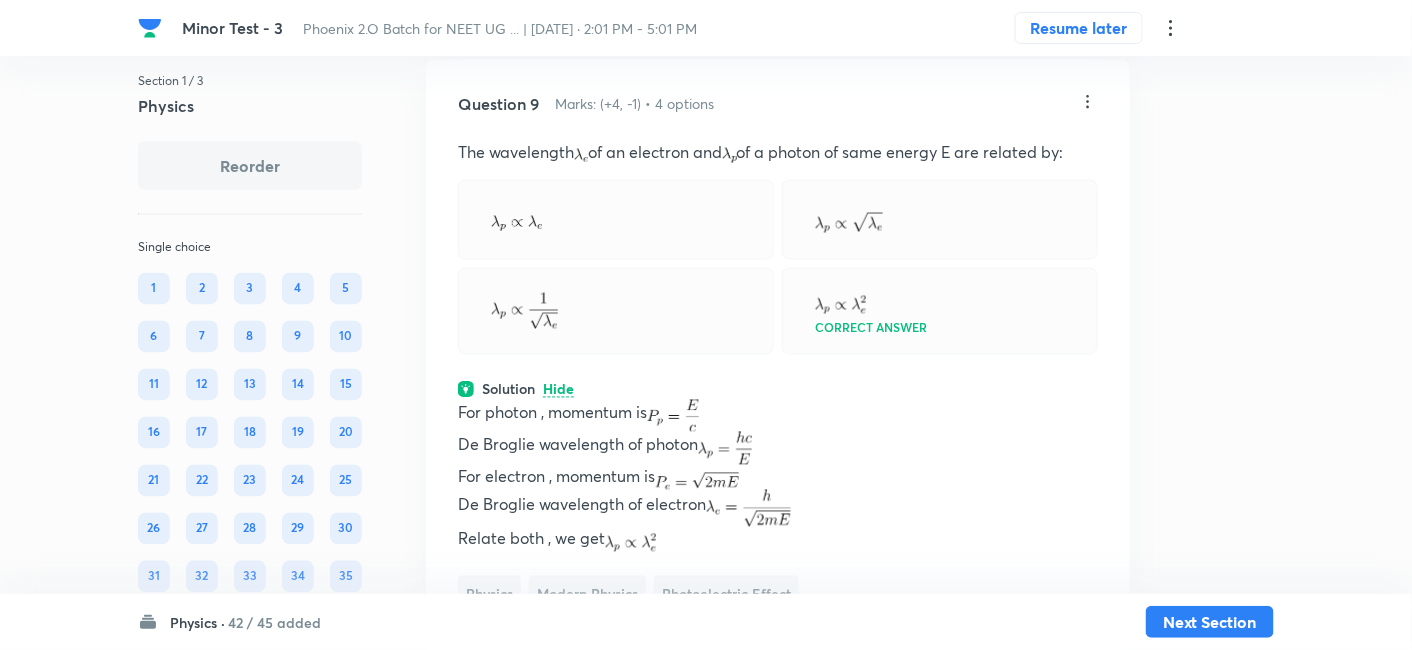 scroll, scrollTop: 5734, scrollLeft: 0, axis: vertical 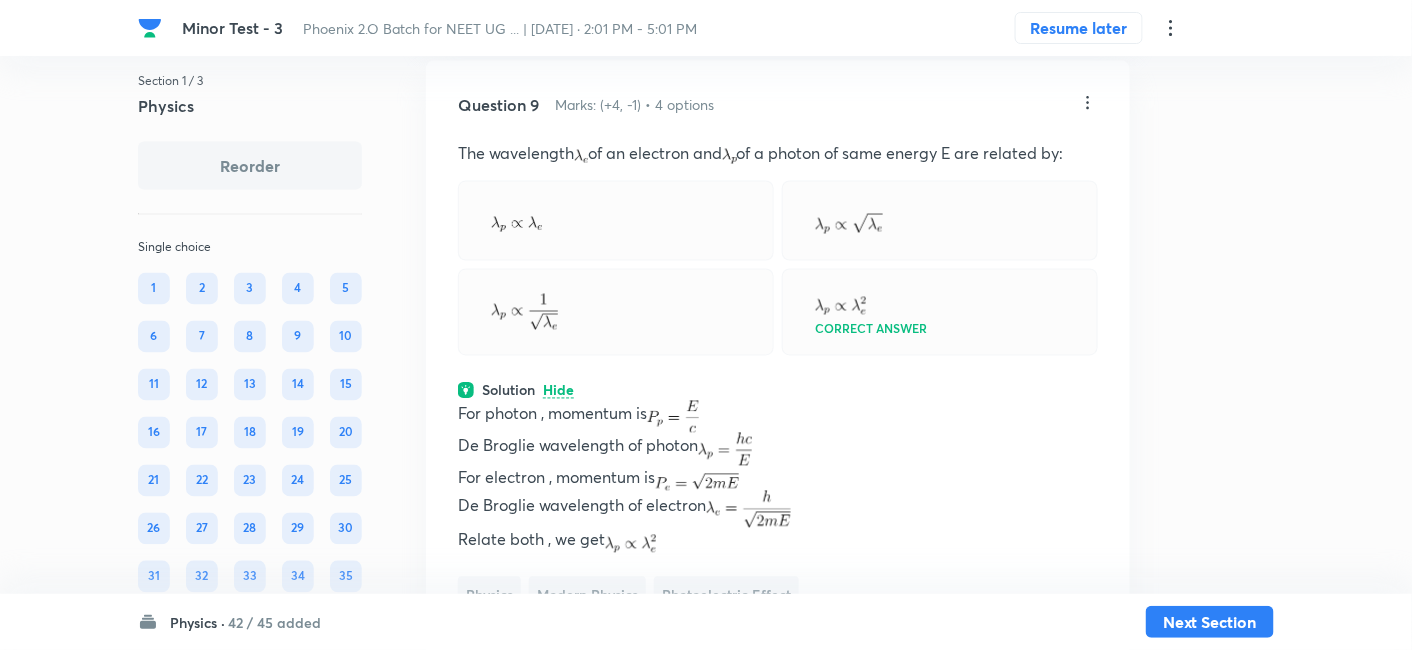click 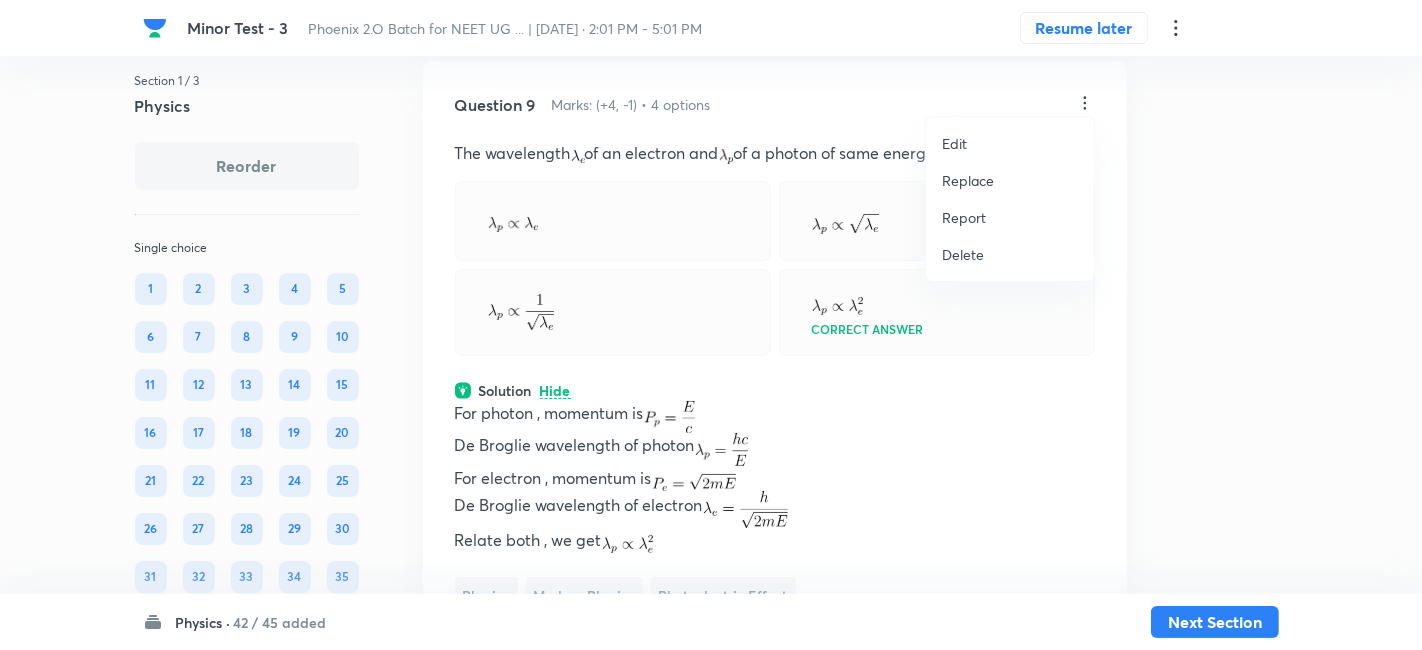 click on "Replace" at bounding box center [968, 180] 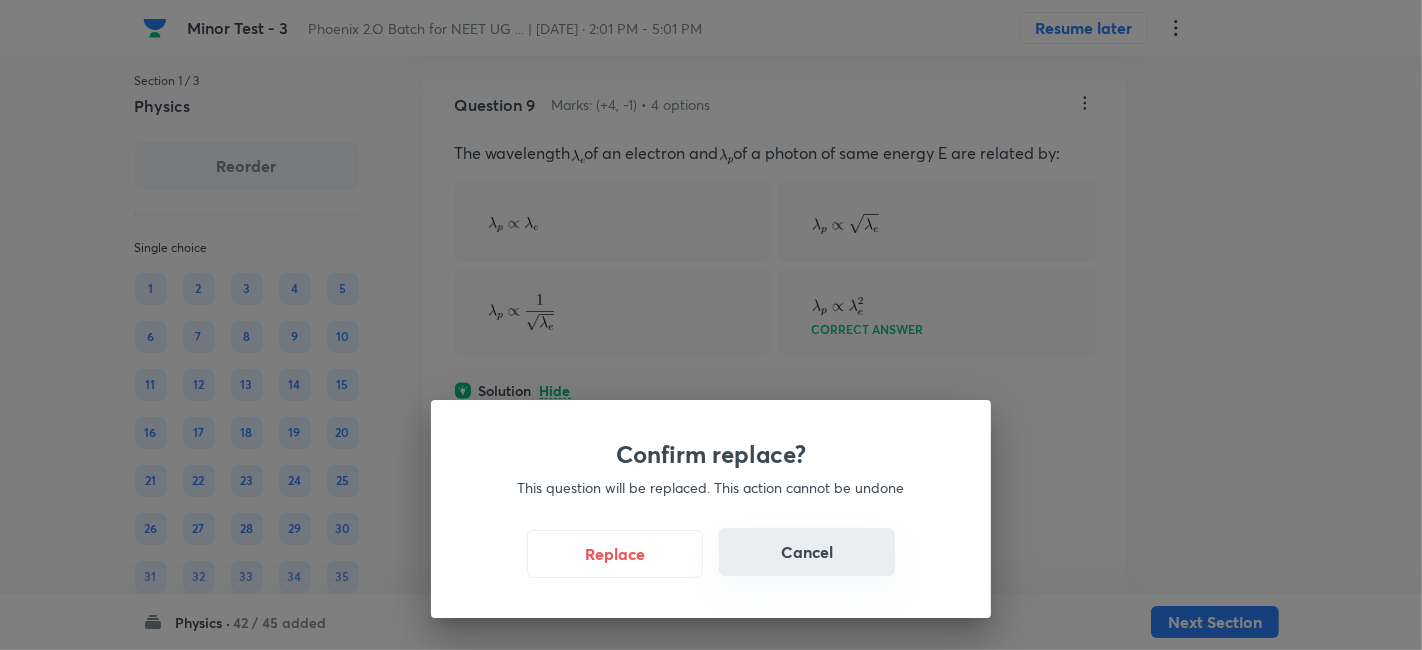click on "Cancel" at bounding box center [807, 552] 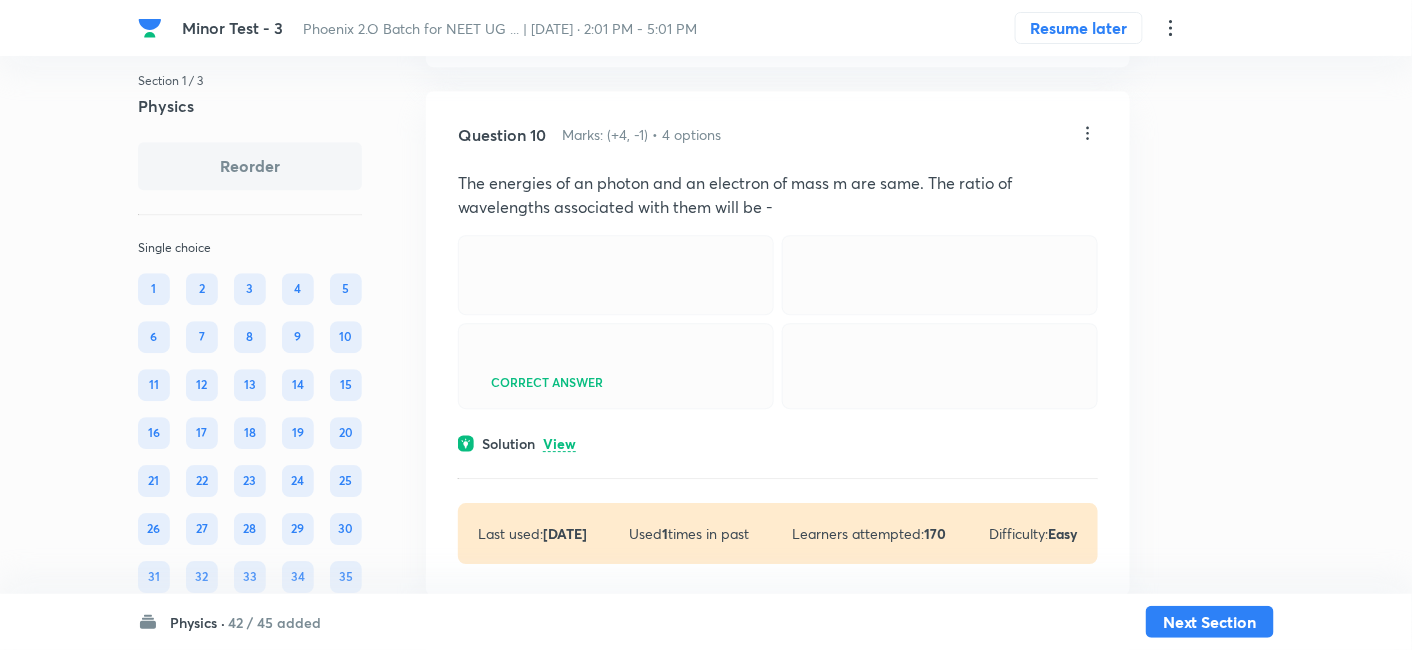 scroll, scrollTop: 6433, scrollLeft: 0, axis: vertical 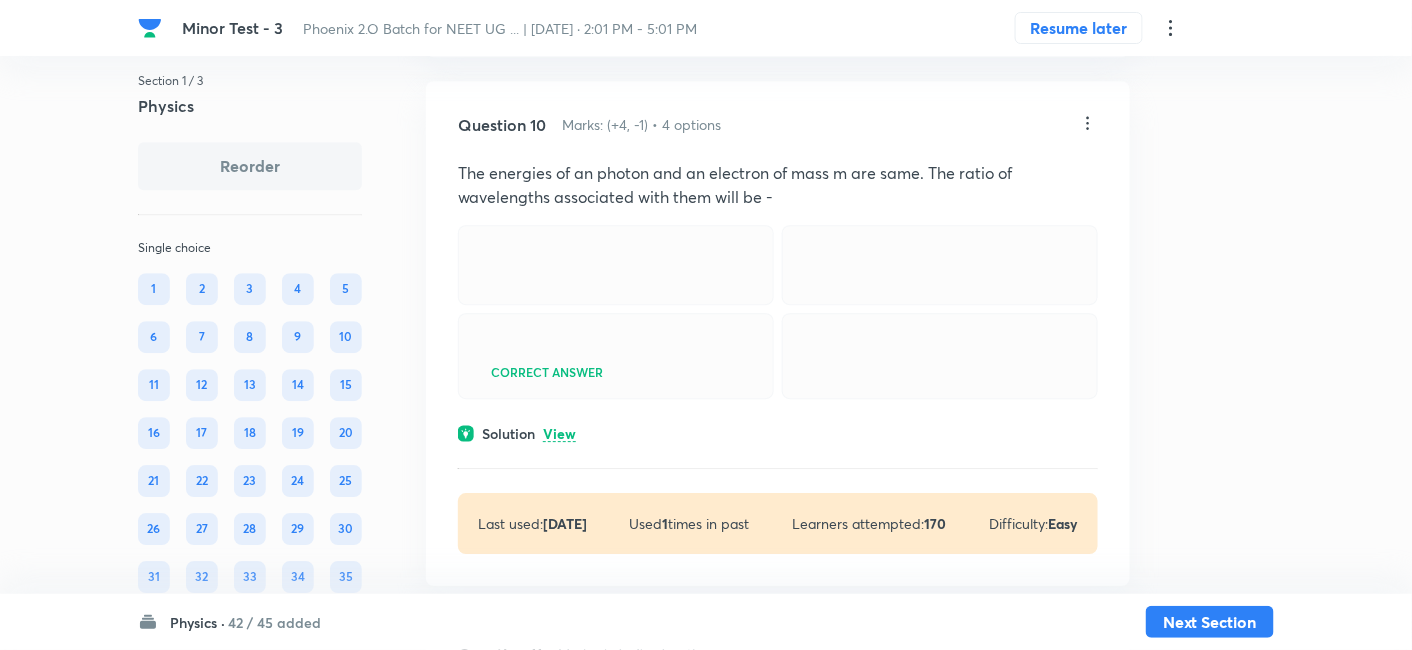 click on "View" at bounding box center [559, 434] 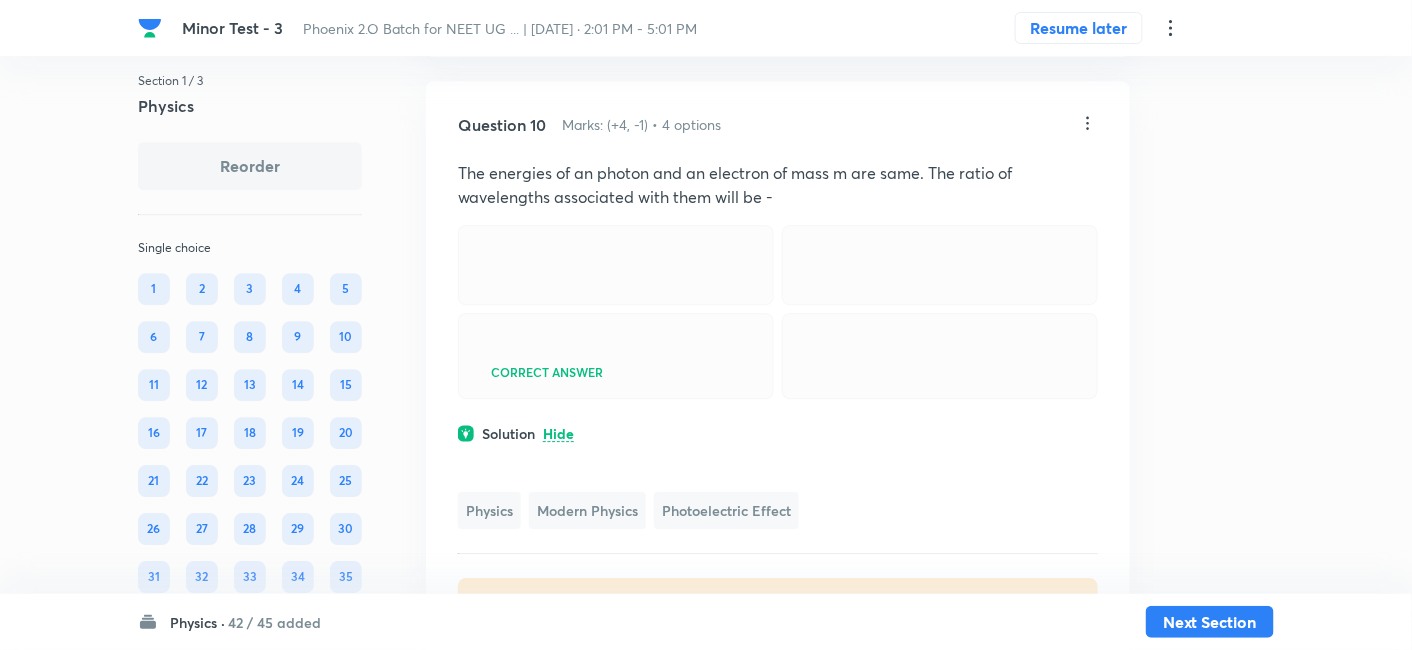 click 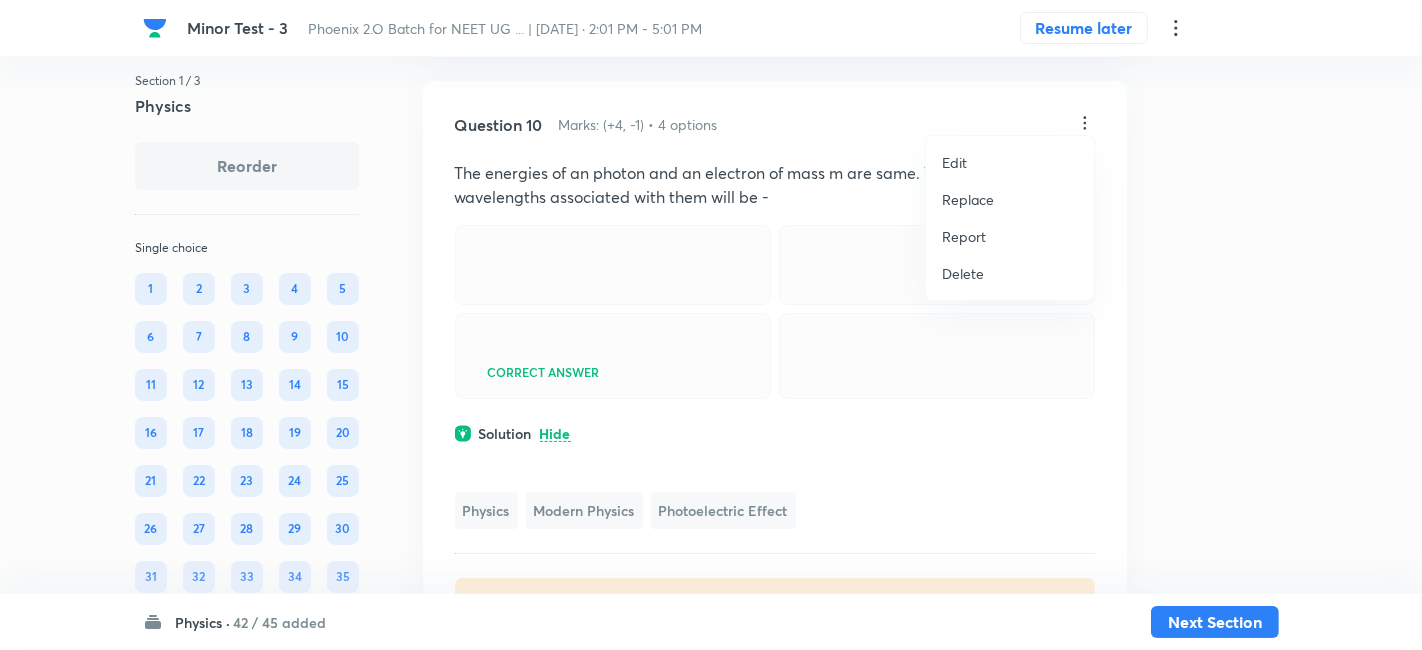 click on "Replace" at bounding box center [968, 199] 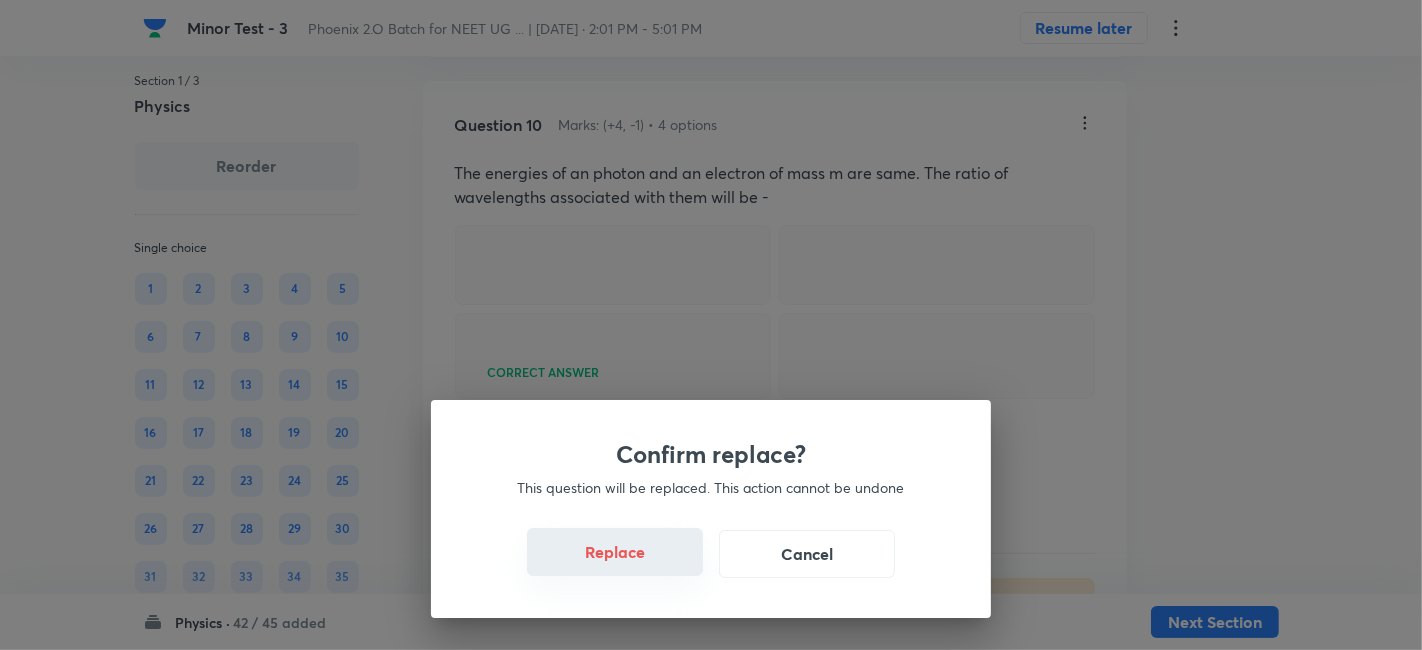 click 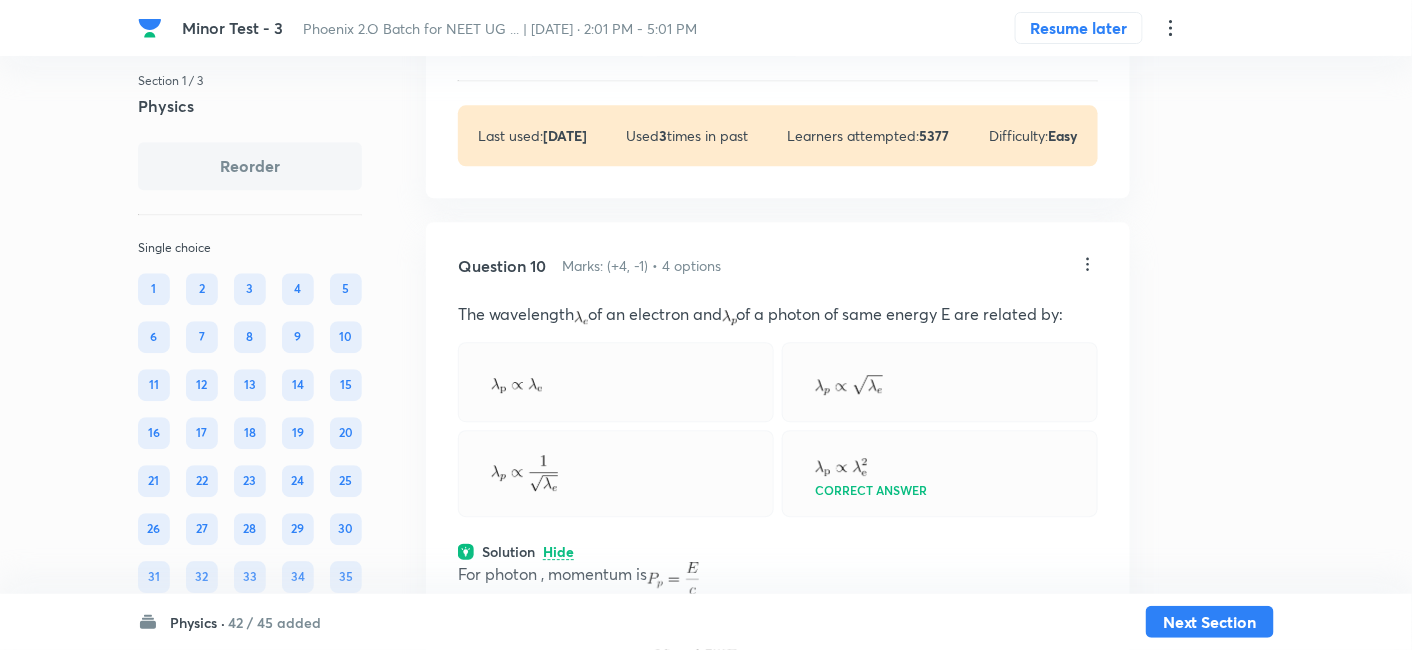 scroll, scrollTop: 6257, scrollLeft: 0, axis: vertical 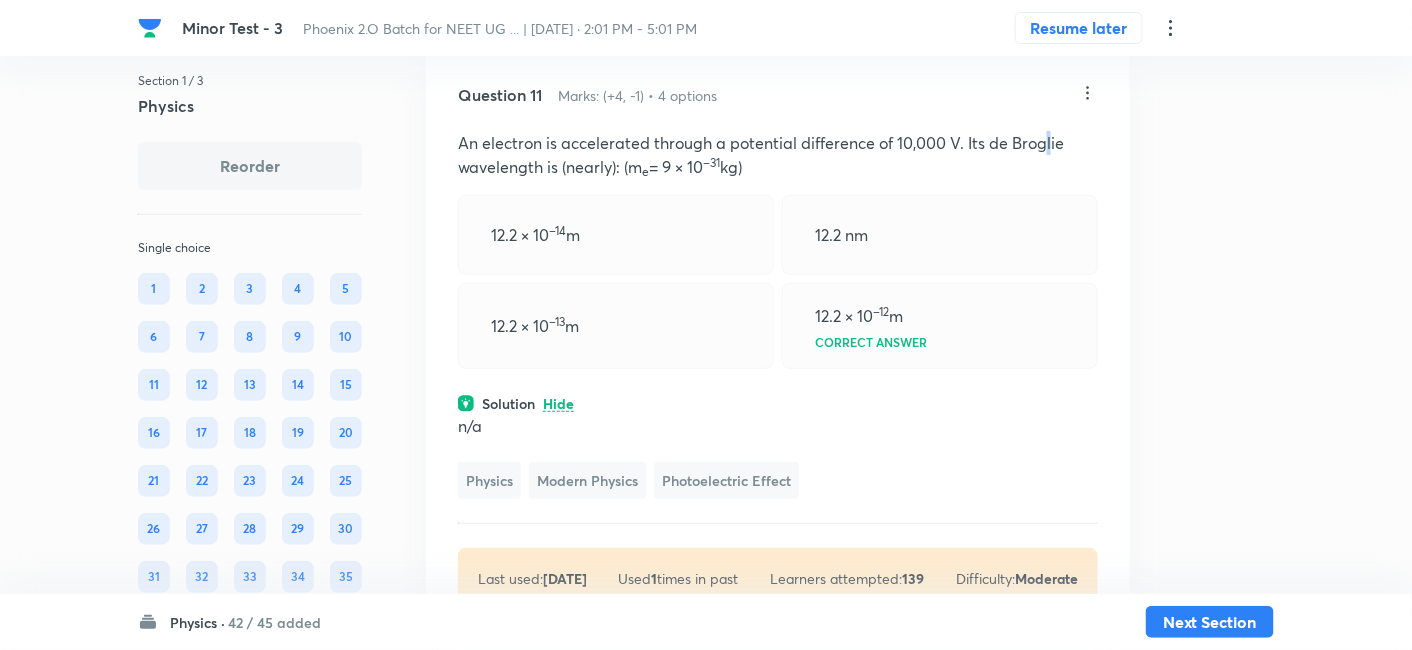 drag, startPoint x: 1048, startPoint y: 116, endPoint x: 1040, endPoint y: 134, distance: 19.697716 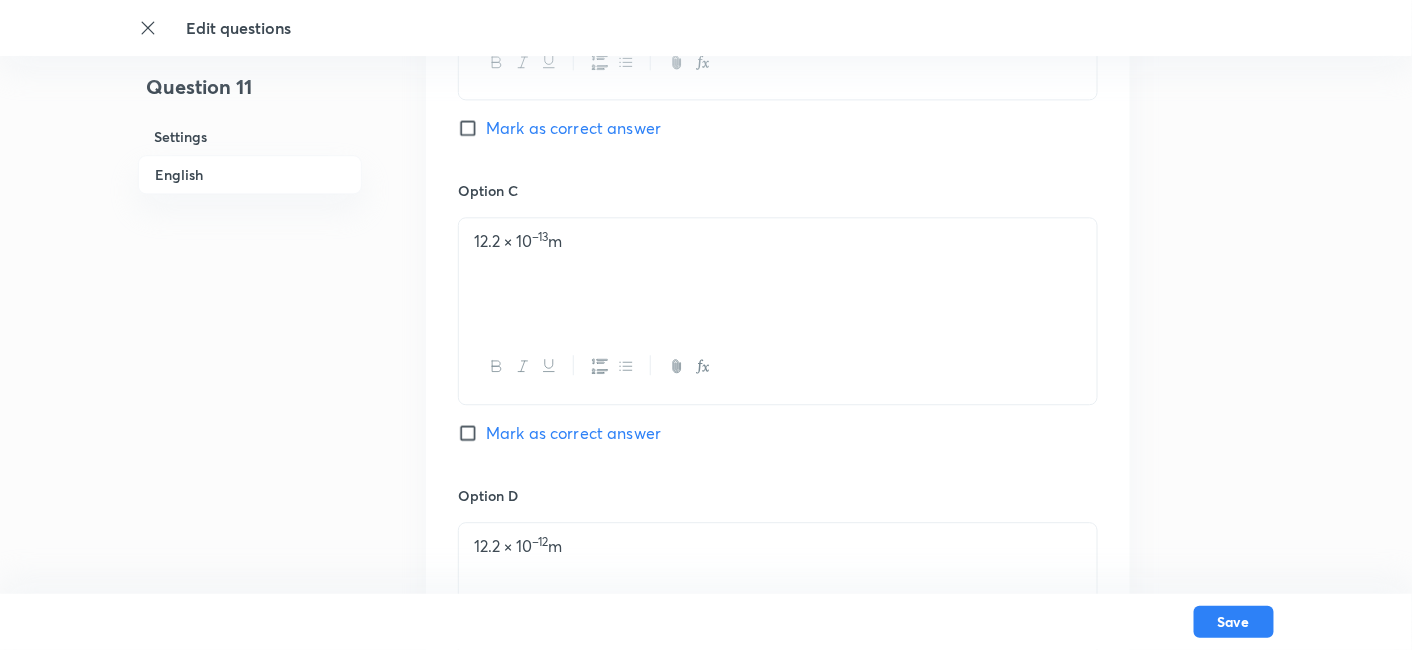 scroll, scrollTop: 2055, scrollLeft: 0, axis: vertical 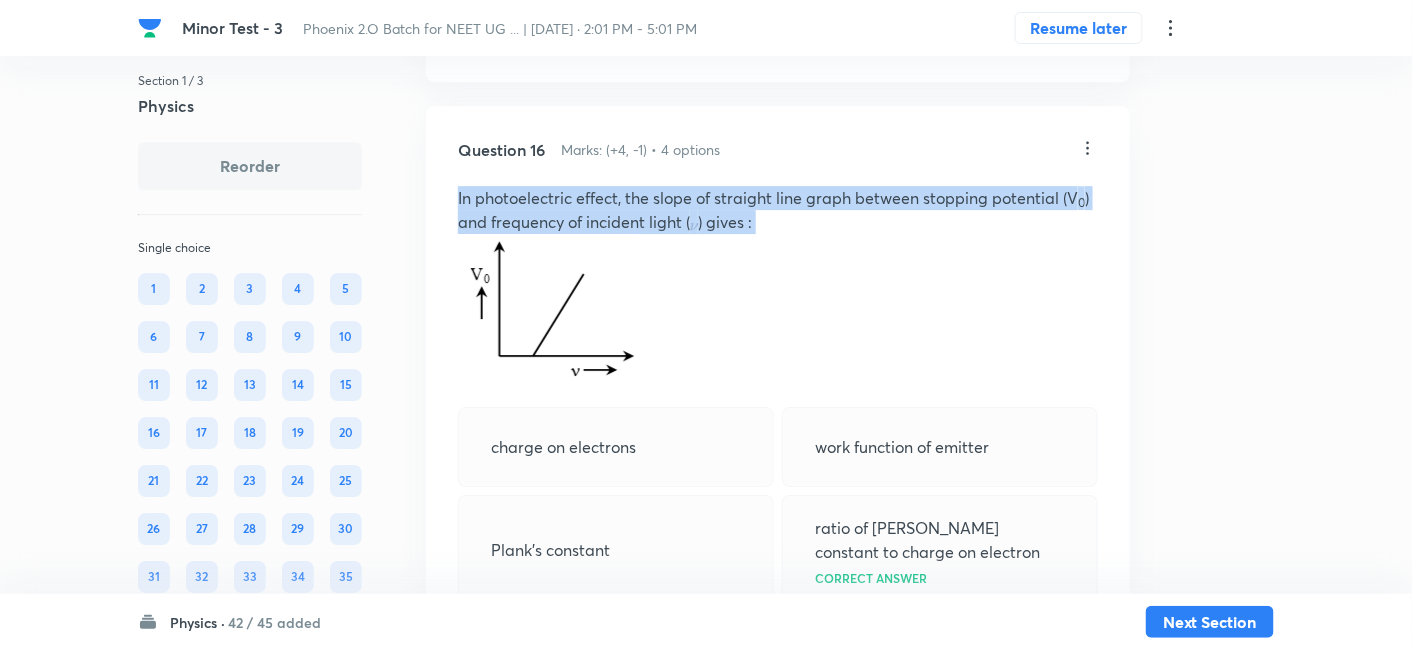 copy on "In photoelectric effect, the slope of straight line graph between stopping potential (V 0 ) and frequency of incident light ( ) gives :" 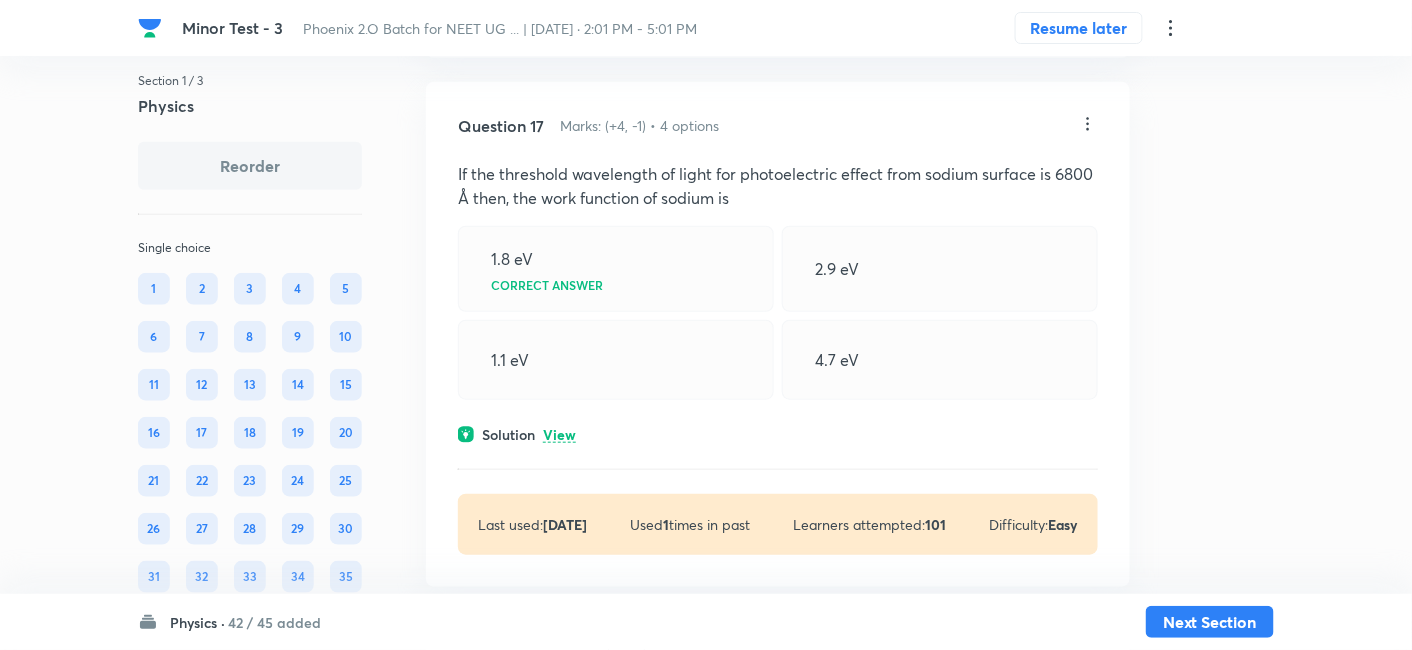 scroll, scrollTop: 9882, scrollLeft: 0, axis: vertical 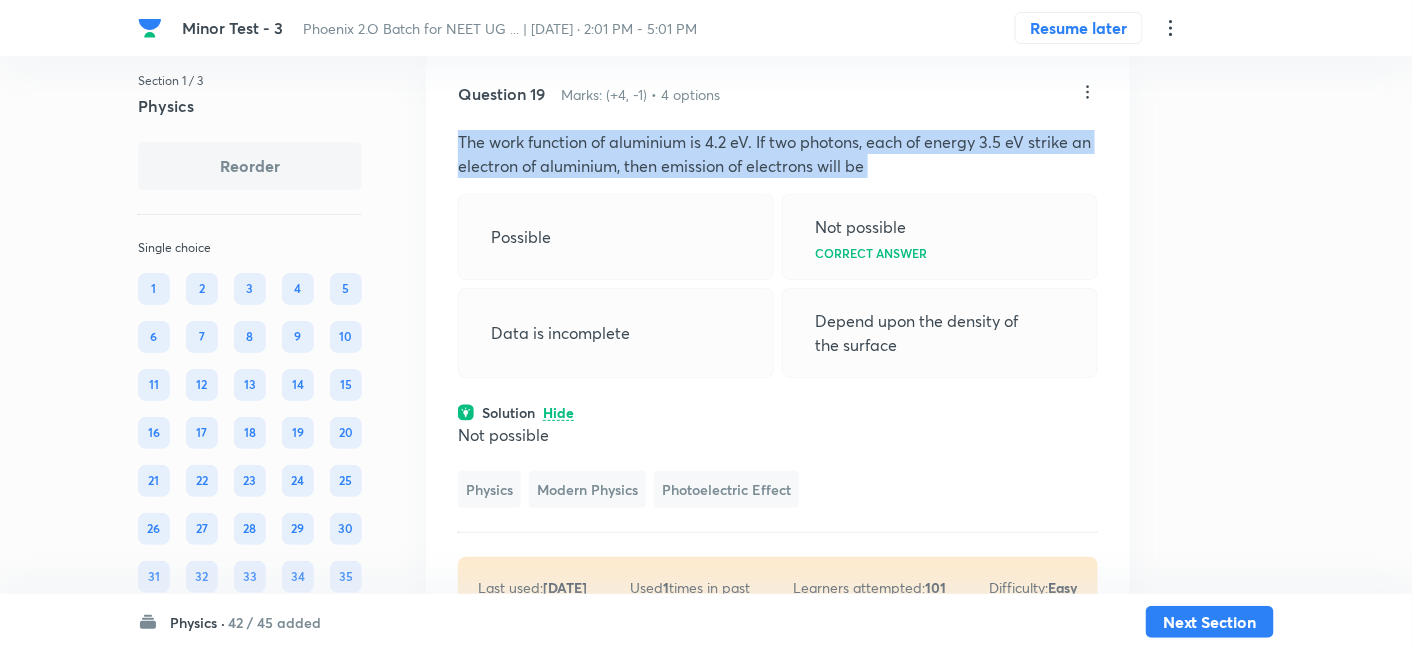 copy on "The work function of aluminium is 4.2 eV. If two photons, each of energy 3.5 eV strike an electron of aluminium, then emission of electrons will be" 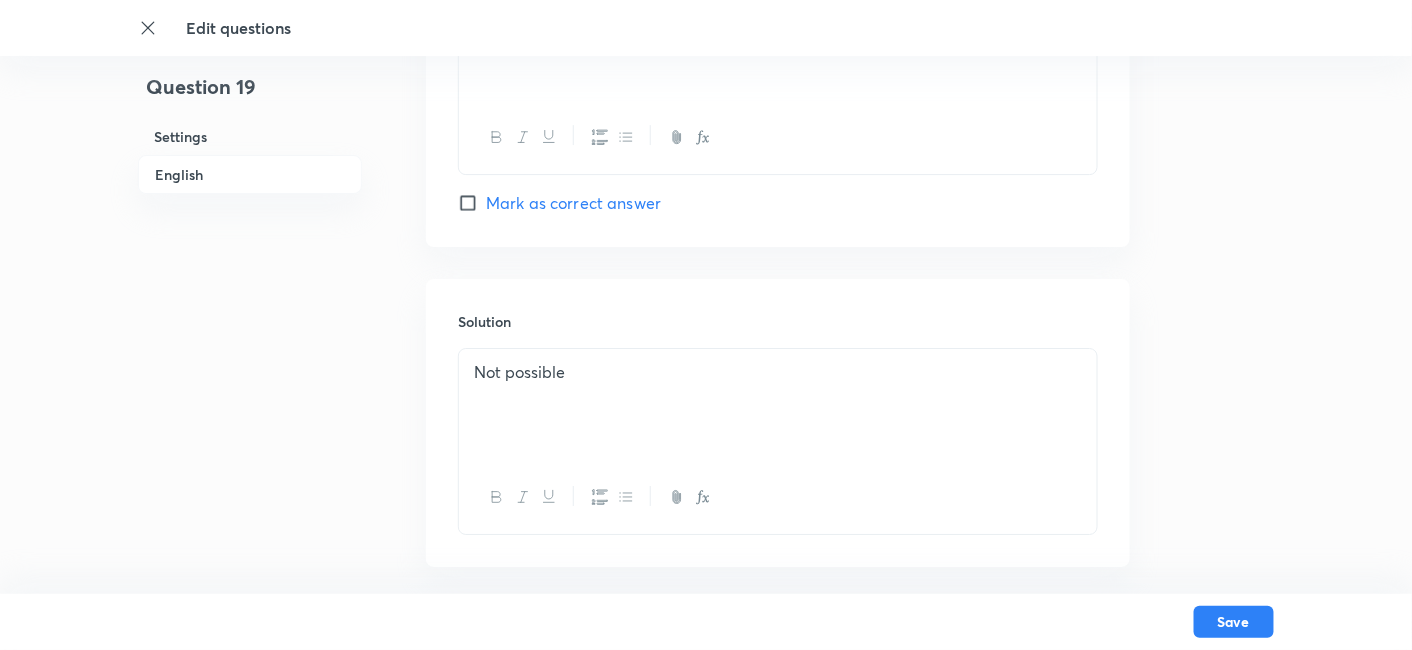 scroll, scrollTop: 2055, scrollLeft: 0, axis: vertical 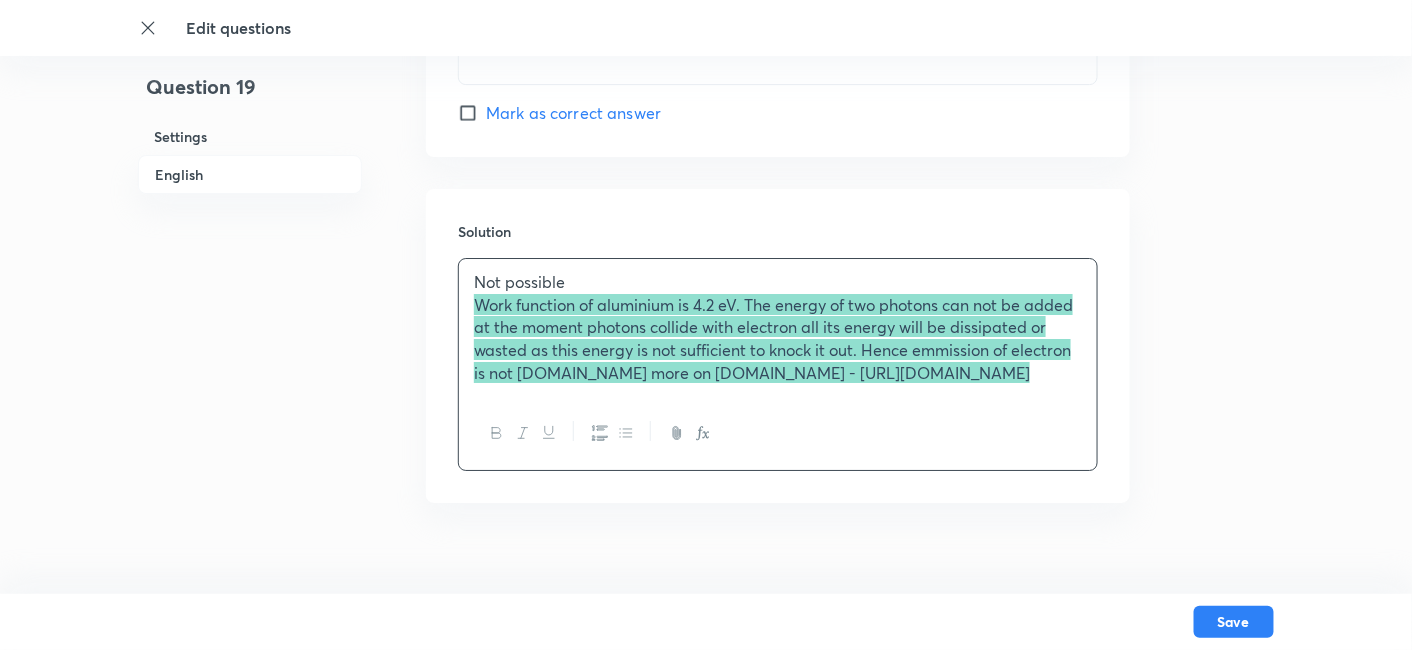 drag, startPoint x: 476, startPoint y: 308, endPoint x: 842, endPoint y: 420, distance: 382.75317 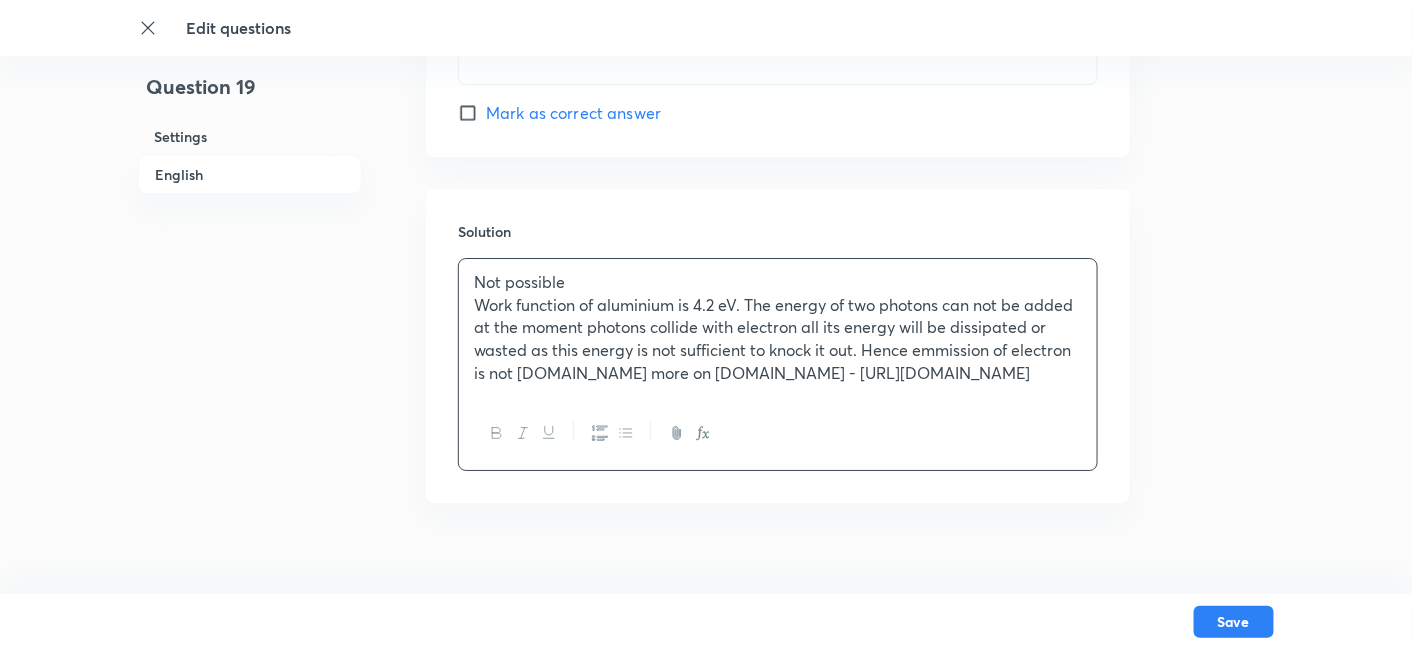 drag, startPoint x: 582, startPoint y: 366, endPoint x: 865, endPoint y: 427, distance: 289.49957 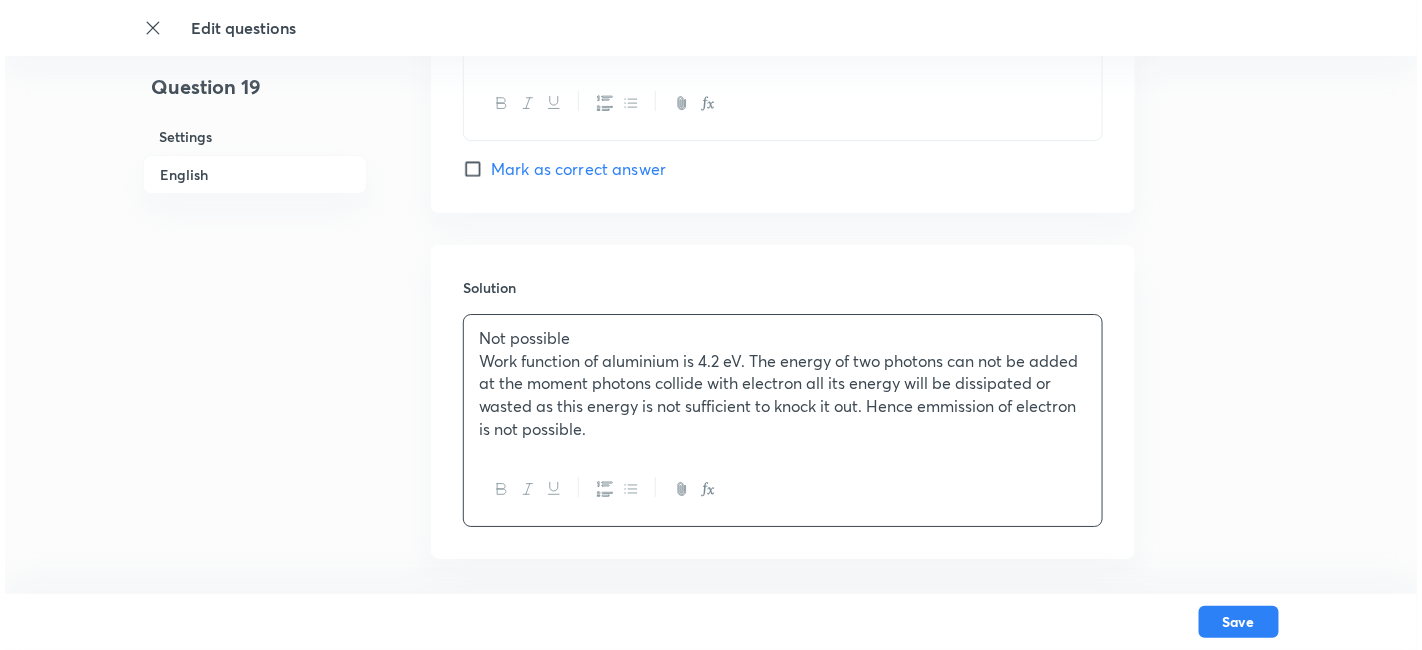 scroll, scrollTop: 2080, scrollLeft: 0, axis: vertical 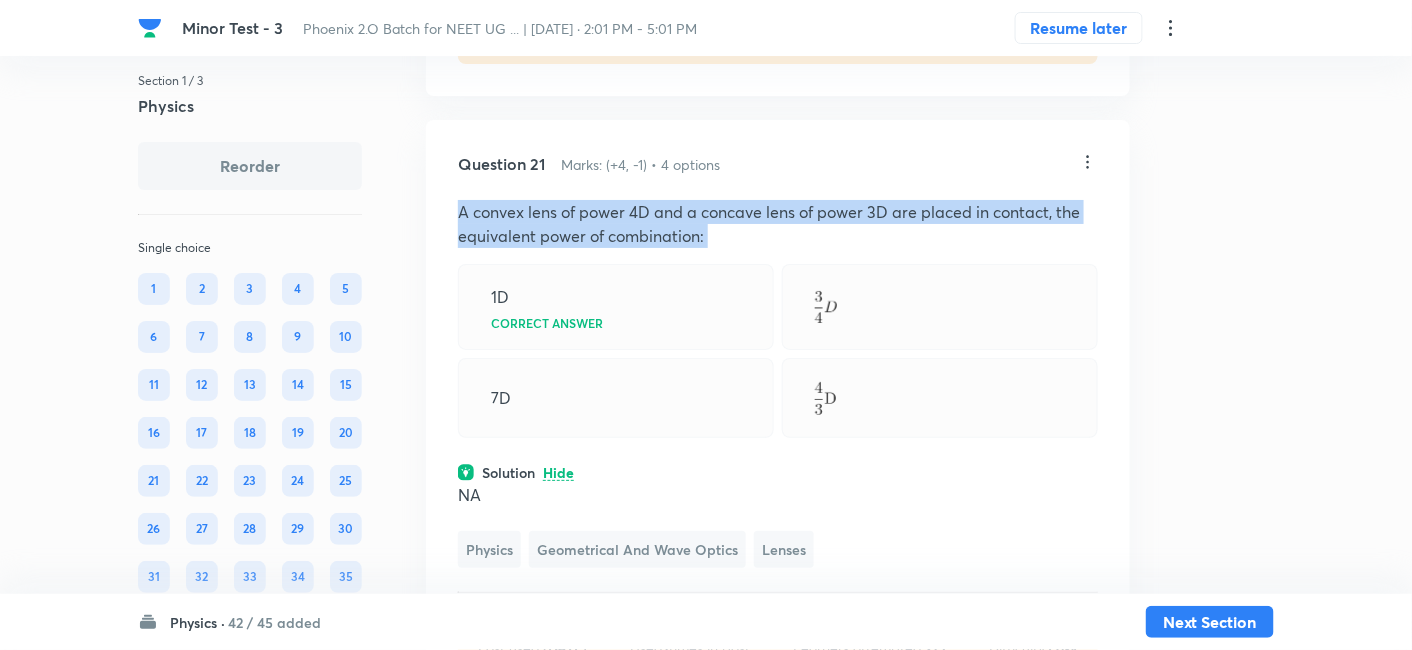 copy on "A convex lens of power 4D and a concave lens of power 3D are placed in contact, the equivalent power of combination:" 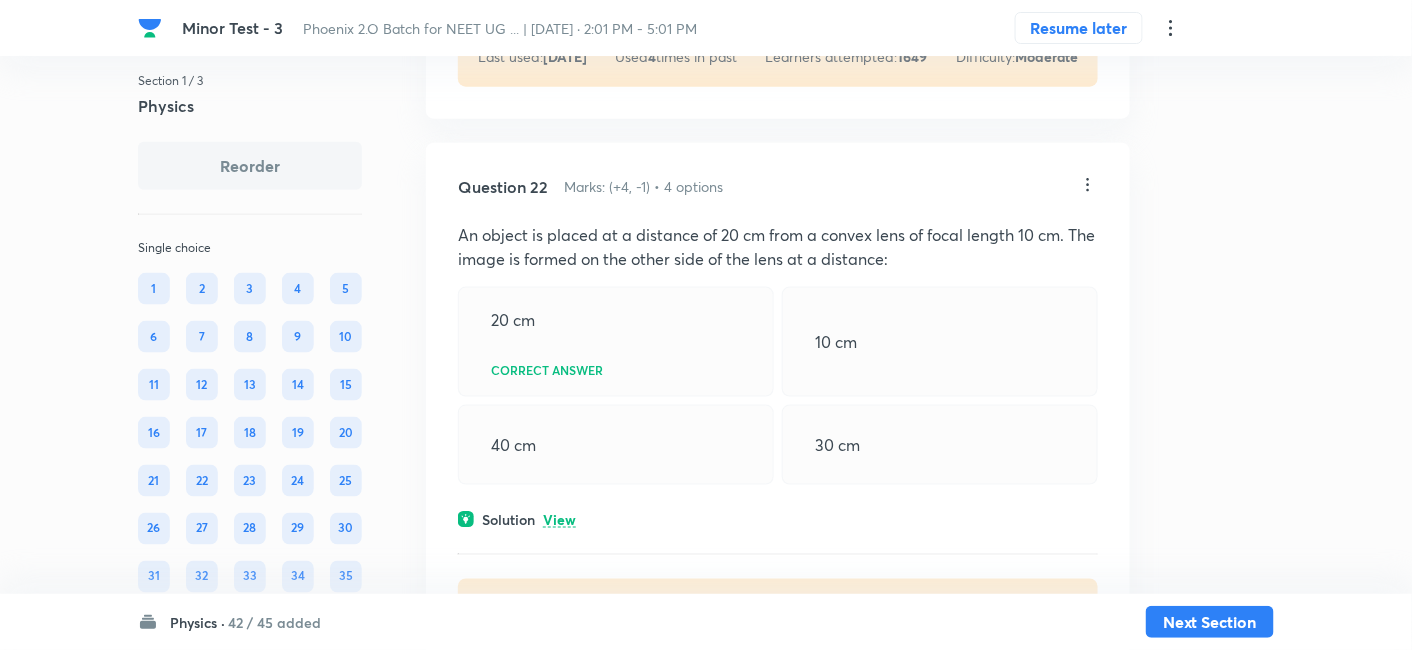 scroll, scrollTop: 12590, scrollLeft: 0, axis: vertical 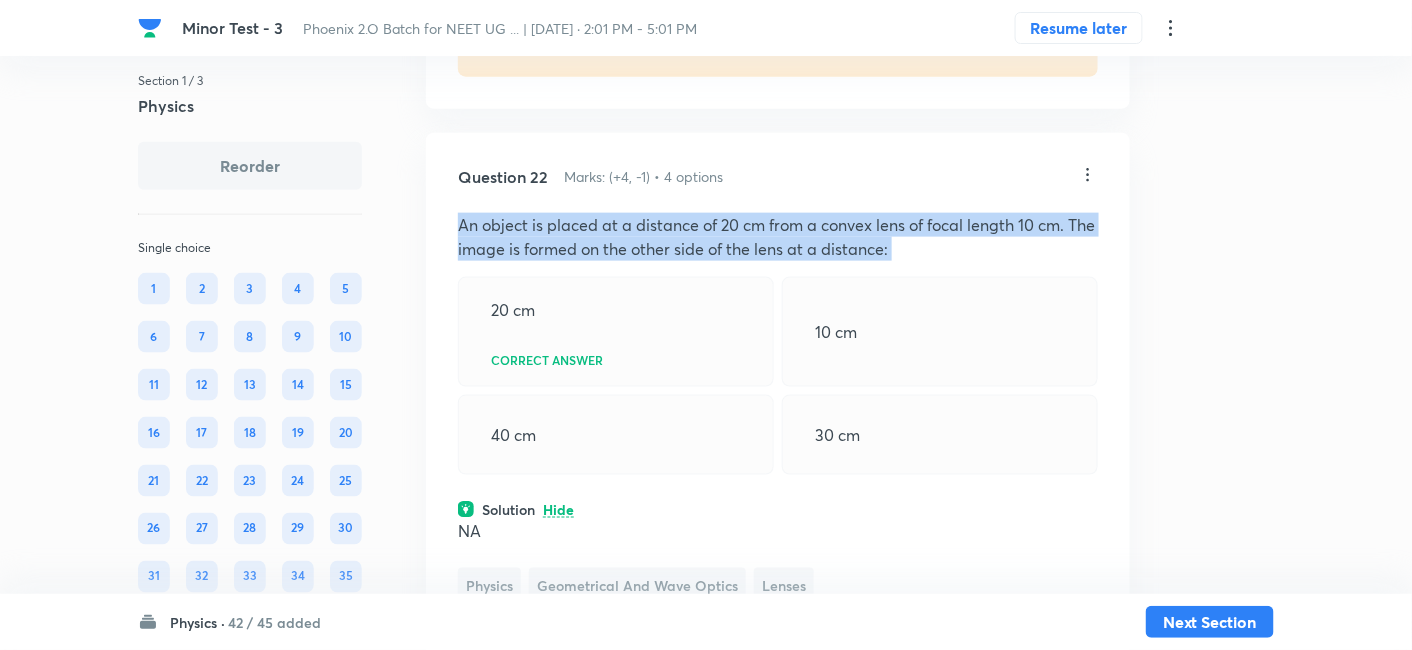 copy on "An object is placed at a distance of 20 cm from a convex lens of focal length 10 cm. The image is formed on the other side of the lens at a distance:" 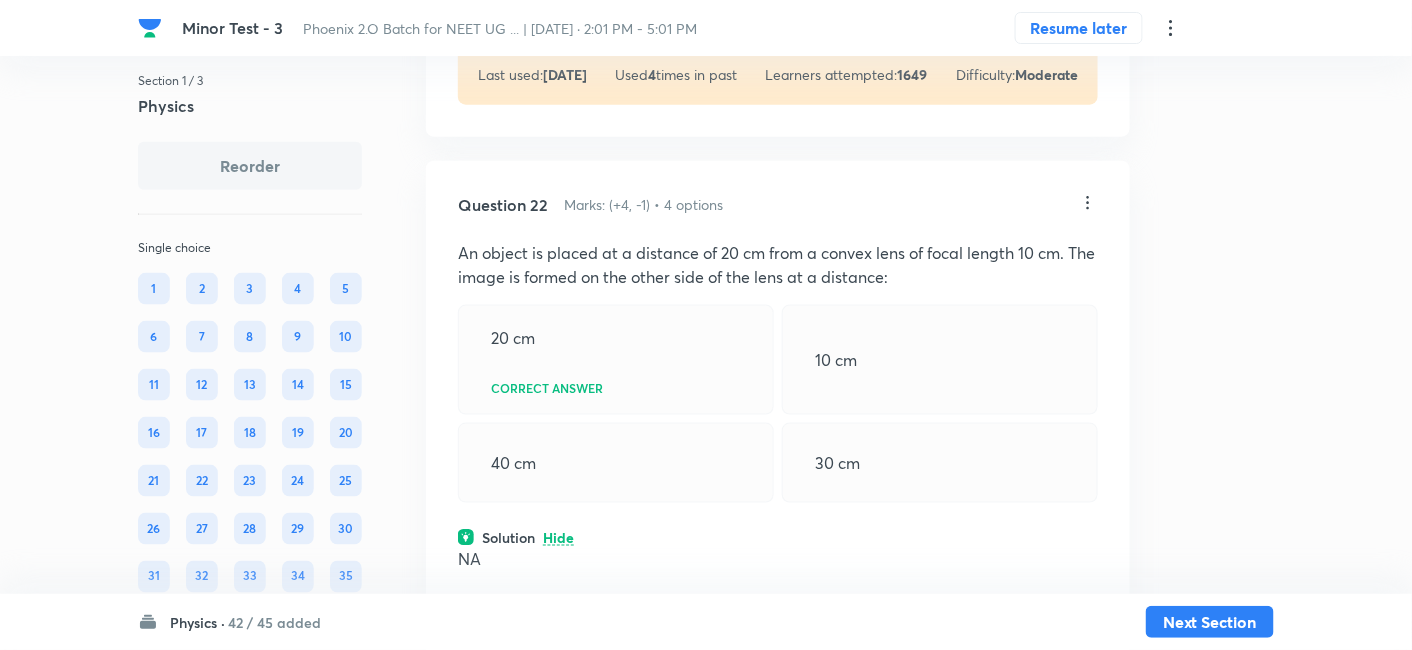 scroll, scrollTop: 12563, scrollLeft: 0, axis: vertical 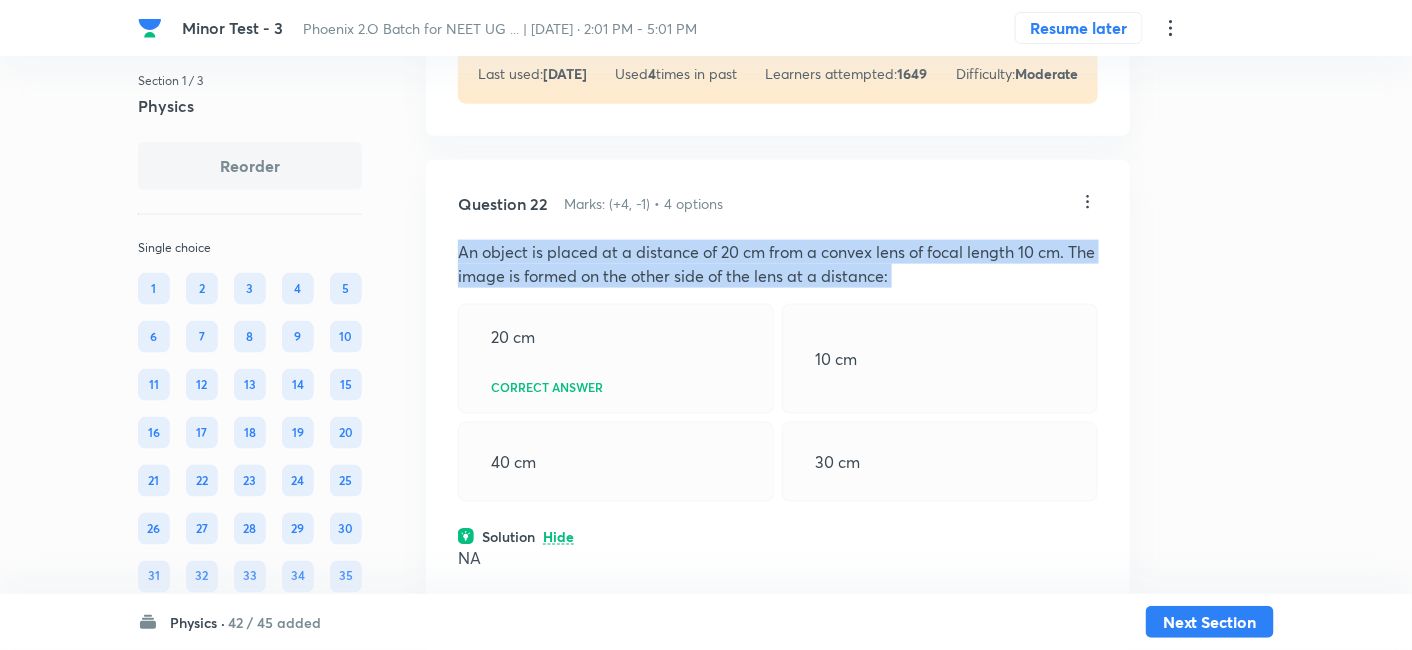 copy on "An object is placed at a distance of 20 cm from a convex lens of focal length 10 cm. The image is formed on the other side of the lens at a distance:" 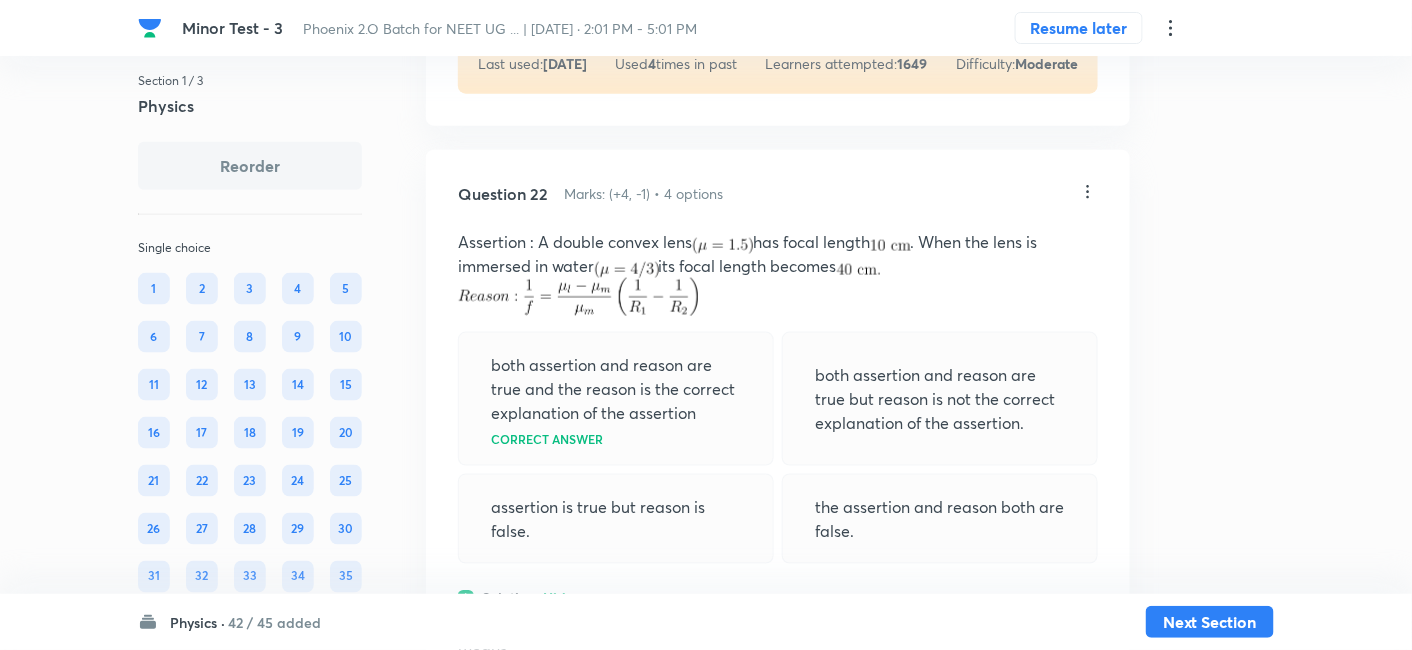 scroll, scrollTop: 12565, scrollLeft: 0, axis: vertical 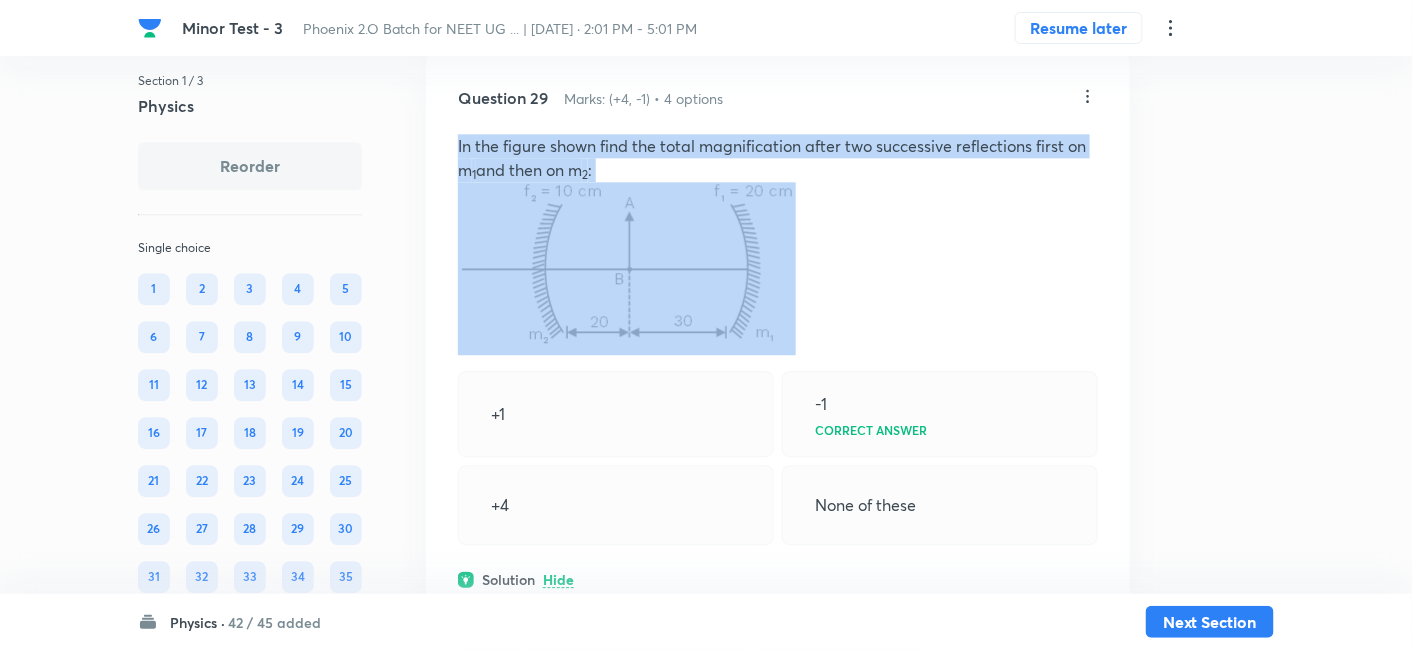 copy on "In the figure shown find the total magnification after two successive reflections first on m 1  and then on m 2 :" 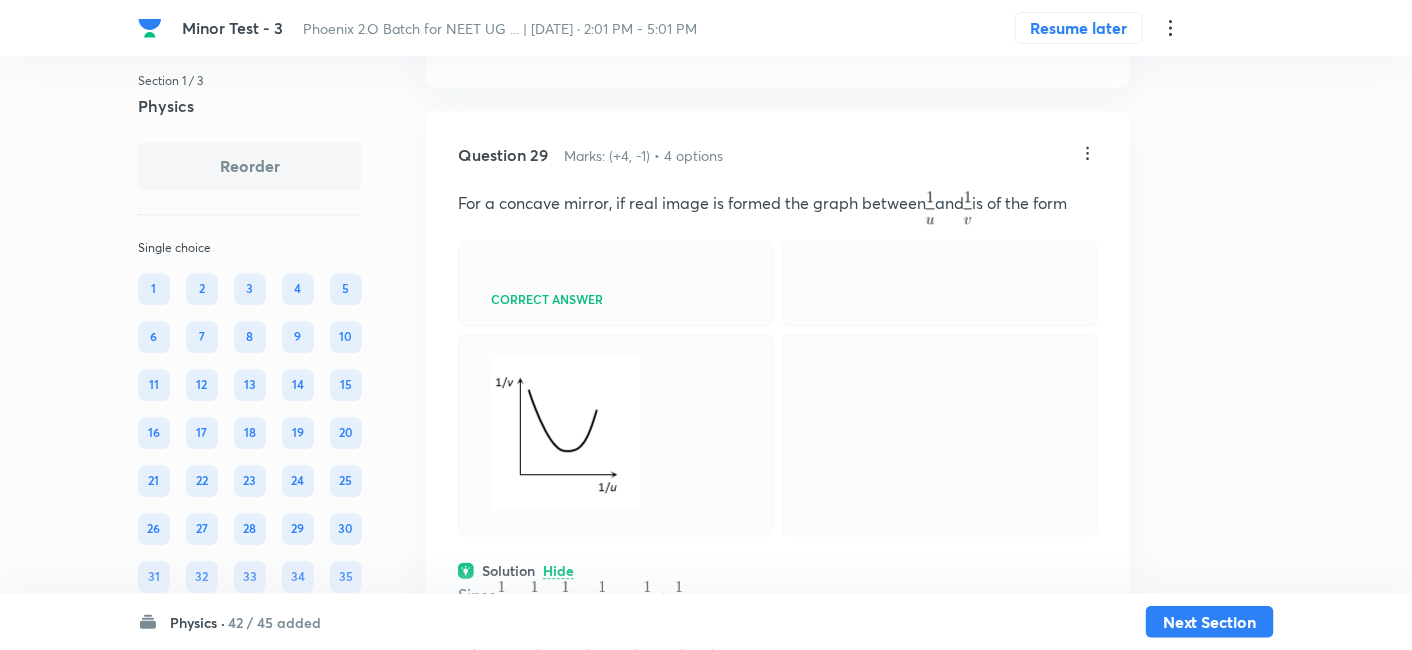 scroll, scrollTop: 18085, scrollLeft: 0, axis: vertical 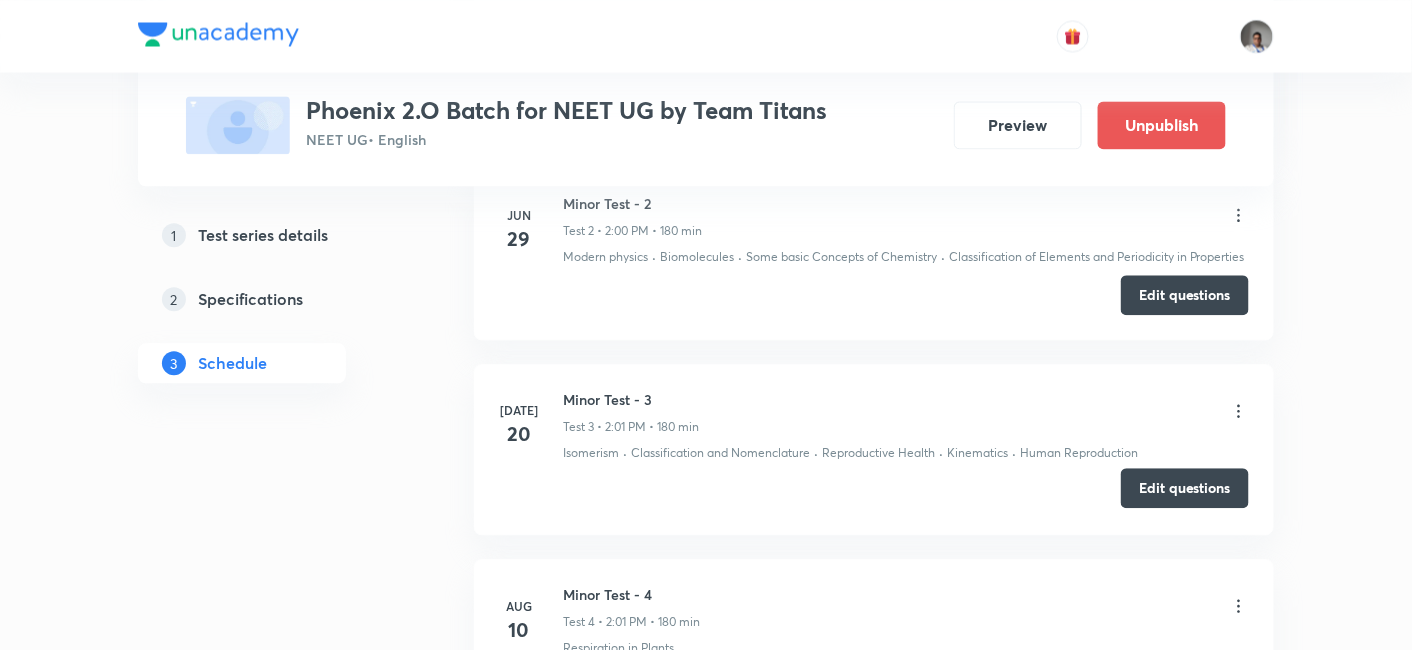 click on "Edit questions" at bounding box center (1185, 488) 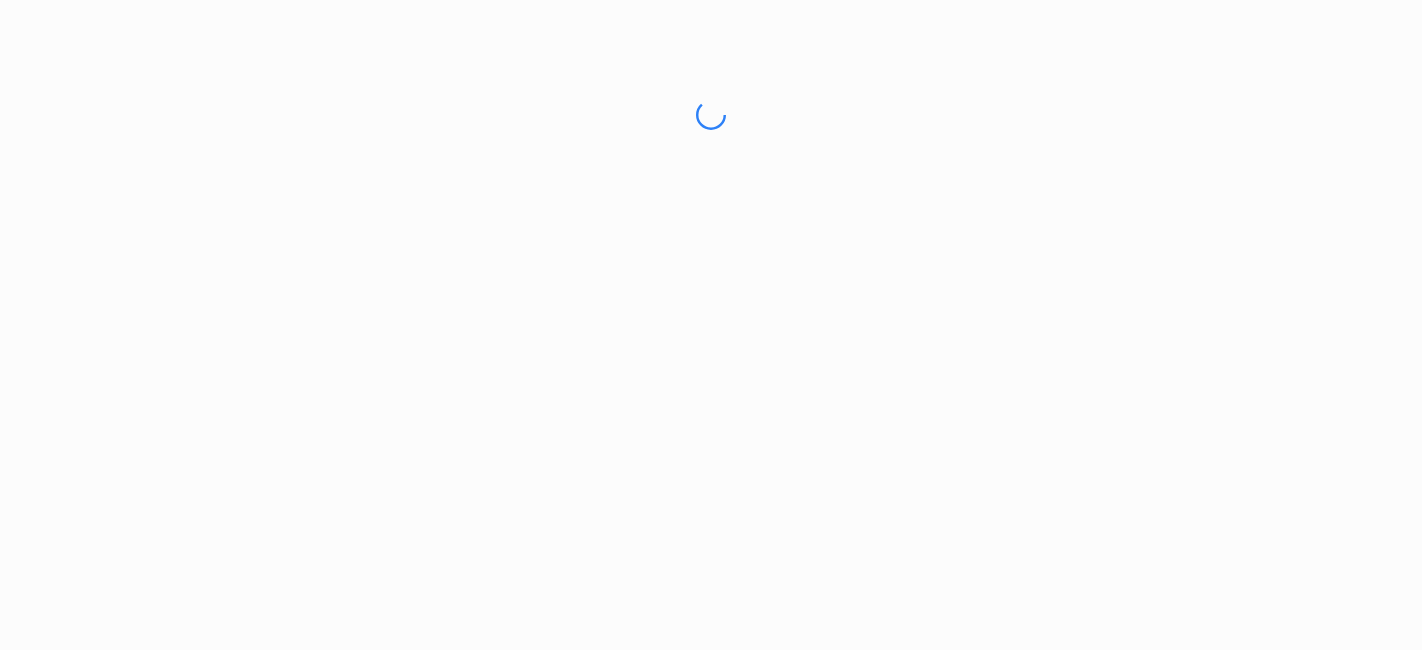 scroll, scrollTop: 0, scrollLeft: 0, axis: both 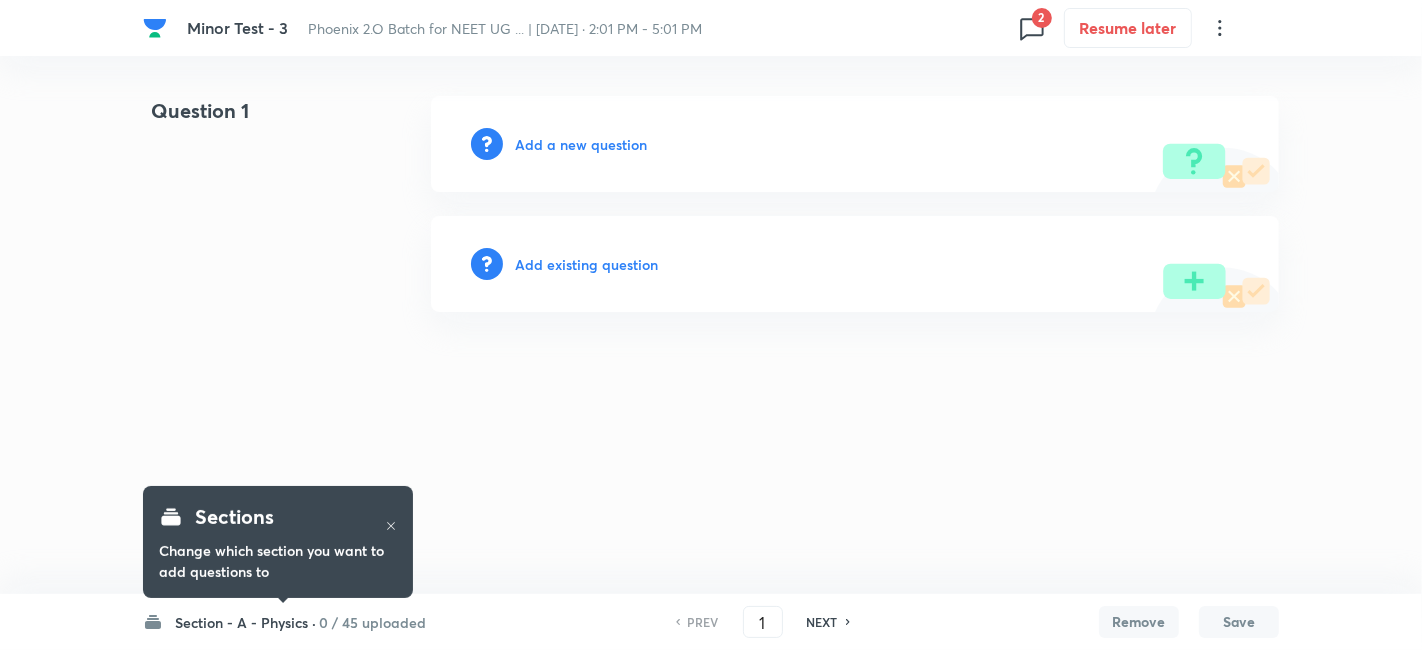 click 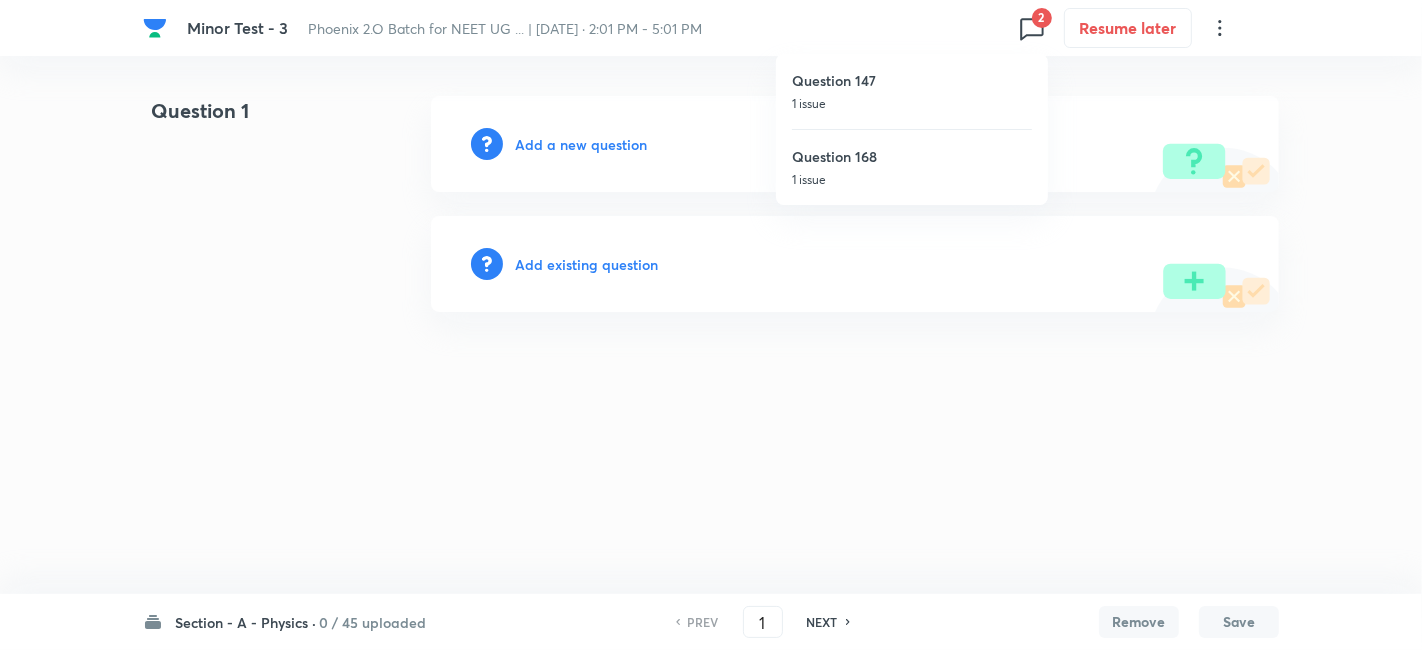 click at bounding box center [711, 325] 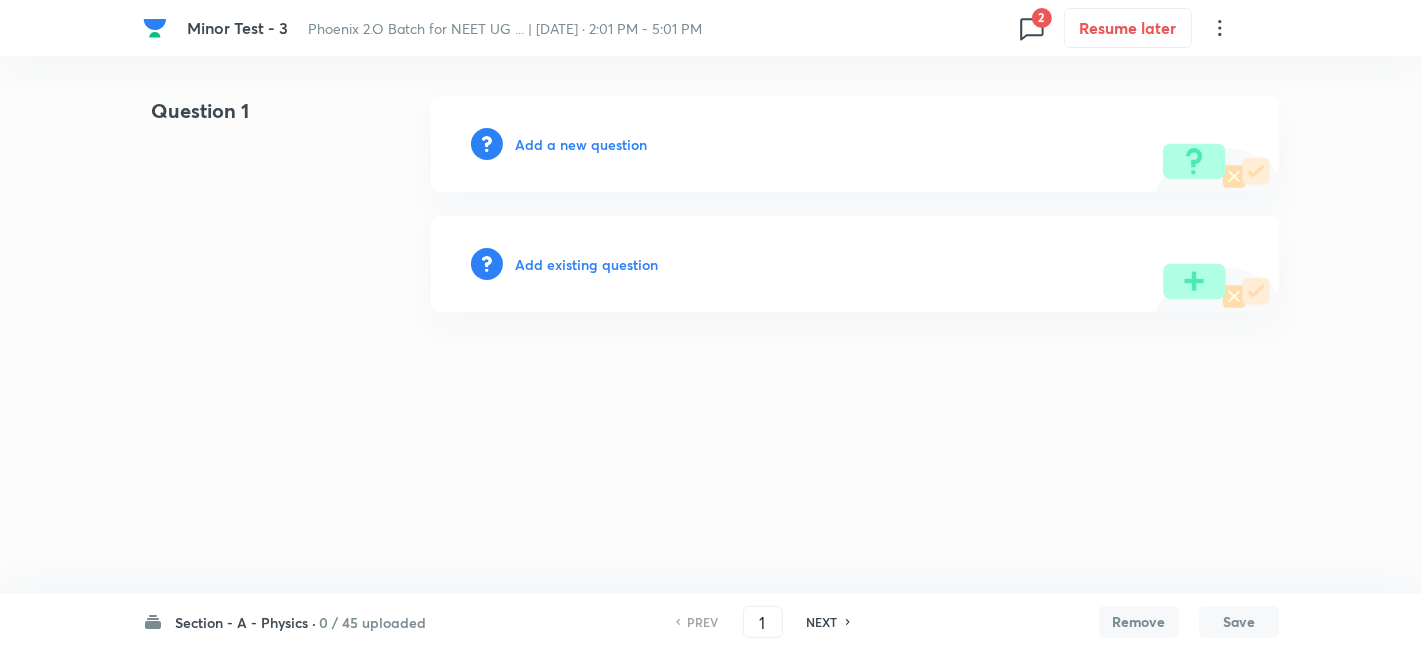 click on "0 / 45 uploaded" at bounding box center (372, 622) 